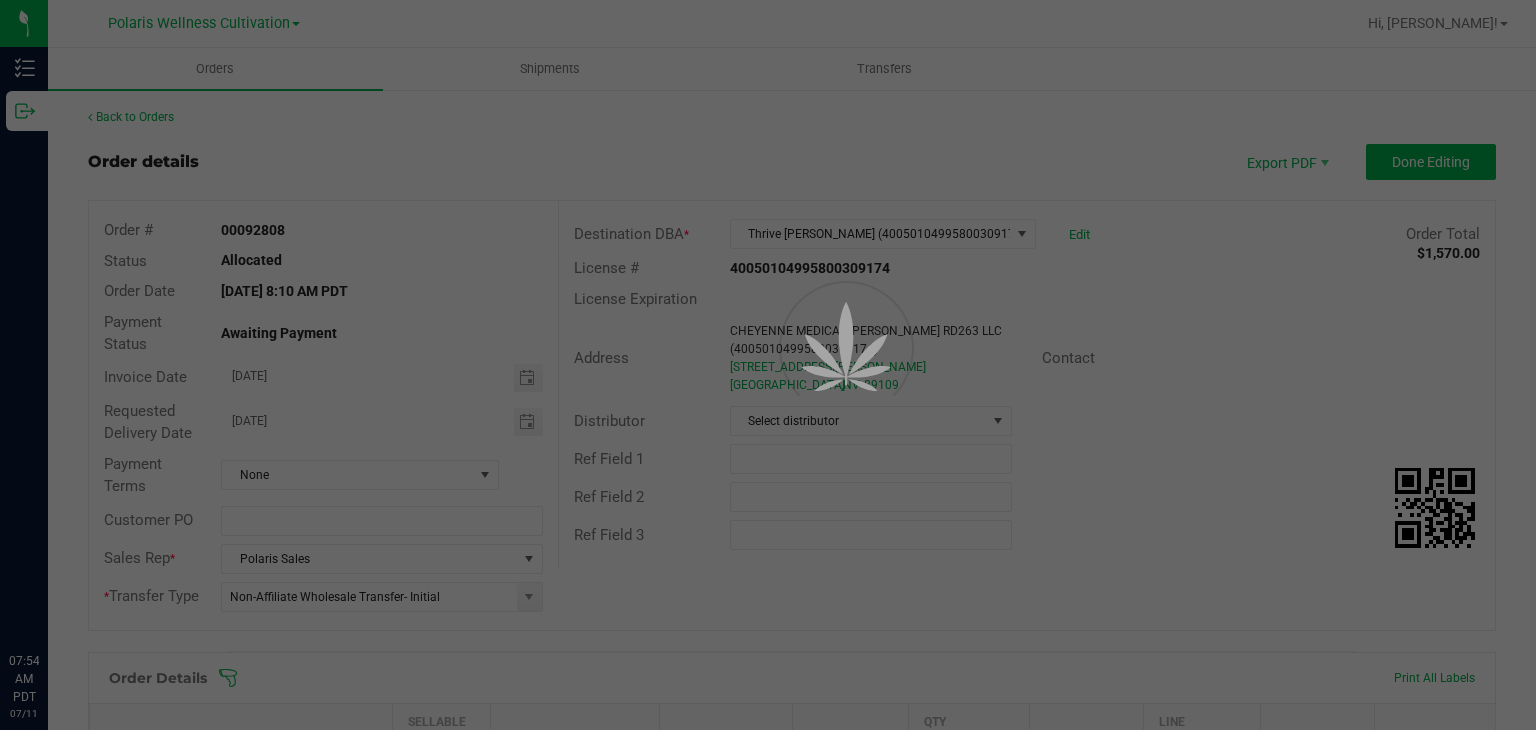 scroll, scrollTop: 0, scrollLeft: 0, axis: both 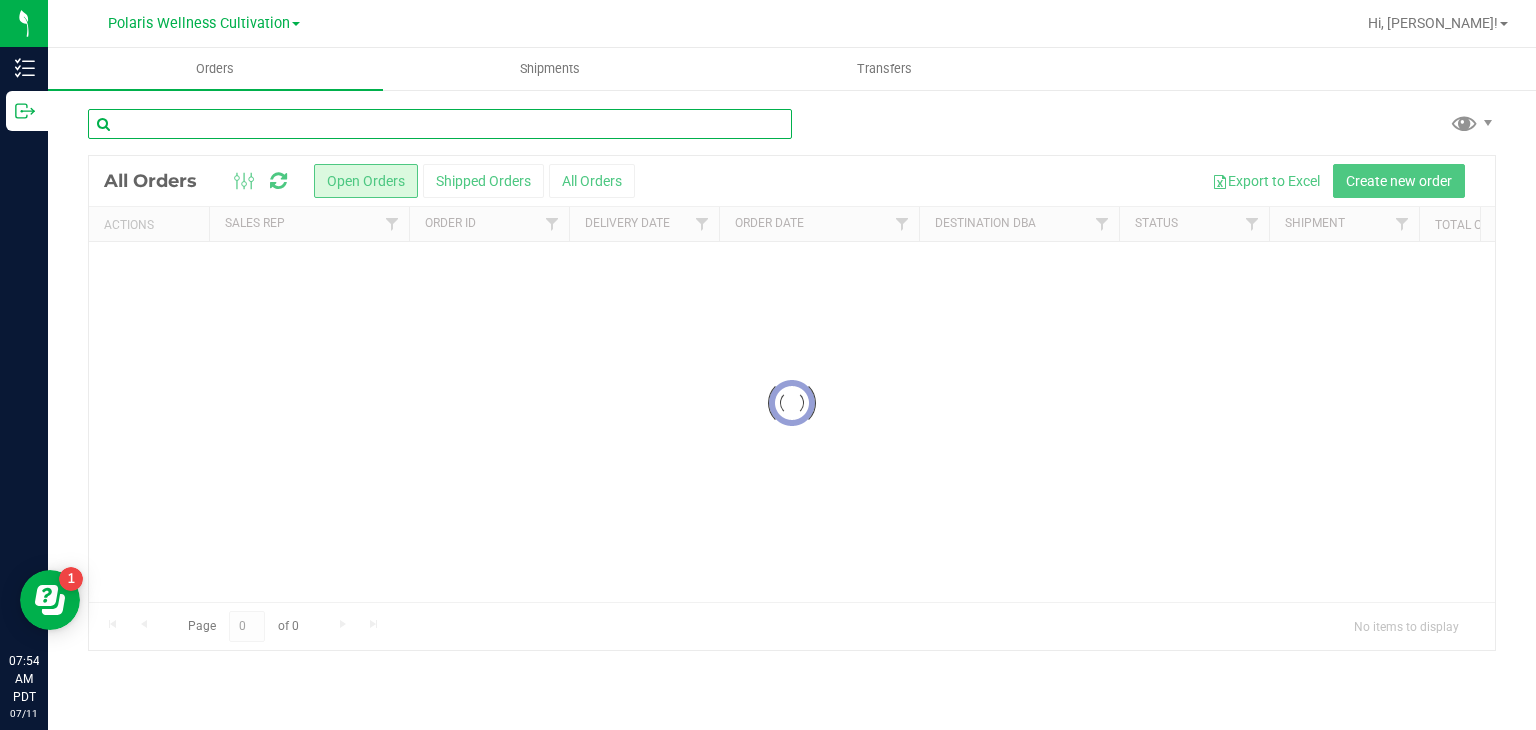 click at bounding box center (440, 124) 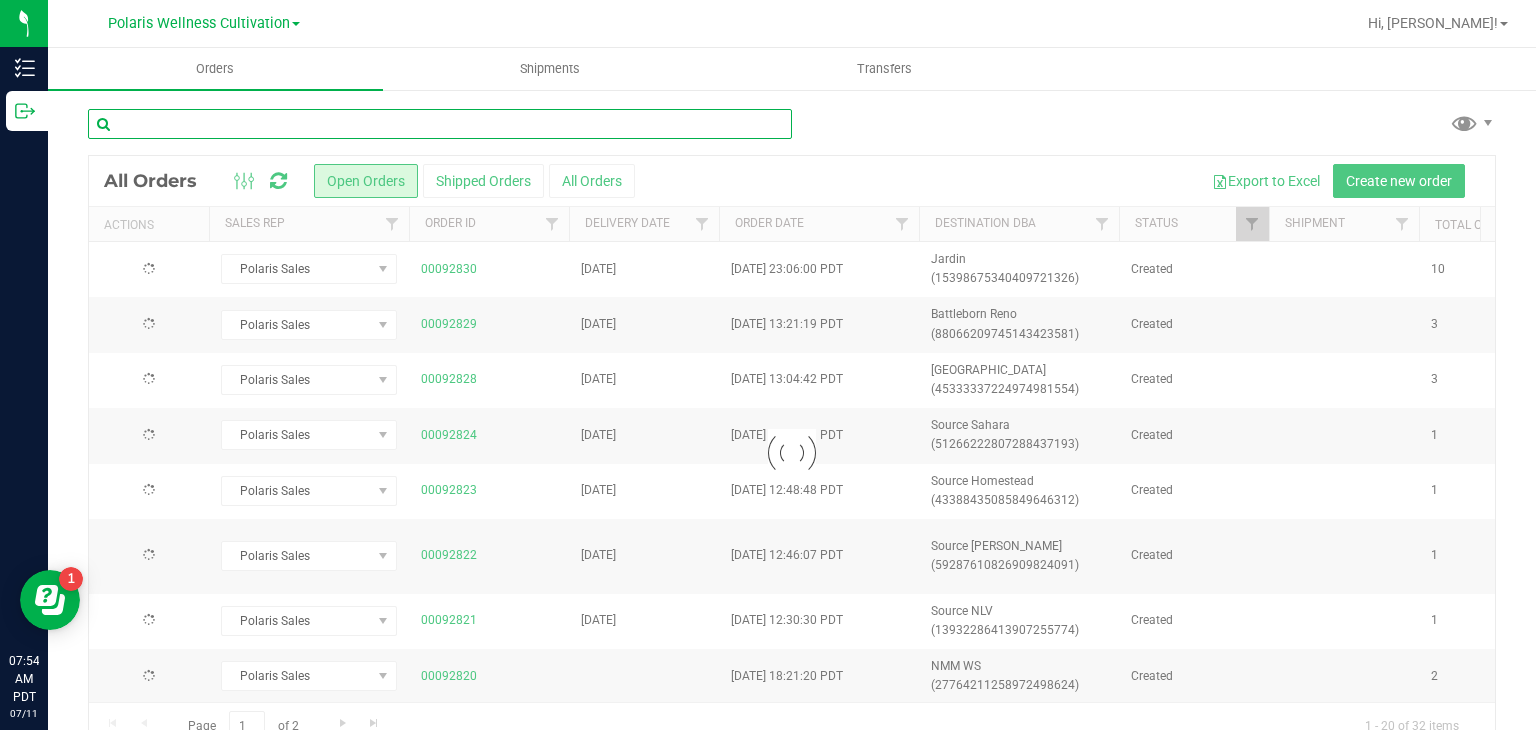 click at bounding box center (440, 124) 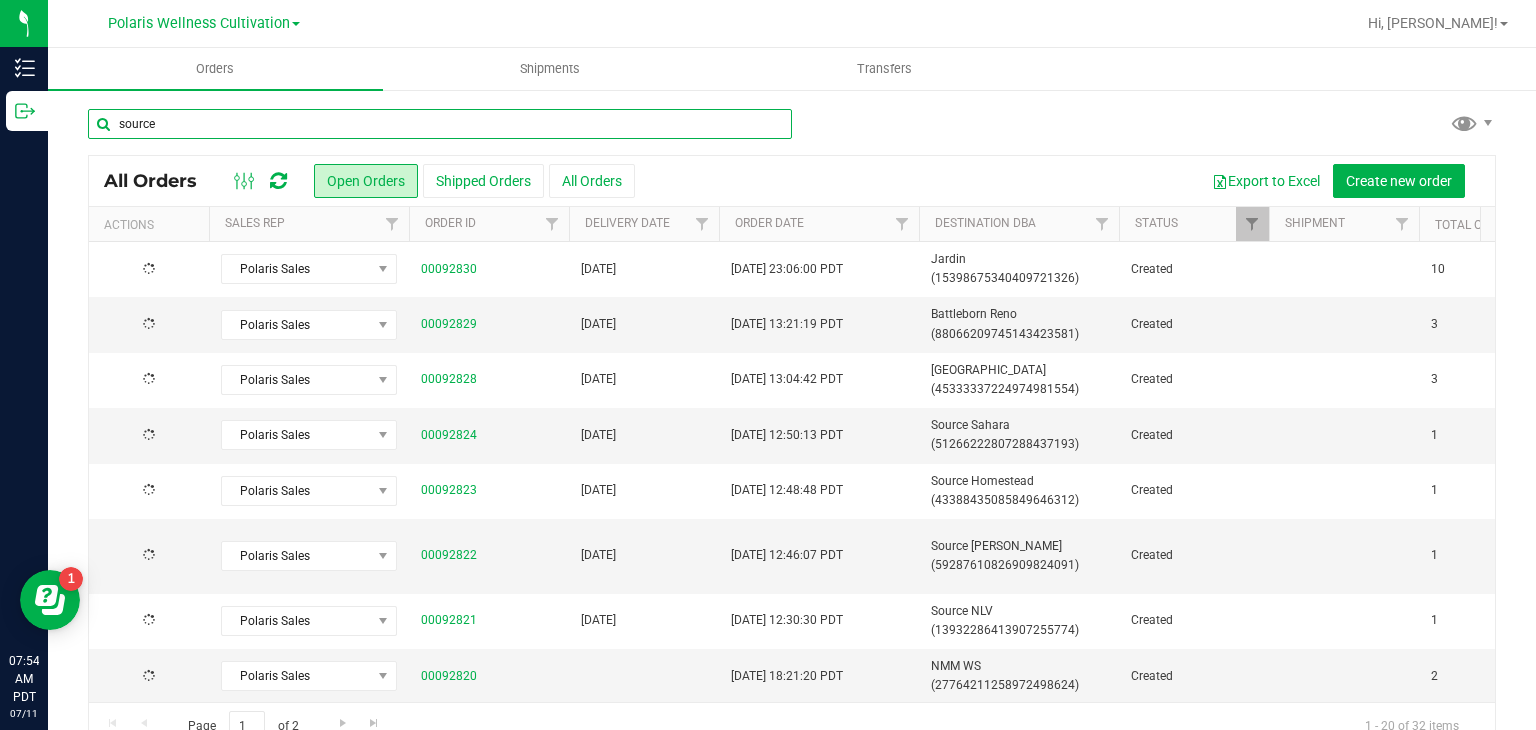 type on "source" 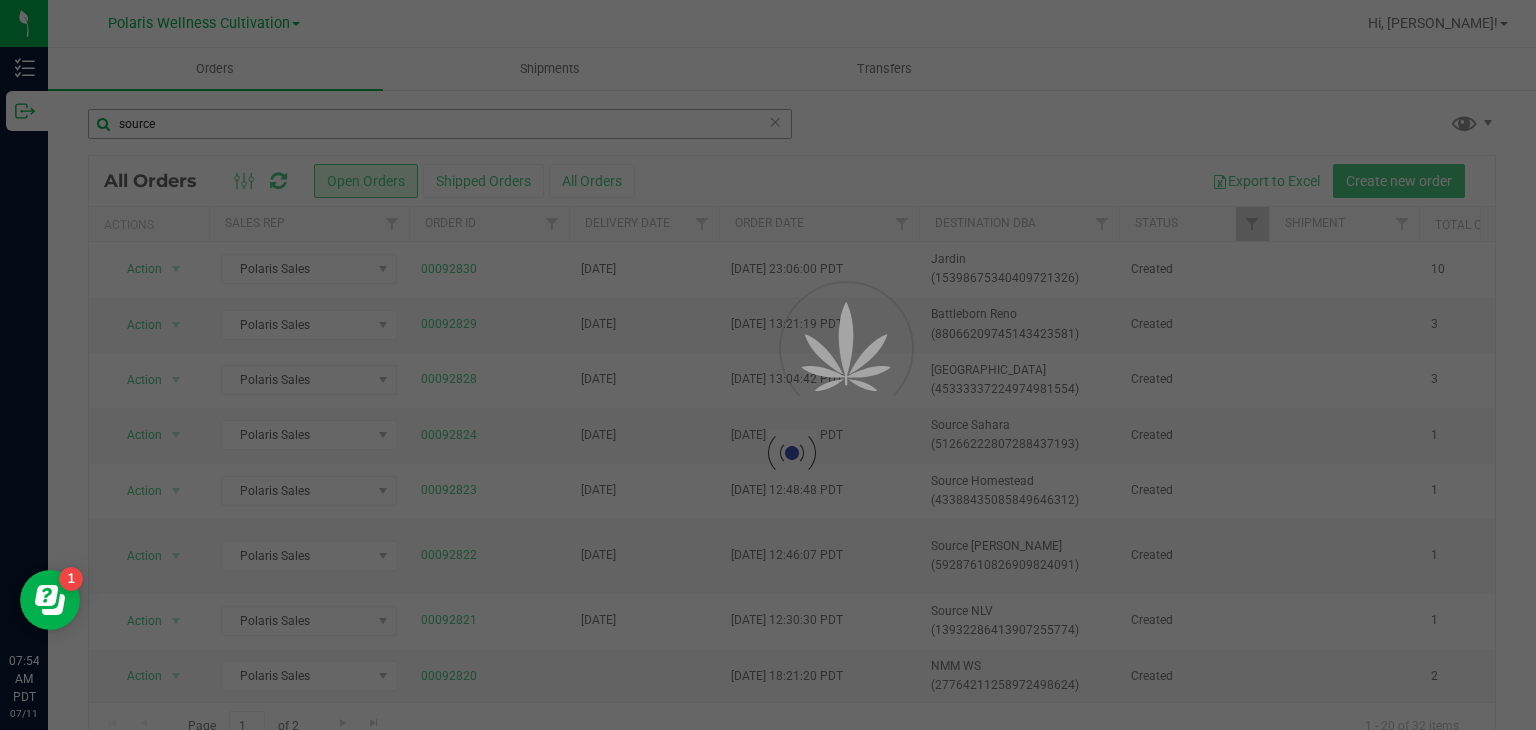 click at bounding box center (768, 365) 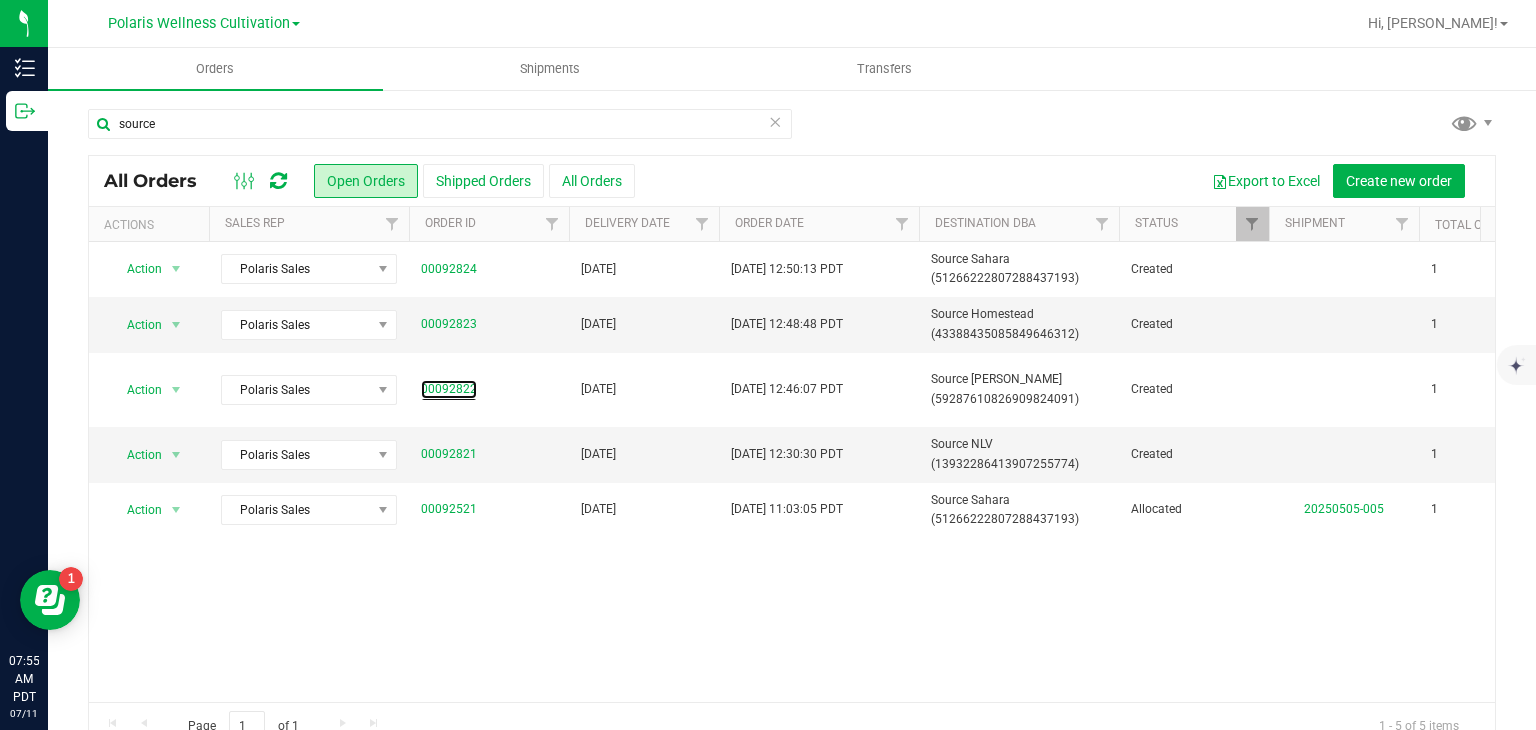 drag, startPoint x: 440, startPoint y: 394, endPoint x: 621, endPoint y: 677, distance: 335.93155 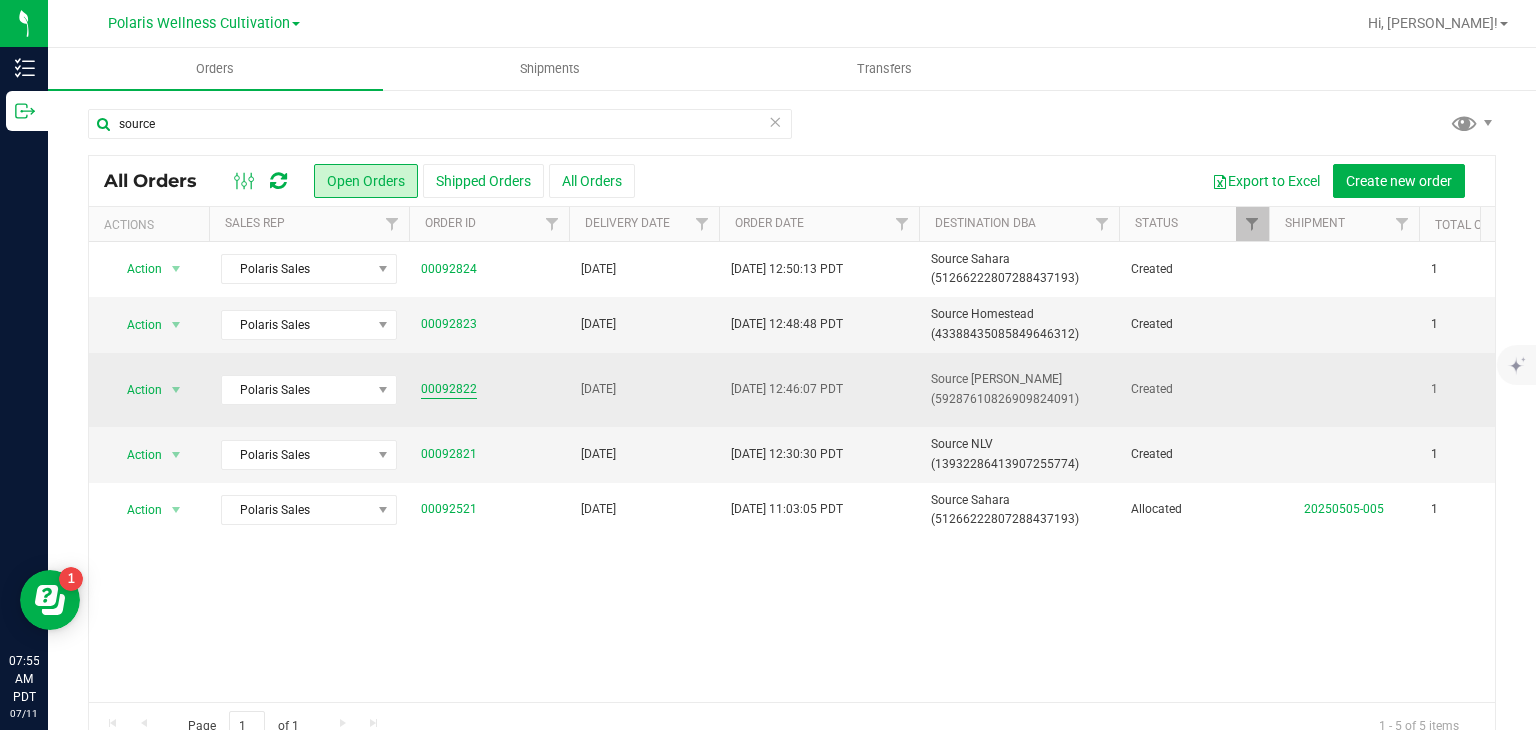 drag, startPoint x: 621, startPoint y: 677, endPoint x: 430, endPoint y: 395, distance: 340.59506 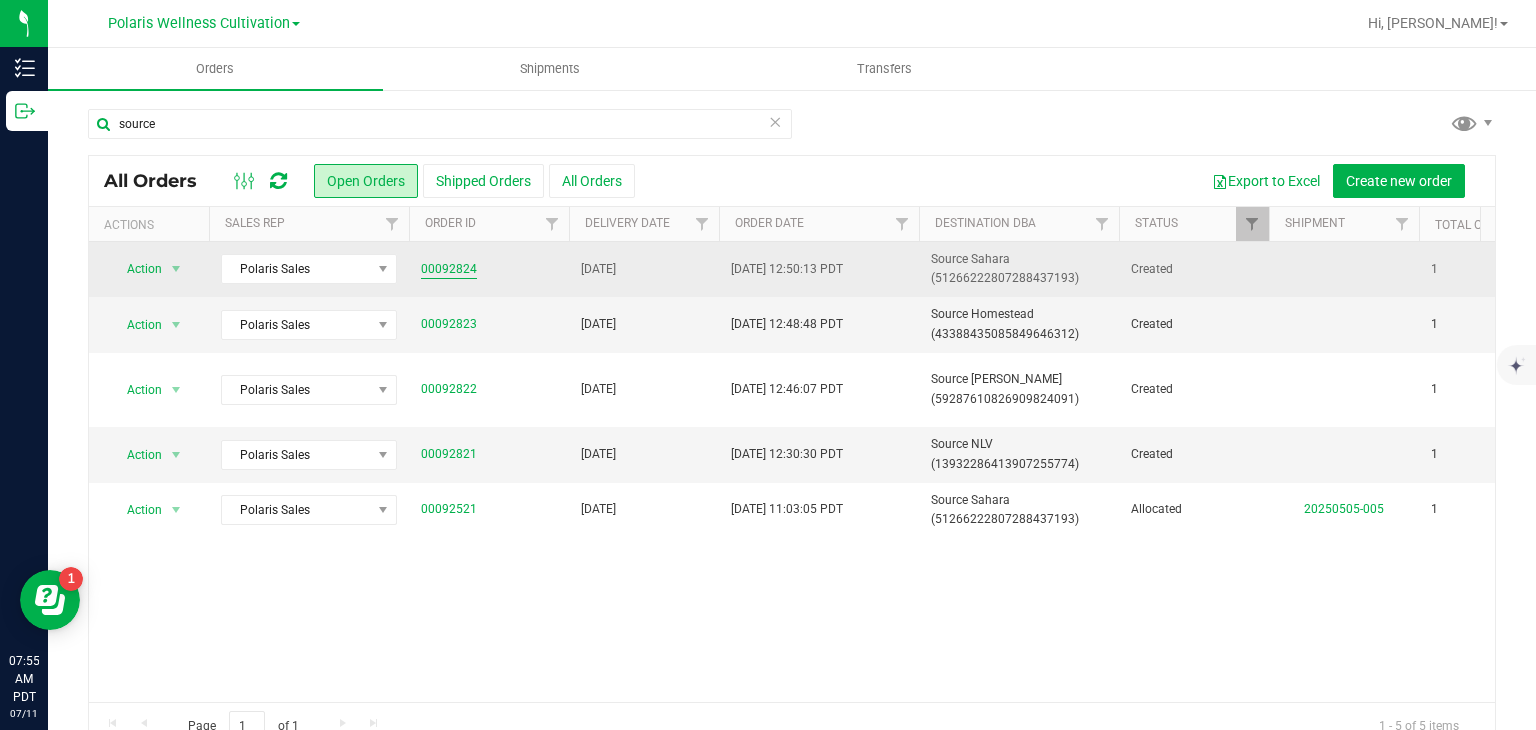 drag, startPoint x: 446, startPoint y: 245, endPoint x: 430, endPoint y: 260, distance: 21.931713 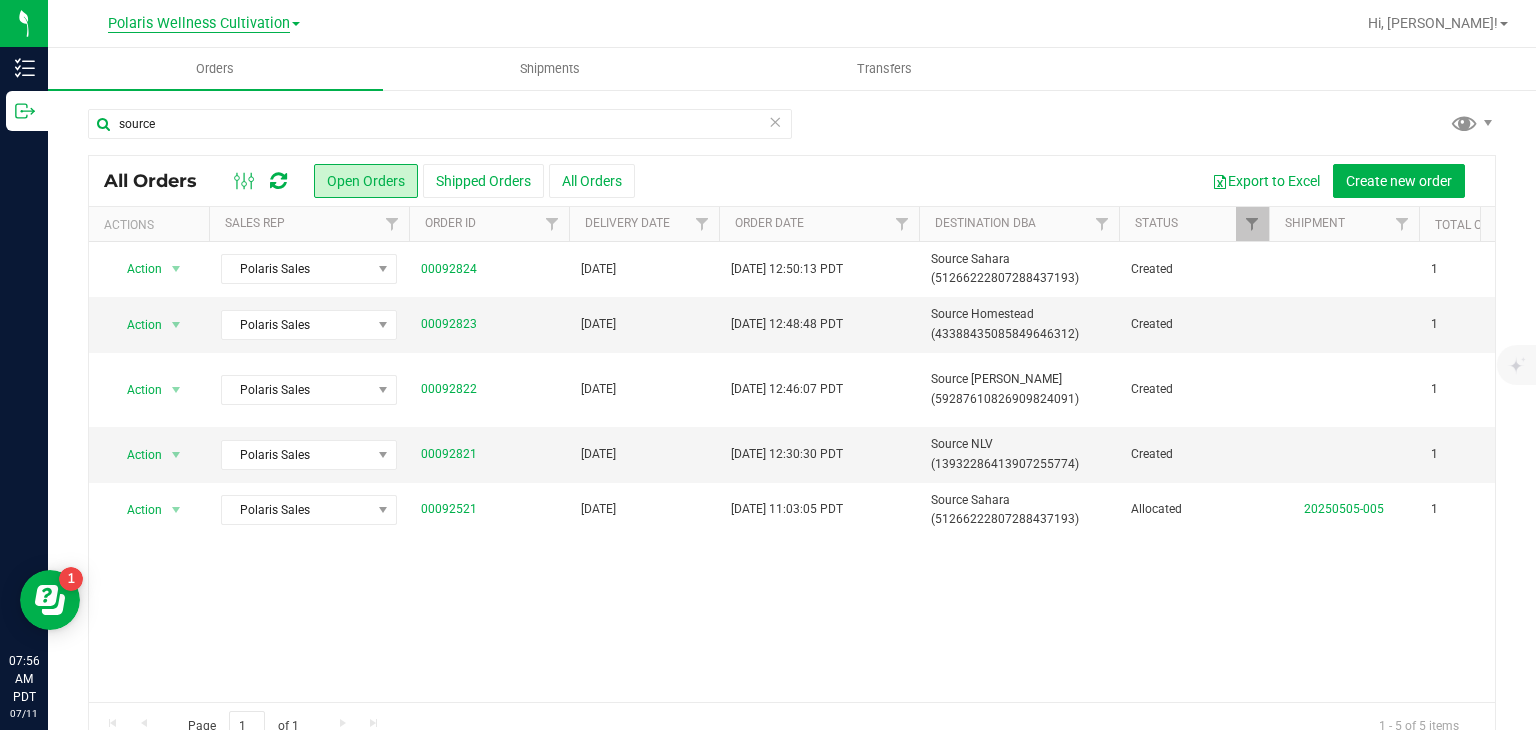 click on "Polaris Wellness Cultivation" at bounding box center (199, 24) 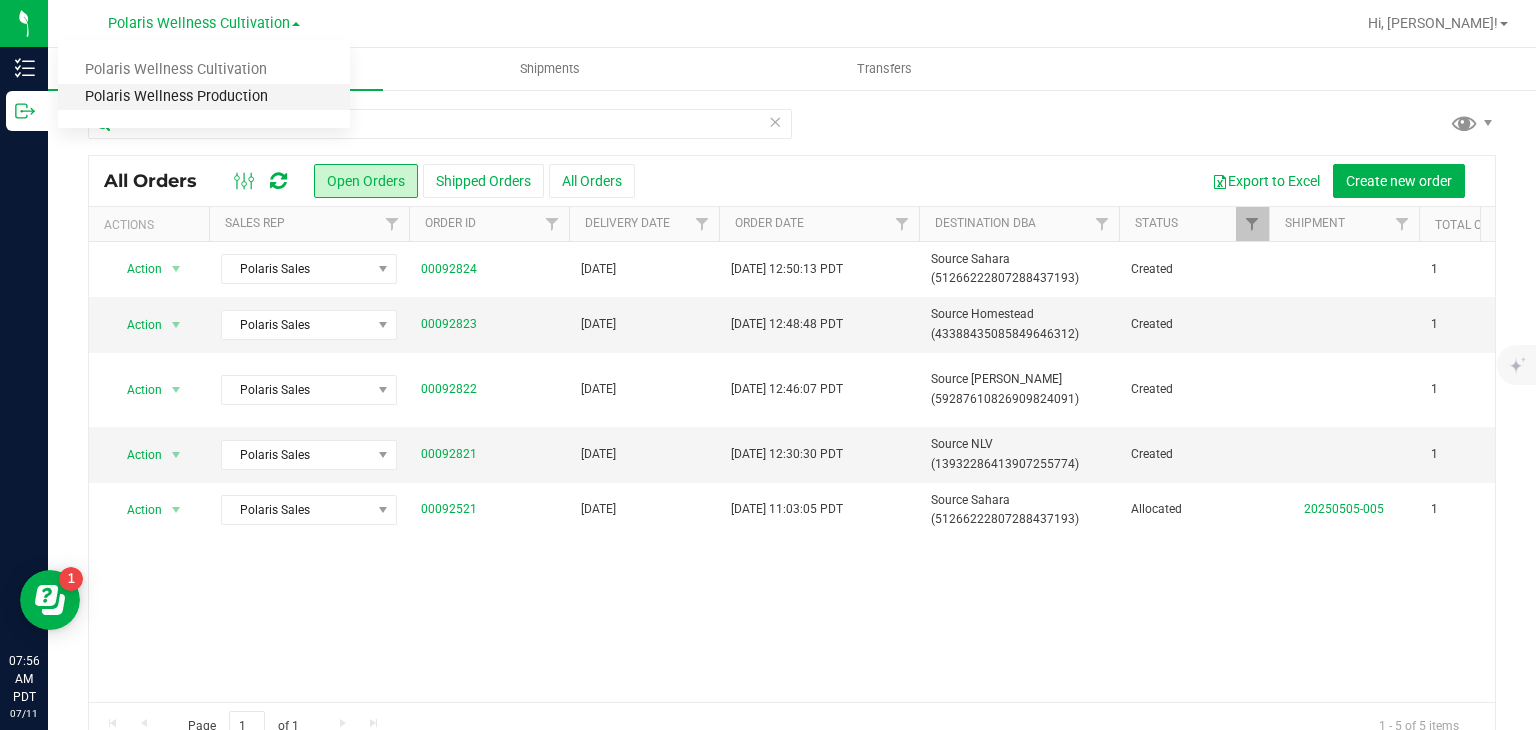 click on "Polaris Wellness Production" at bounding box center [204, 97] 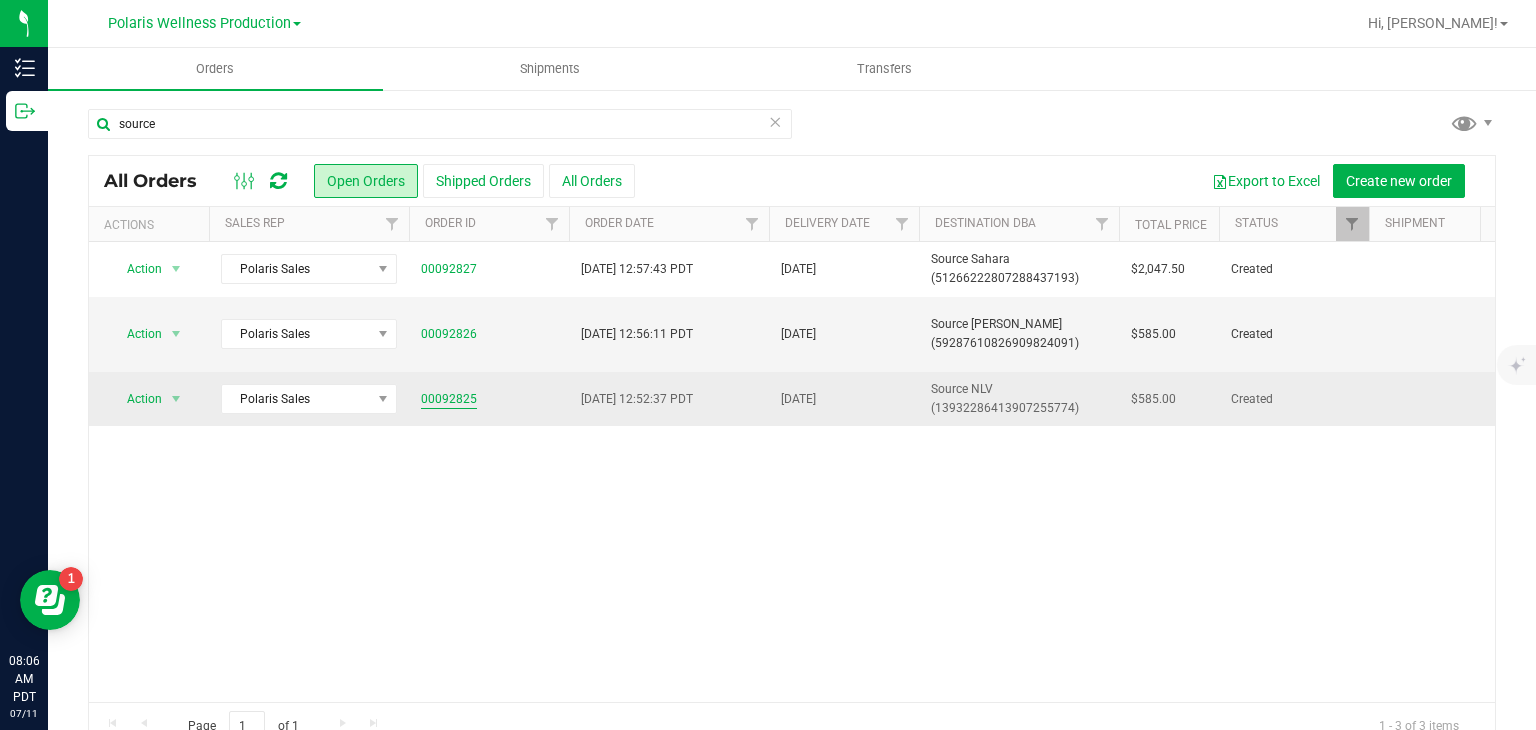 click on "00092825" at bounding box center (449, 399) 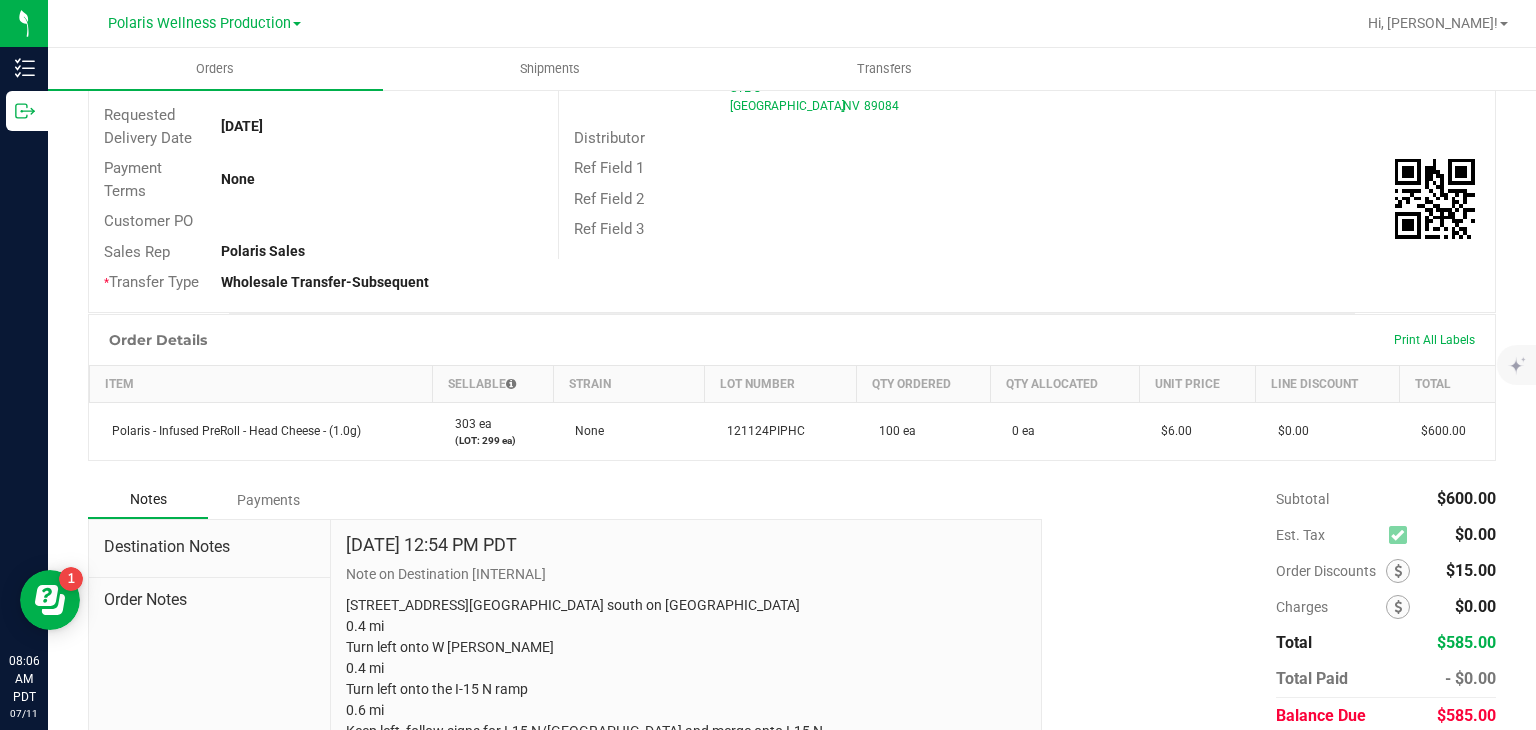 scroll, scrollTop: 0, scrollLeft: 0, axis: both 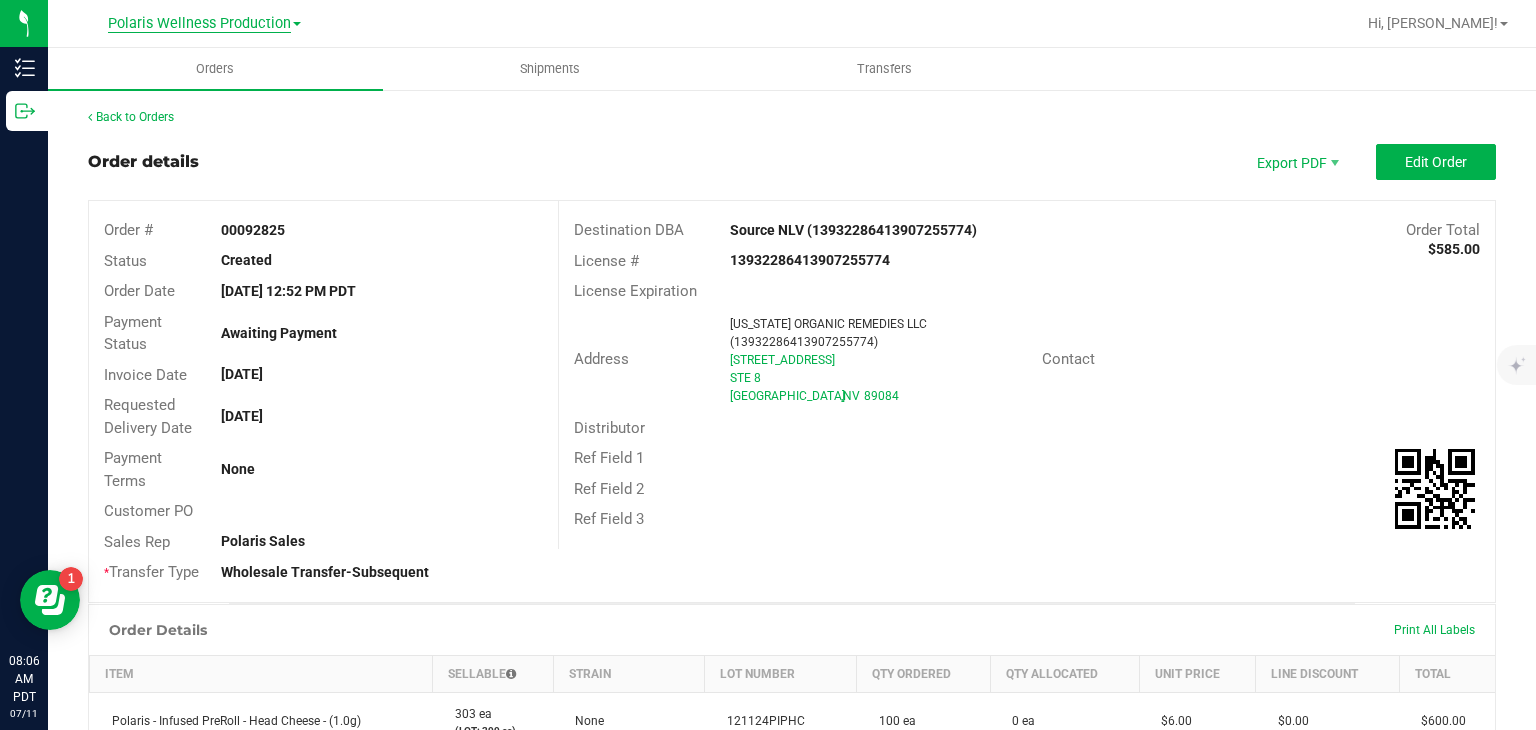 click on "Polaris Wellness Production" at bounding box center (199, 24) 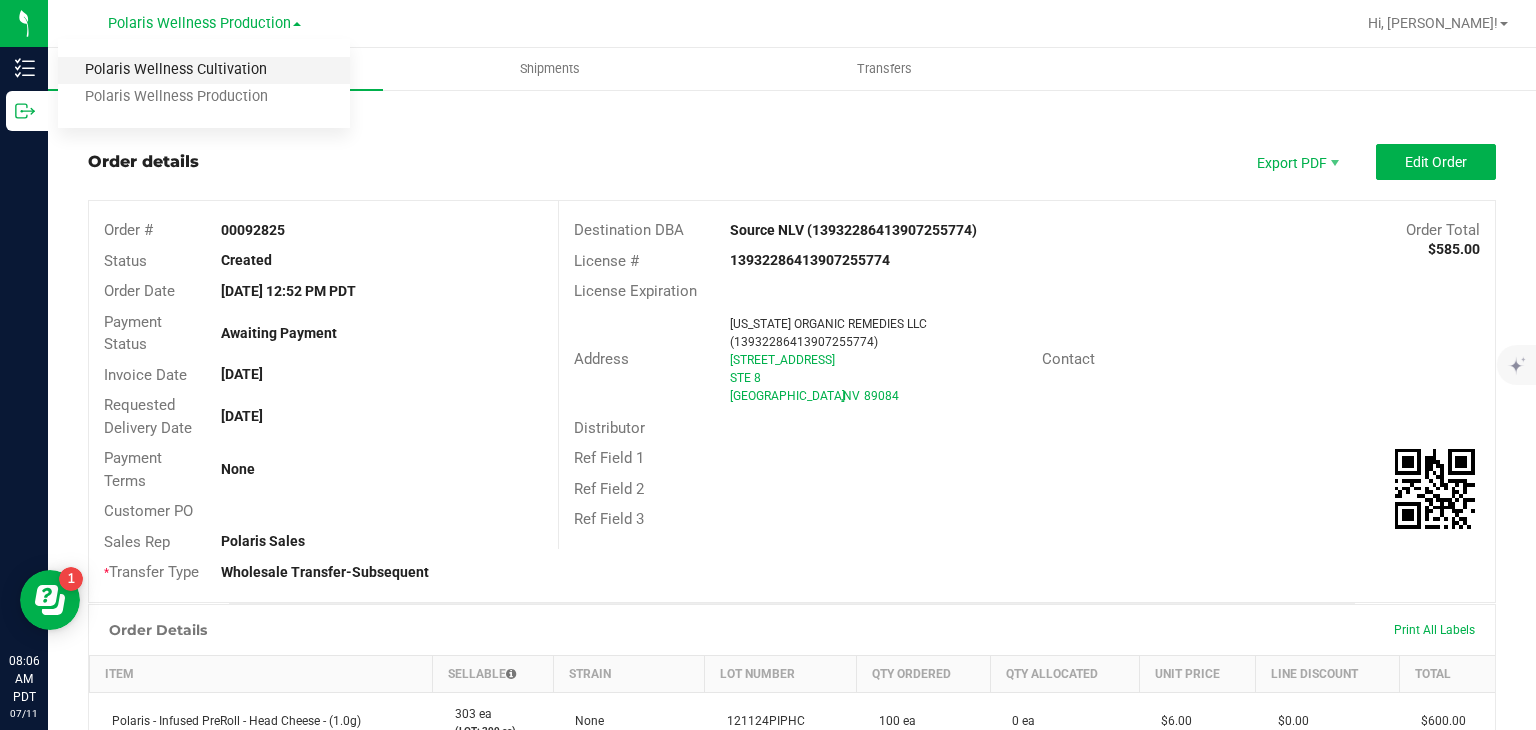 click on "Polaris Wellness Cultivation" at bounding box center [204, 70] 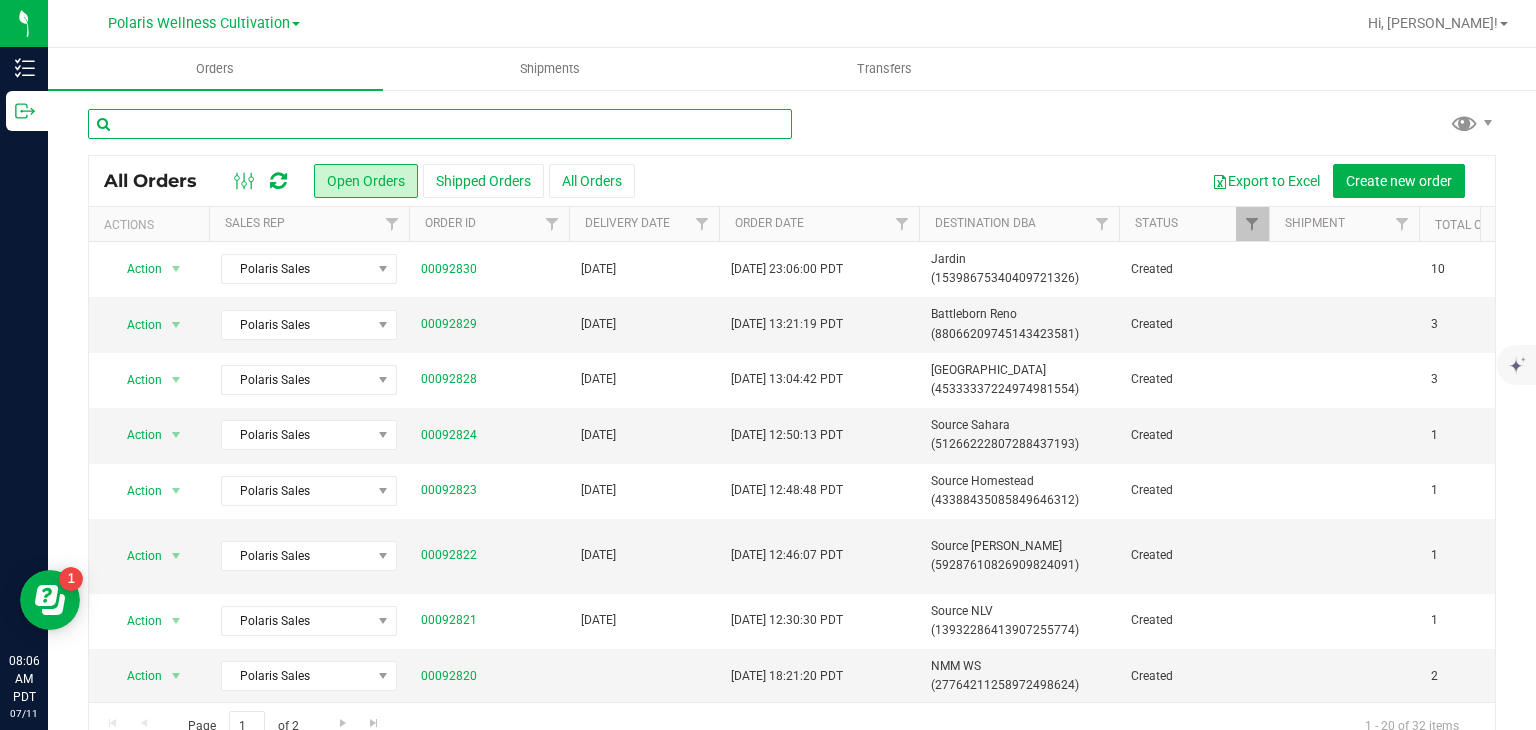 click at bounding box center [440, 124] 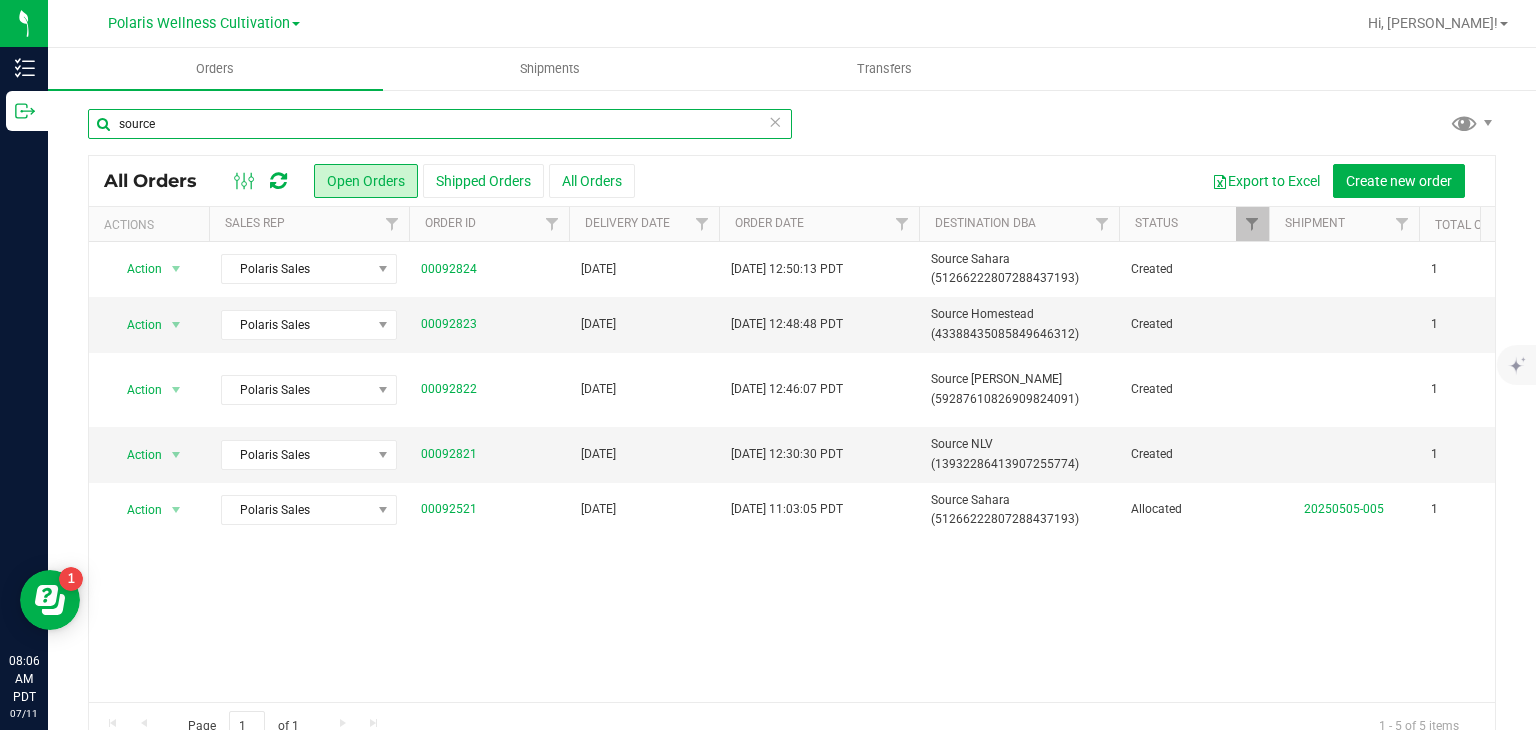 type on "source" 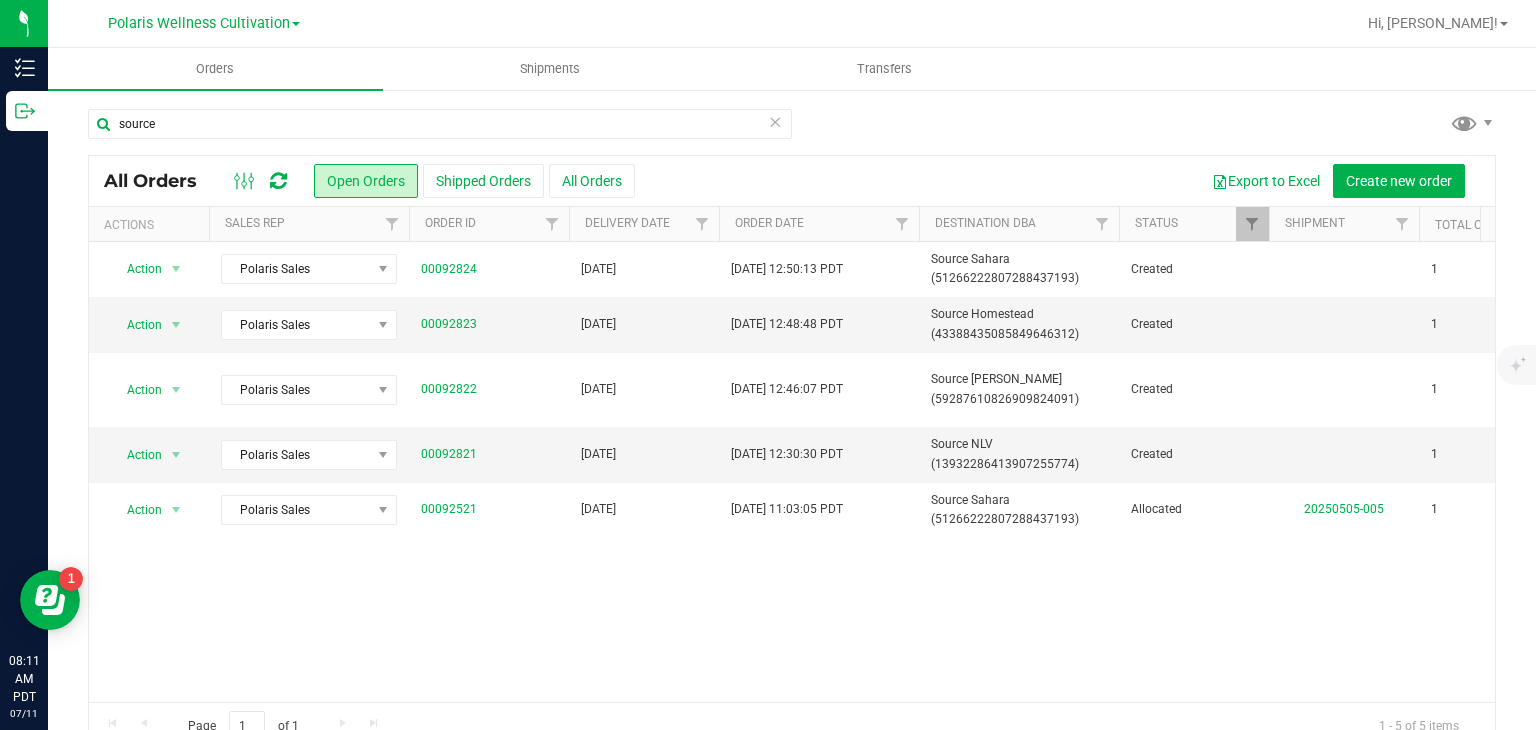 click at bounding box center (775, 121) 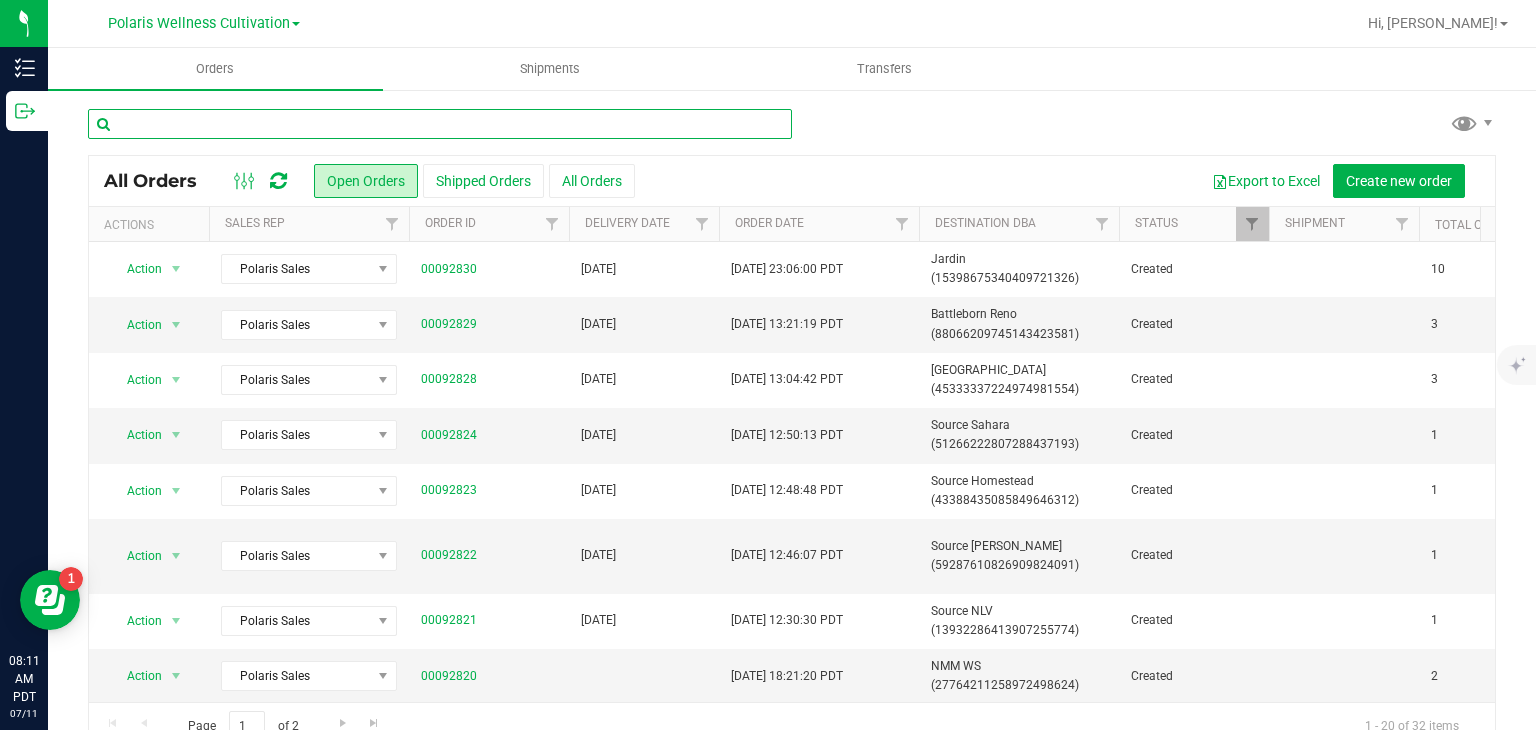 click at bounding box center (440, 124) 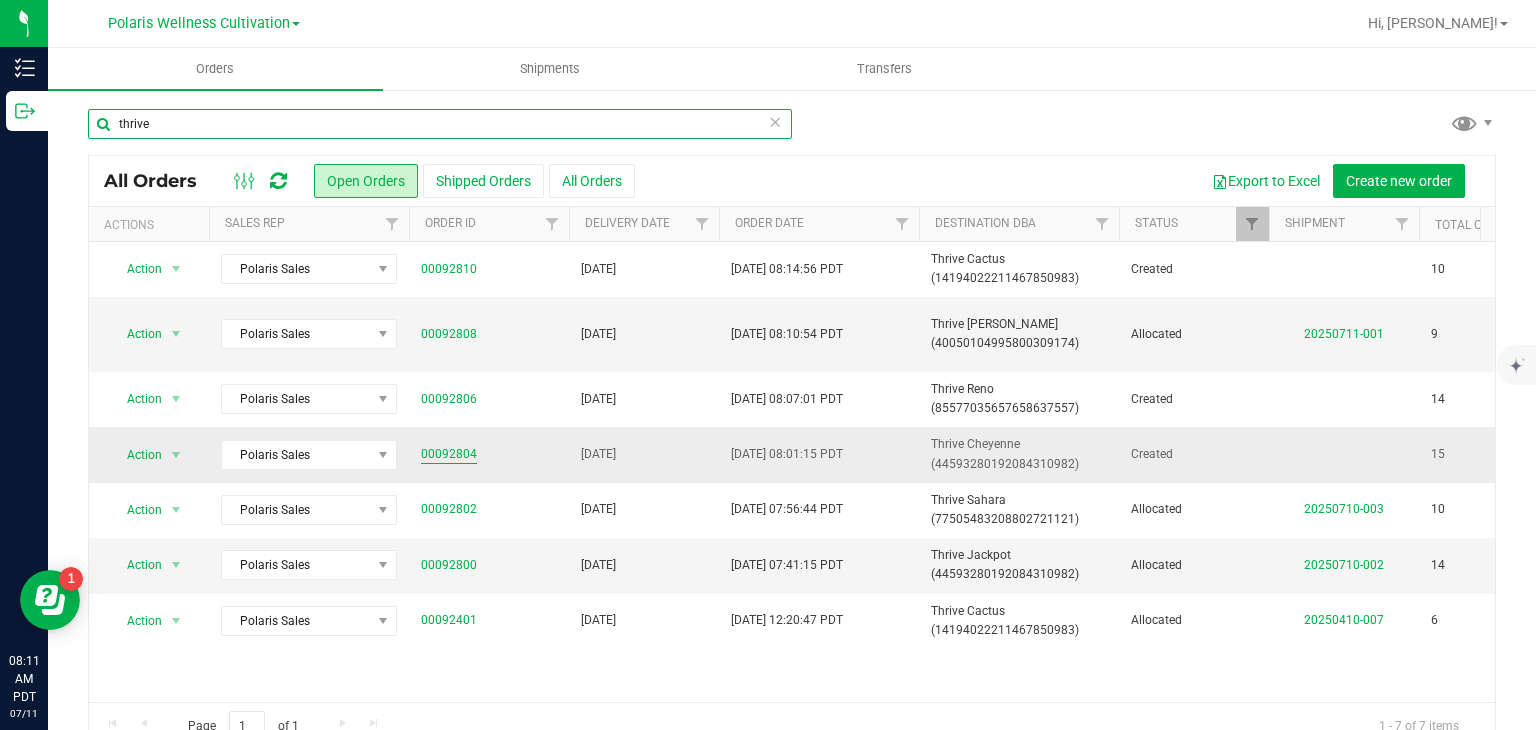 type on "thrive" 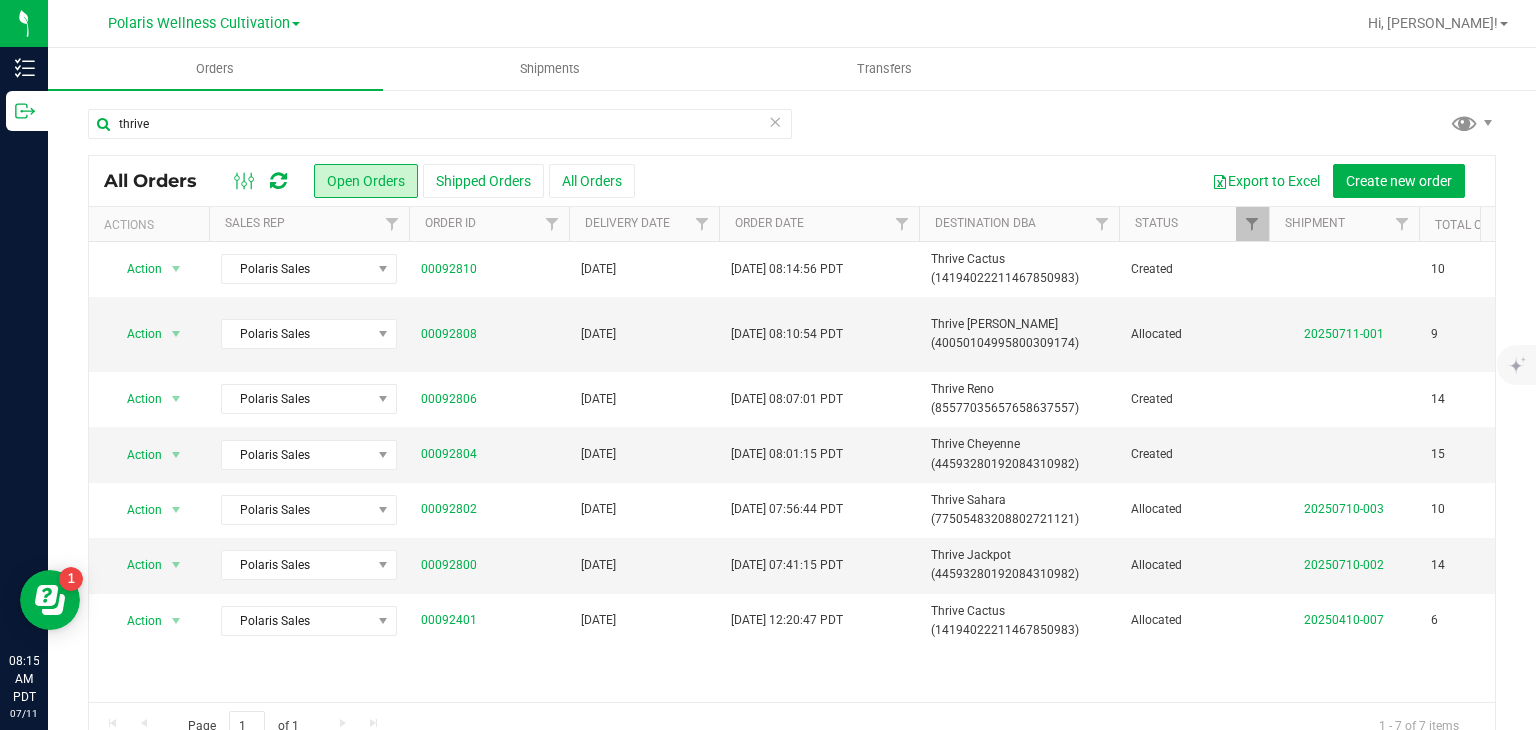 click on "Export to Excel
Create new order" at bounding box center [1057, 181] 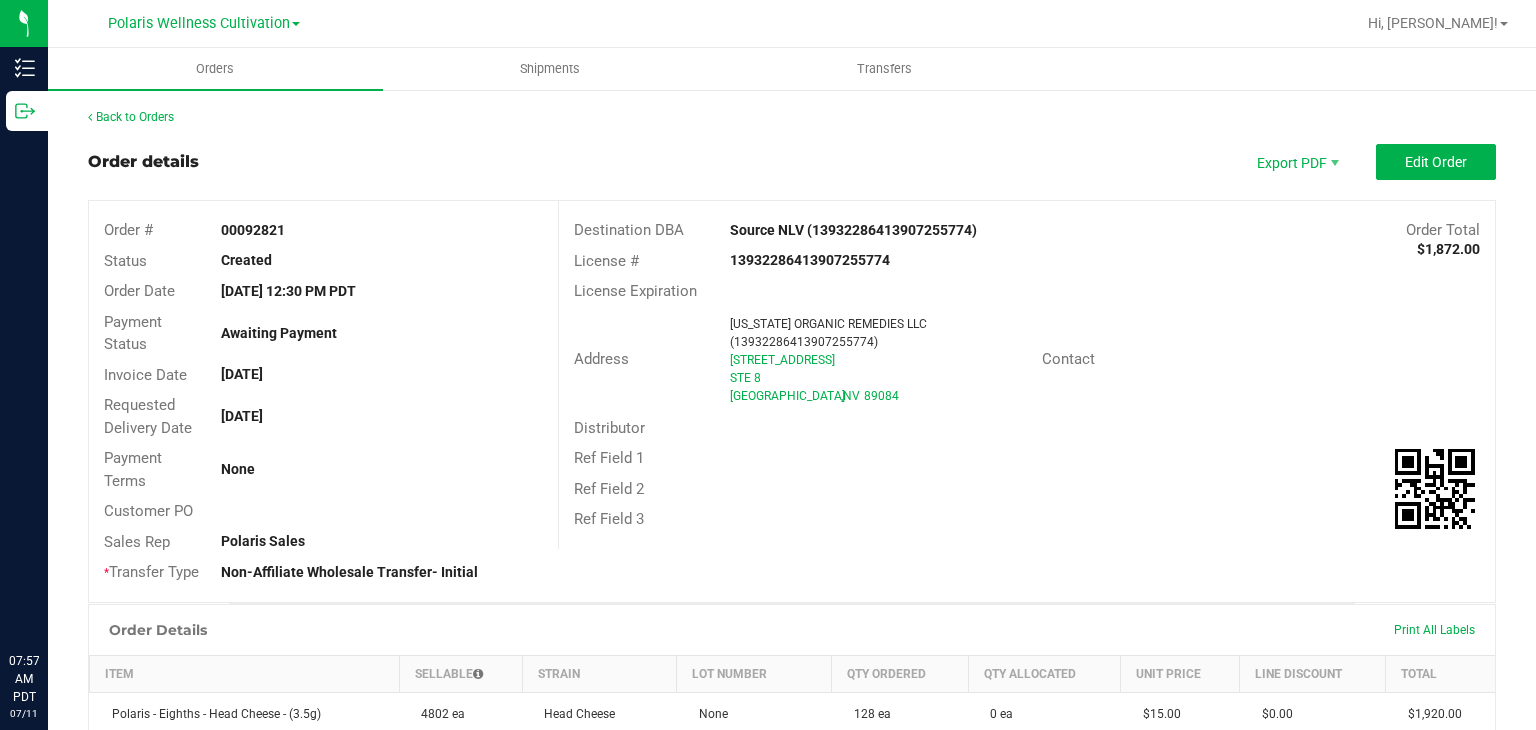 scroll, scrollTop: 0, scrollLeft: 0, axis: both 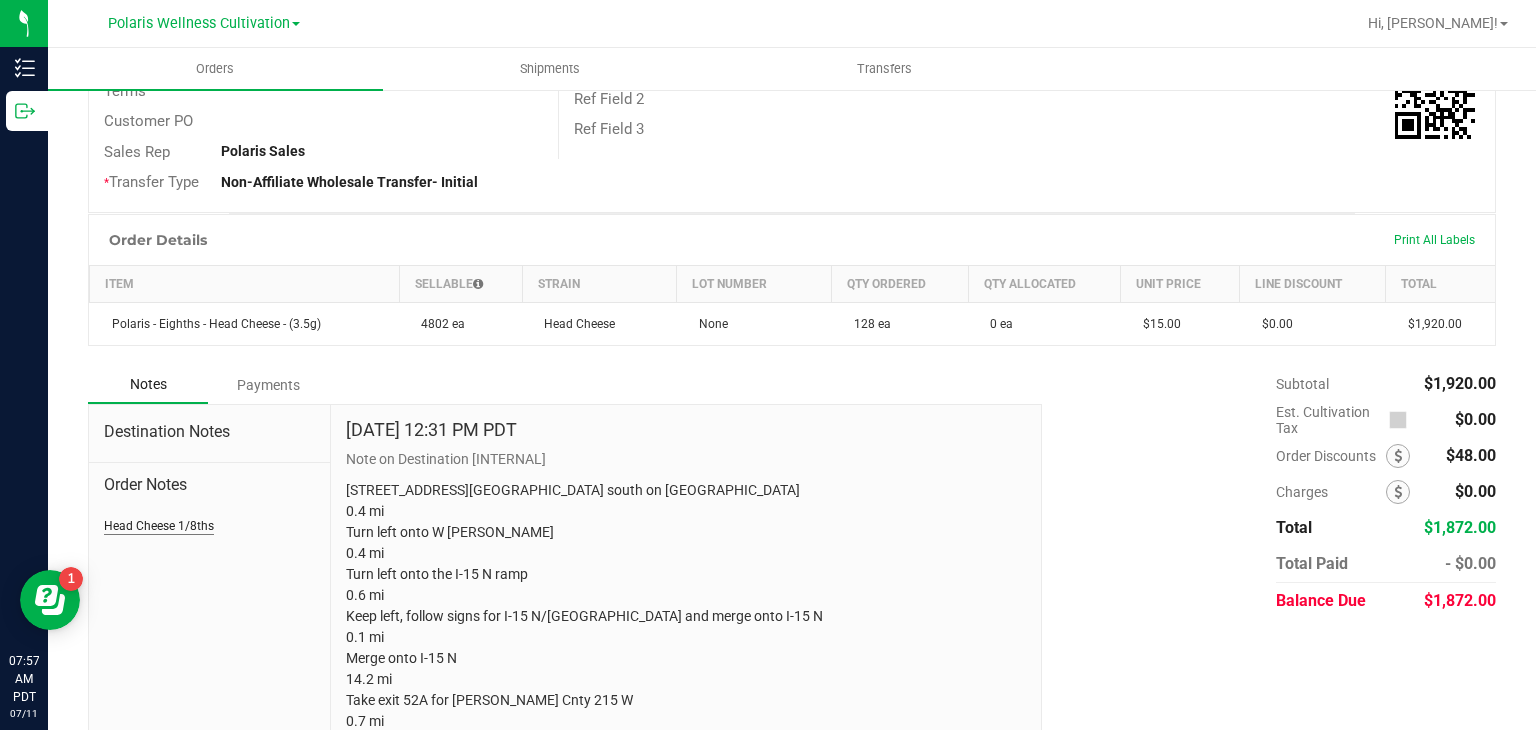 click on "Head Cheese 1/8ths" at bounding box center [159, 526] 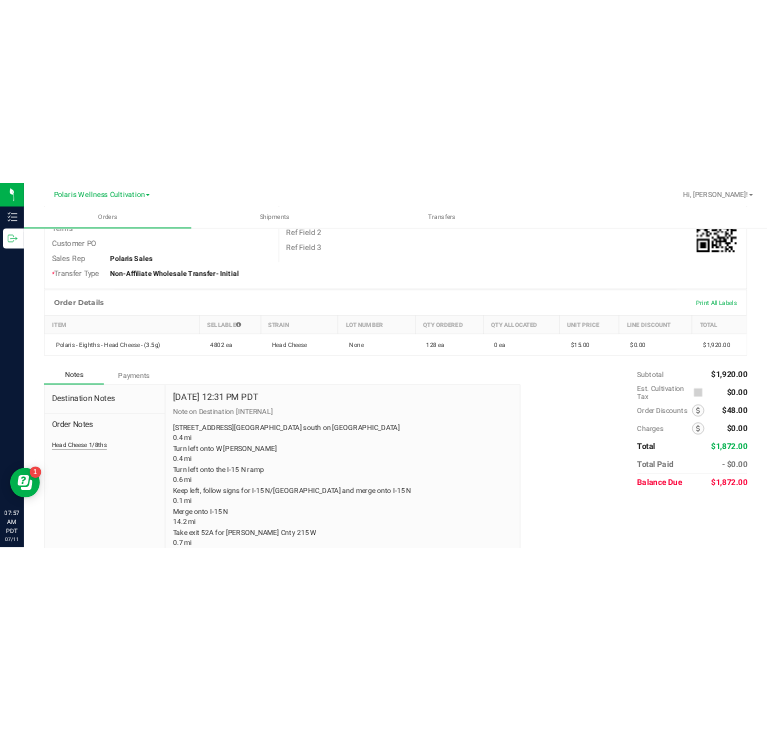 scroll, scrollTop: 352, scrollLeft: 0, axis: vertical 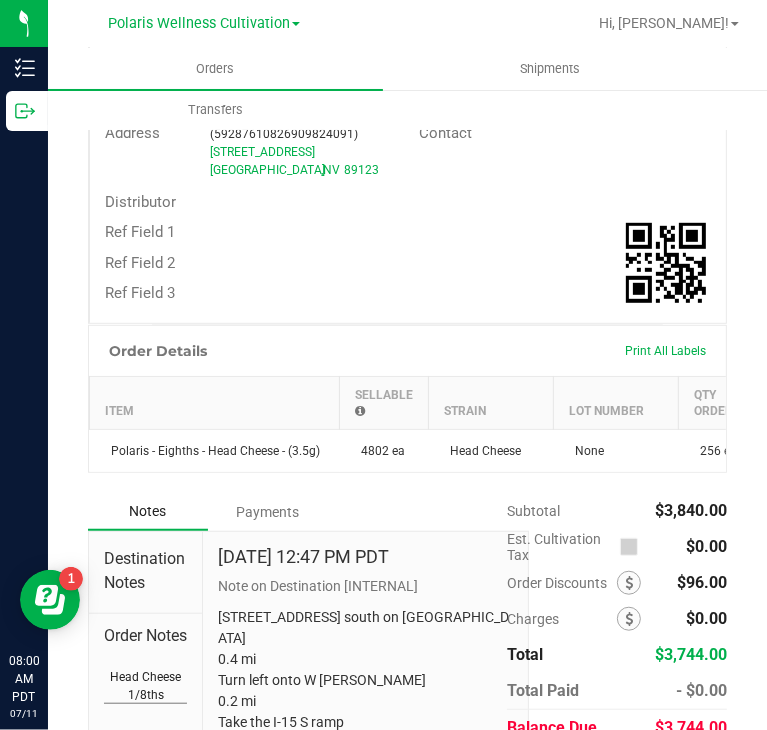 click on "Head Cheese 1/8ths" at bounding box center (145, 686) 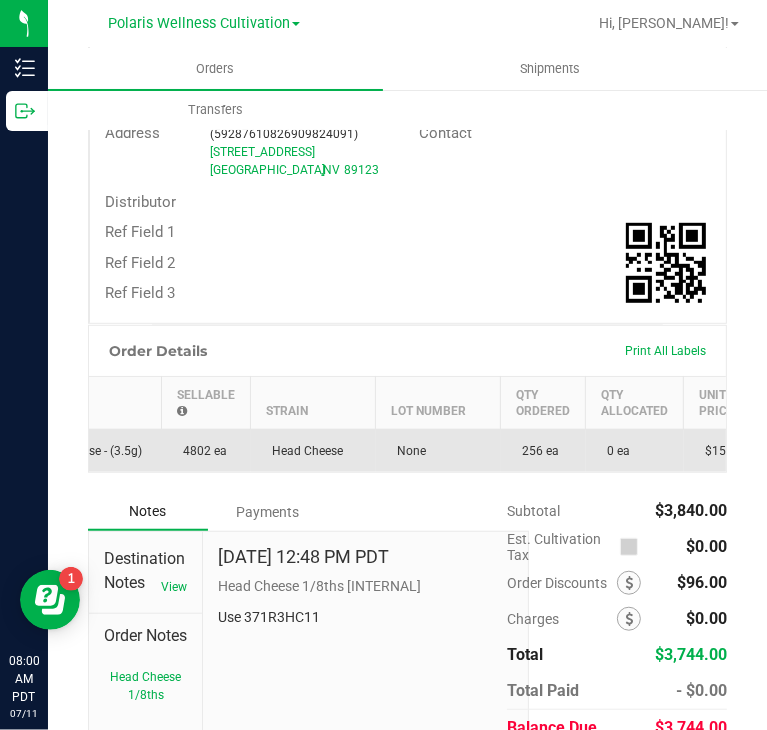 scroll, scrollTop: 0, scrollLeft: 230, axis: horizontal 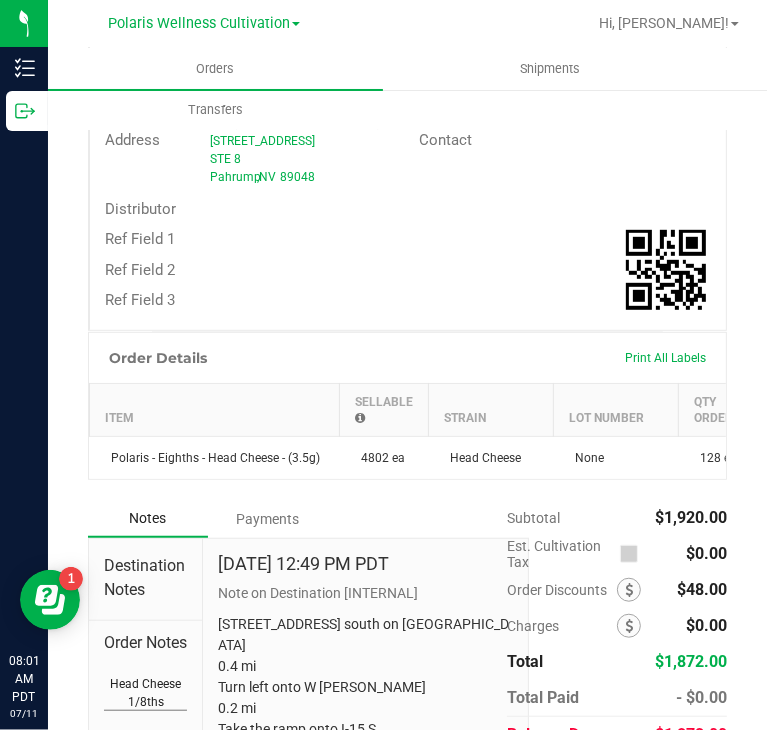 click on "Head Cheese 1/8ths" at bounding box center (145, 693) 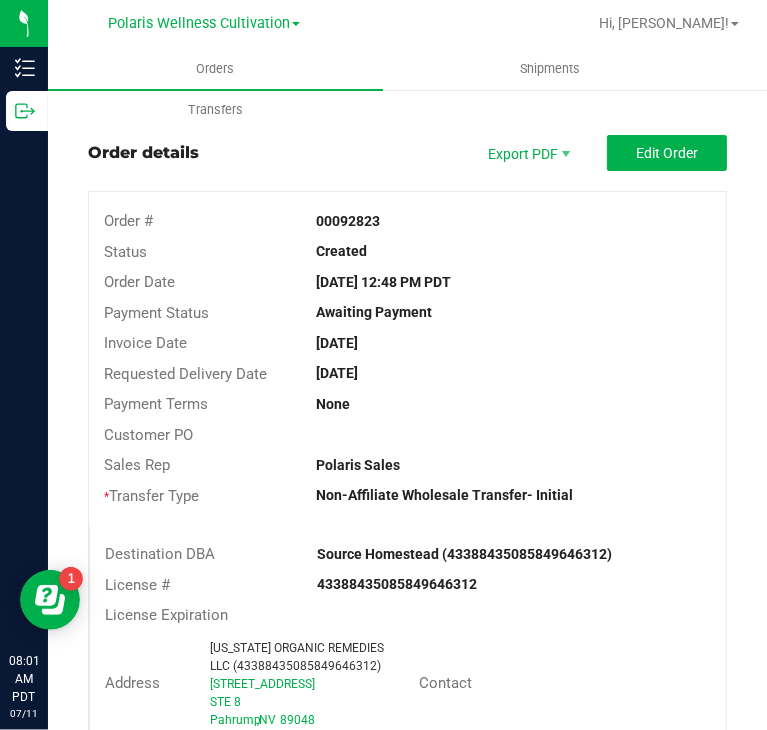 scroll, scrollTop: 3, scrollLeft: 0, axis: vertical 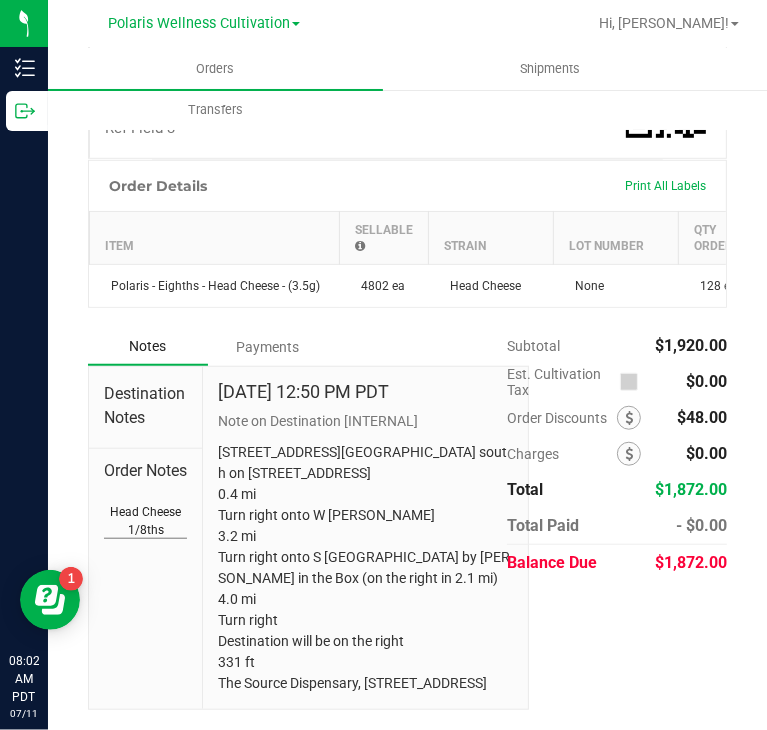click on "Head Cheese 1/8ths" at bounding box center [145, 521] 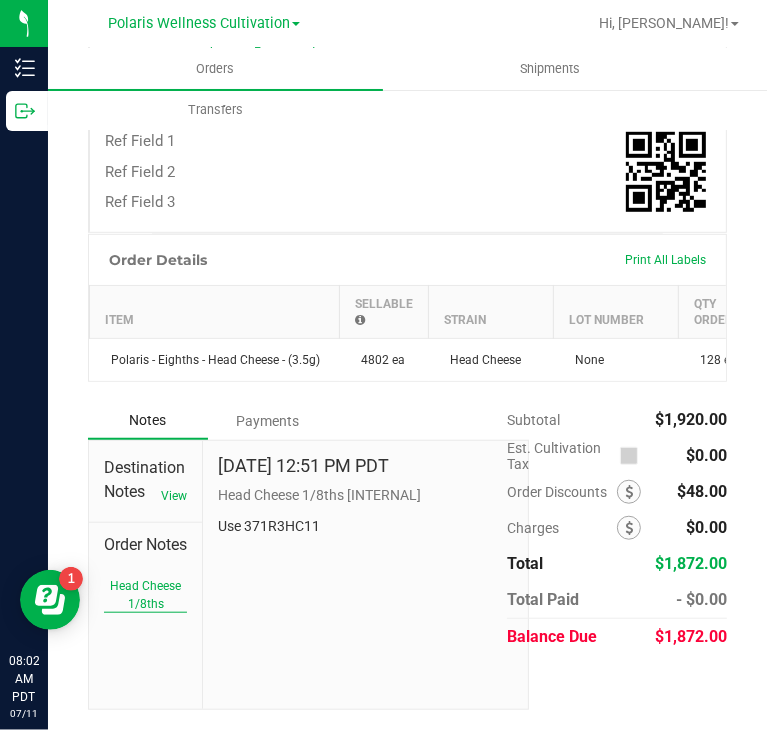 scroll, scrollTop: 663, scrollLeft: 0, axis: vertical 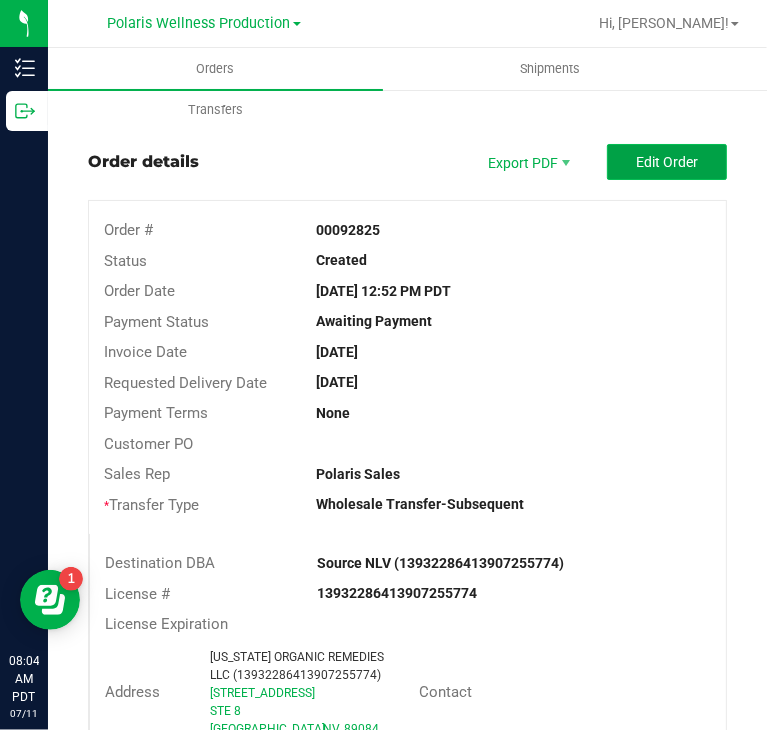 click on "Edit Order" at bounding box center [667, 162] 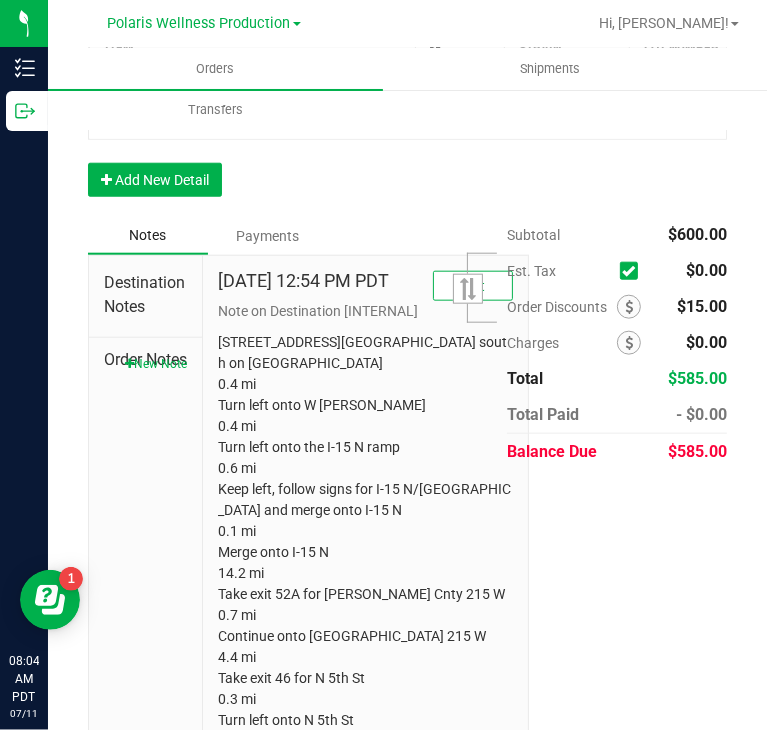 scroll, scrollTop: 991, scrollLeft: 0, axis: vertical 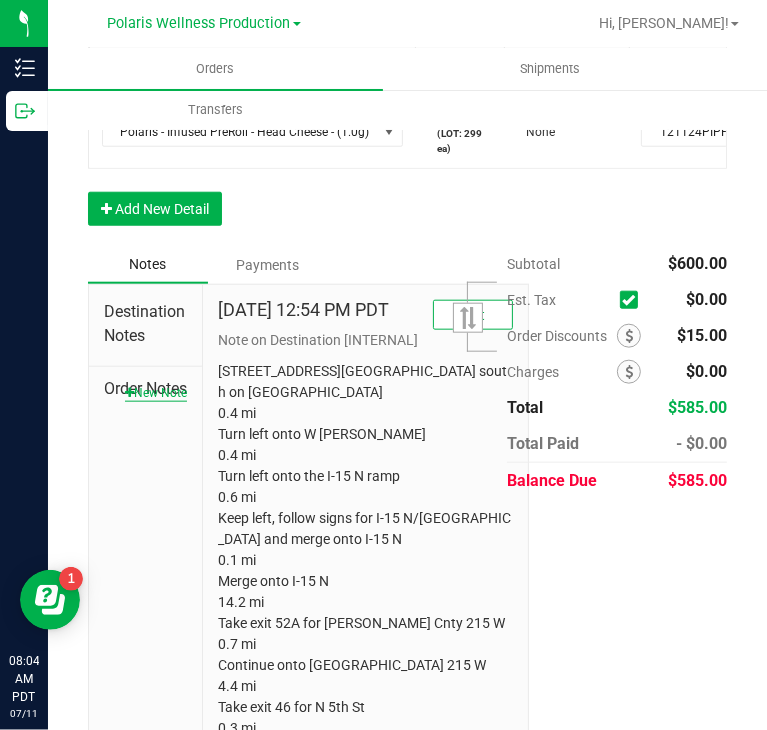click on "New Note" at bounding box center [156, 393] 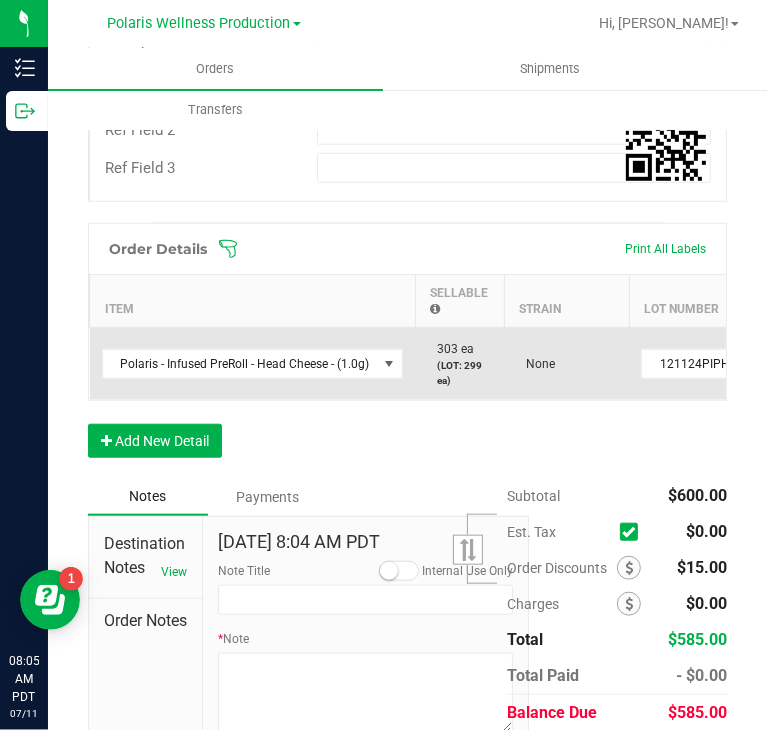 scroll, scrollTop: 756, scrollLeft: 0, axis: vertical 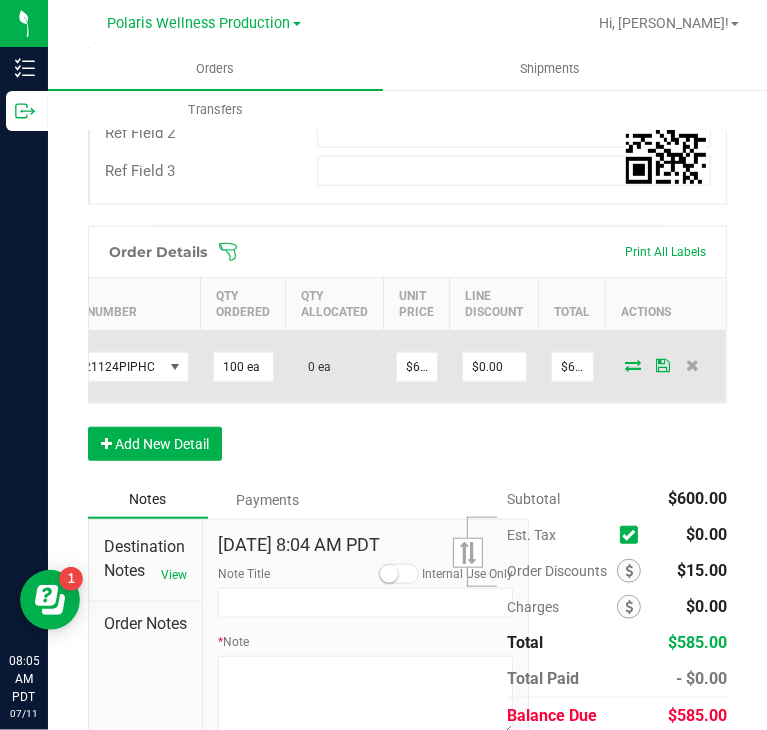 click at bounding box center (633, 365) 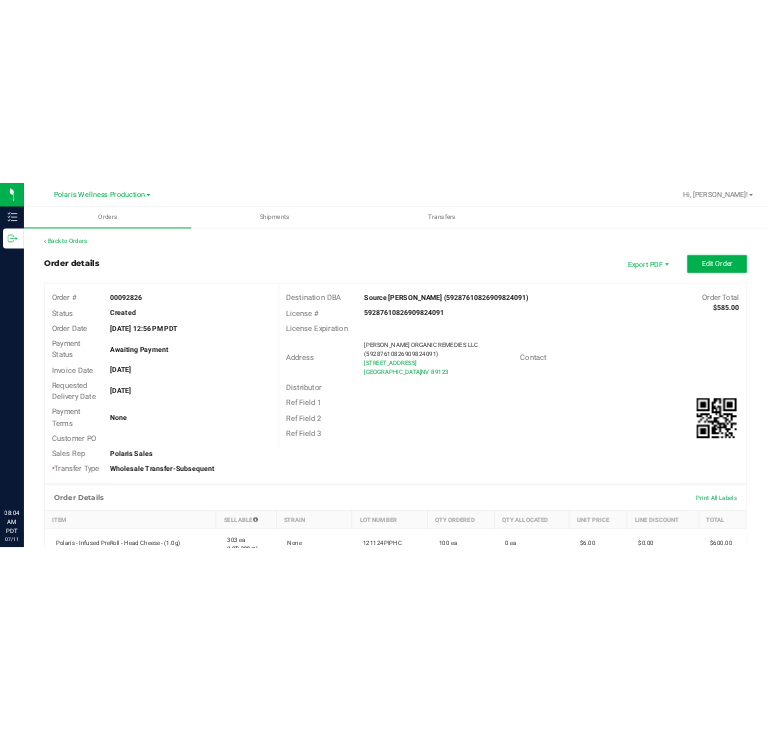 scroll, scrollTop: 0, scrollLeft: 0, axis: both 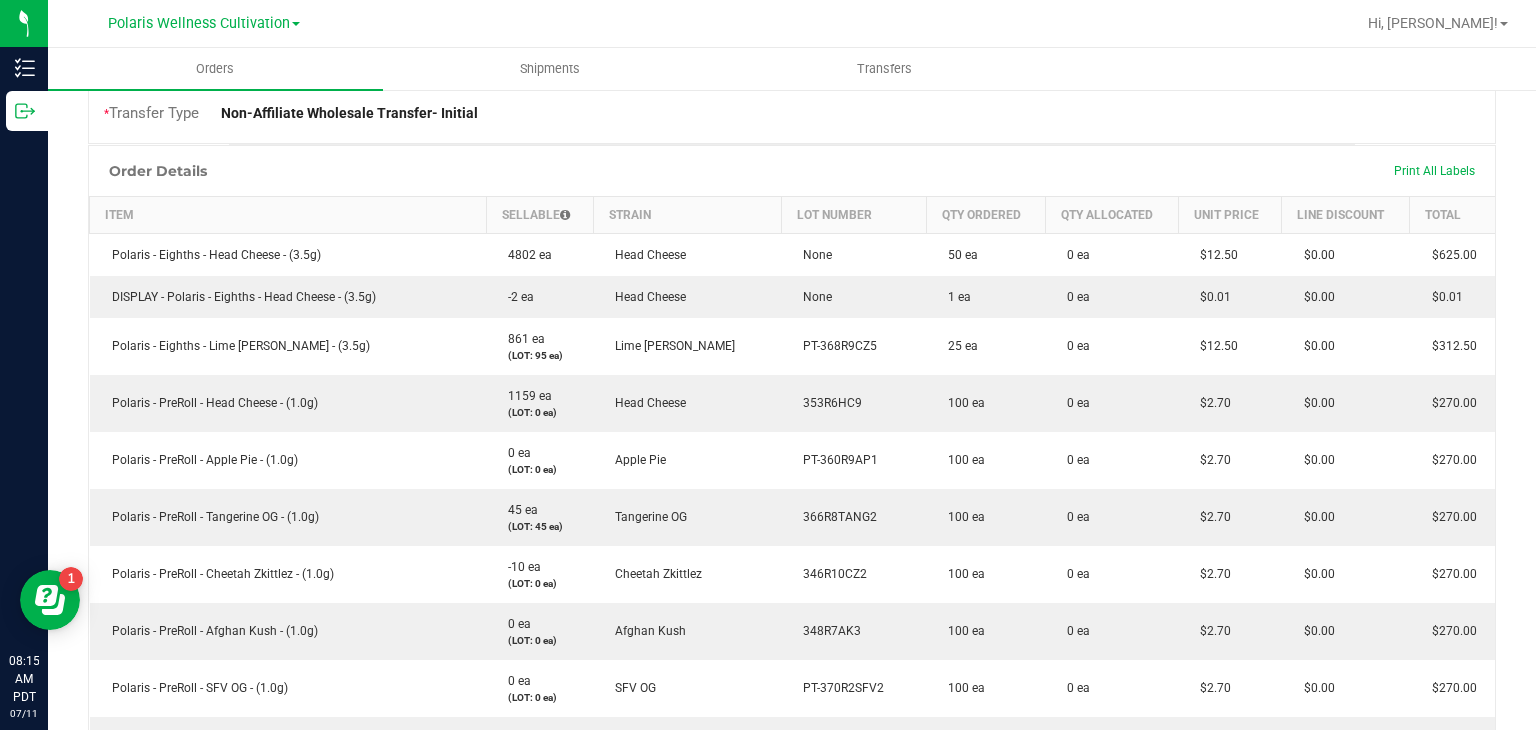 click on "Polaris Wellness Cultivation" at bounding box center (204, 22) 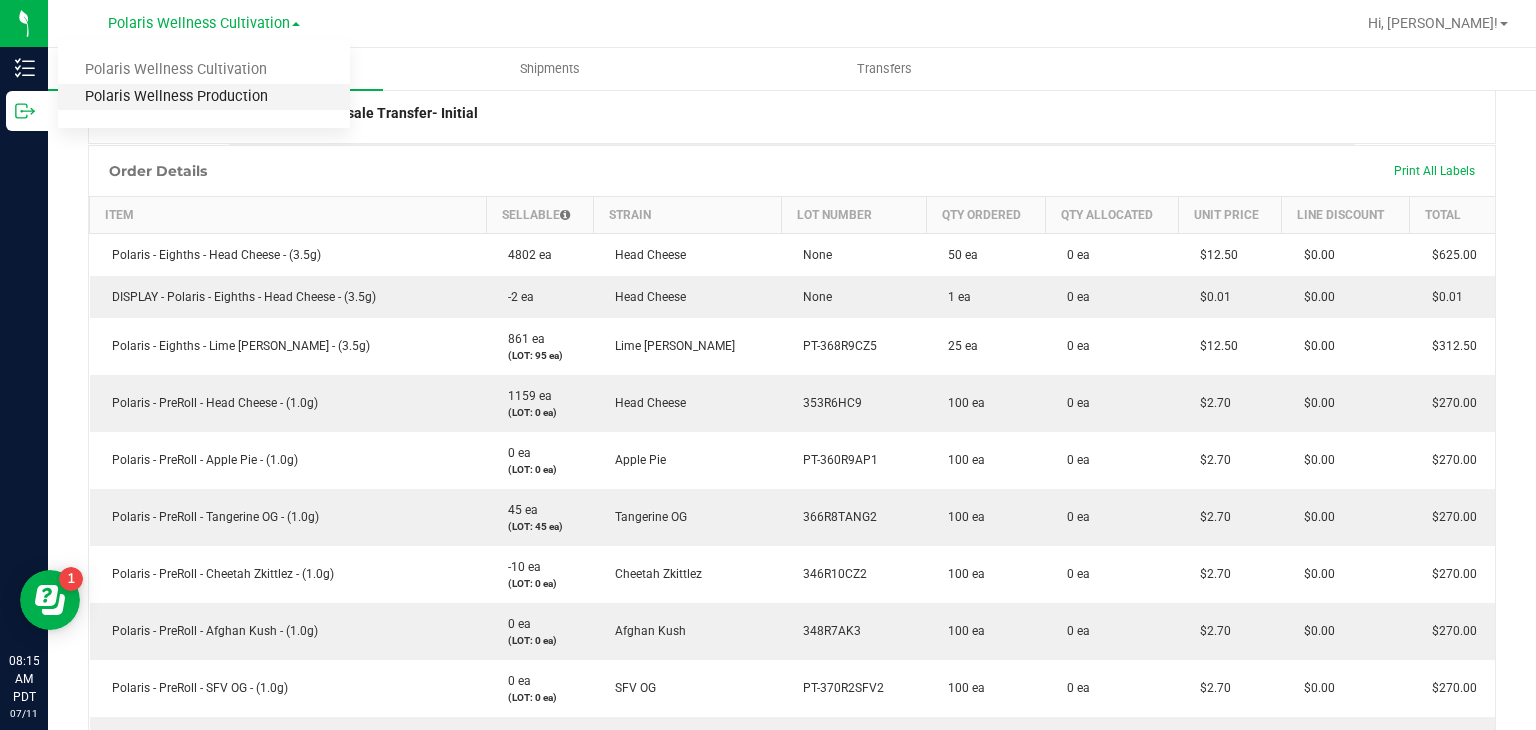 click on "Polaris Wellness Production" at bounding box center (204, 97) 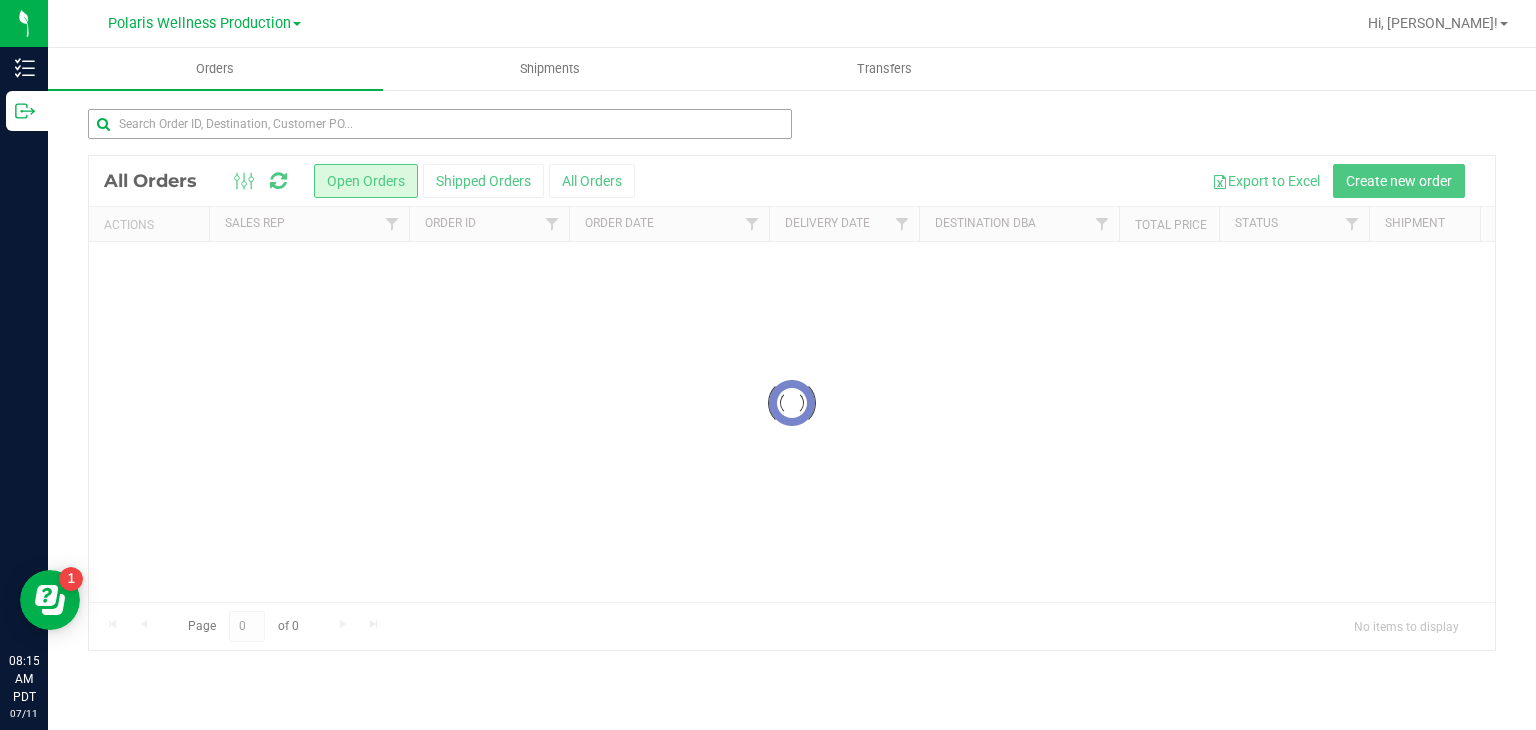 scroll, scrollTop: 0, scrollLeft: 0, axis: both 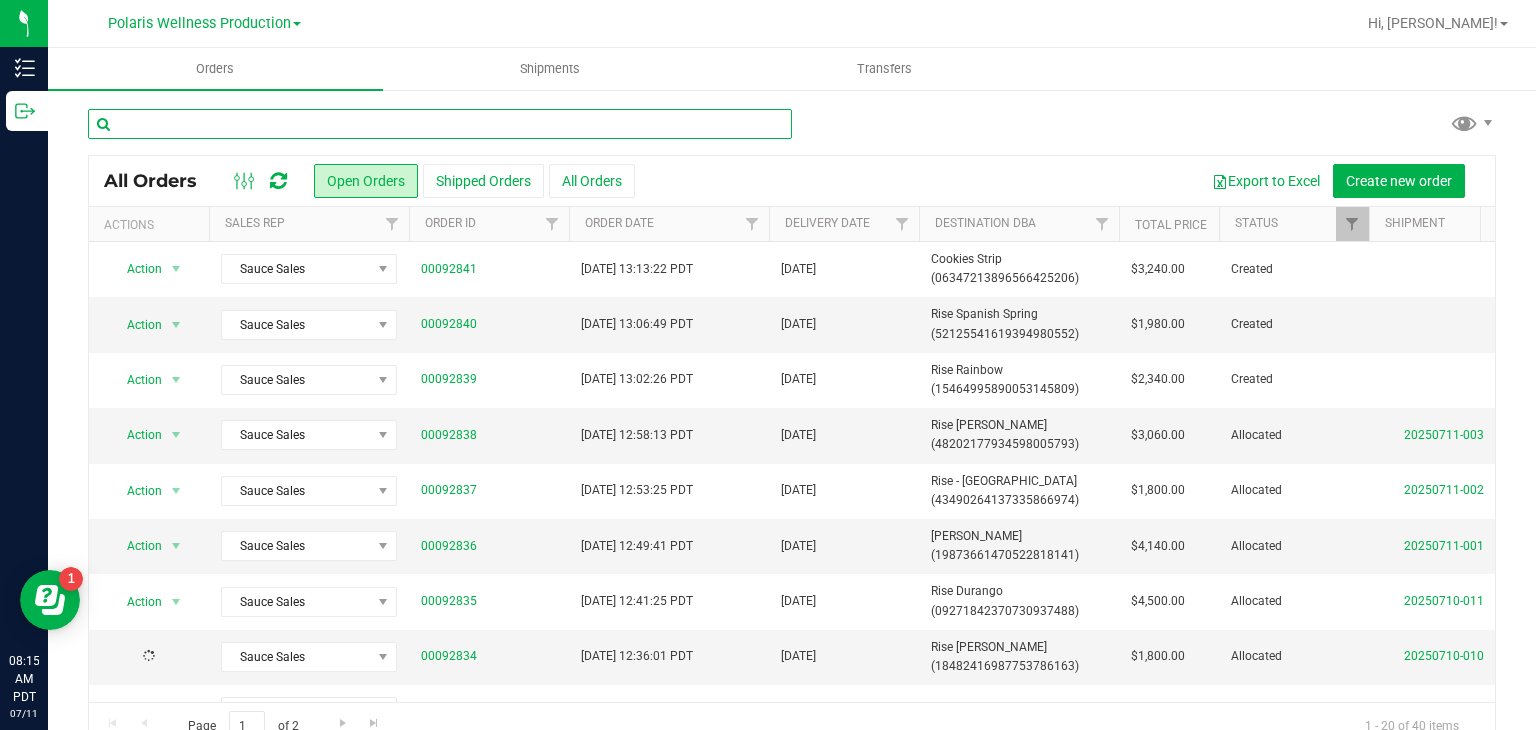 click at bounding box center [440, 124] 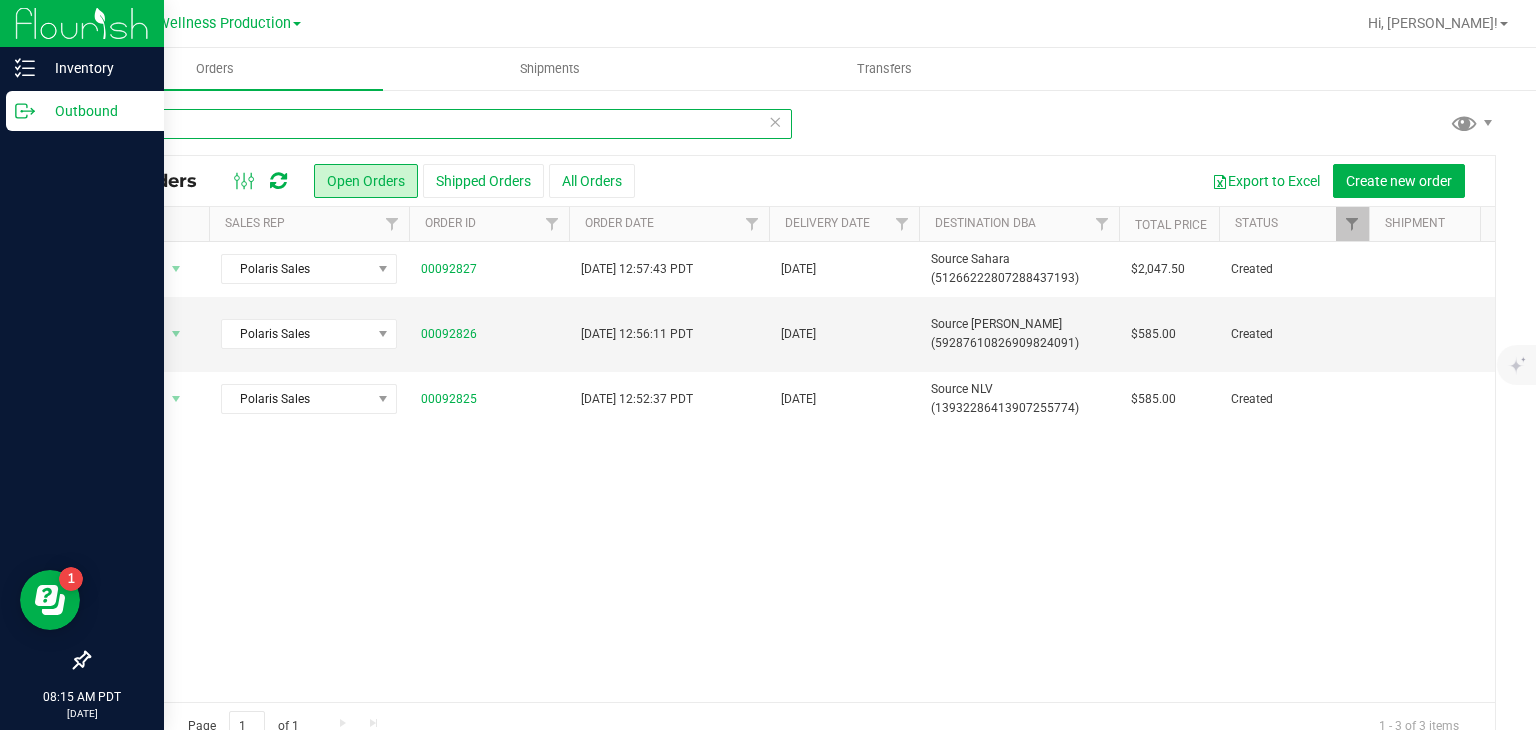 type on "source" 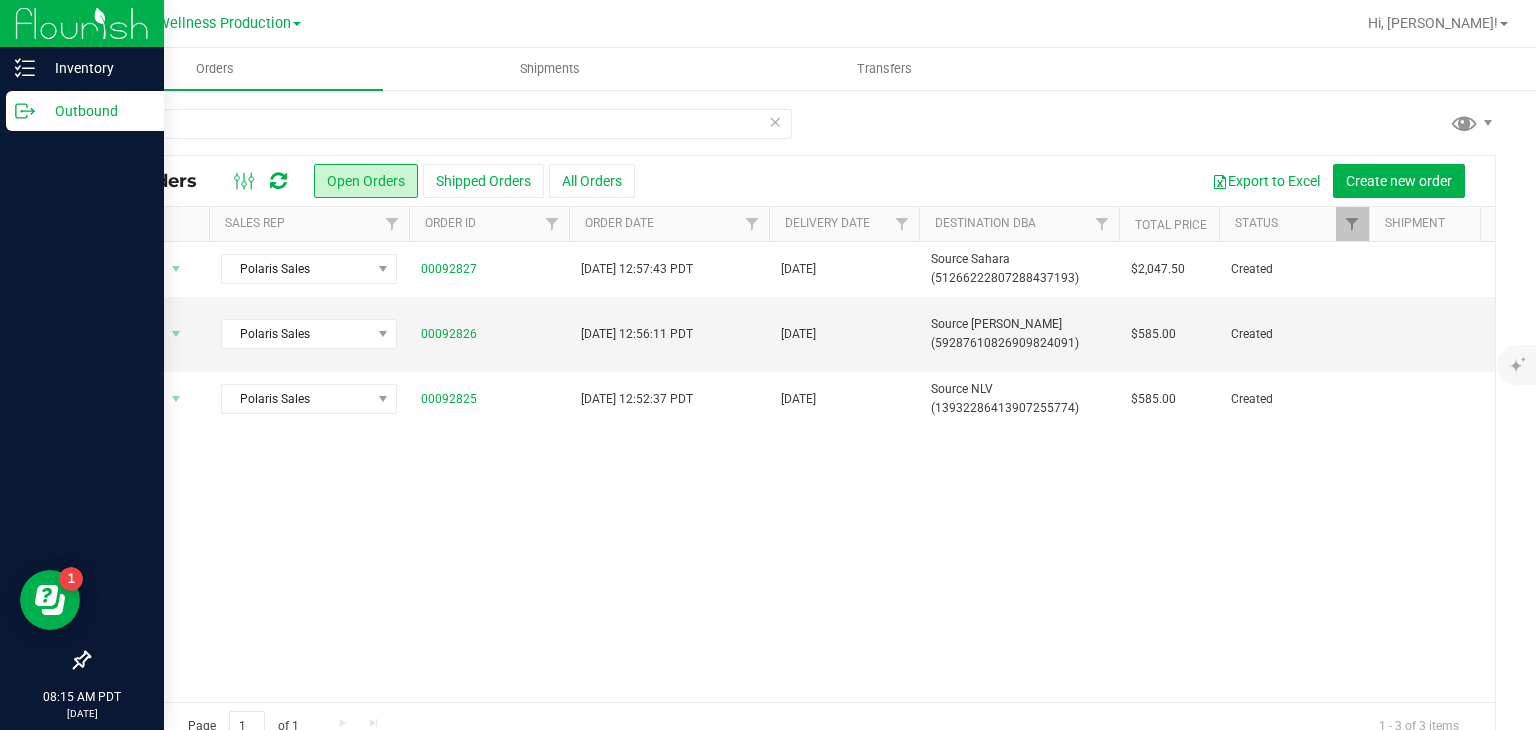 click on "Outbound" at bounding box center (95, 111) 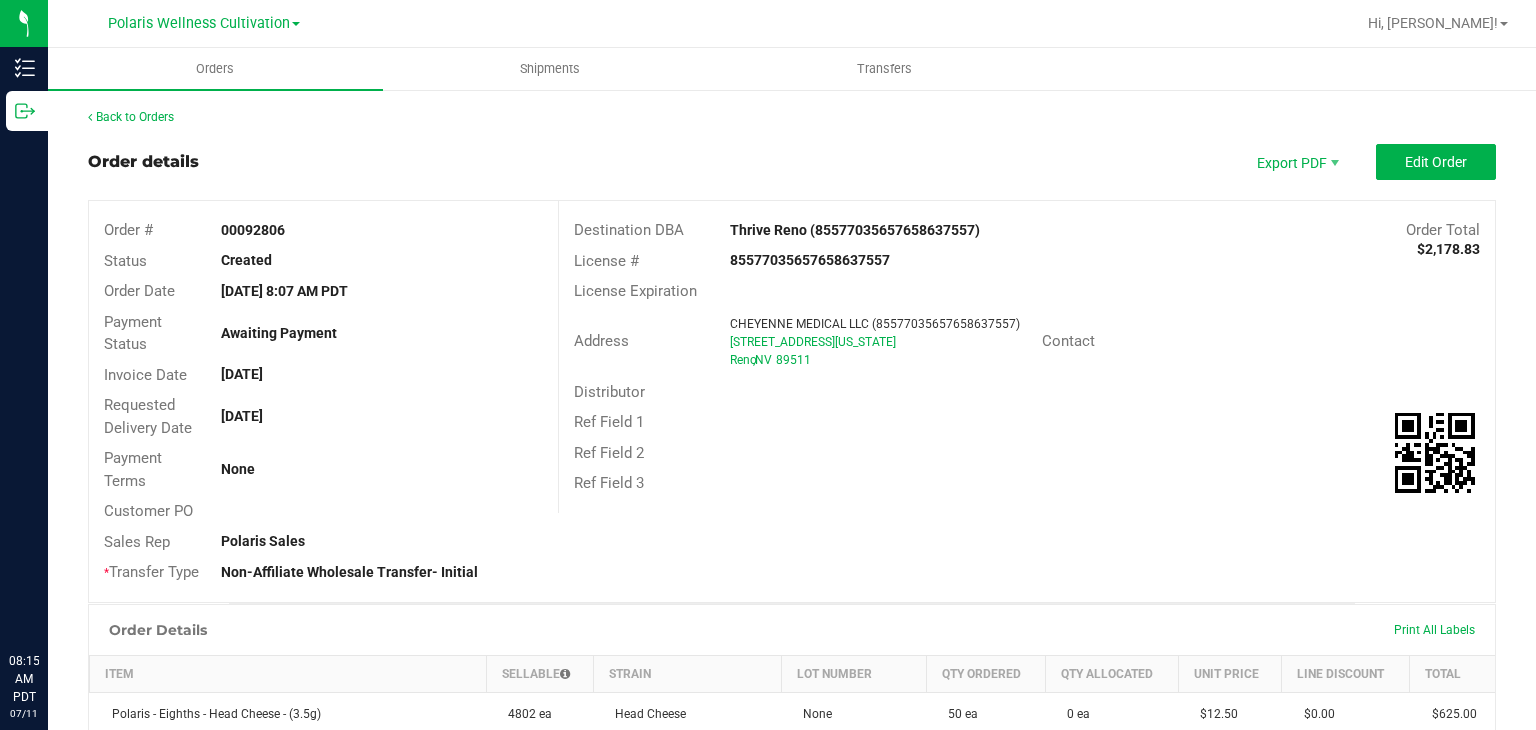 scroll, scrollTop: 0, scrollLeft: 0, axis: both 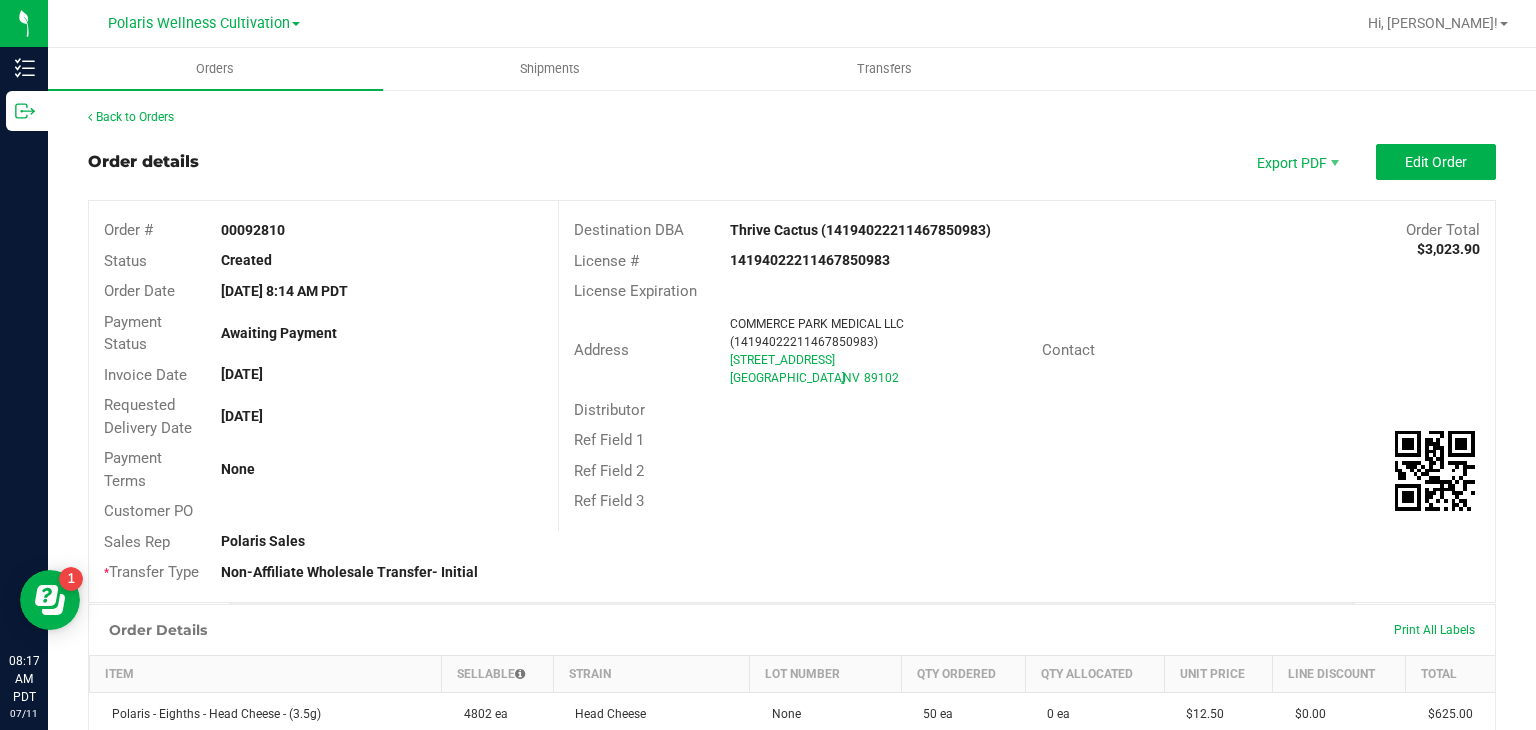 click on "Destination DBA   Thrive Cactus (14194022211467850983)   Order Total   $3,023.90   License #   14194022211467850983   License Expiration   Address  COMMERCE PARK MEDICAL LLC (14194022211467850983) [STREET_ADDRESS] [GEOGRAPHIC_DATA]  Contact   Distributor      Ref Field 1      Ref Field 2      Ref Field 3" at bounding box center (1026, 366) 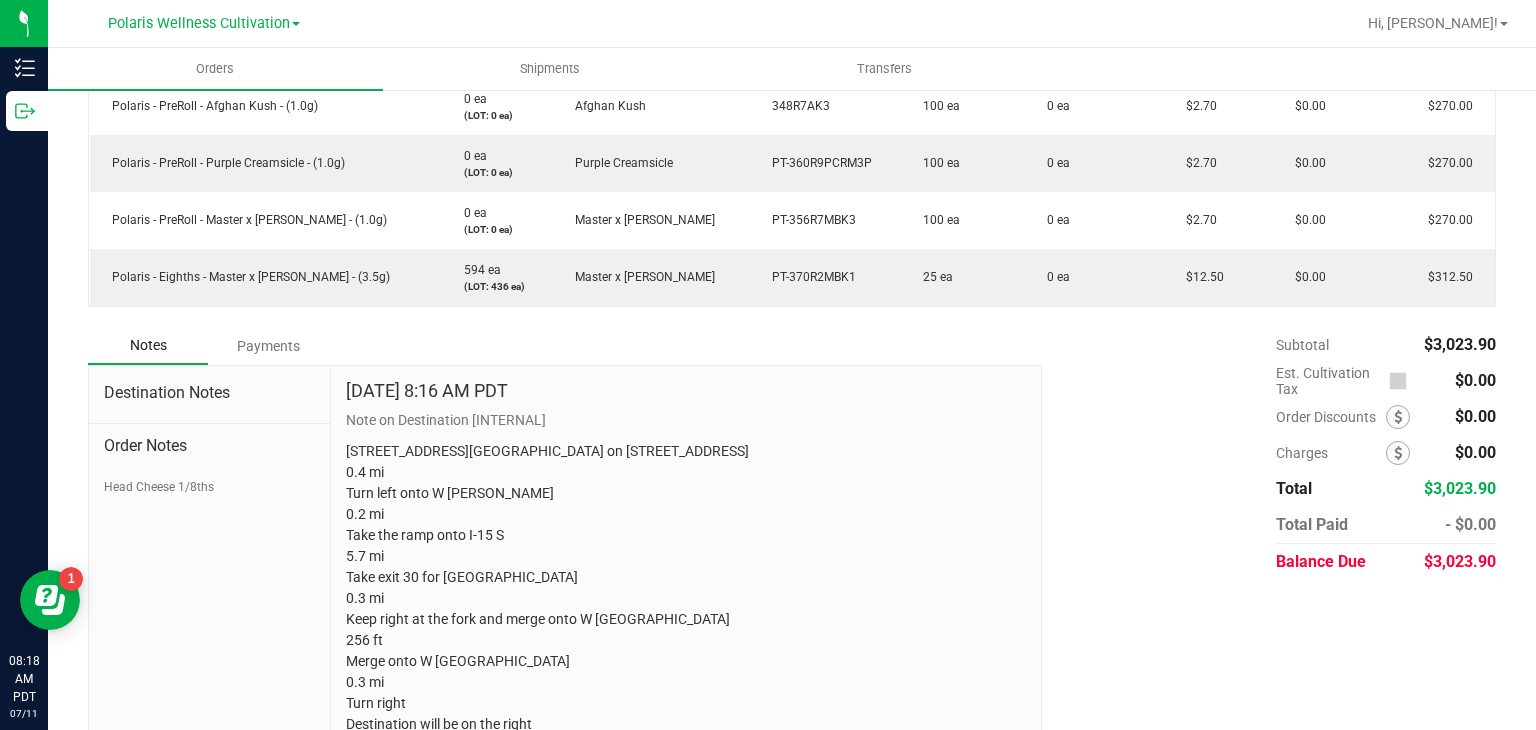 scroll, scrollTop: 944, scrollLeft: 0, axis: vertical 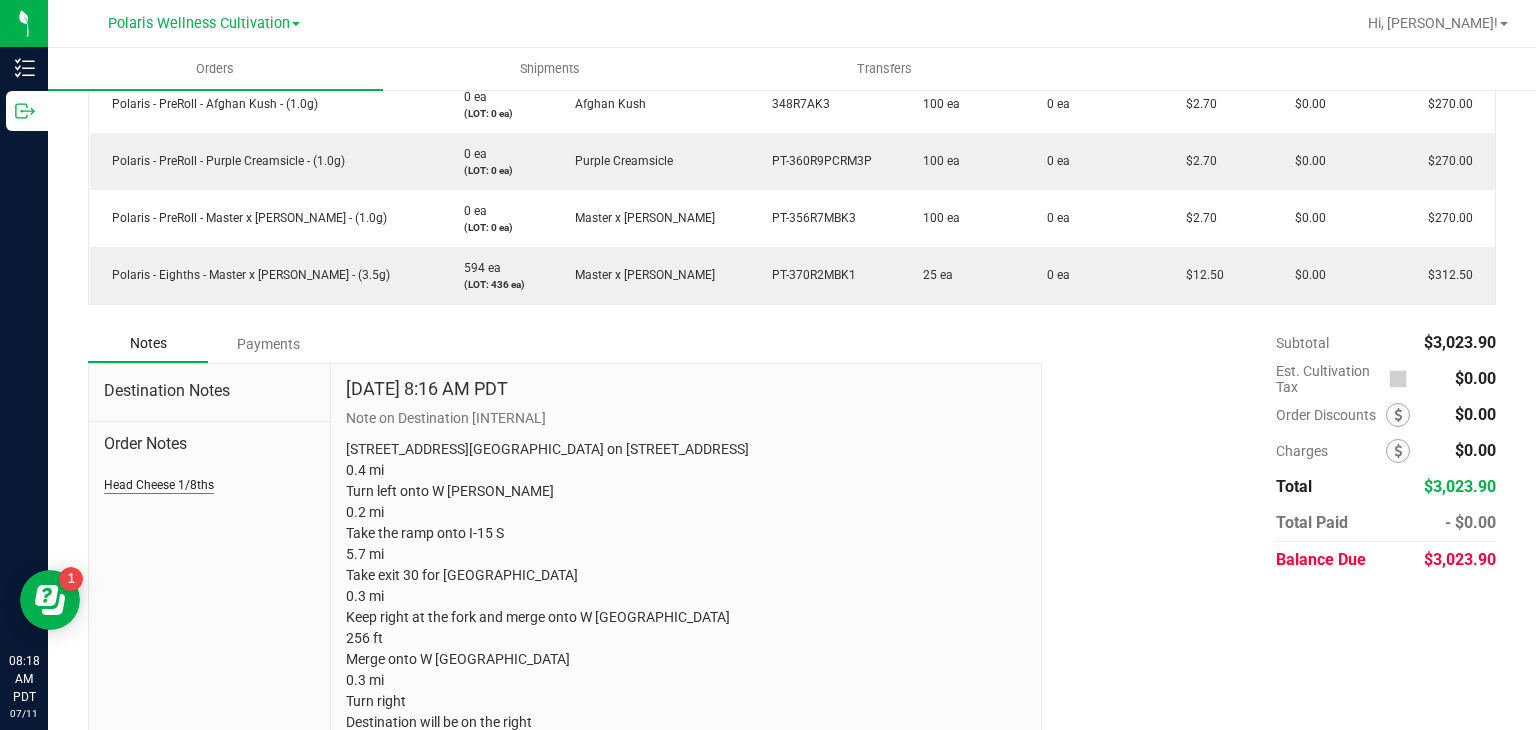 click on "Head Cheese 1/8ths" at bounding box center [159, 485] 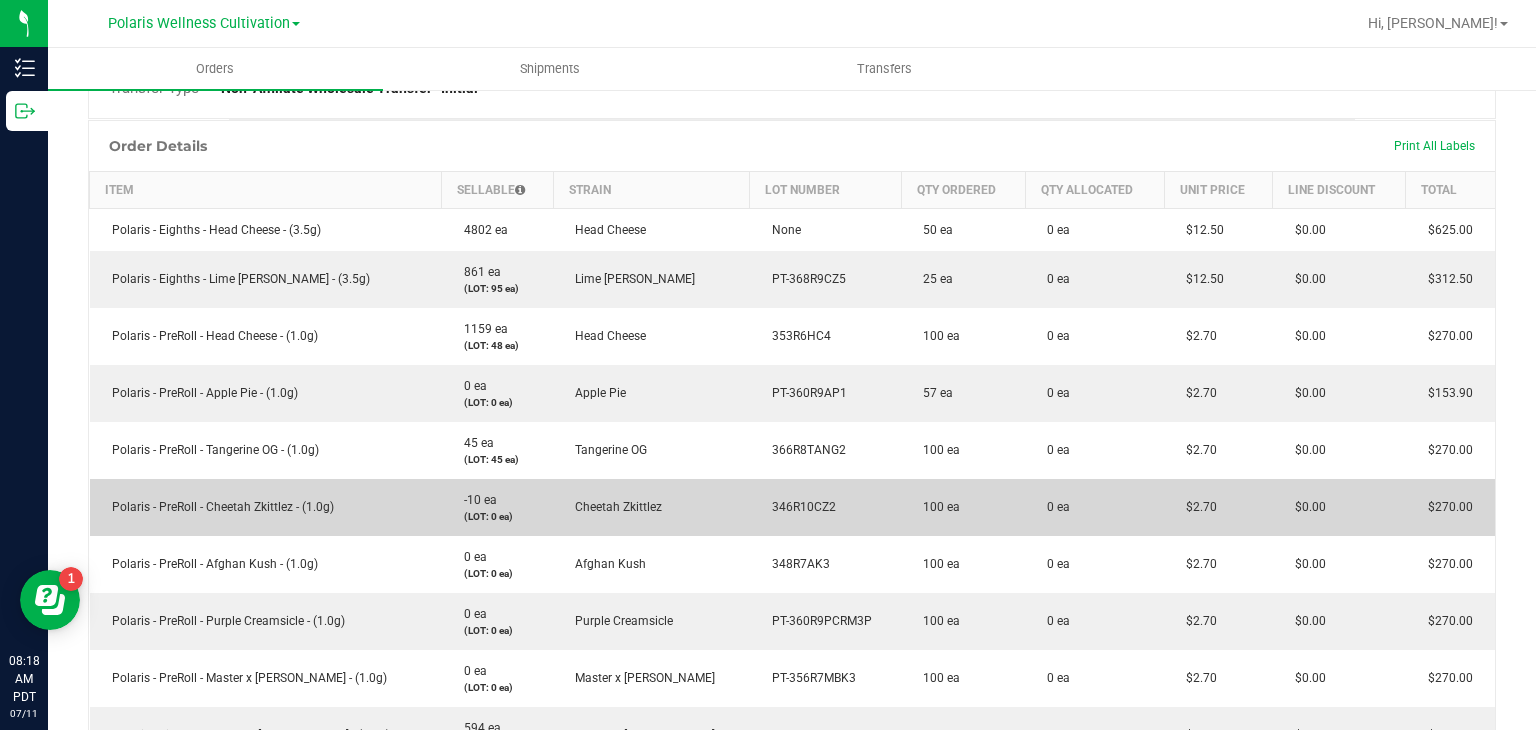 scroll, scrollTop: 477, scrollLeft: 0, axis: vertical 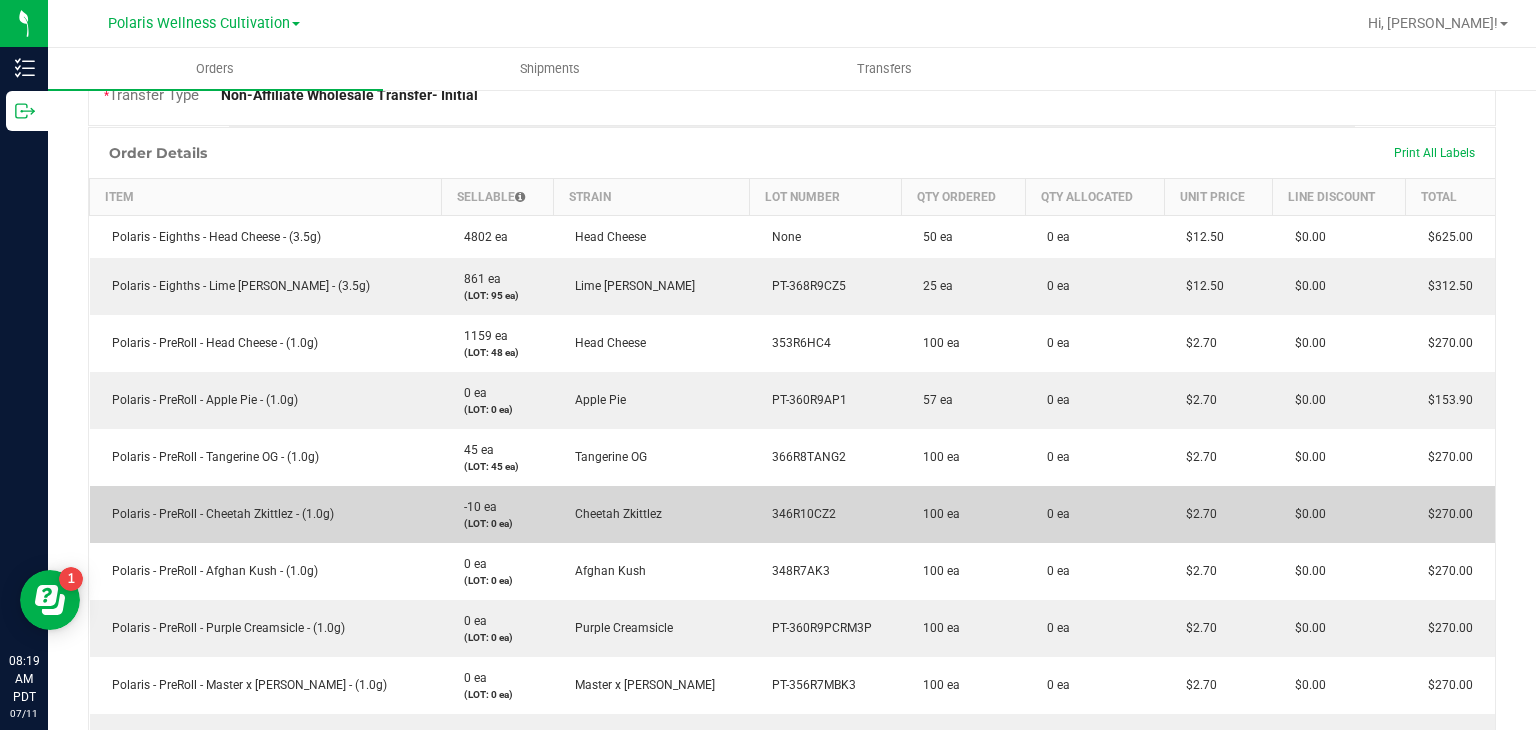 type 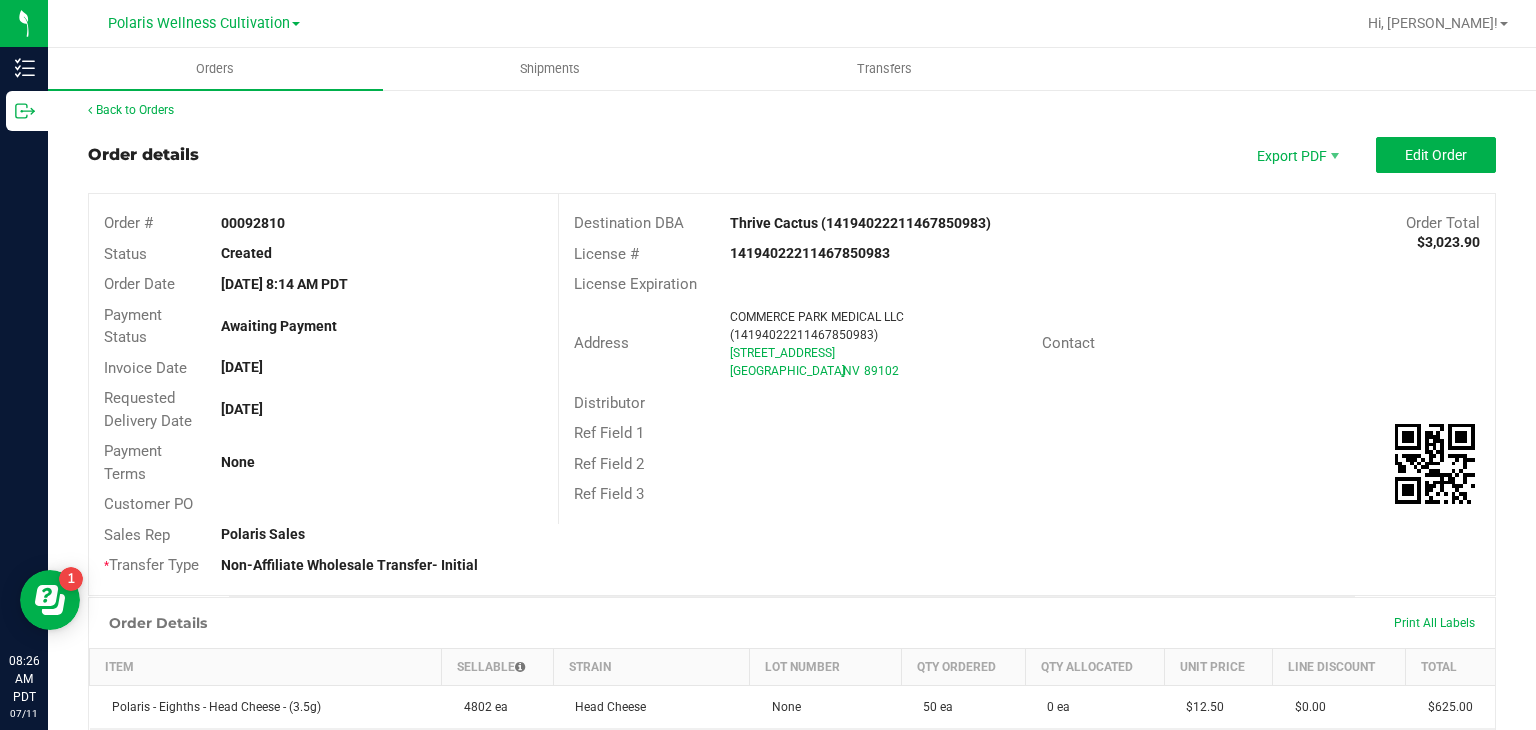 scroll, scrollTop: 0, scrollLeft: 0, axis: both 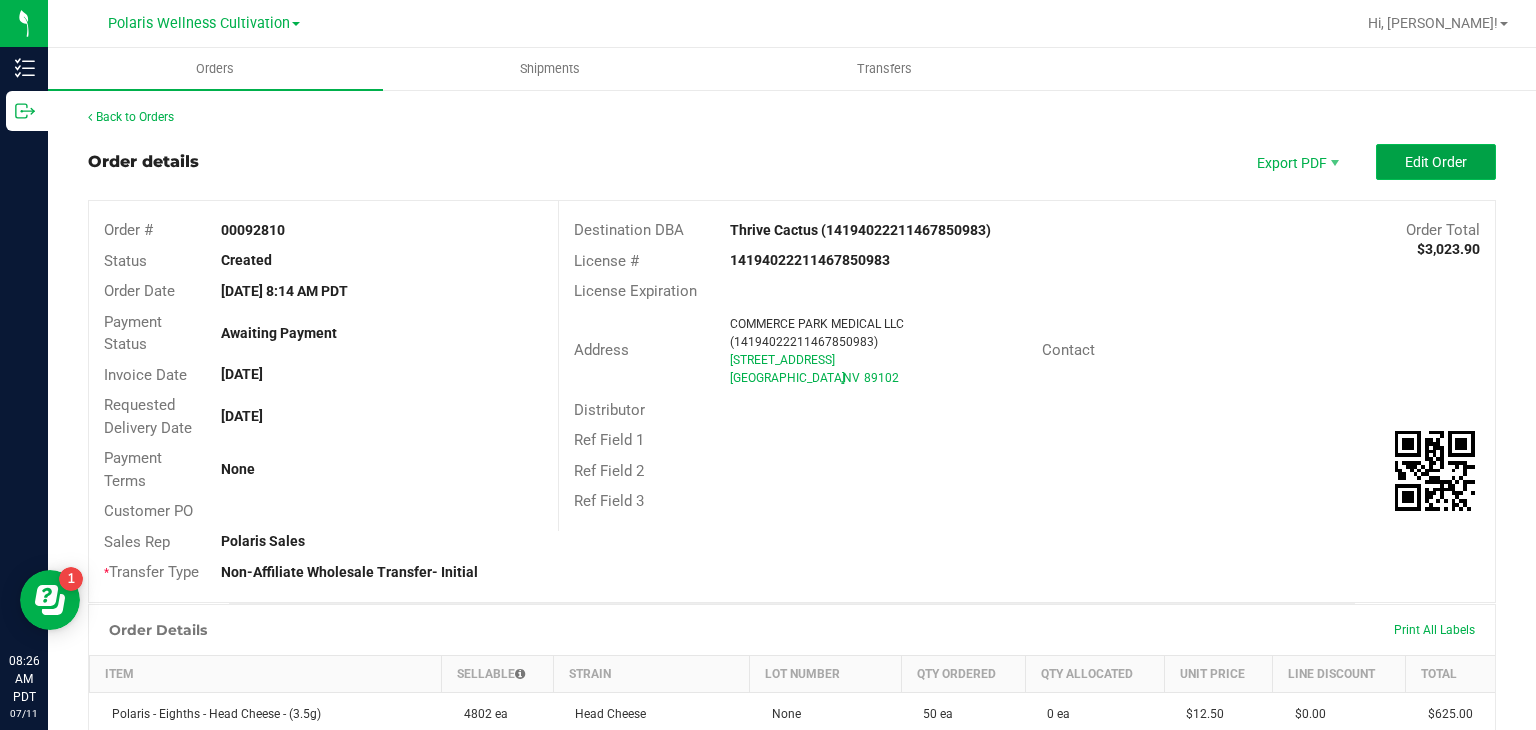 click on "Edit Order" at bounding box center [1436, 162] 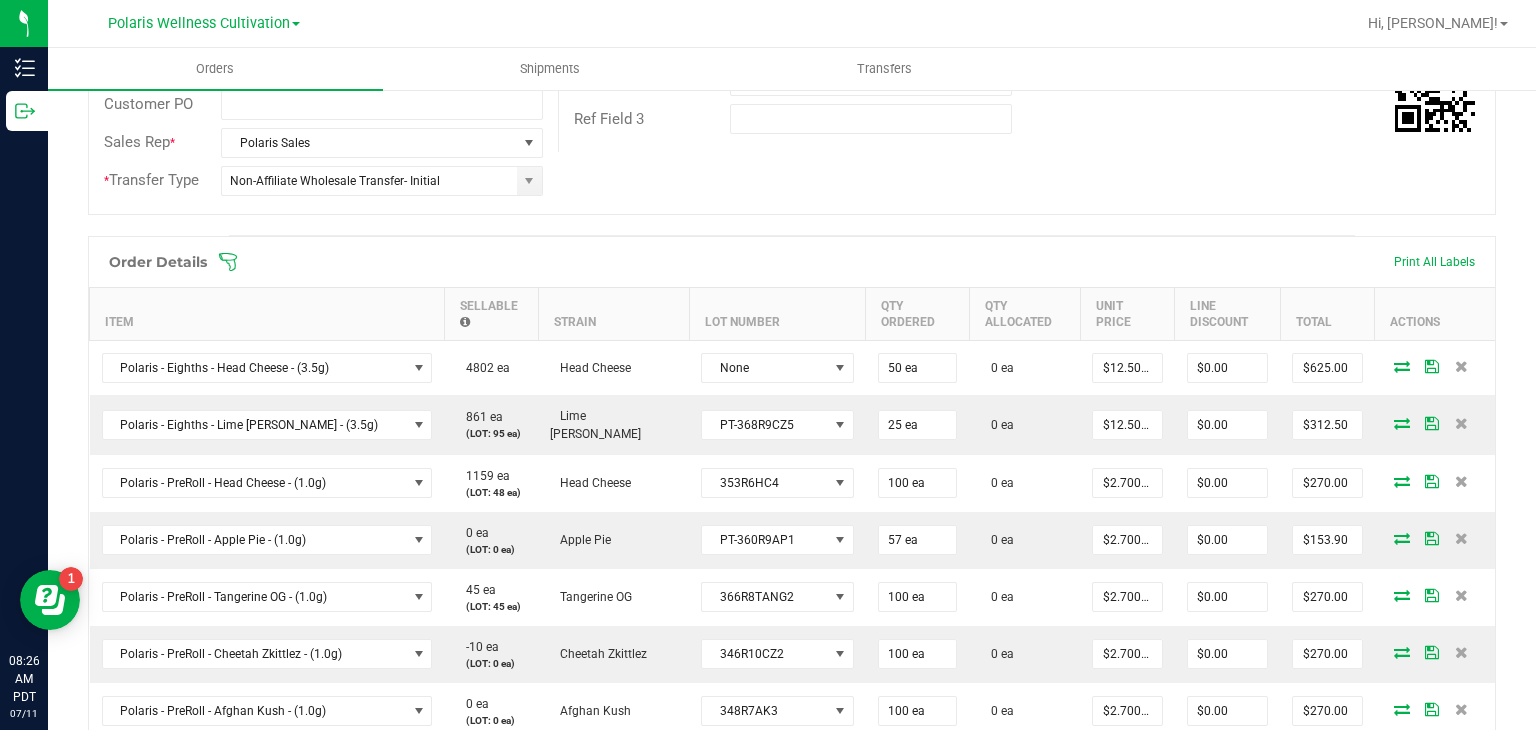 scroll, scrollTop: 440, scrollLeft: 0, axis: vertical 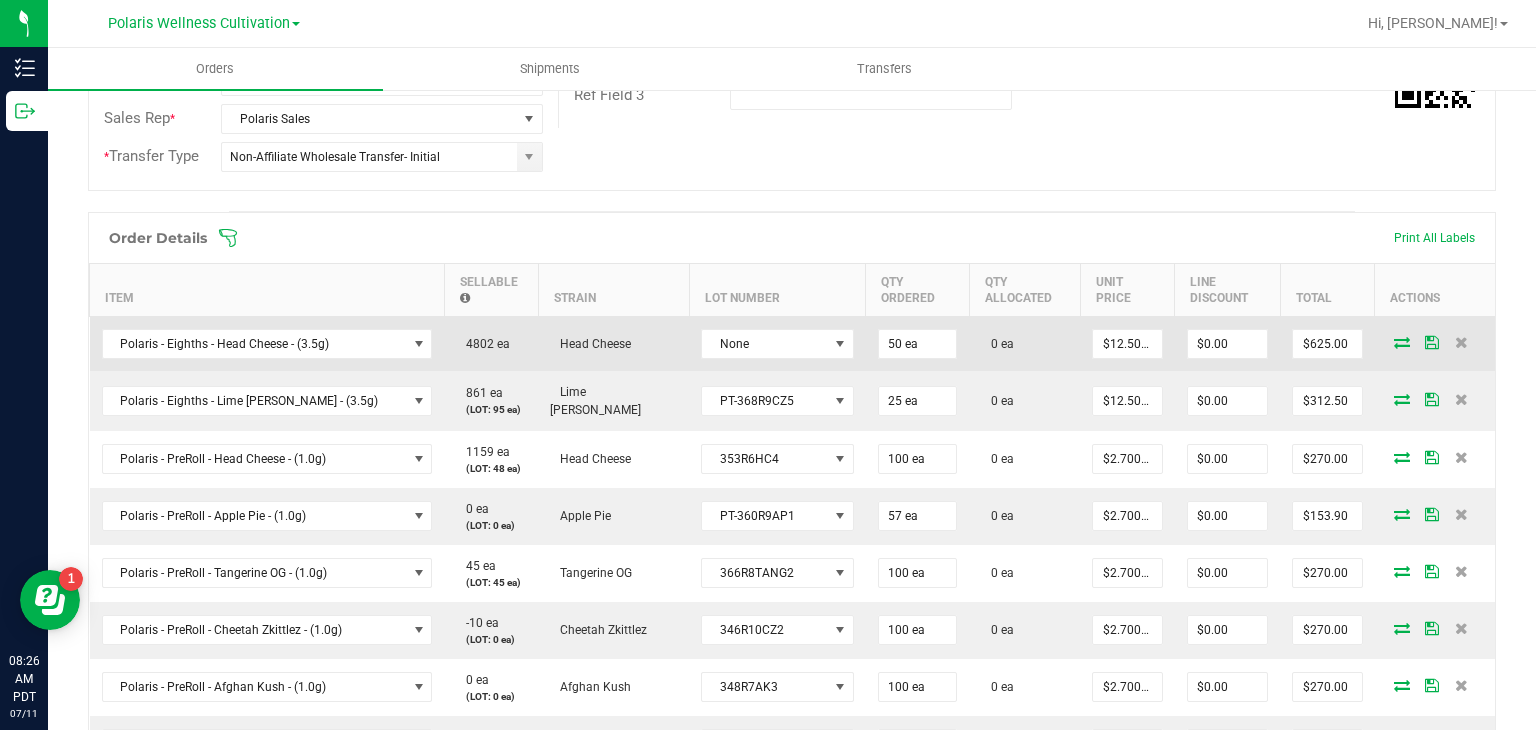 click at bounding box center (1402, 342) 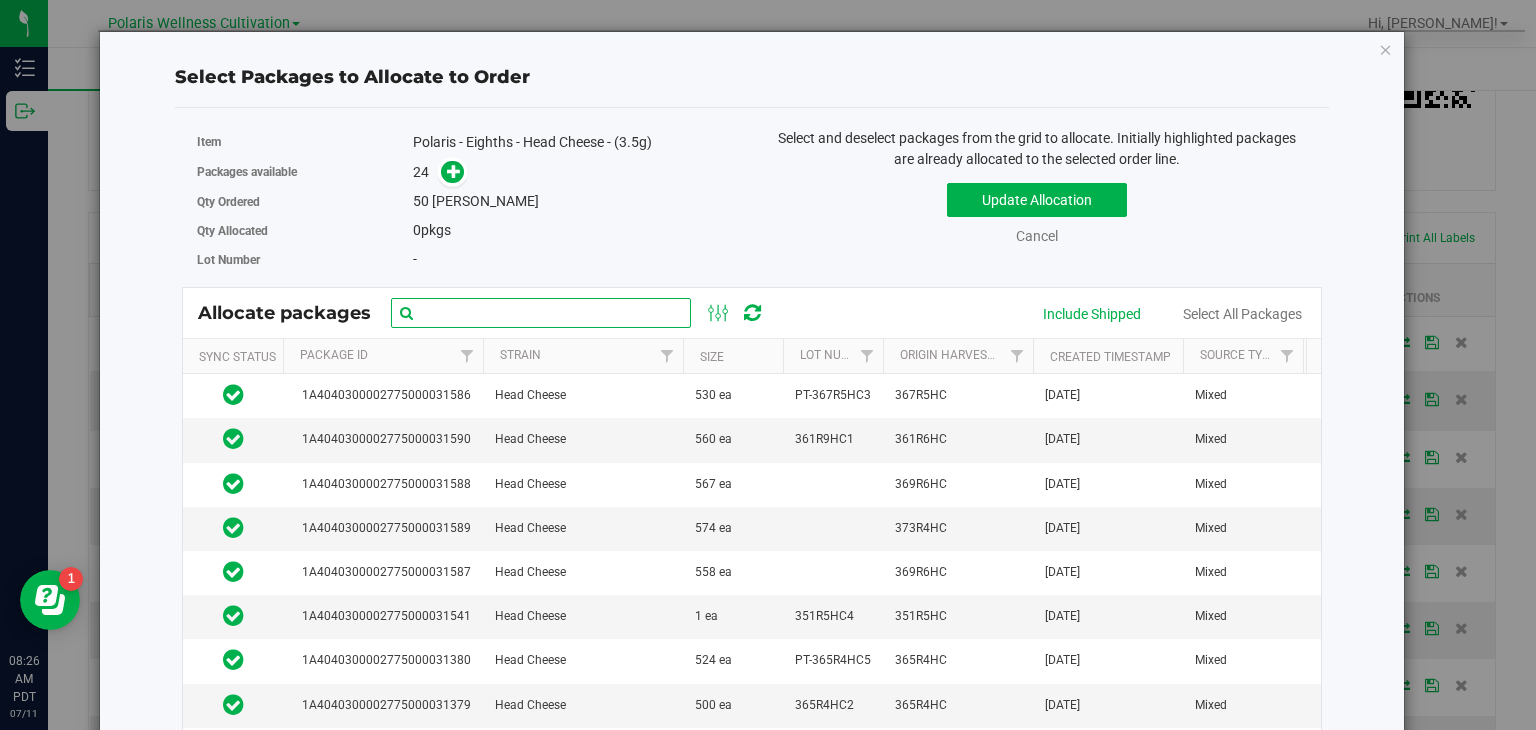 click at bounding box center [541, 313] 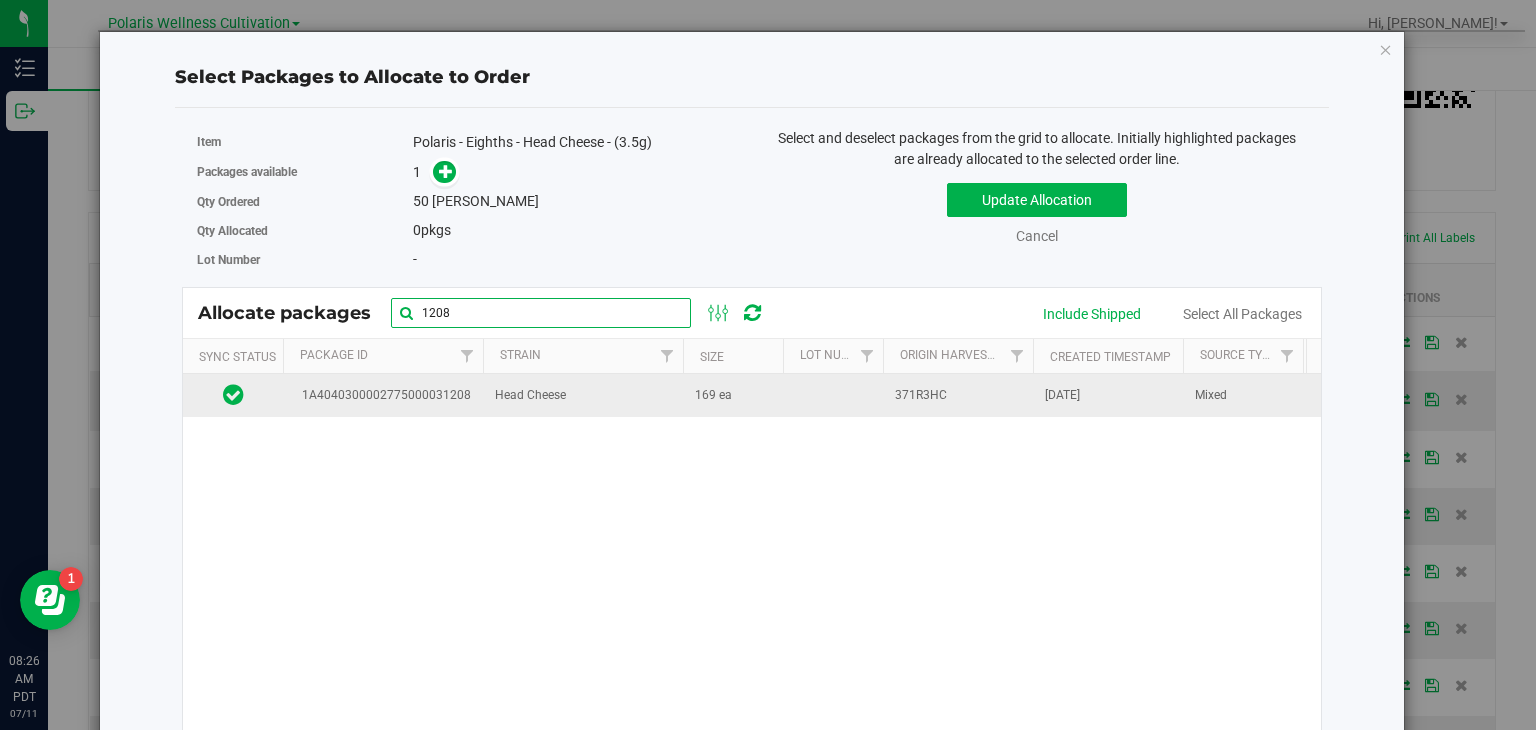 type on "1208" 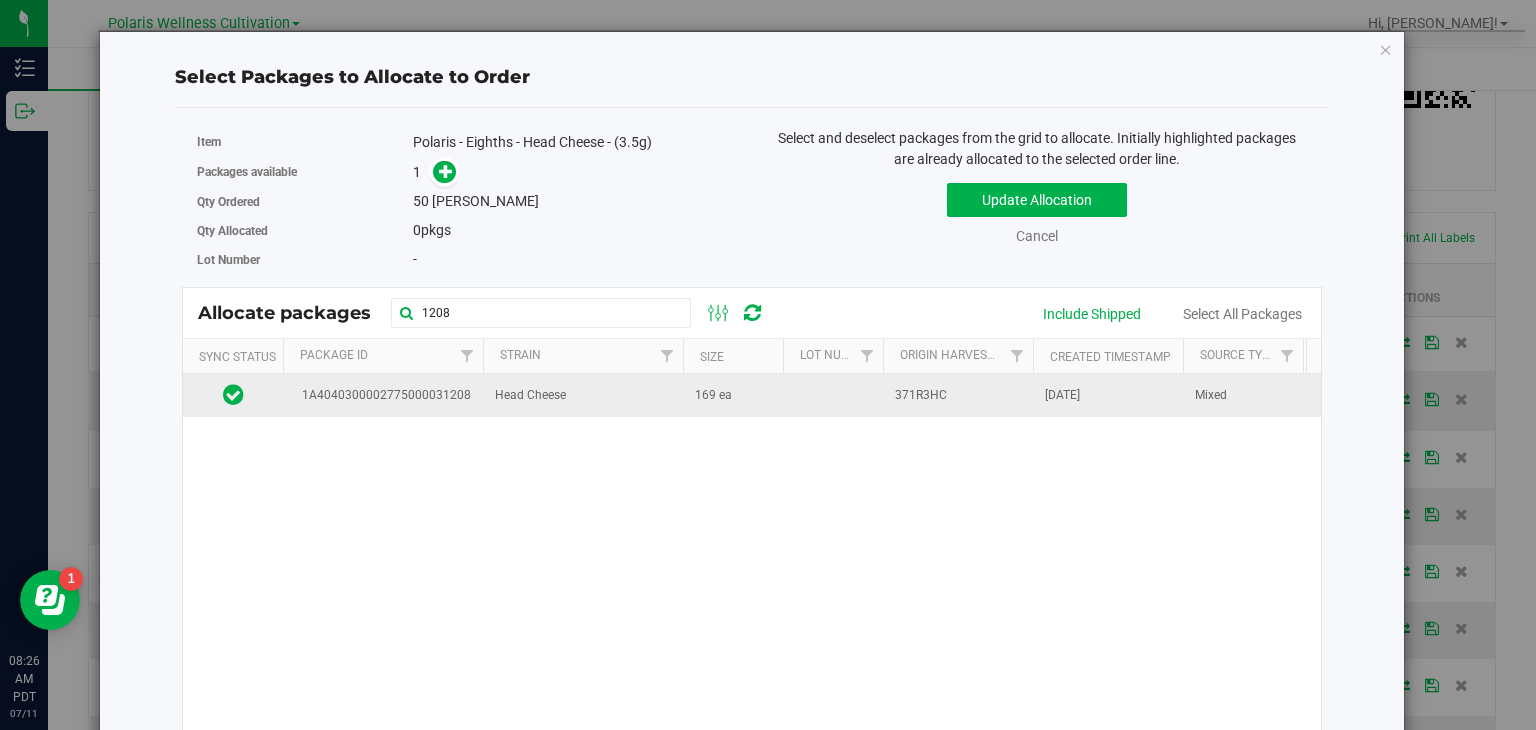 click on "Head Cheese" at bounding box center (583, 395) 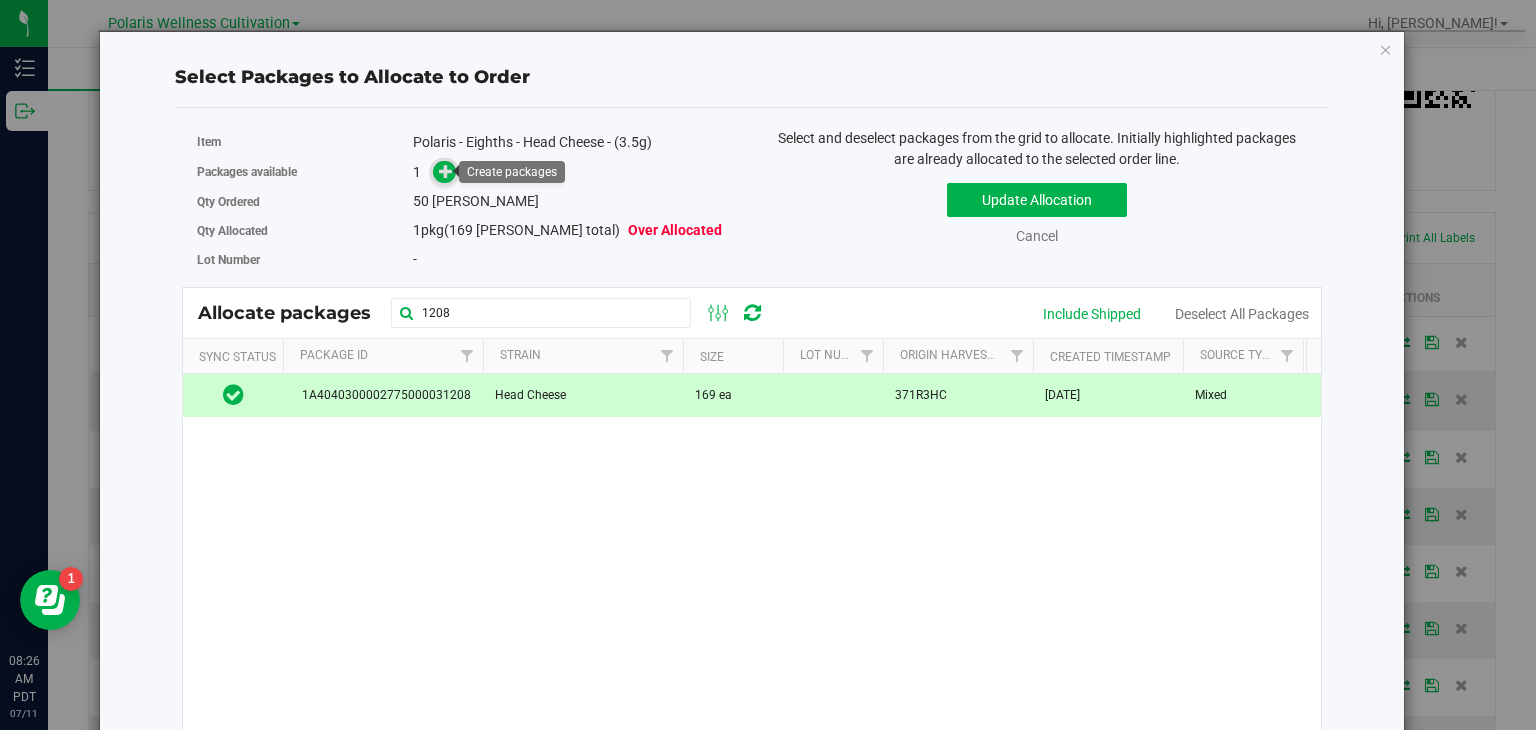 click at bounding box center [446, 171] 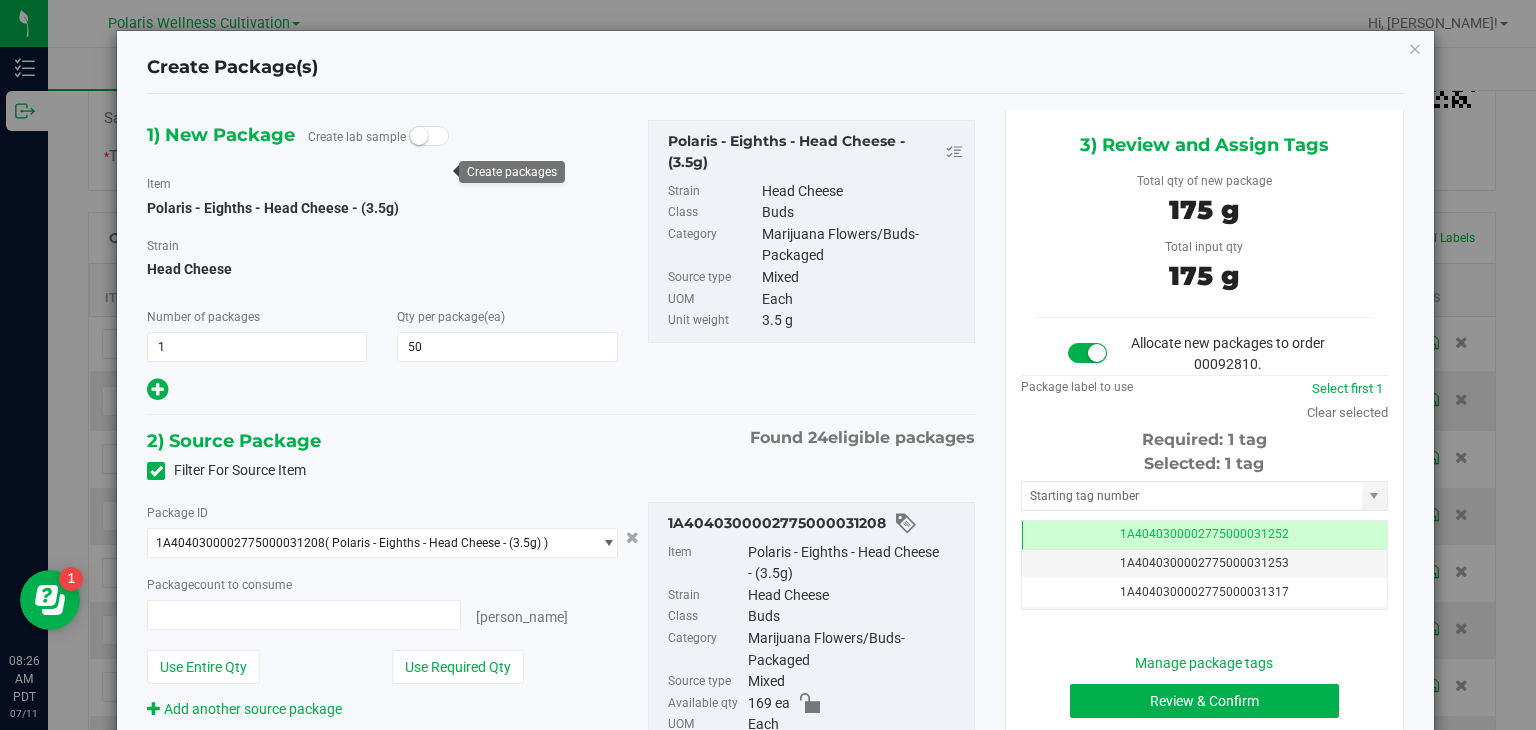 type on "50 ea" 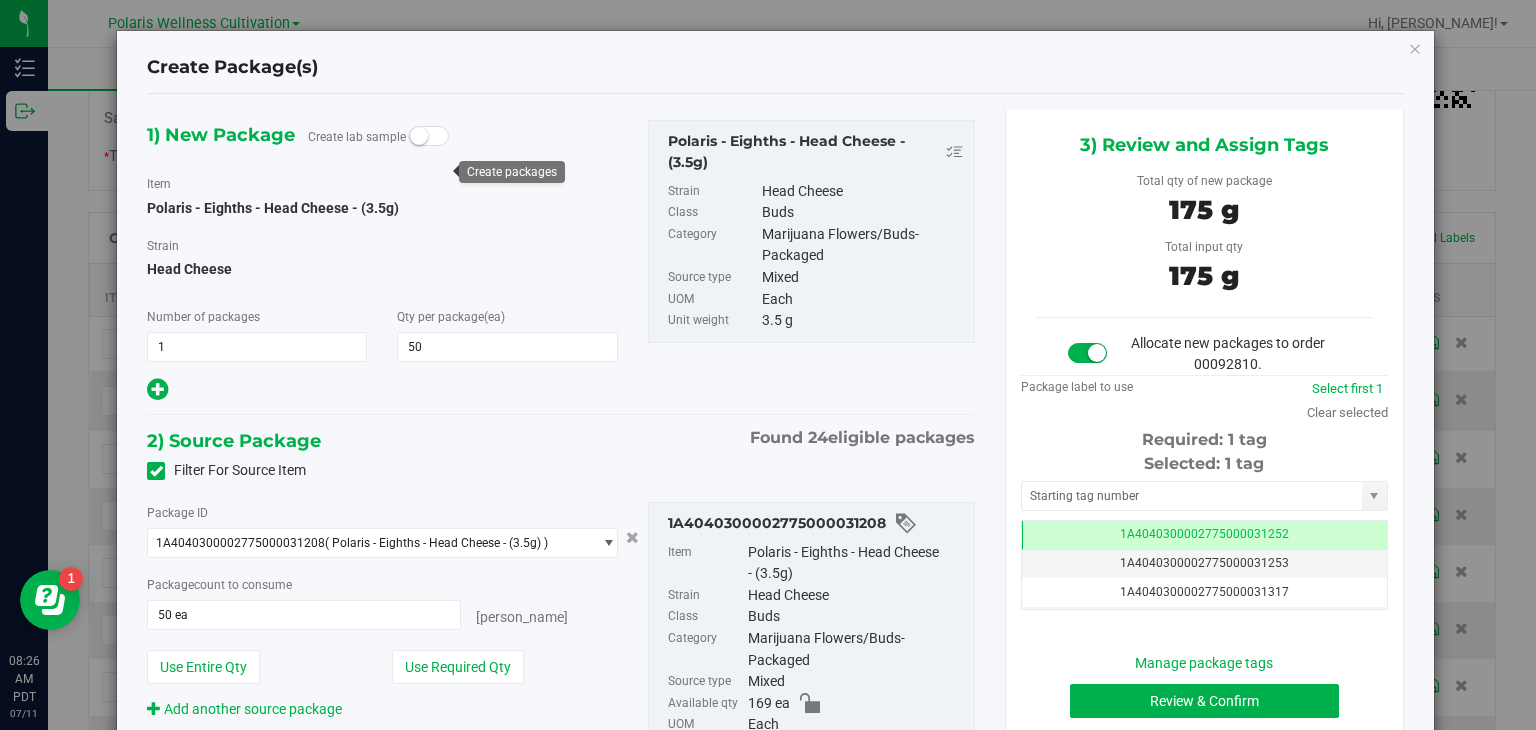 scroll, scrollTop: 0, scrollLeft: 0, axis: both 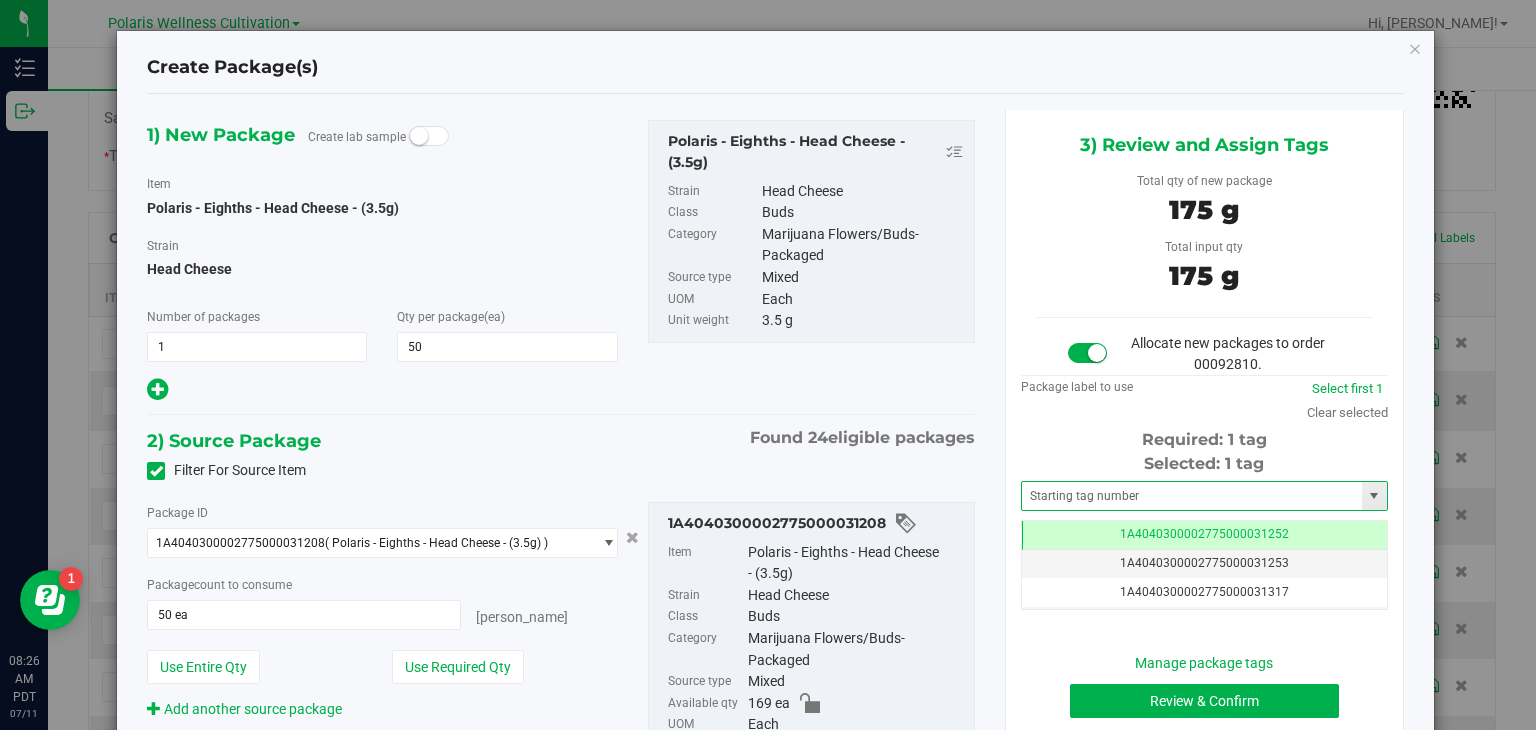 click at bounding box center (1204, 496) 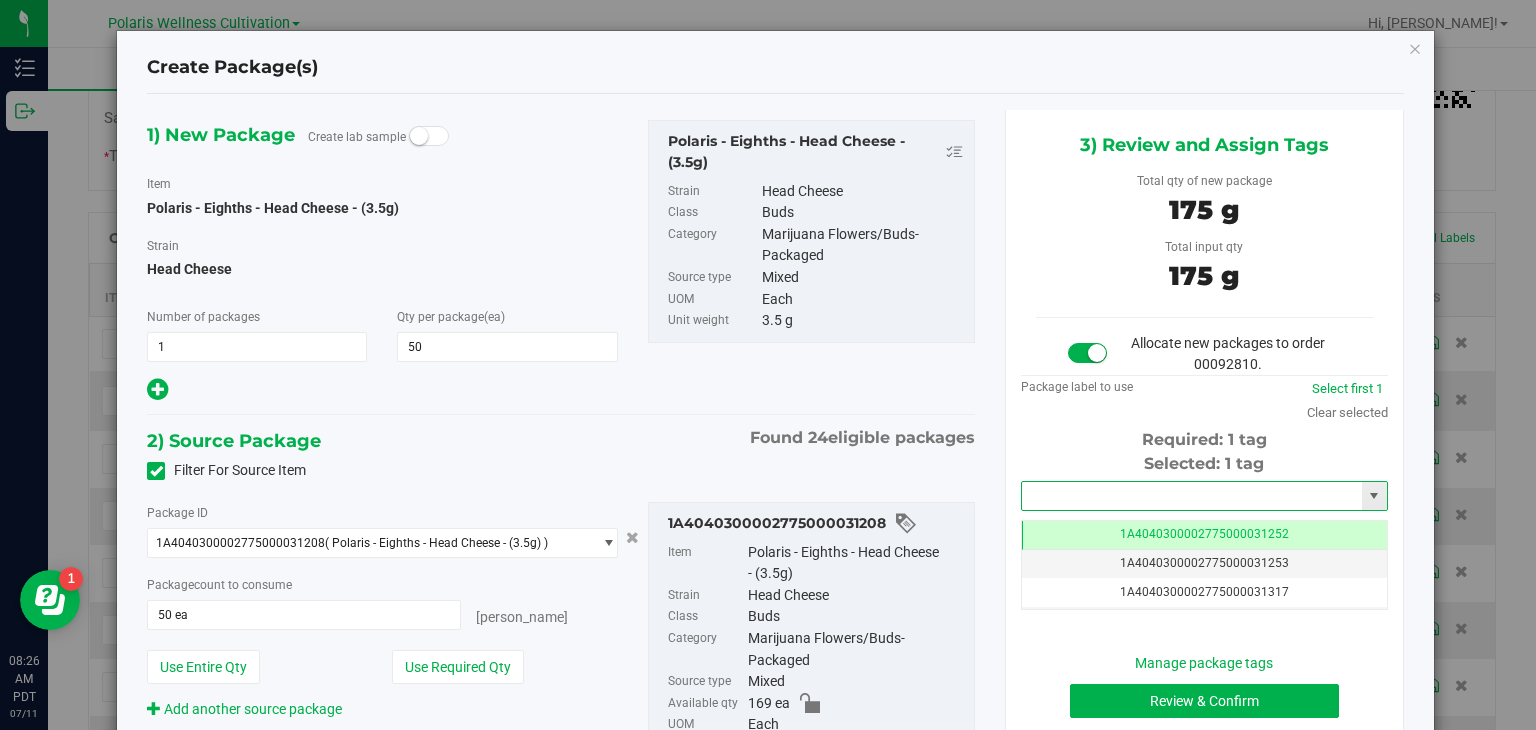 click at bounding box center (1192, 496) 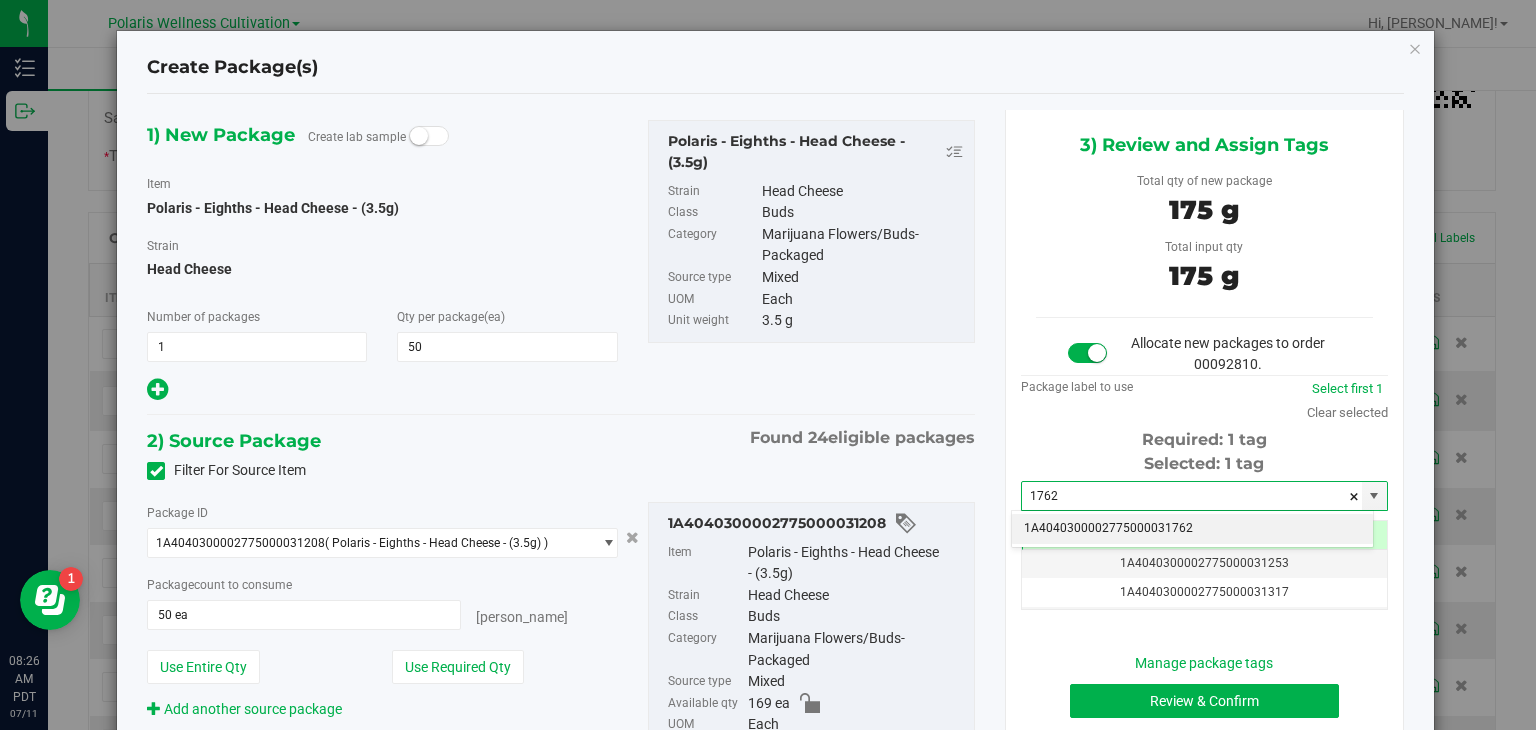 click on "1A4040300002775000031762" at bounding box center (1192, 529) 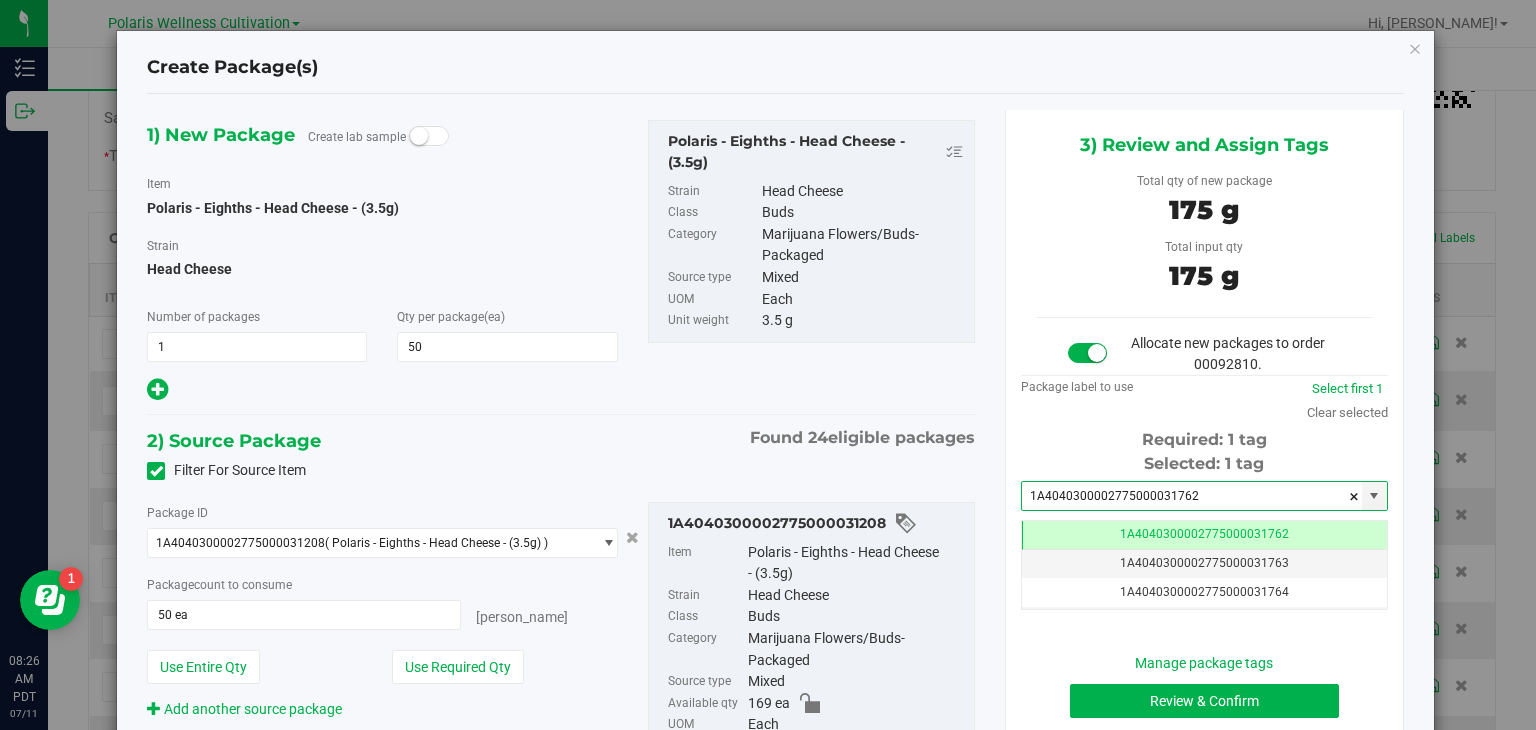 scroll, scrollTop: 0, scrollLeft: 0, axis: both 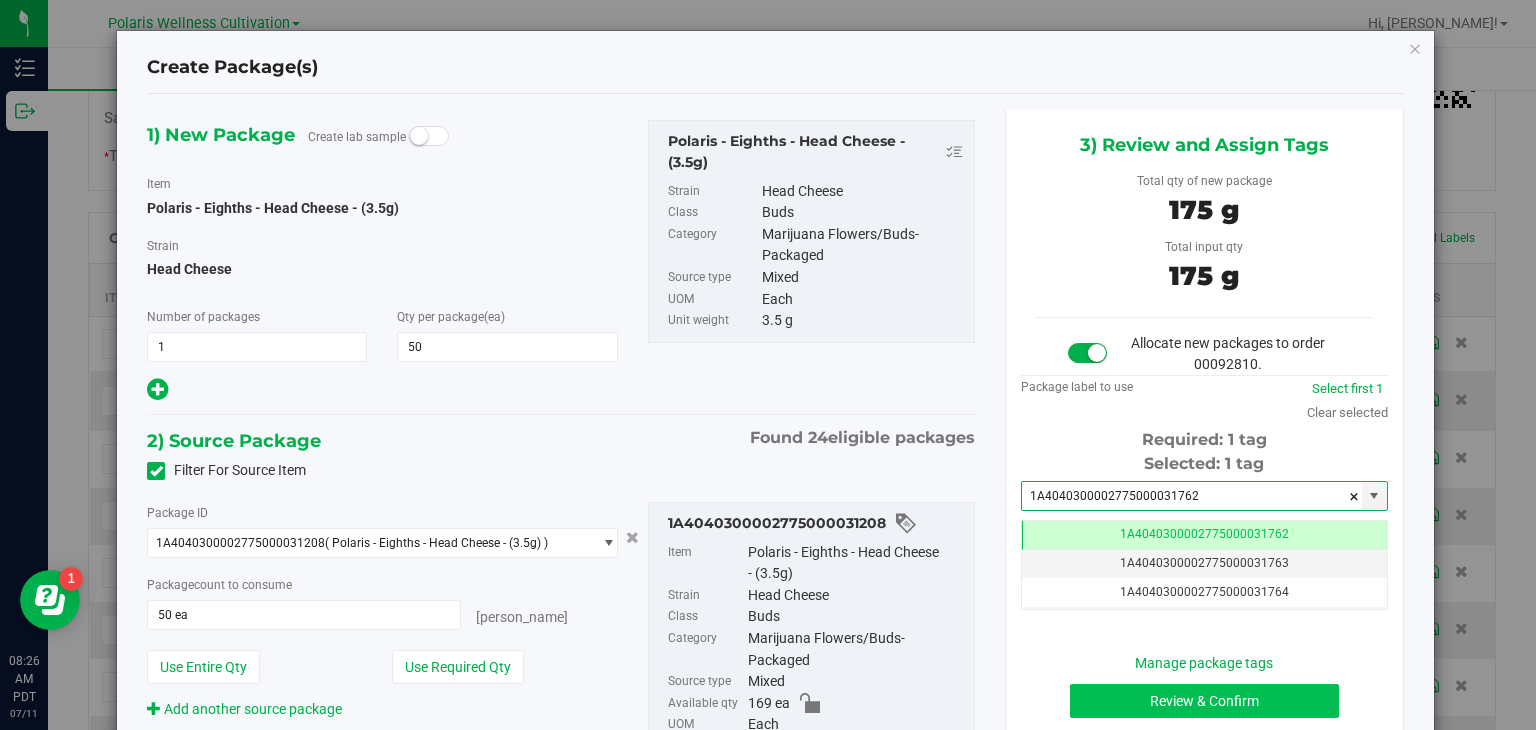 type on "1A4040300002775000031762" 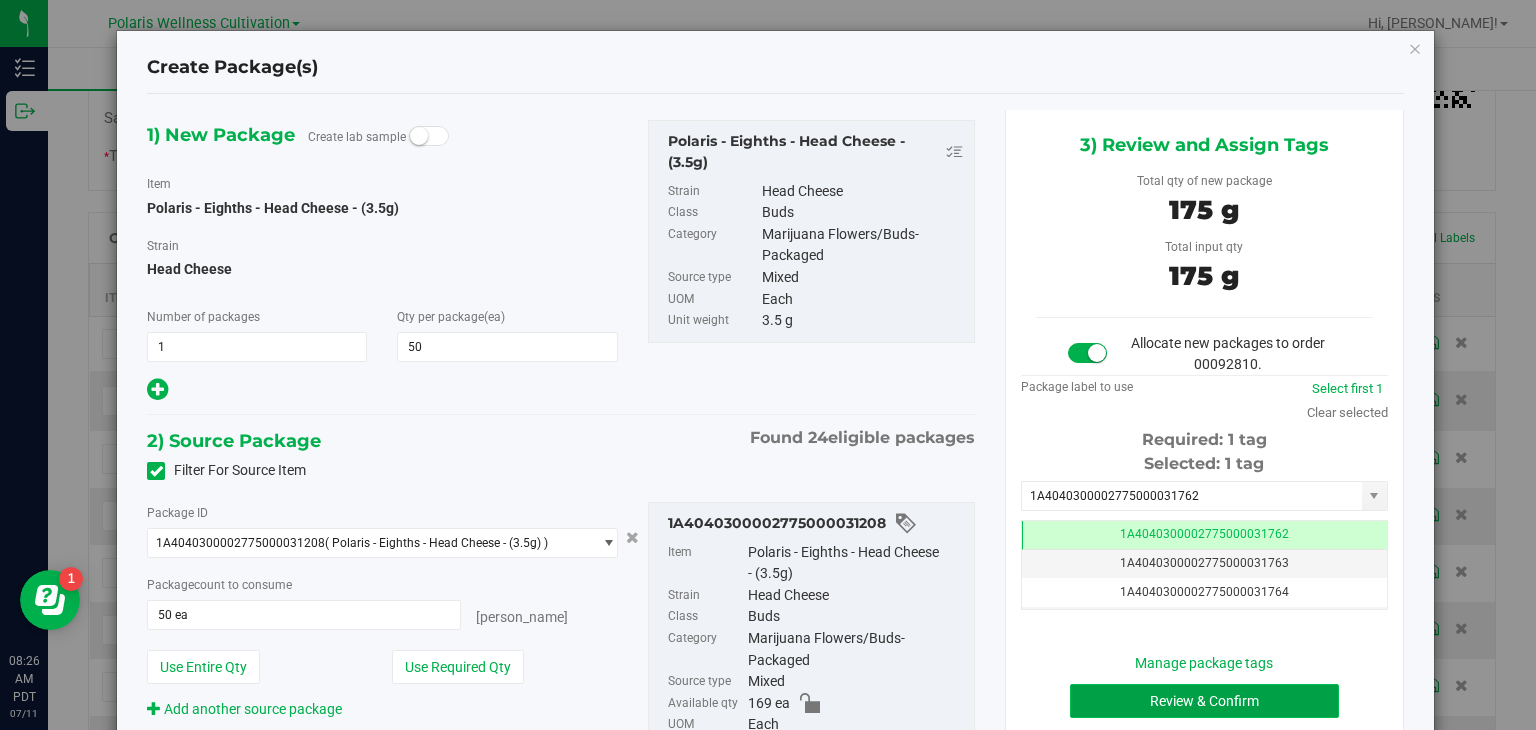 click on "Review & Confirm" at bounding box center (1204, 701) 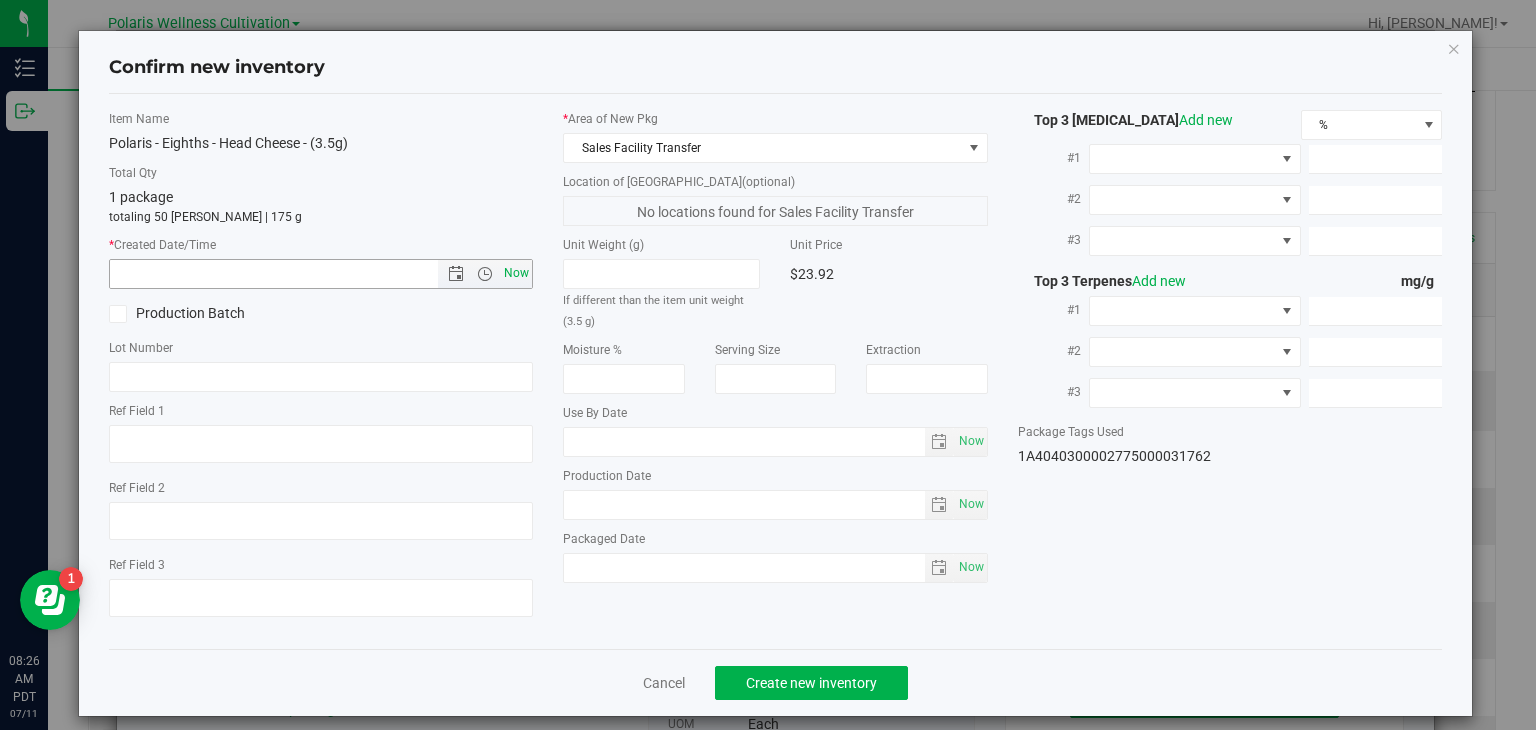 click on "Now" at bounding box center (517, 273) 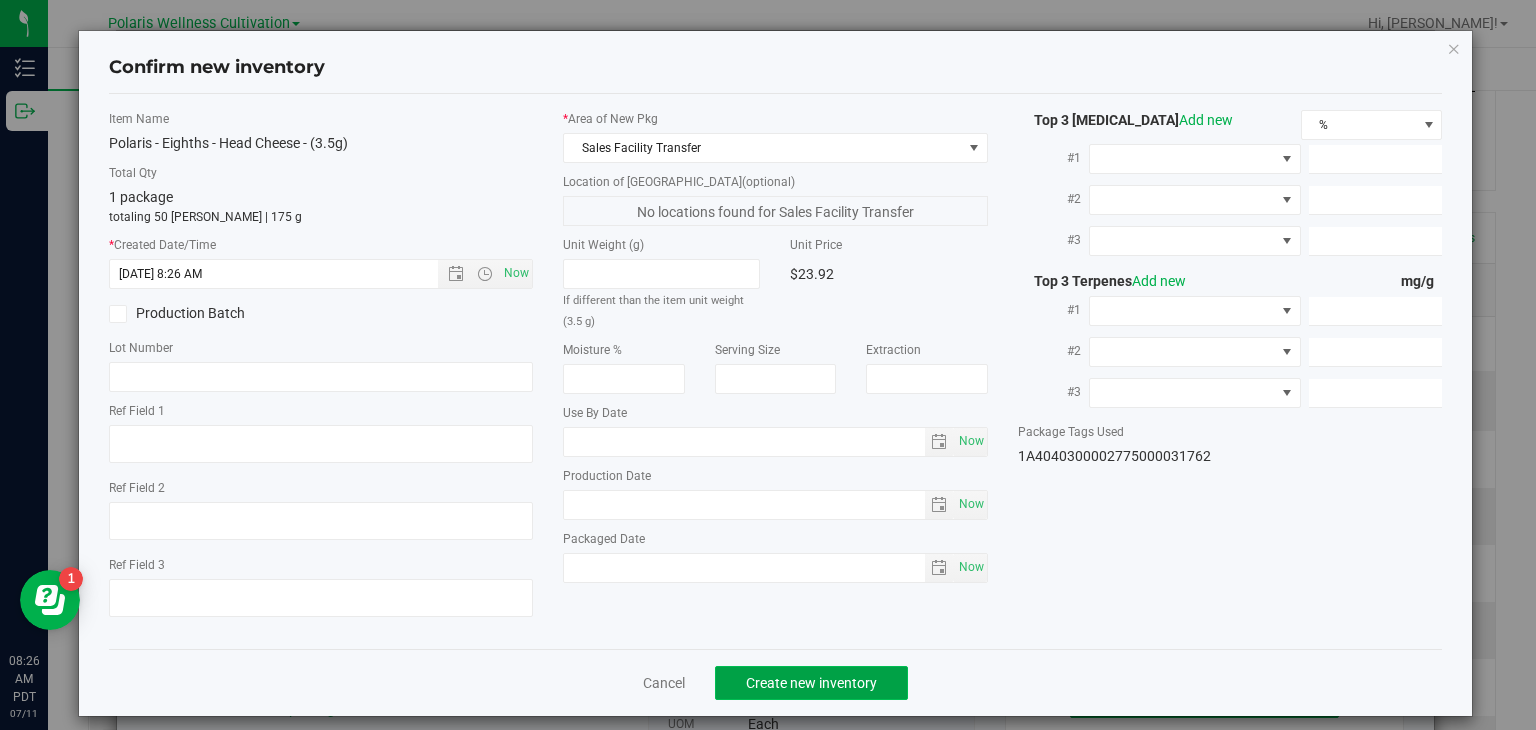 click on "Create new inventory" 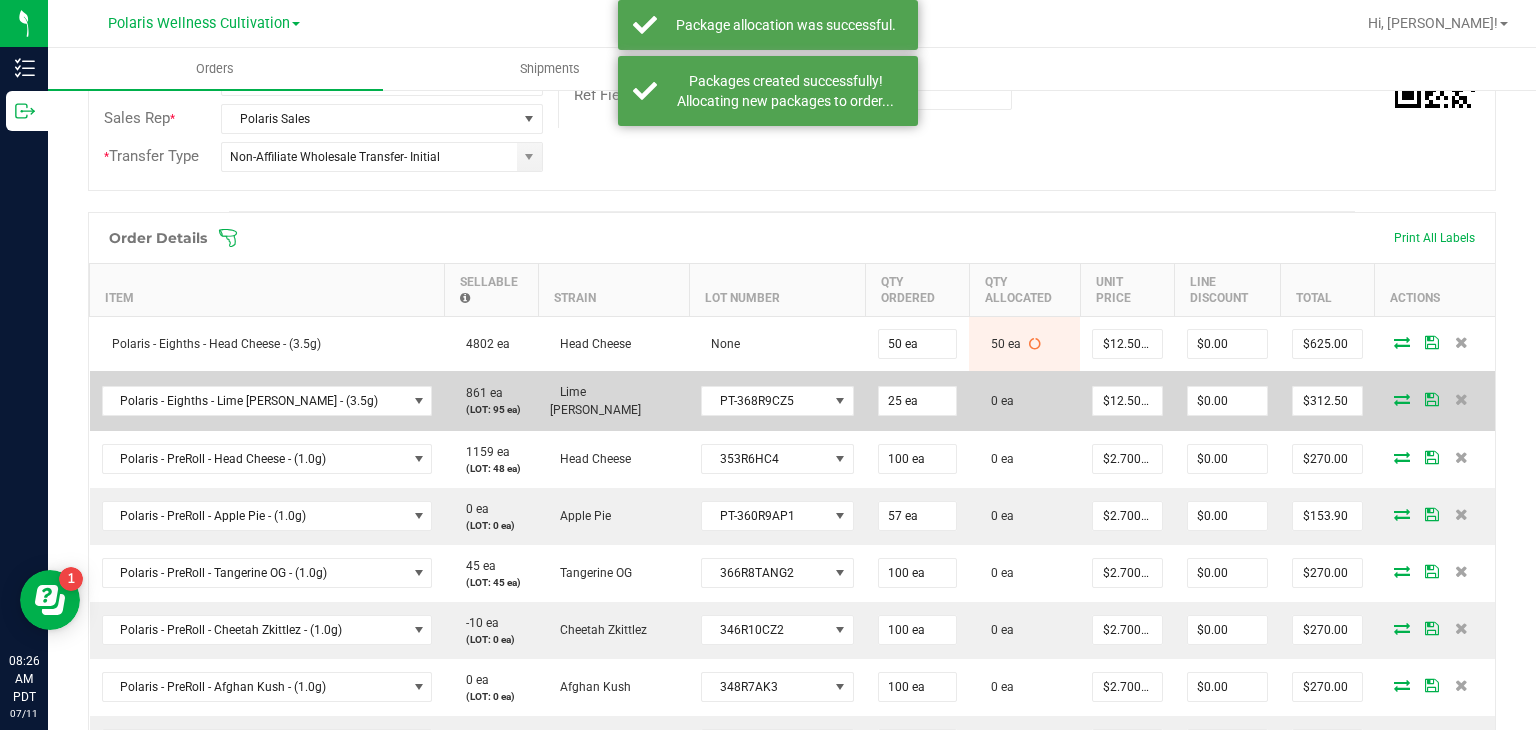 click at bounding box center (1402, 399) 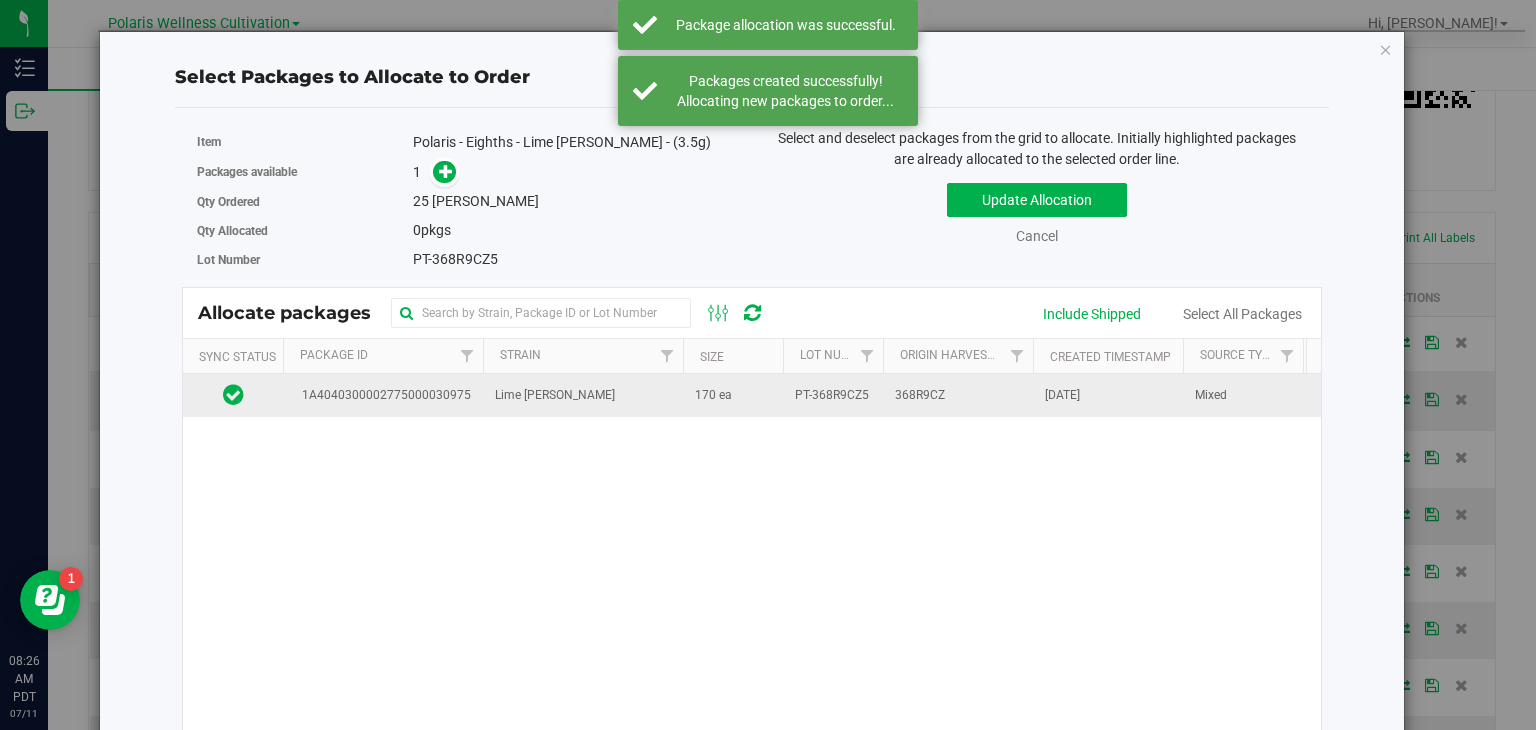 click on "Lime [PERSON_NAME]" at bounding box center (583, 395) 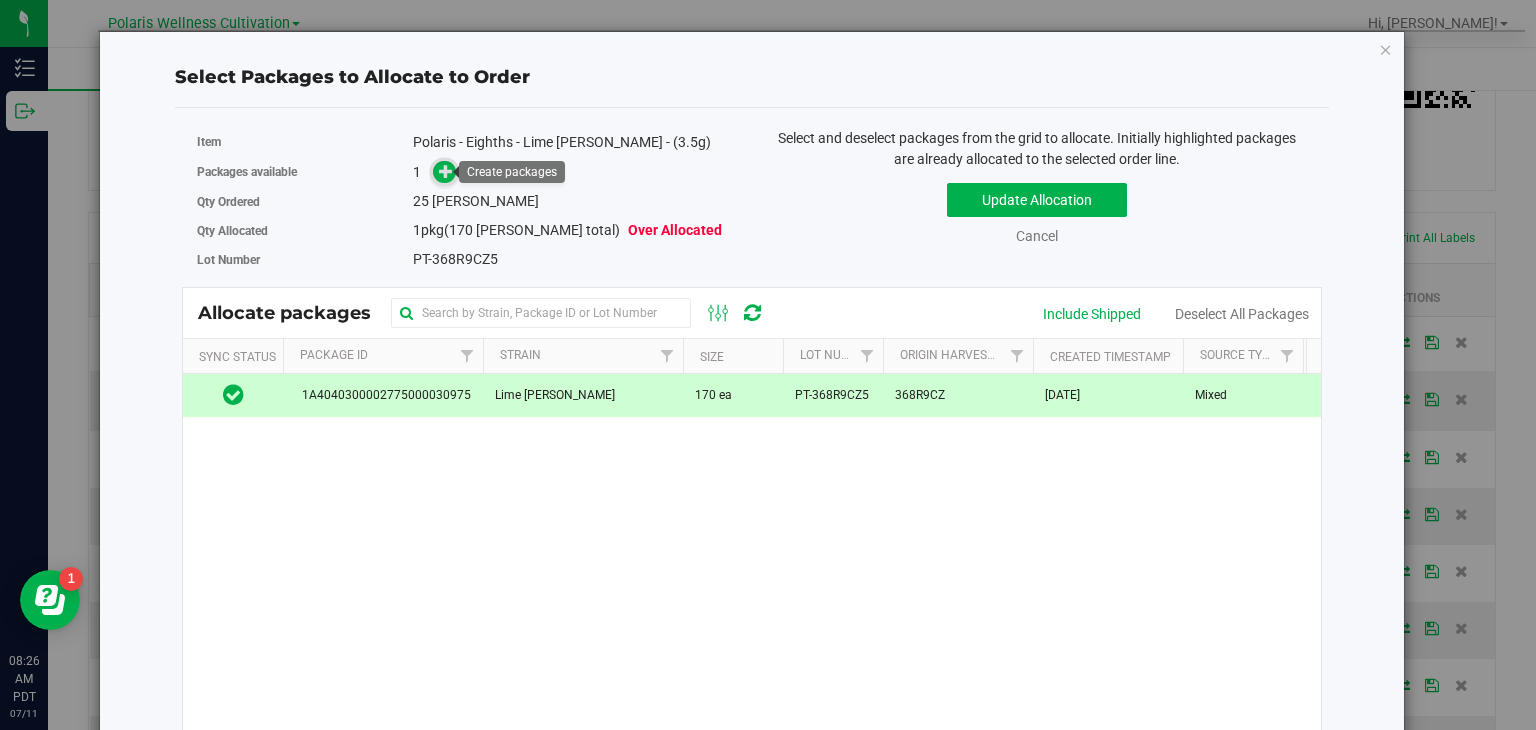 click at bounding box center (446, 171) 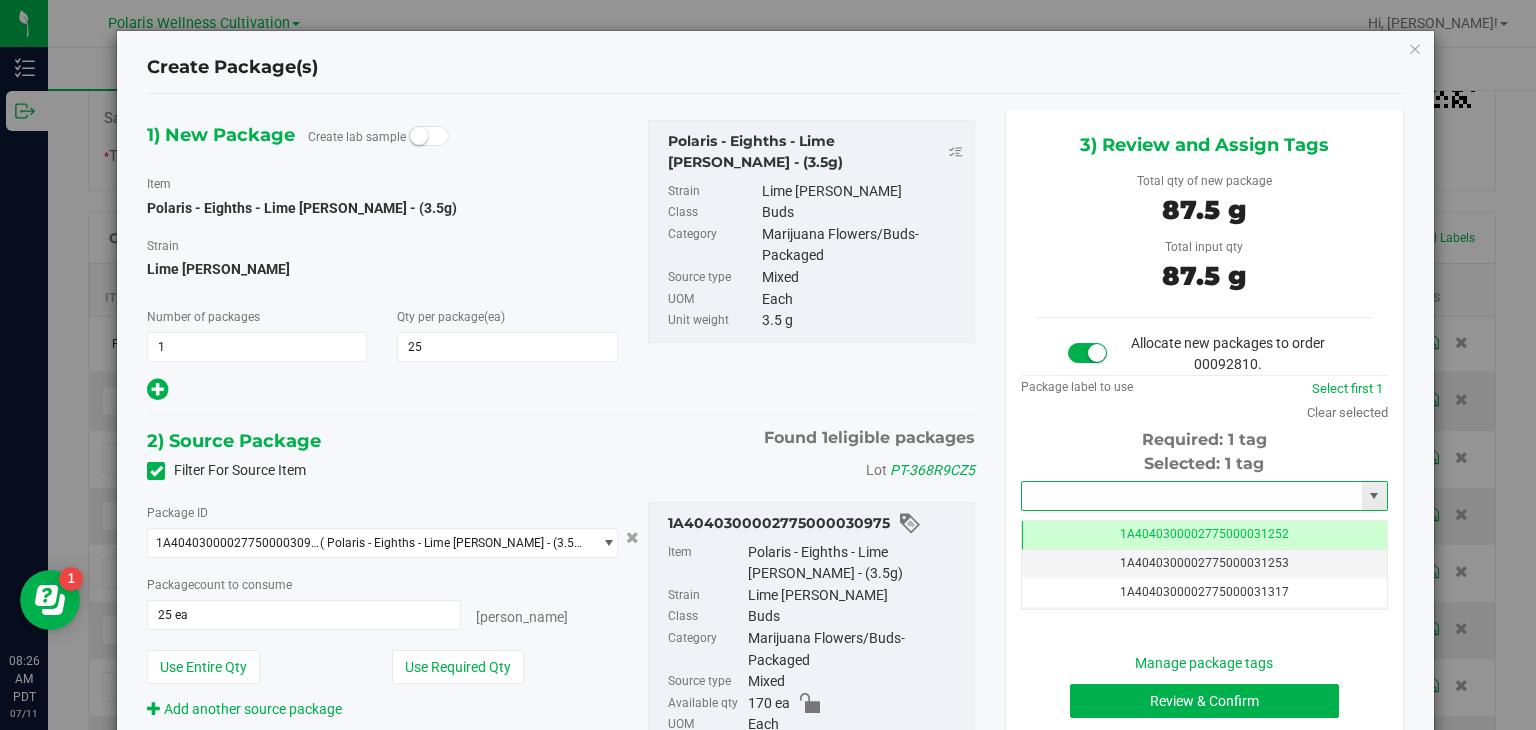 click at bounding box center [1192, 496] 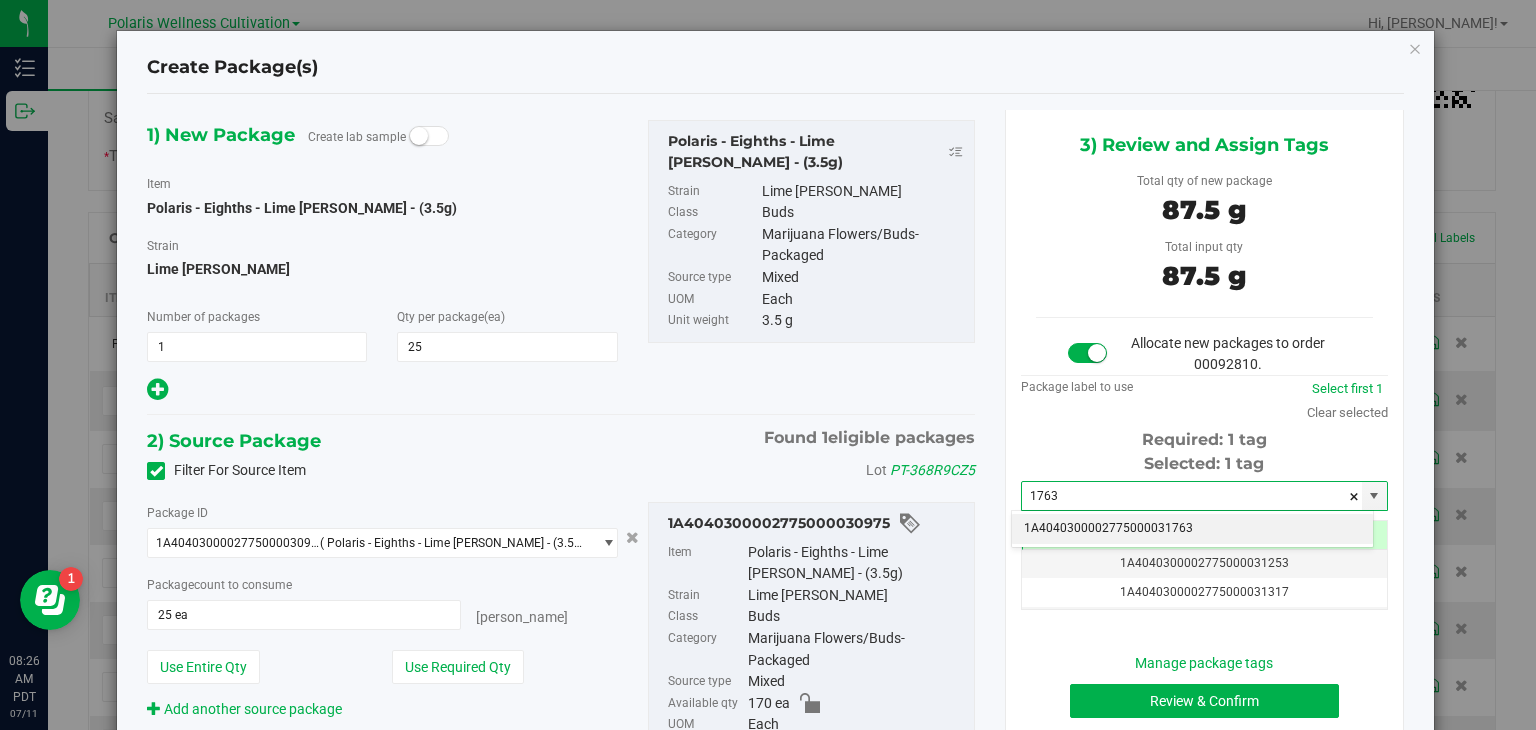 click on "1A4040300002775000031763" at bounding box center [1192, 529] 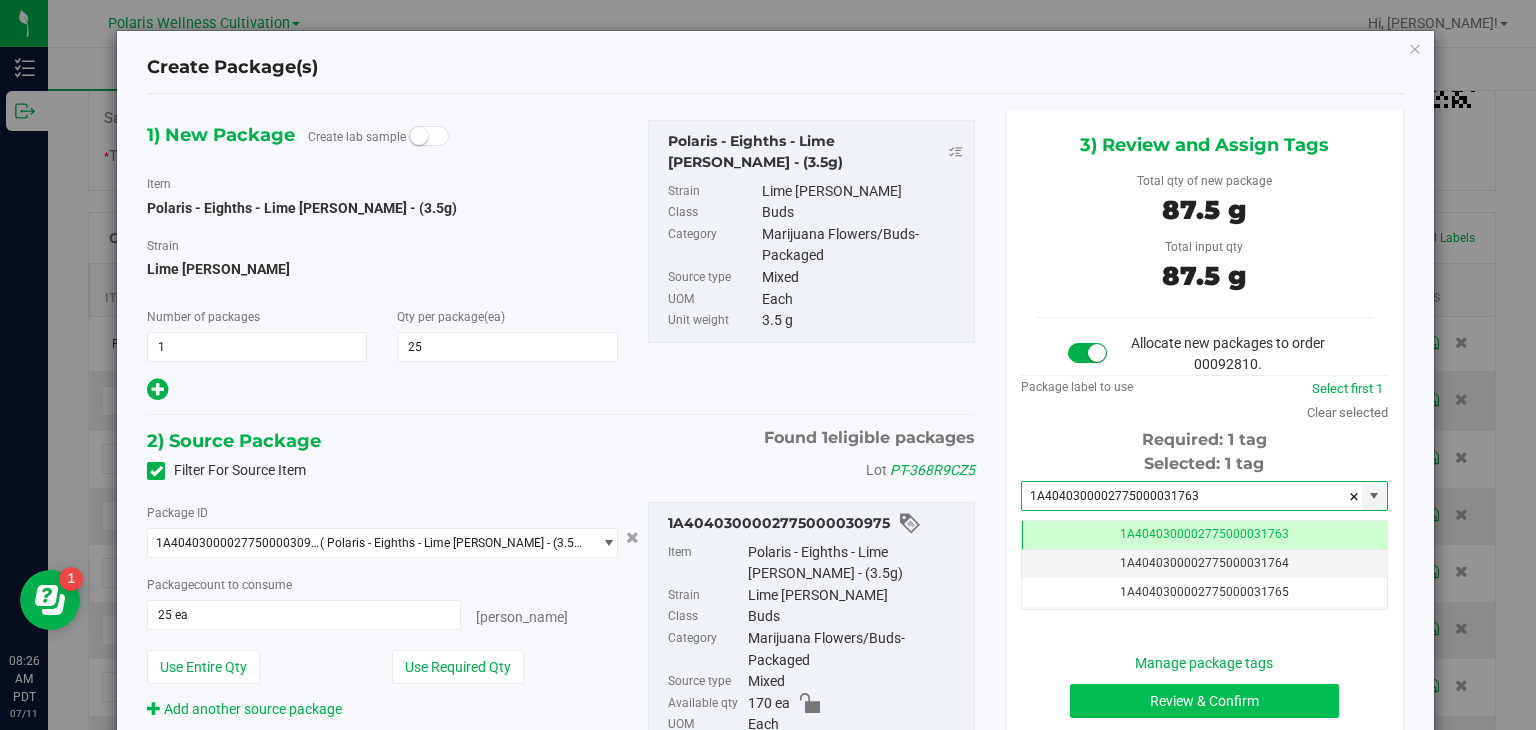 type on "1A4040300002775000031763" 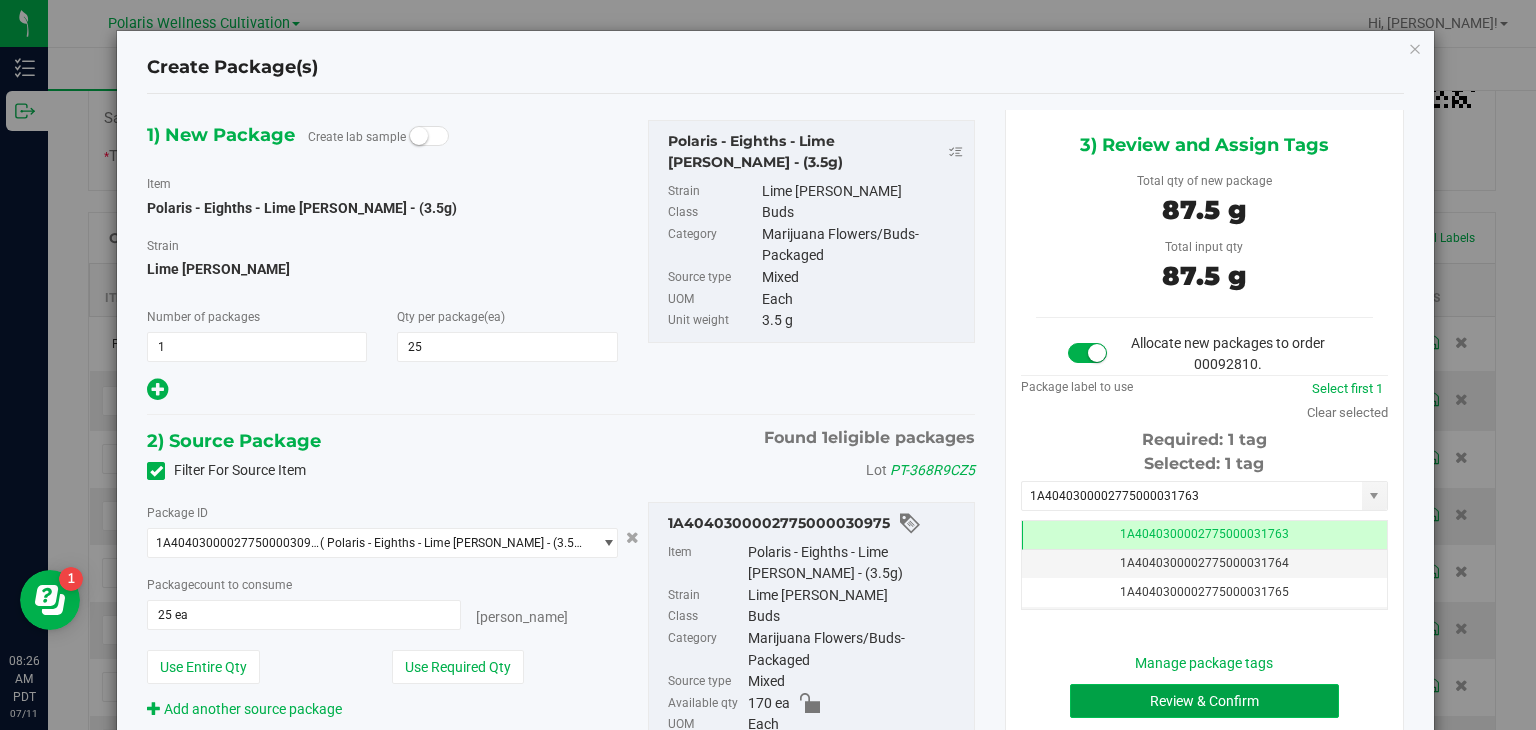 click on "Review & Confirm" at bounding box center [1204, 701] 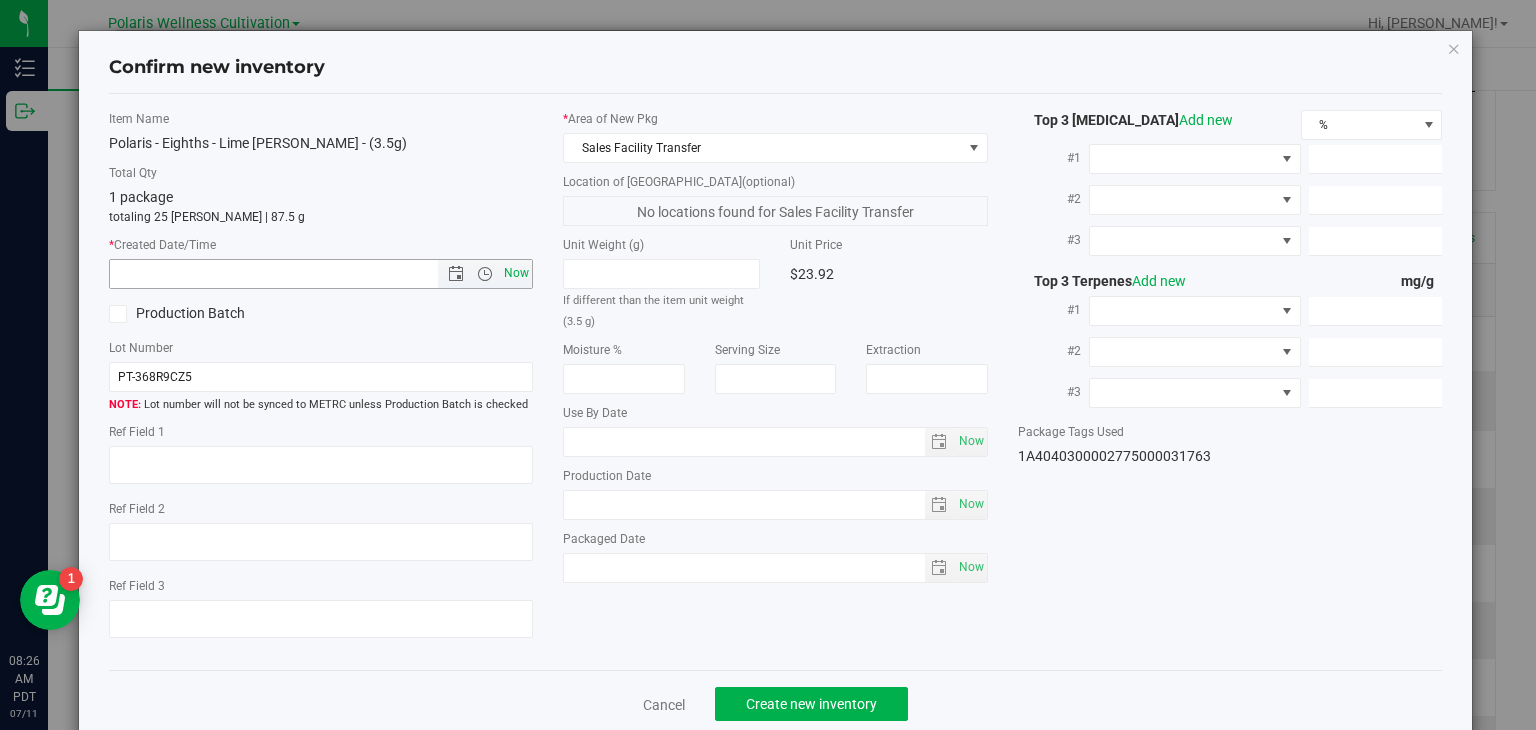 click on "Now" at bounding box center [517, 273] 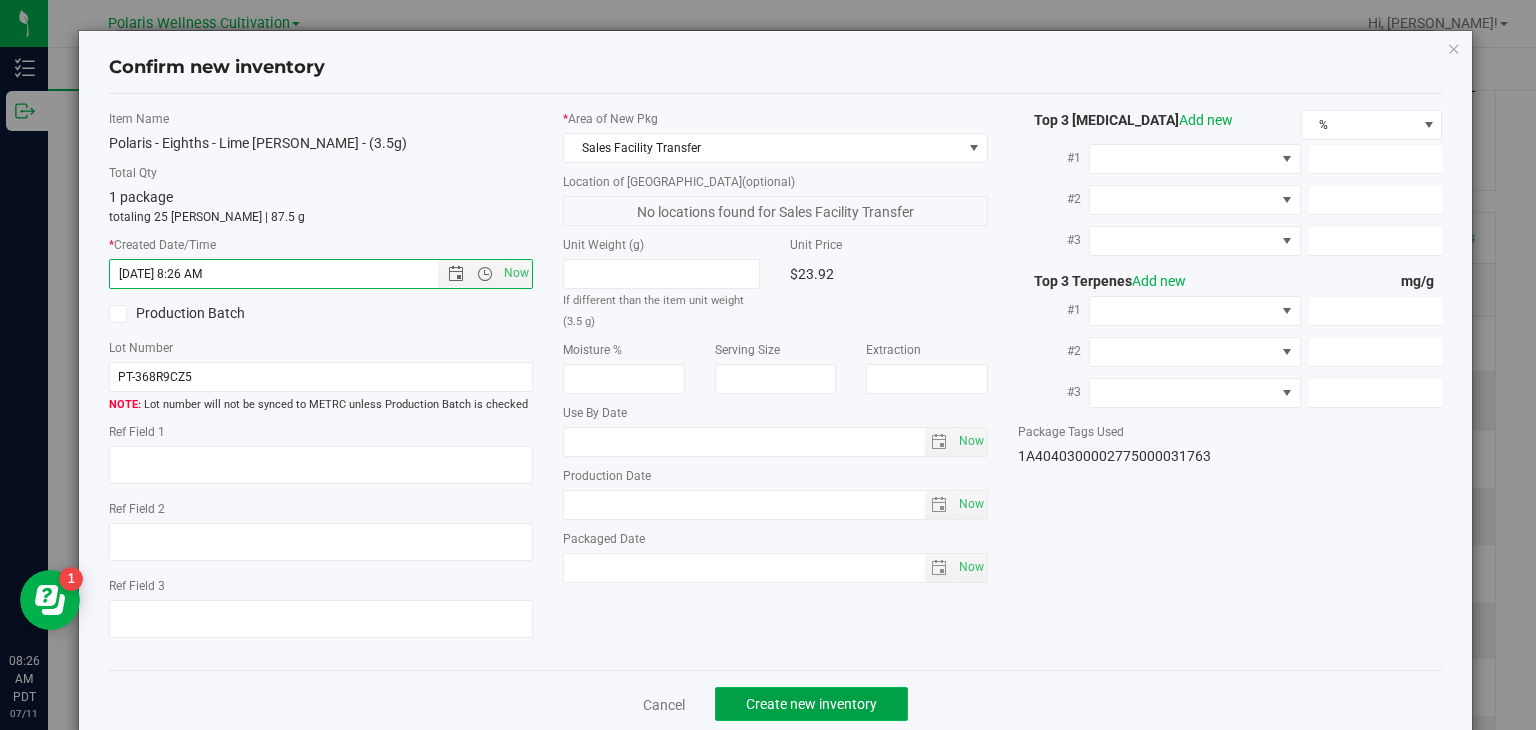 click on "Create new inventory" 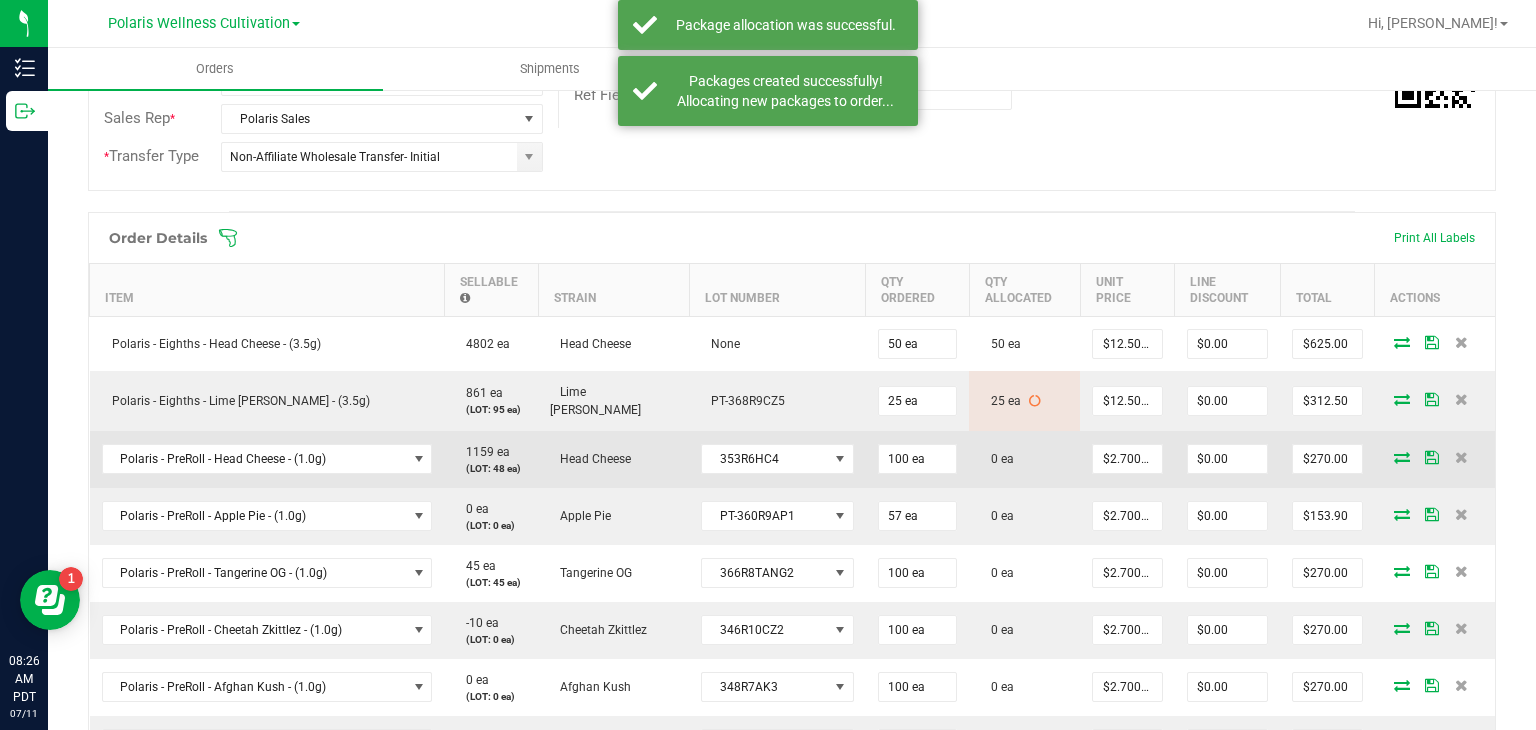 click at bounding box center (1402, 457) 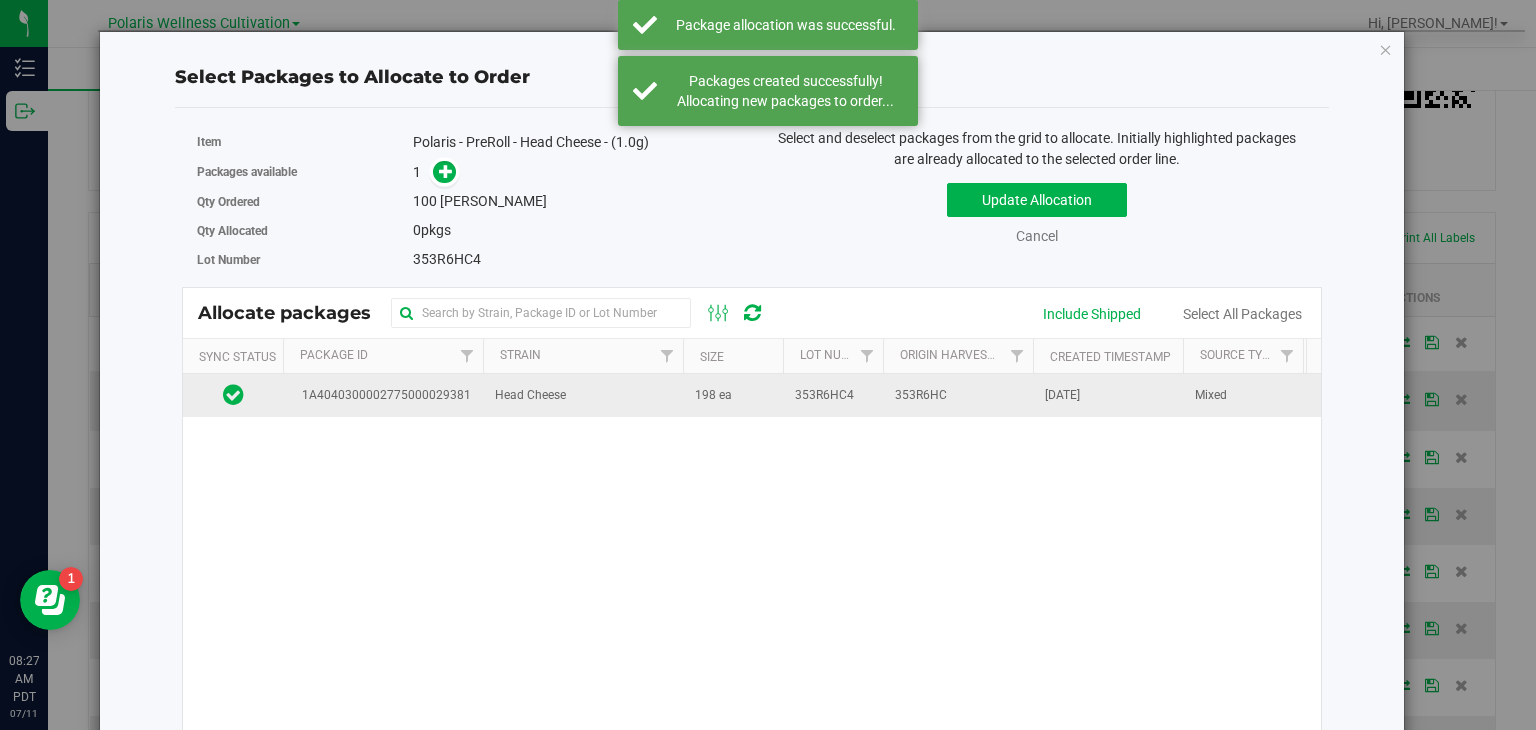 click on "353R6HC4" at bounding box center (824, 395) 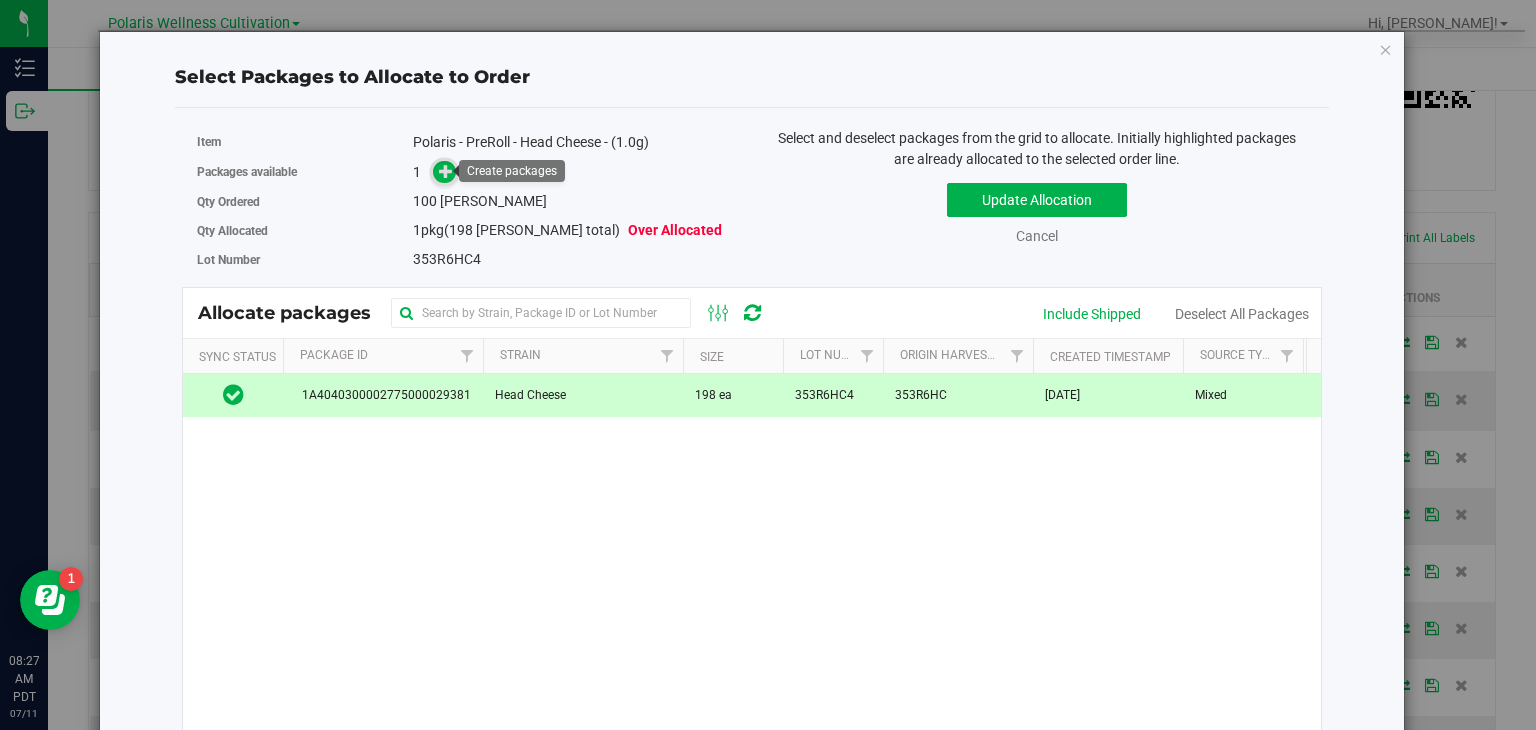 click at bounding box center [446, 171] 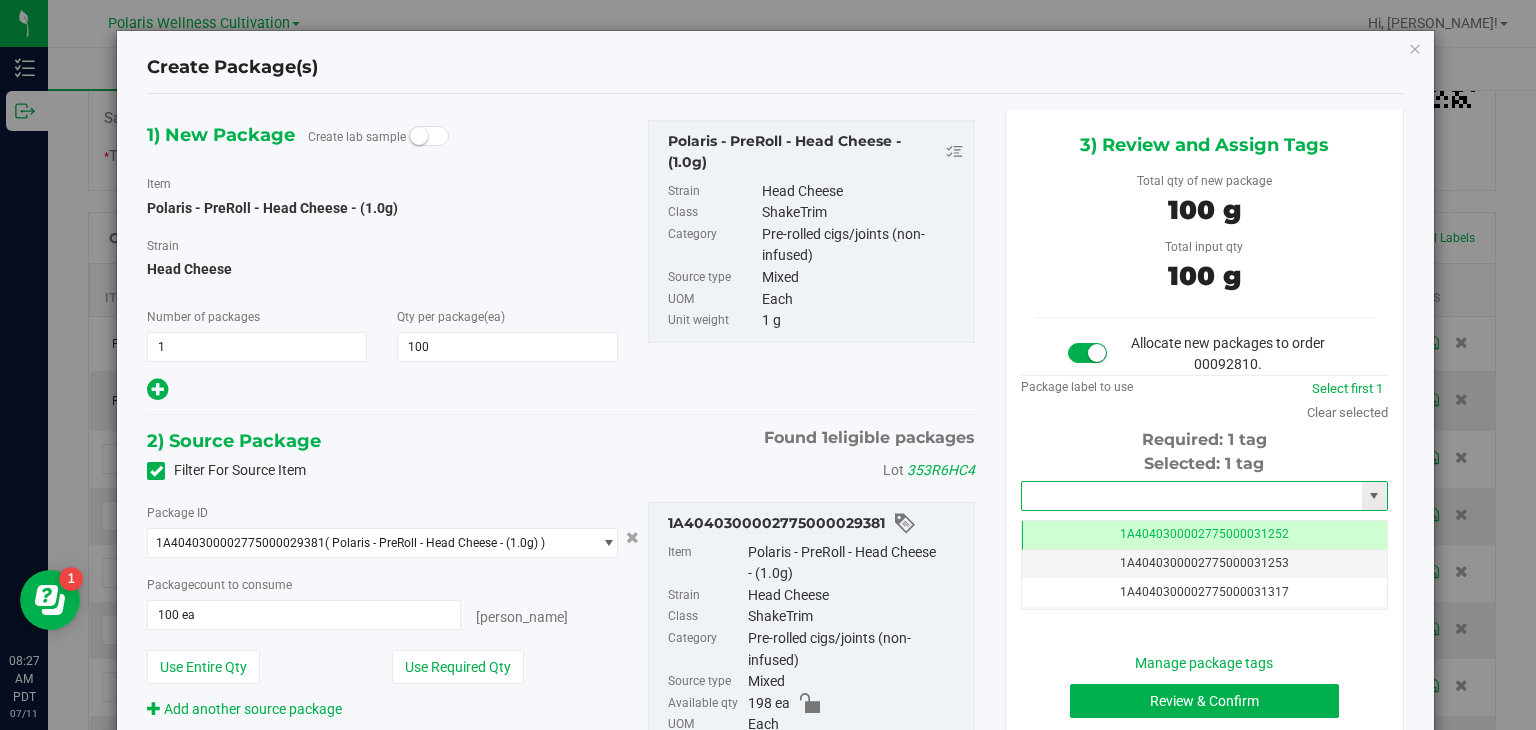 click at bounding box center (1192, 496) 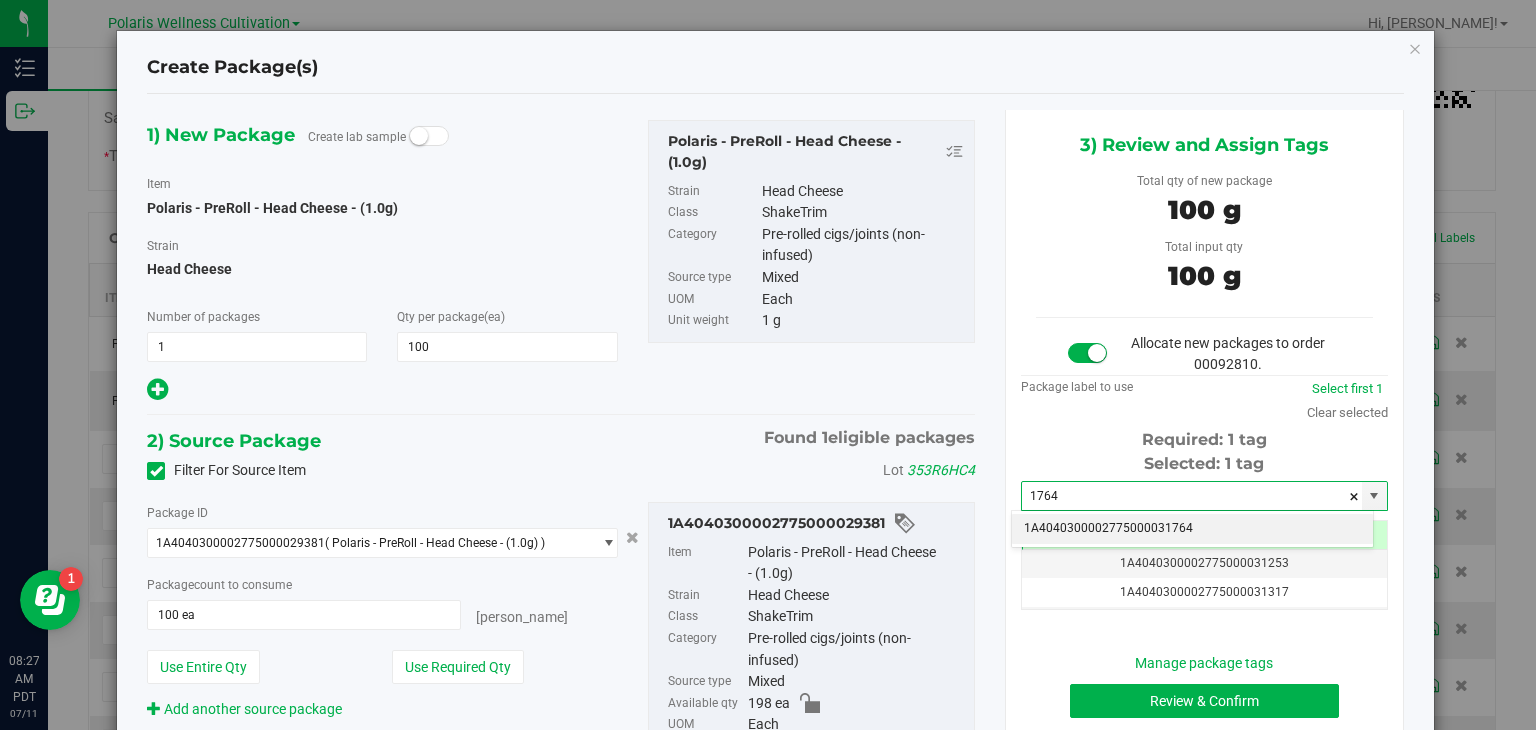 click on "1A4040300002775000031764" at bounding box center (1192, 529) 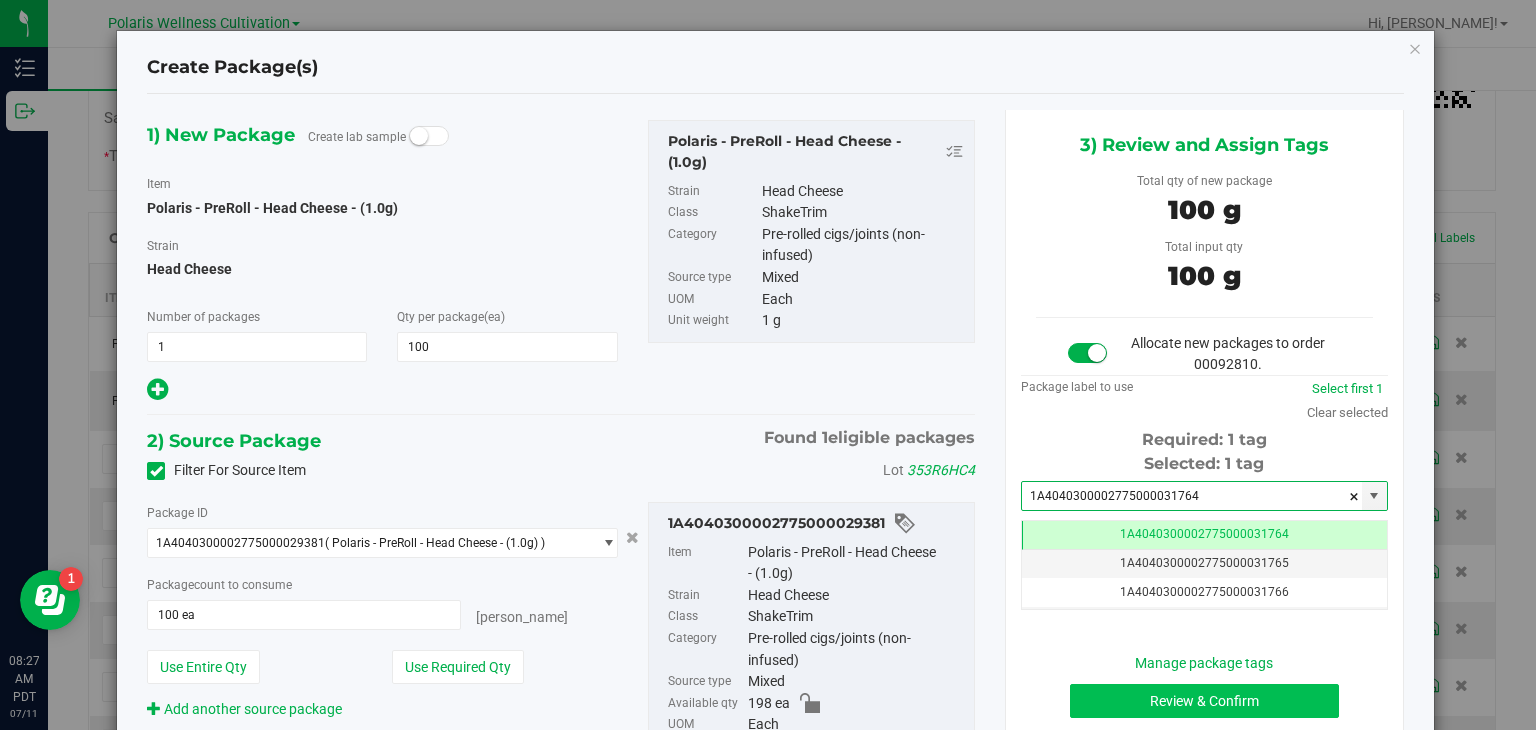 type on "1A4040300002775000031764" 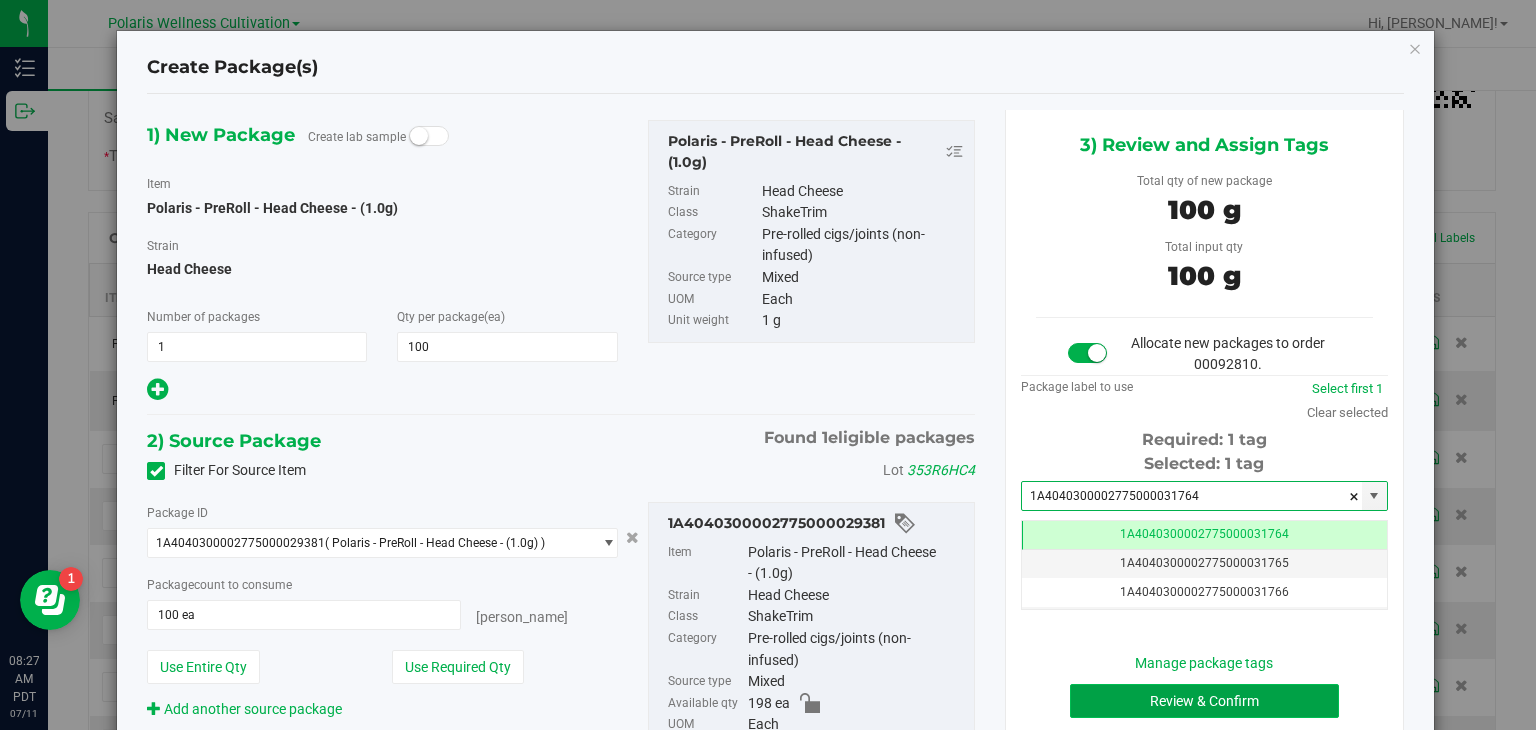 click on "Review & Confirm" at bounding box center (1204, 701) 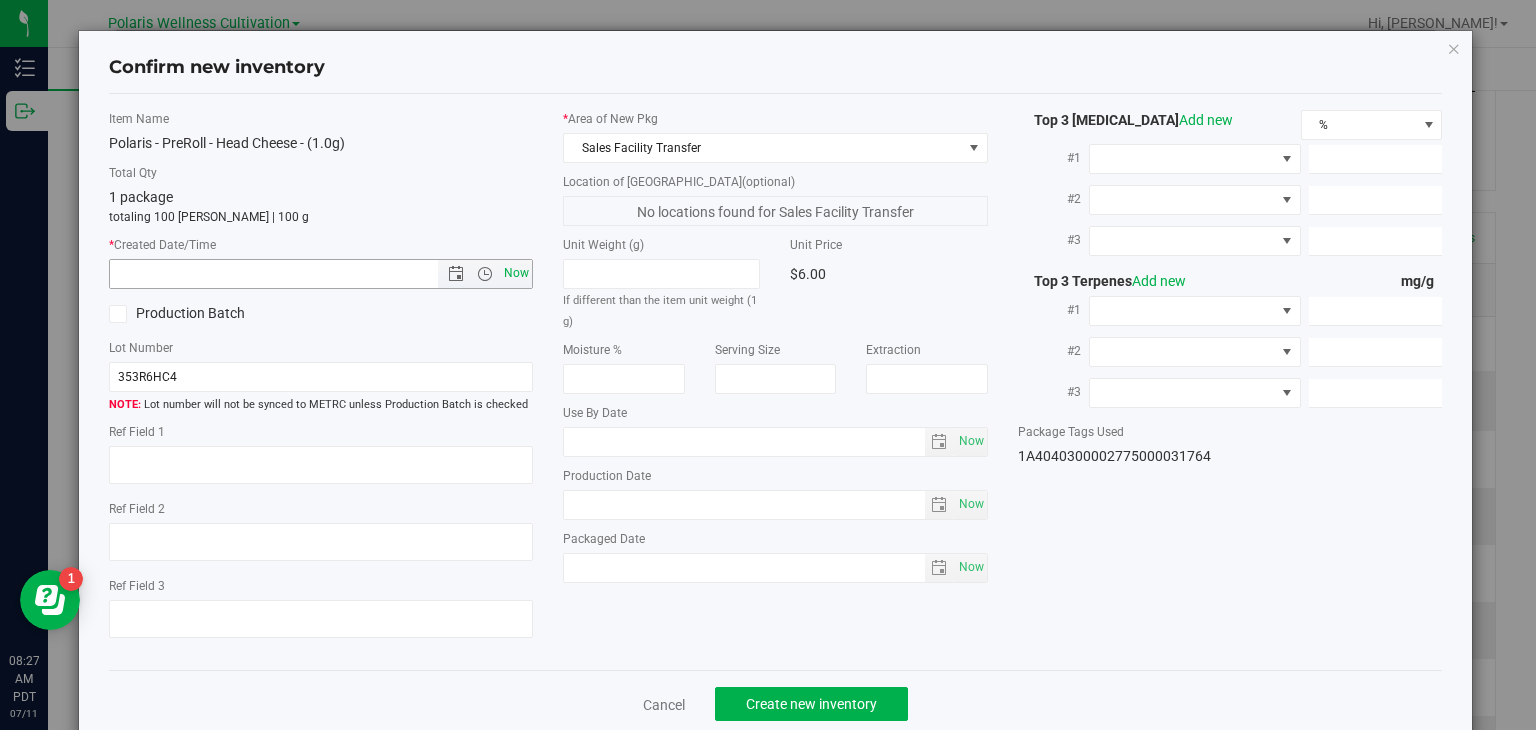 click on "Now" at bounding box center (517, 273) 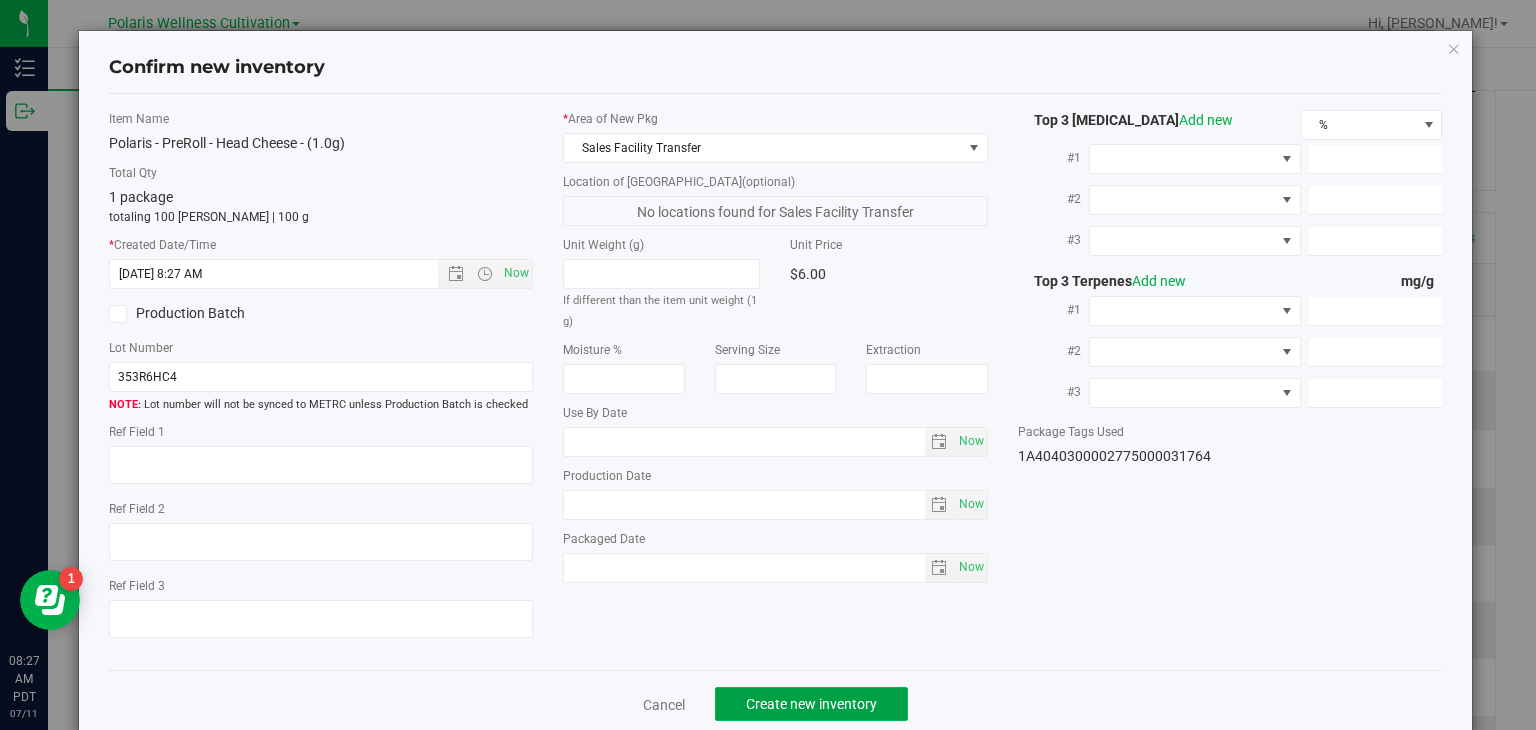 click on "Create new inventory" 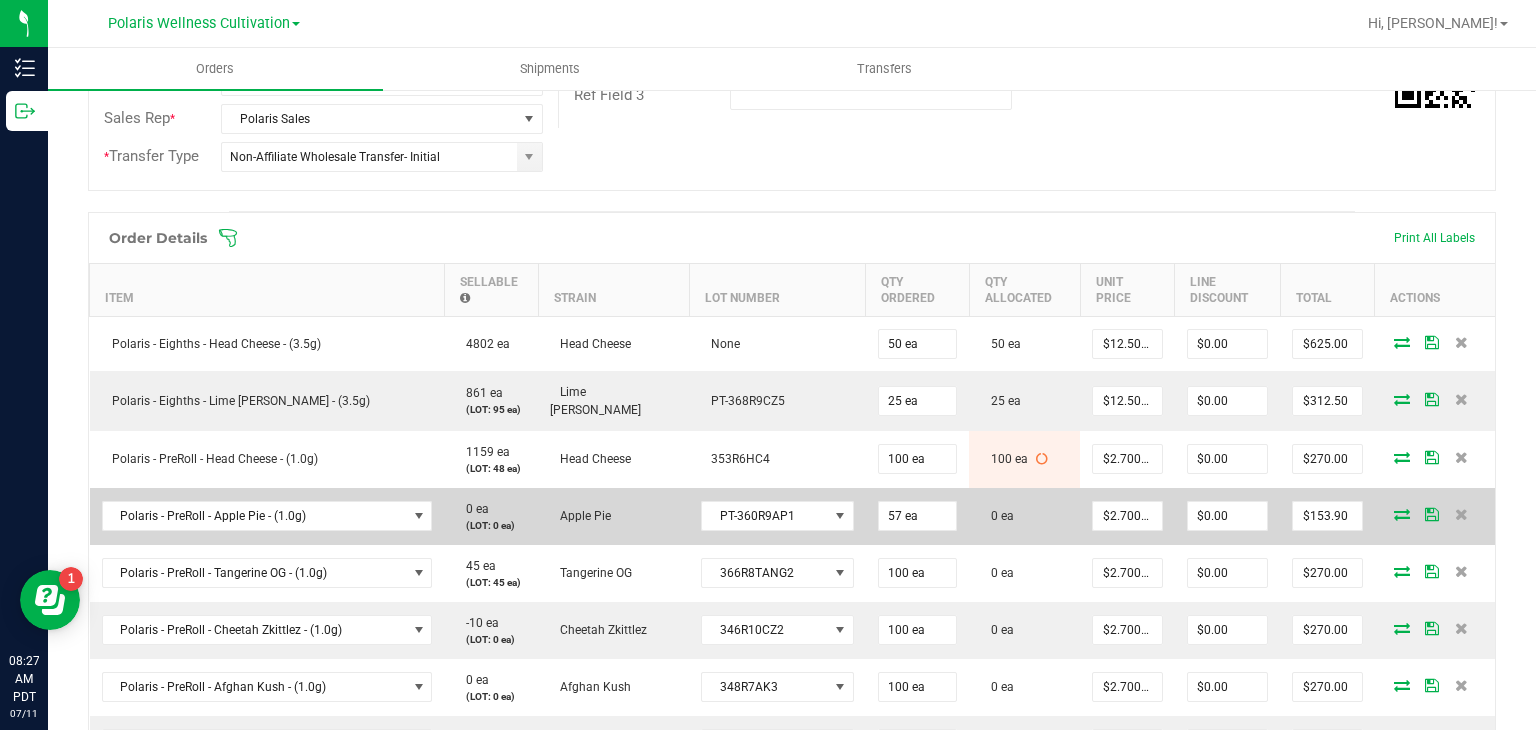 click at bounding box center (1402, 514) 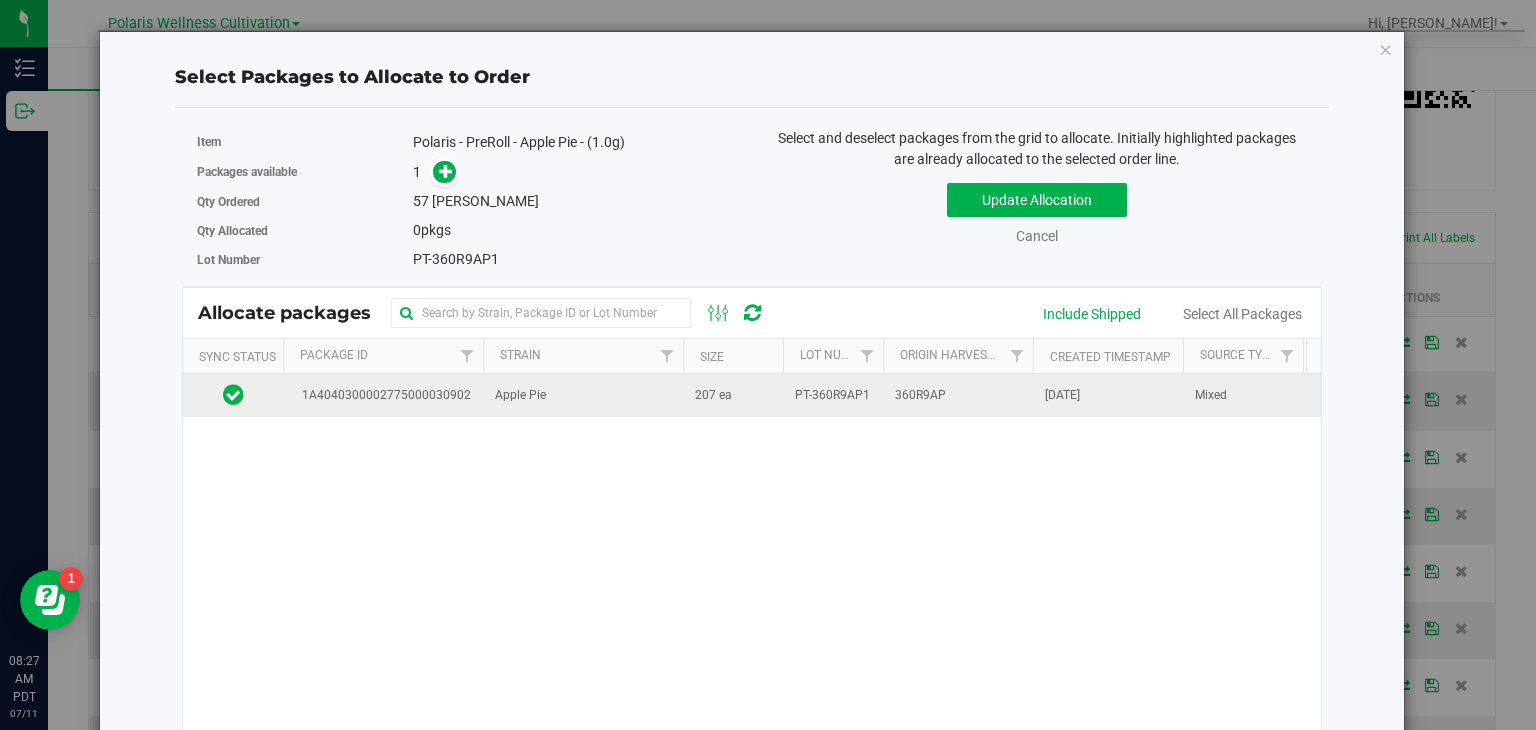 click on "207 ea" at bounding box center (733, 395) 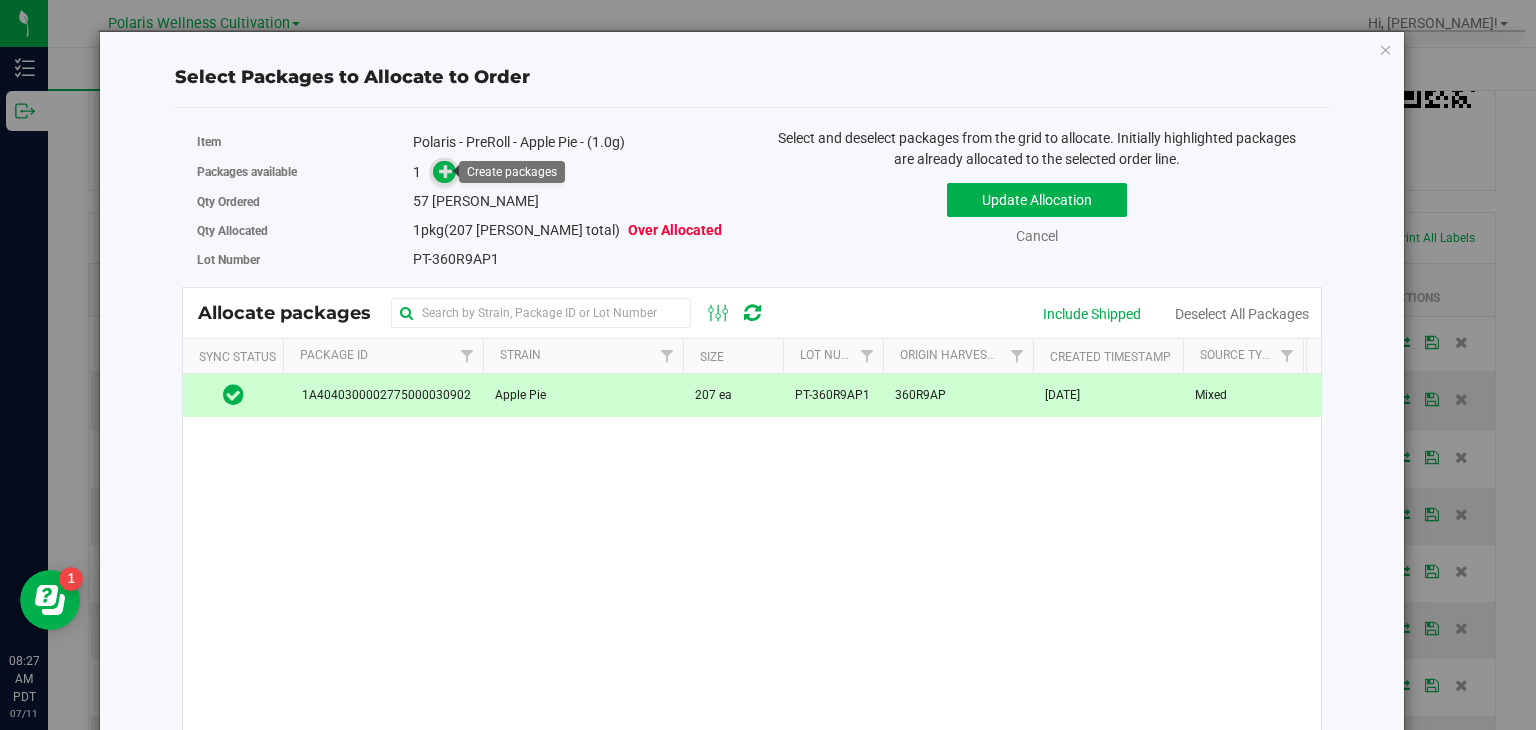 click at bounding box center (446, 171) 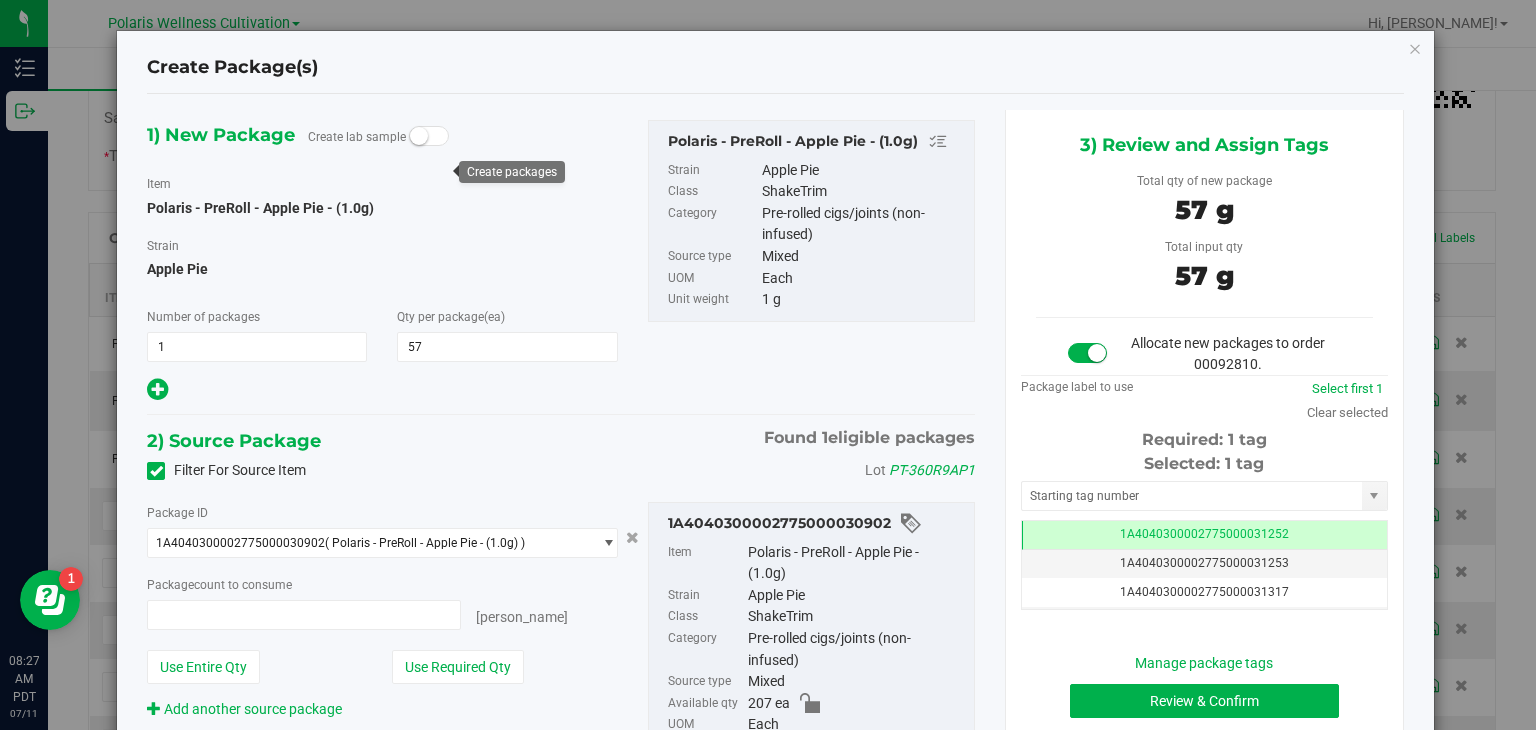 type on "57 ea" 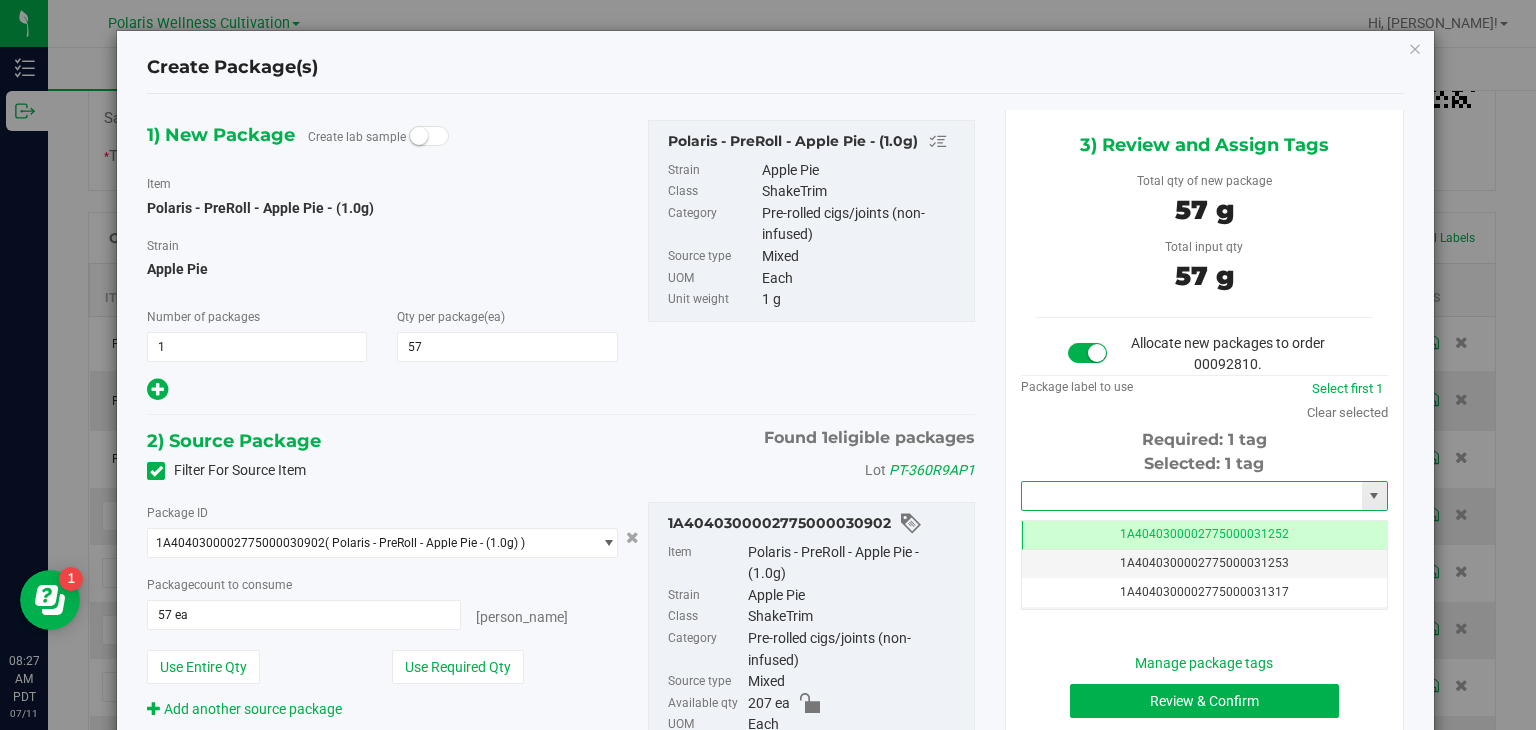 click at bounding box center [1192, 496] 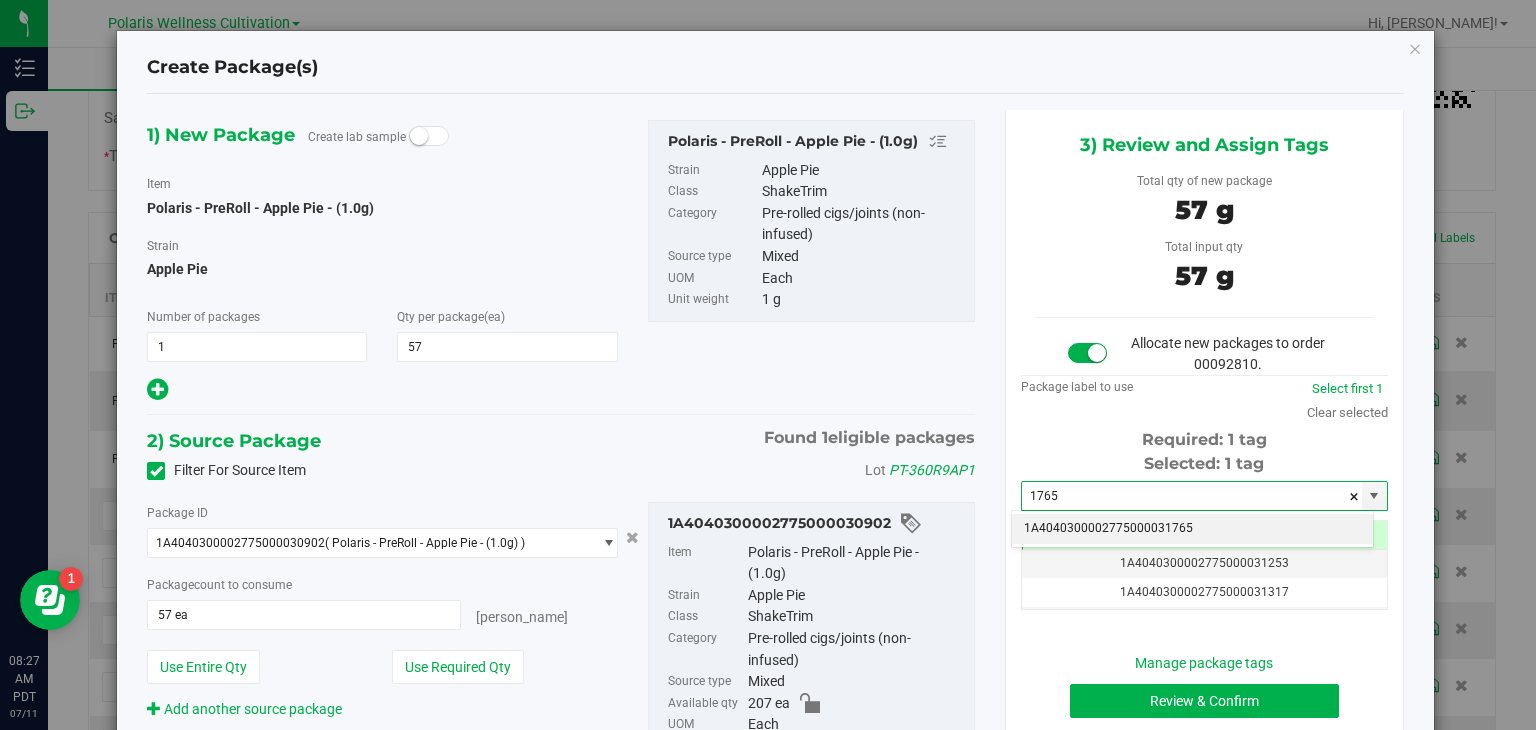 click on "1A4040300002775000031765" at bounding box center [1192, 529] 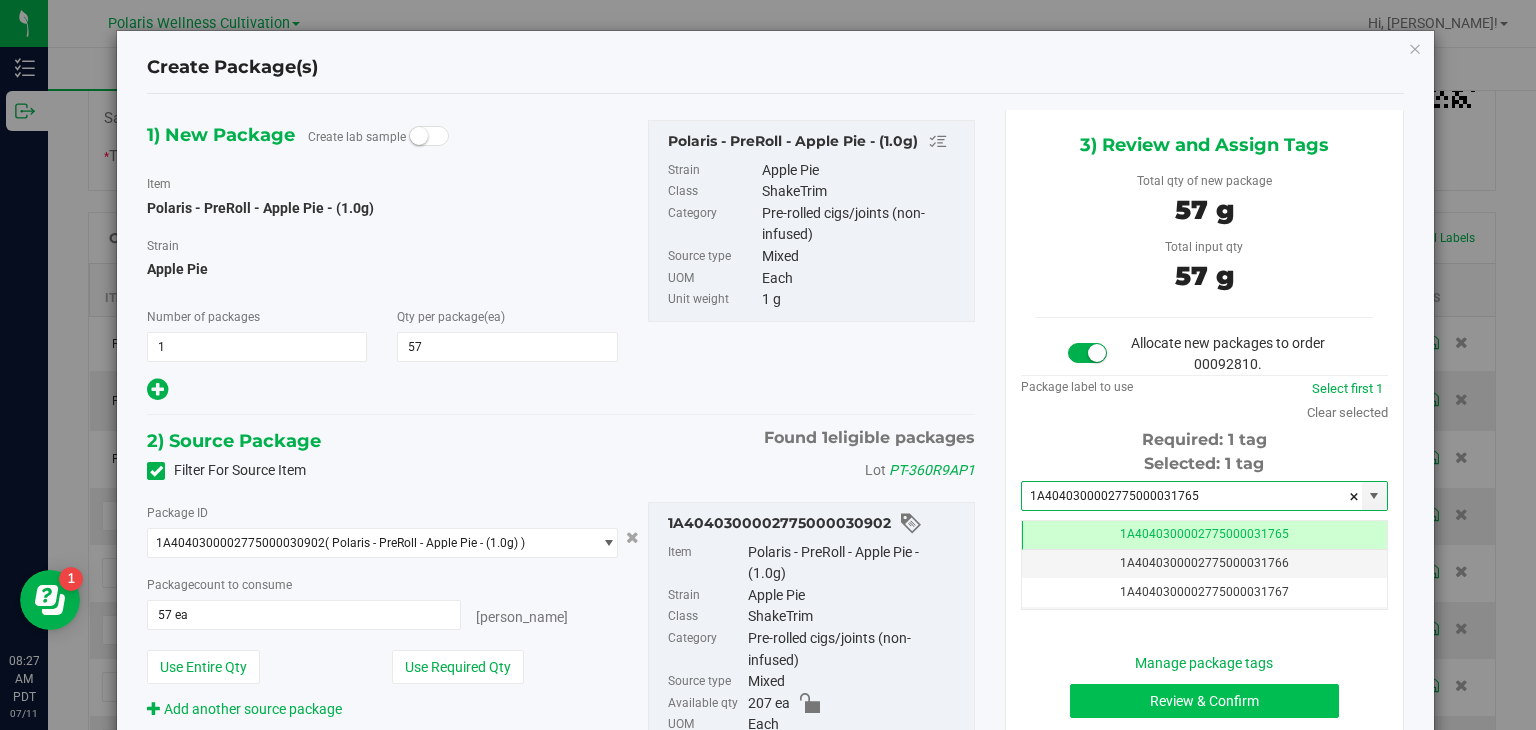 type on "1A4040300002775000031765" 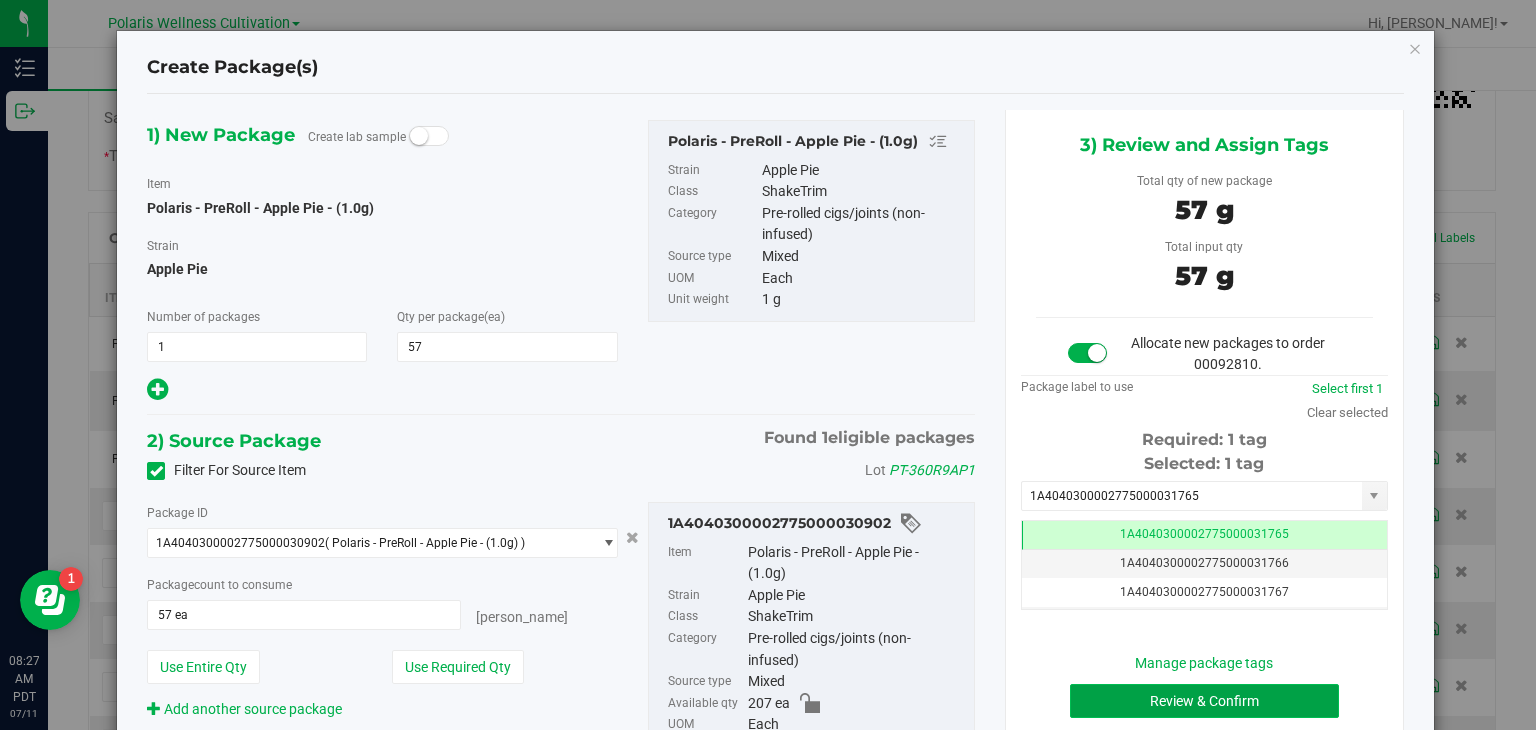 click on "Review & Confirm" at bounding box center [1204, 701] 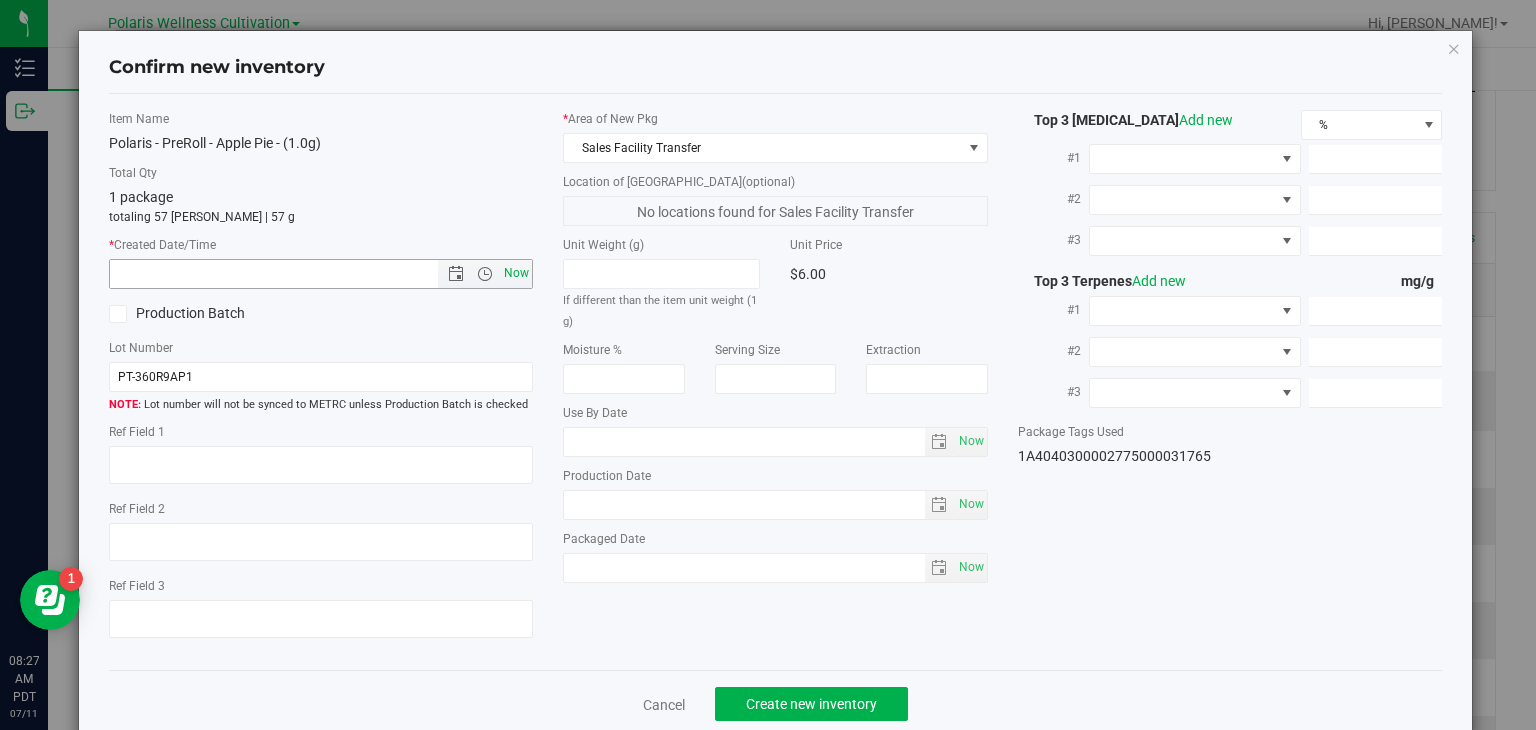 click on "Now" at bounding box center (517, 273) 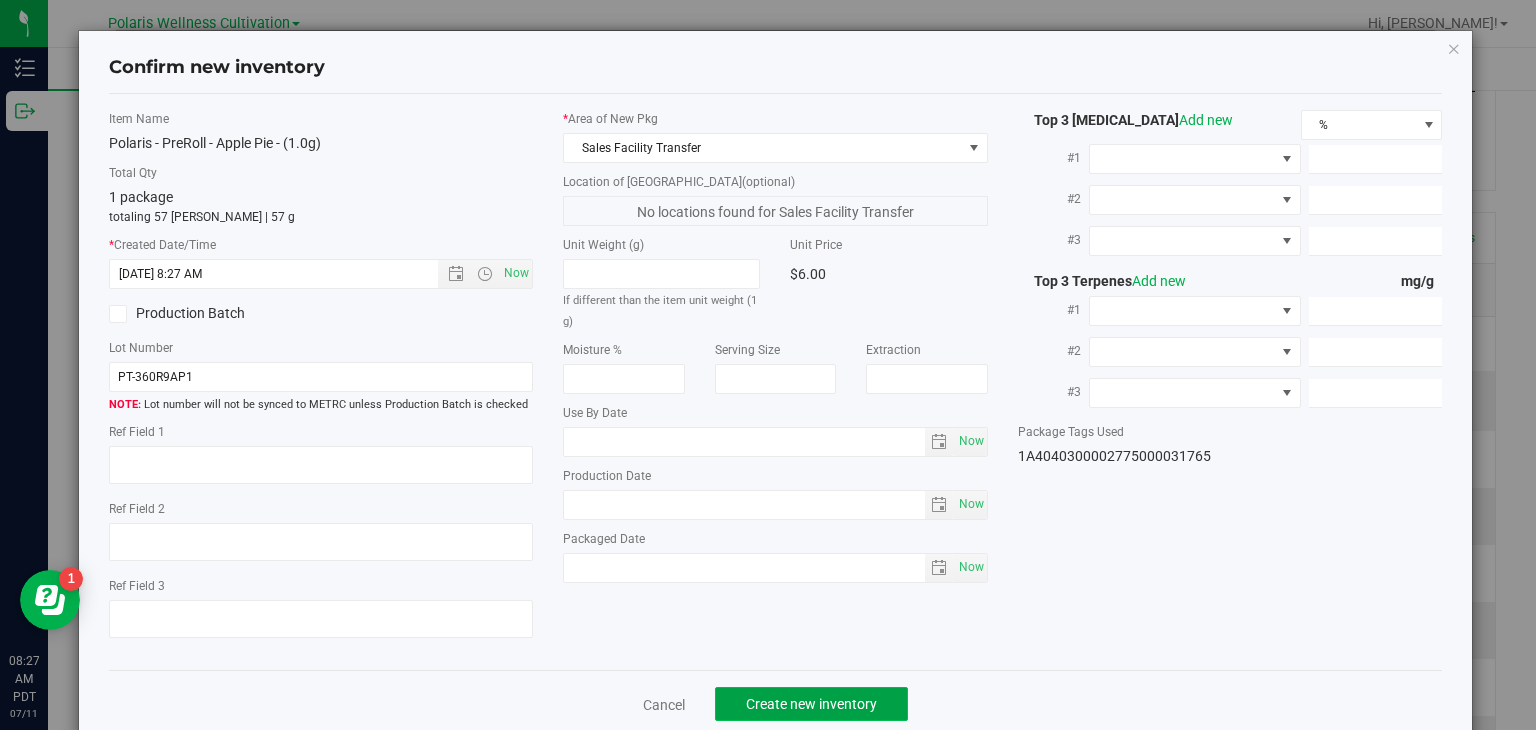 click on "Create new inventory" 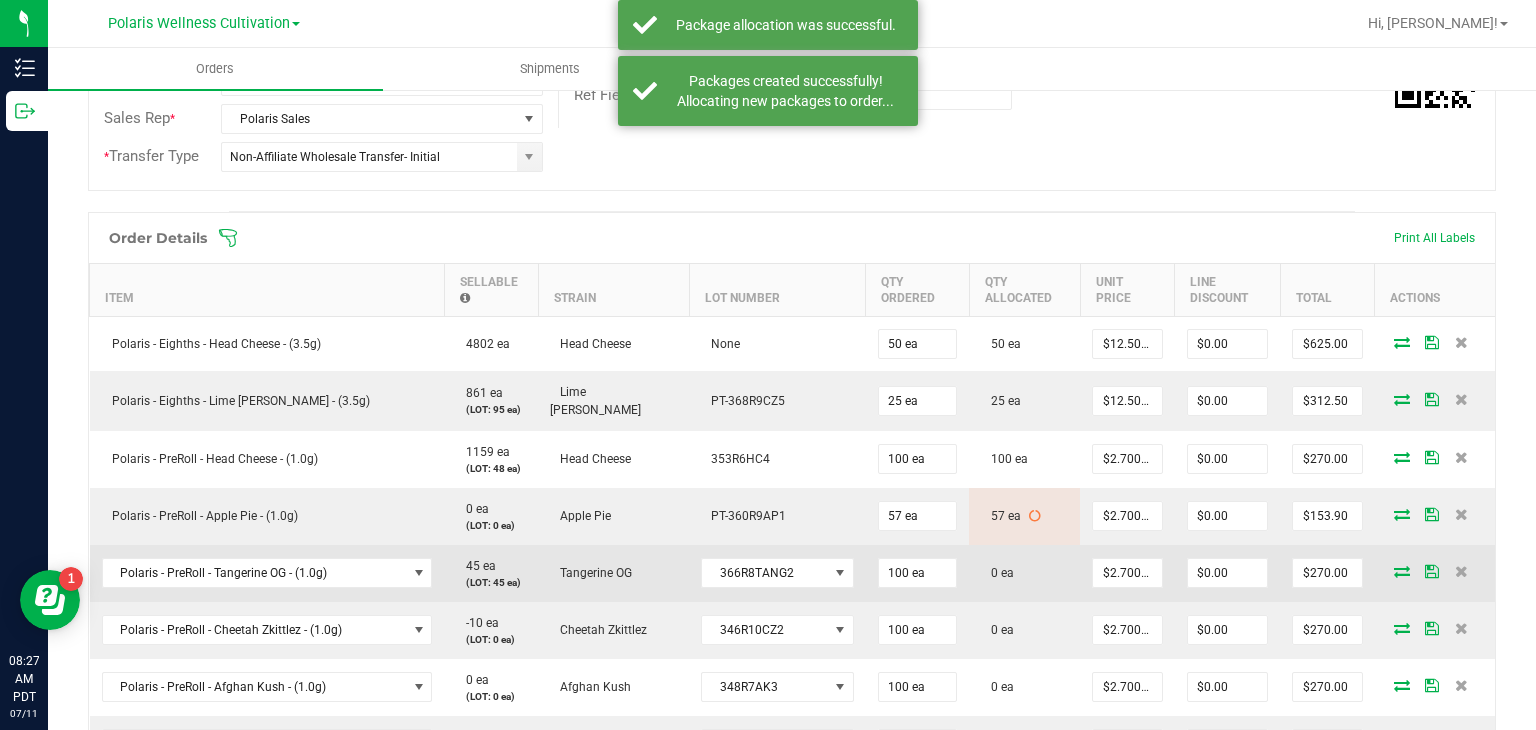 click at bounding box center (1402, 571) 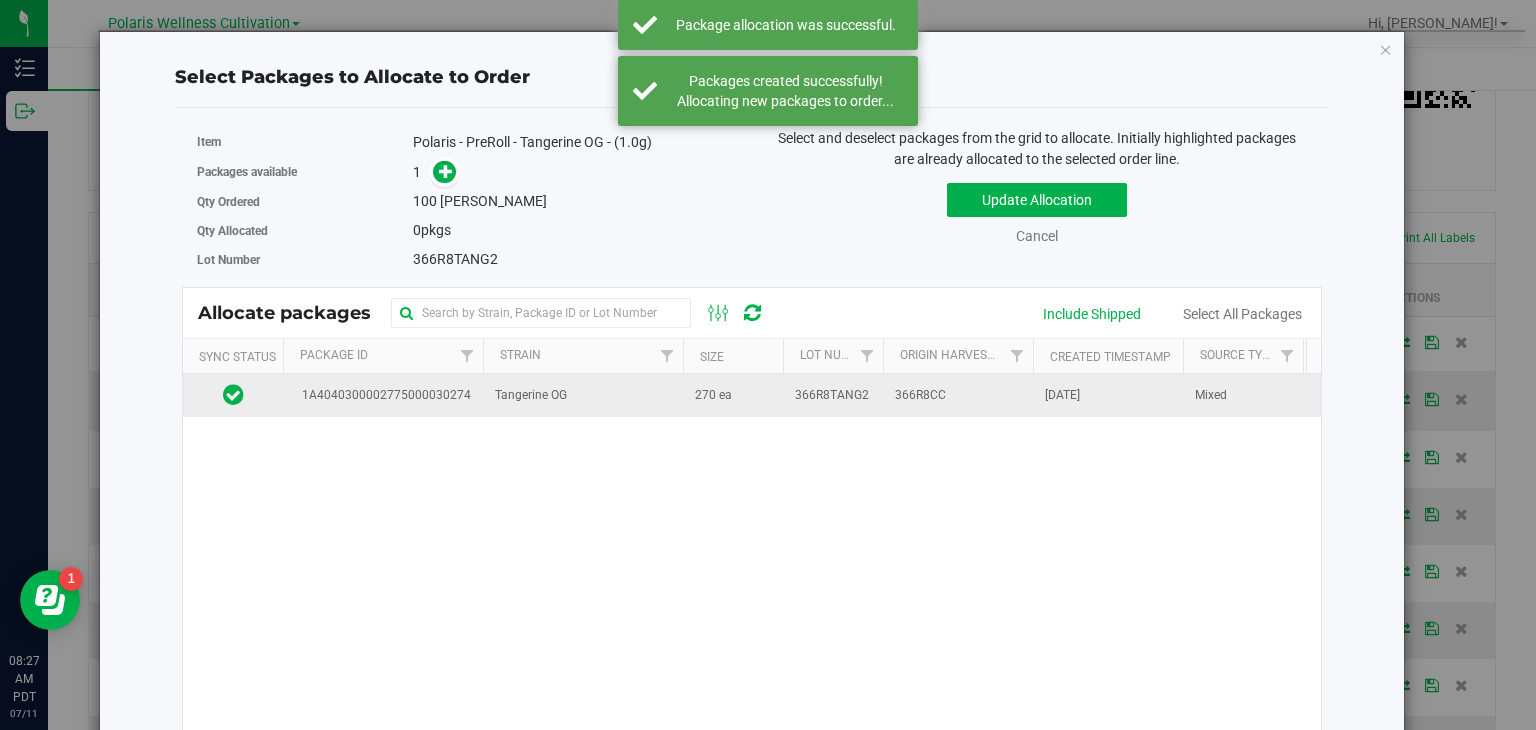 click on "270 ea" at bounding box center (733, 395) 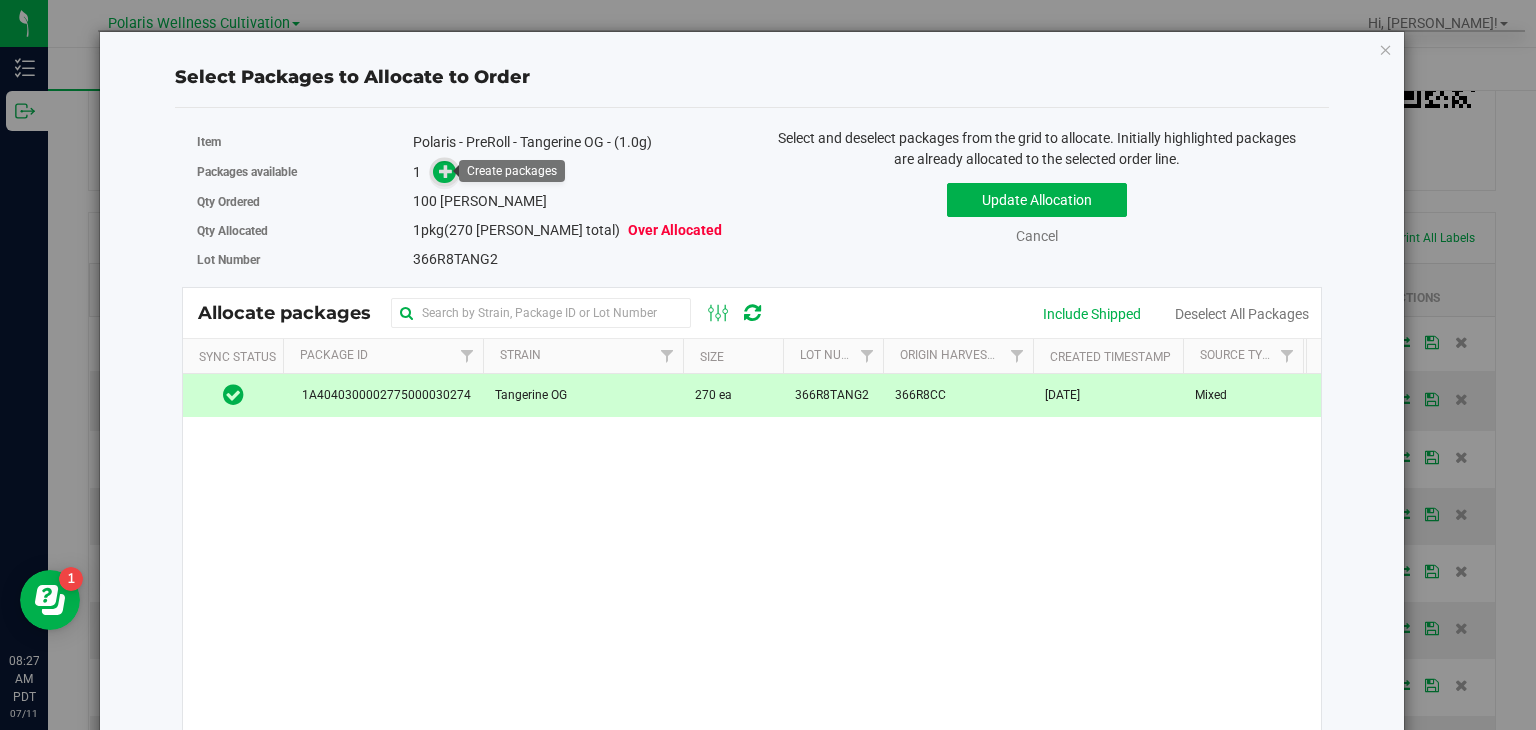 click at bounding box center [444, 172] 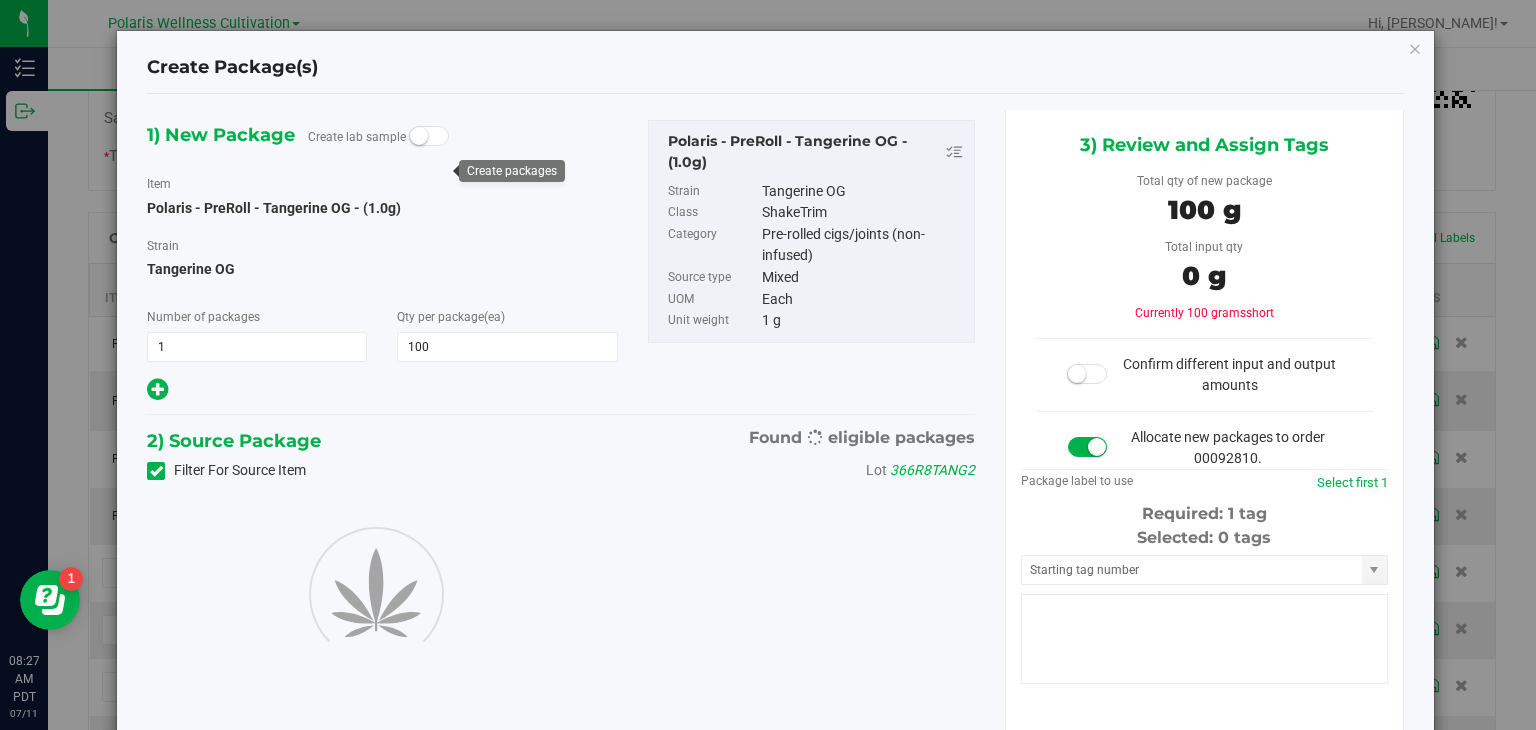 type on "100" 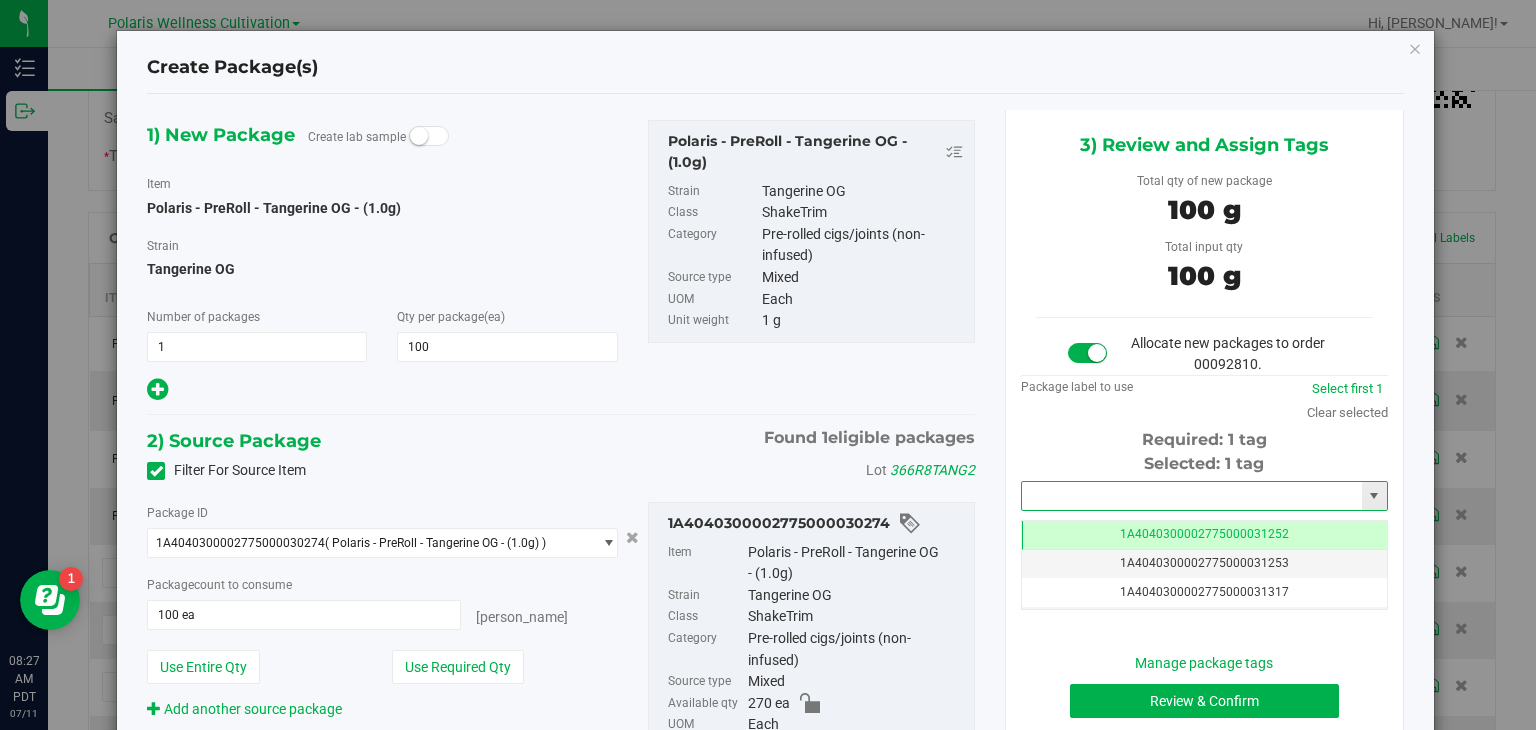 click at bounding box center (1192, 496) 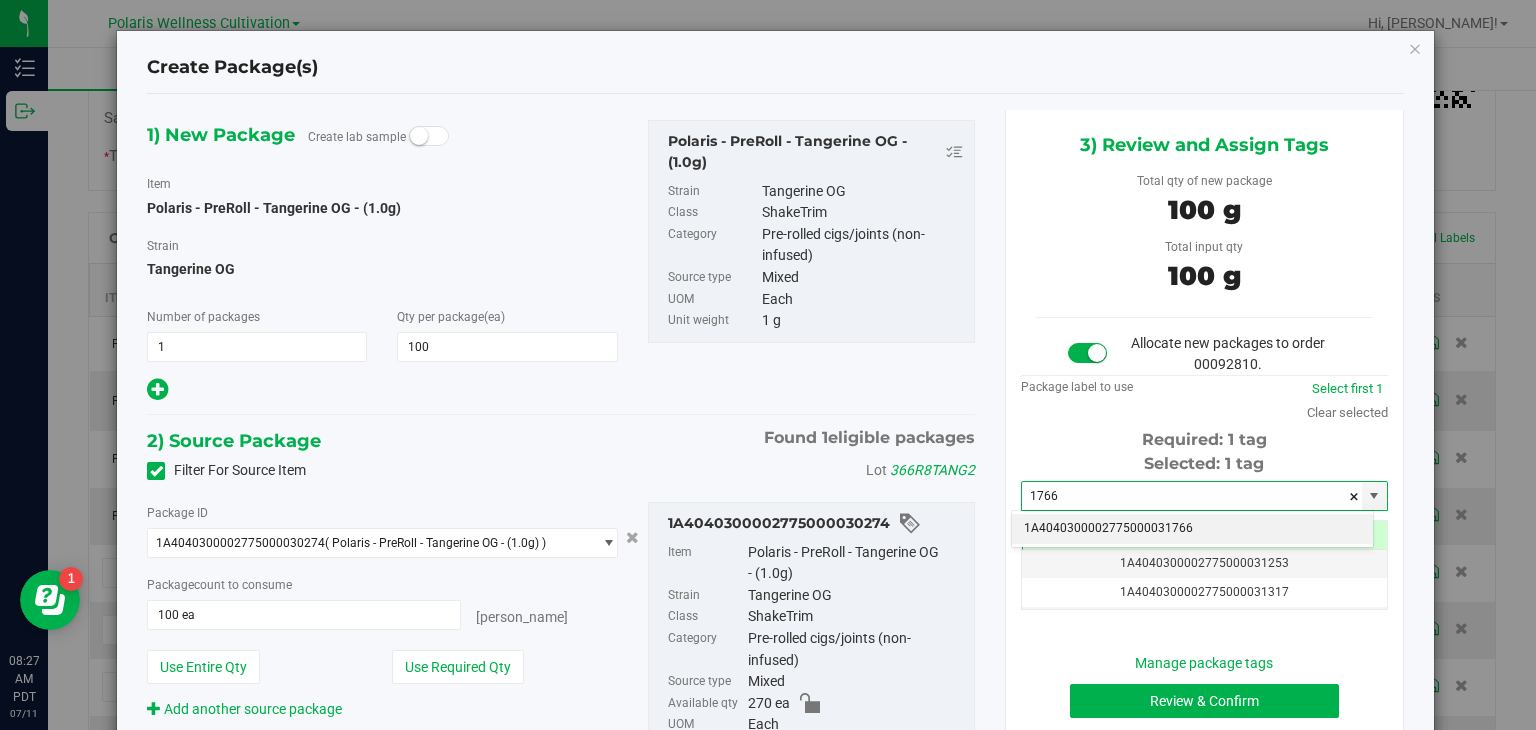 click on "1A4040300002775000031766" at bounding box center [1192, 529] 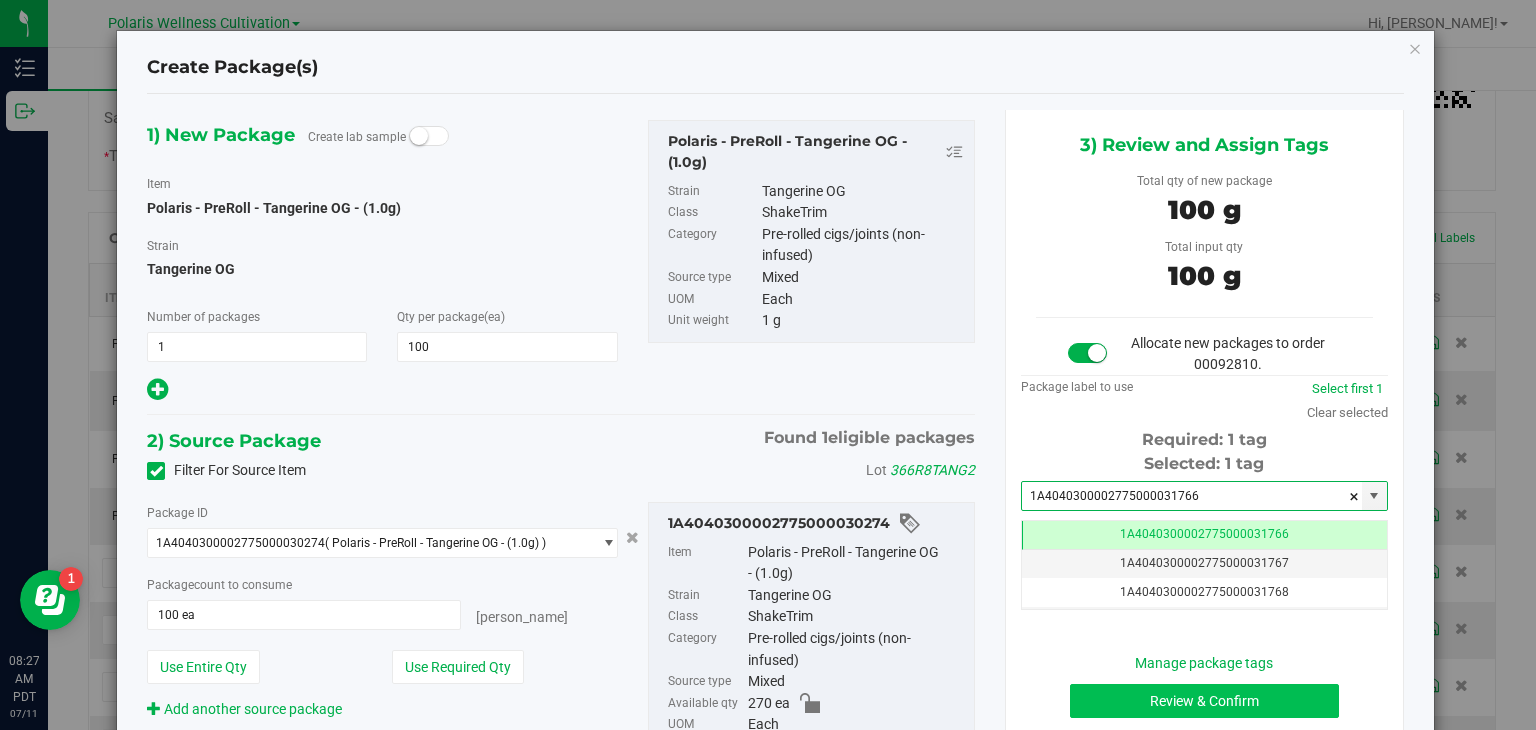 type on "1A4040300002775000031766" 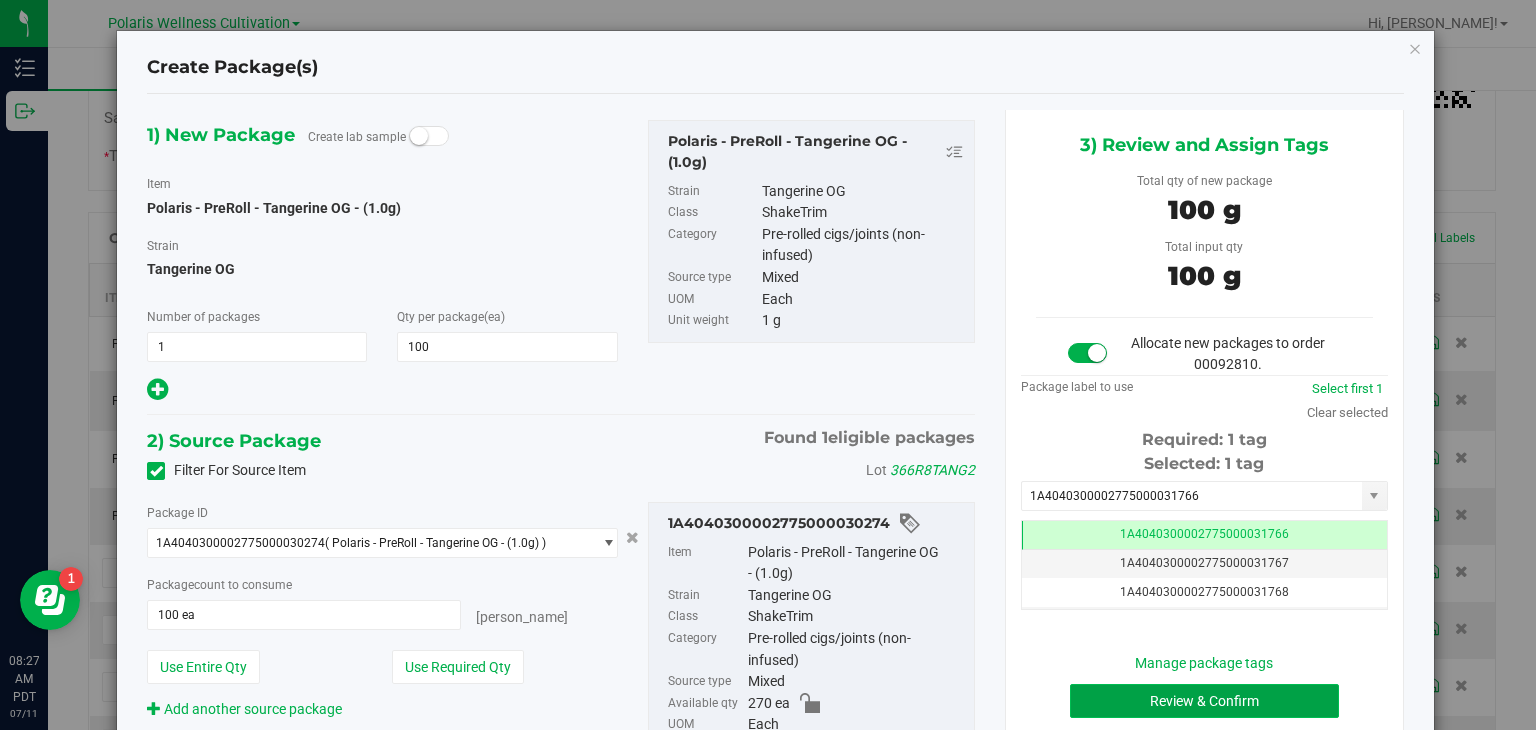 click on "Review & Confirm" at bounding box center [1204, 701] 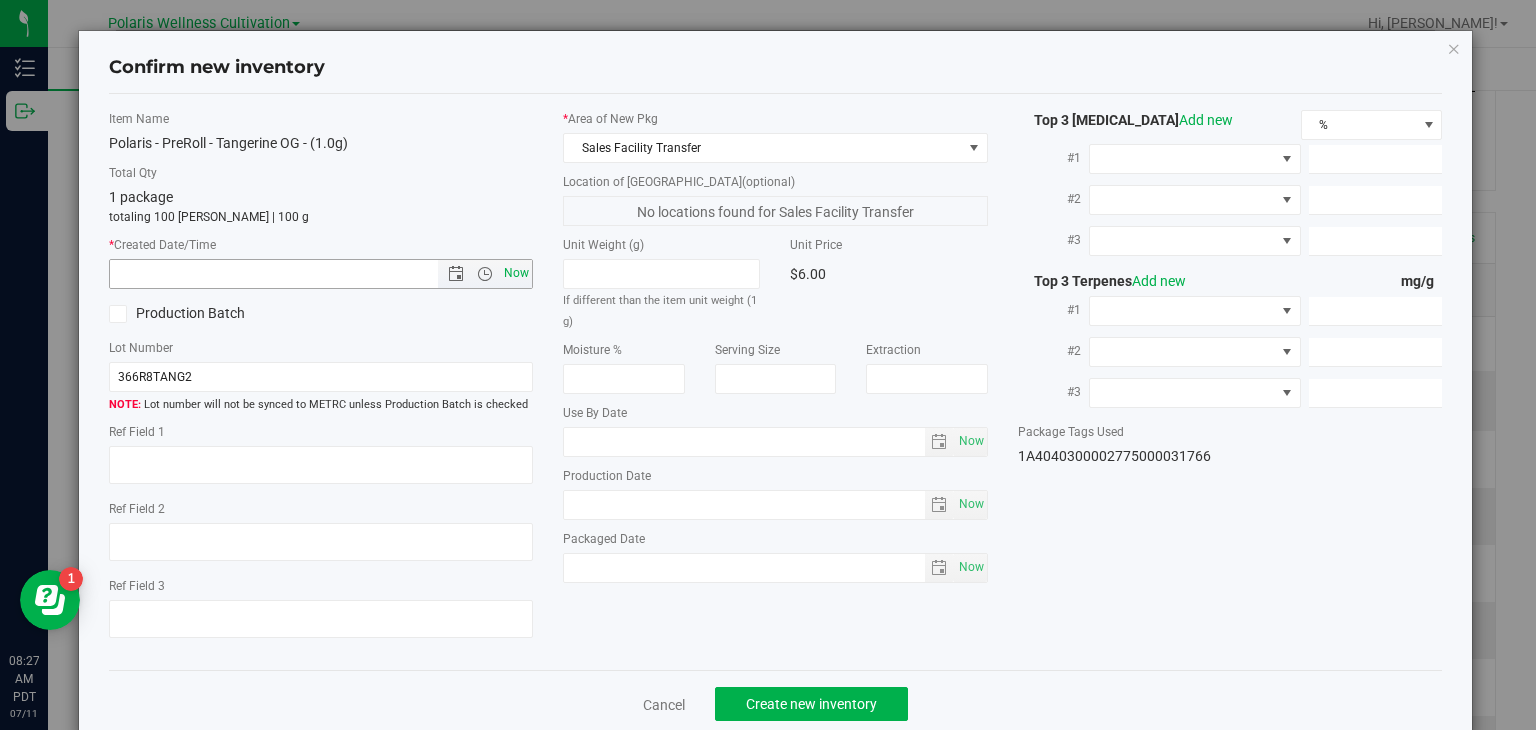 click on "Now" at bounding box center (517, 273) 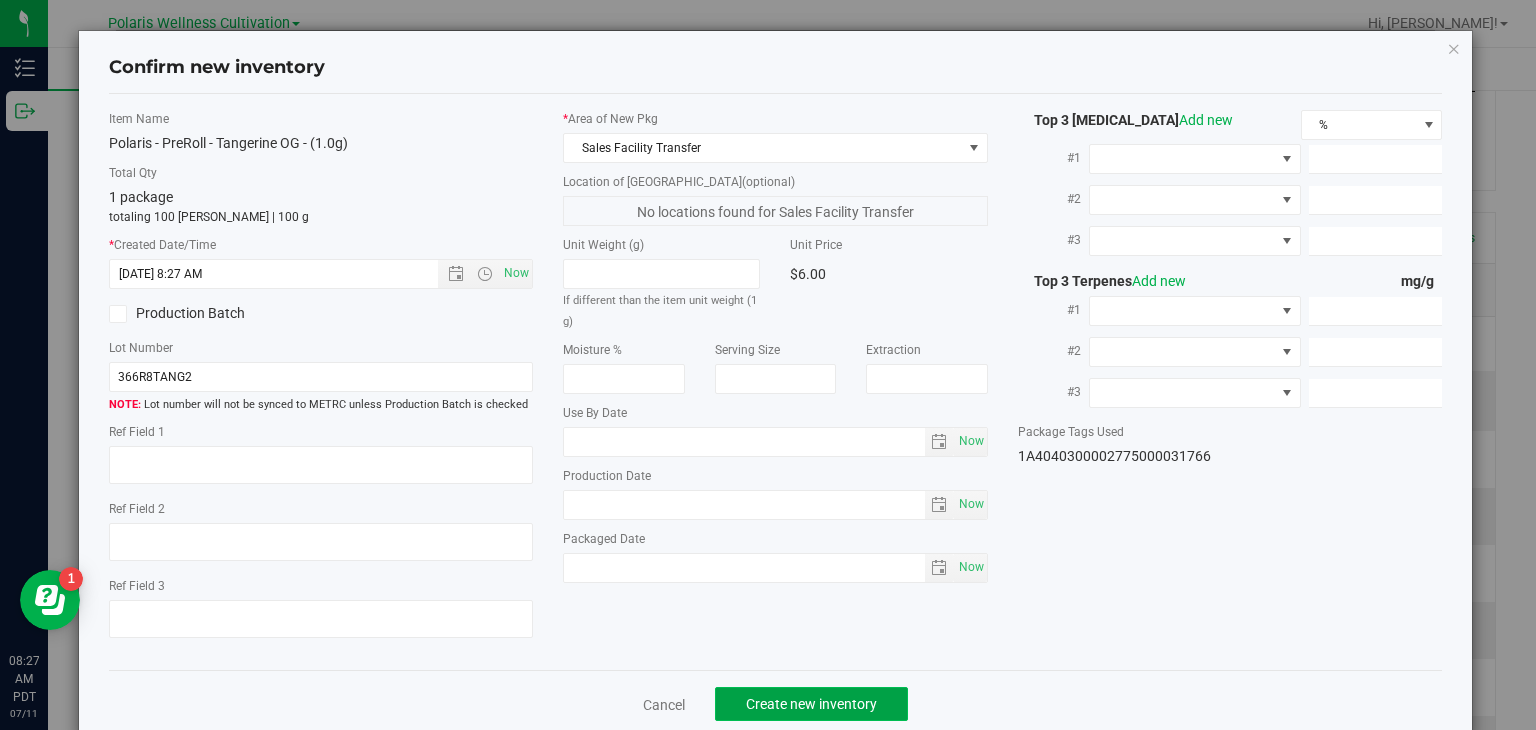 click on "Create new inventory" 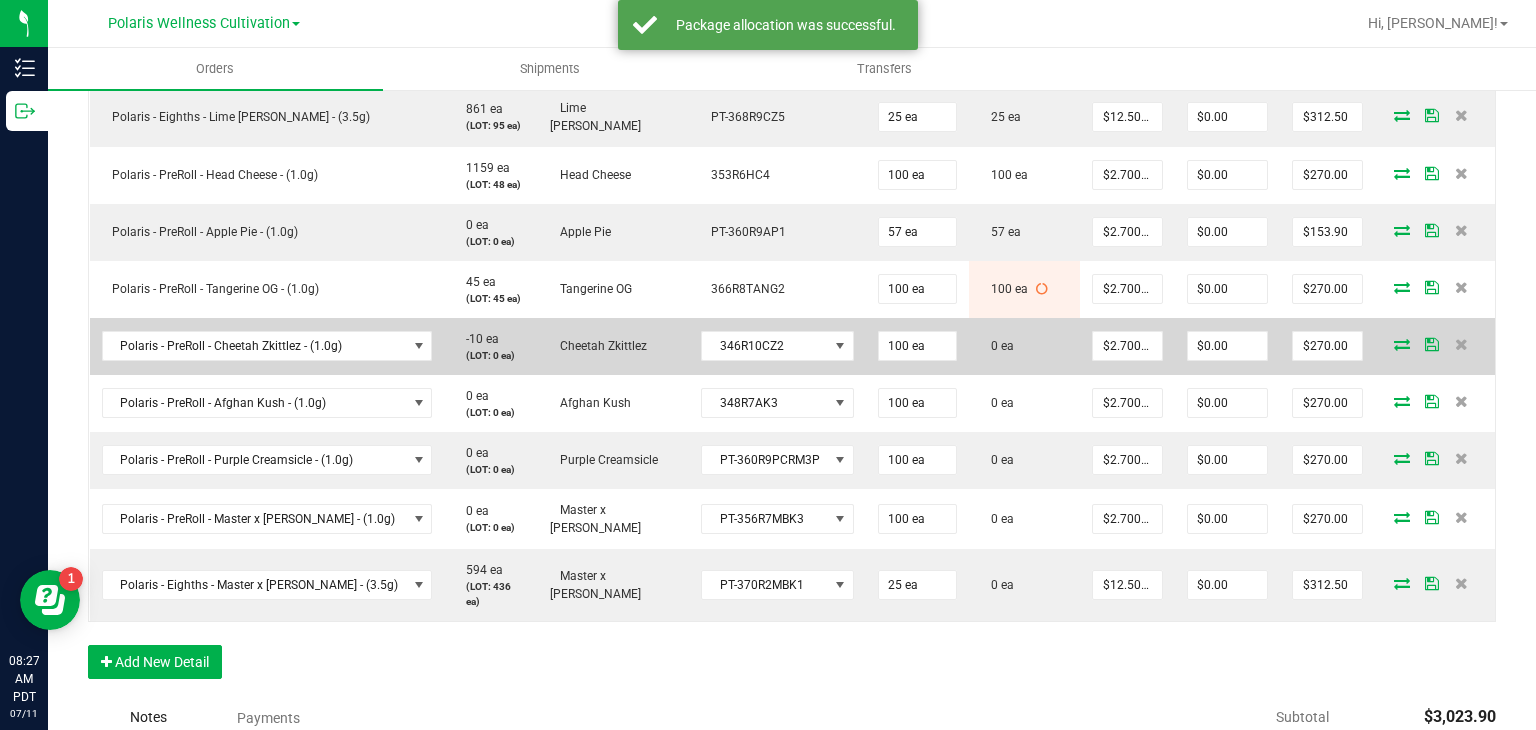 click at bounding box center [1402, 344] 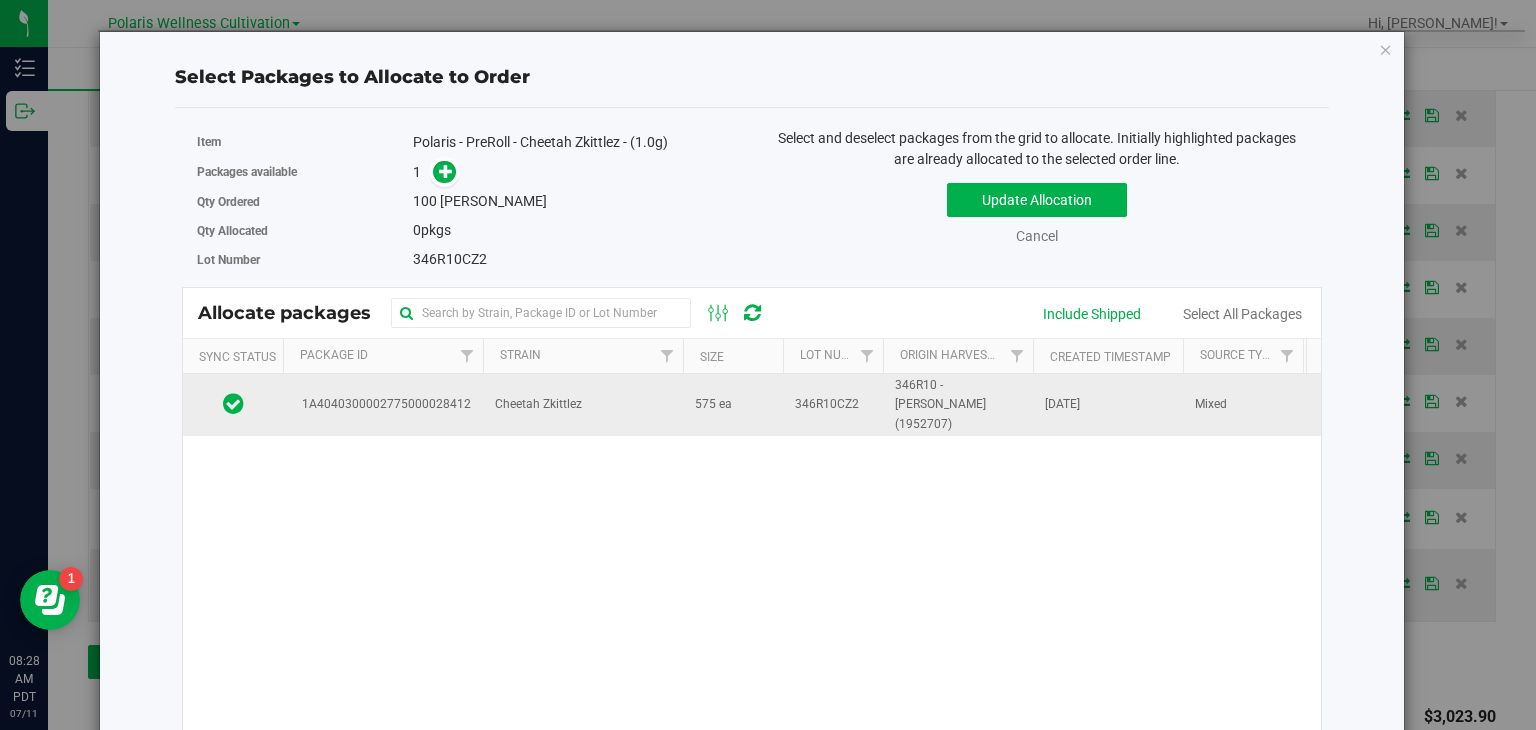click on "346R10 - [PERSON_NAME] (1952707)" at bounding box center [958, 405] 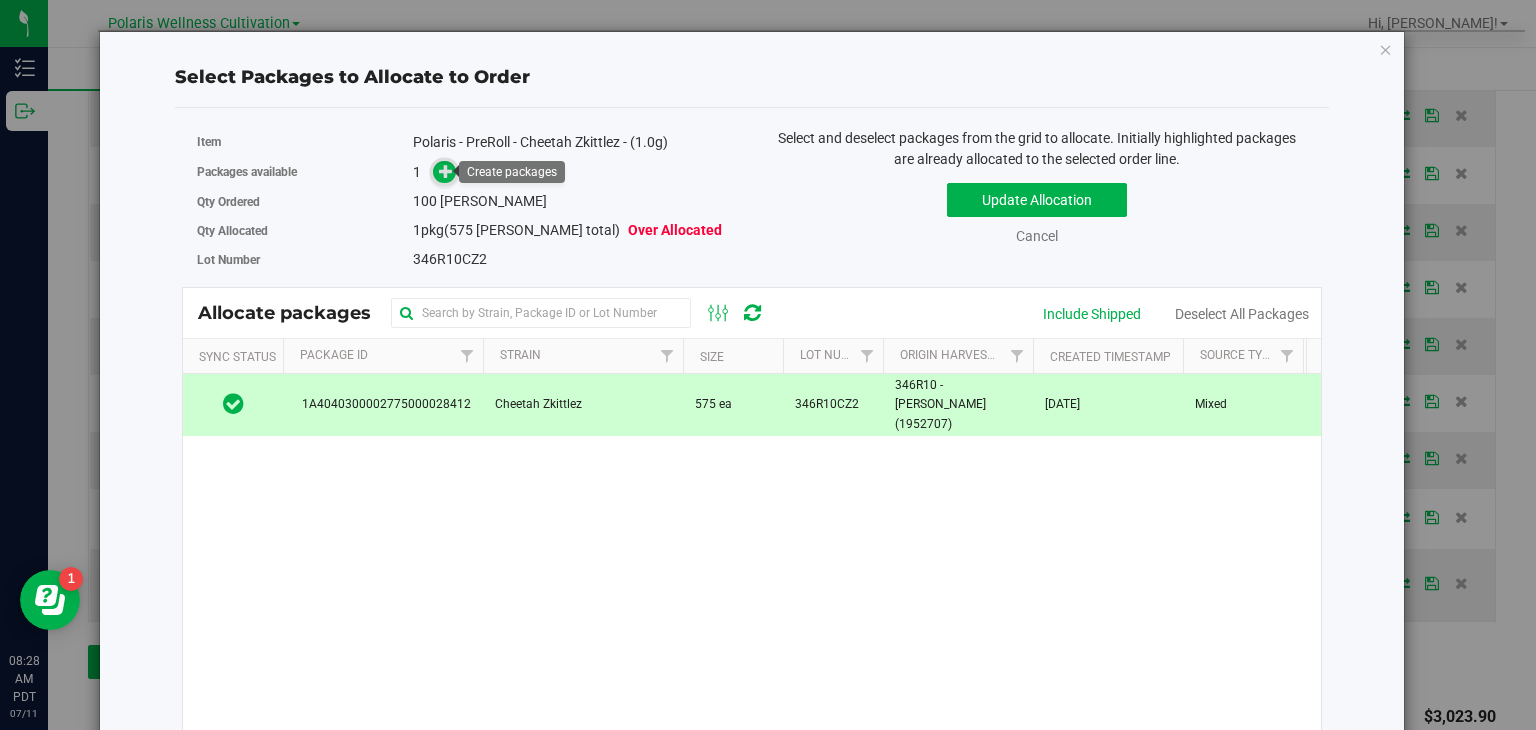 click at bounding box center (446, 171) 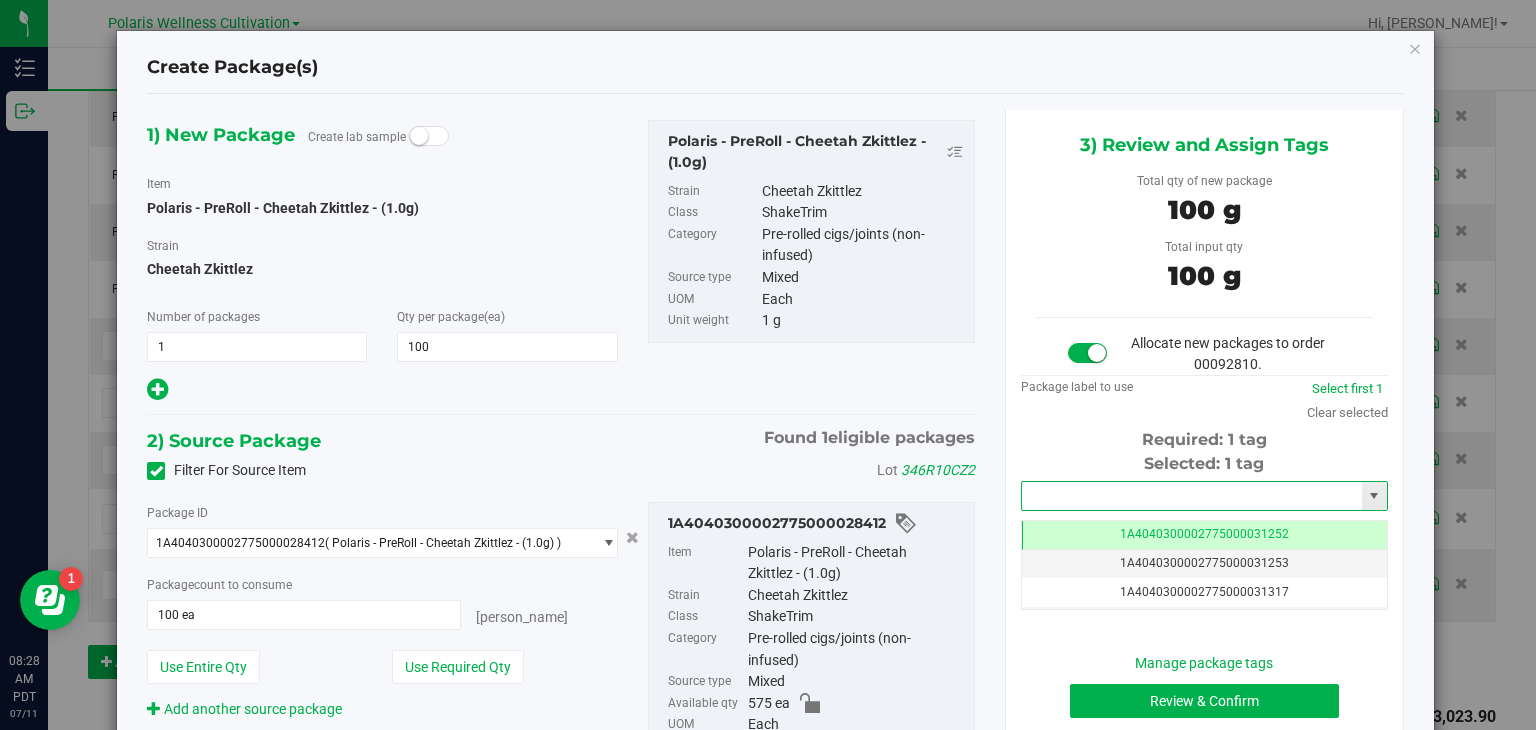 click at bounding box center (1192, 496) 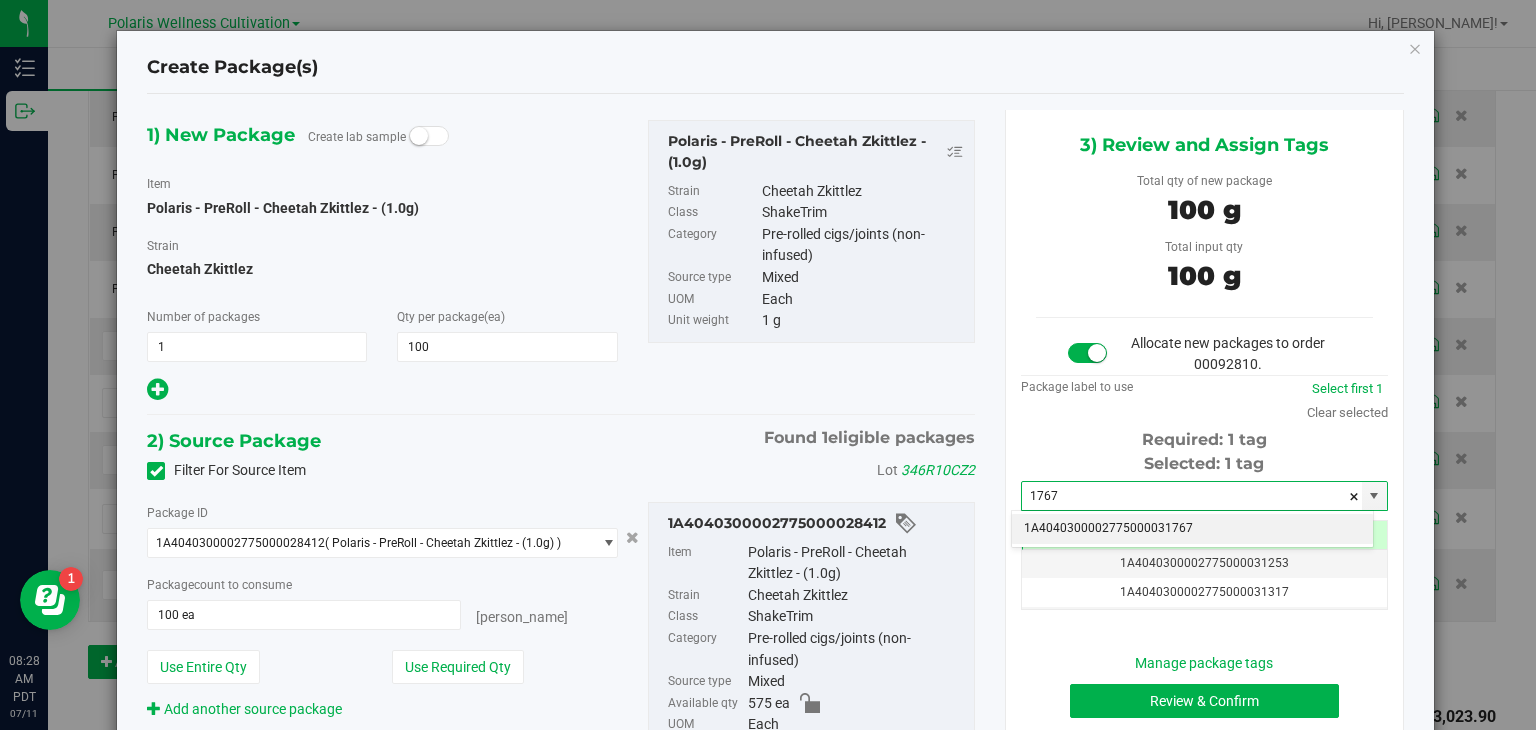 click on "1A4040300002775000031767" at bounding box center (1192, 529) 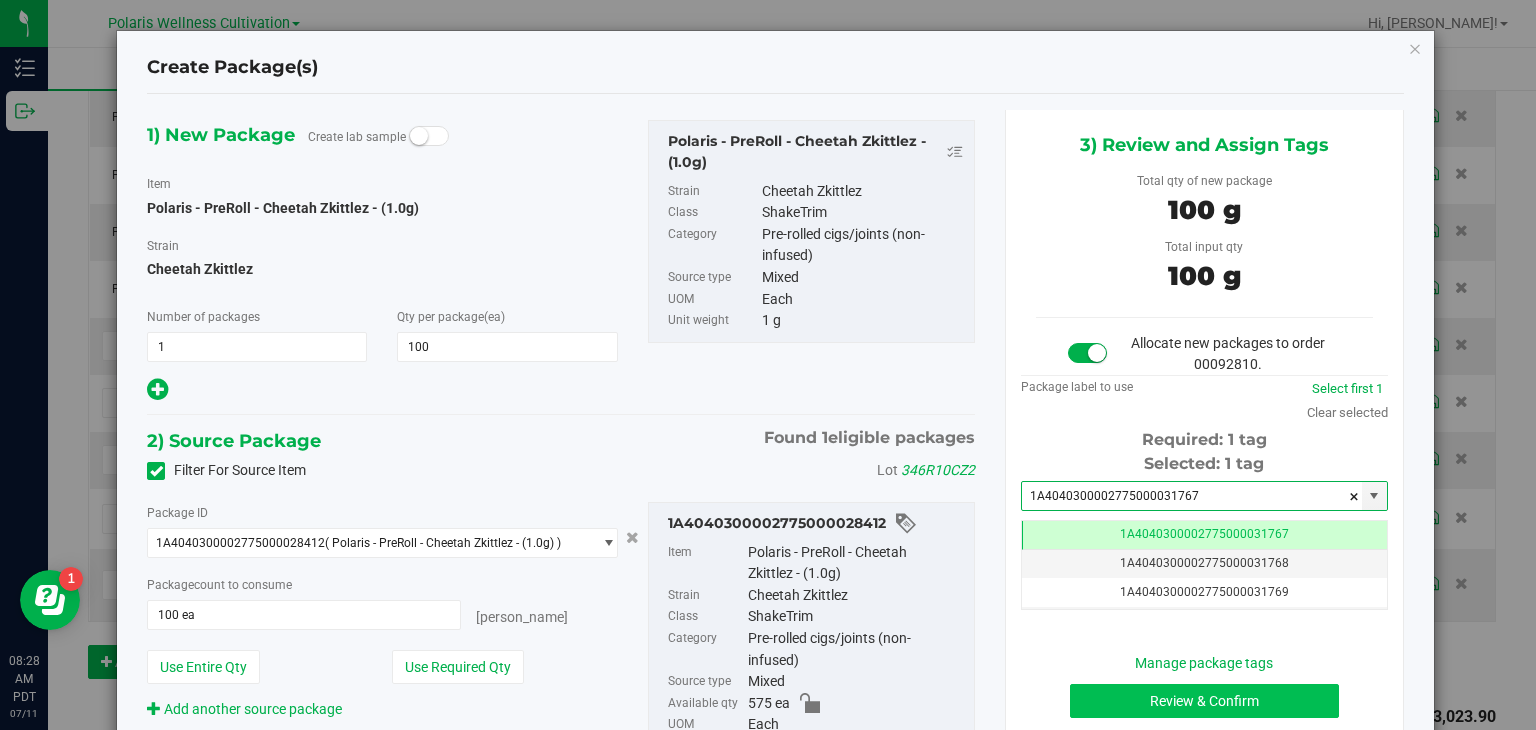 type on "1A4040300002775000031767" 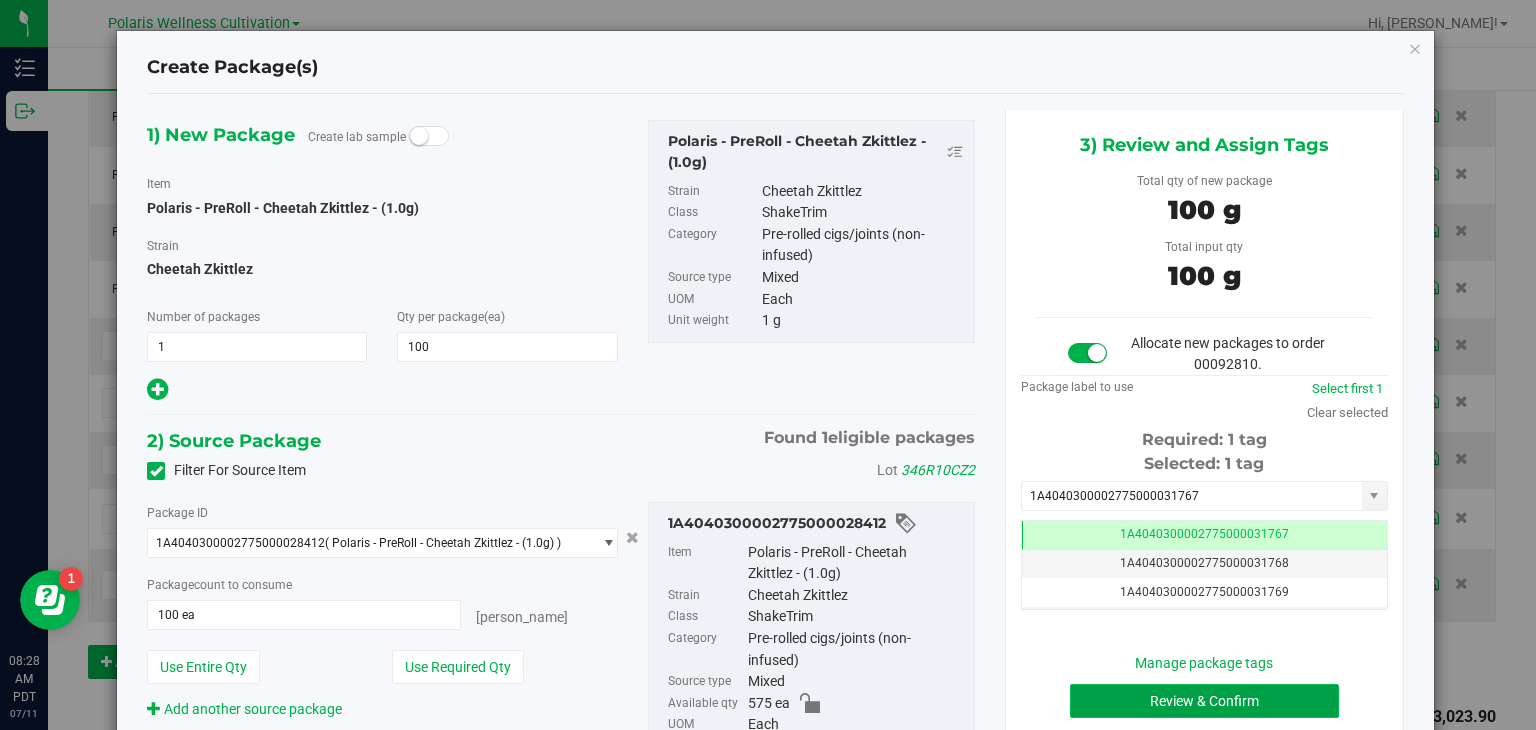 click on "Review & Confirm" at bounding box center [1204, 701] 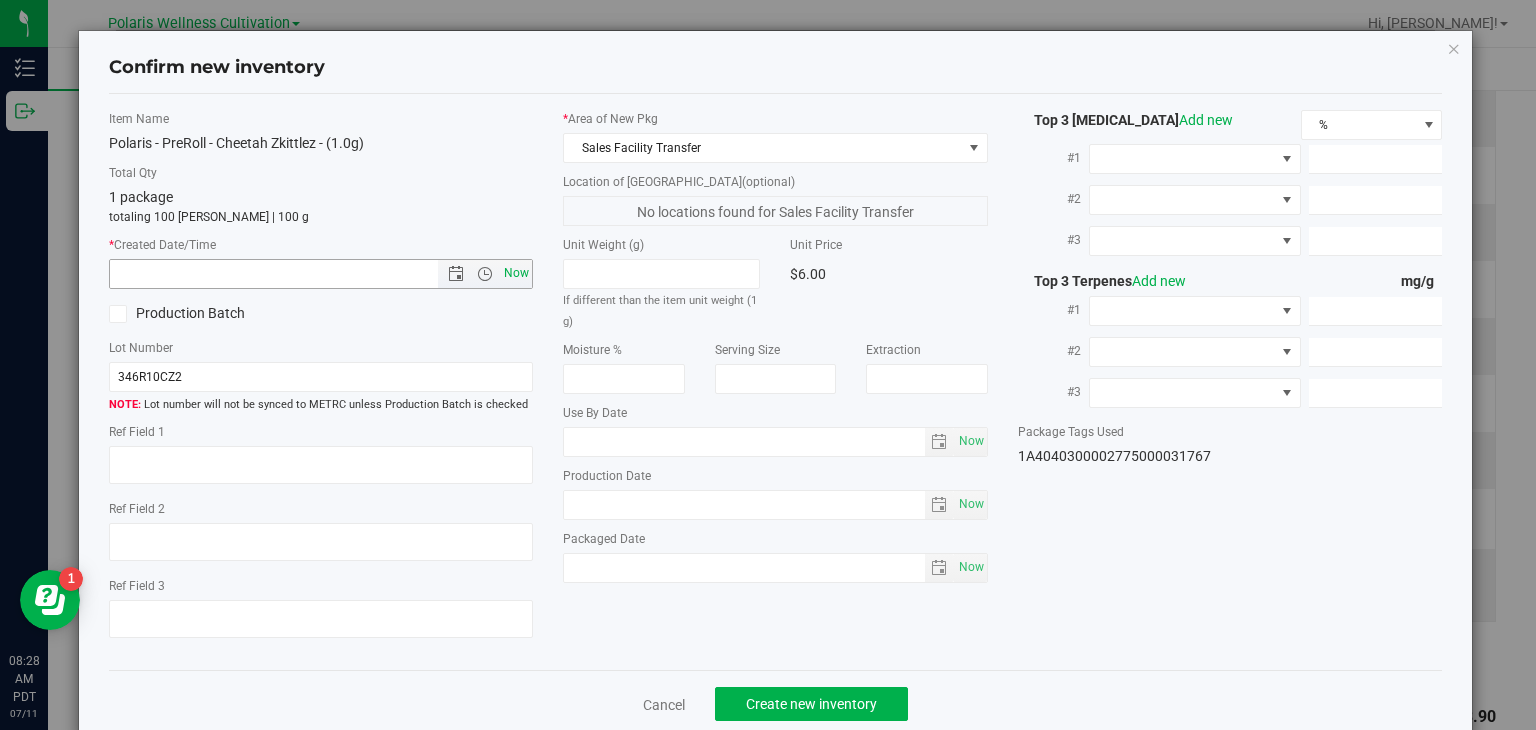 click on "Now" at bounding box center [517, 273] 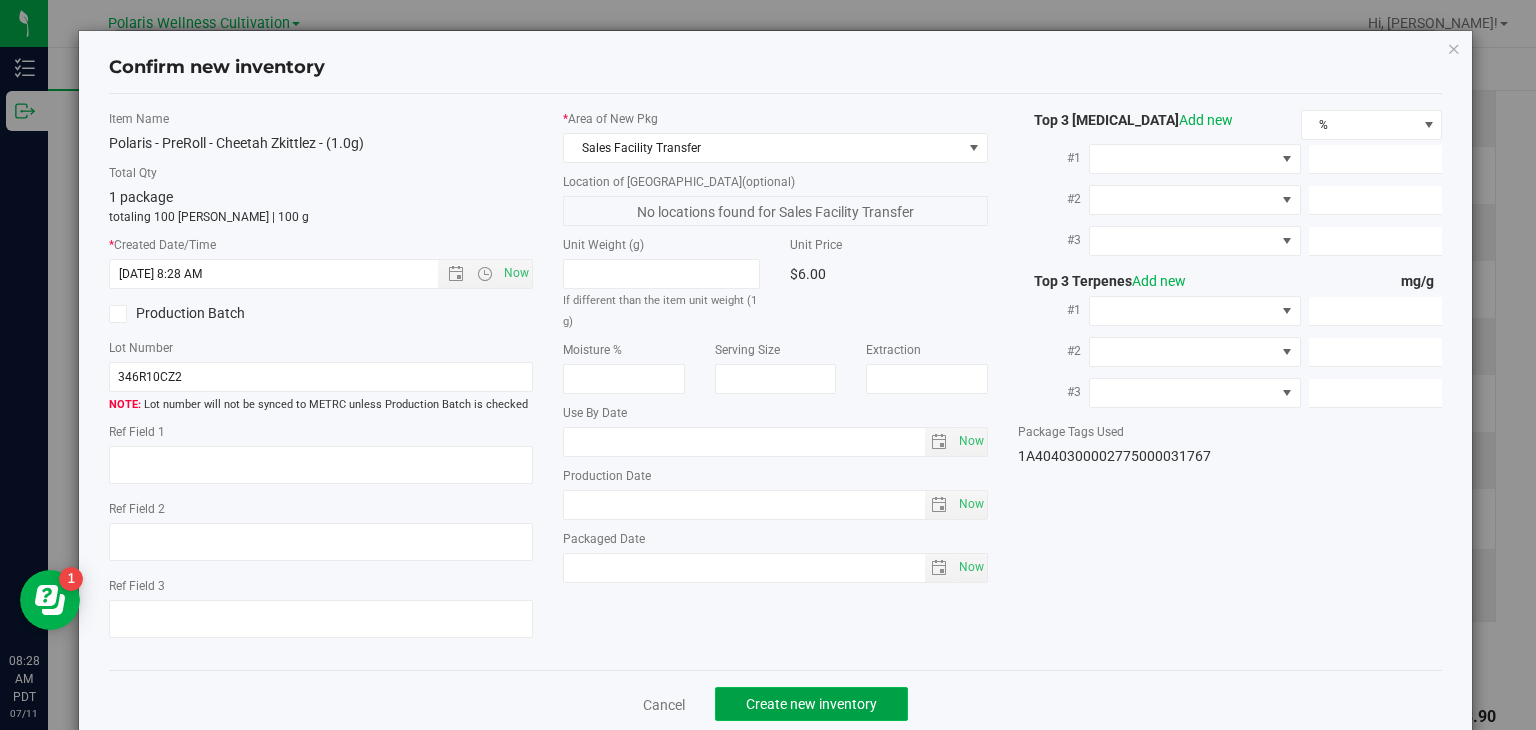 click on "Create new inventory" 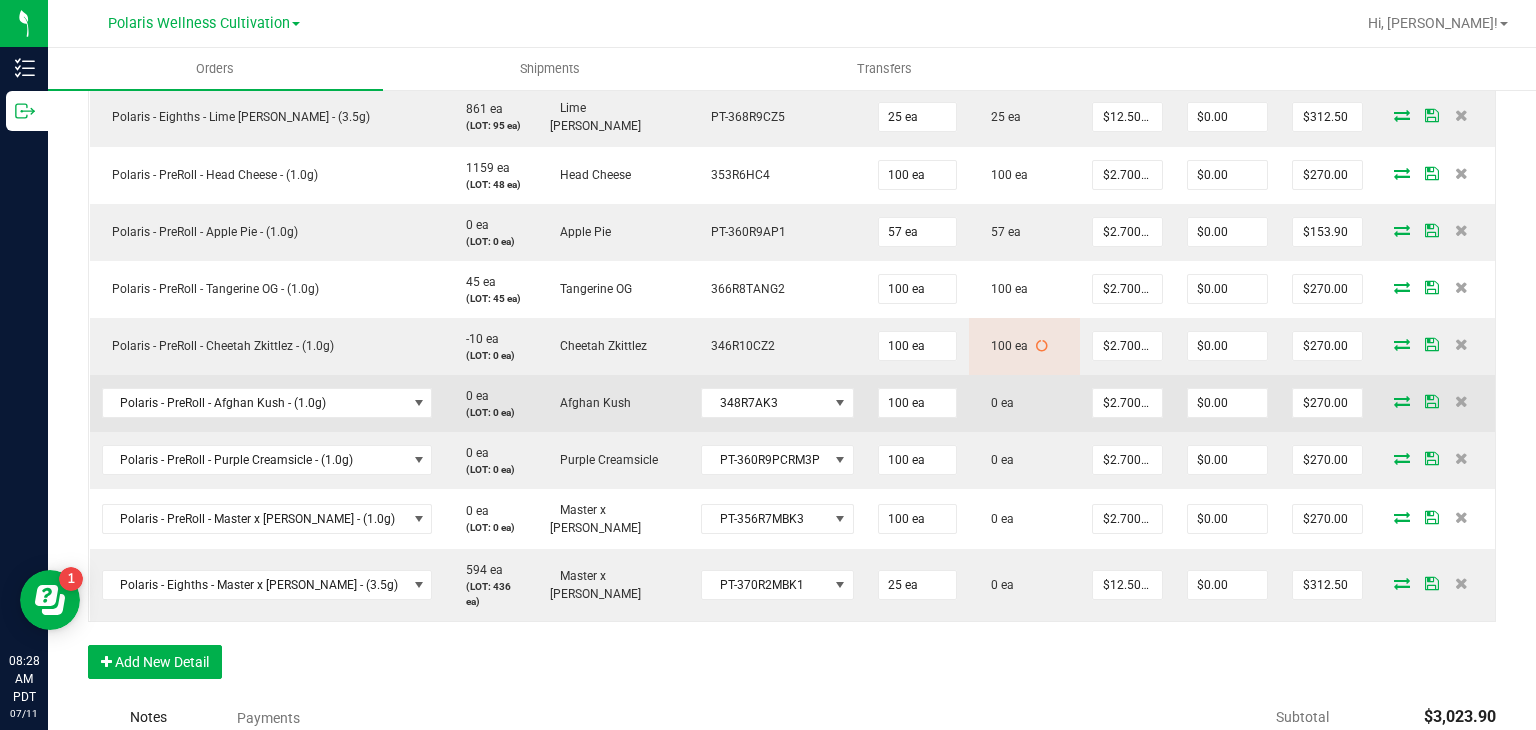 click at bounding box center [1402, 401] 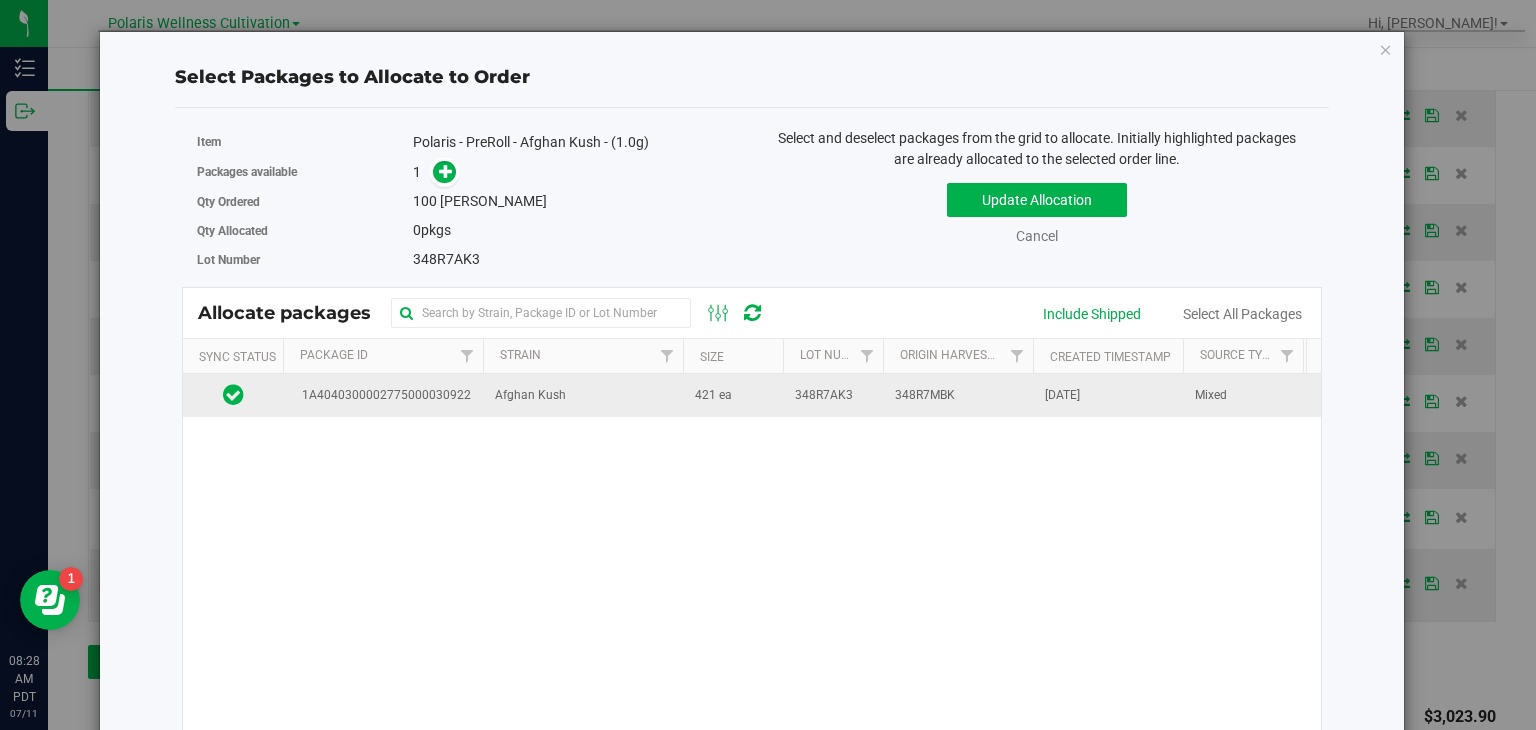 click on "[DATE]" at bounding box center (1108, 395) 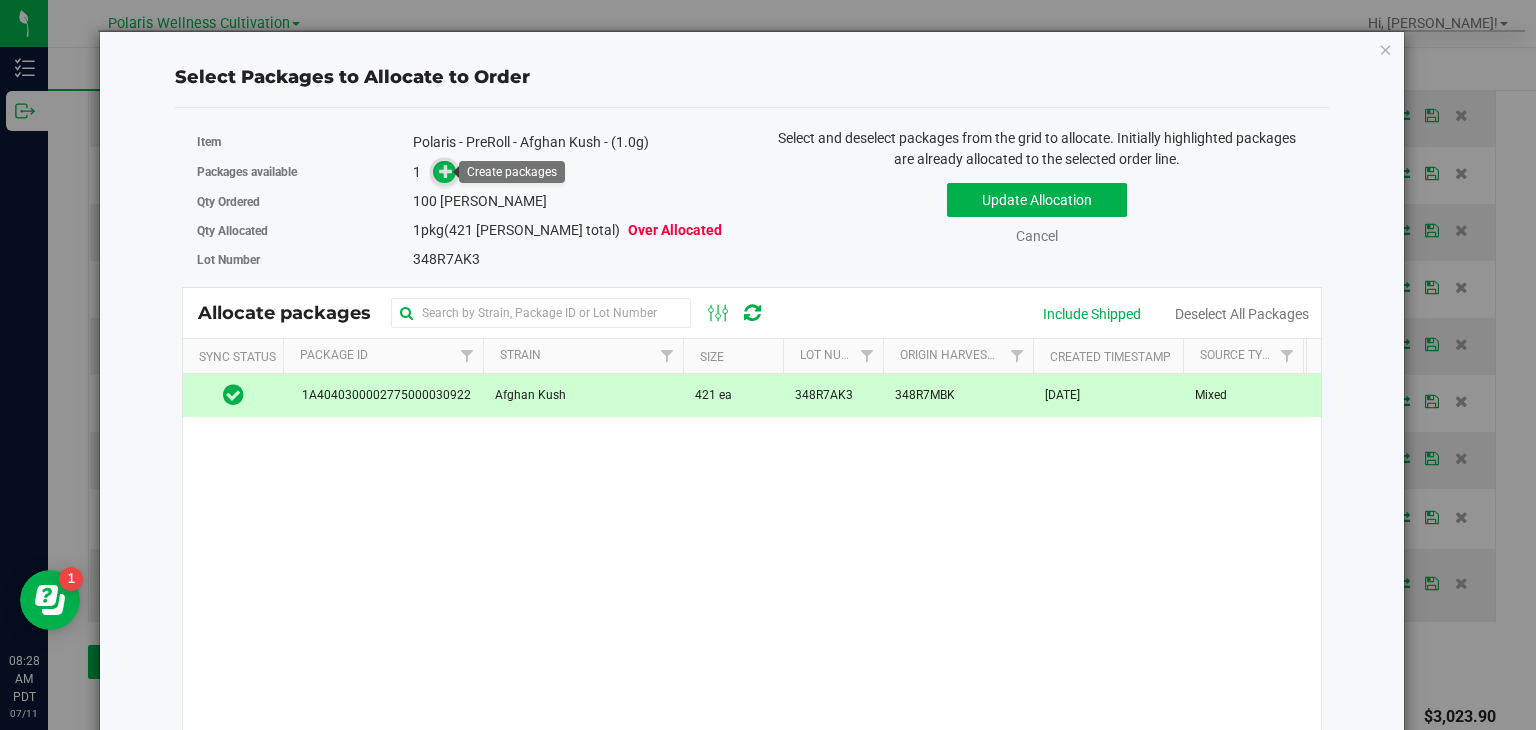 click at bounding box center [446, 171] 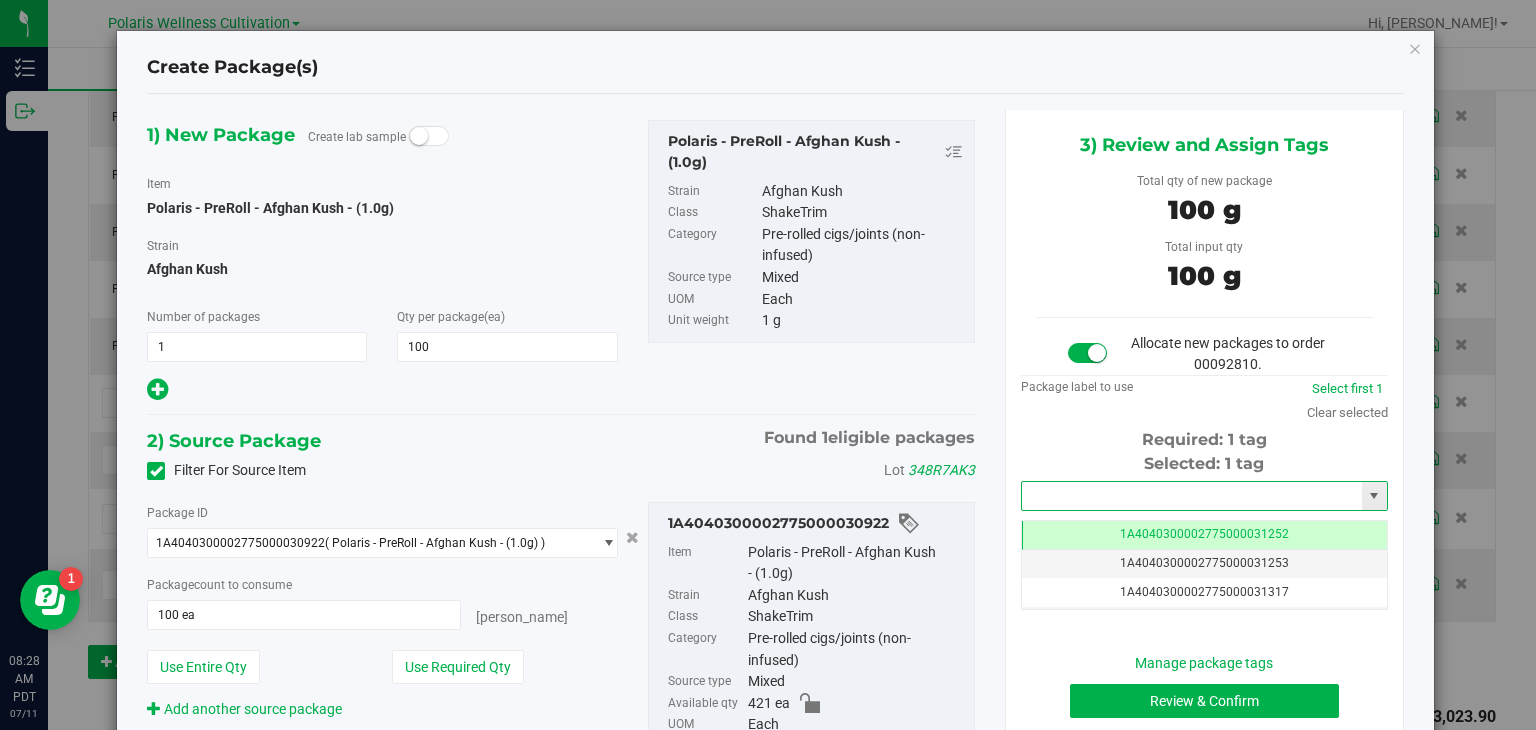 click at bounding box center [1192, 496] 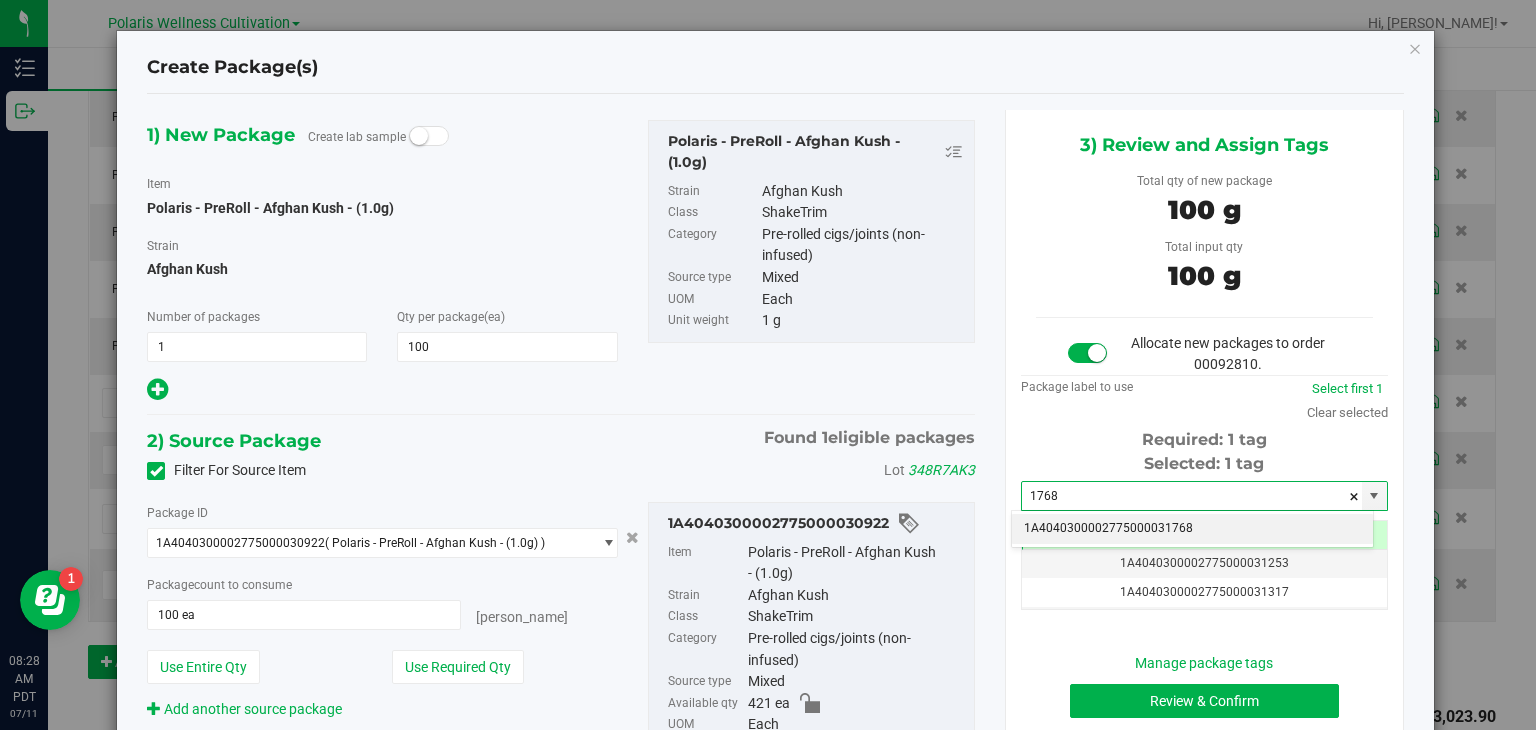 click on "1A4040300002775000031768" at bounding box center (1192, 529) 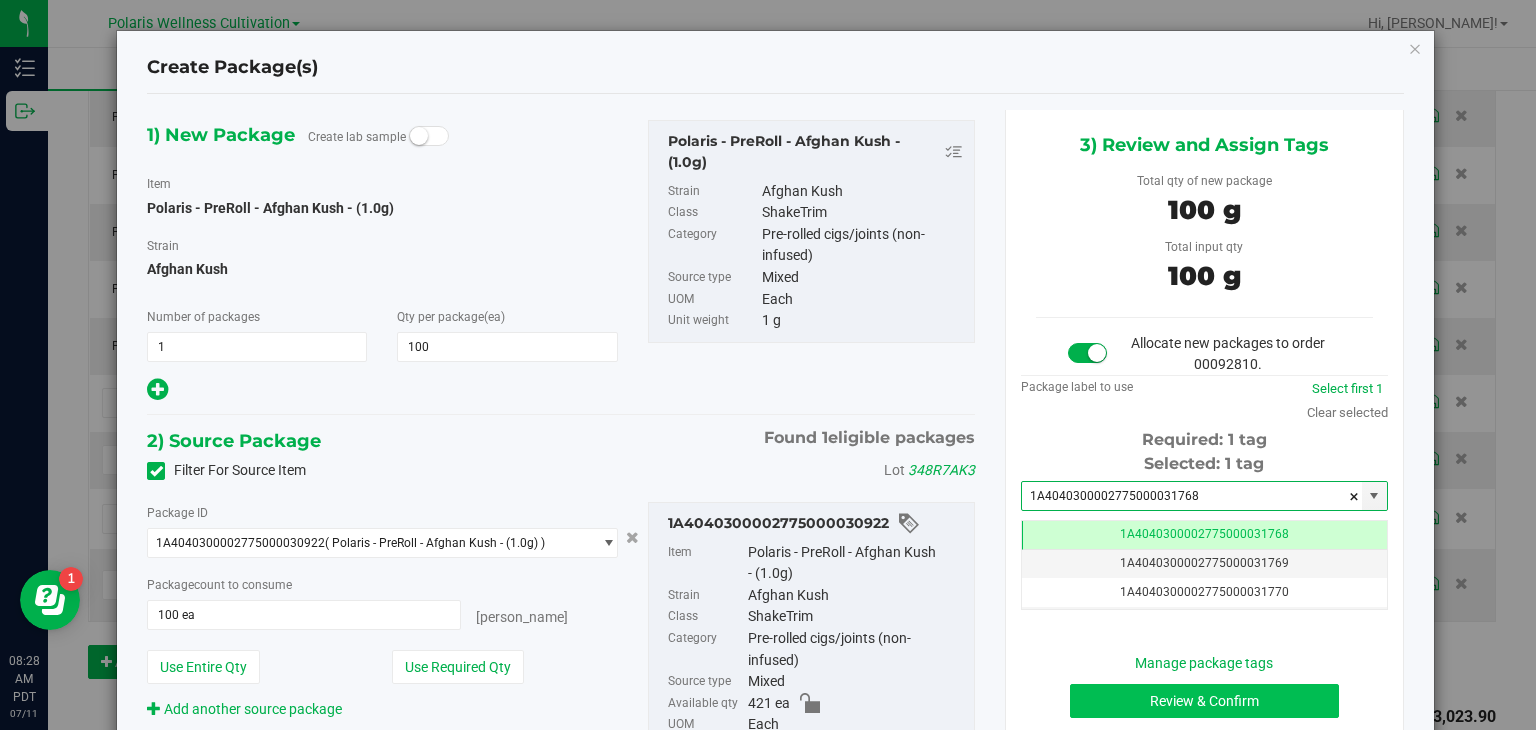 type on "1A4040300002775000031768" 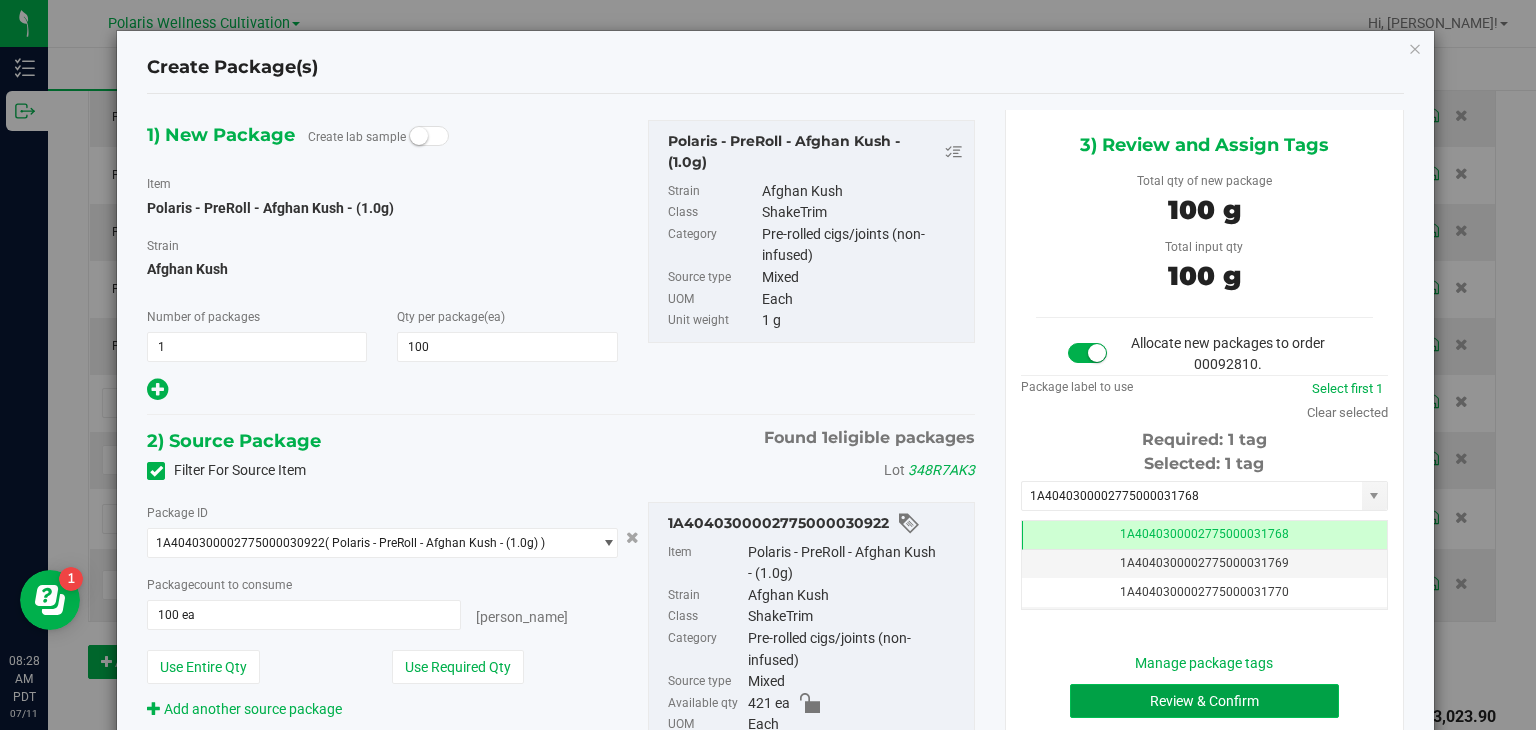 click on "Review & Confirm" at bounding box center [1204, 701] 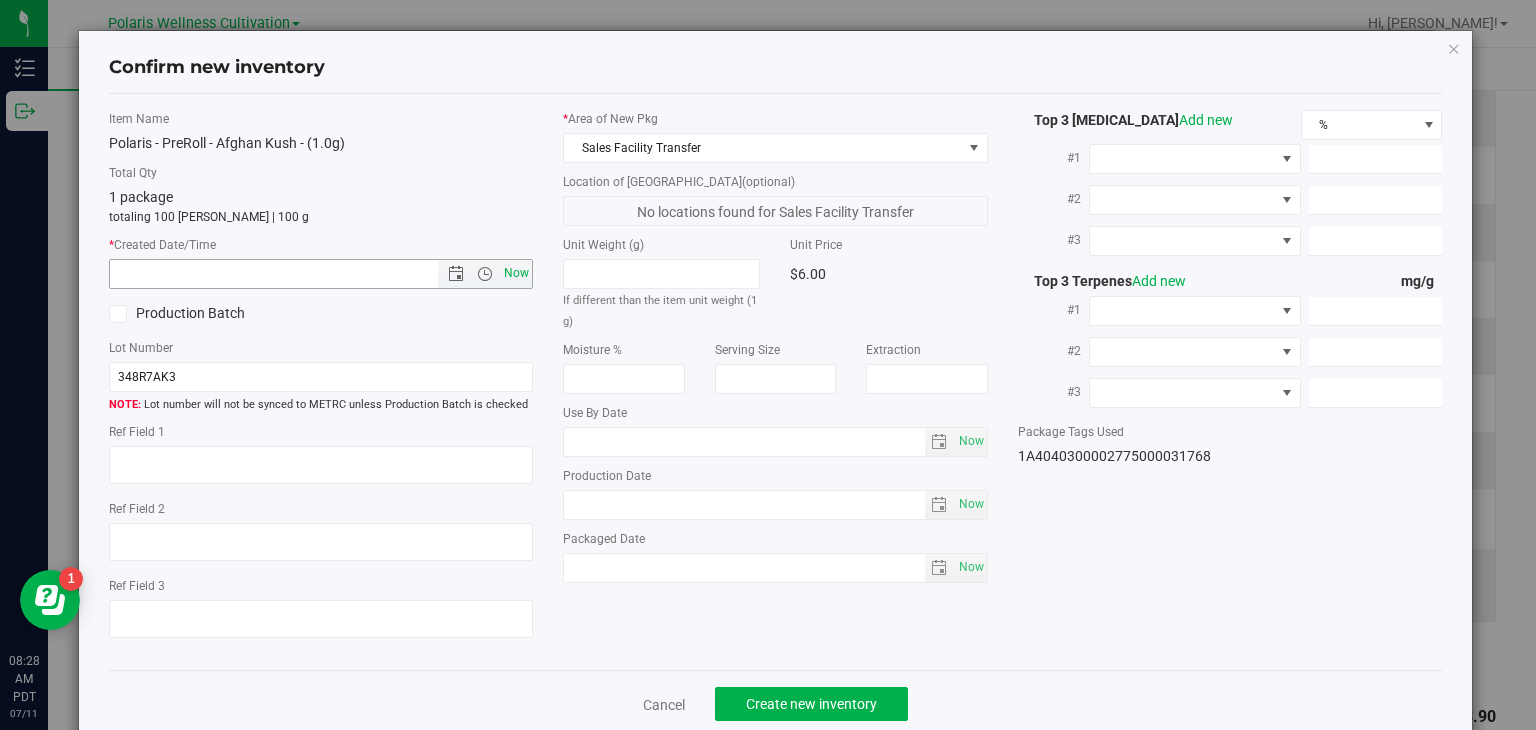 click on "Now" at bounding box center [517, 273] 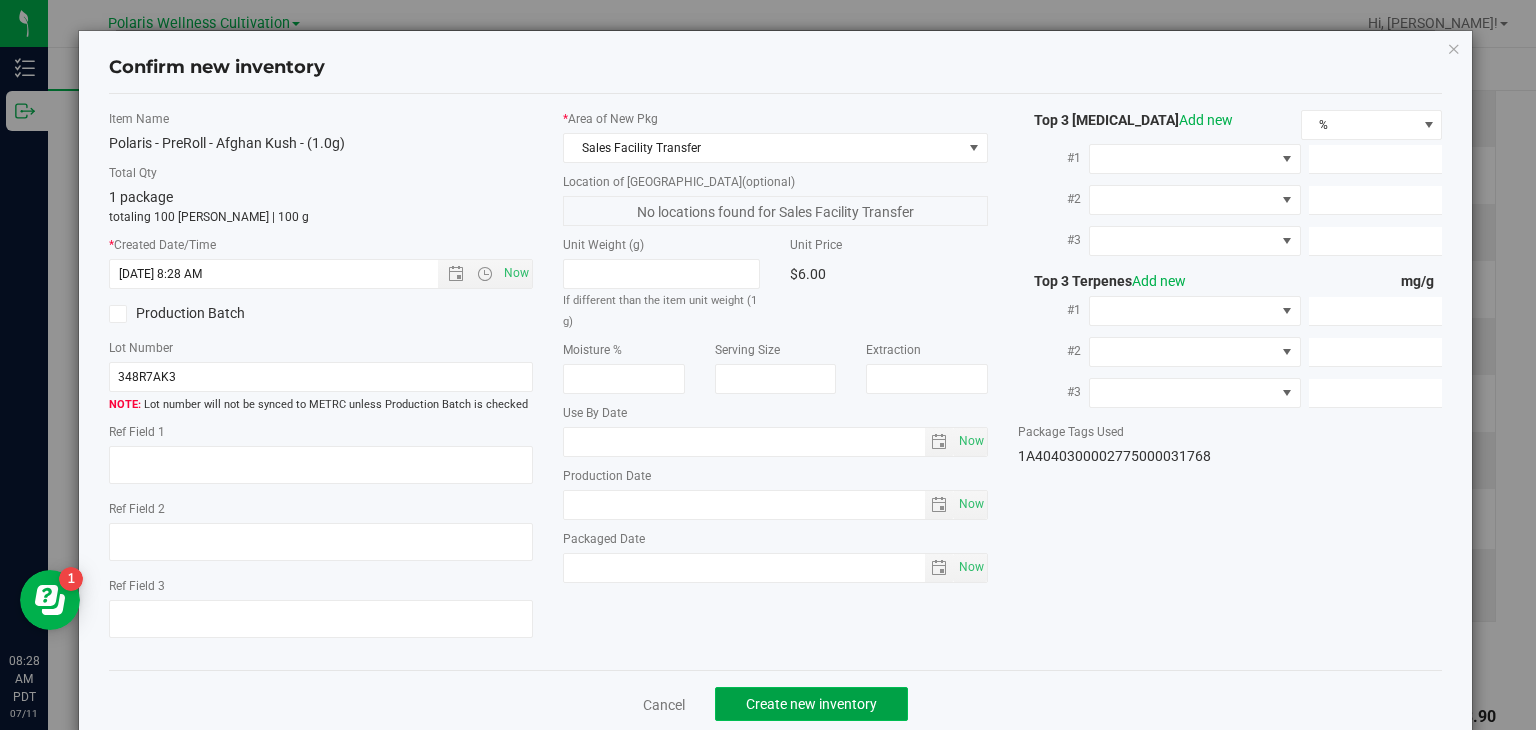 click on "Create new inventory" 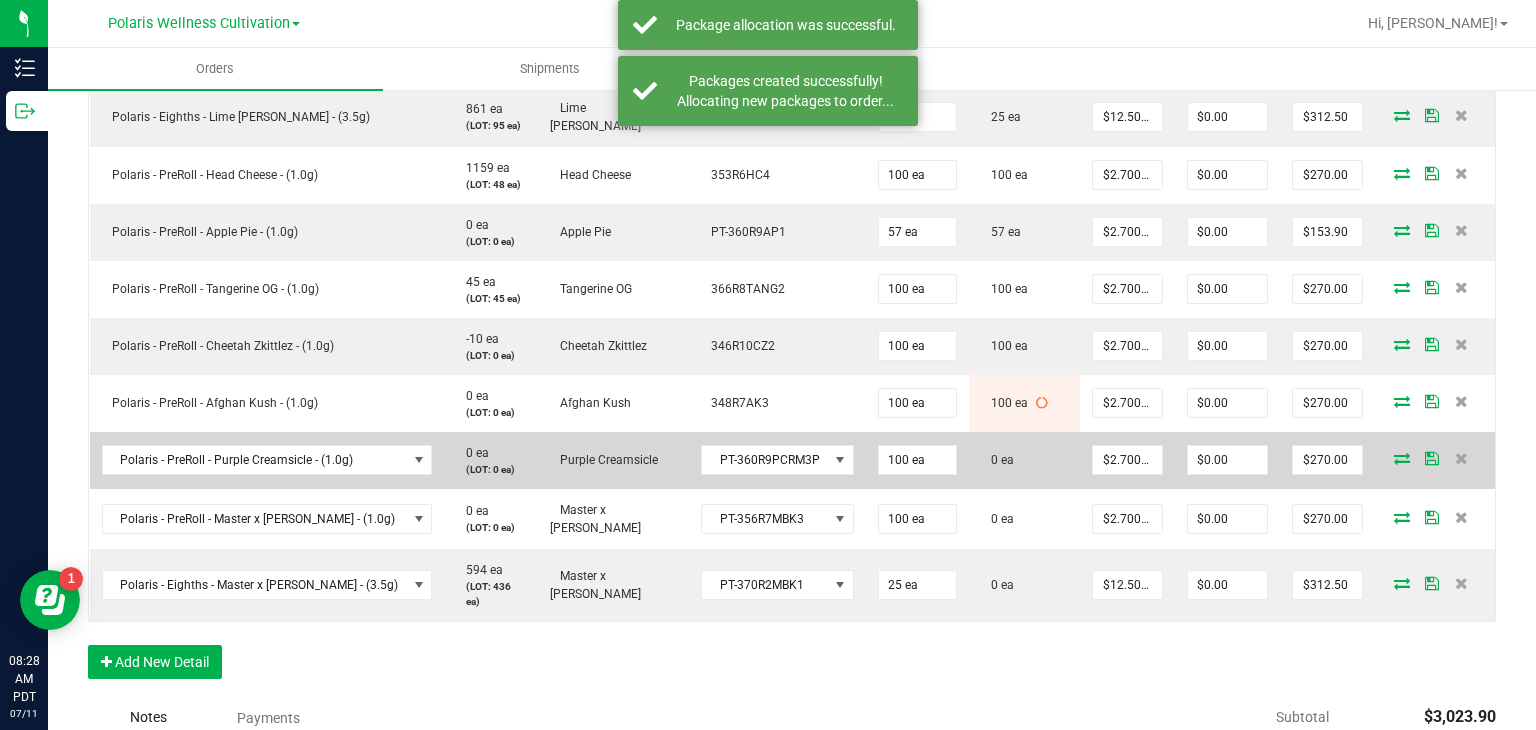 click at bounding box center [1402, 458] 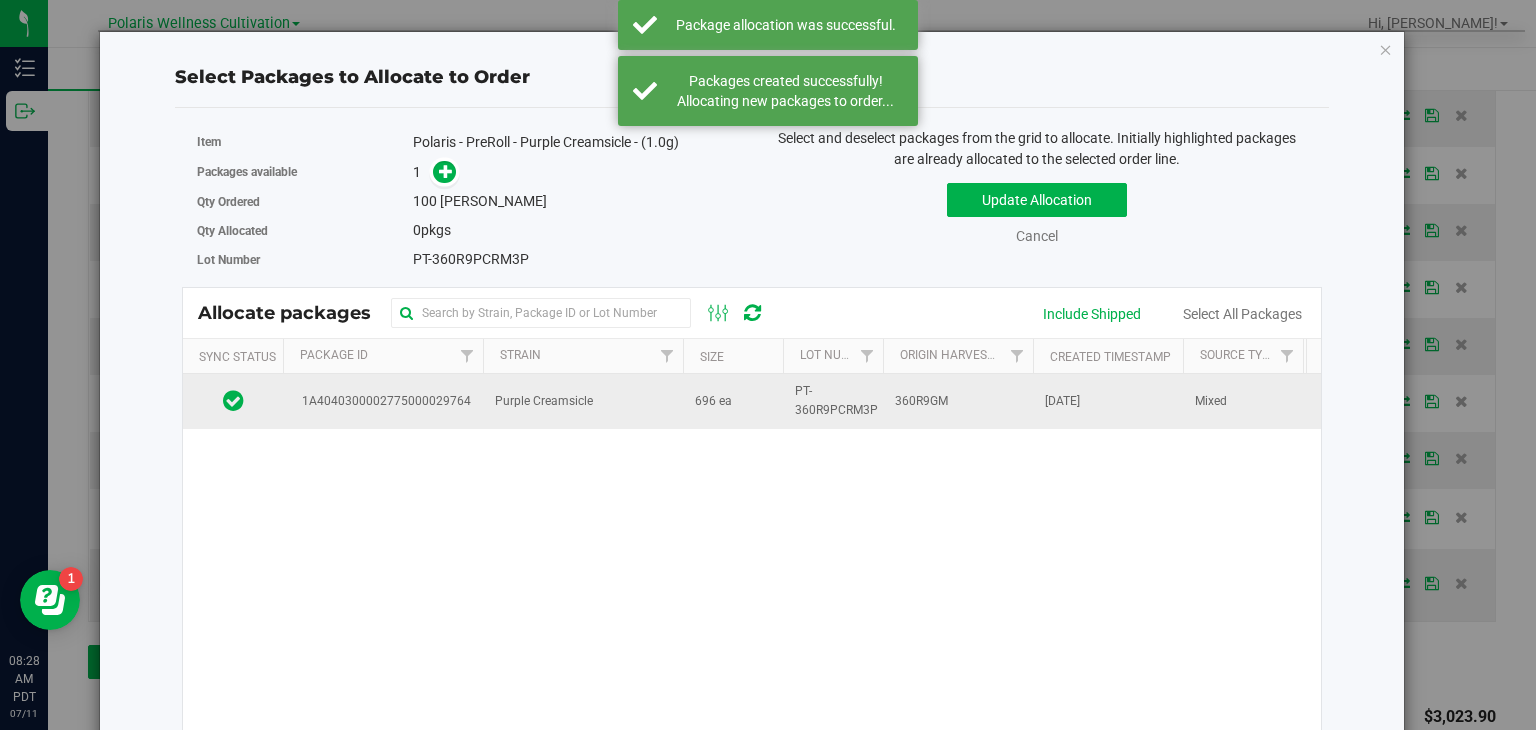 click on "PT-360R9PCRM3P" at bounding box center [836, 401] 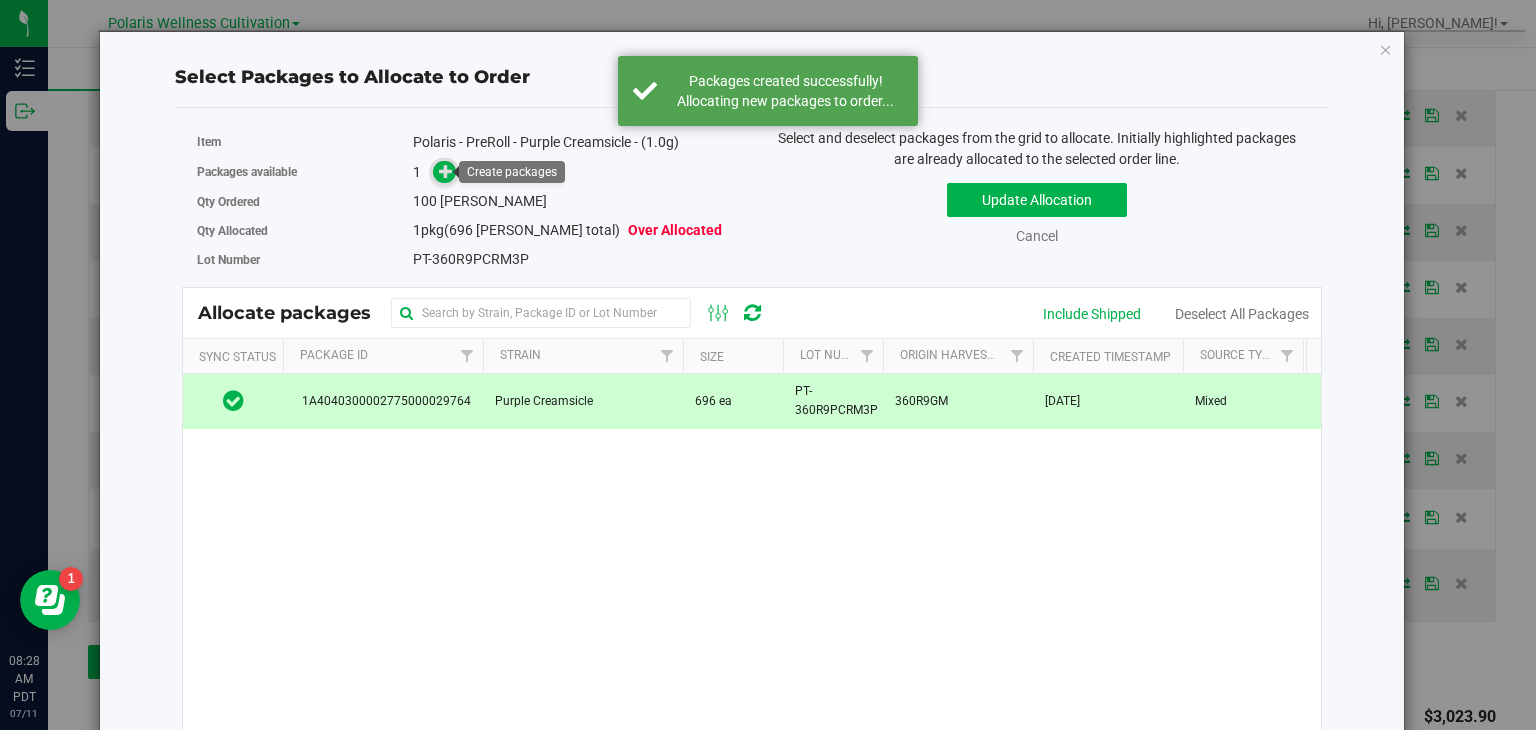 click at bounding box center [446, 171] 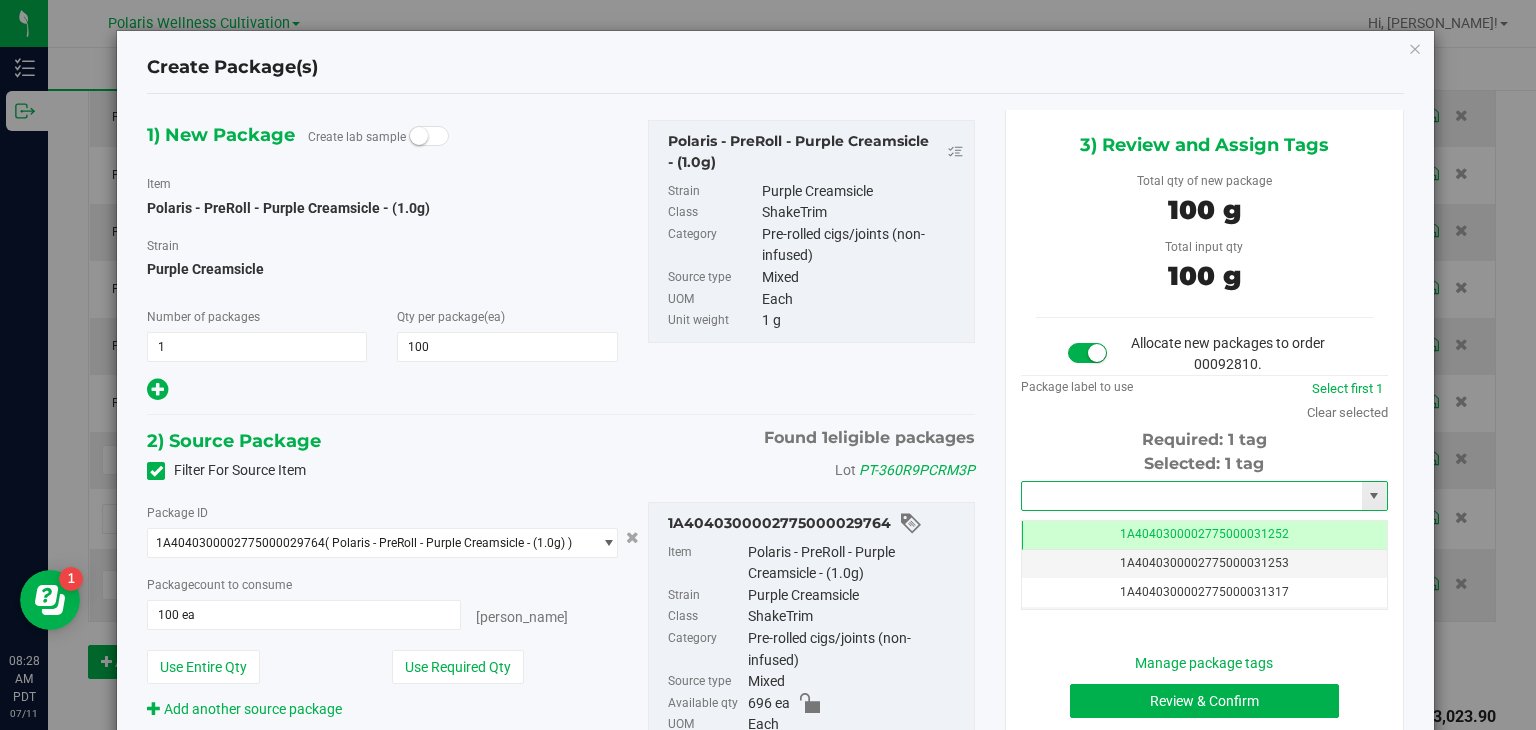 click at bounding box center (1192, 496) 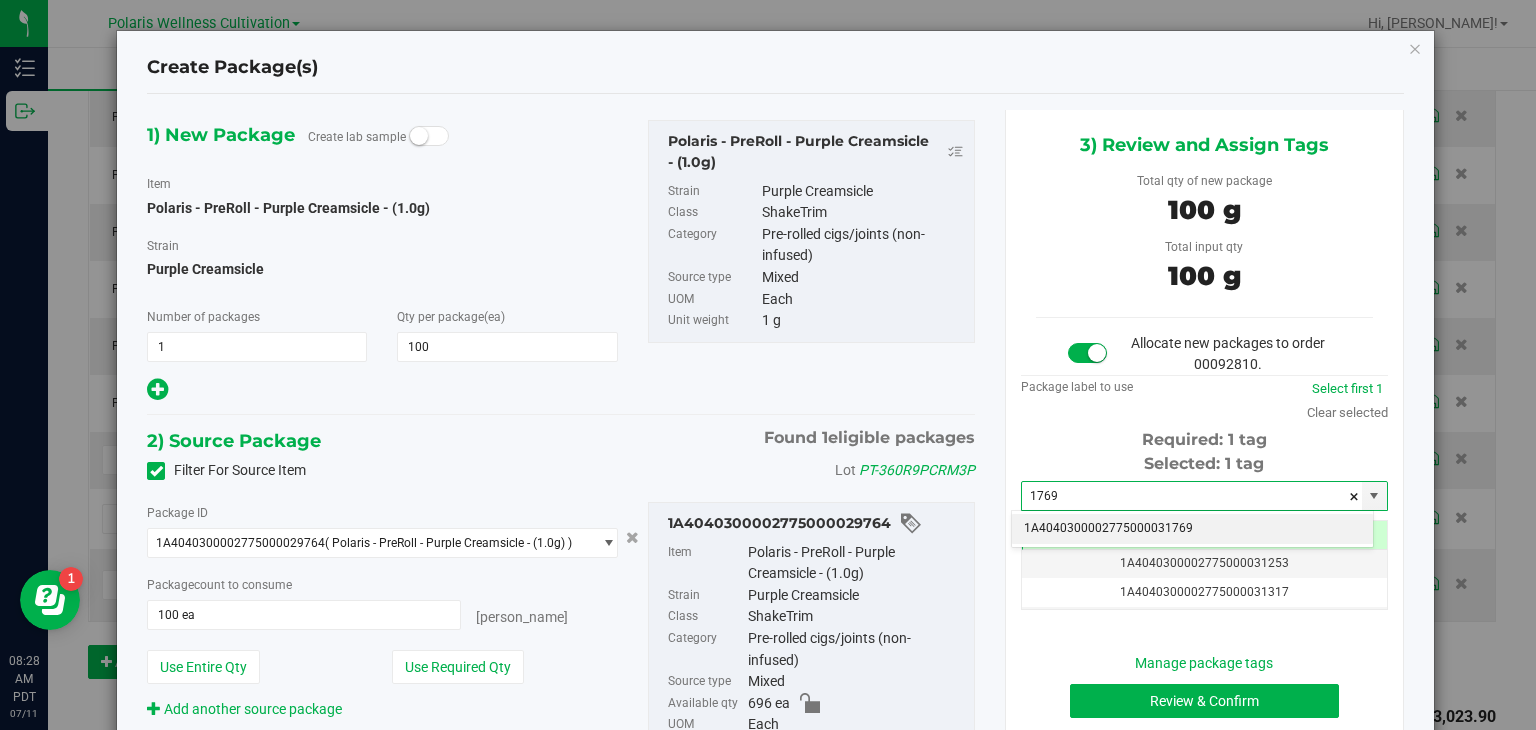 click on "1A4040300002775000031769" at bounding box center (1192, 529) 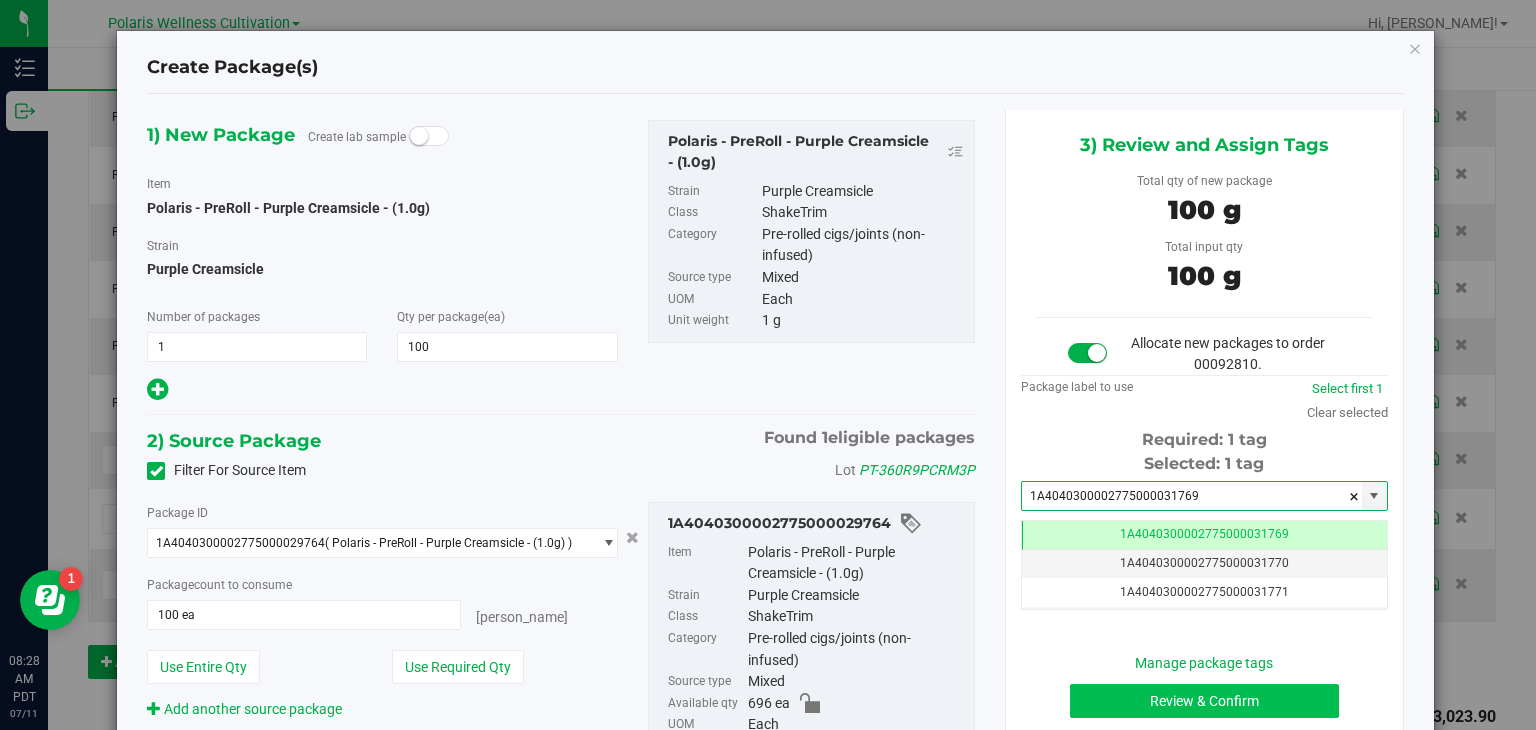 type on "1A4040300002775000031769" 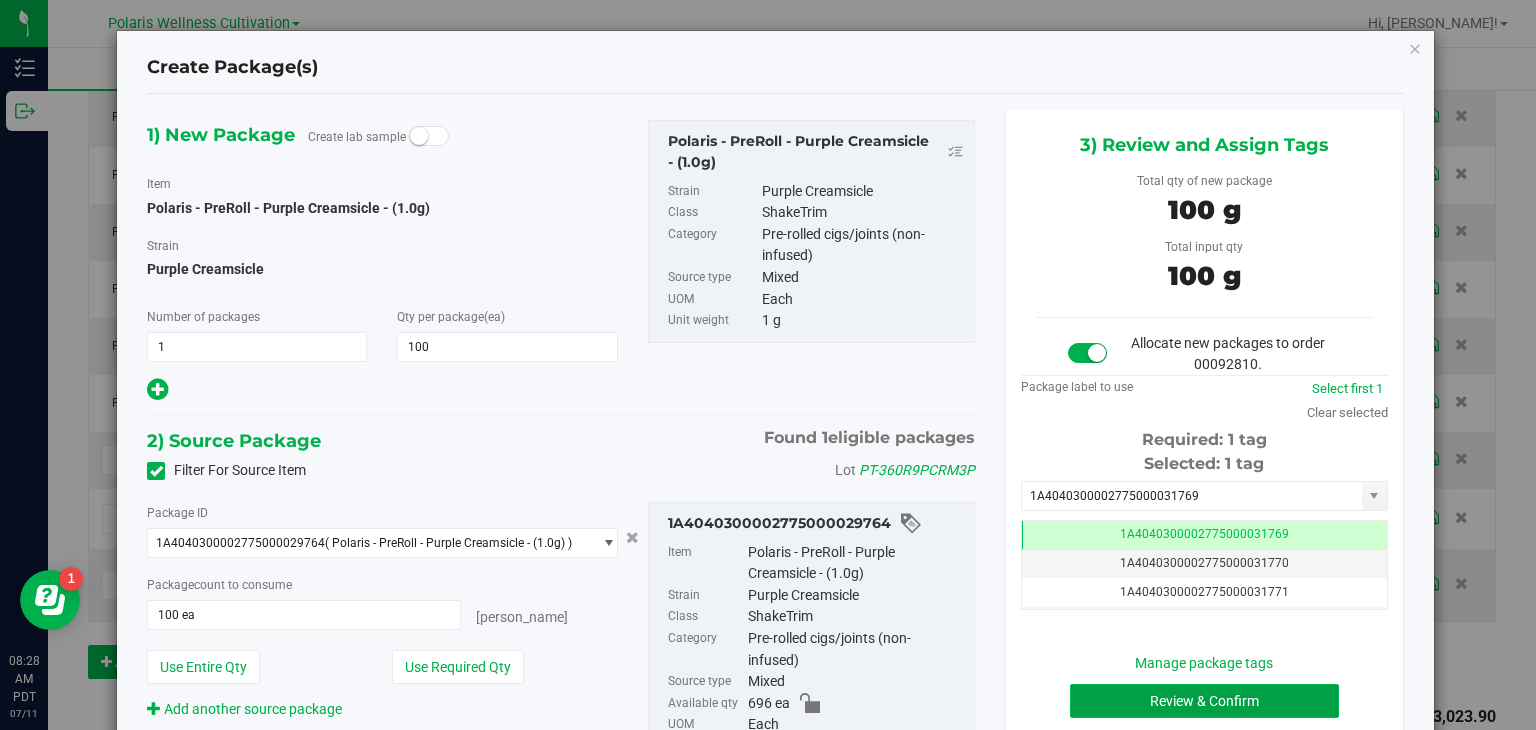 click on "Review & Confirm" at bounding box center [1204, 701] 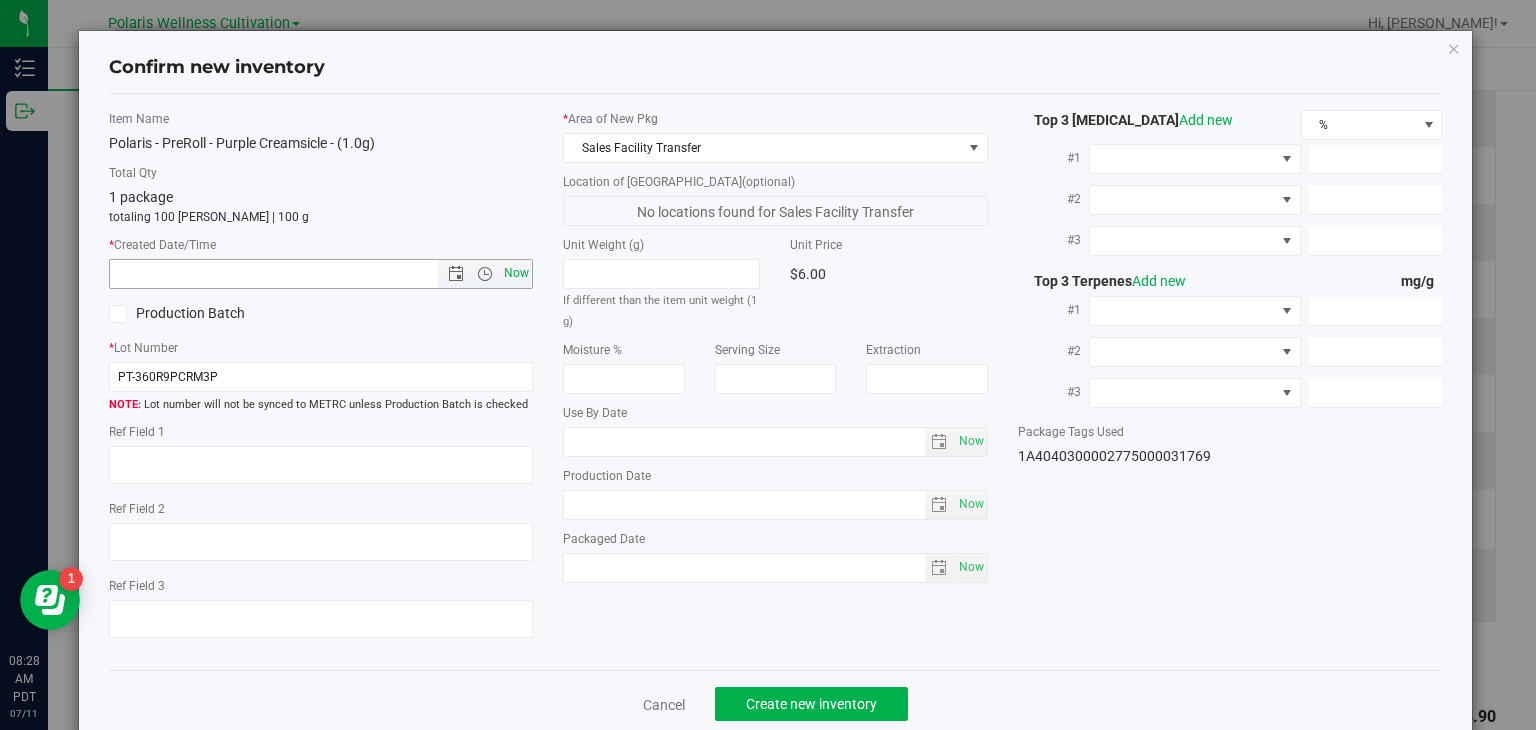 click on "Now" at bounding box center (517, 273) 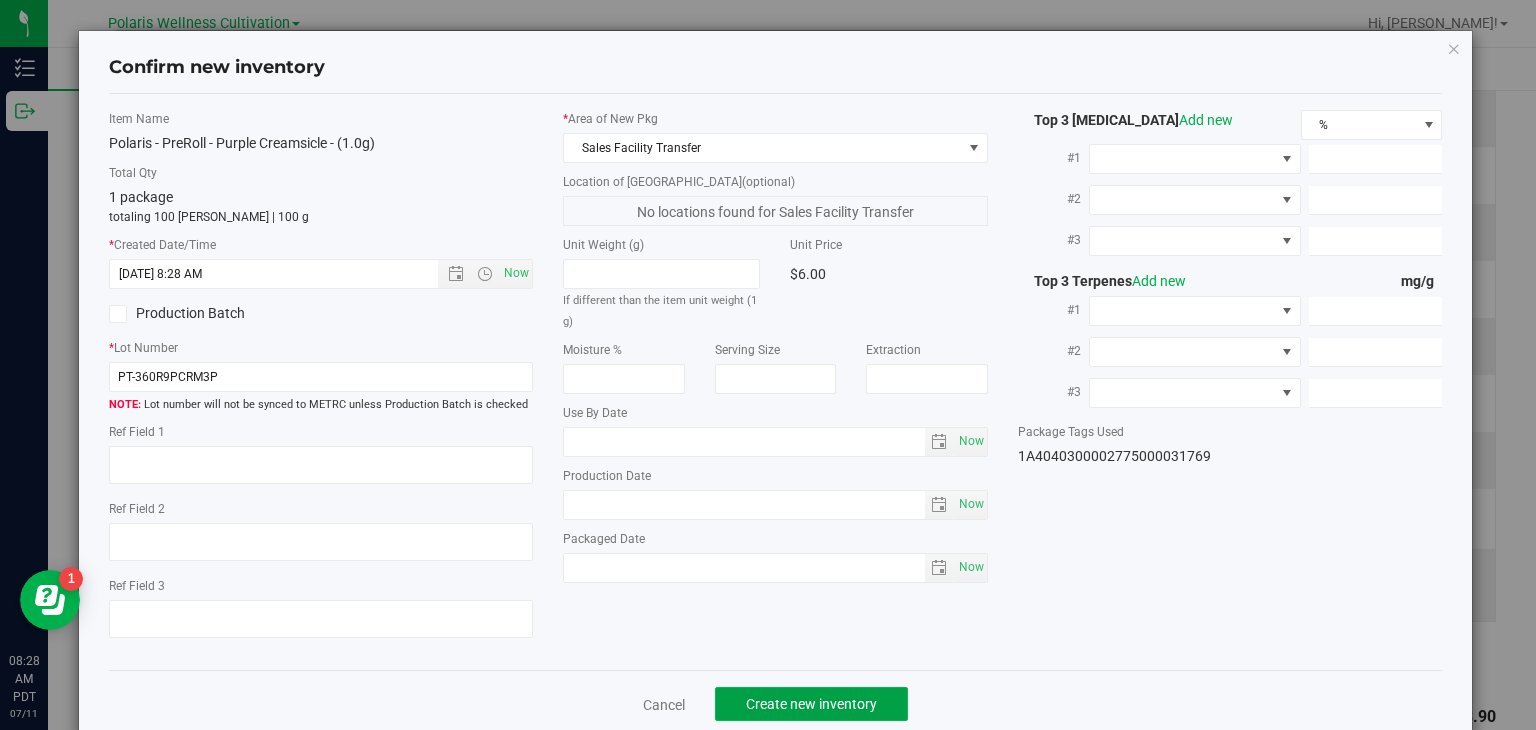 click on "Create new inventory" 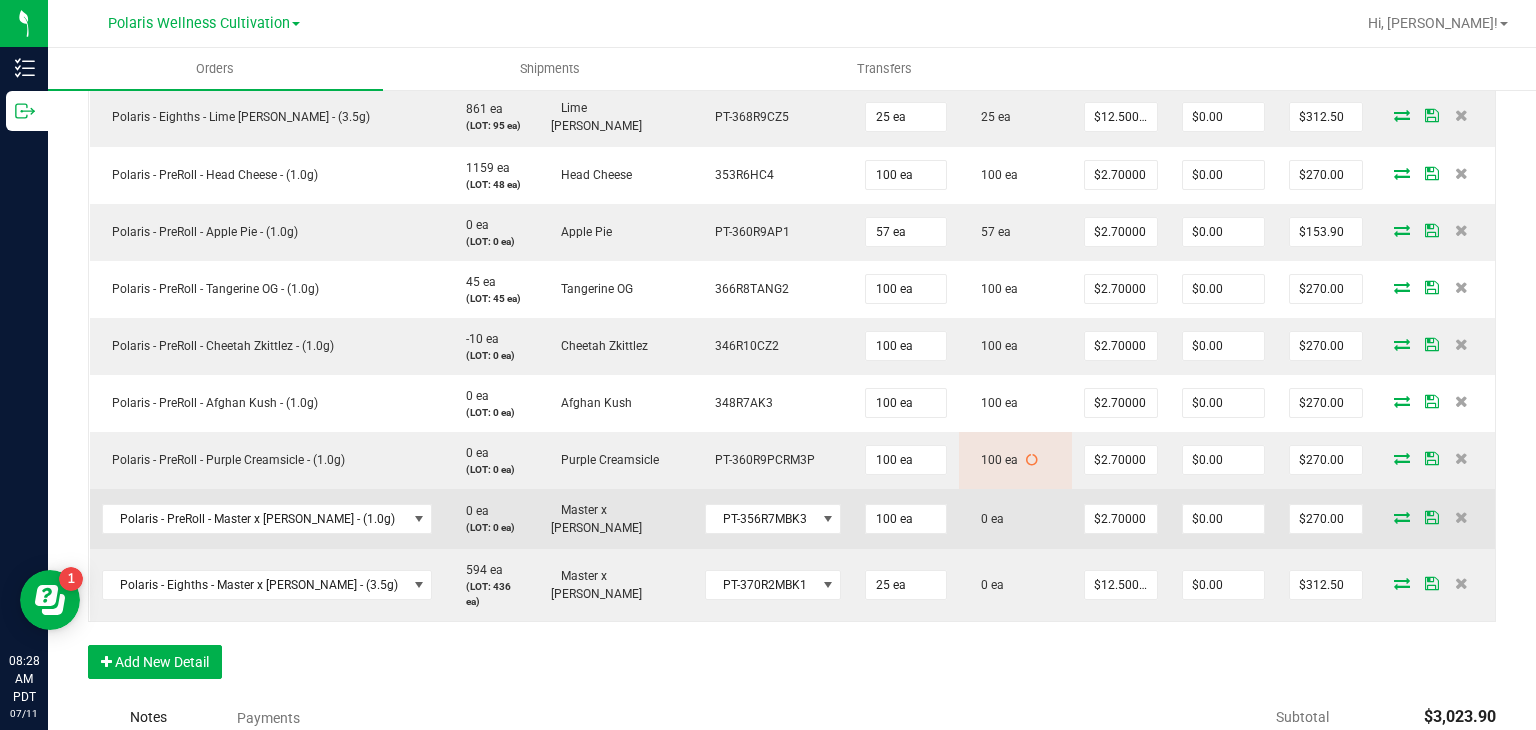 click at bounding box center (1402, 517) 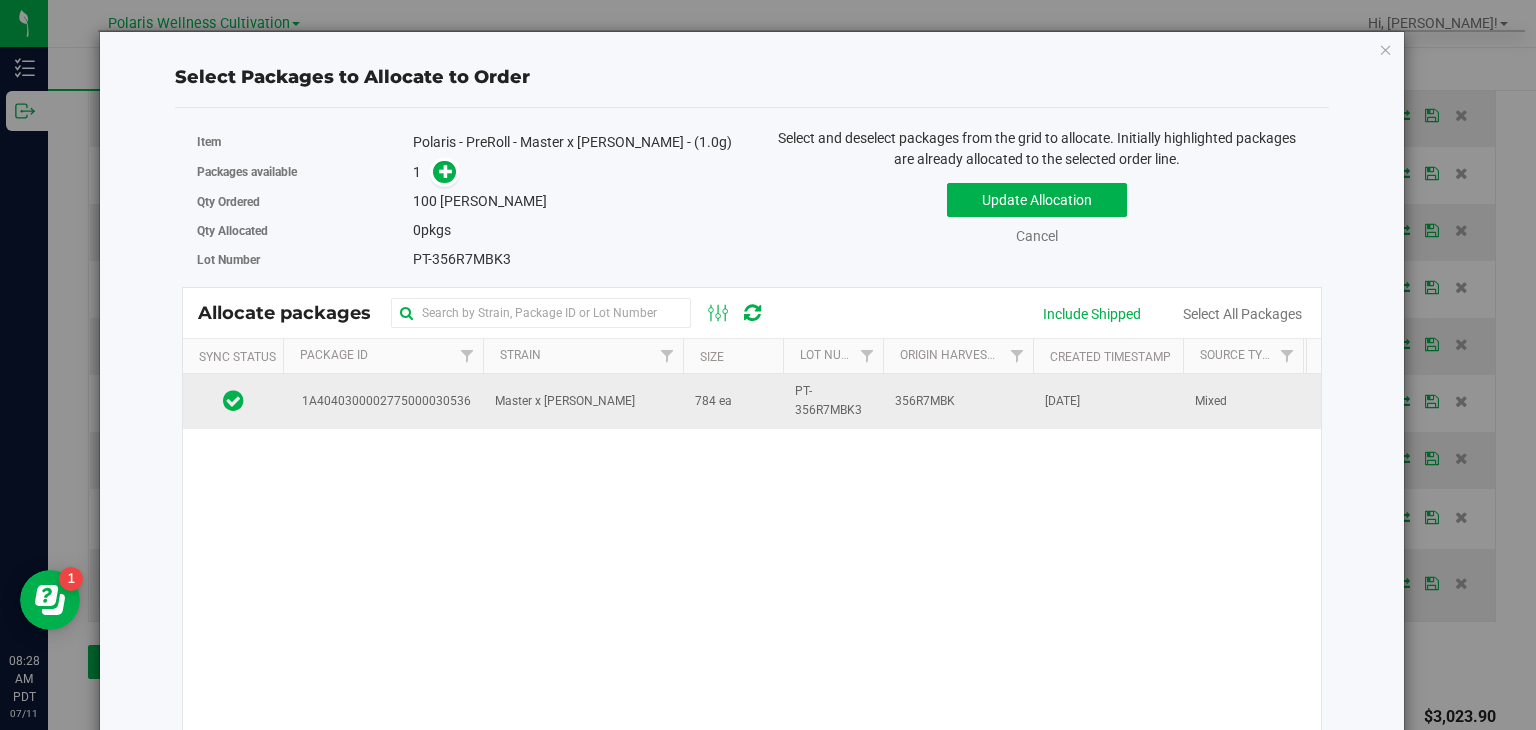 click on "356R7MBK" at bounding box center (925, 401) 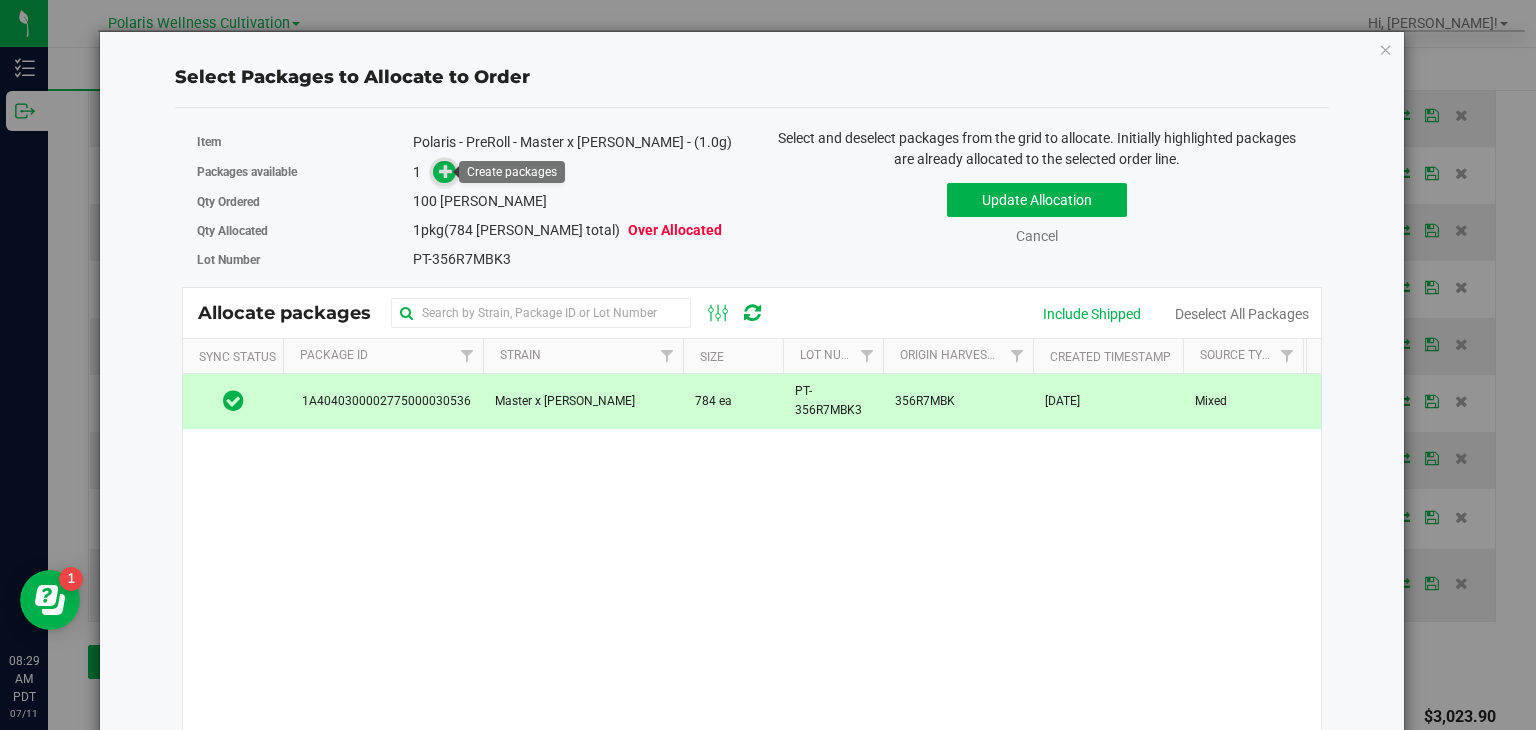 click at bounding box center [446, 171] 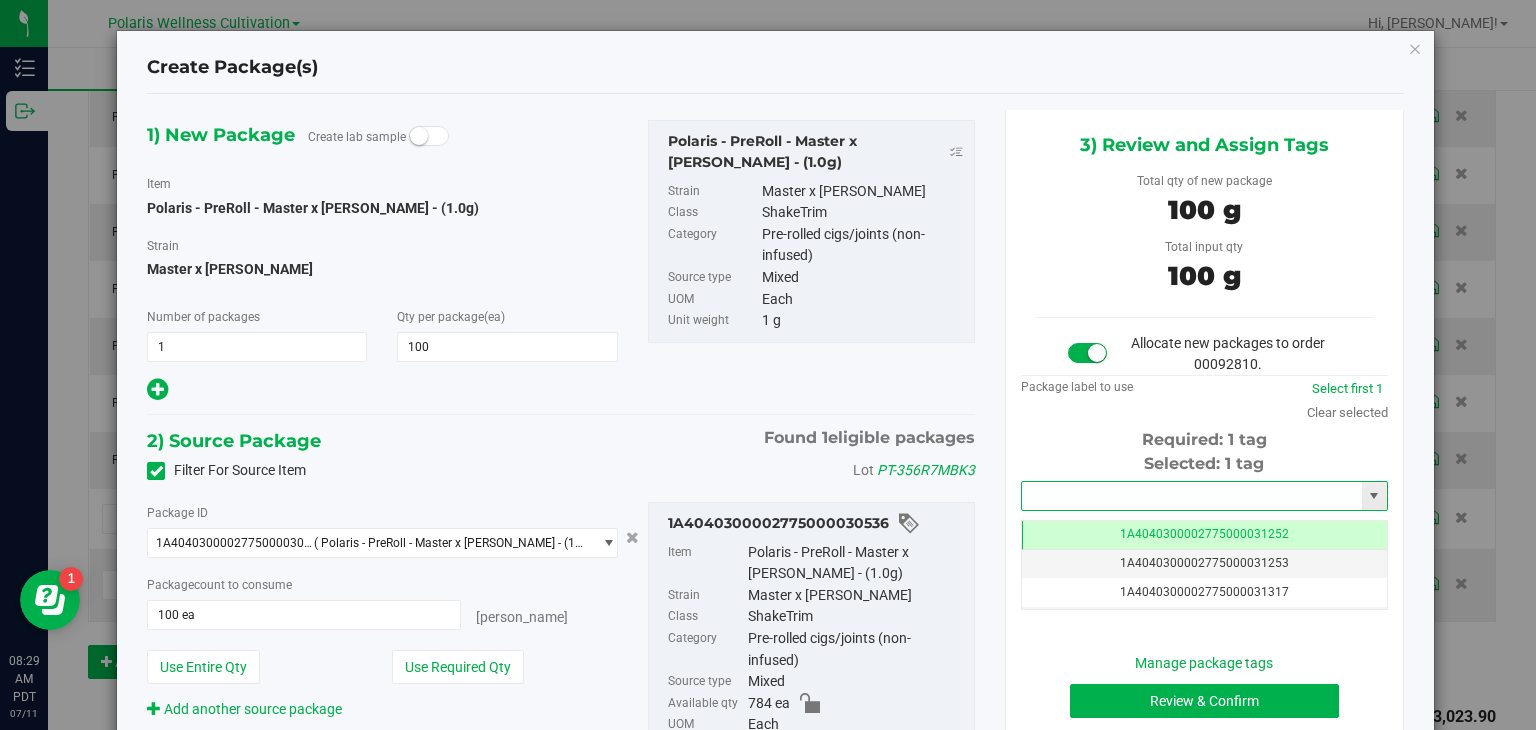 click at bounding box center (1192, 496) 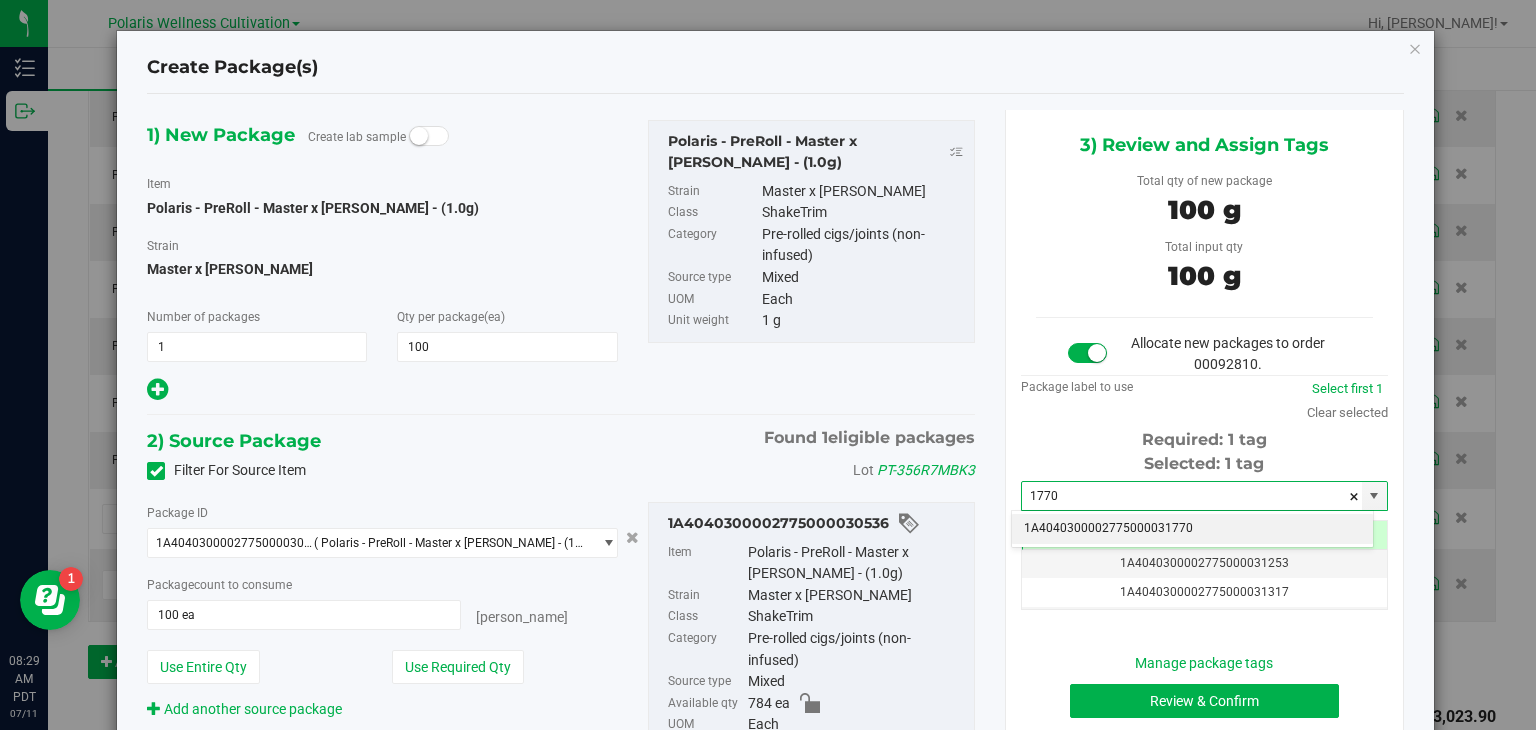 click on "1A4040300002775000031770" at bounding box center [1192, 529] 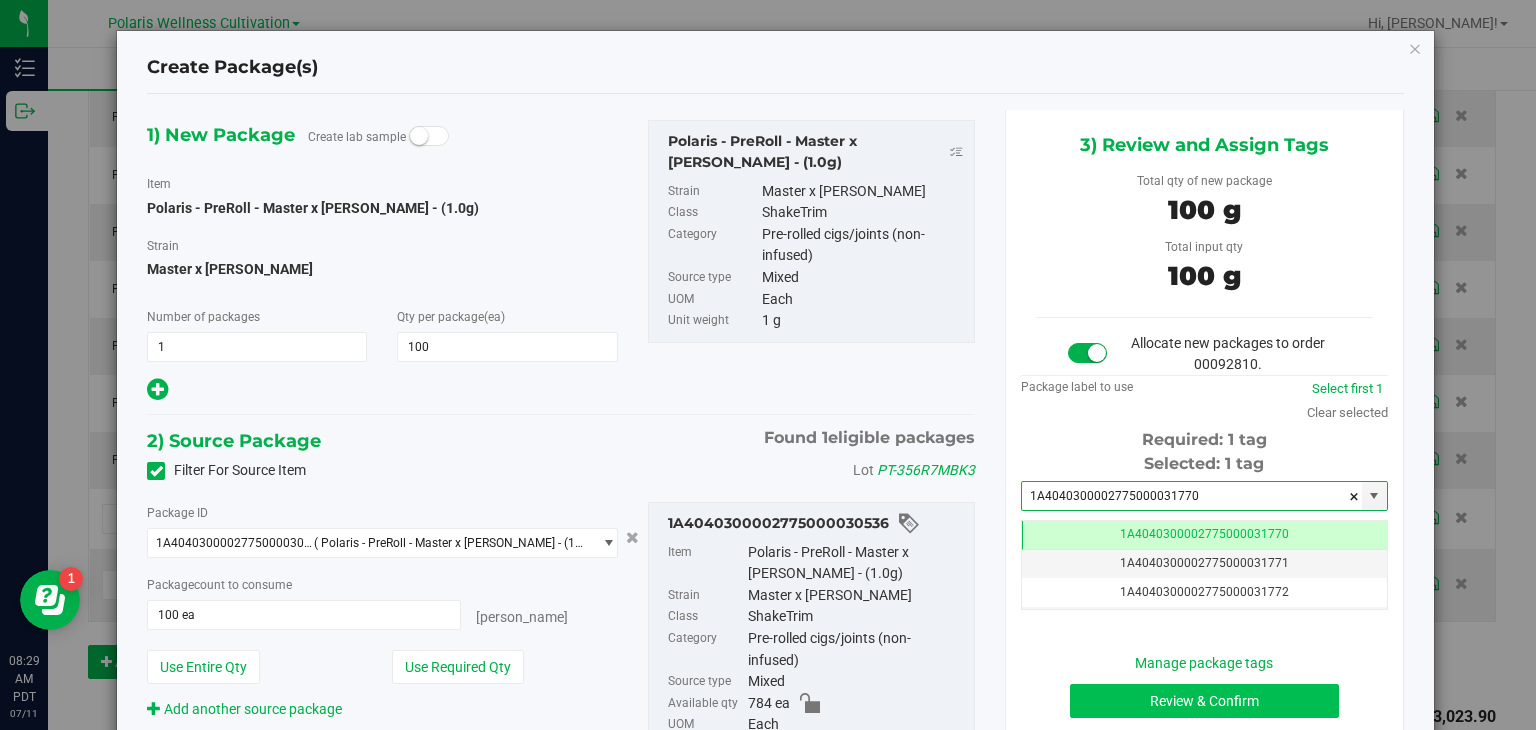 type on "1A4040300002775000031770" 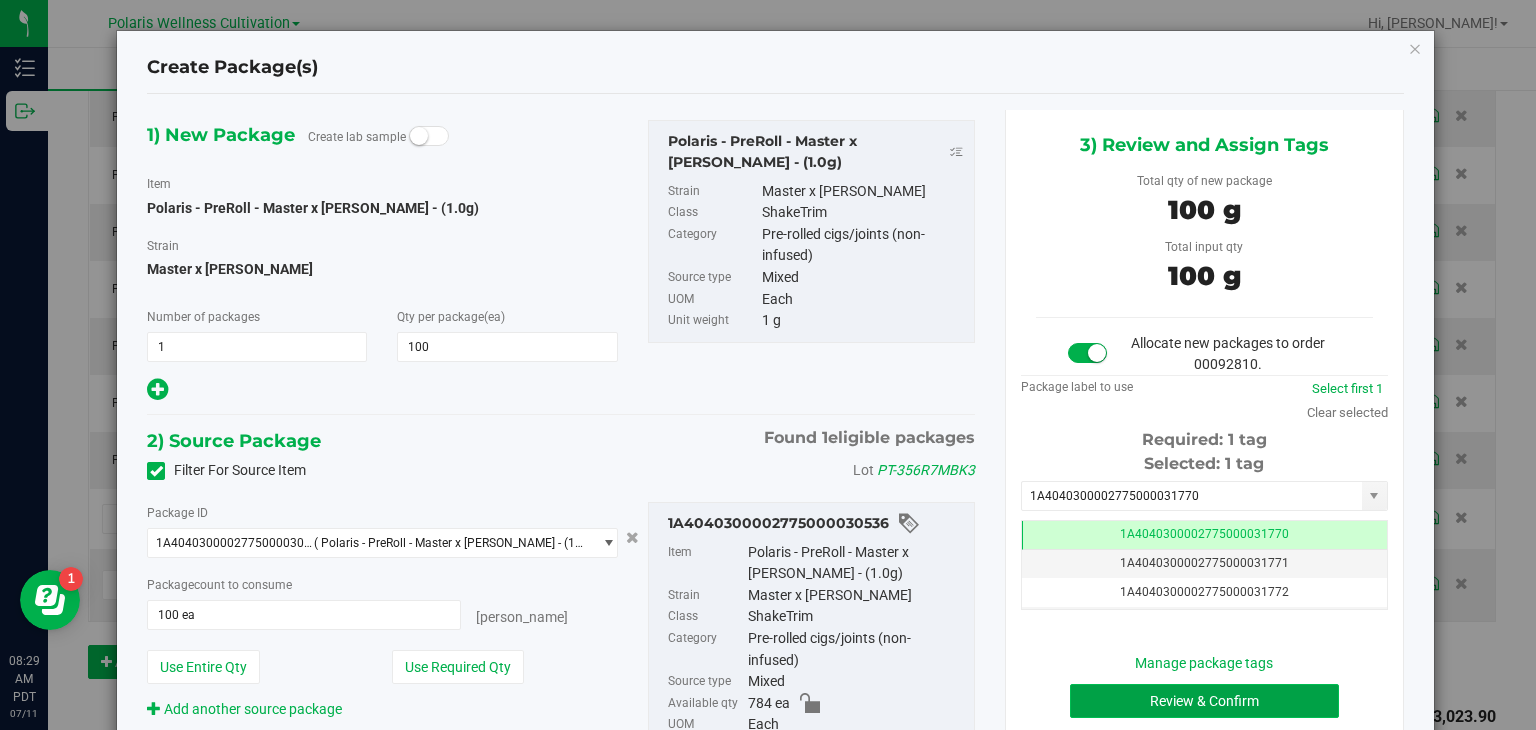 click on "Review & Confirm" at bounding box center [1204, 701] 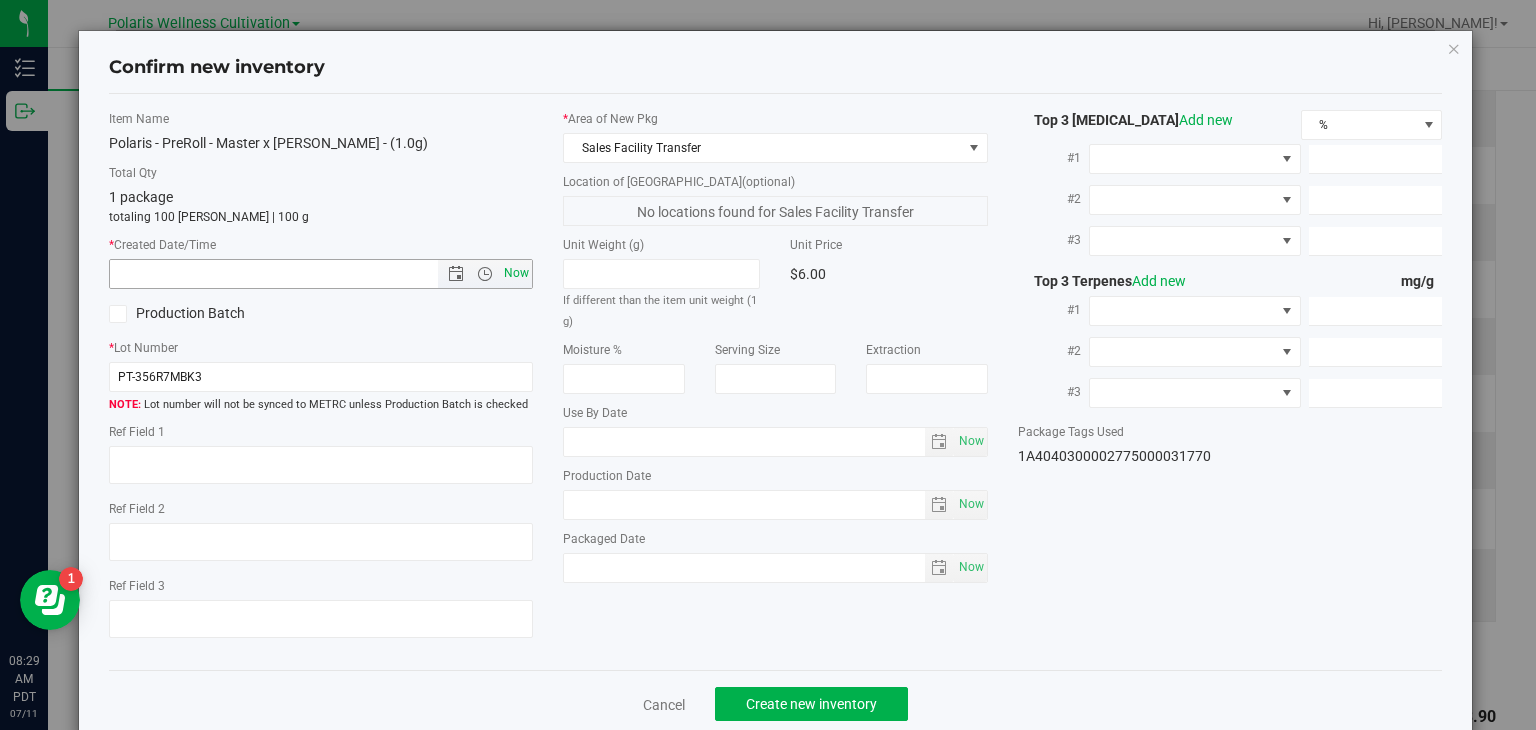 click on "Now" at bounding box center [517, 273] 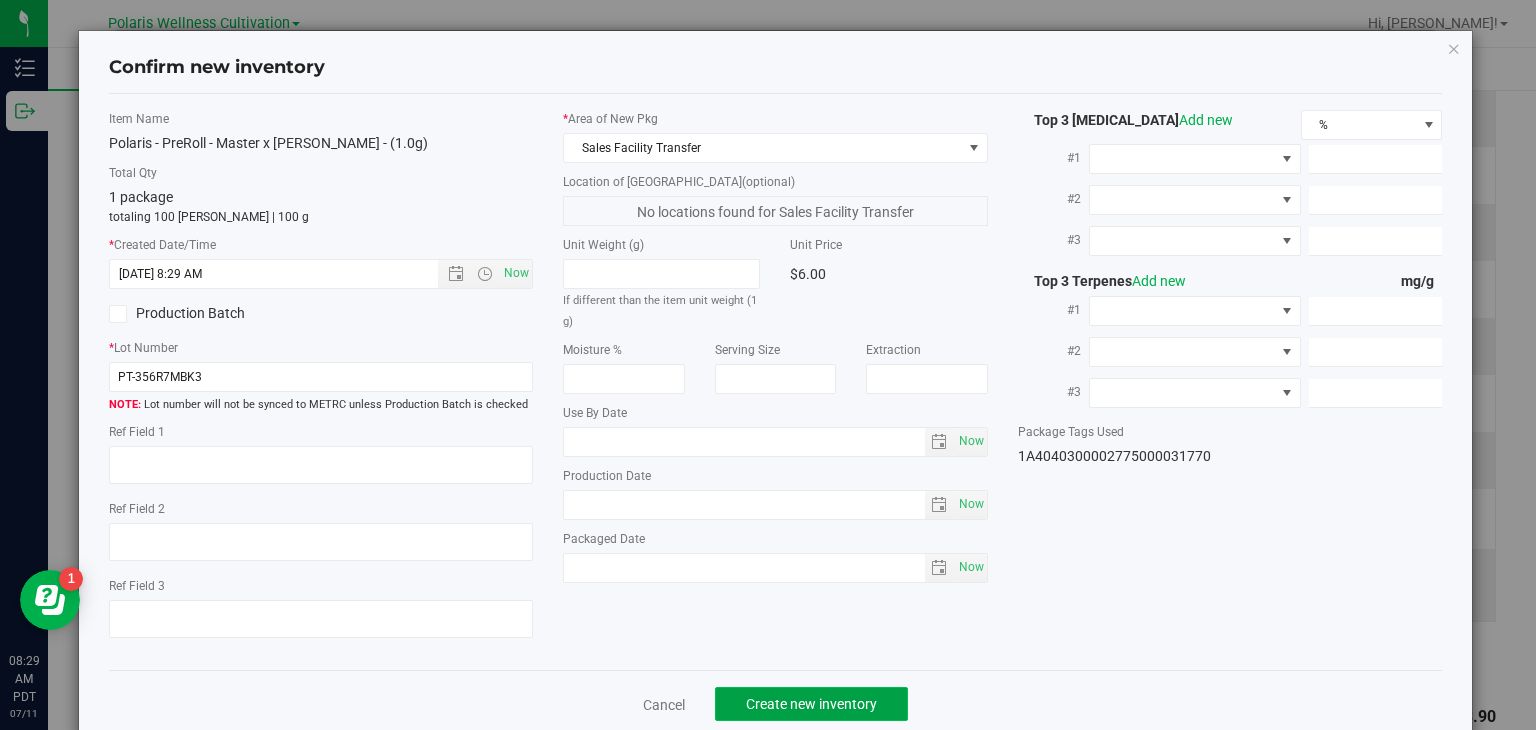 click on "Create new inventory" 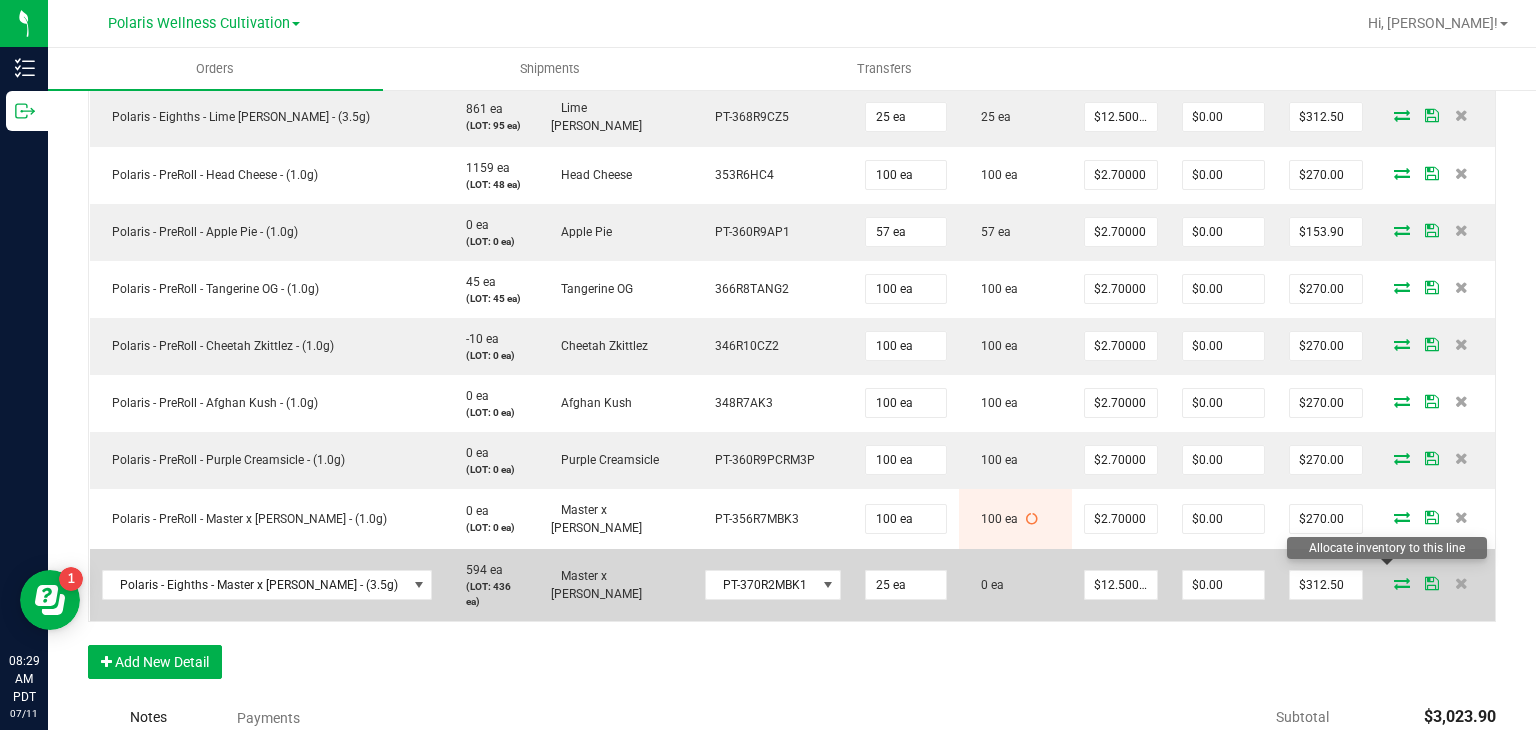 click at bounding box center [1402, 583] 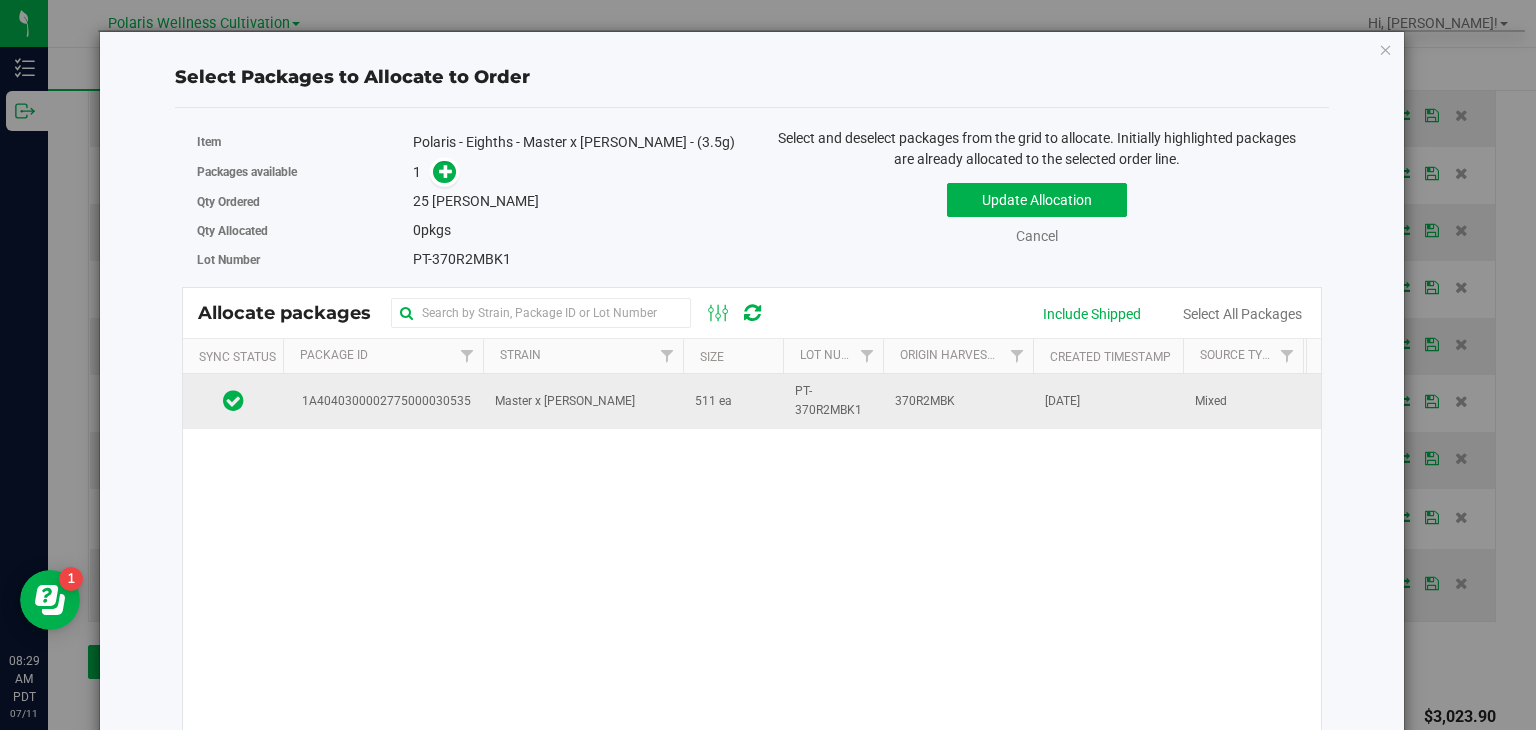 click on "370R2MBK" at bounding box center (958, 401) 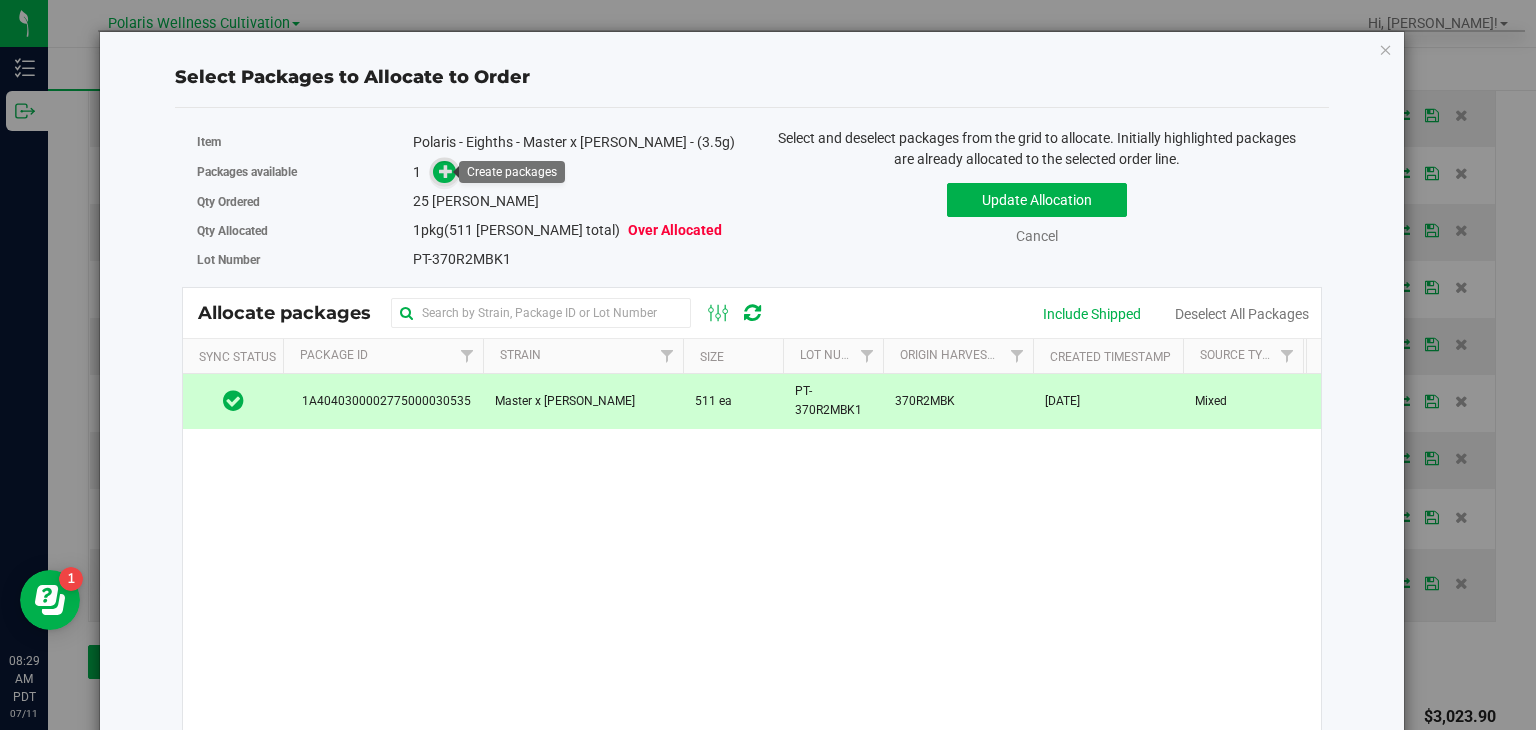 click at bounding box center [446, 171] 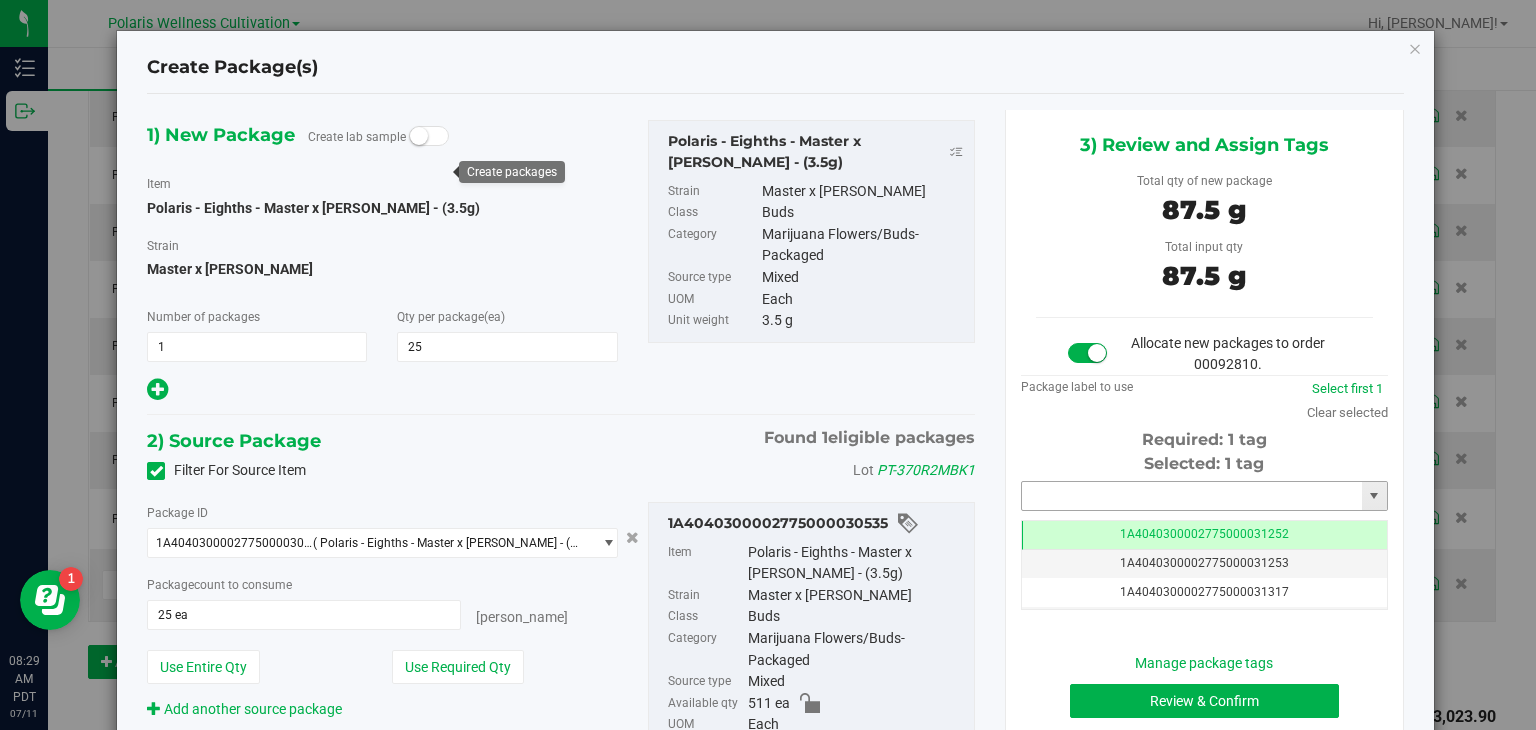 click at bounding box center (1192, 496) 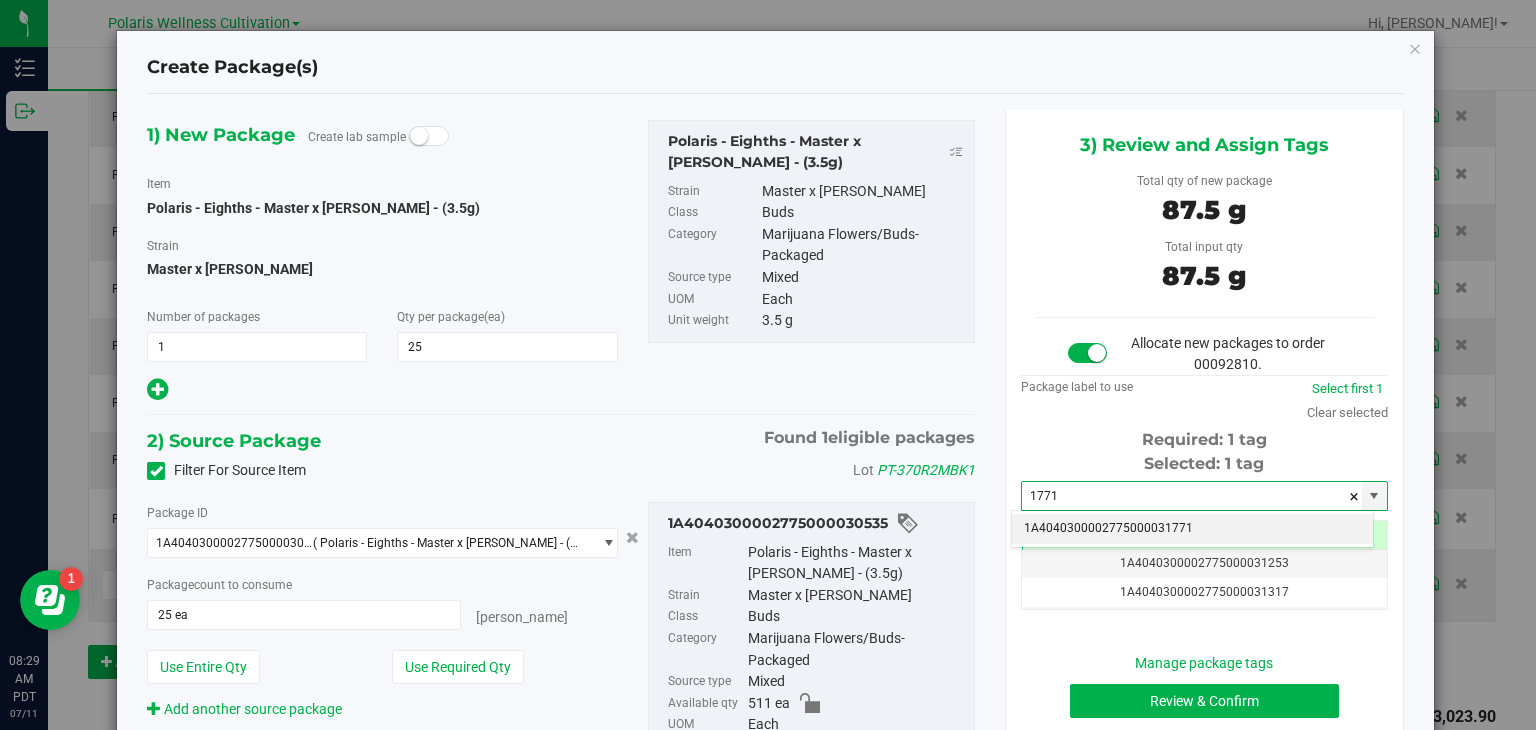 click on "1A4040300002775000031771" at bounding box center (1192, 529) 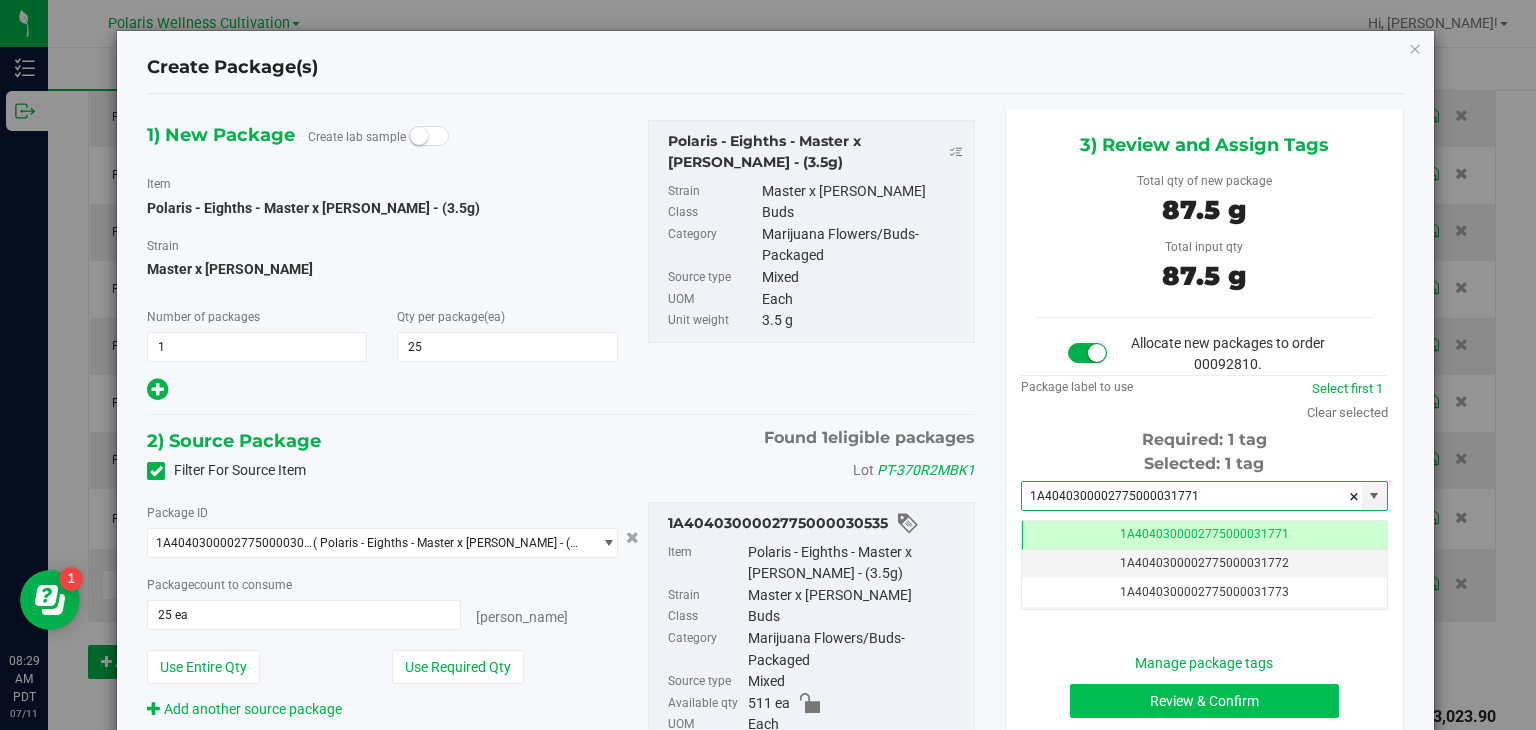 type on "1A4040300002775000031771" 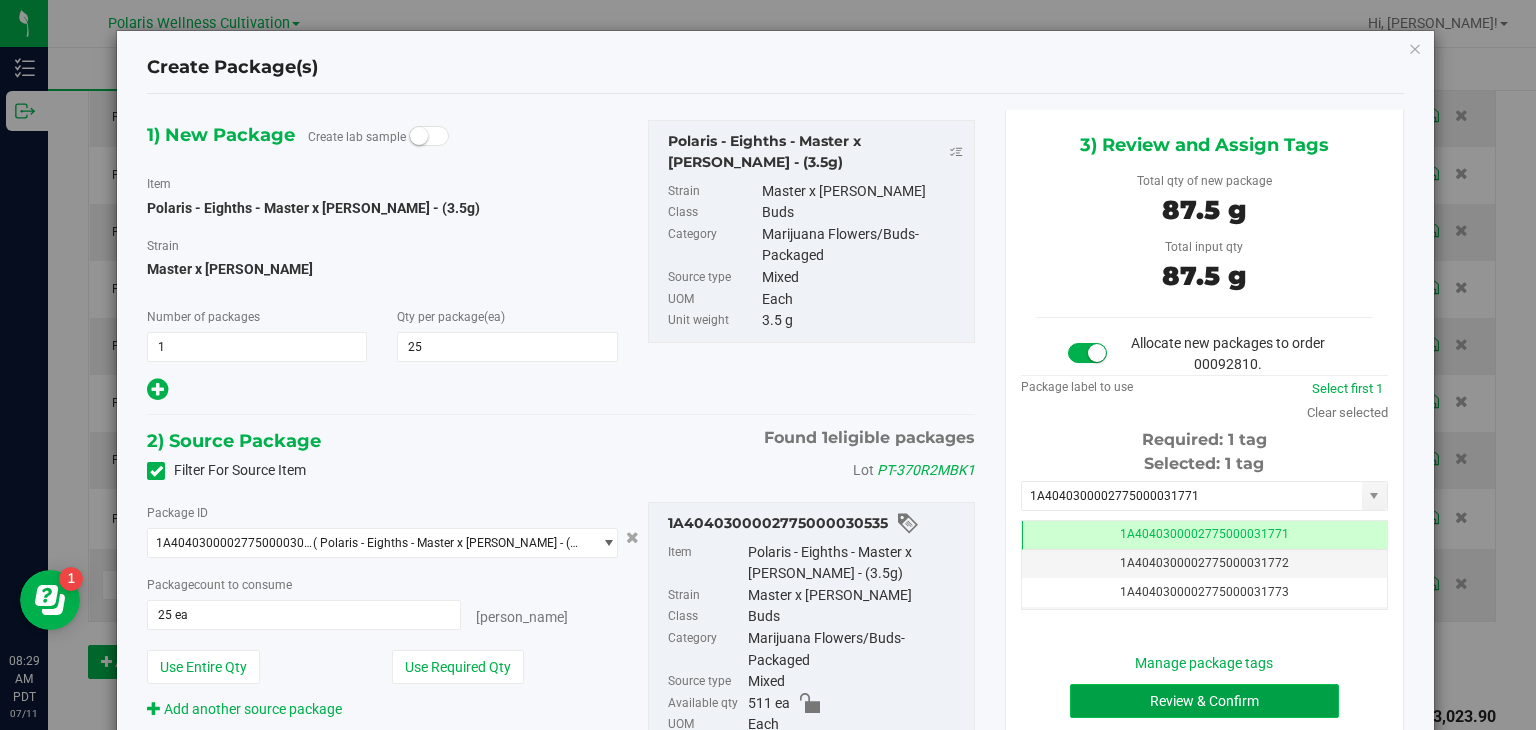 click on "Review & Confirm" at bounding box center [1204, 701] 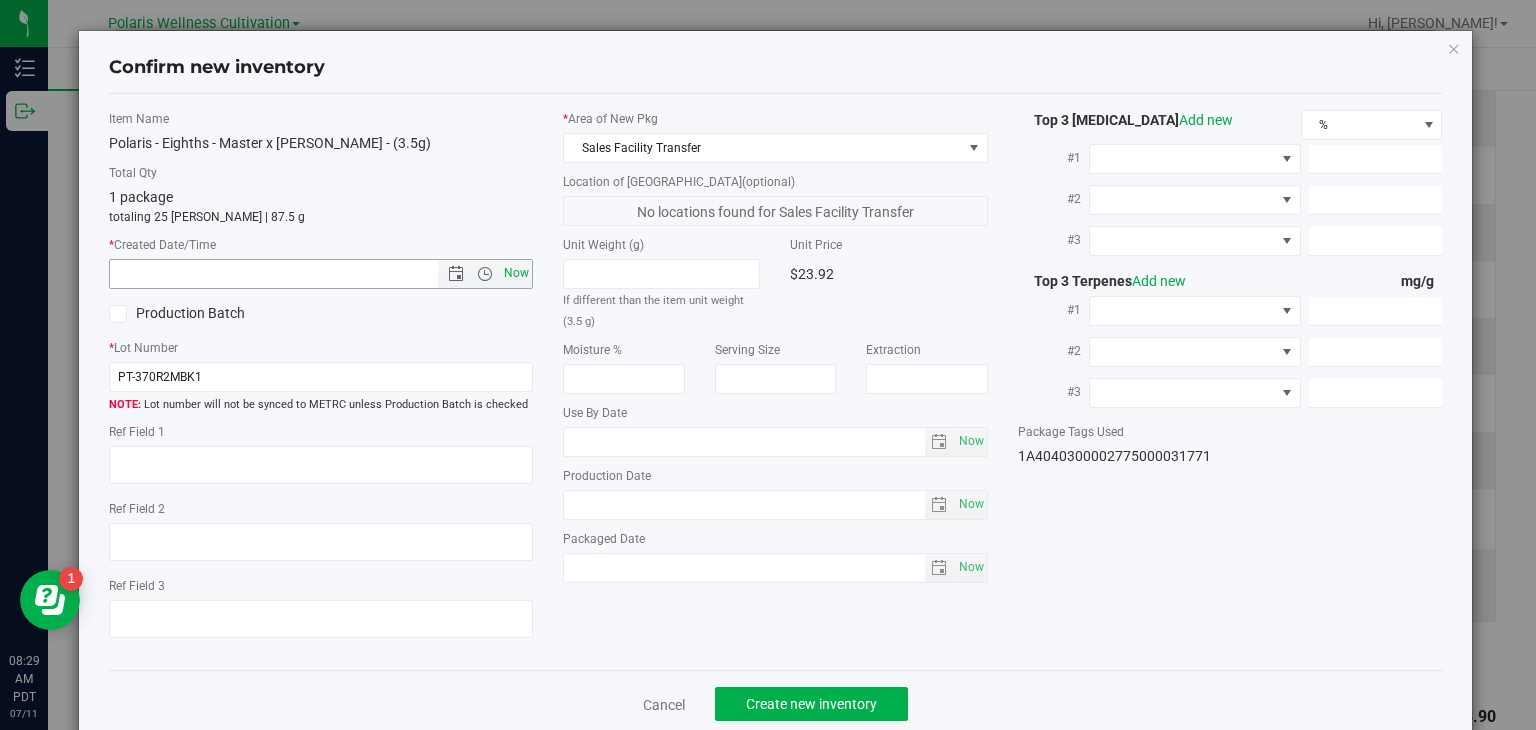 click on "Now" at bounding box center (517, 273) 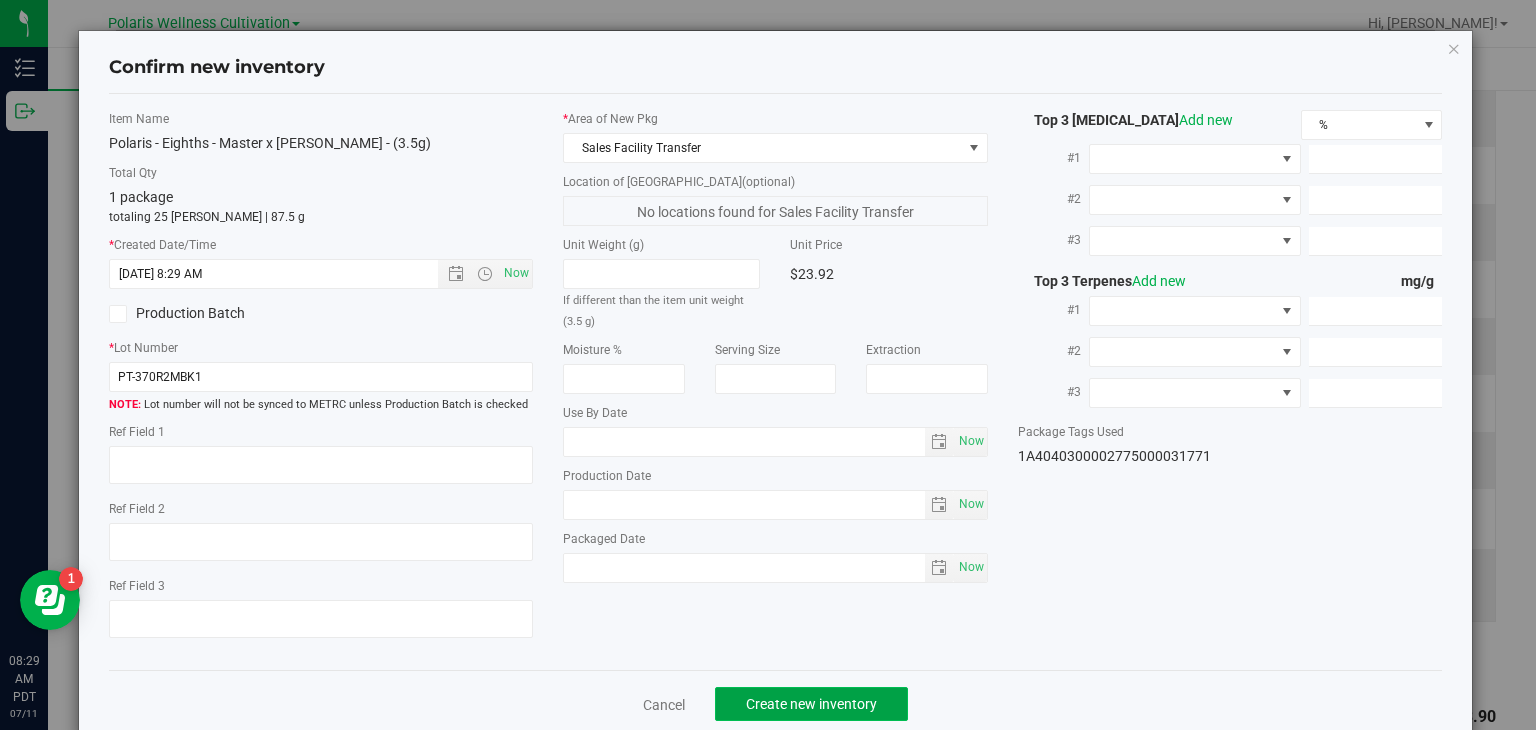 click on "Create new inventory" 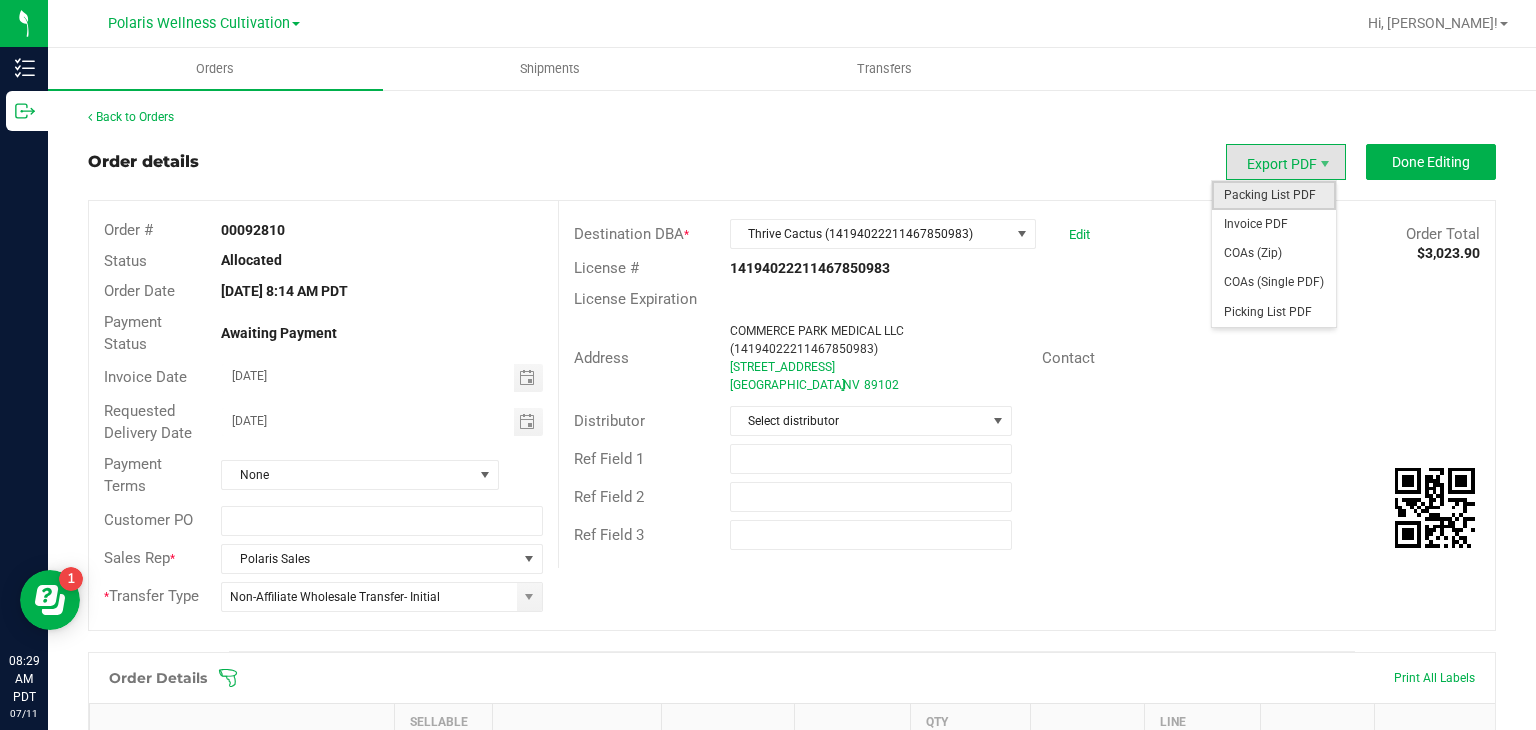 click on "Packing List PDF" at bounding box center (1274, 195) 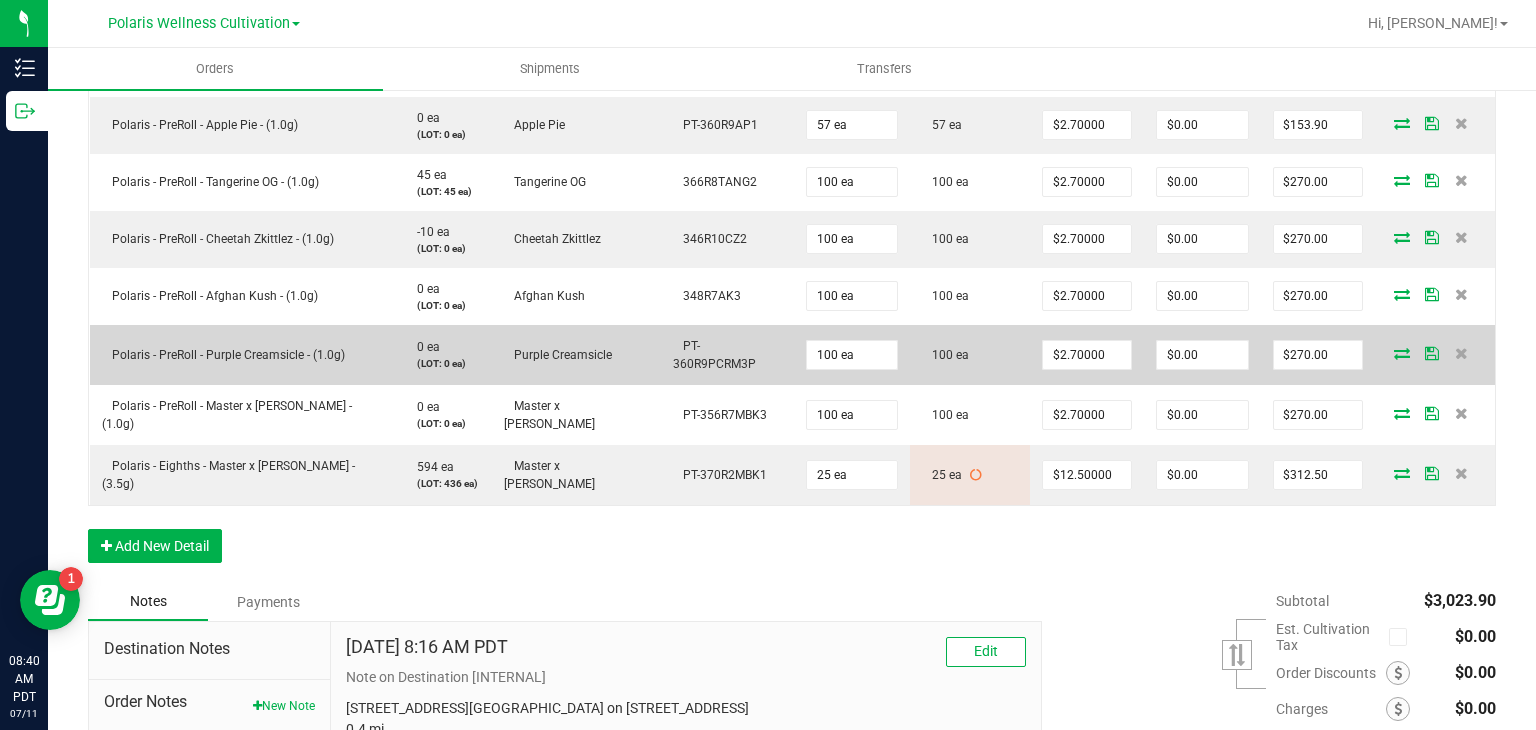 scroll, scrollTop: 860, scrollLeft: 0, axis: vertical 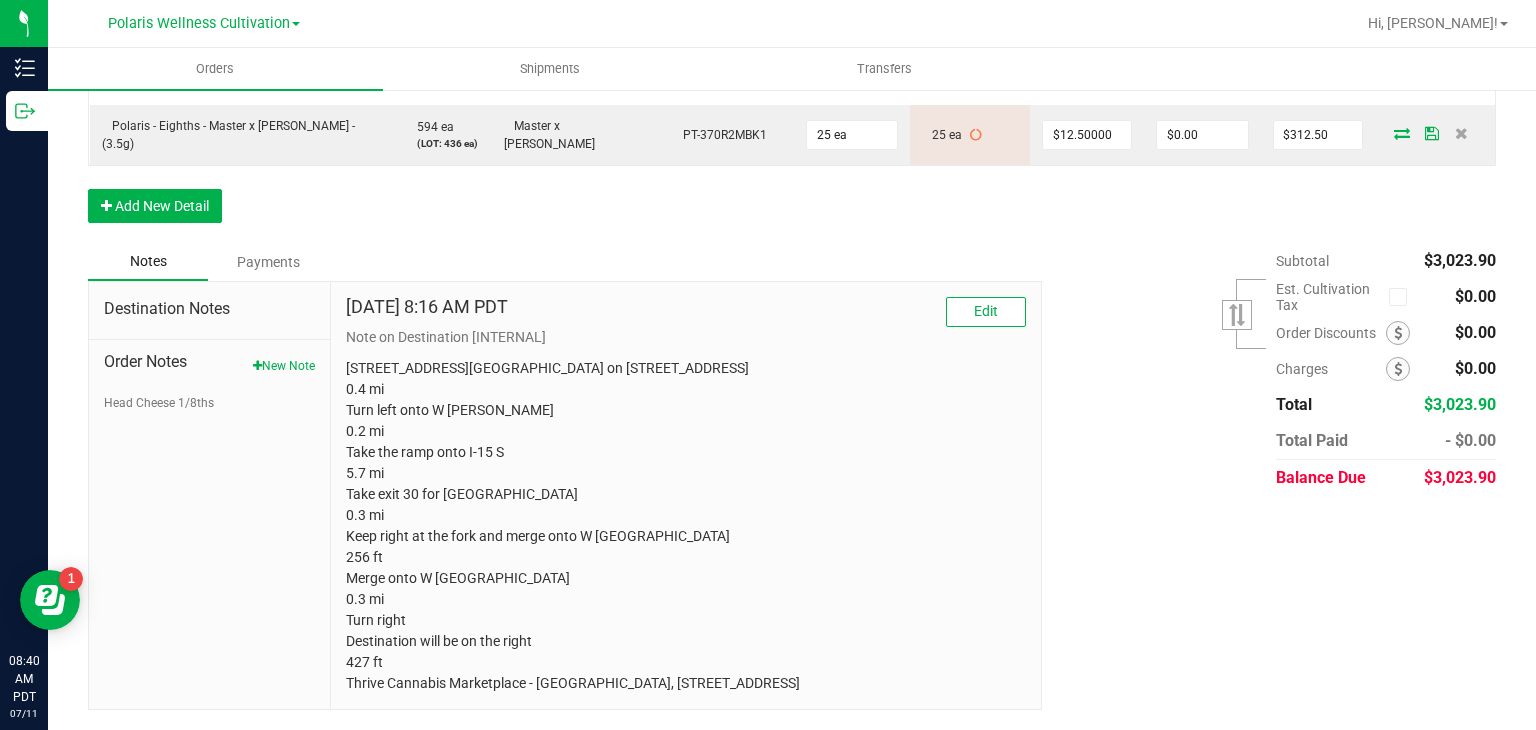 drag, startPoint x: 338, startPoint y: 635, endPoint x: 772, endPoint y: 776, distance: 456.32993 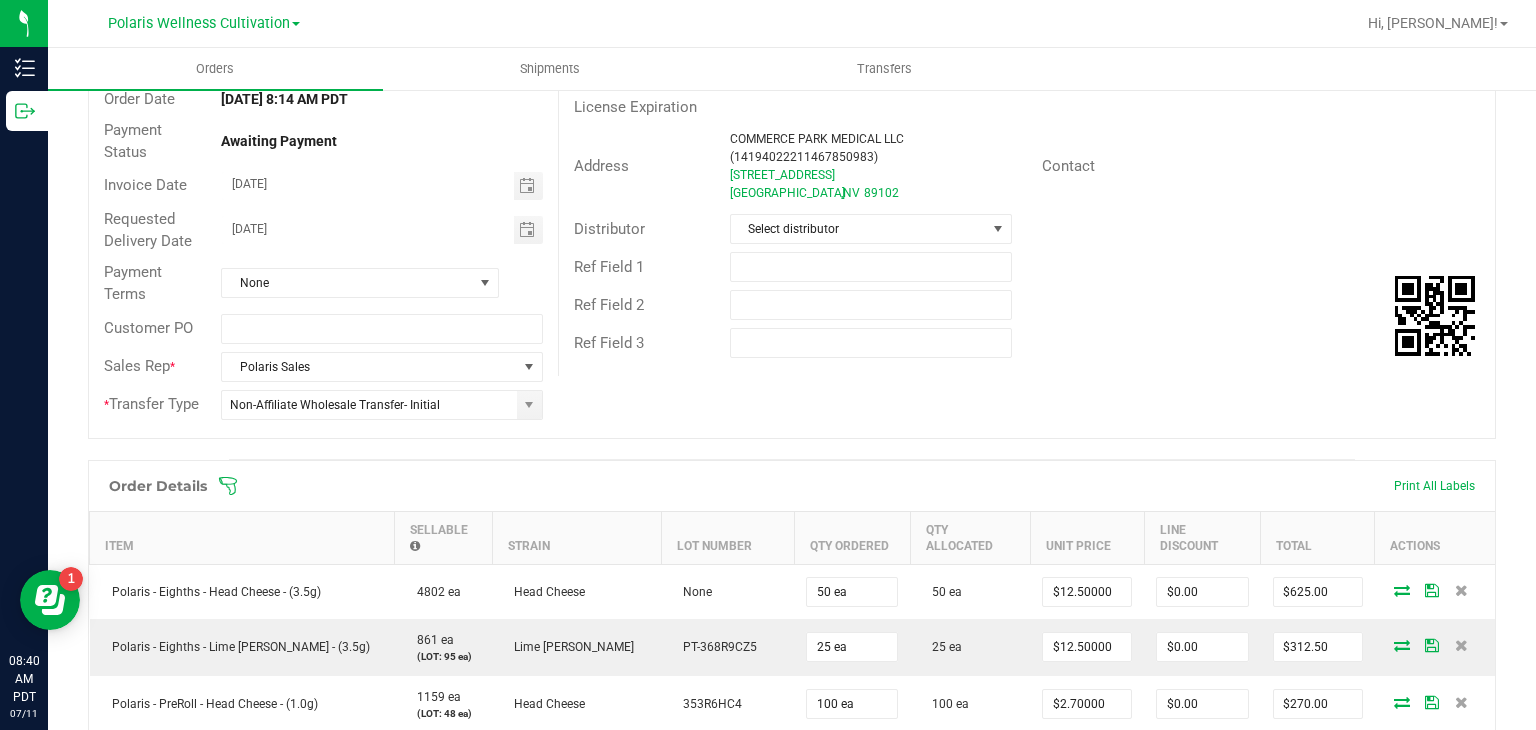 scroll, scrollTop: 0, scrollLeft: 0, axis: both 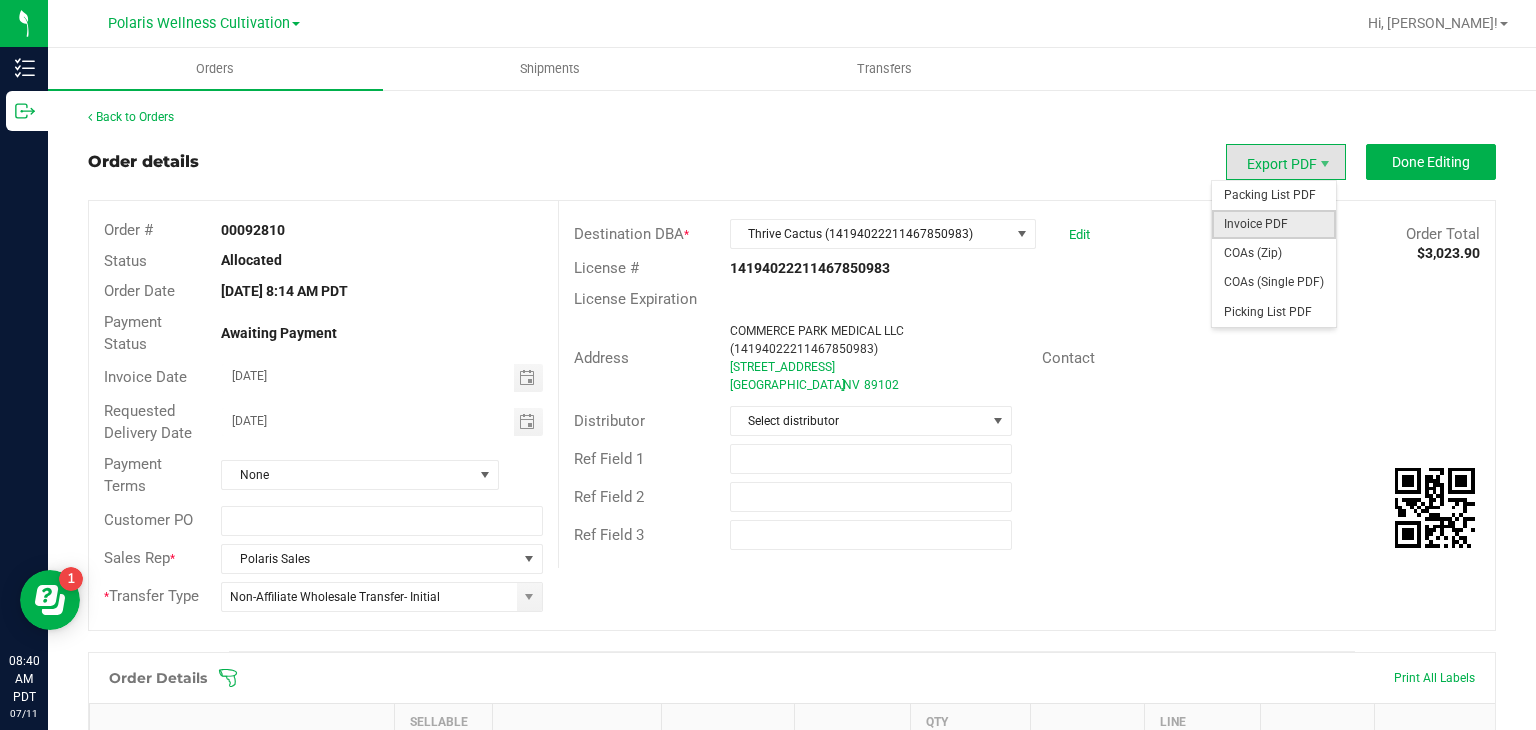 click on "Invoice PDF" at bounding box center (1274, 224) 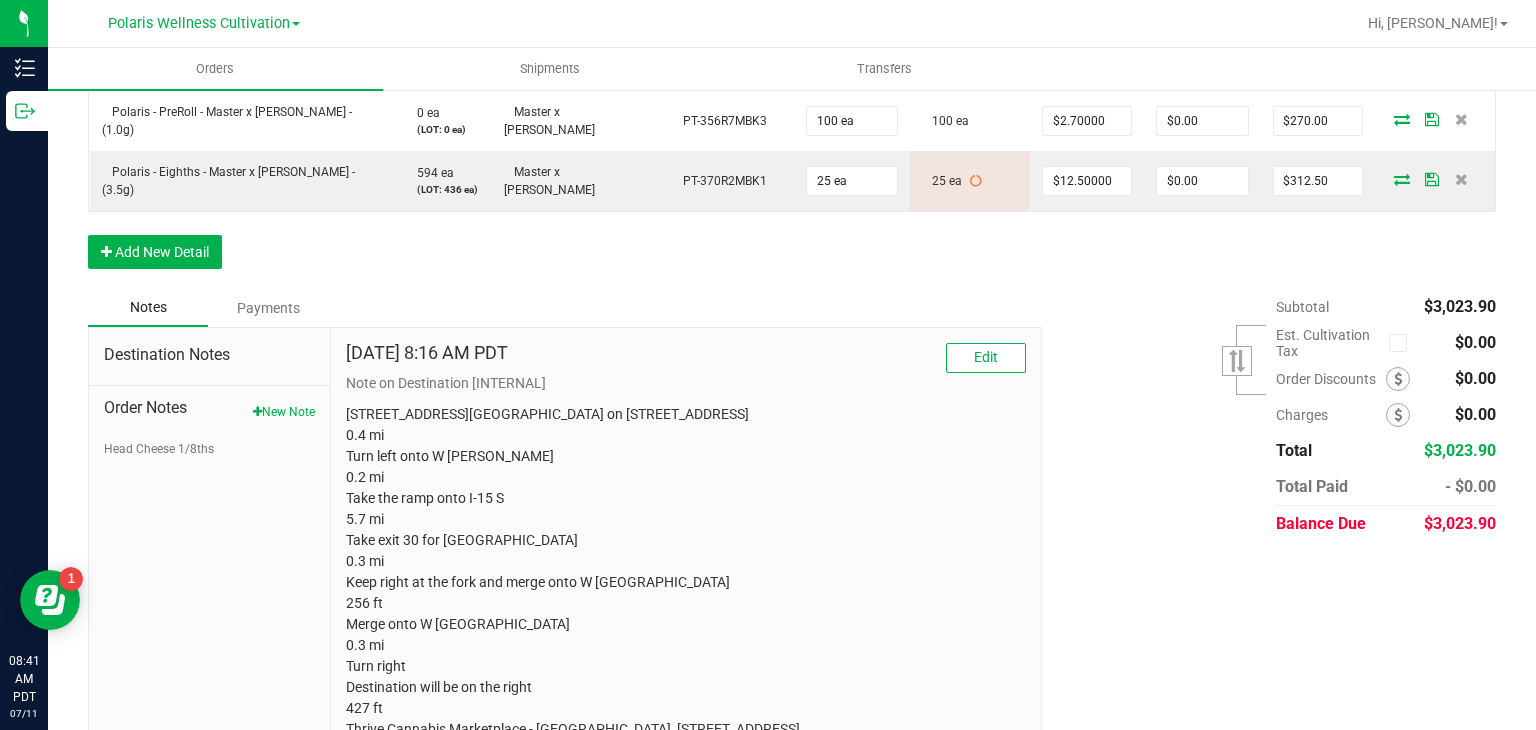 scroll, scrollTop: 1158, scrollLeft: 0, axis: vertical 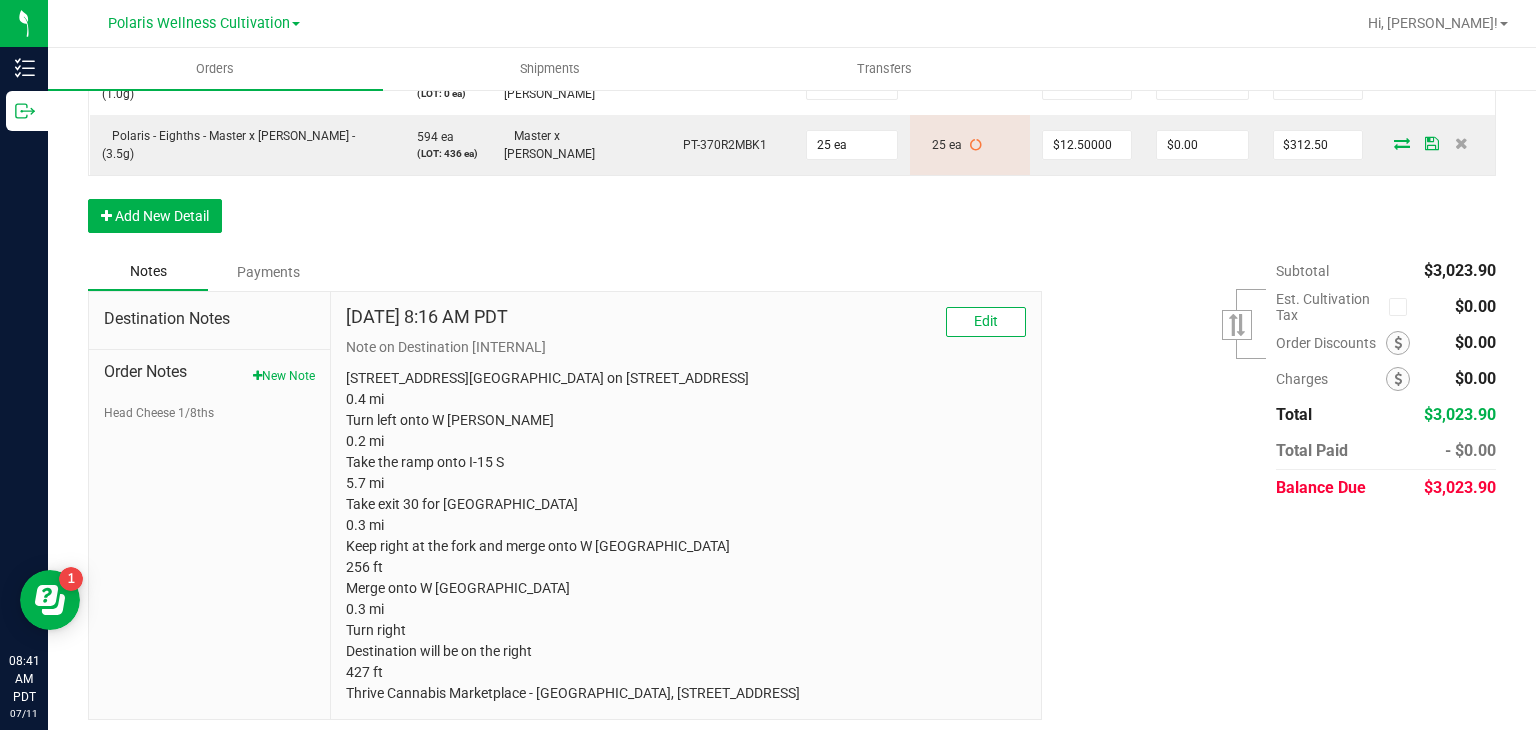 copy on "5385 Polaris Ave
Head south on Polaris Ave
0.4 mi
Turn left onto W Russell Rd
0.2 mi
Take the ramp onto I-15 S
5.7 mi
Take exit 30 for Cactus Avenue
0.3 mi
Keep right at the fork and merge onto W Cactus Ave
256 ft
Merge onto W Cactus Ave
0.3 mi
Turn right
Destination will be on the right
427 ft
Thrive Cannabis Marketplace - Southern Highlands Las Vegas Dispensary, 3698 W Cactus Ave, Las Vegas, NV 89141" 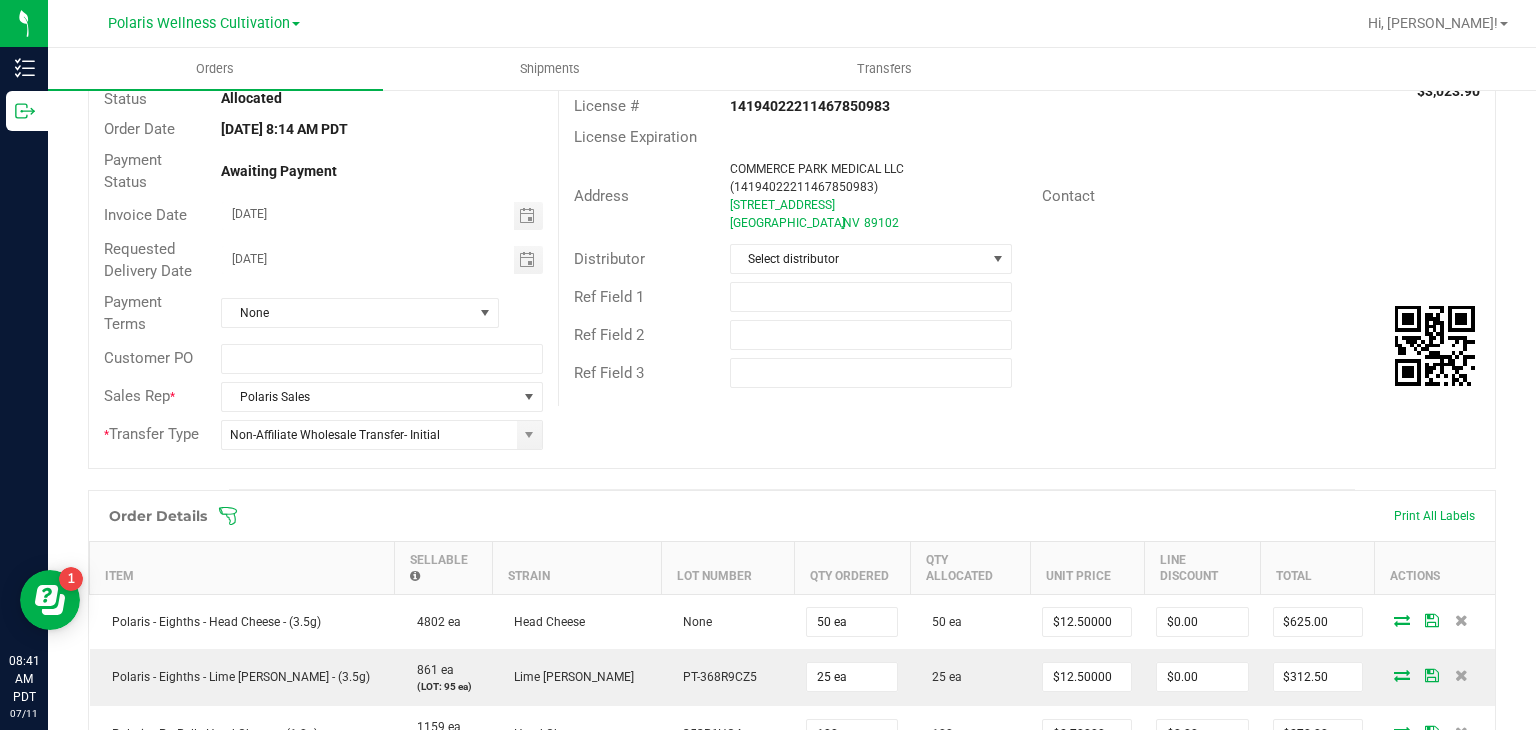 scroll, scrollTop: 0, scrollLeft: 0, axis: both 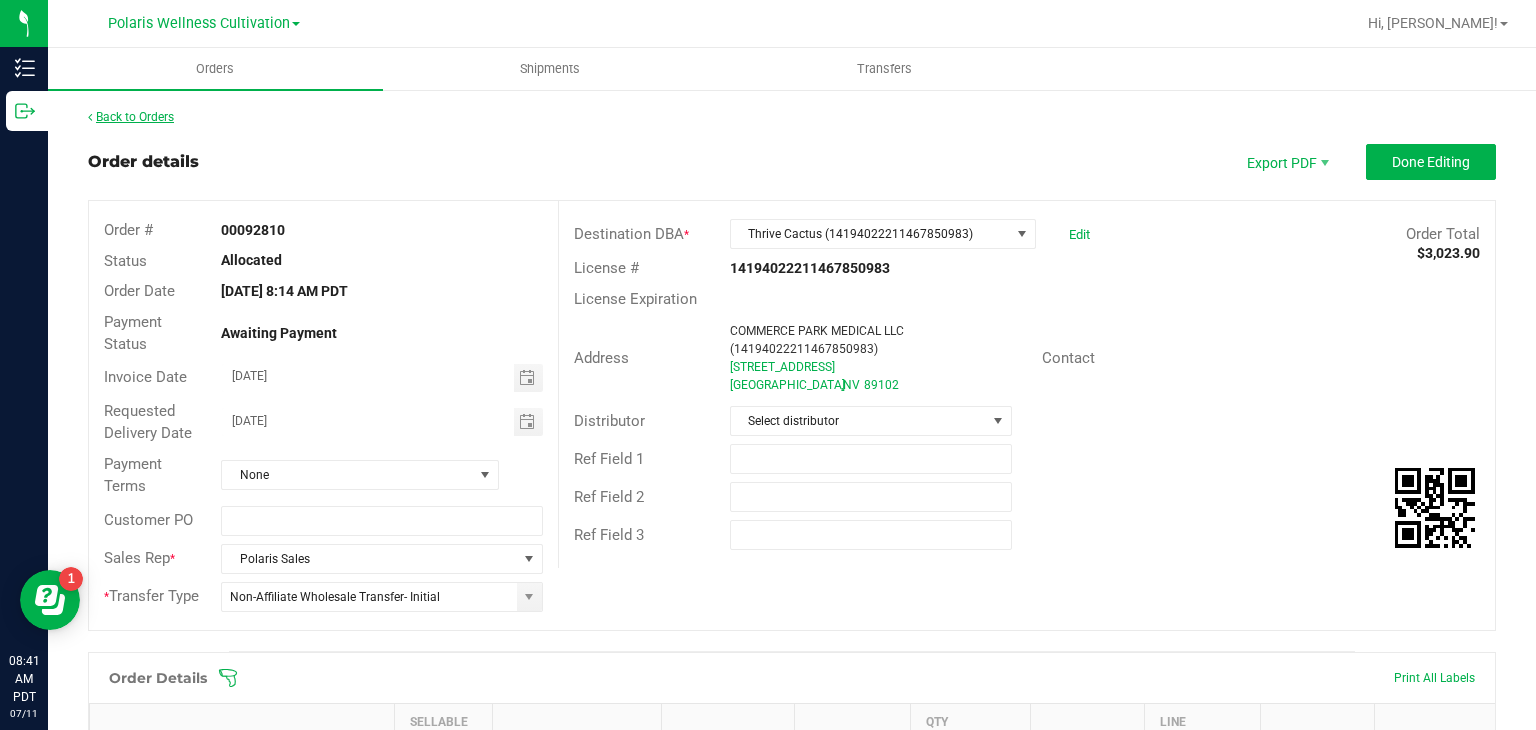 click on "Back to Orders" at bounding box center (131, 117) 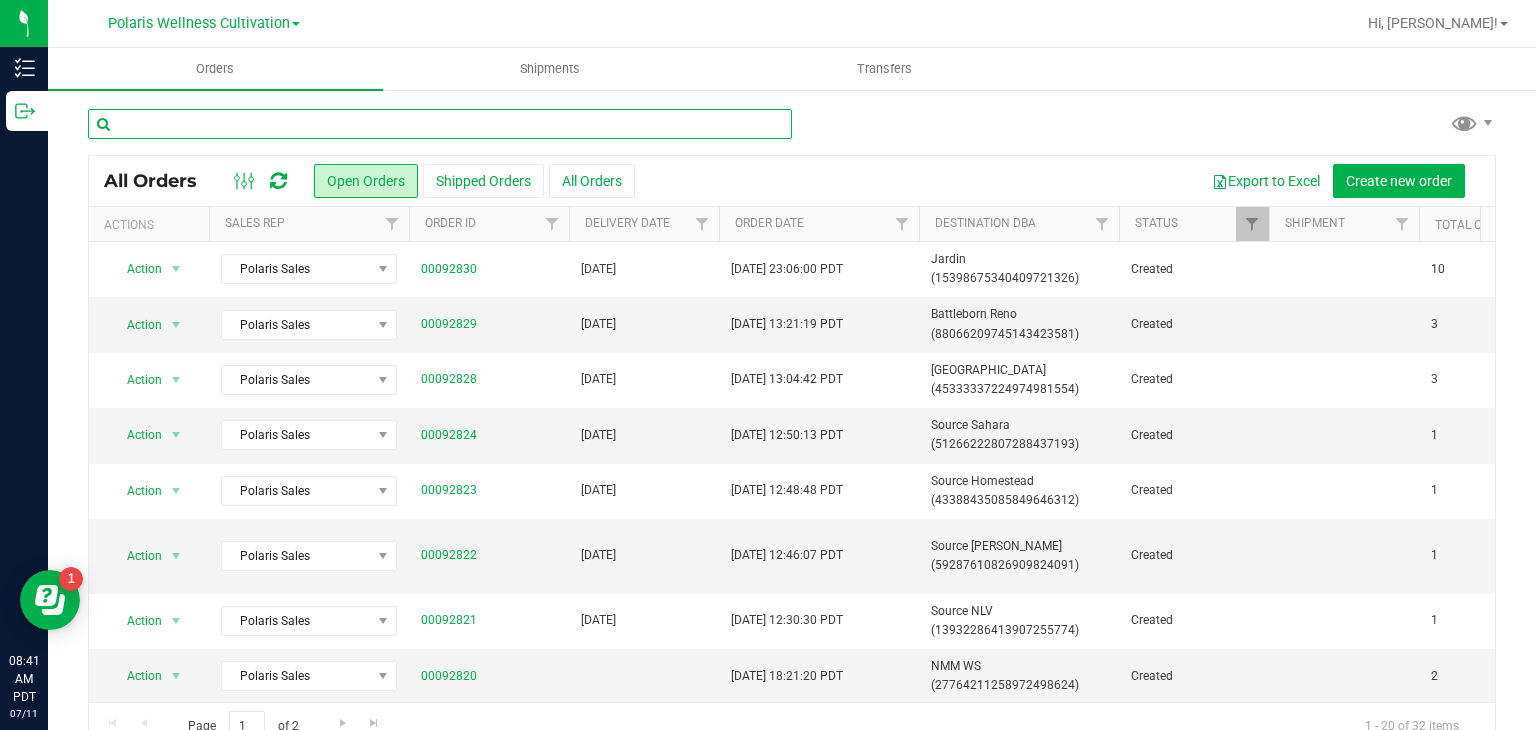 click at bounding box center [440, 124] 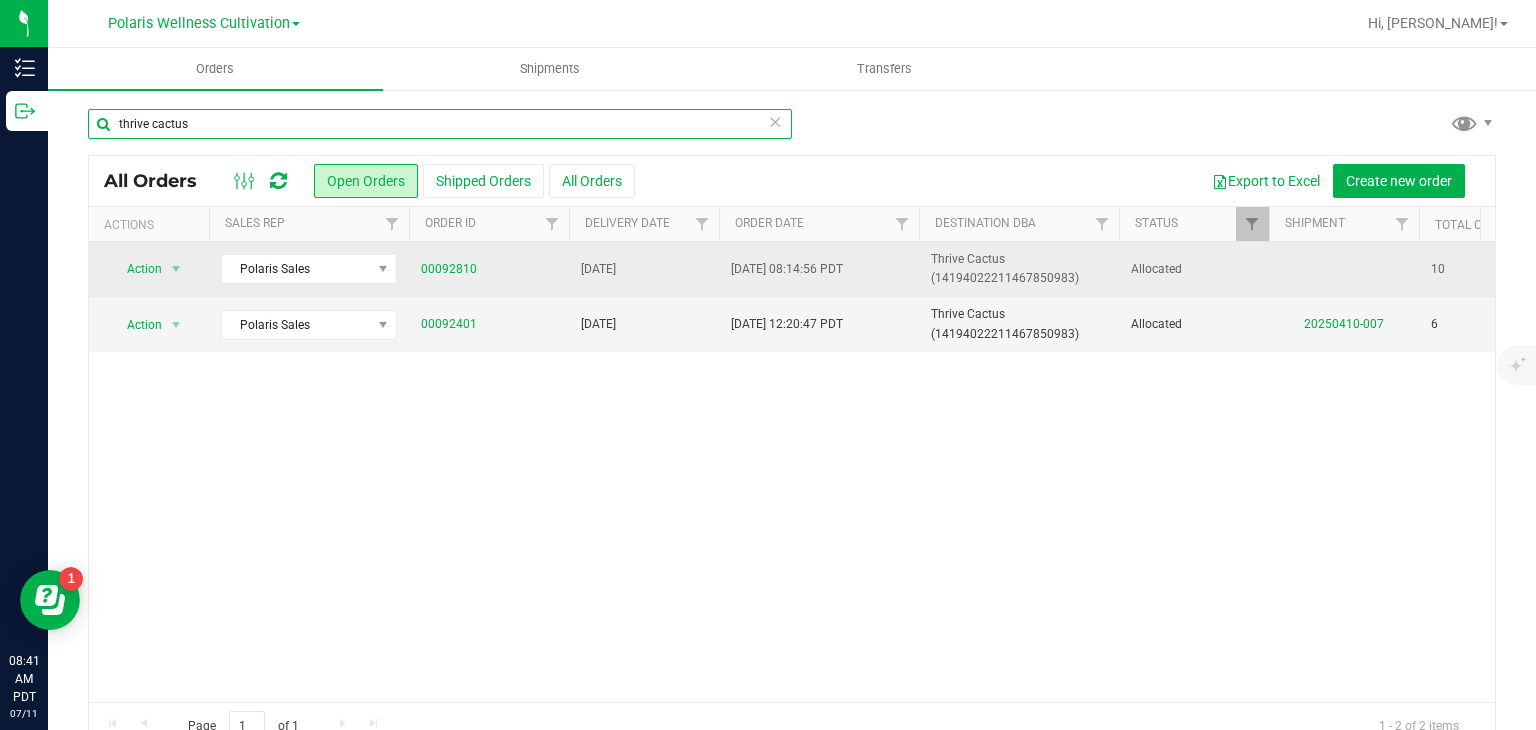 type on "thrive cactus" 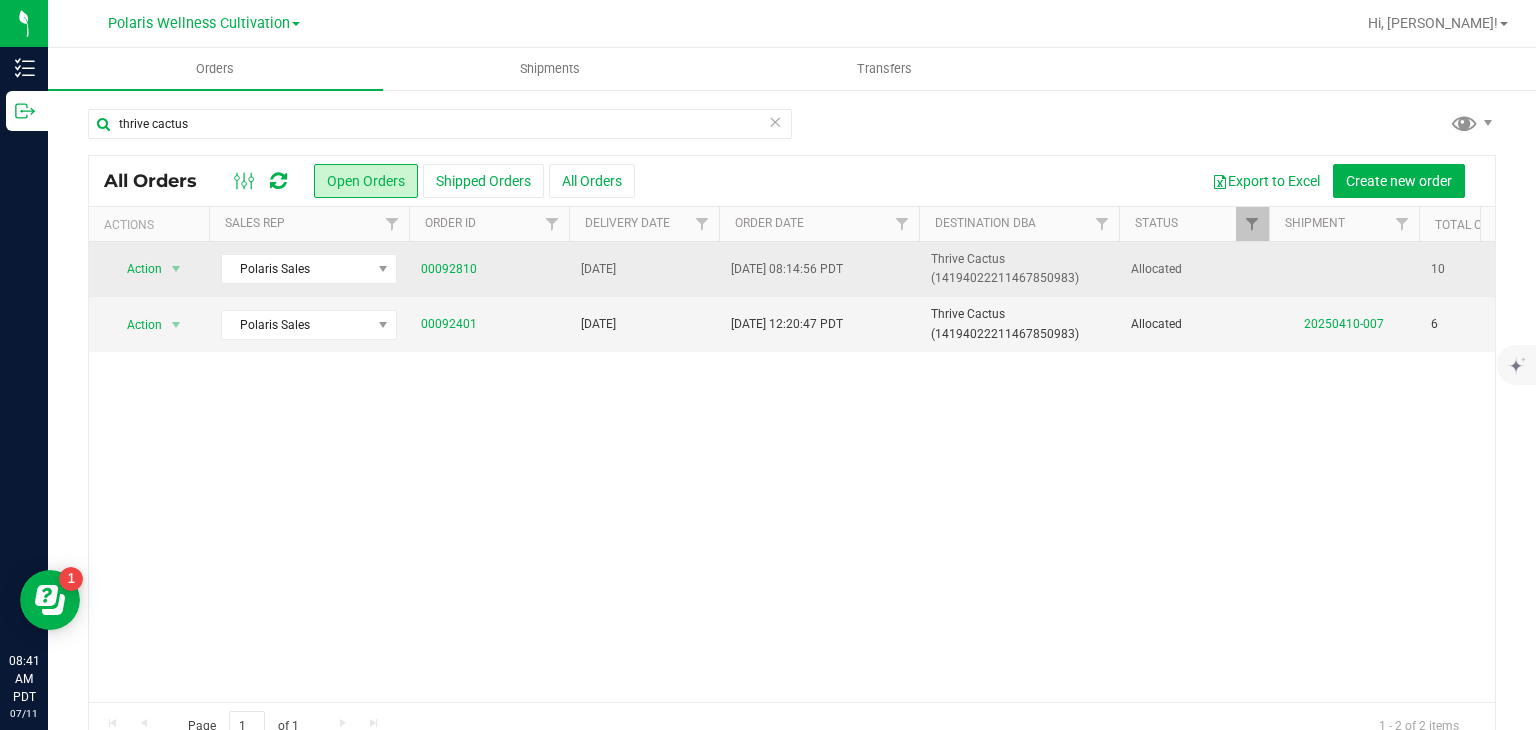 click on "[DATE]" at bounding box center (644, 269) 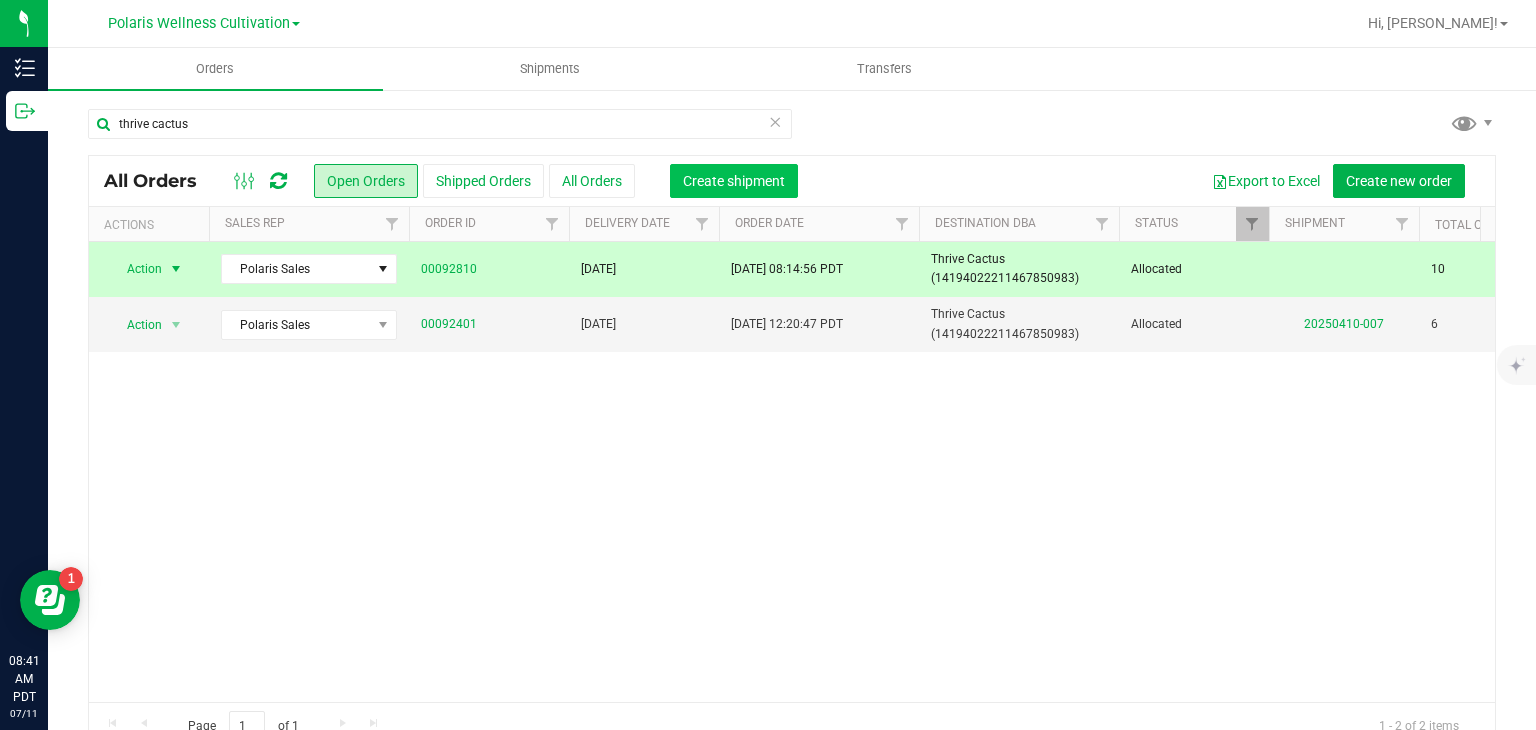 click on "Create shipment" at bounding box center [734, 181] 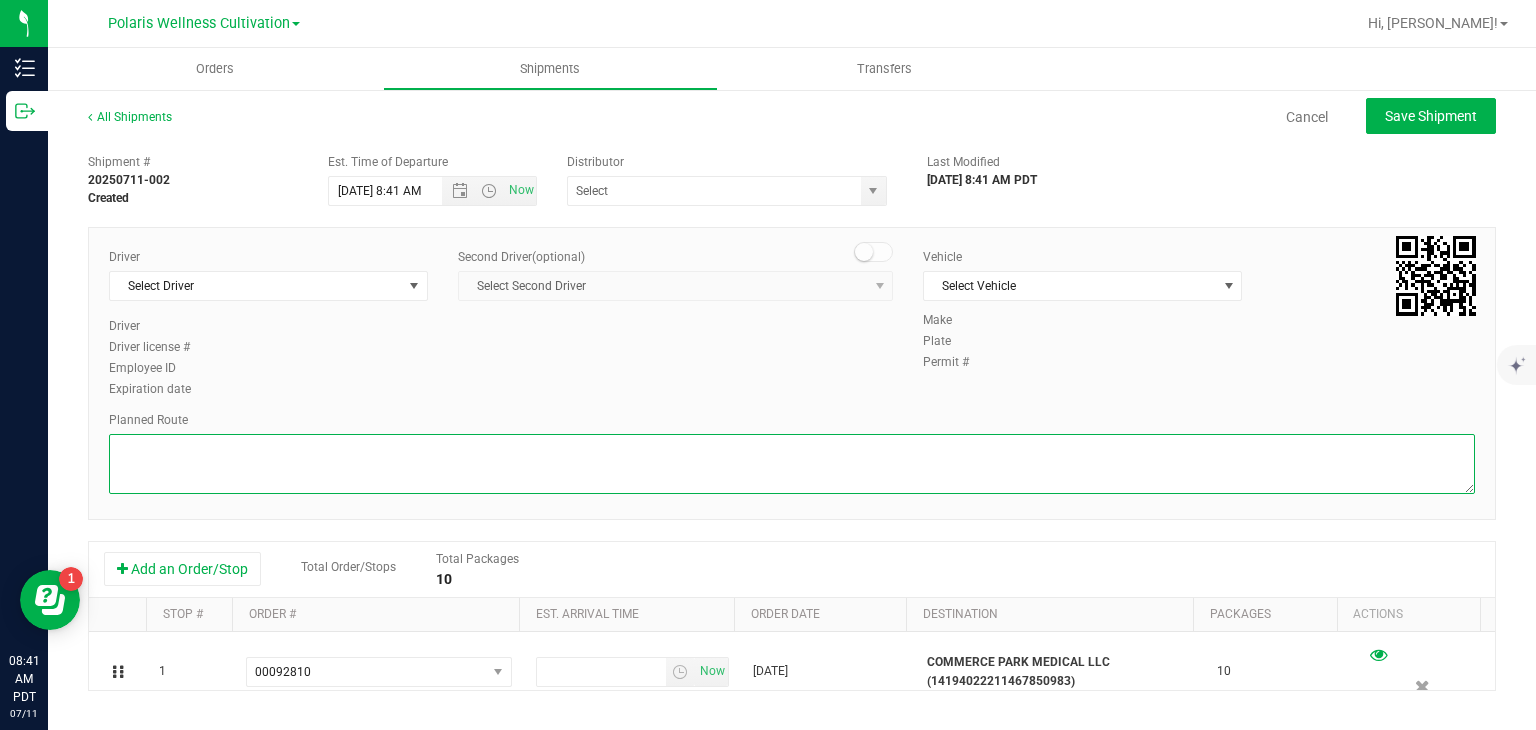 click at bounding box center [792, 464] 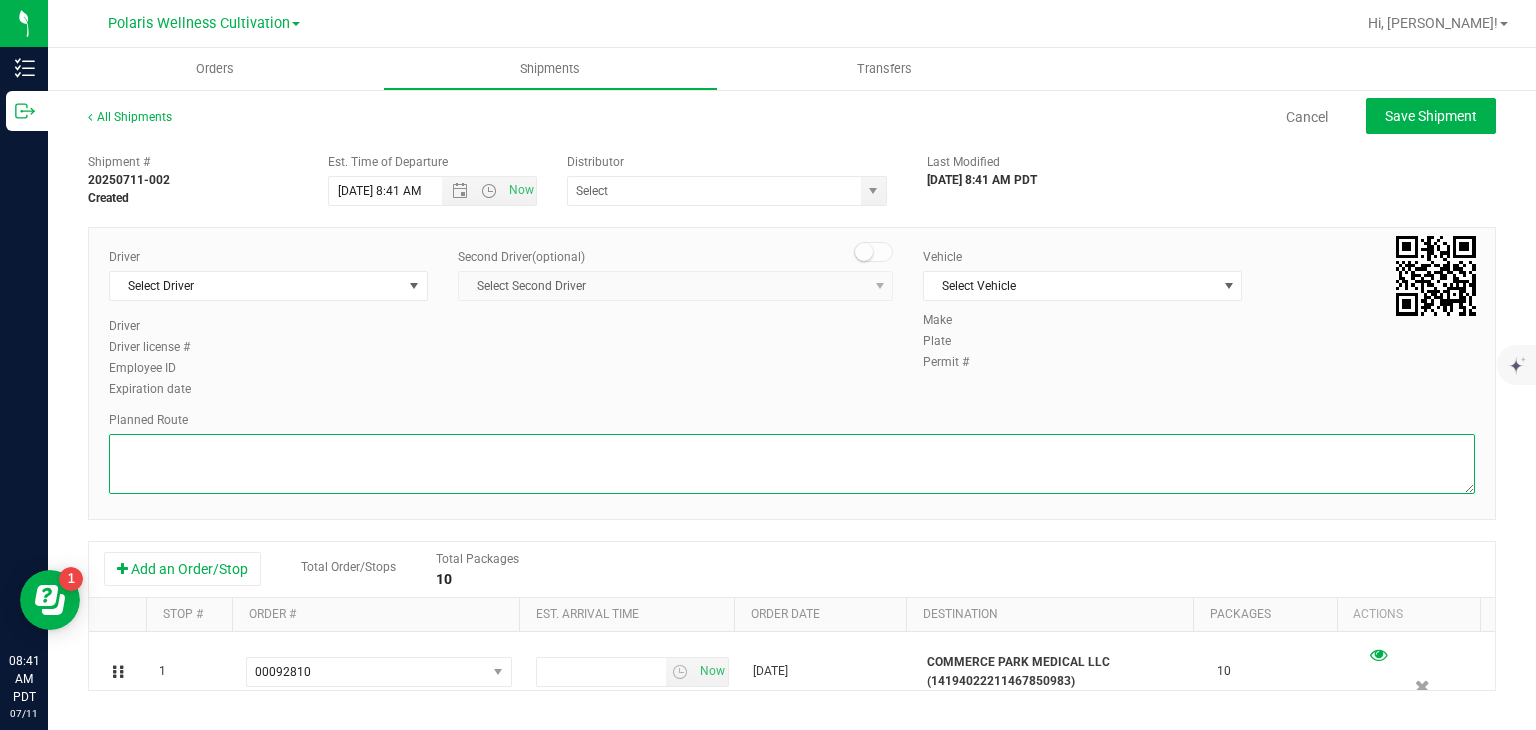 paste on "5385 Polaris Ave
Head south on Polaris Ave
0.4 mi
Turn left onto W Russell Rd
0.2 mi
Take the ramp onto I-15 S
5.7 mi
Take exit 30 for Cactus Avenue
0.3 mi
Keep right at the fork and merge onto W Cactus Ave
256 ft
Merge onto W Cactus Ave
0.3 mi
Turn right
Destination will be on the right
427 ft
Thrive Cannabis Marketplace - Southern Highlands Las Vegas Dispensary, 3698 W Cactus Ave, Las Vegas, NV 89141" 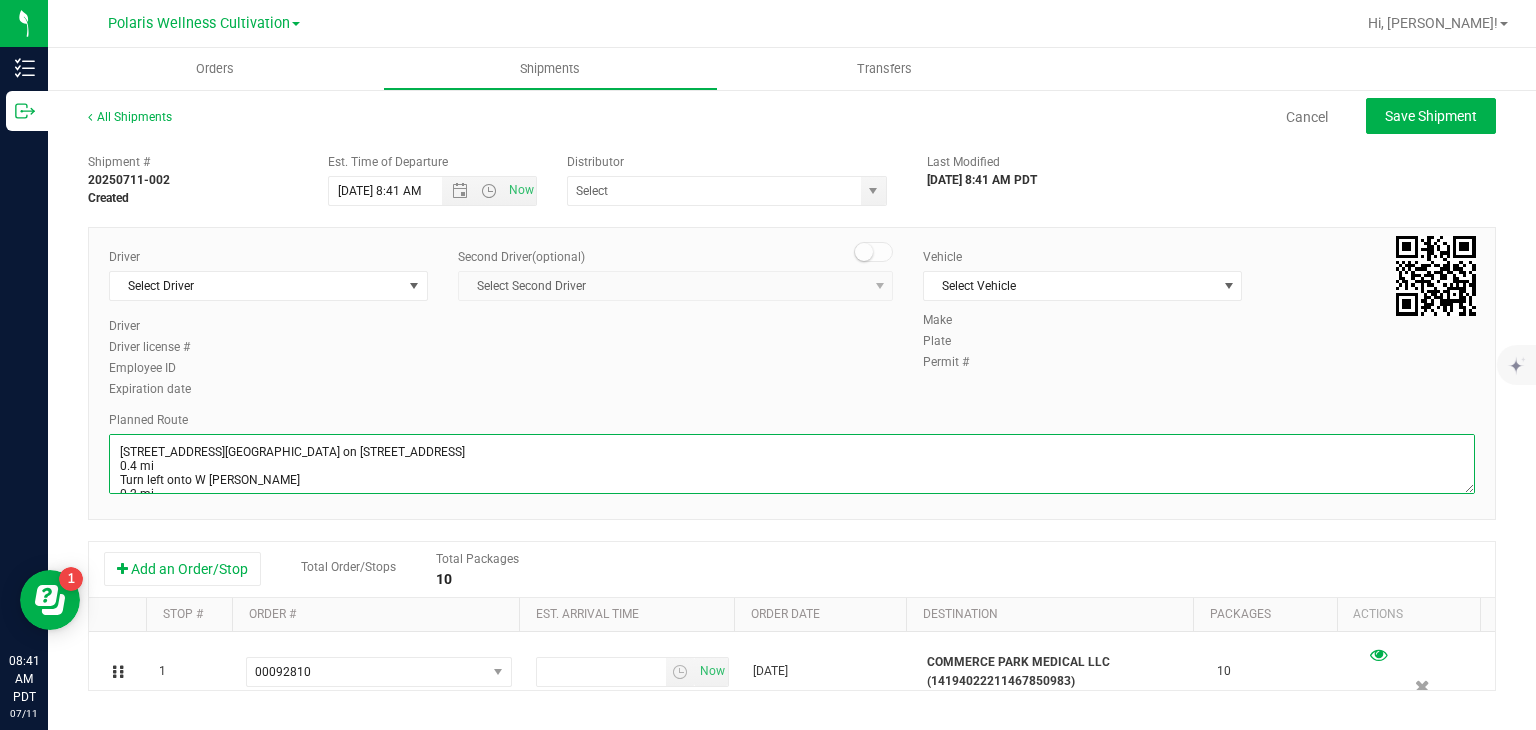 scroll, scrollTop: 196, scrollLeft: 0, axis: vertical 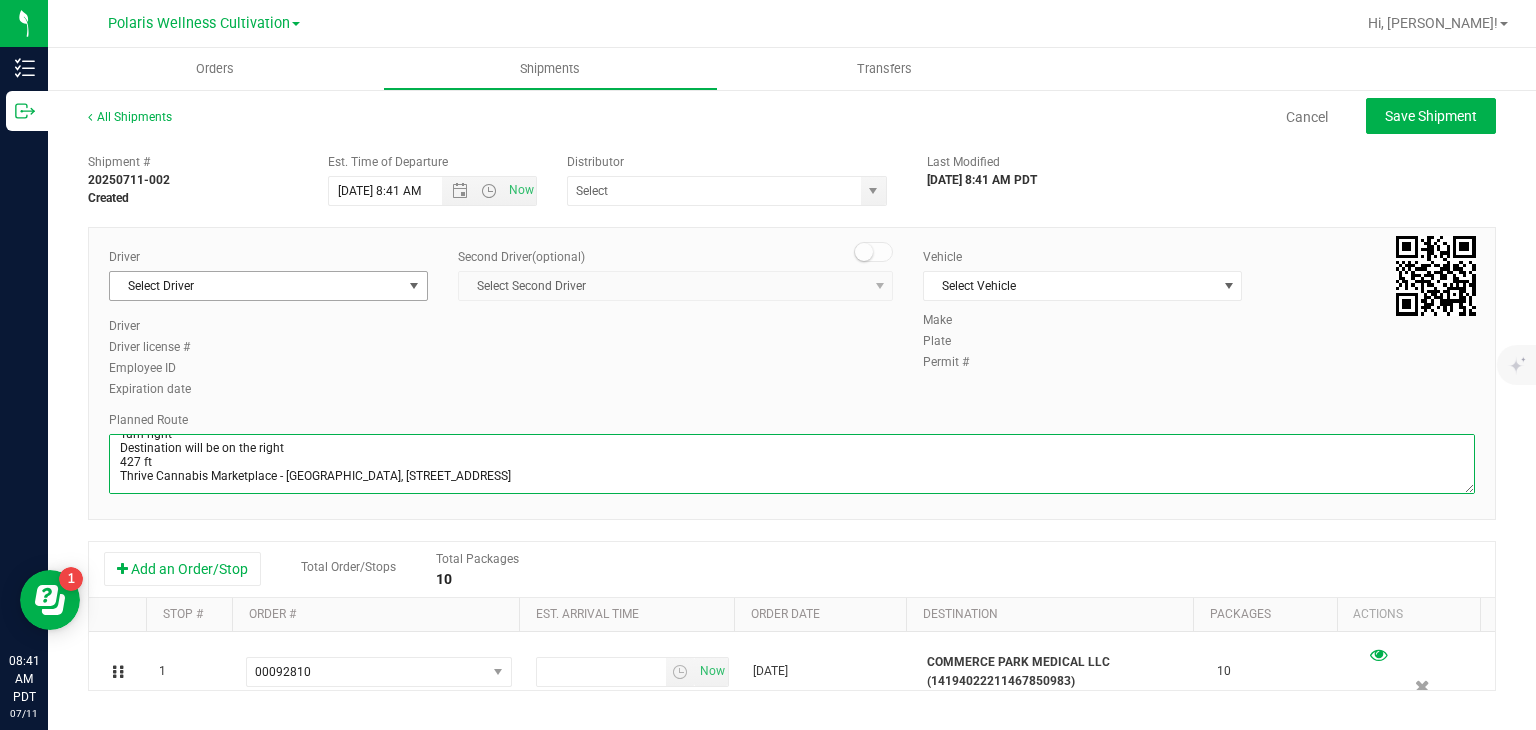 type on "5385 Polaris Ave
Head south on Polaris Ave
0.4 mi
Turn left onto W Russell Rd
0.2 mi
Take the ramp onto I-15 S
5.7 mi
Take exit 30 for Cactus Avenue
0.3 mi
Keep right at the fork and merge onto W Cactus Ave
256 ft
Merge onto W Cactus Ave
0.3 mi
Turn right
Destination will be on the right
427 ft
Thrive Cannabis Marketplace - Southern Highlands Las Vegas Dispensary, 3698 W Cactus Ave, Las Vegas, NV 89141" 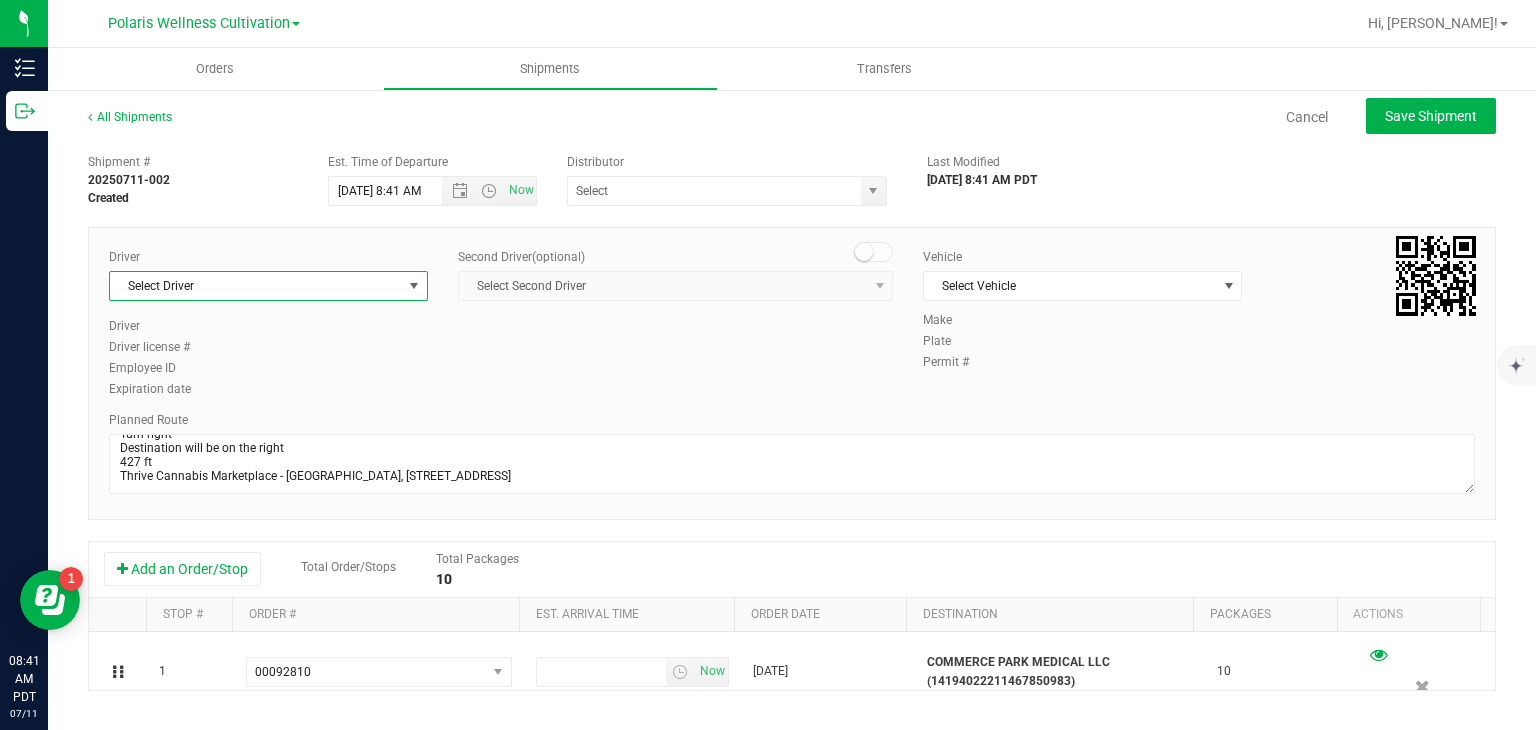 click at bounding box center [414, 286] 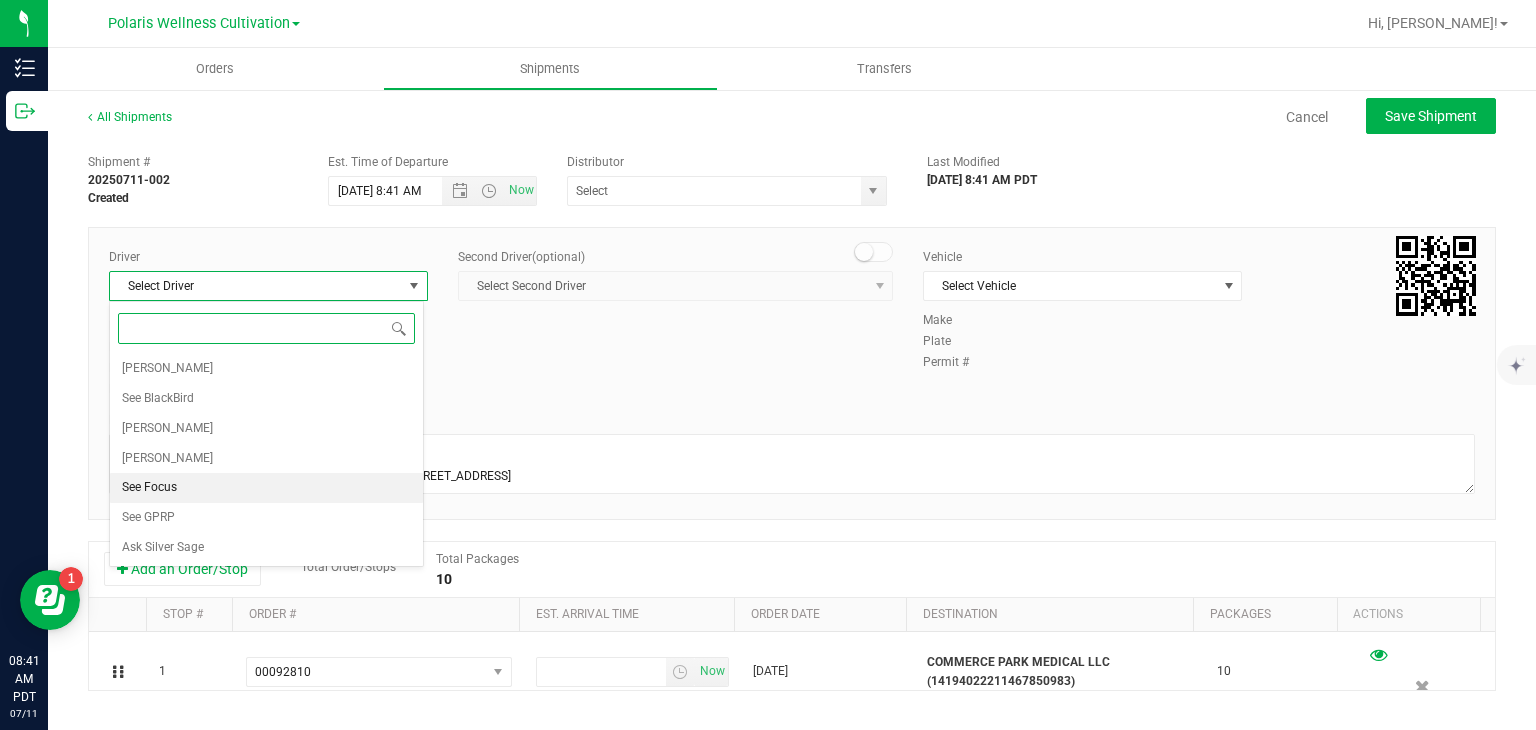 click on "See Focus" at bounding box center (266, 488) 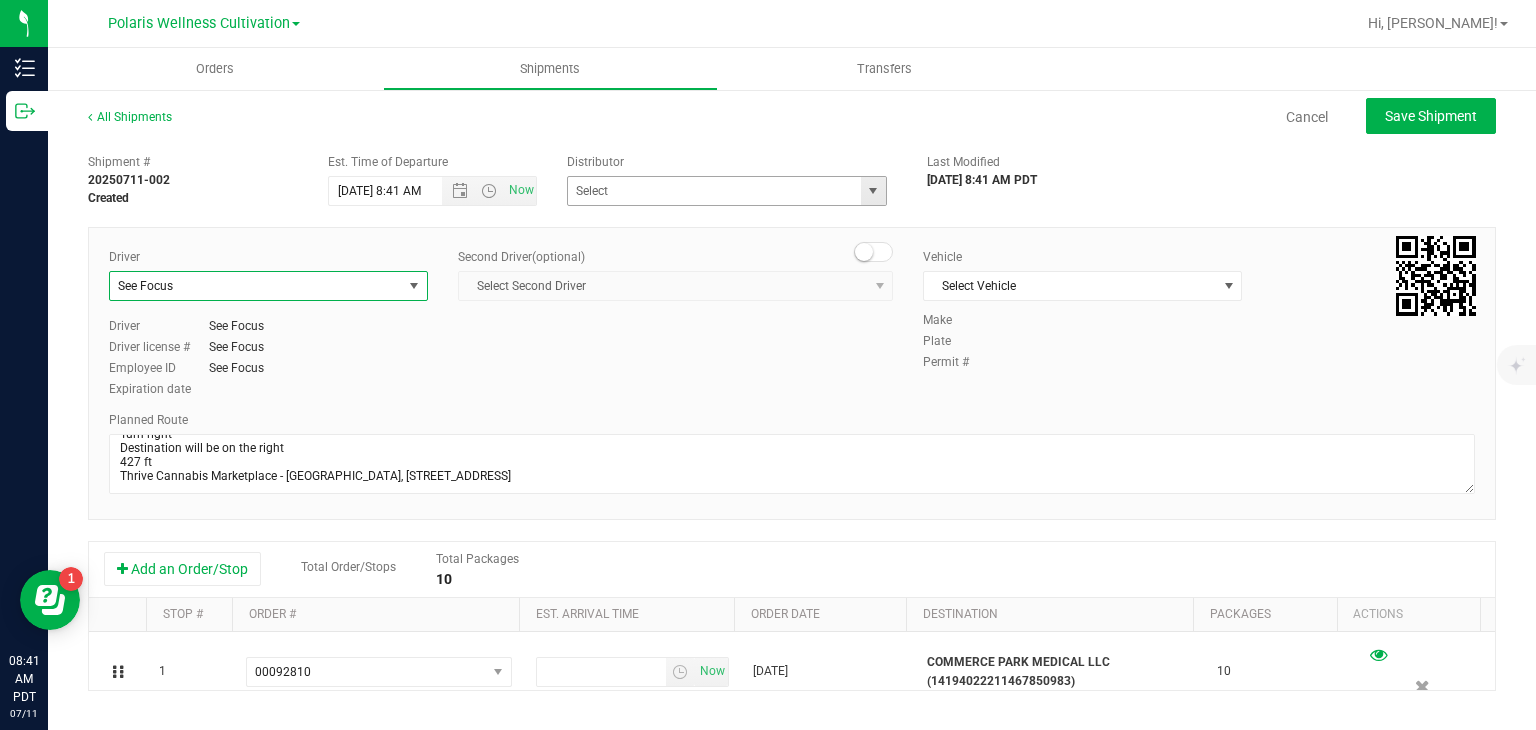 click at bounding box center (873, 191) 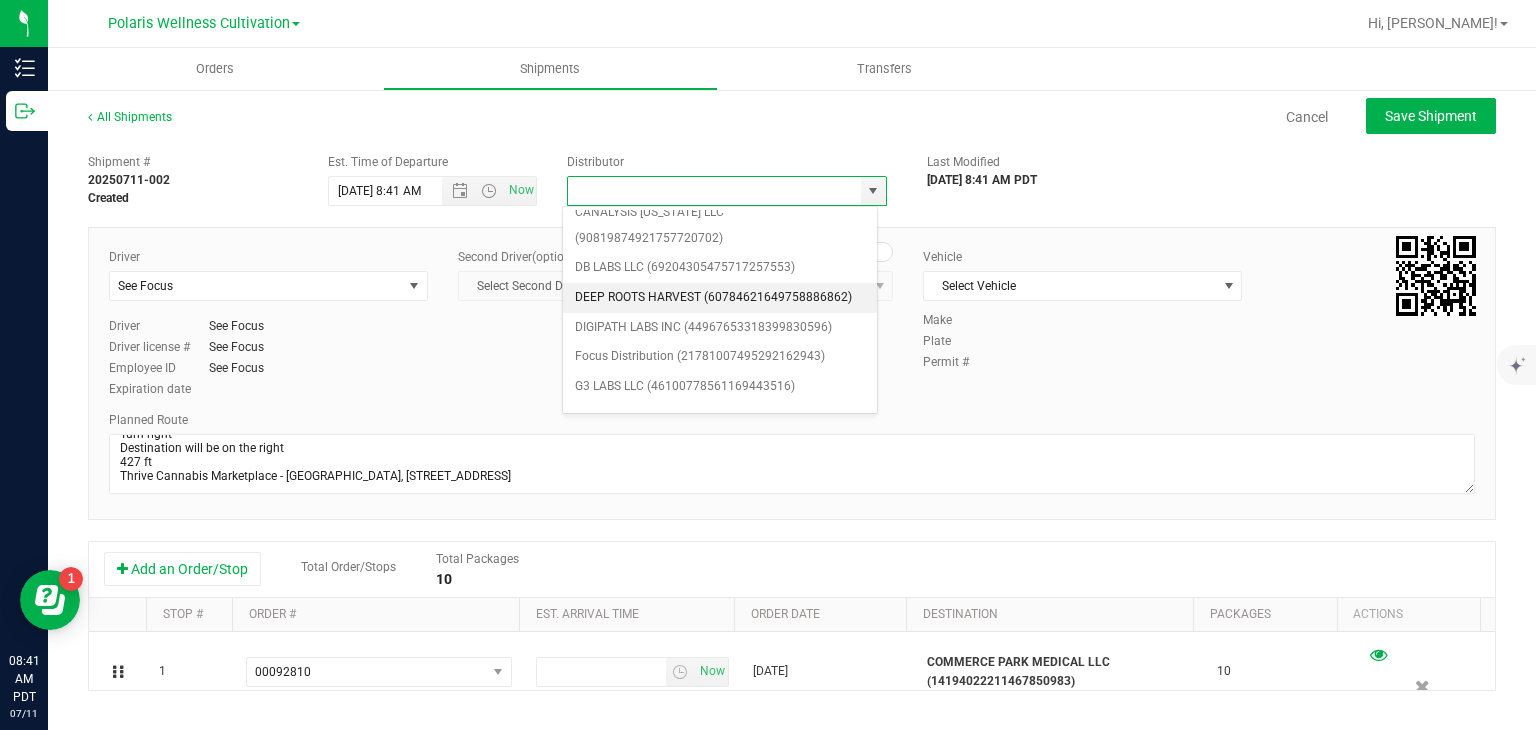 scroll, scrollTop: 86, scrollLeft: 0, axis: vertical 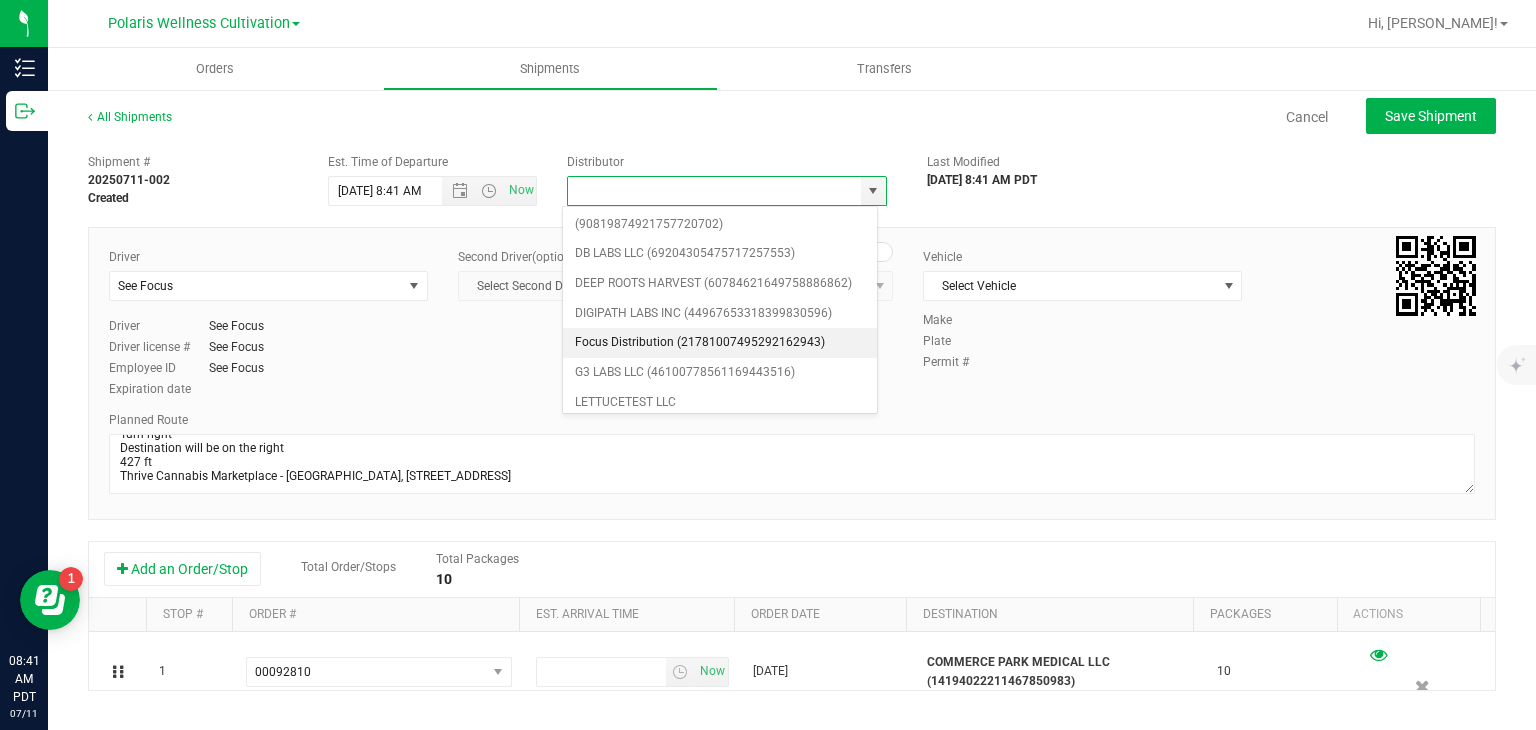 click on "Focus Distribution (21781007495292162943)" at bounding box center [720, 343] 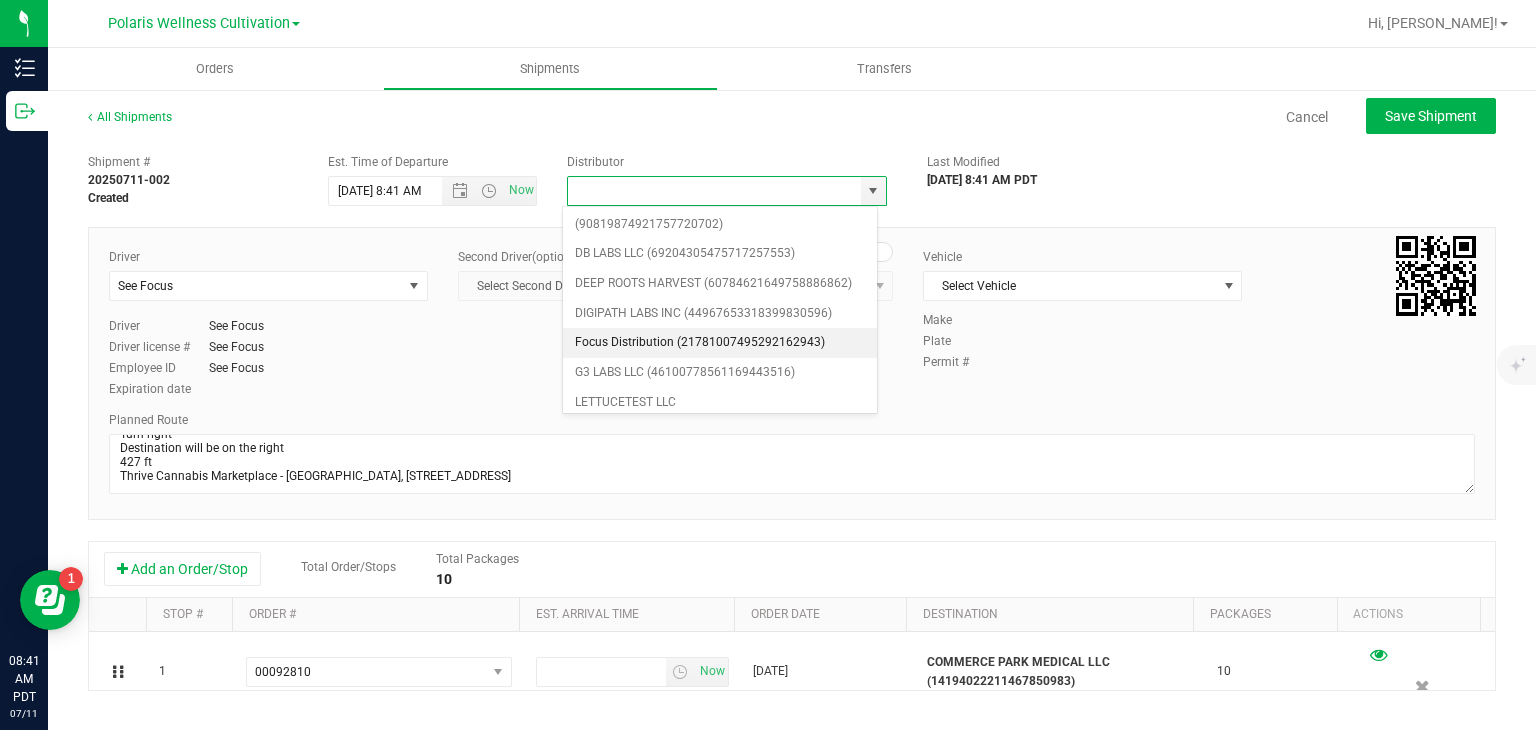 type on "Focus Distribution (21781007495292162943)" 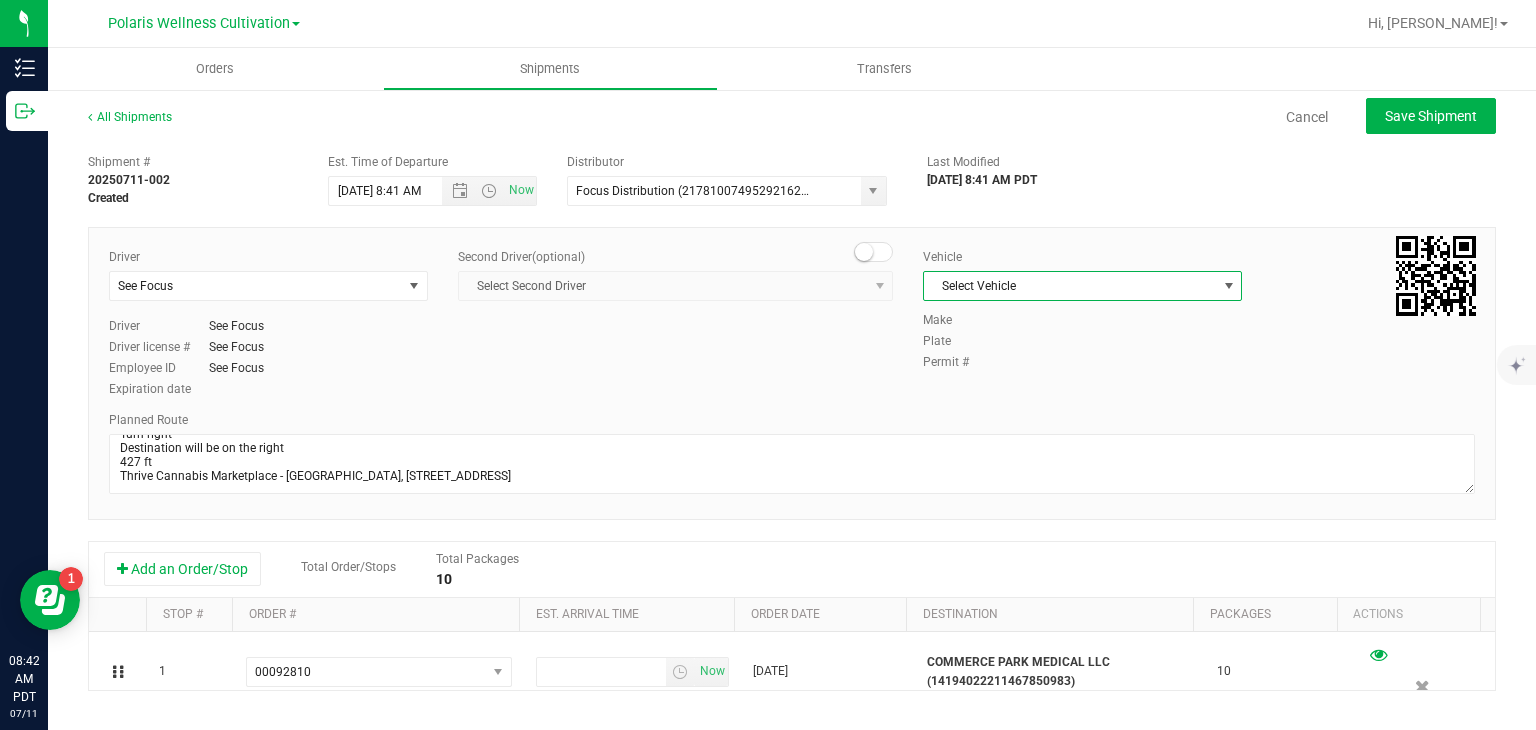 click on "Select Vehicle" at bounding box center [1070, 286] 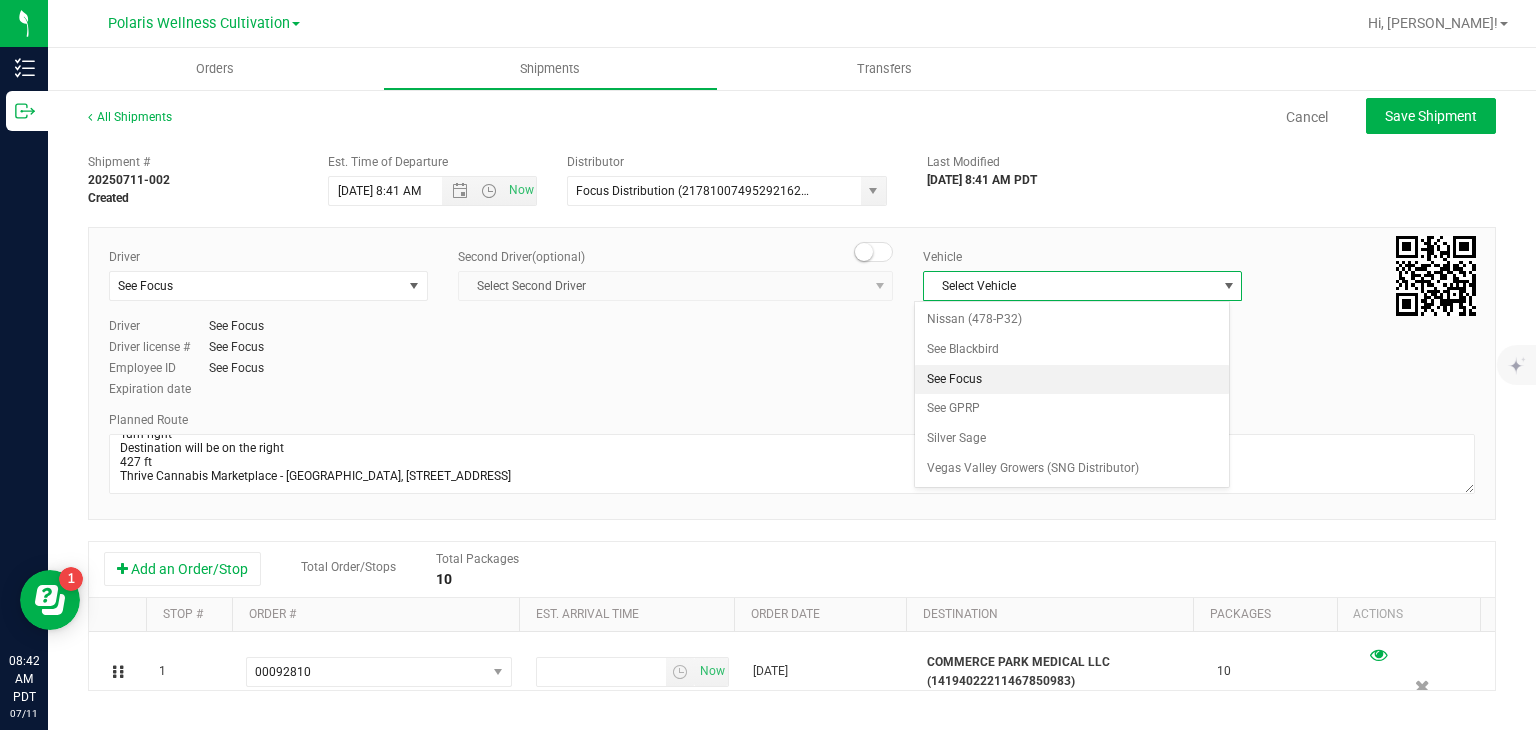 click on "See Focus" at bounding box center [1071, 380] 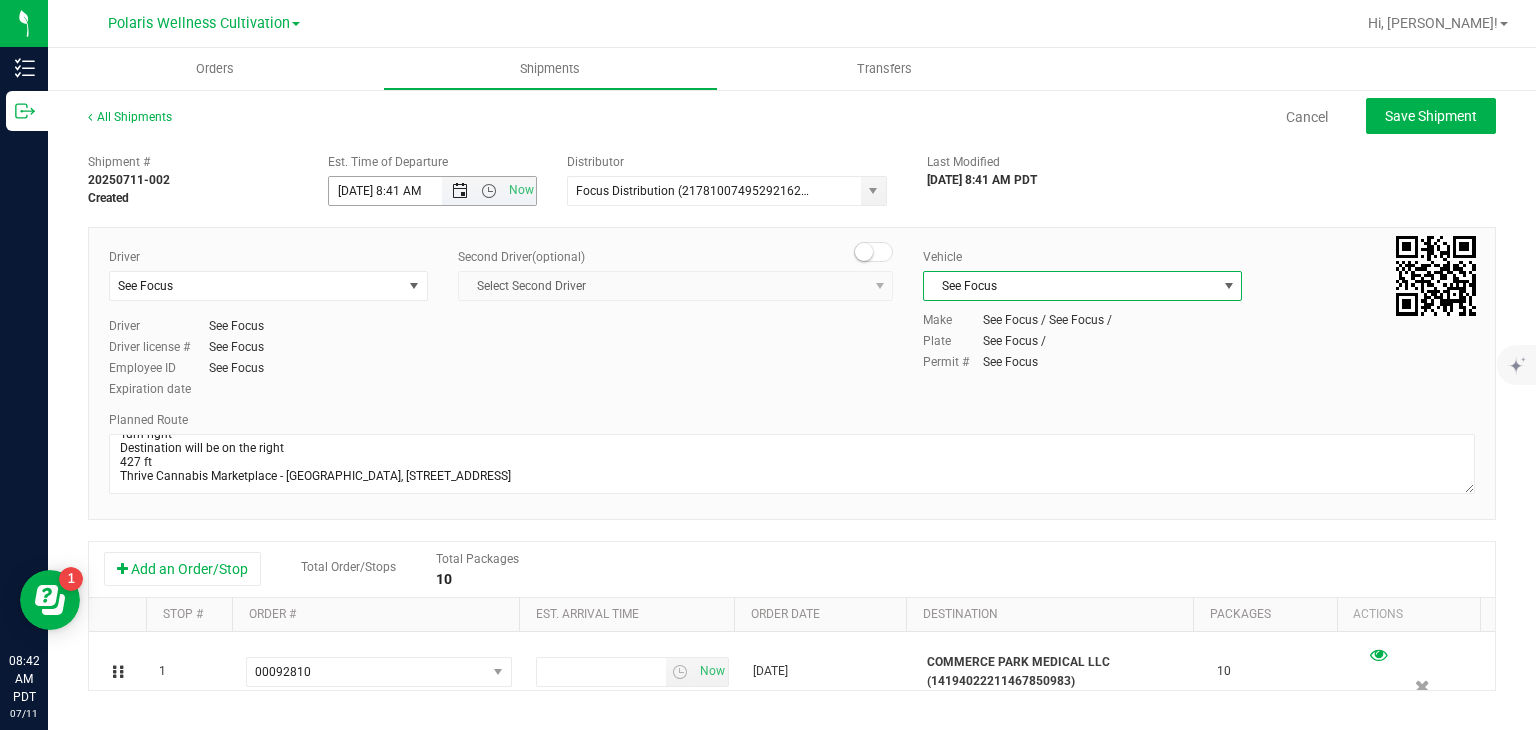 click at bounding box center (460, 191) 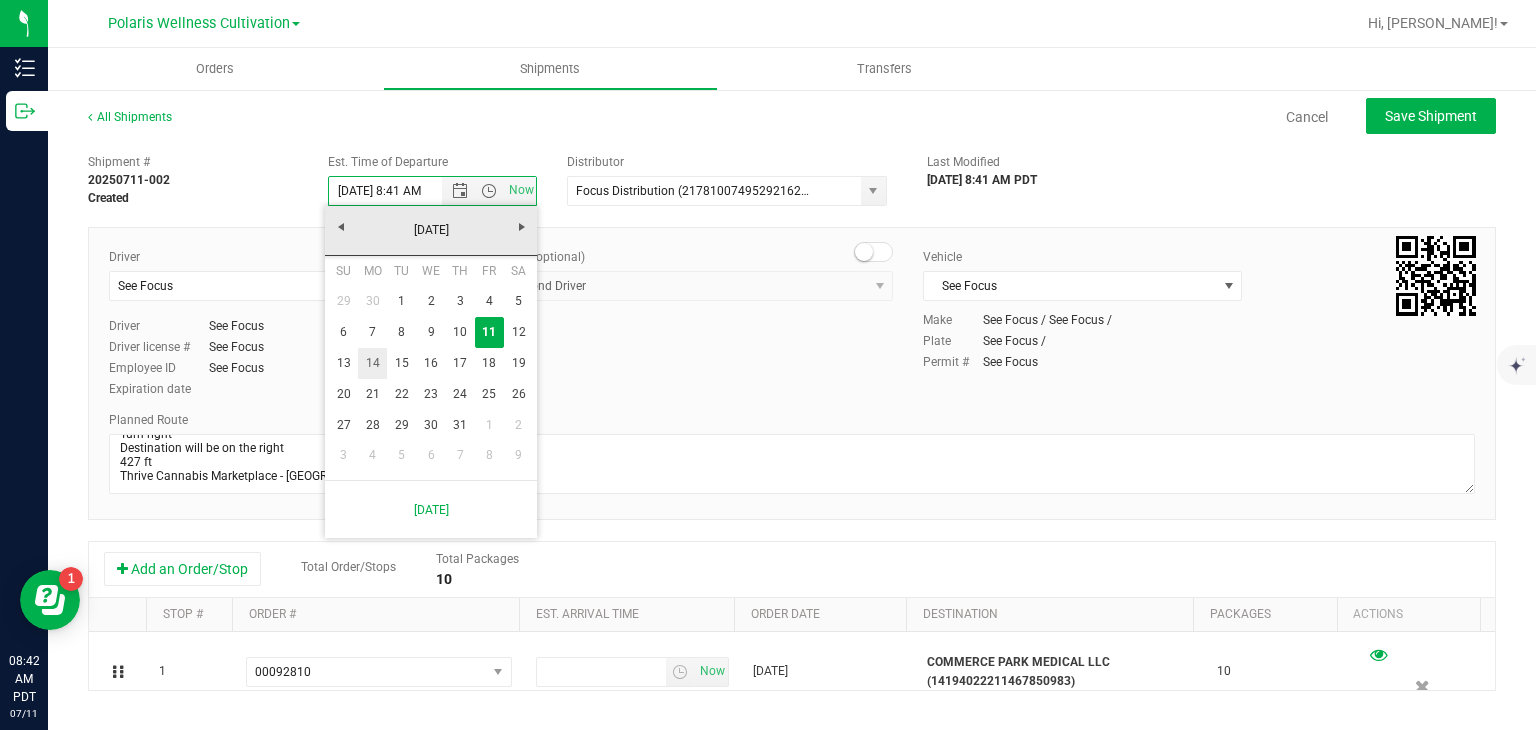 click on "14" at bounding box center [372, 363] 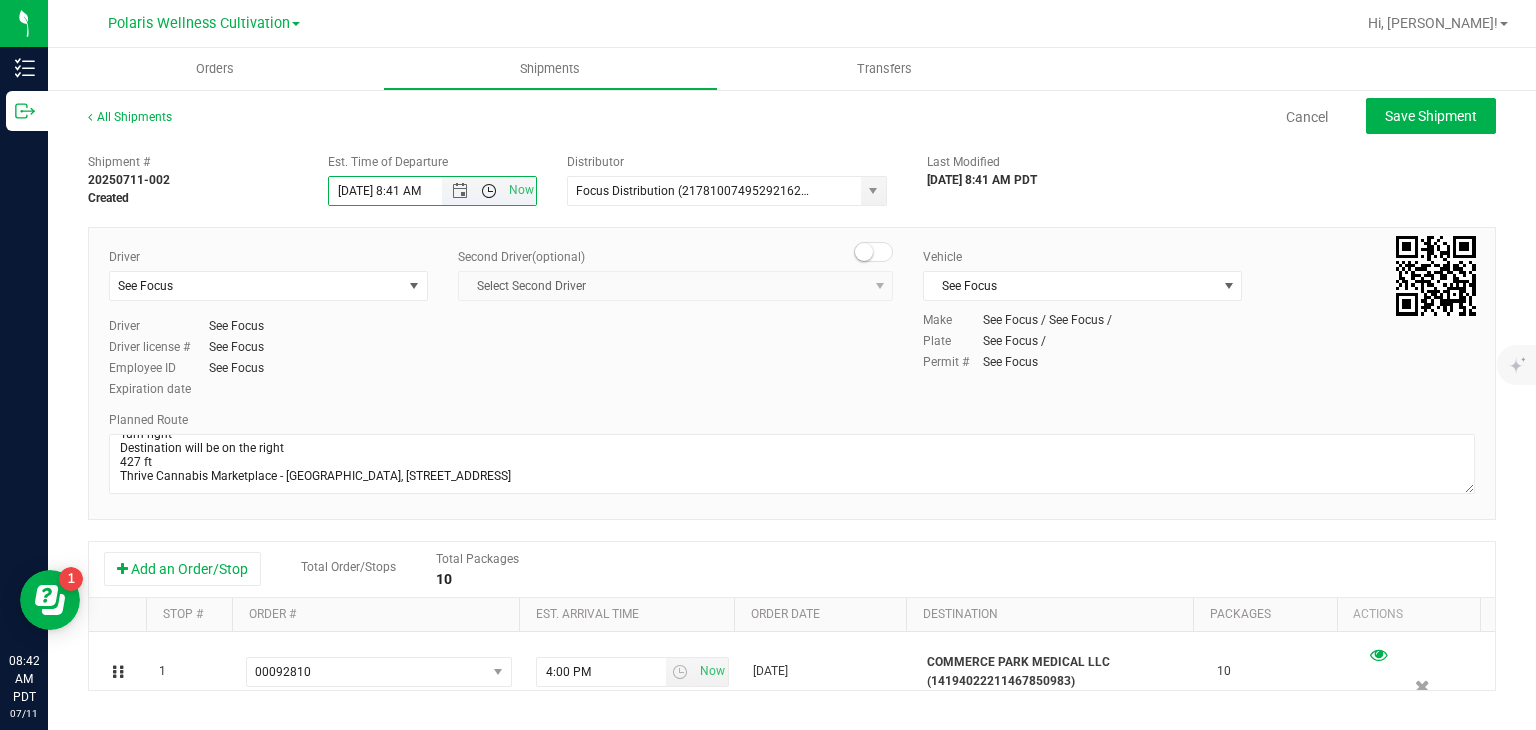 click at bounding box center [489, 191] 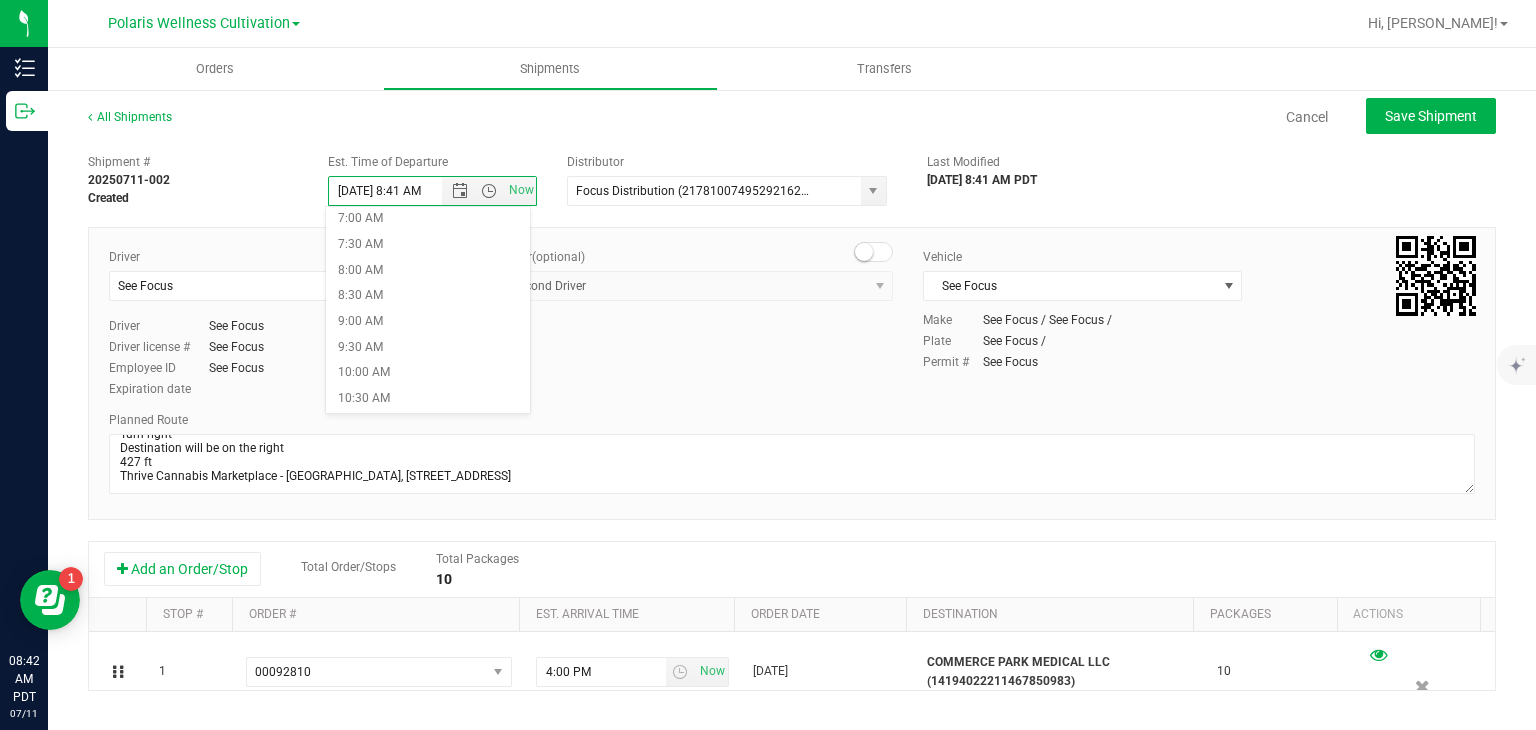 scroll, scrollTop: 370, scrollLeft: 0, axis: vertical 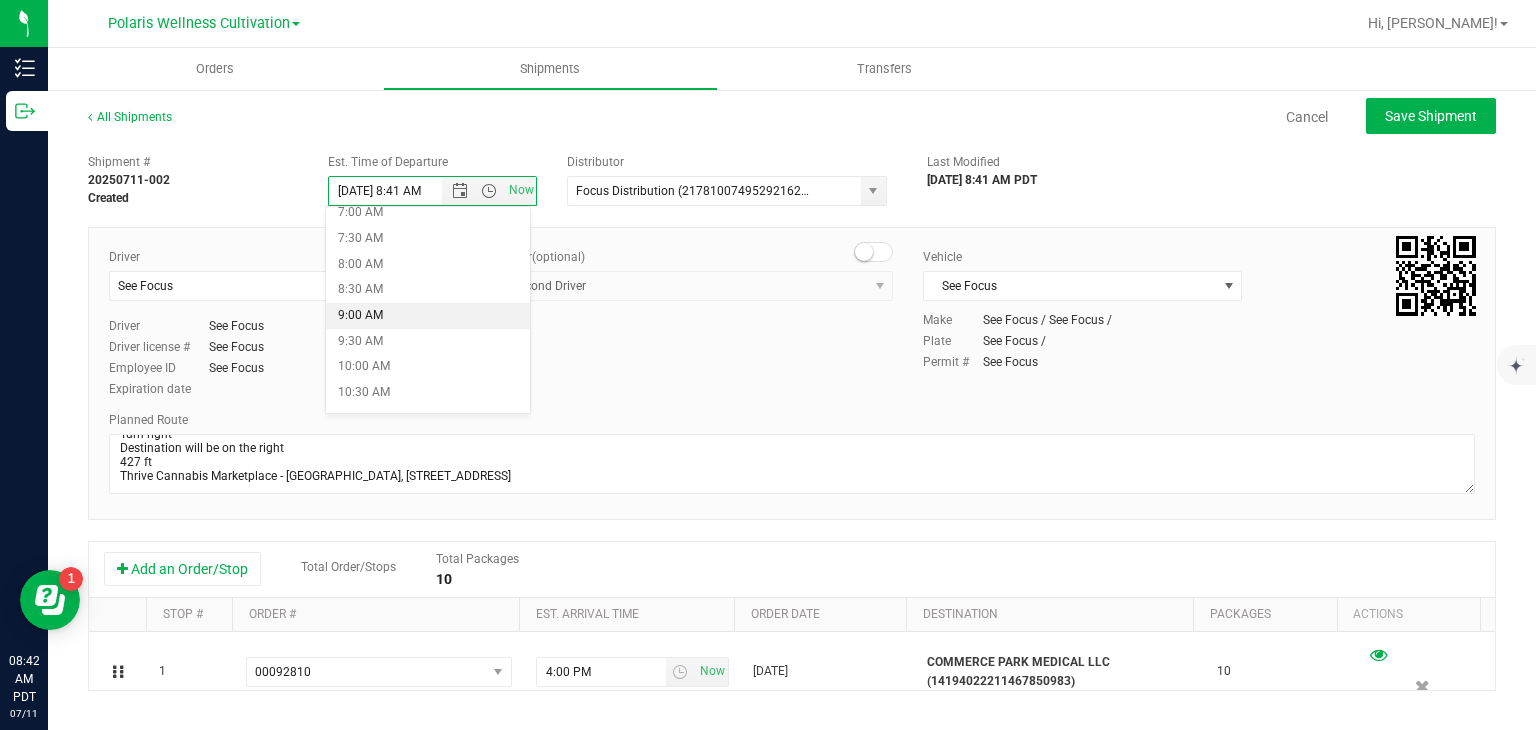 click on "9:00 AM" at bounding box center (428, 316) 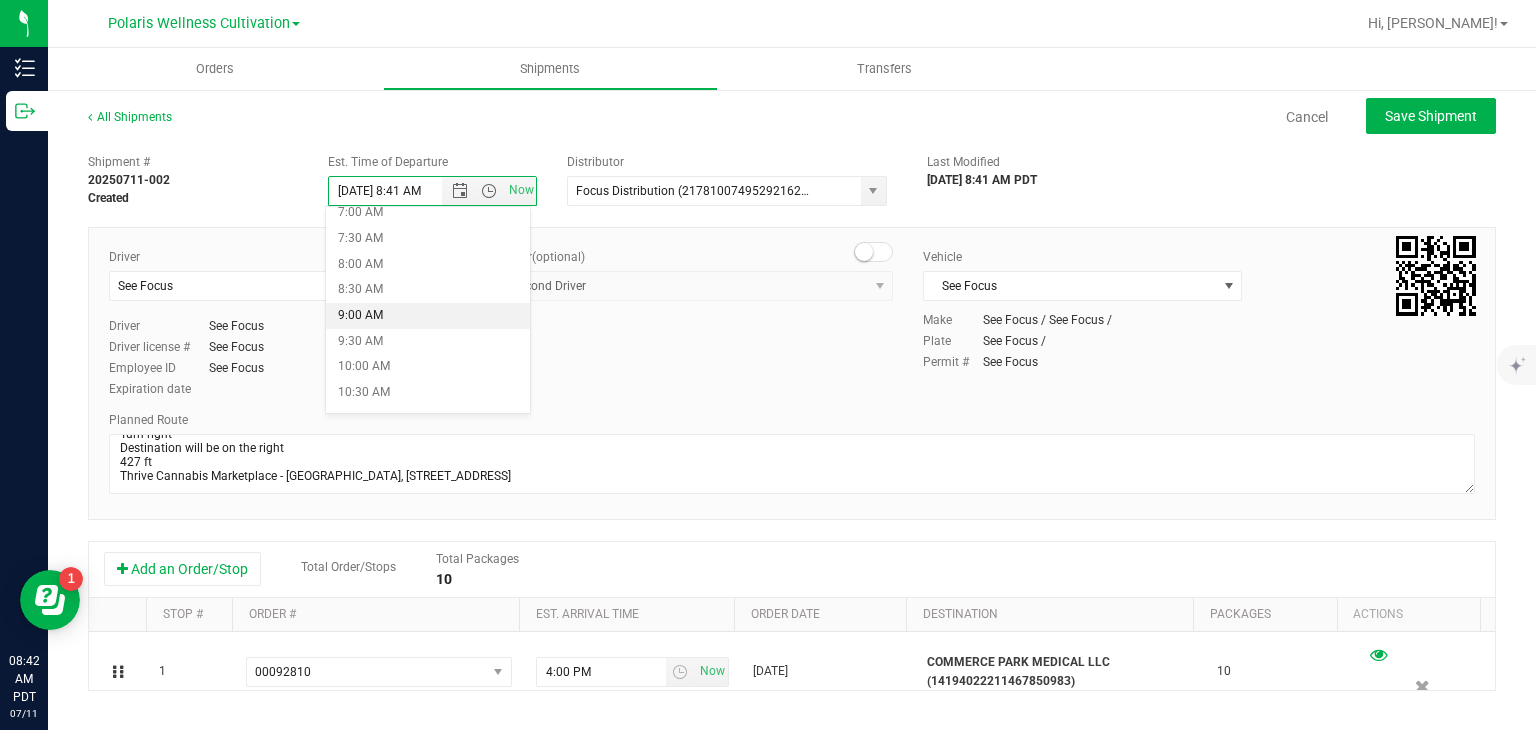 type on "[DATE] 9:00 AM" 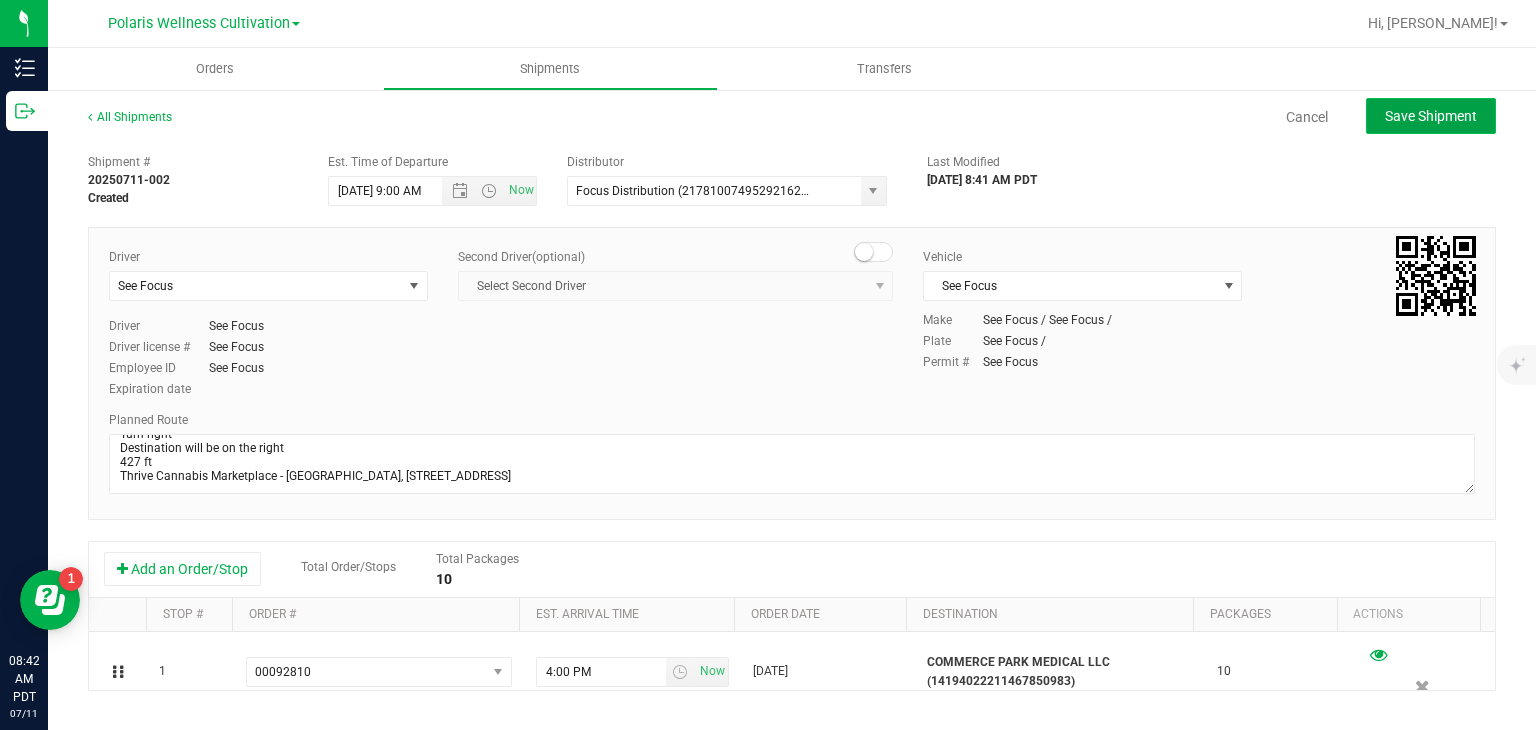click on "Save Shipment" 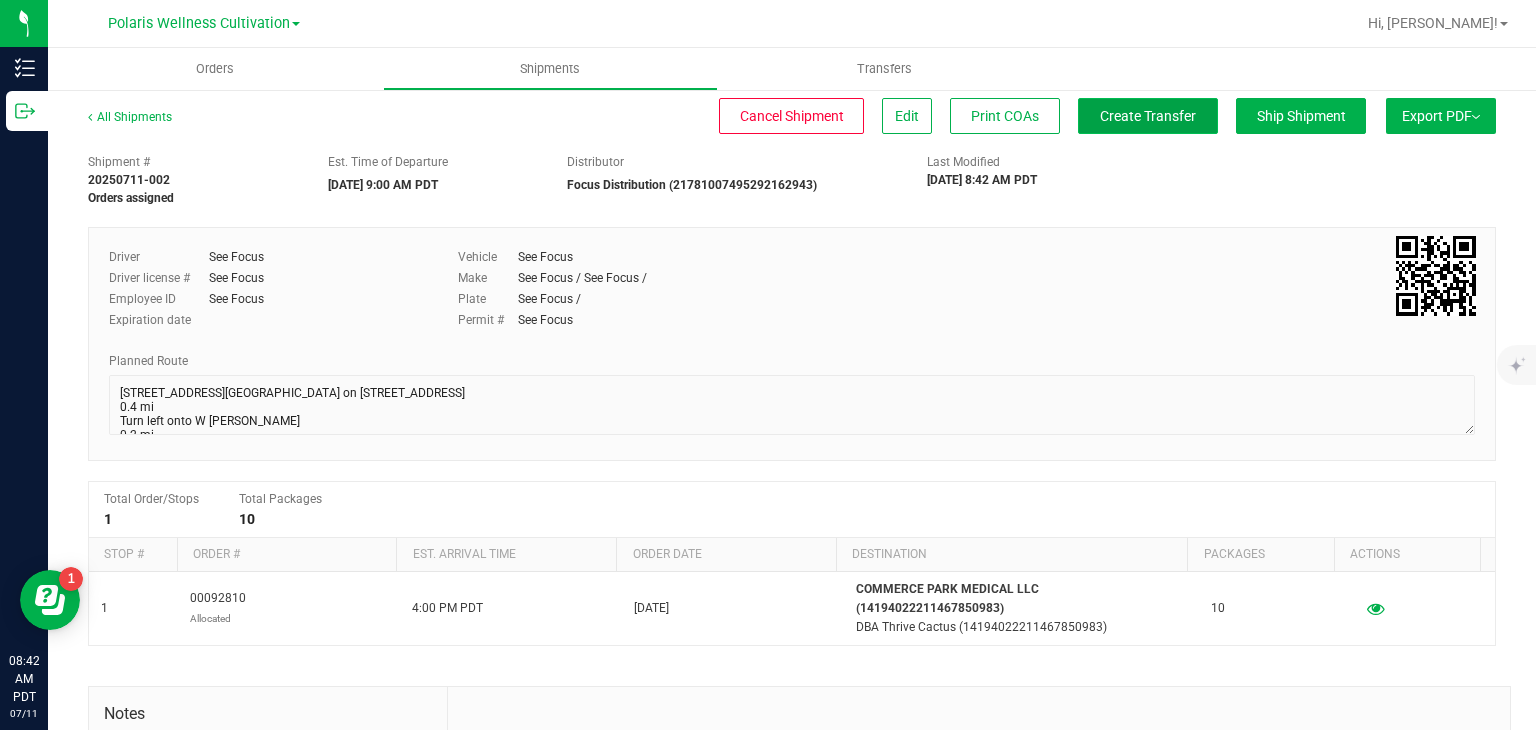 click on "Create Transfer" at bounding box center [1148, 116] 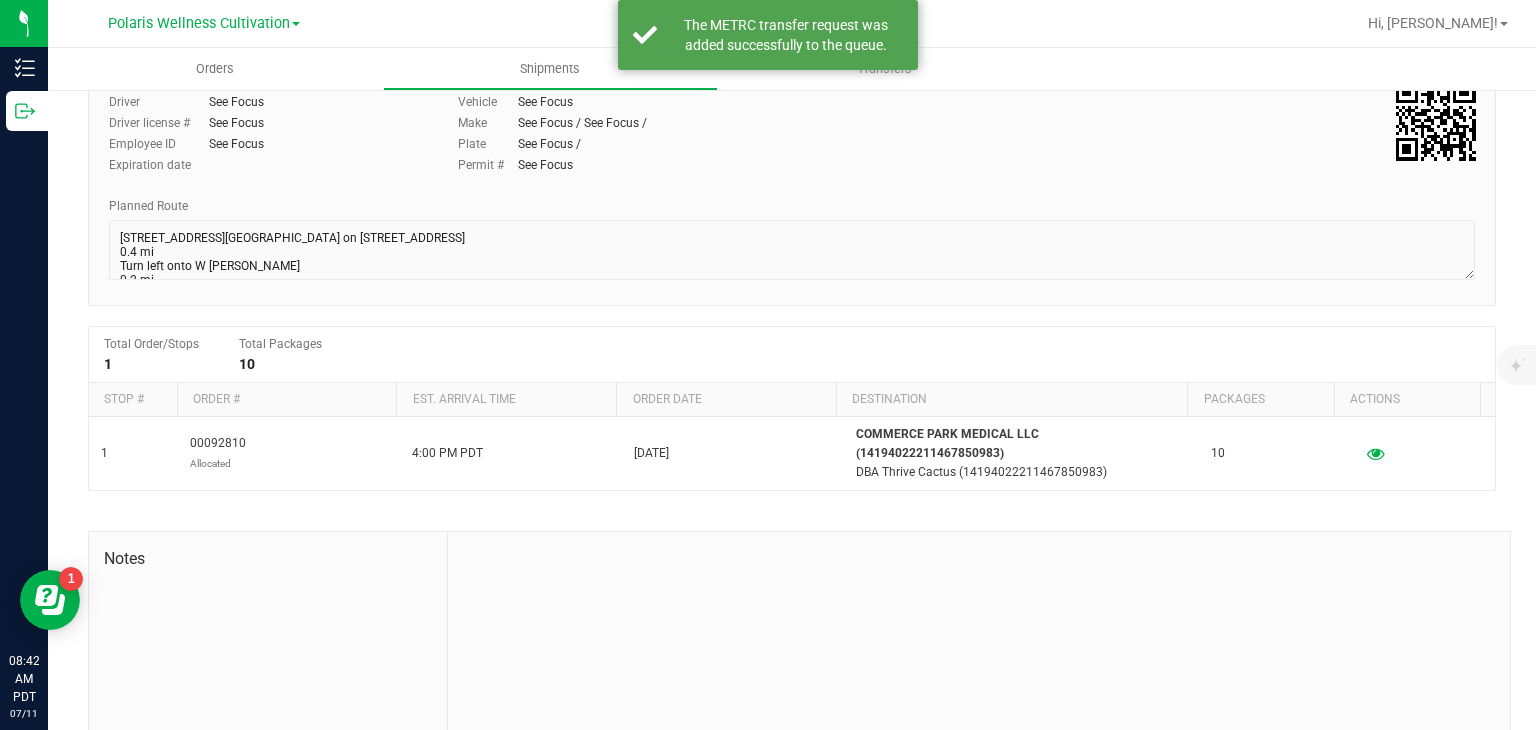 scroll, scrollTop: 156, scrollLeft: 0, axis: vertical 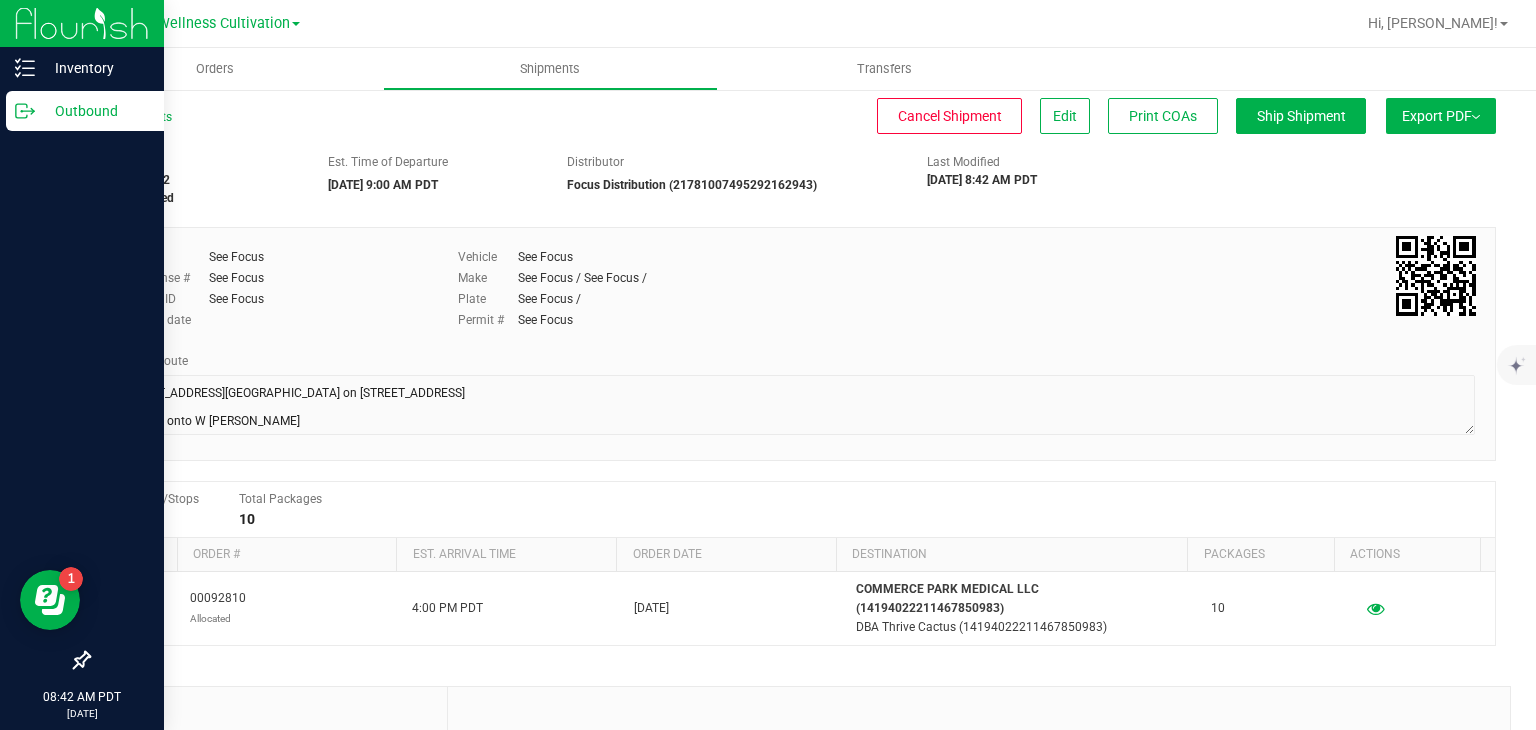 click 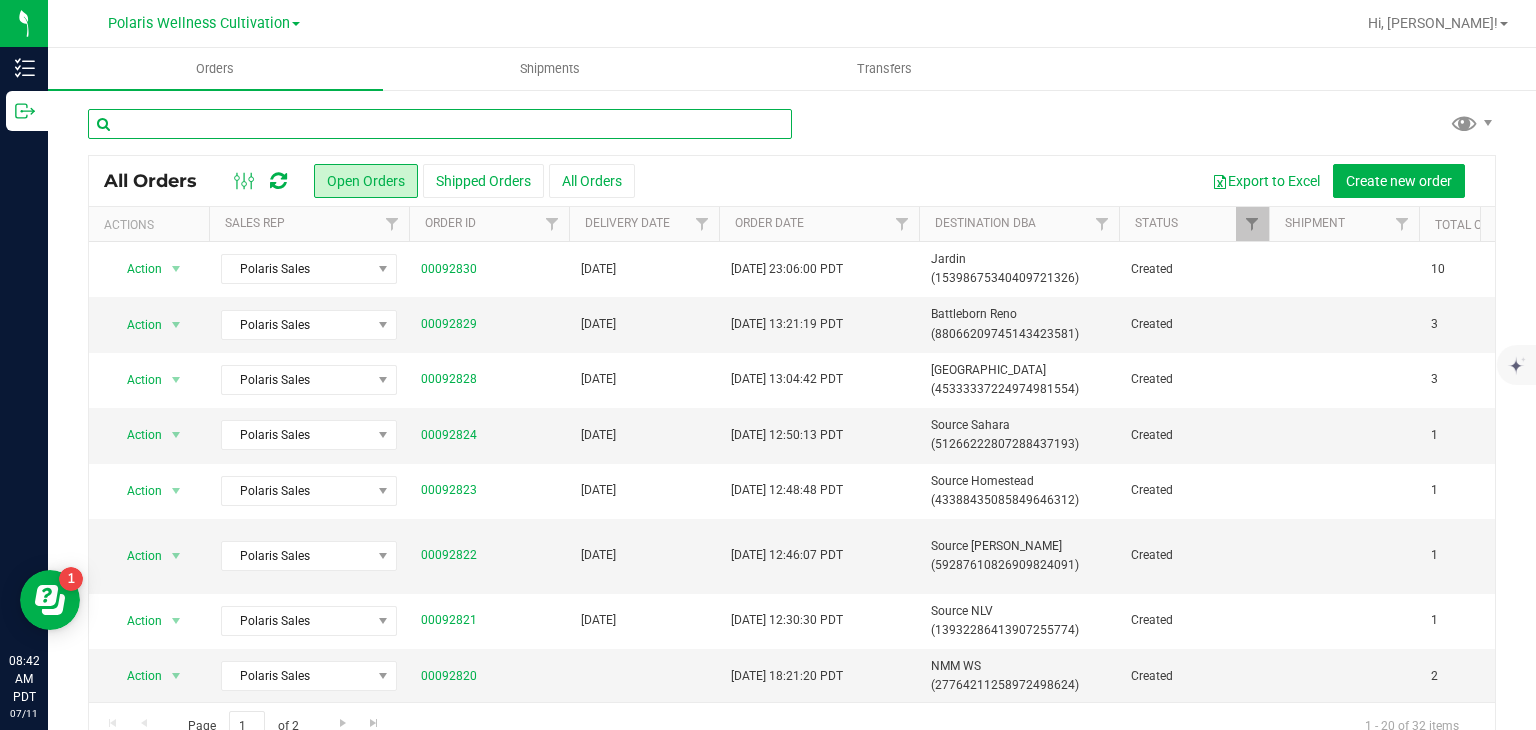 click at bounding box center [440, 124] 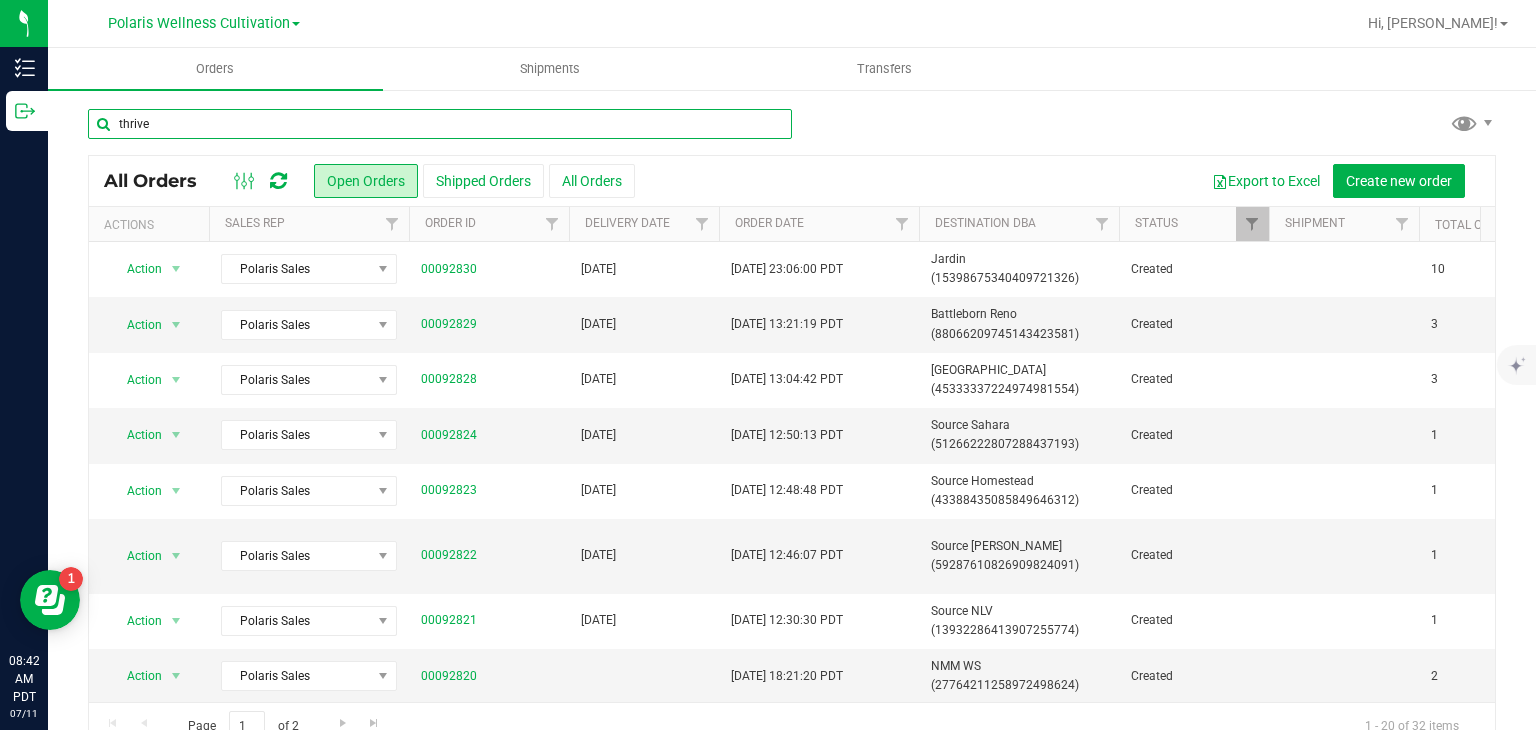 type on "thrive" 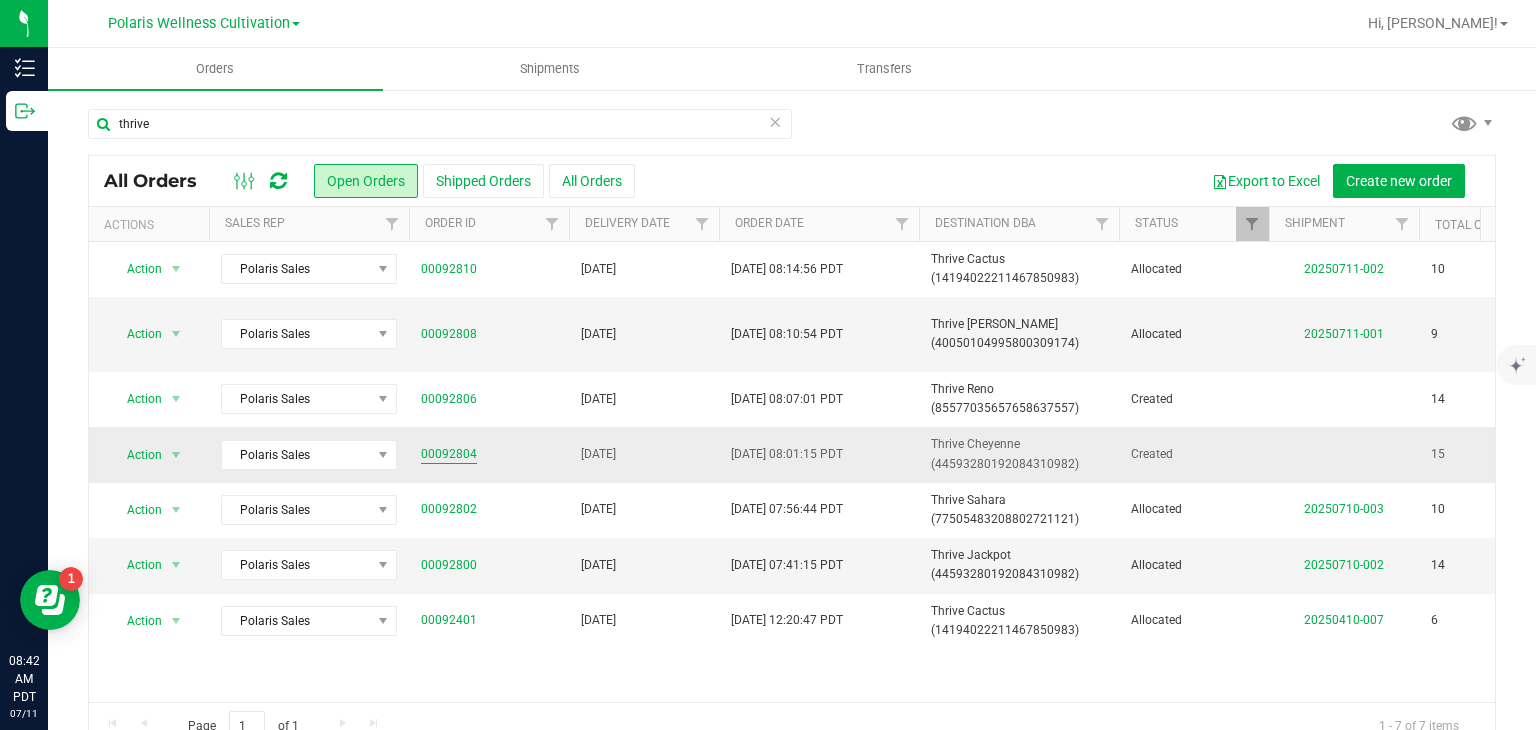 click on "00092804" at bounding box center [449, 454] 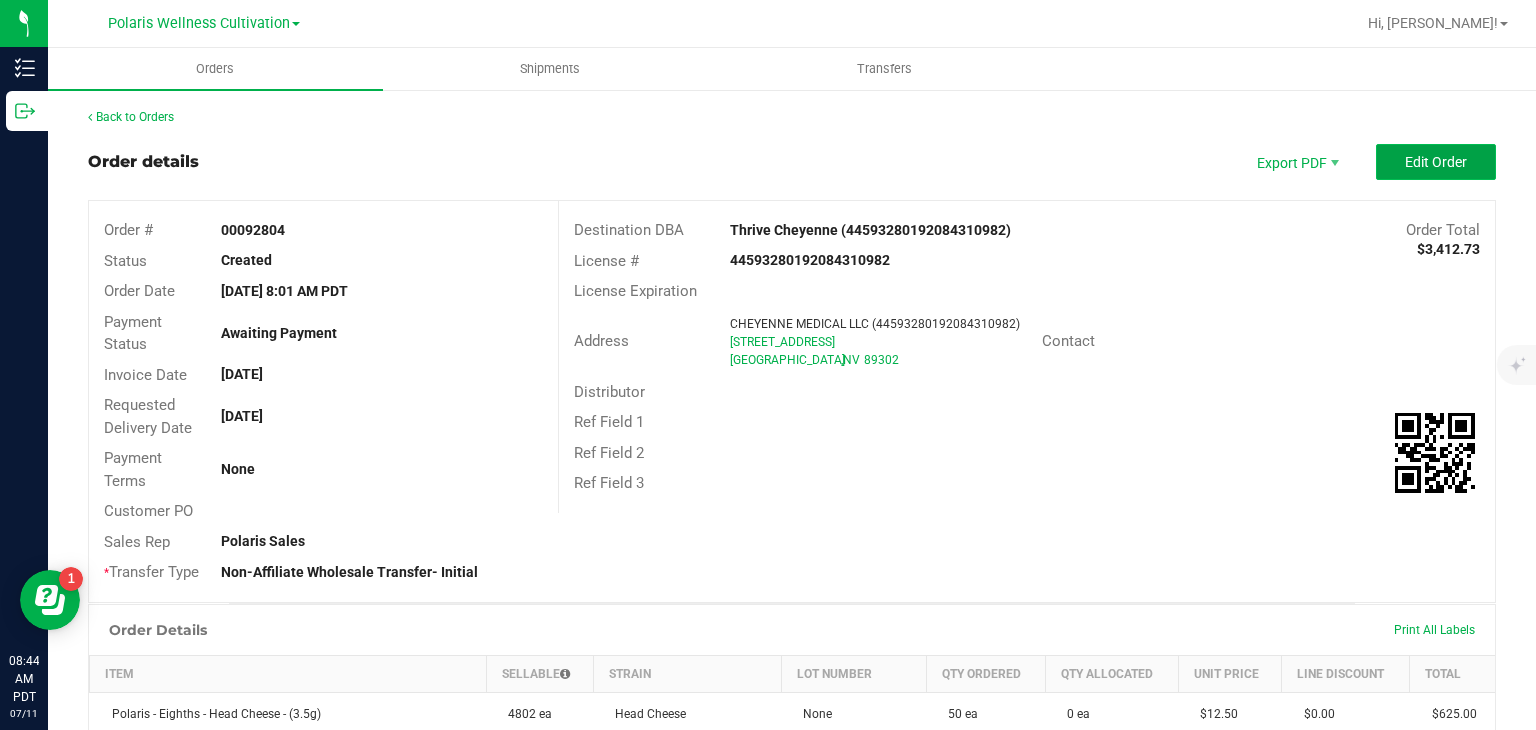 click on "Edit Order" at bounding box center [1436, 162] 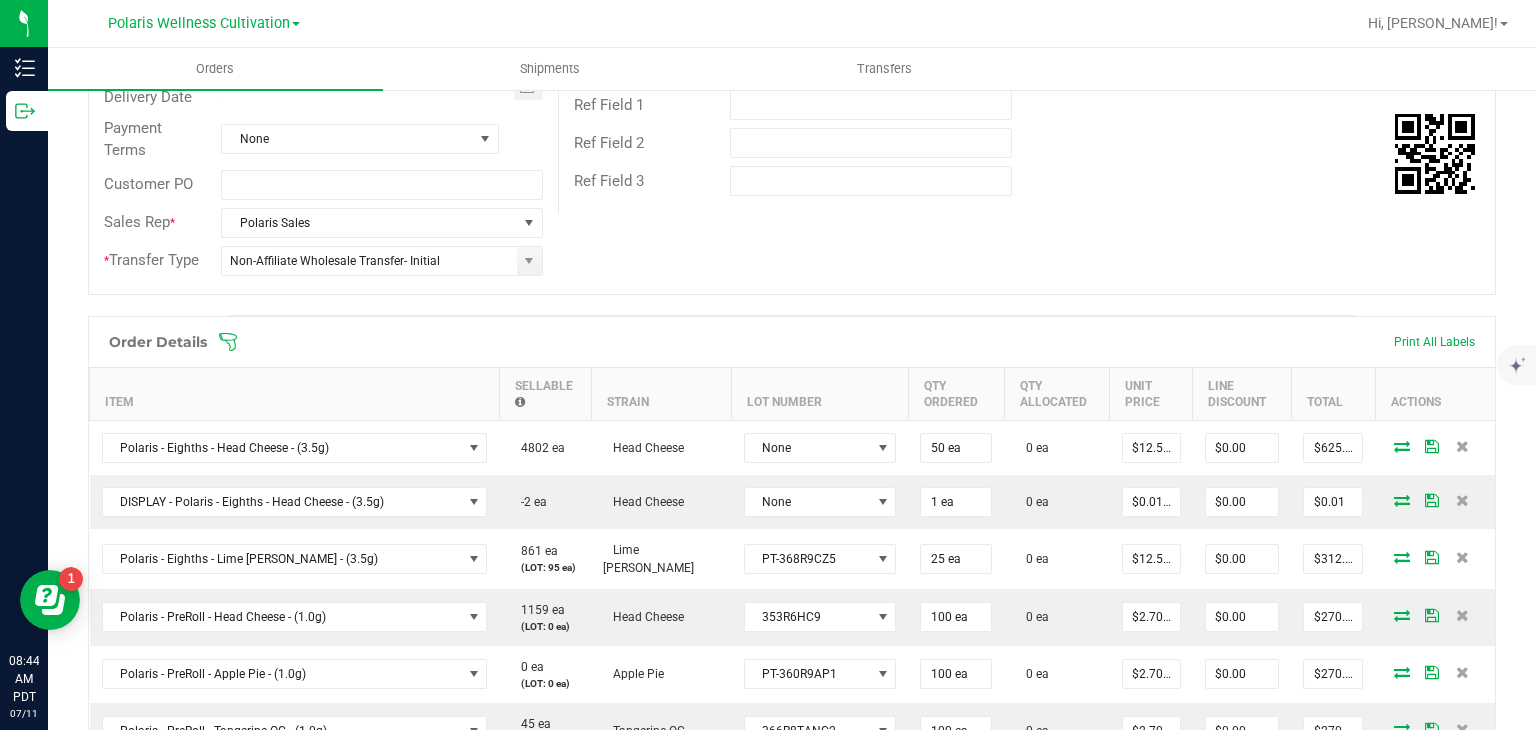 scroll, scrollTop: 367, scrollLeft: 0, axis: vertical 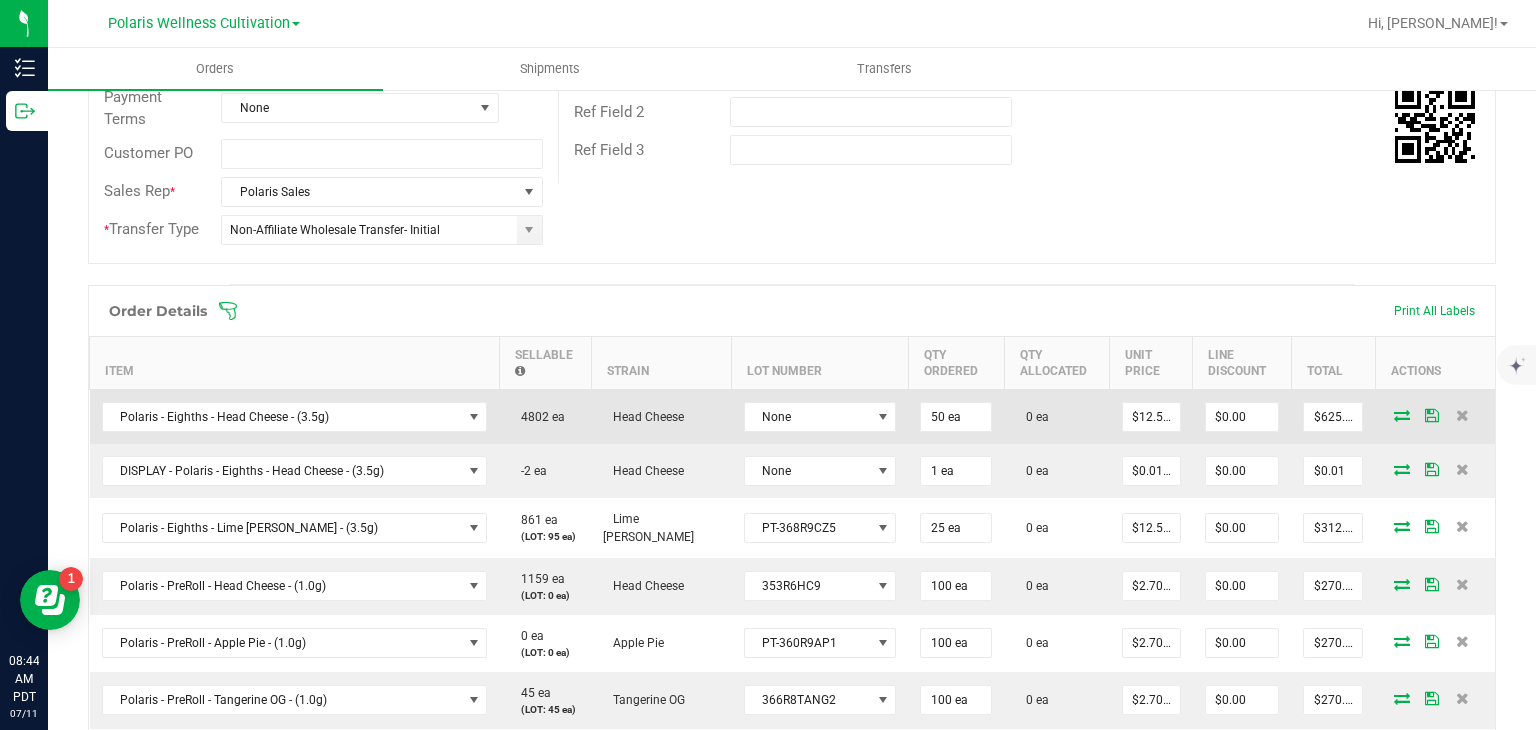 click at bounding box center (1402, 415) 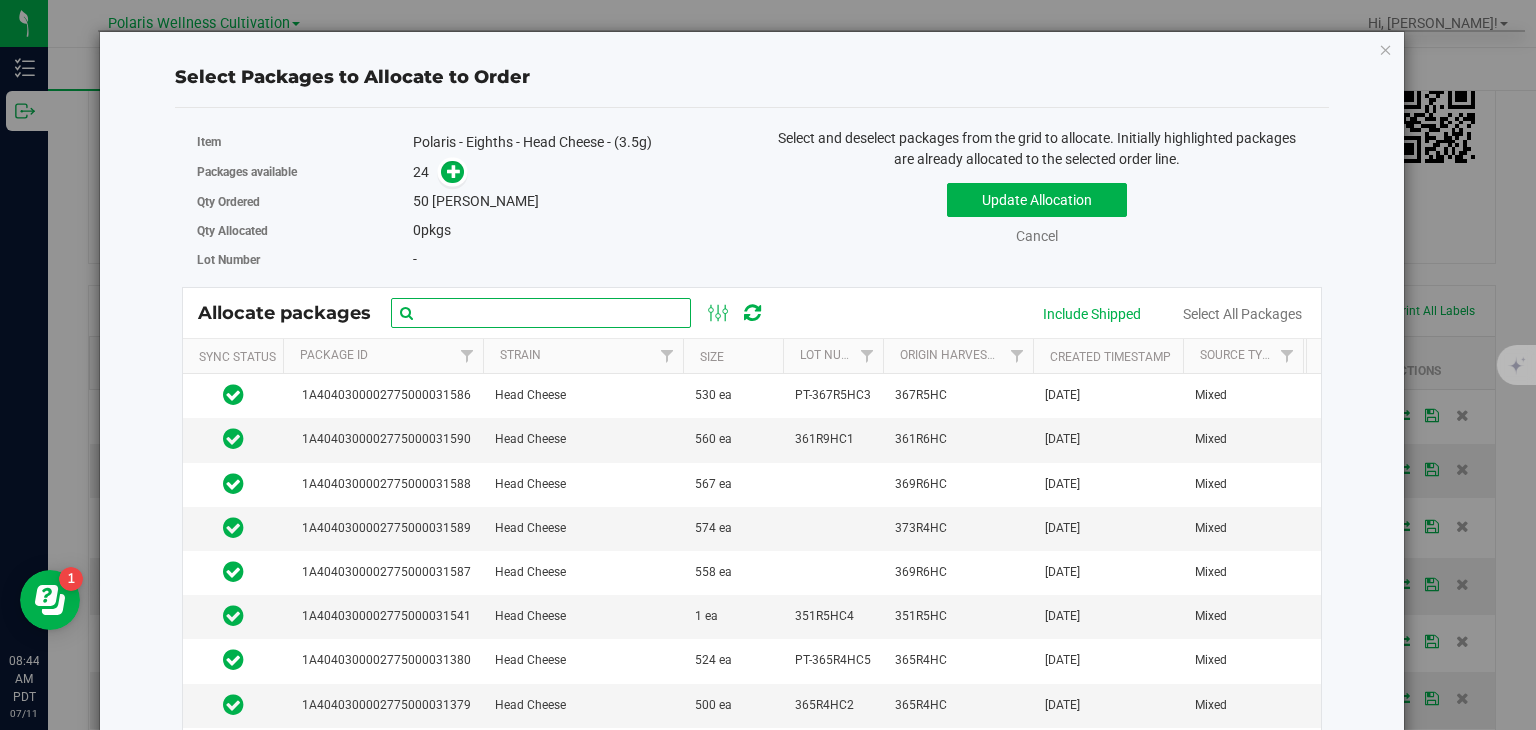 click at bounding box center [541, 313] 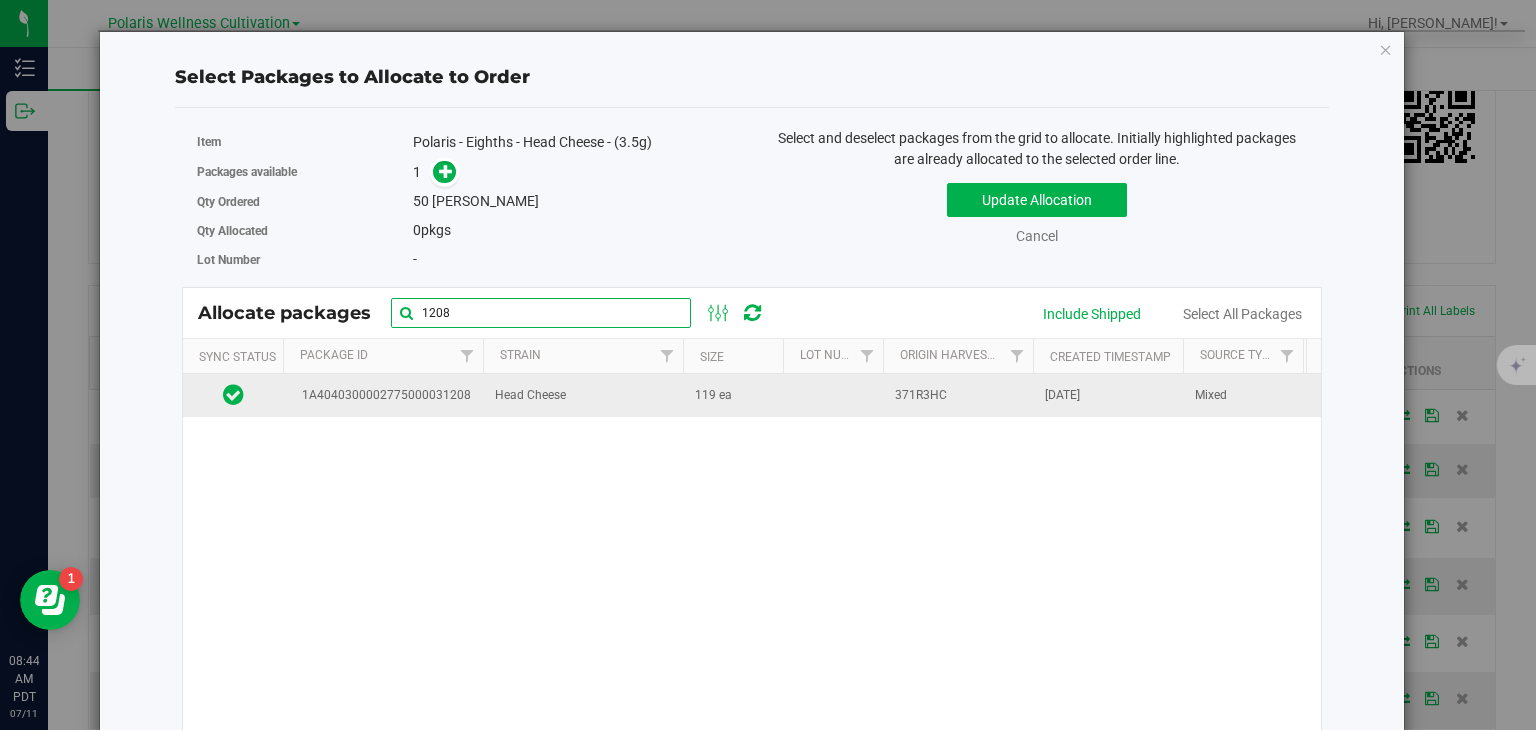 type on "1208" 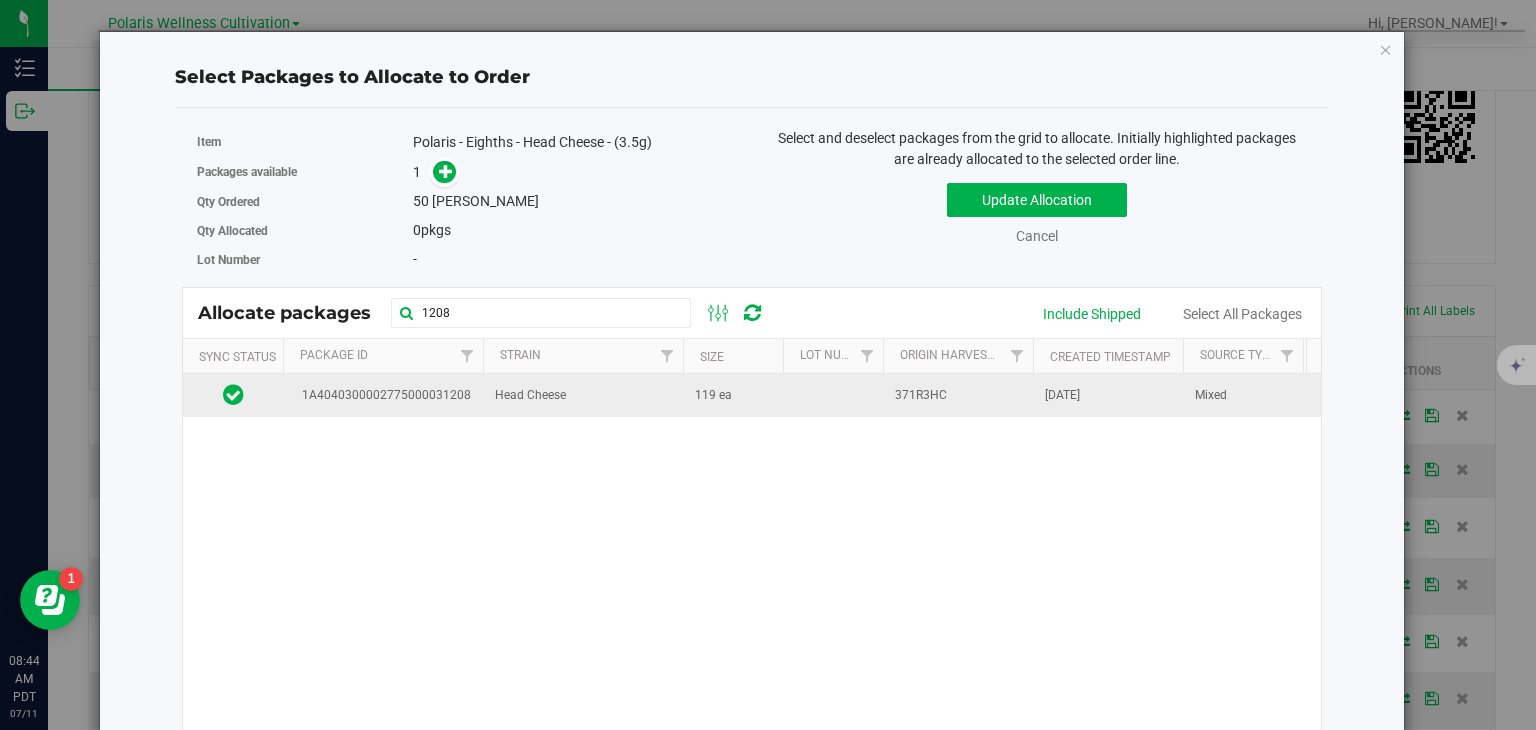 click on "Head Cheese" at bounding box center [583, 395] 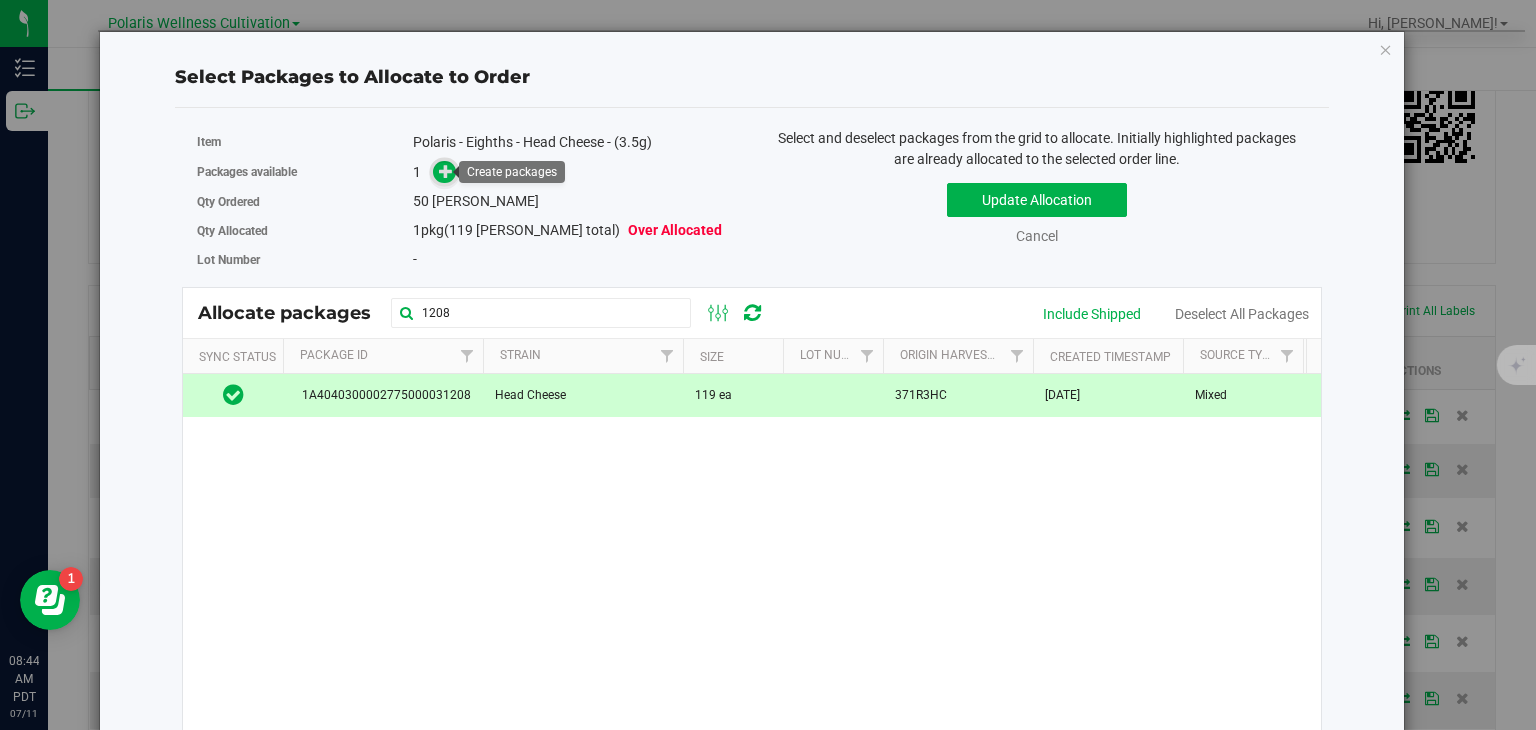click at bounding box center [446, 171] 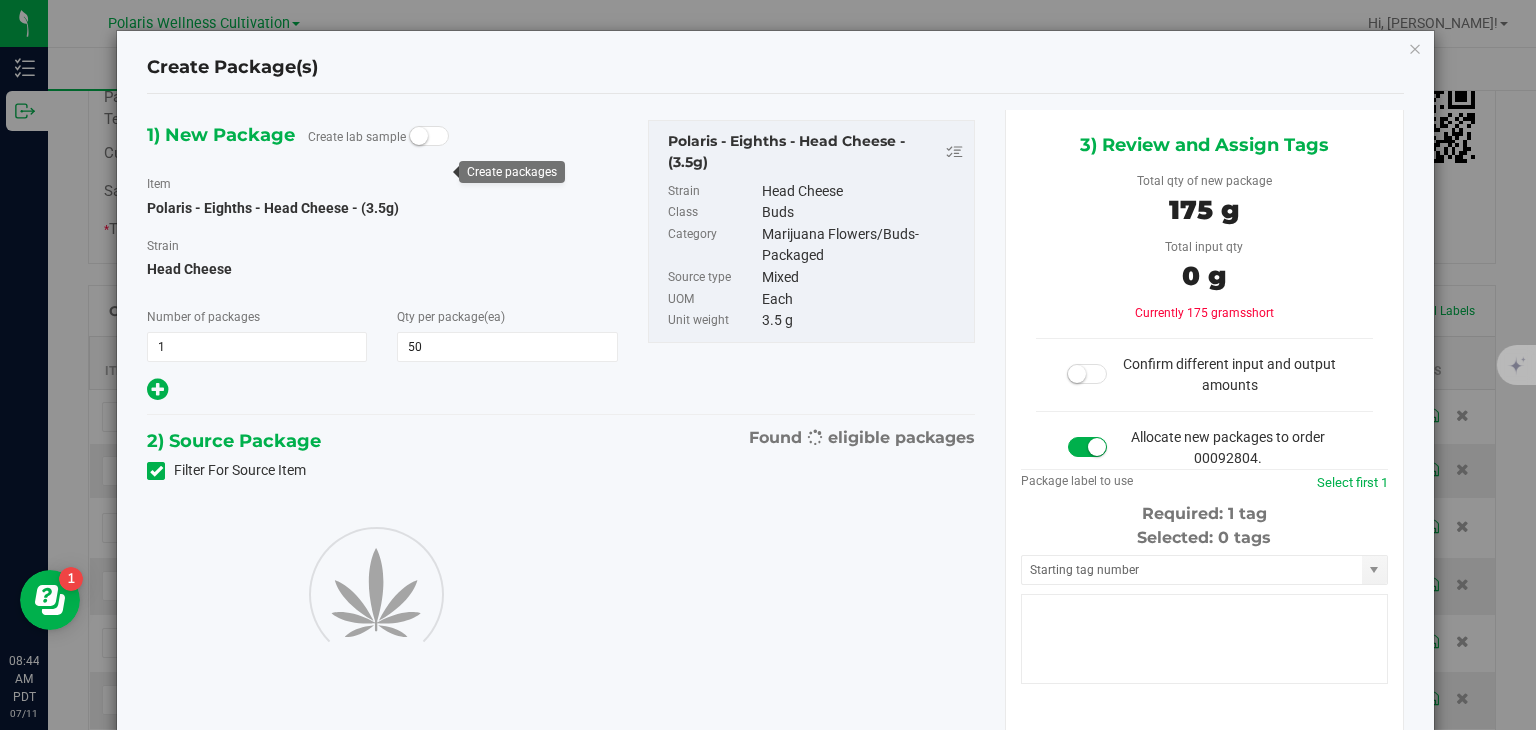 type on "50" 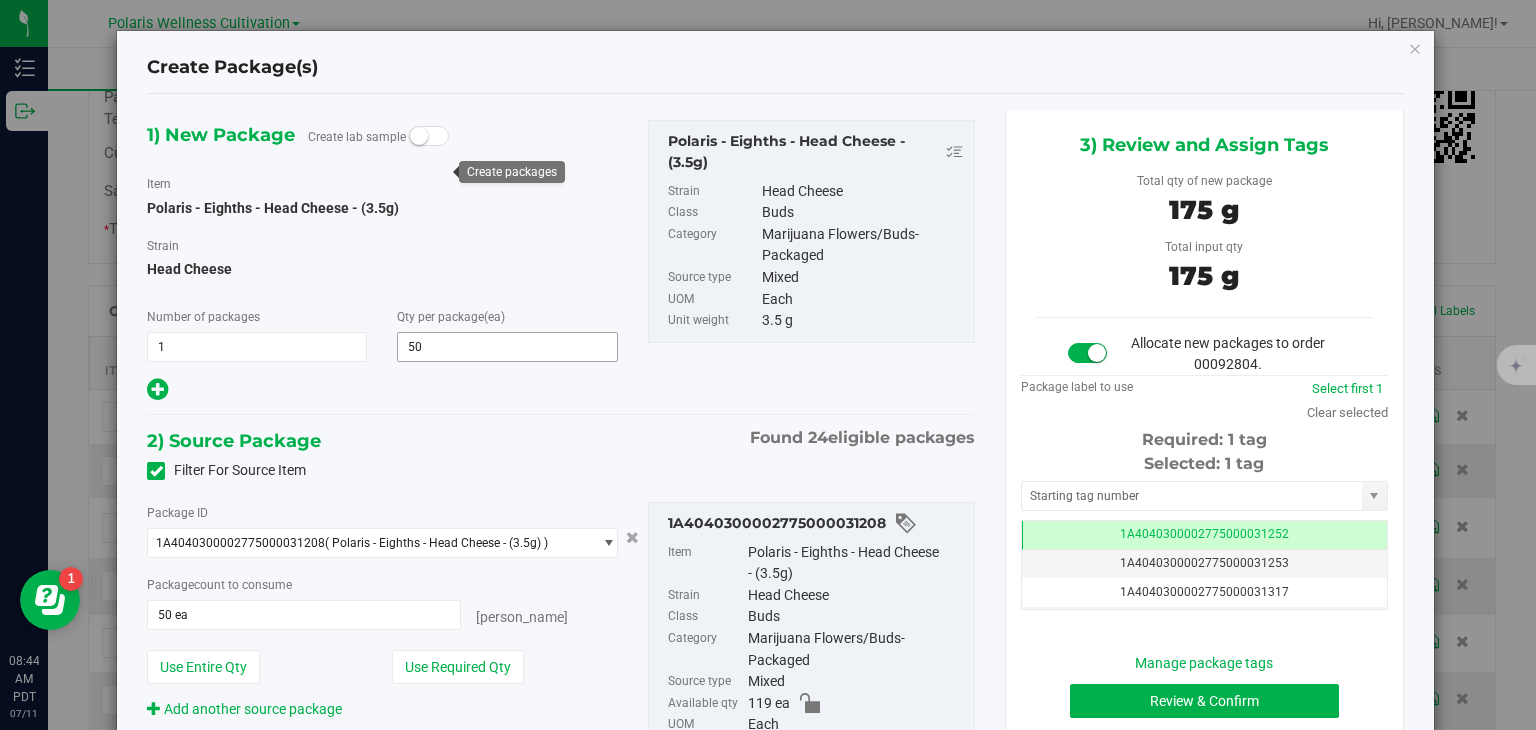 scroll, scrollTop: 0, scrollLeft: 0, axis: both 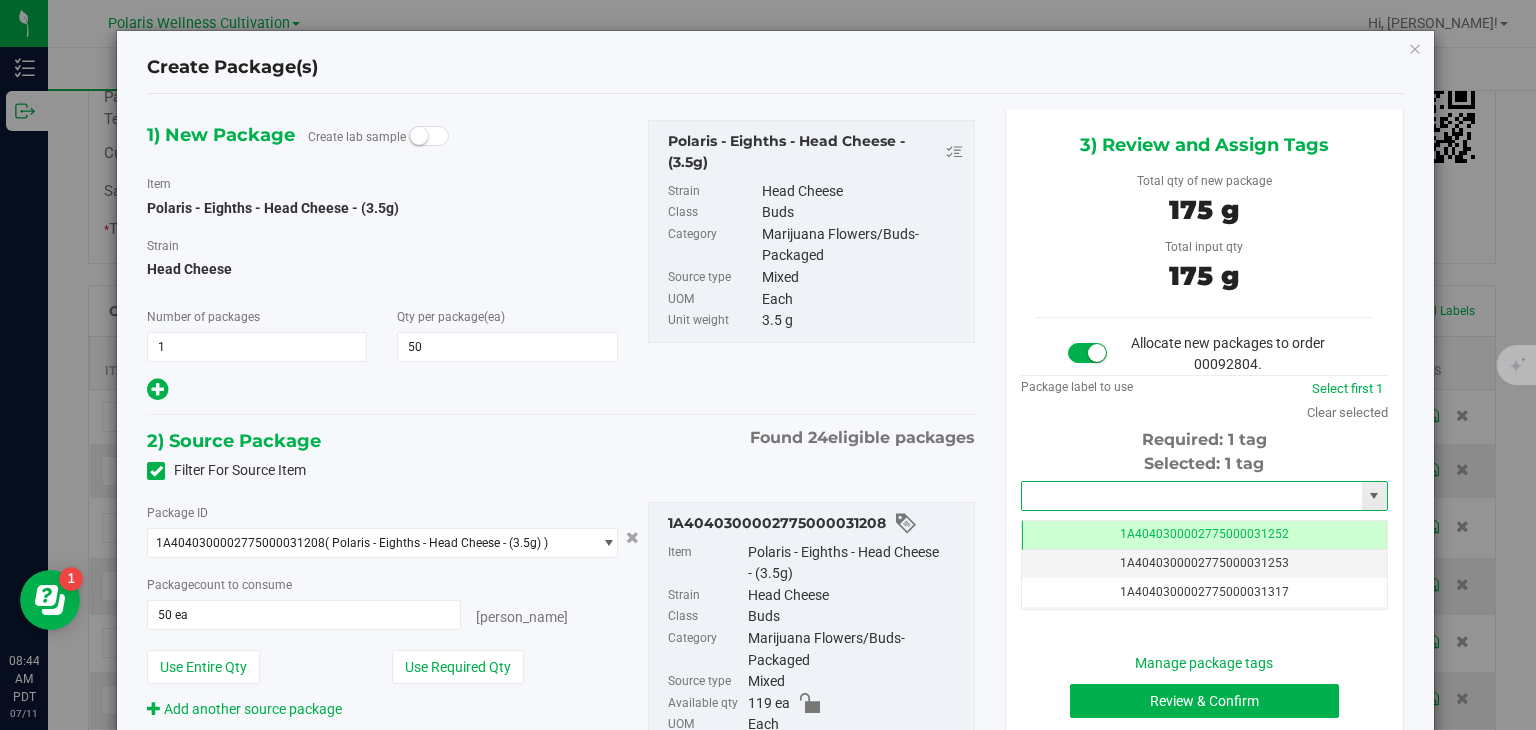 click at bounding box center [1192, 496] 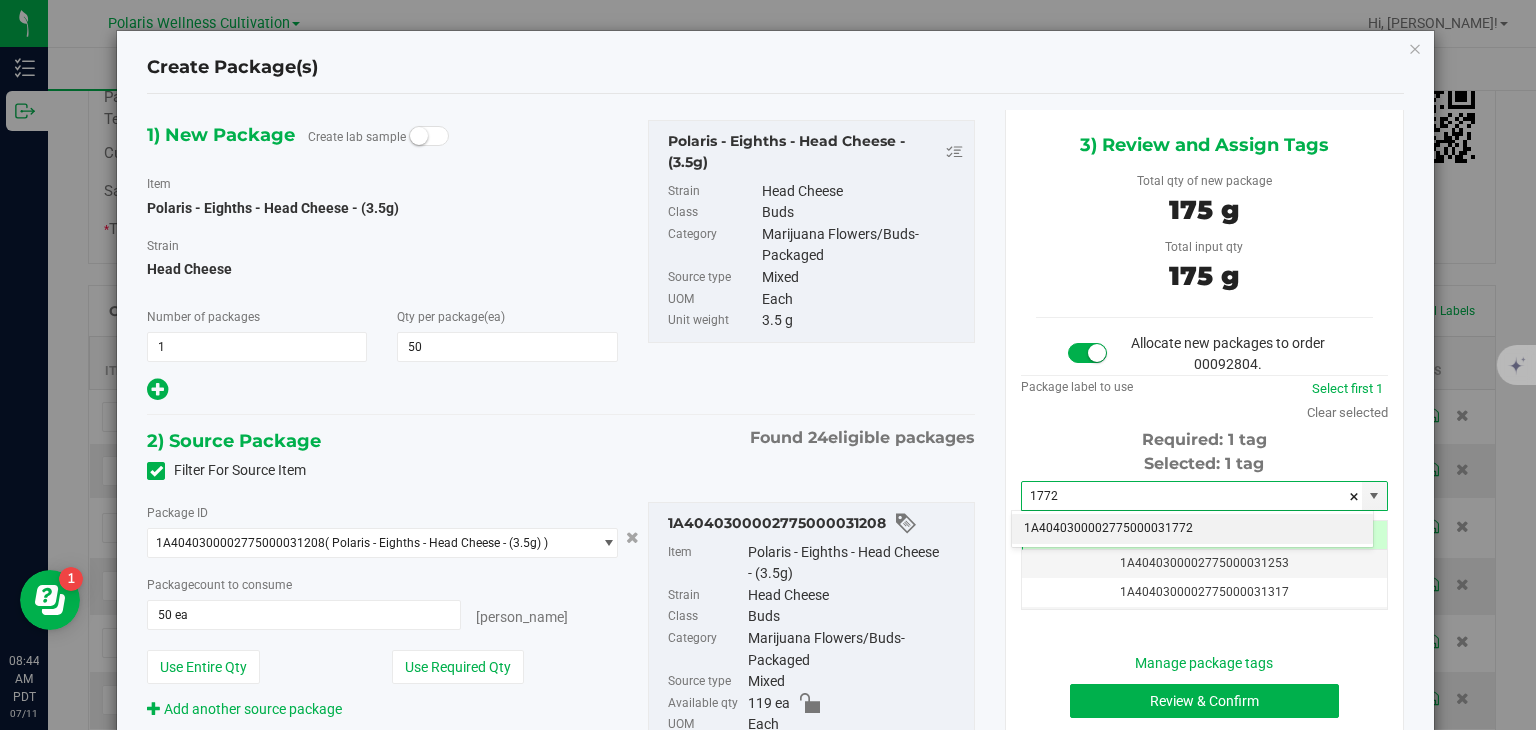 click on "1A4040300002775000031772" at bounding box center [1192, 529] 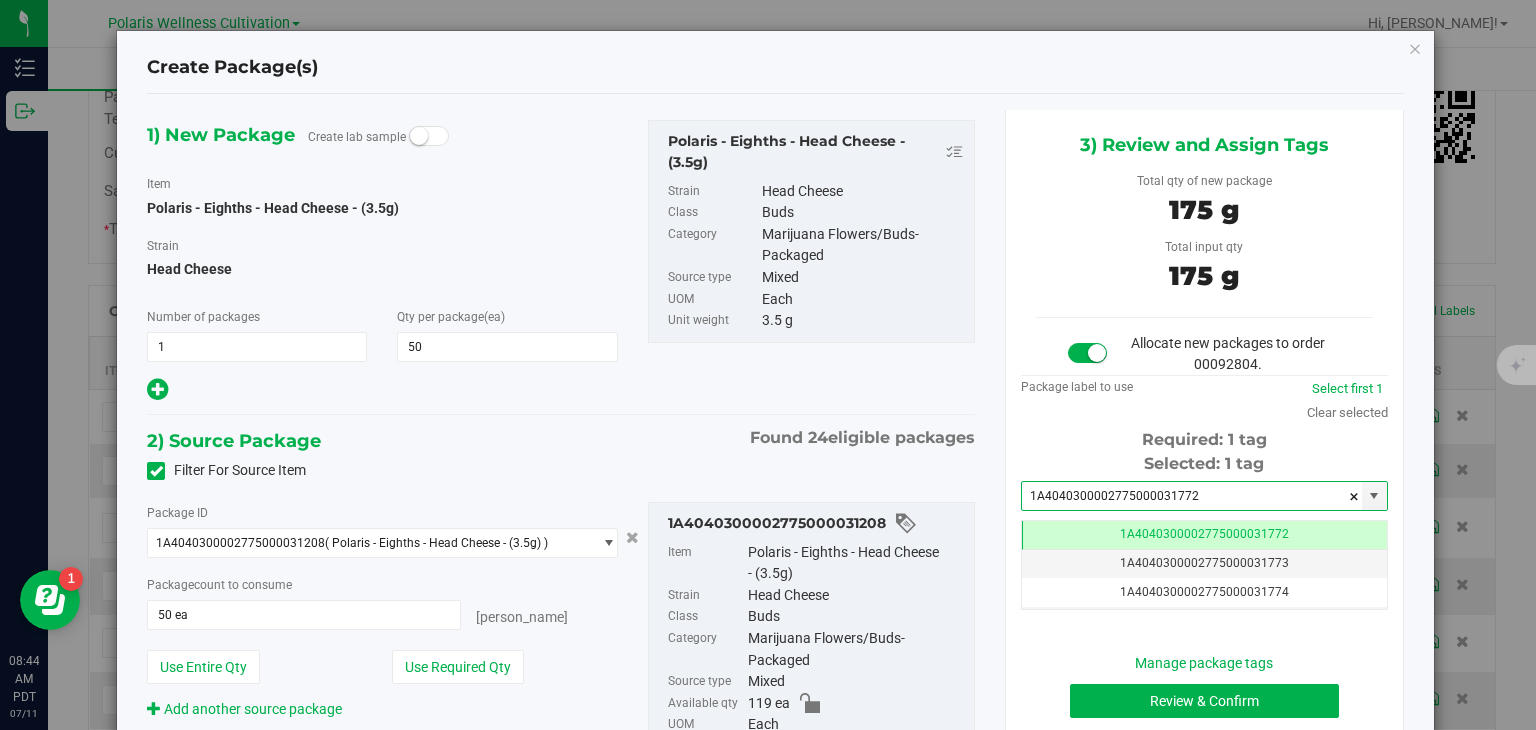 scroll, scrollTop: 0, scrollLeft: 0, axis: both 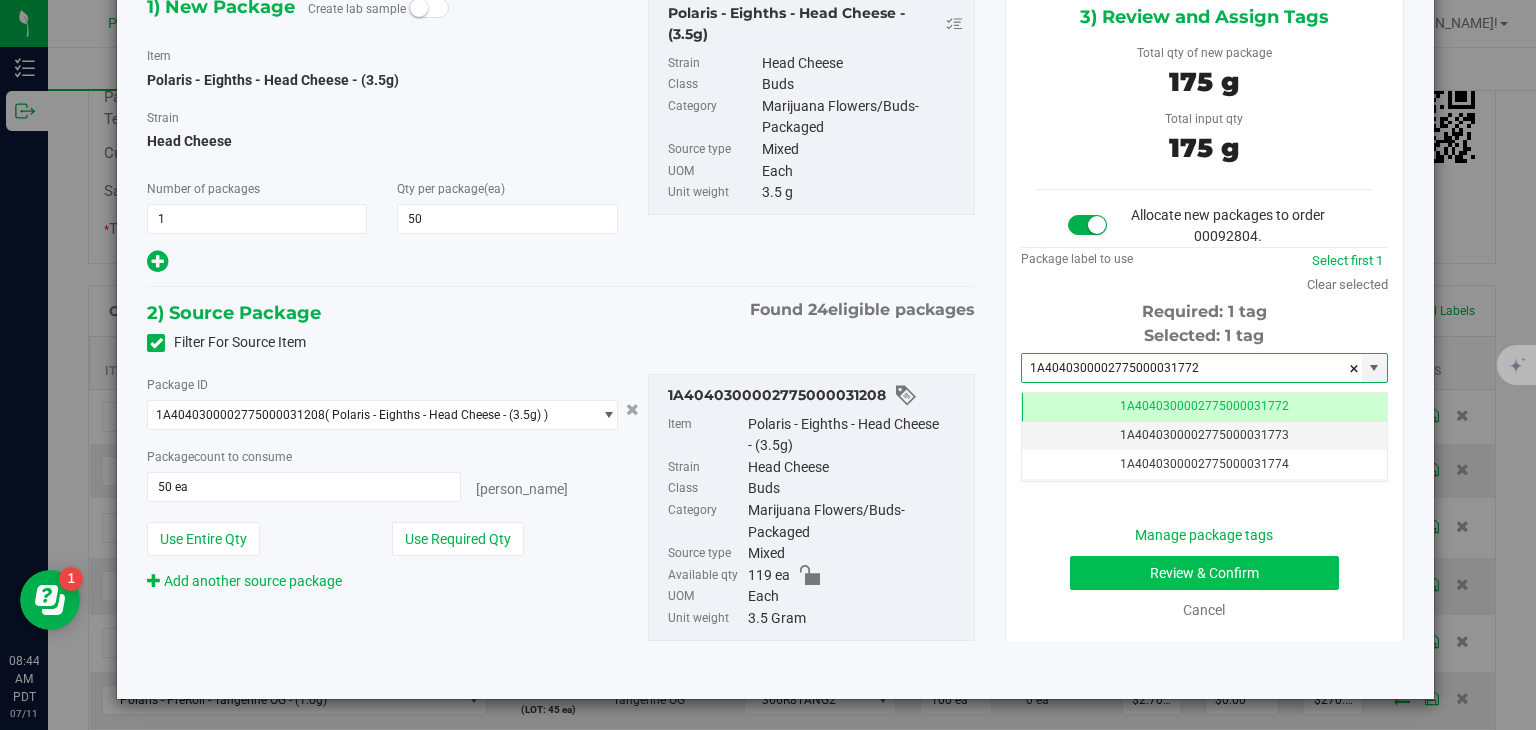 type on "1A4040300002775000031772" 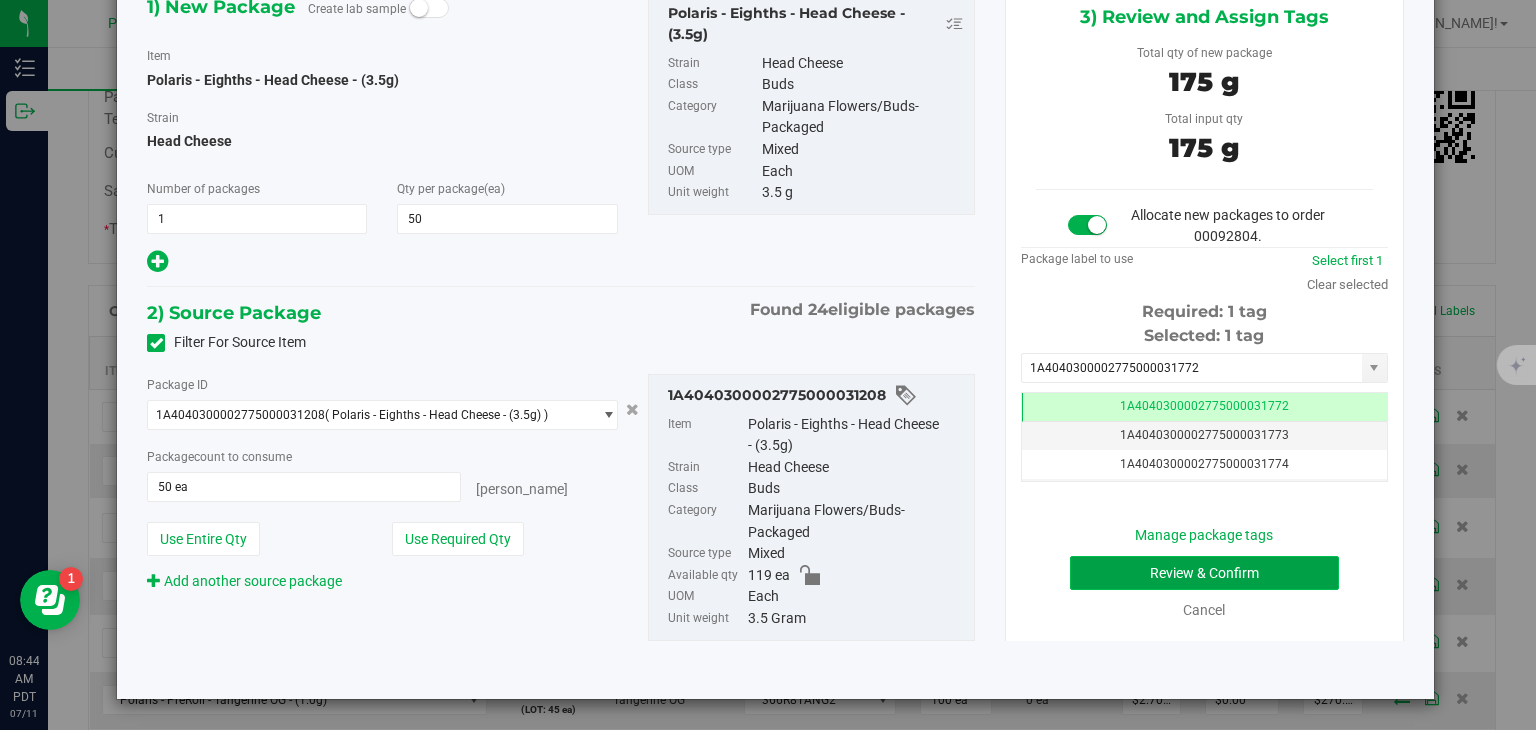 click on "Review & Confirm" at bounding box center [1204, 573] 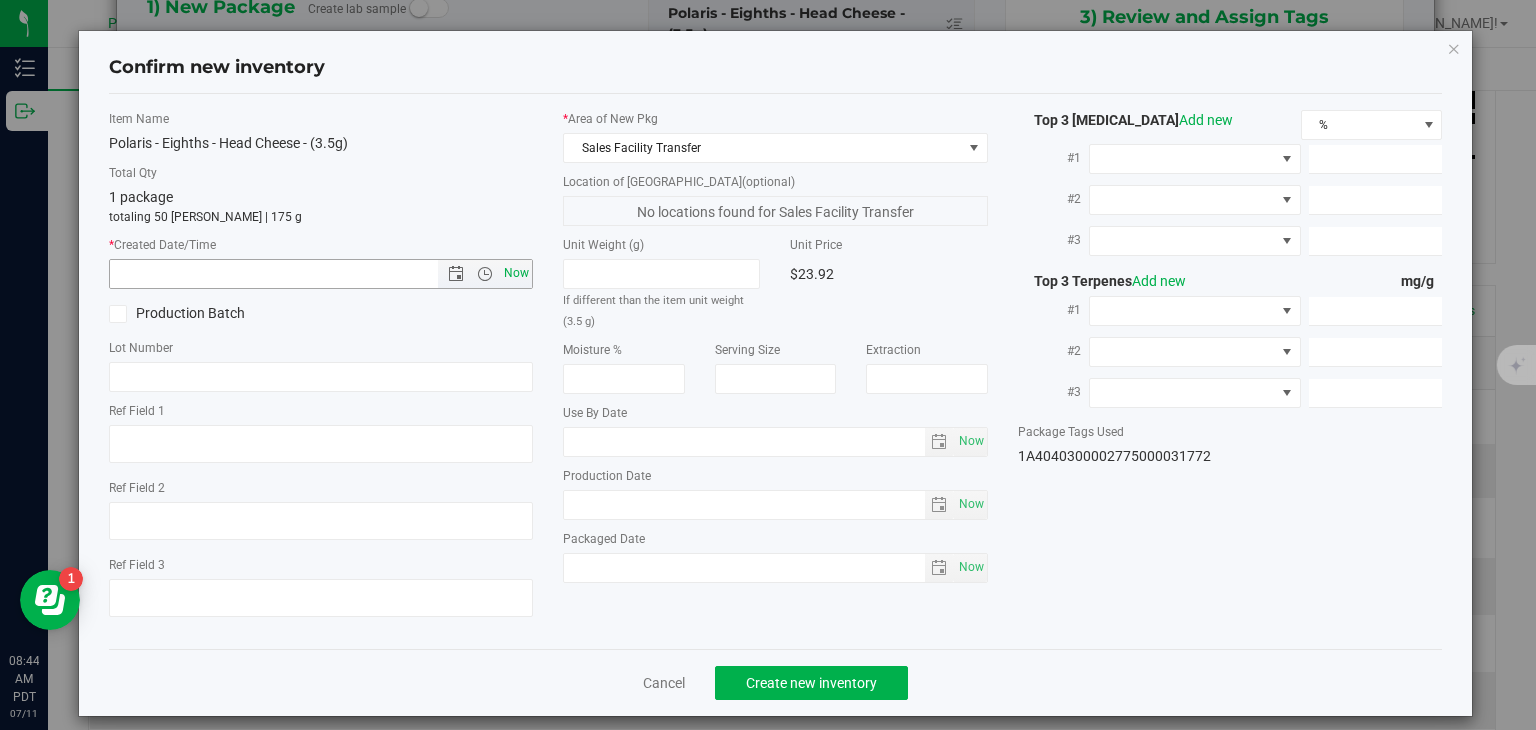 click on "Now" at bounding box center [517, 273] 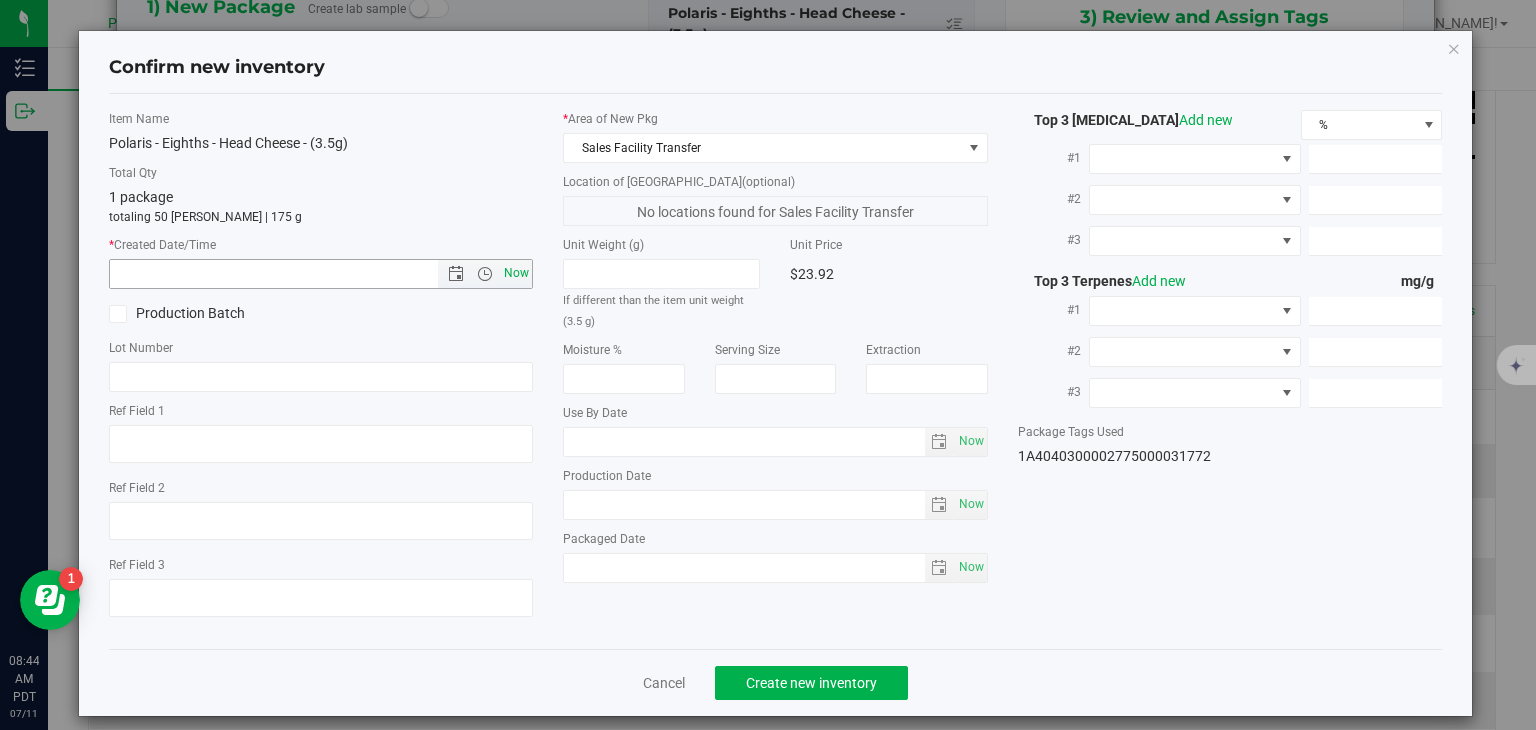 type on "7/11/2025 8:44 AM" 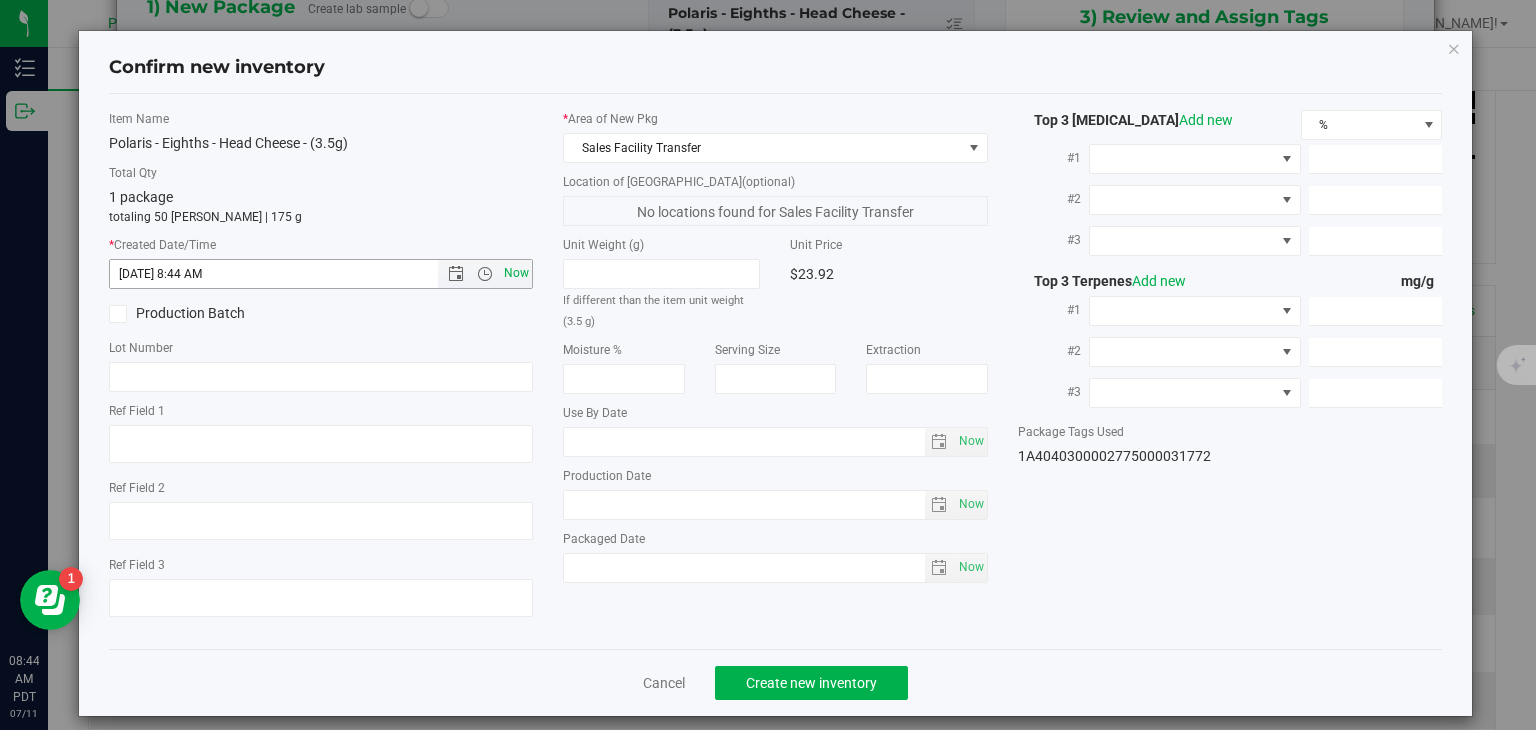 click on "Now" at bounding box center (517, 273) 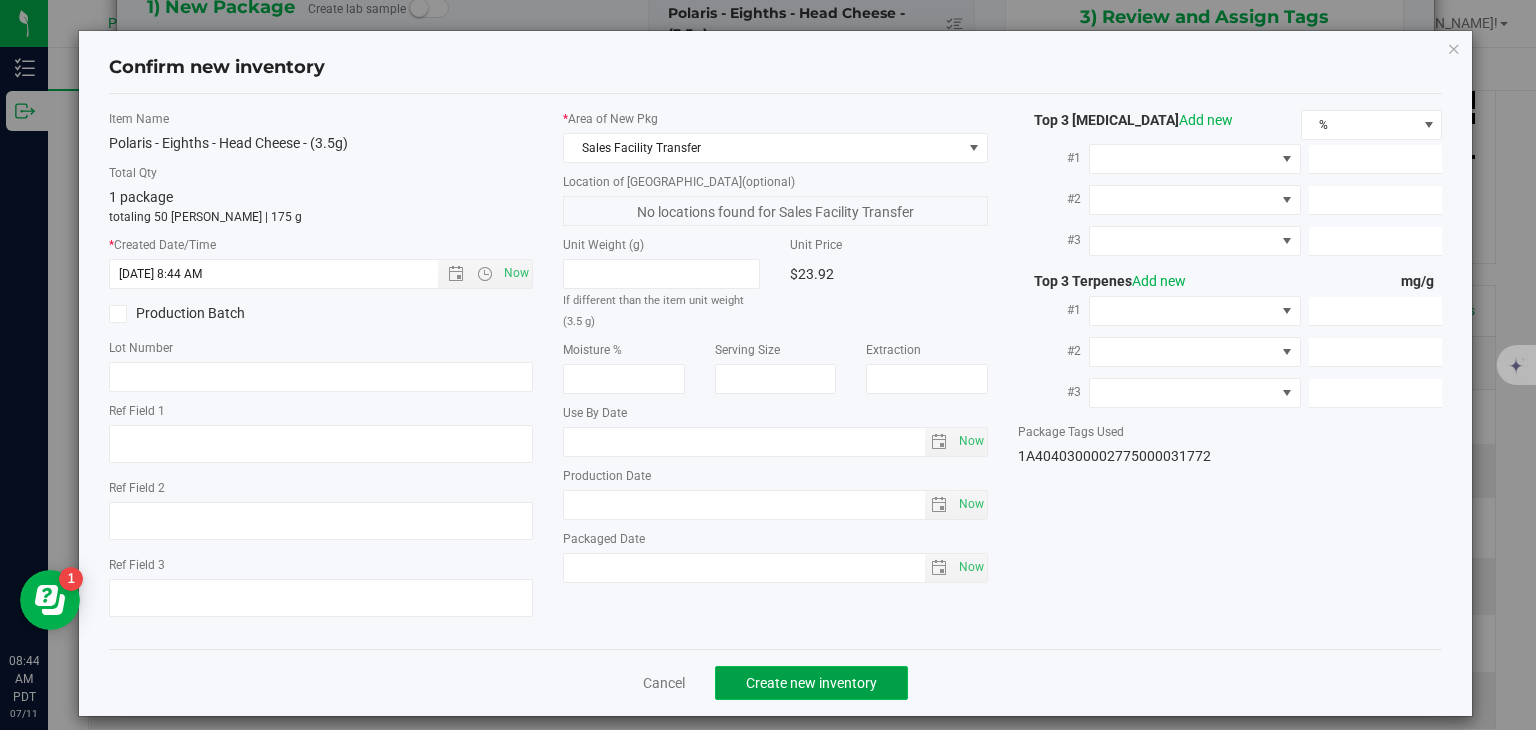 click on "Create new inventory" 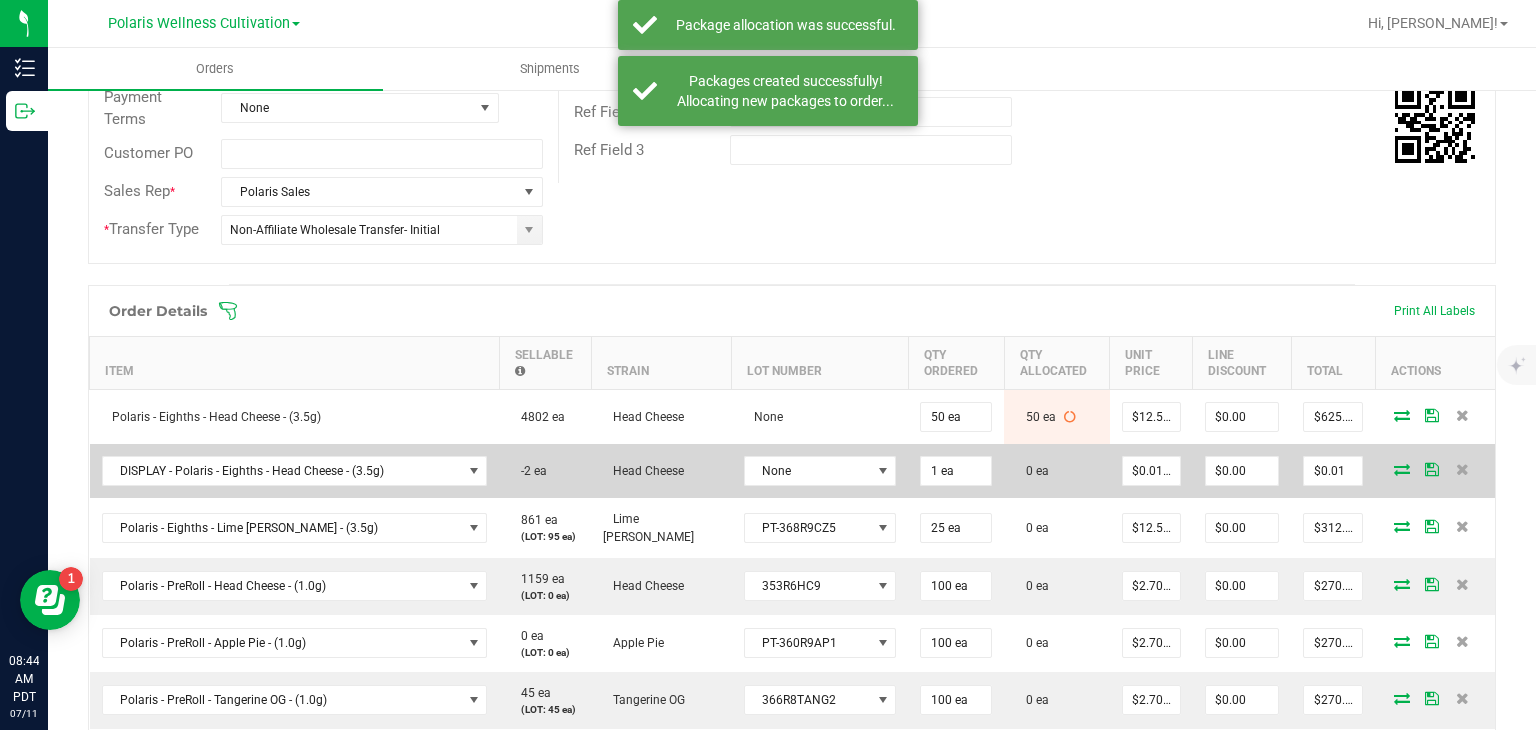 click at bounding box center [1402, 469] 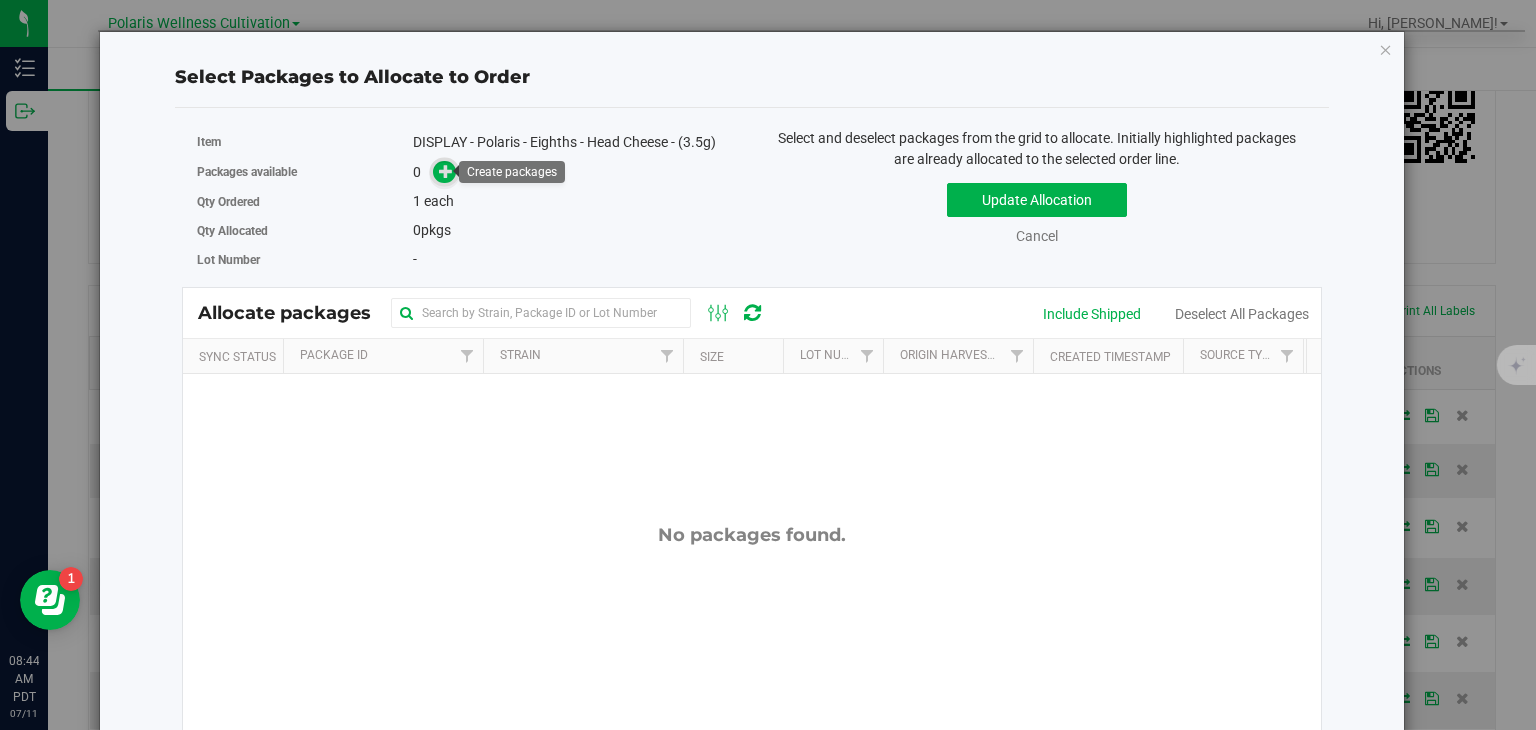 click at bounding box center (446, 171) 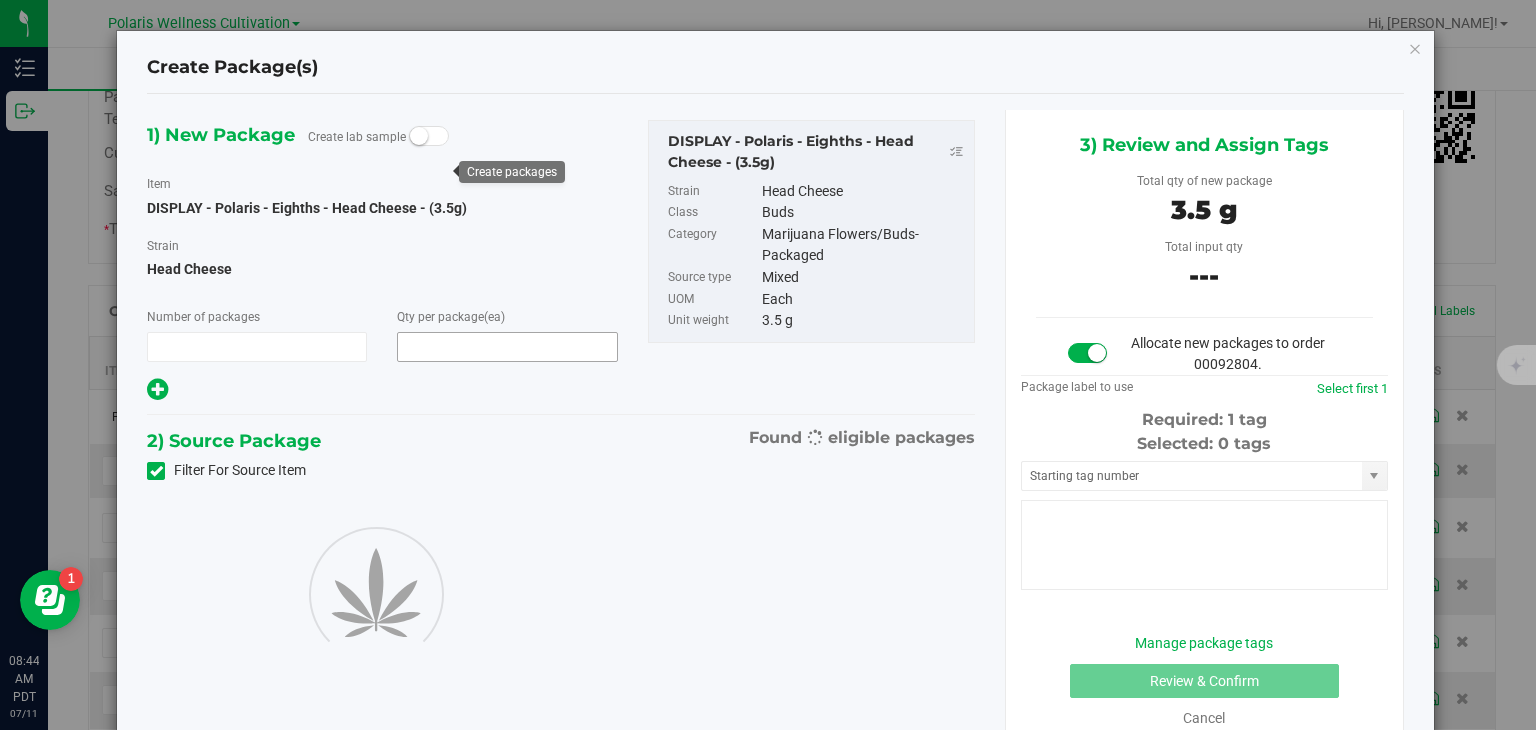 type on "1" 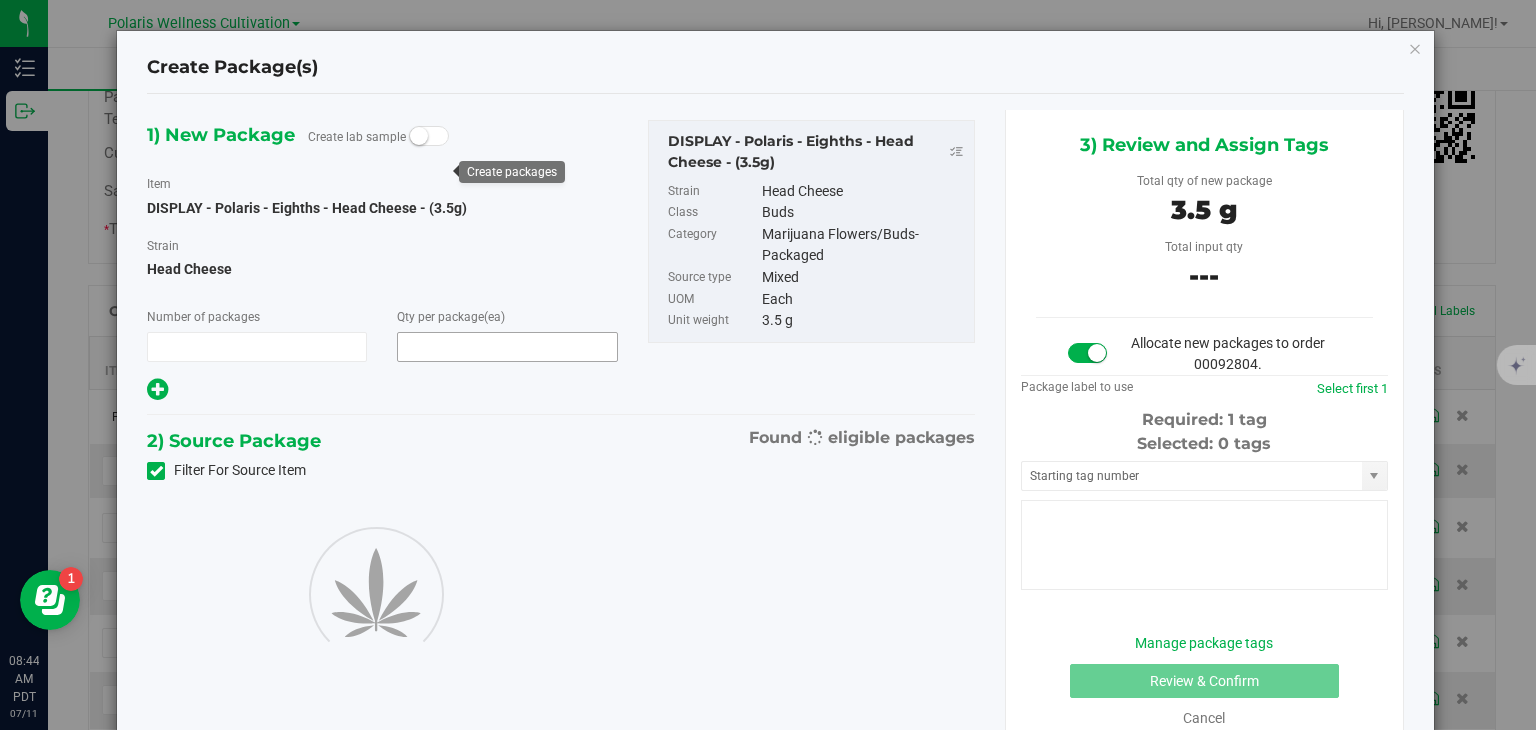 type on "1" 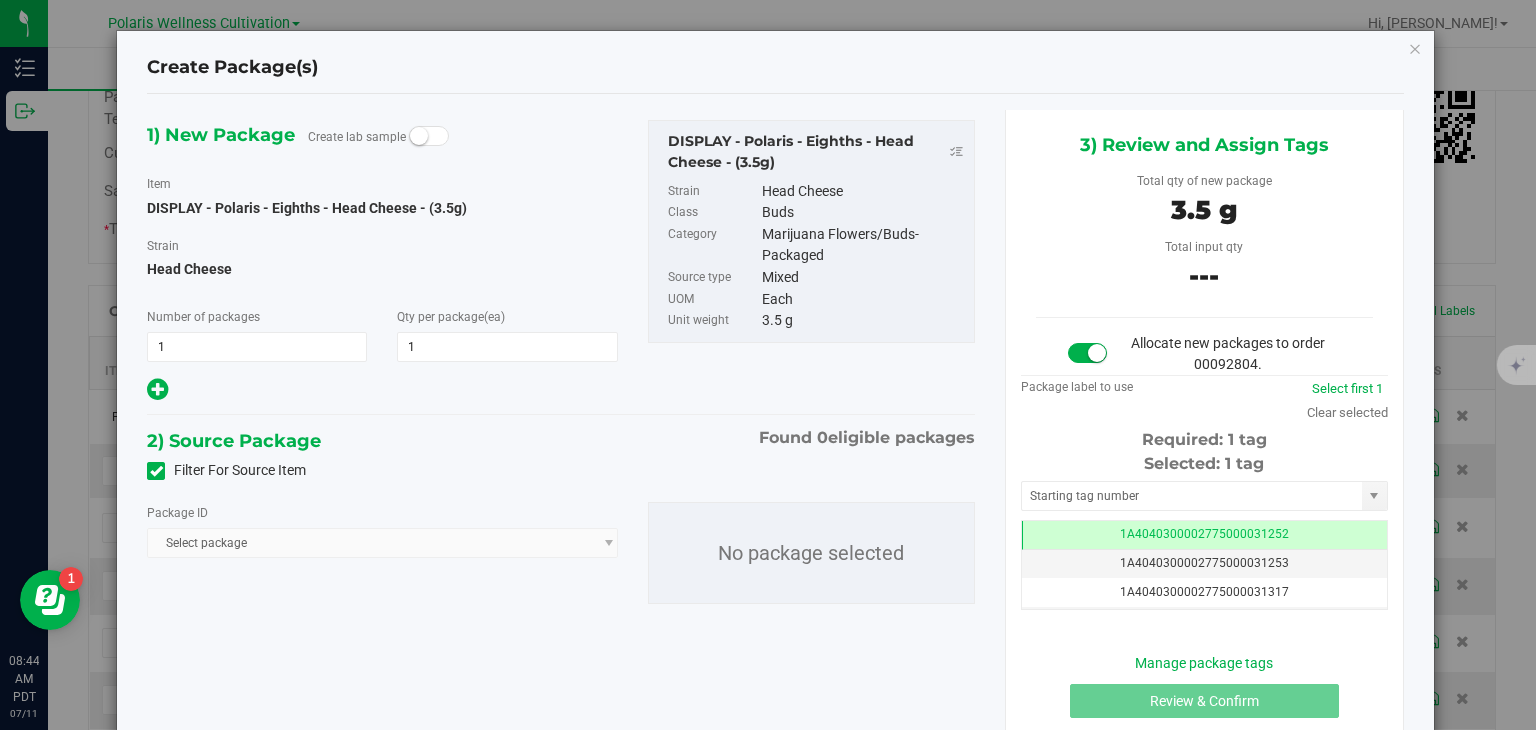 click at bounding box center [156, 471] 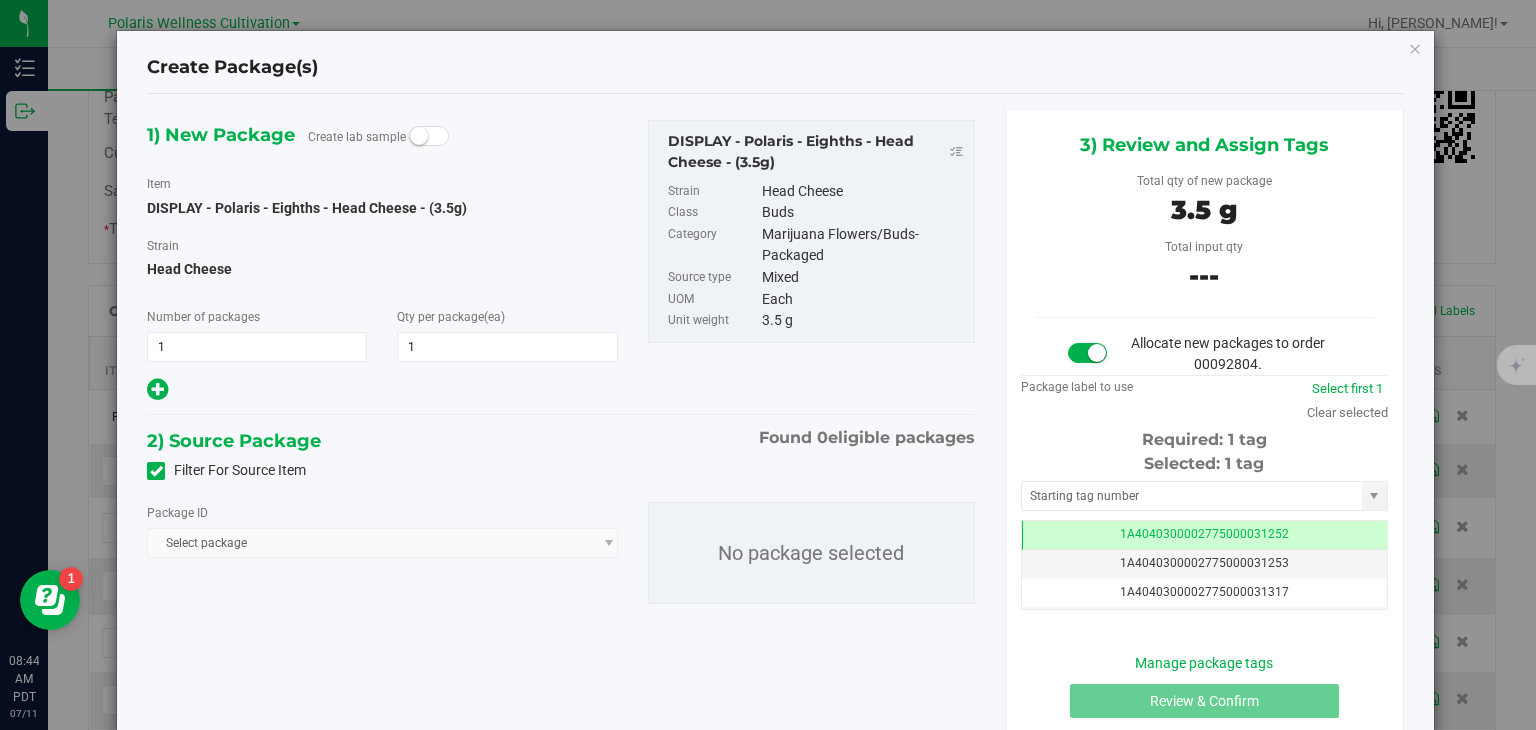 click on "Filter For Source Item" at bounding box center [0, 0] 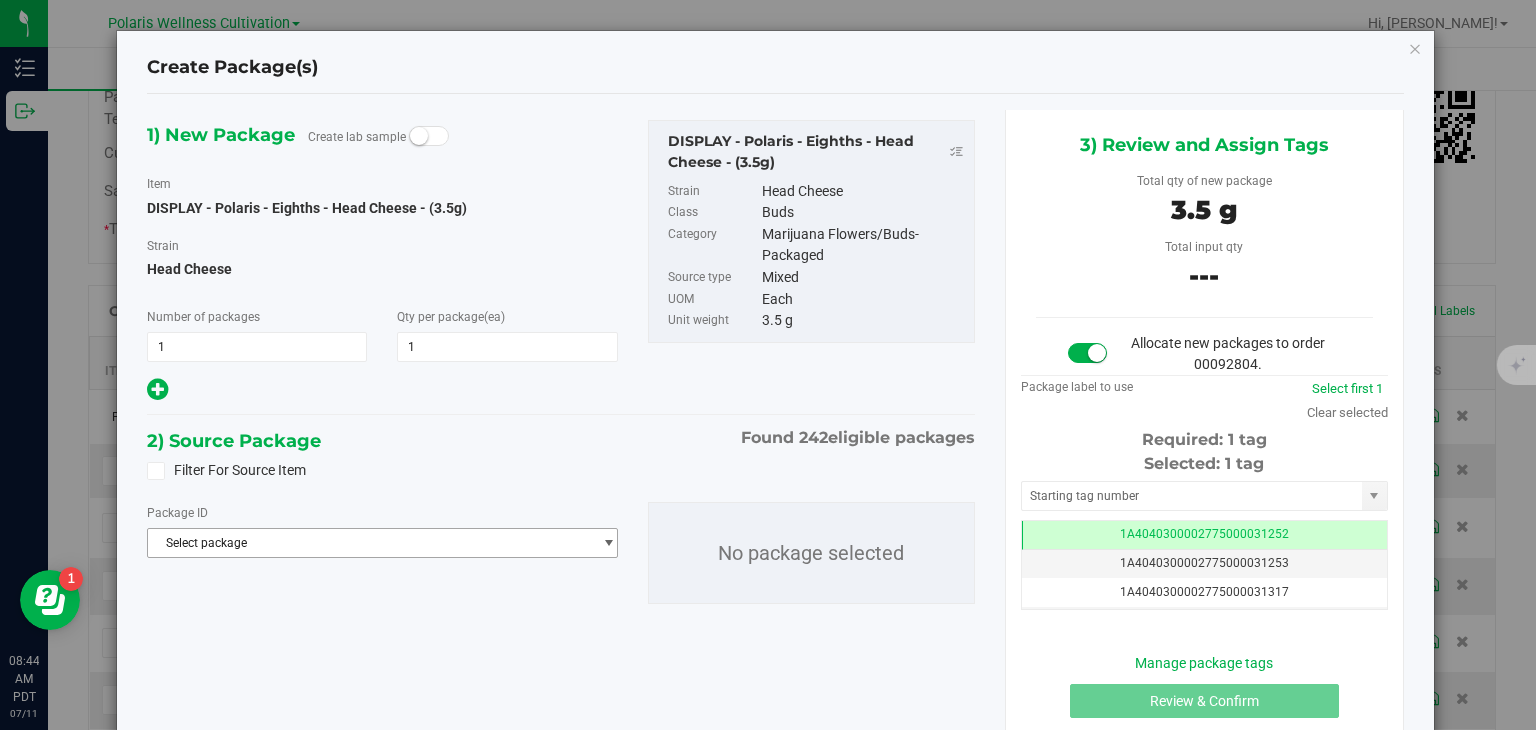 click on "Select package" at bounding box center [369, 543] 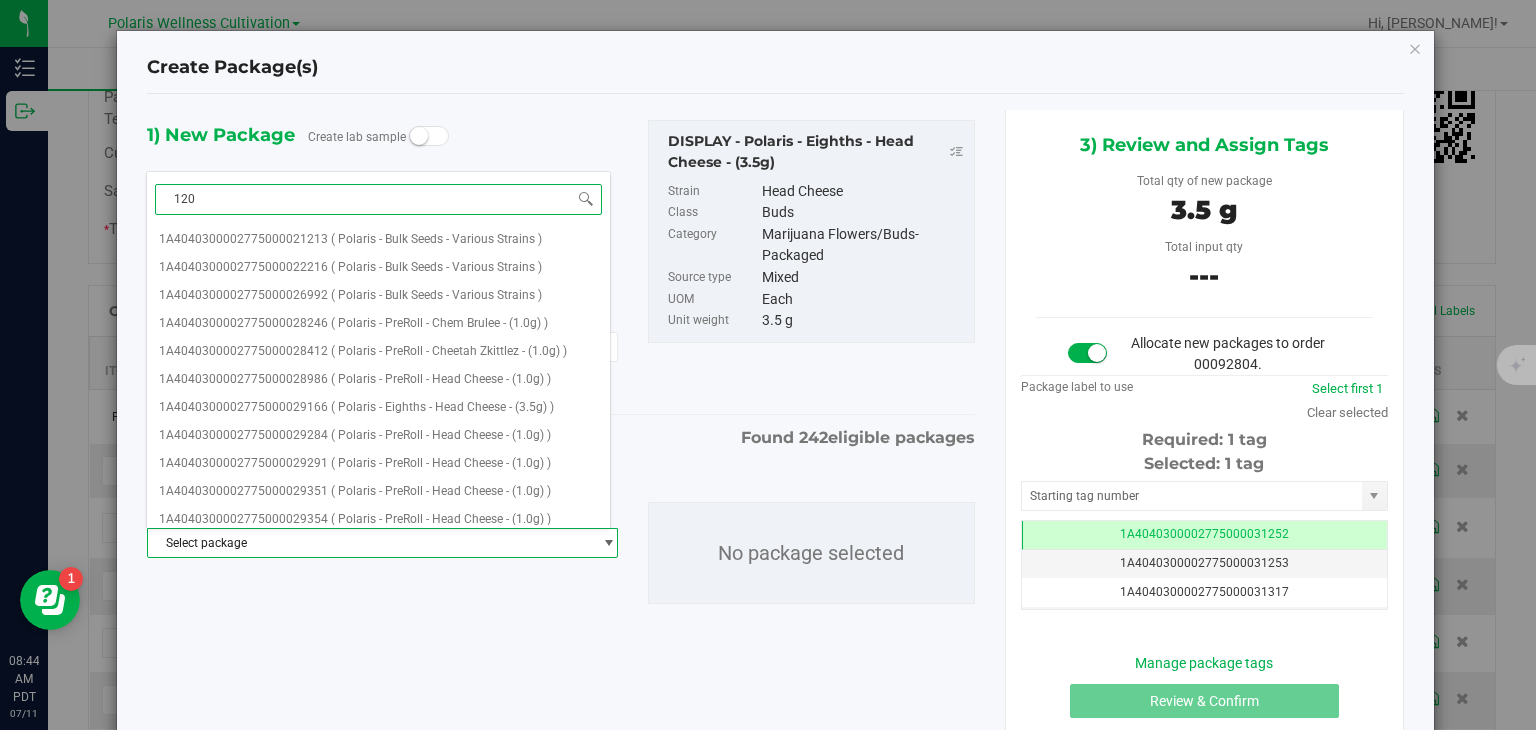 type on "1208" 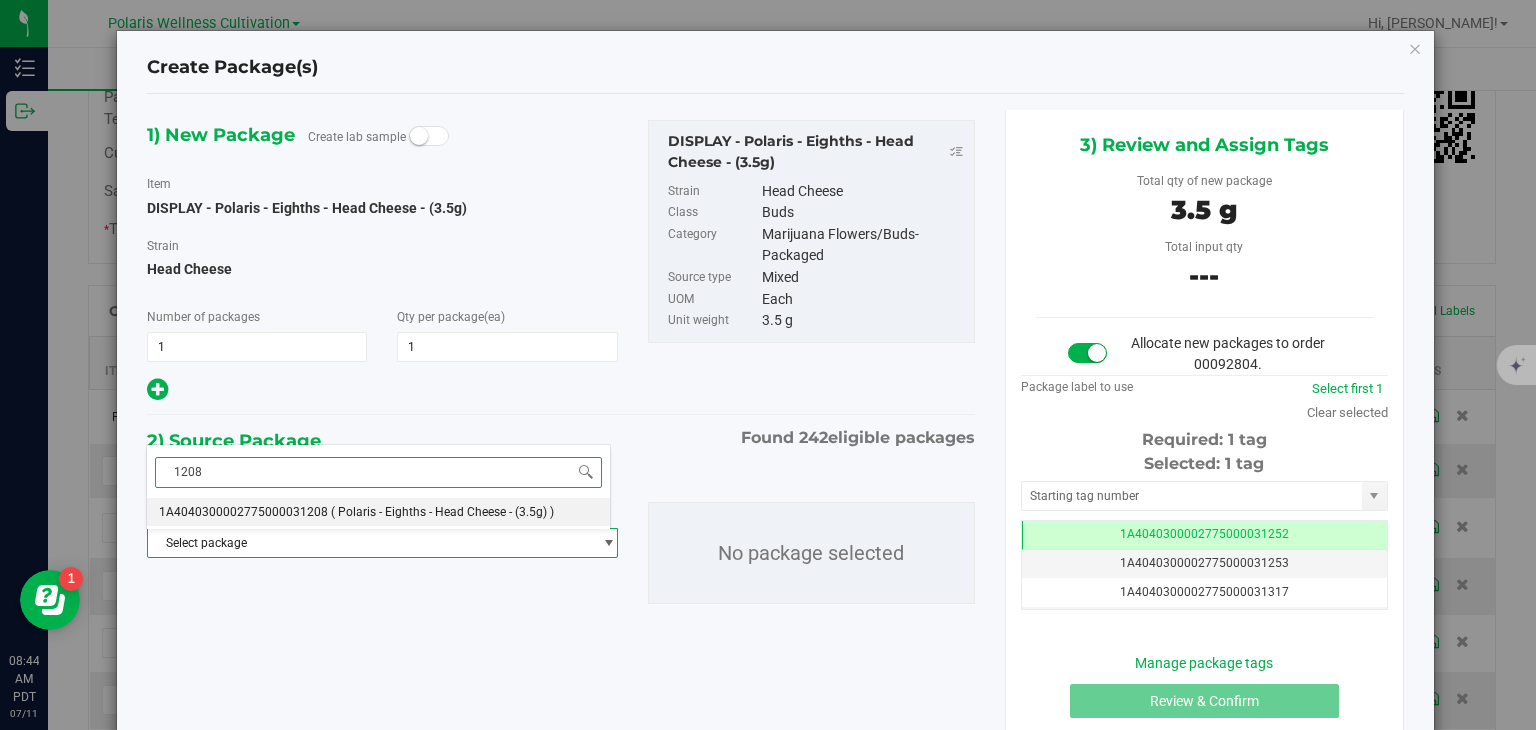 click on "1A4040300002775000031208" at bounding box center [243, 512] 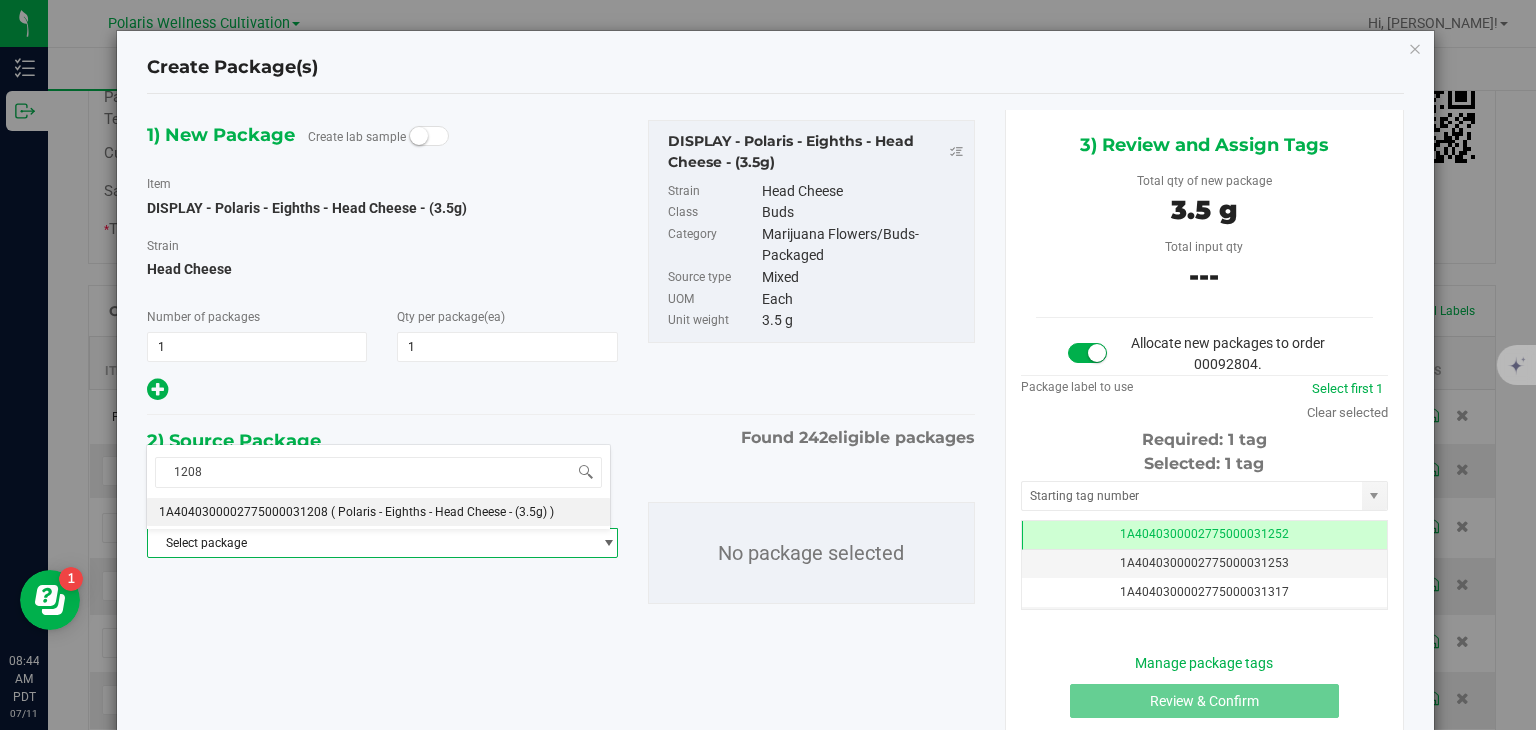 type 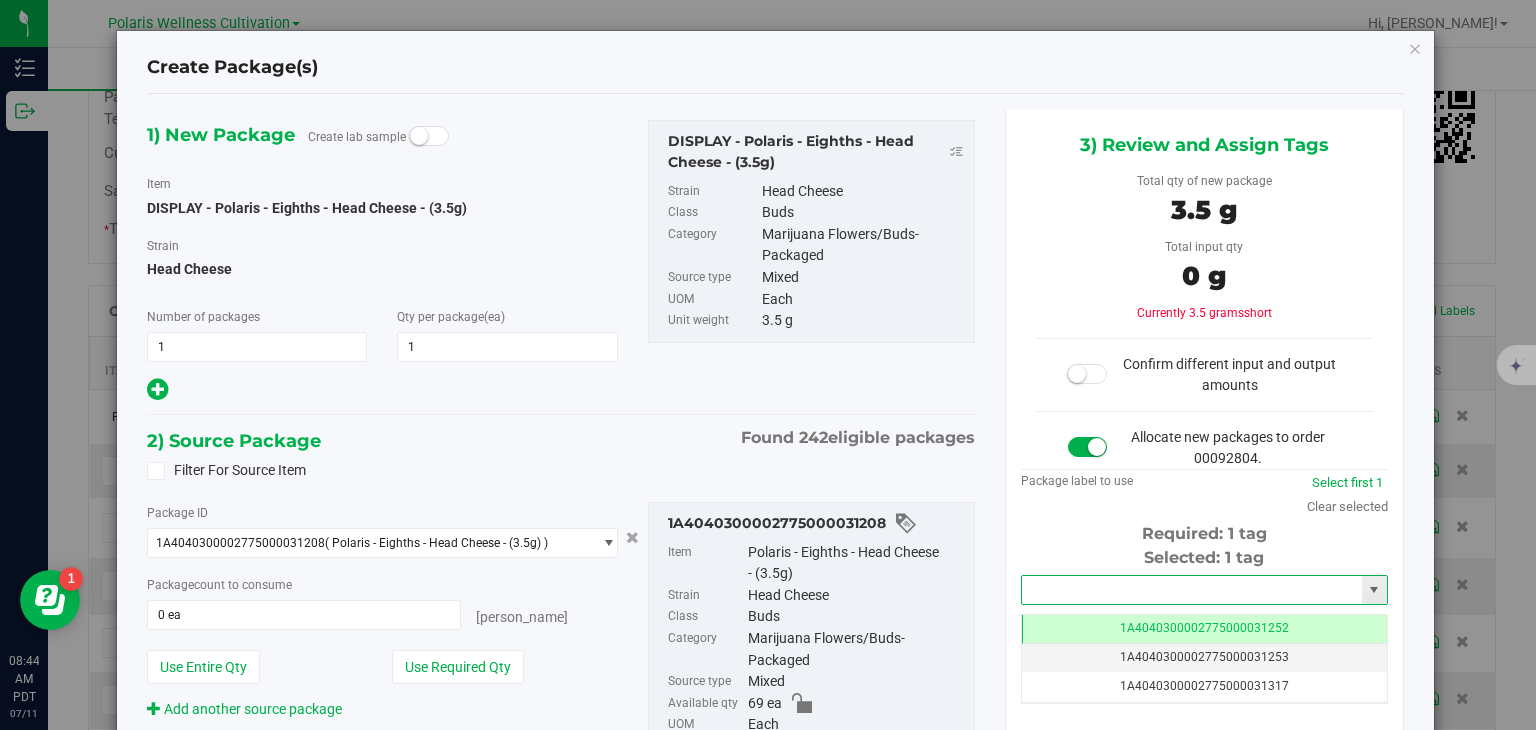 click at bounding box center (1192, 590) 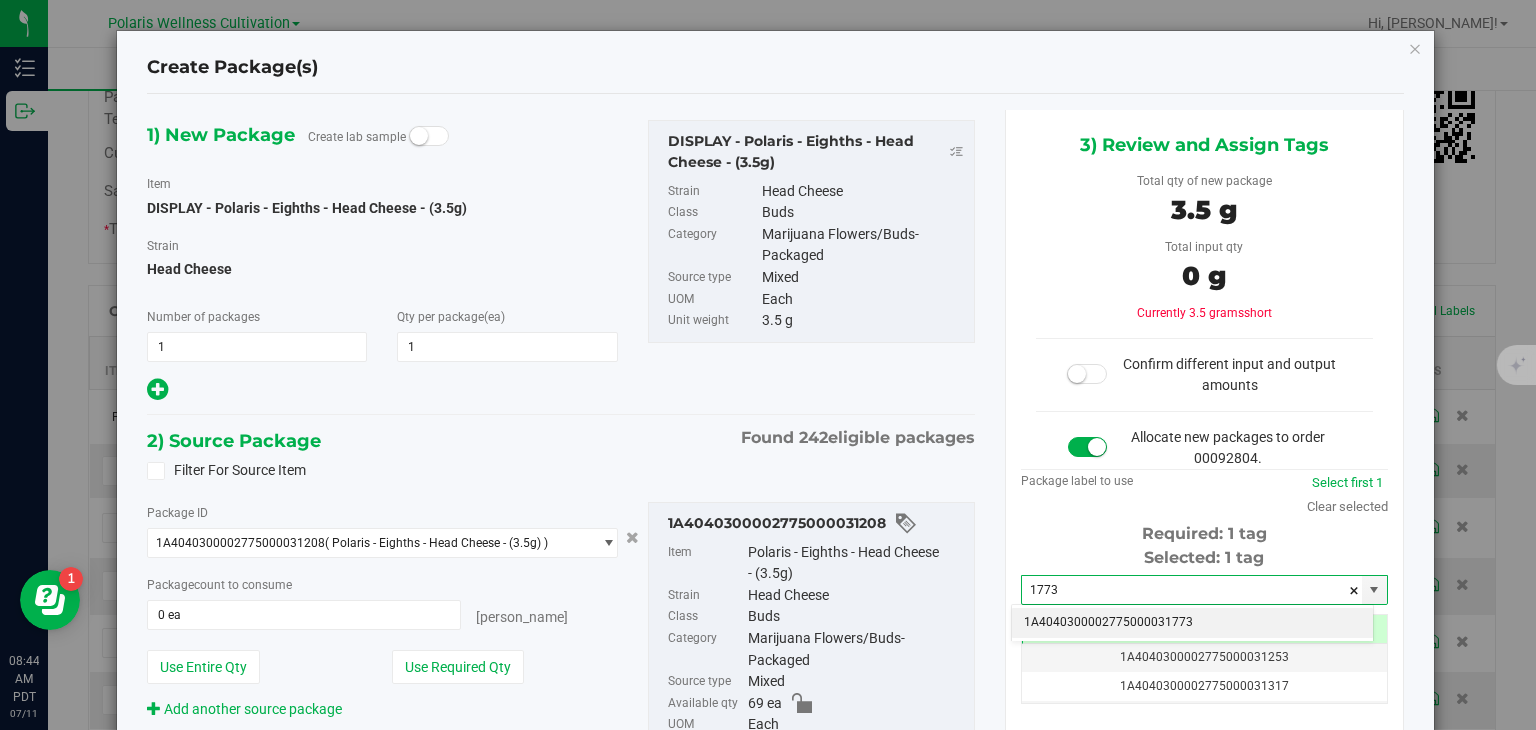 click on "1A4040300002775000031773" at bounding box center [1192, 623] 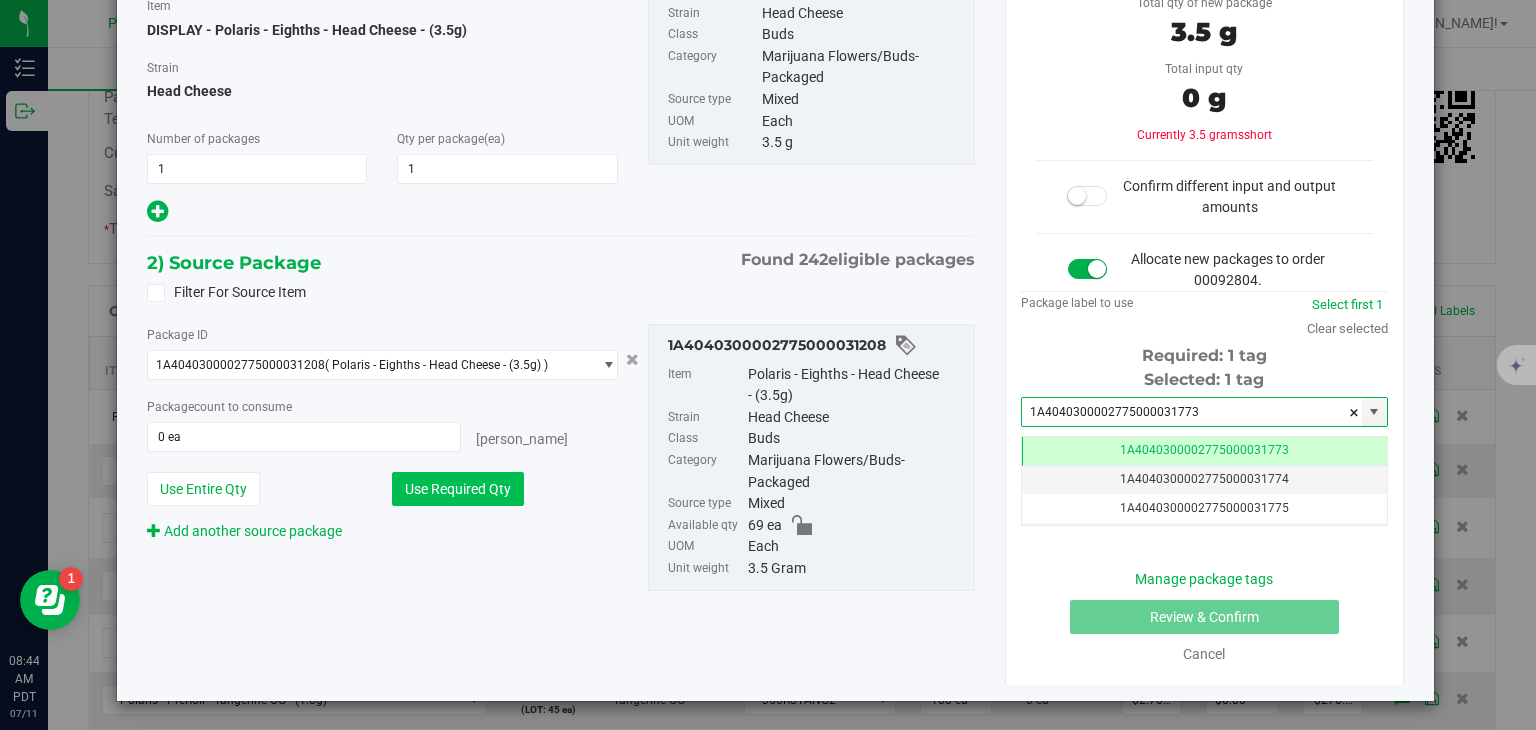 type on "1A4040300002775000031773" 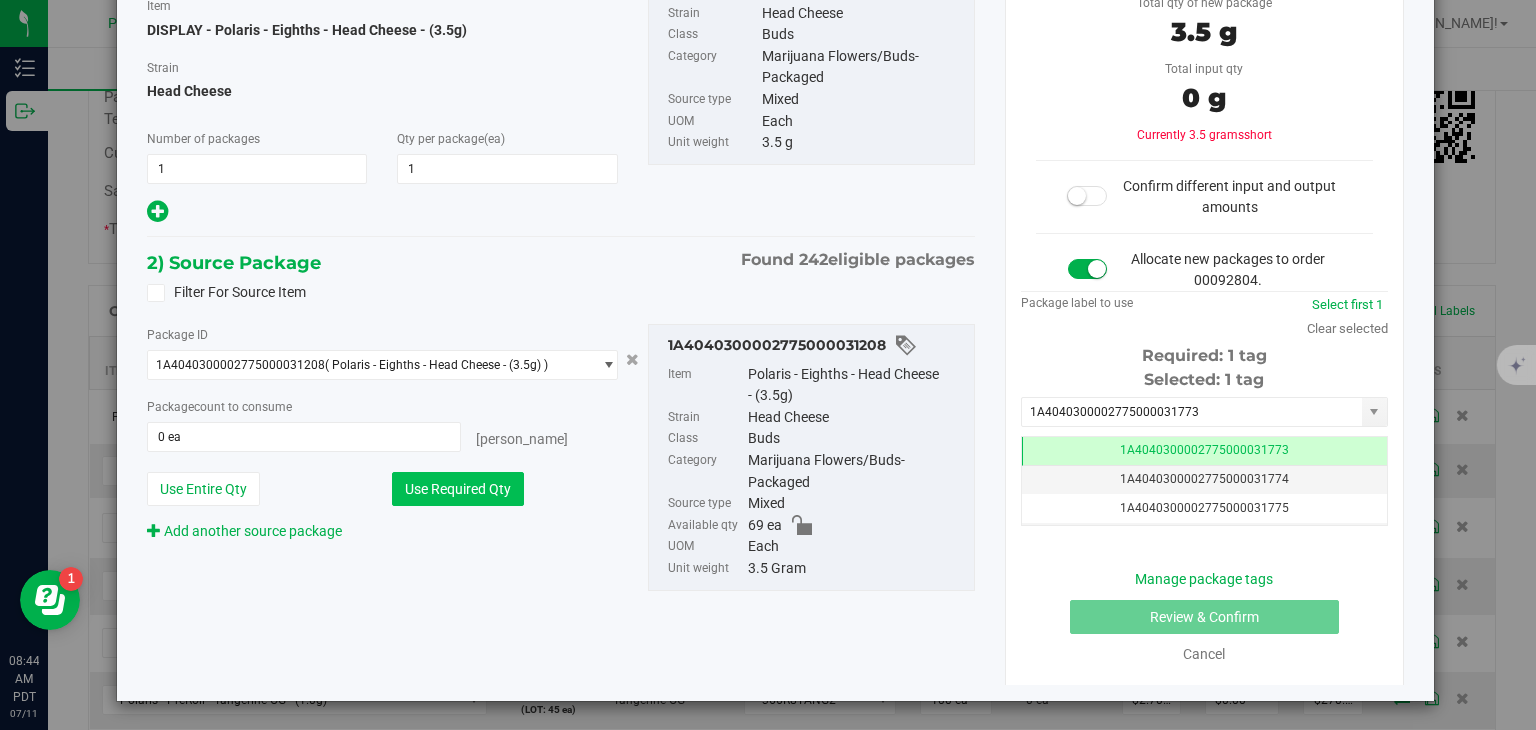 click on "Use Required Qty" at bounding box center [458, 489] 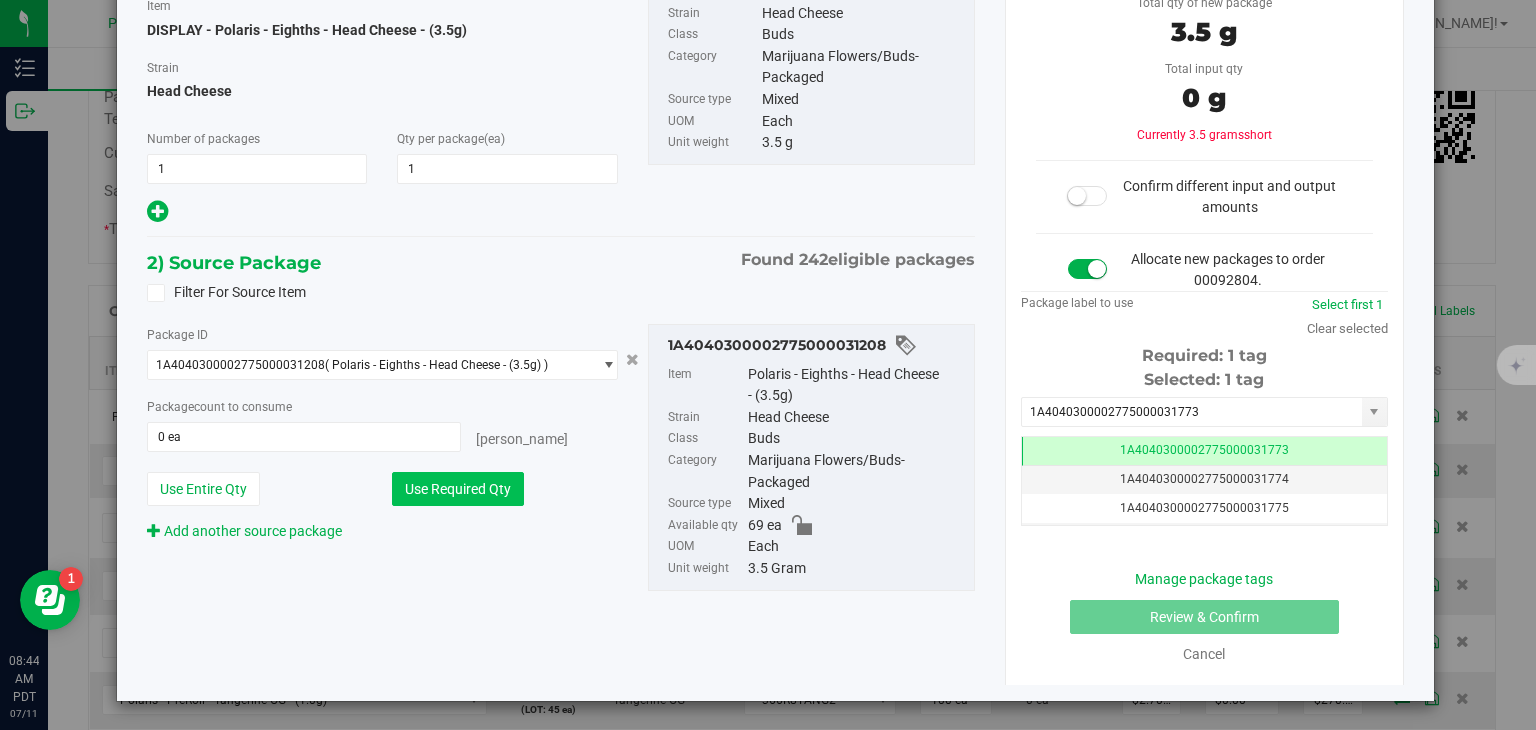 type on "1 ea" 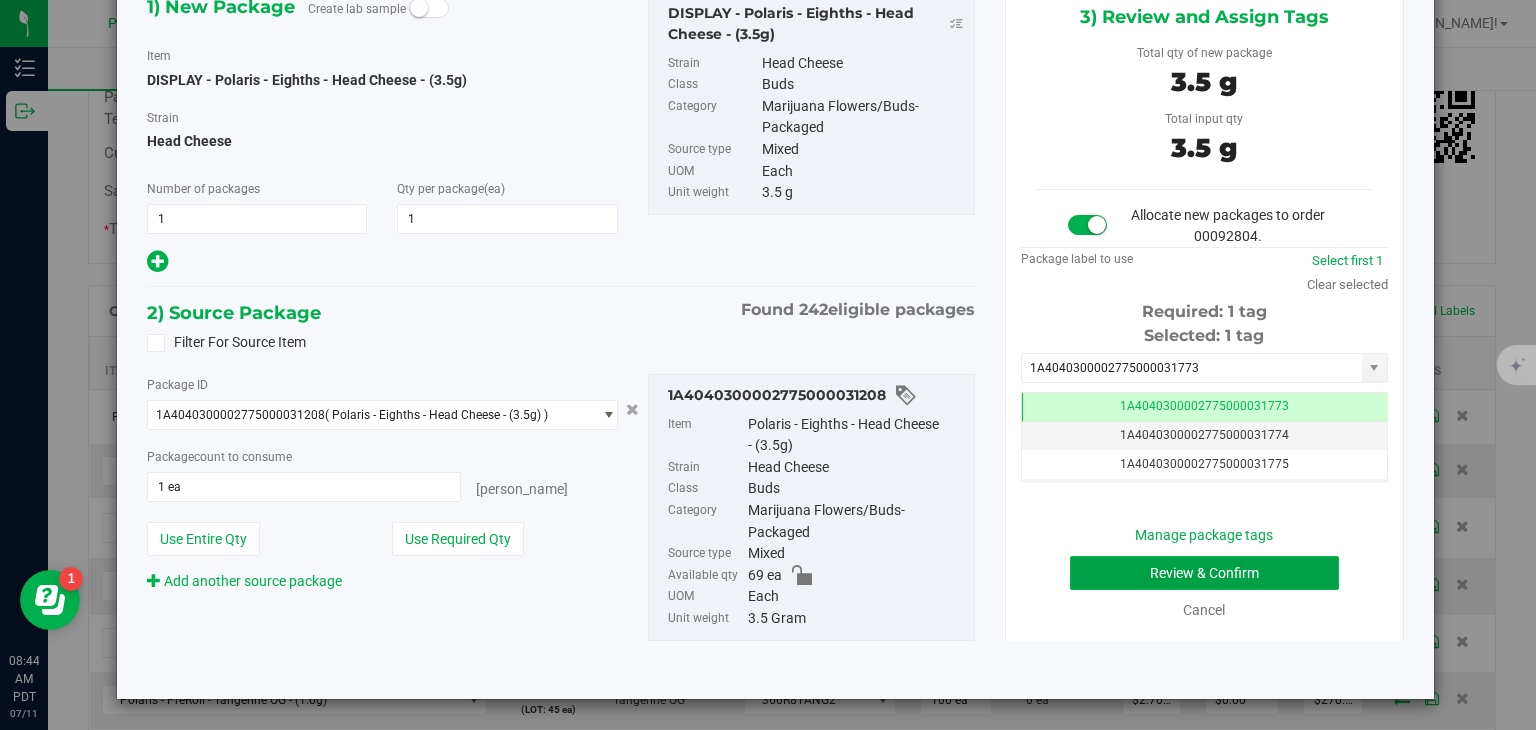click on "Review & Confirm" at bounding box center (1204, 573) 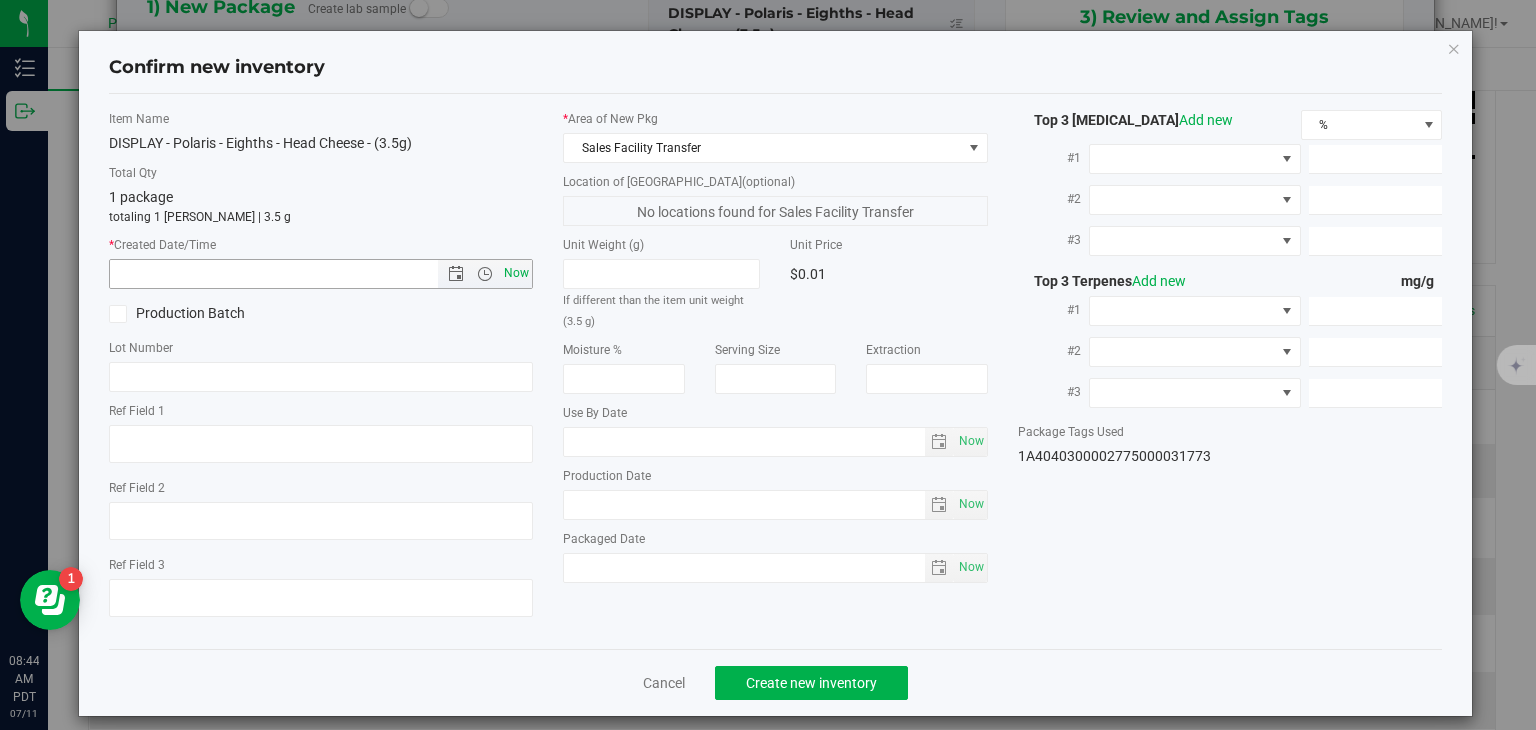 click on "Now" at bounding box center (517, 273) 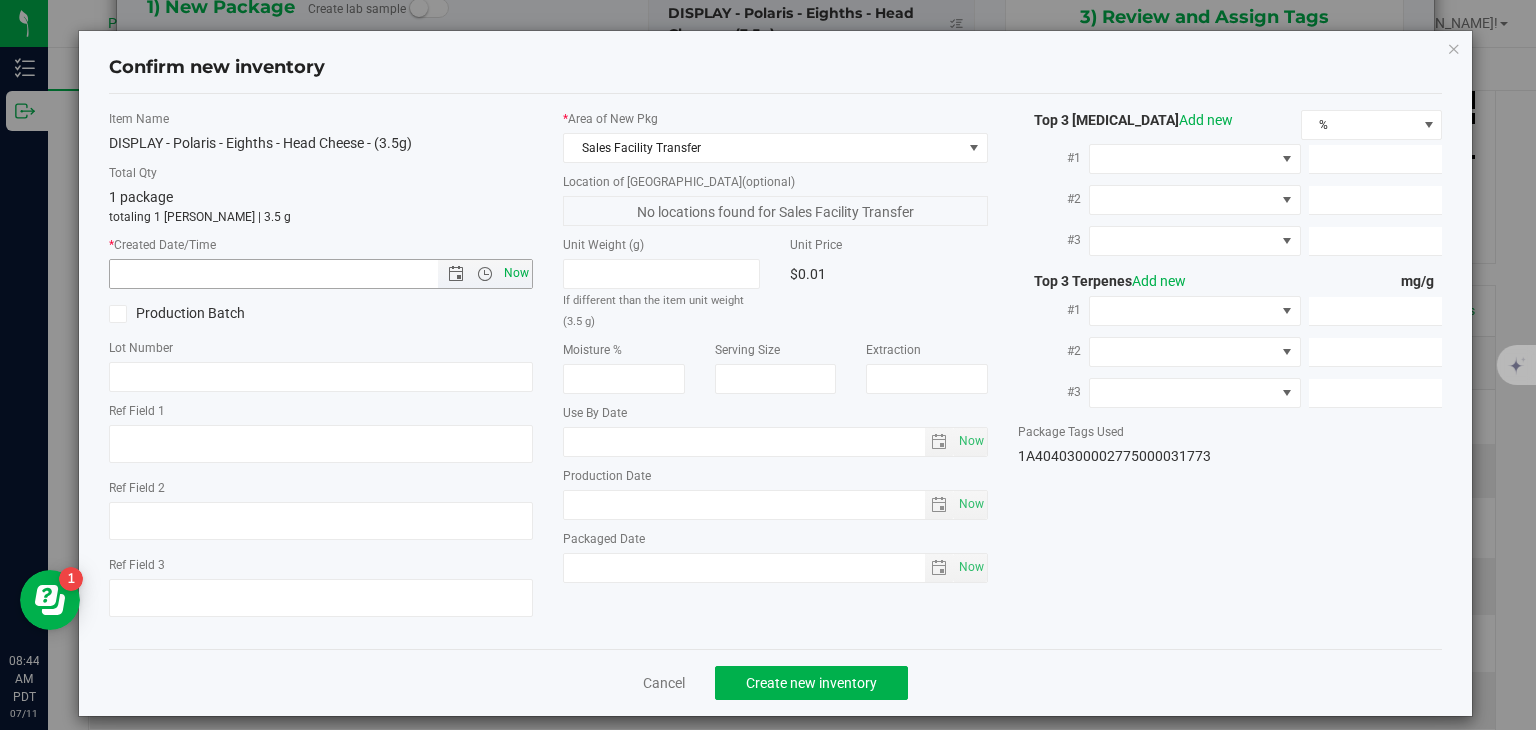 type on "7/11/2025 8:44 AM" 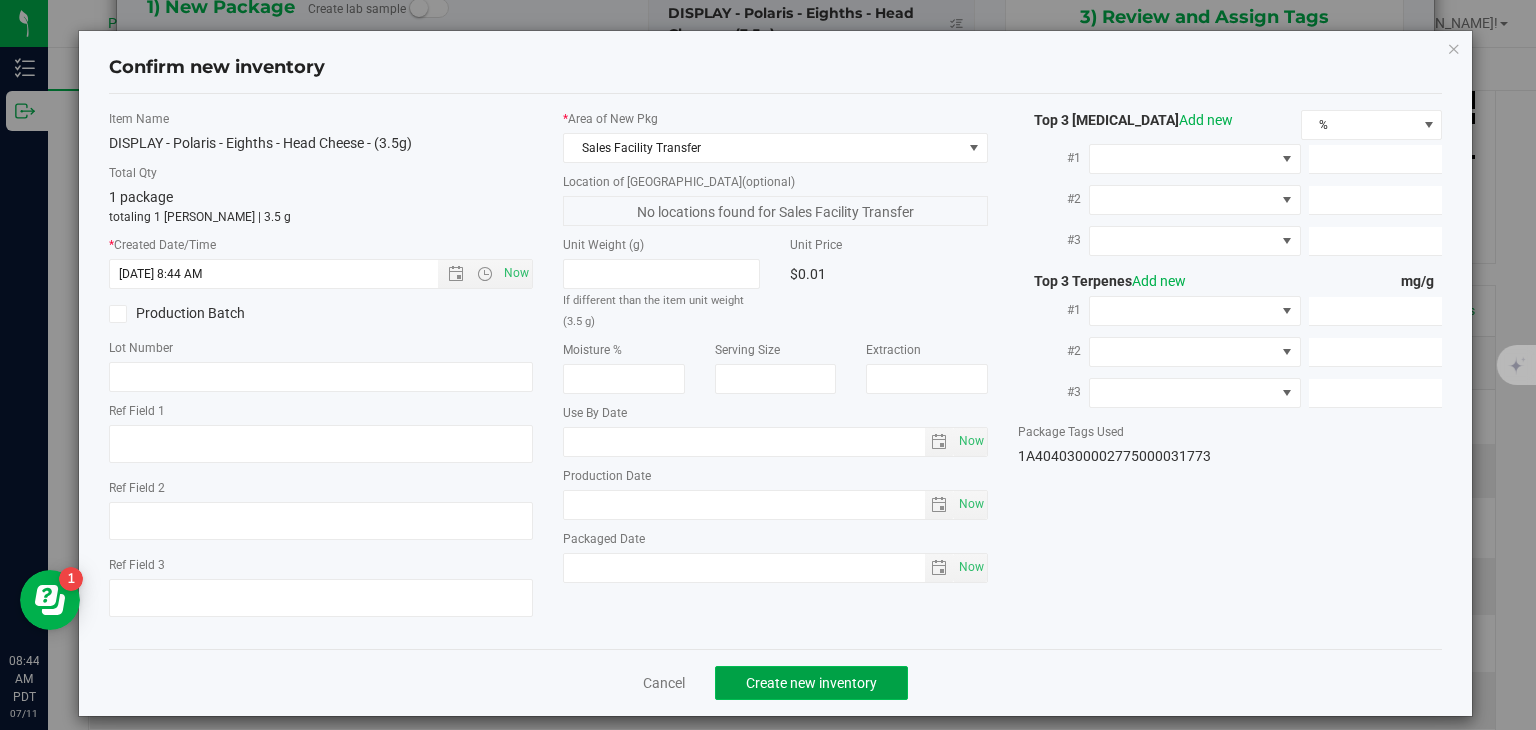 click on "Create new inventory" 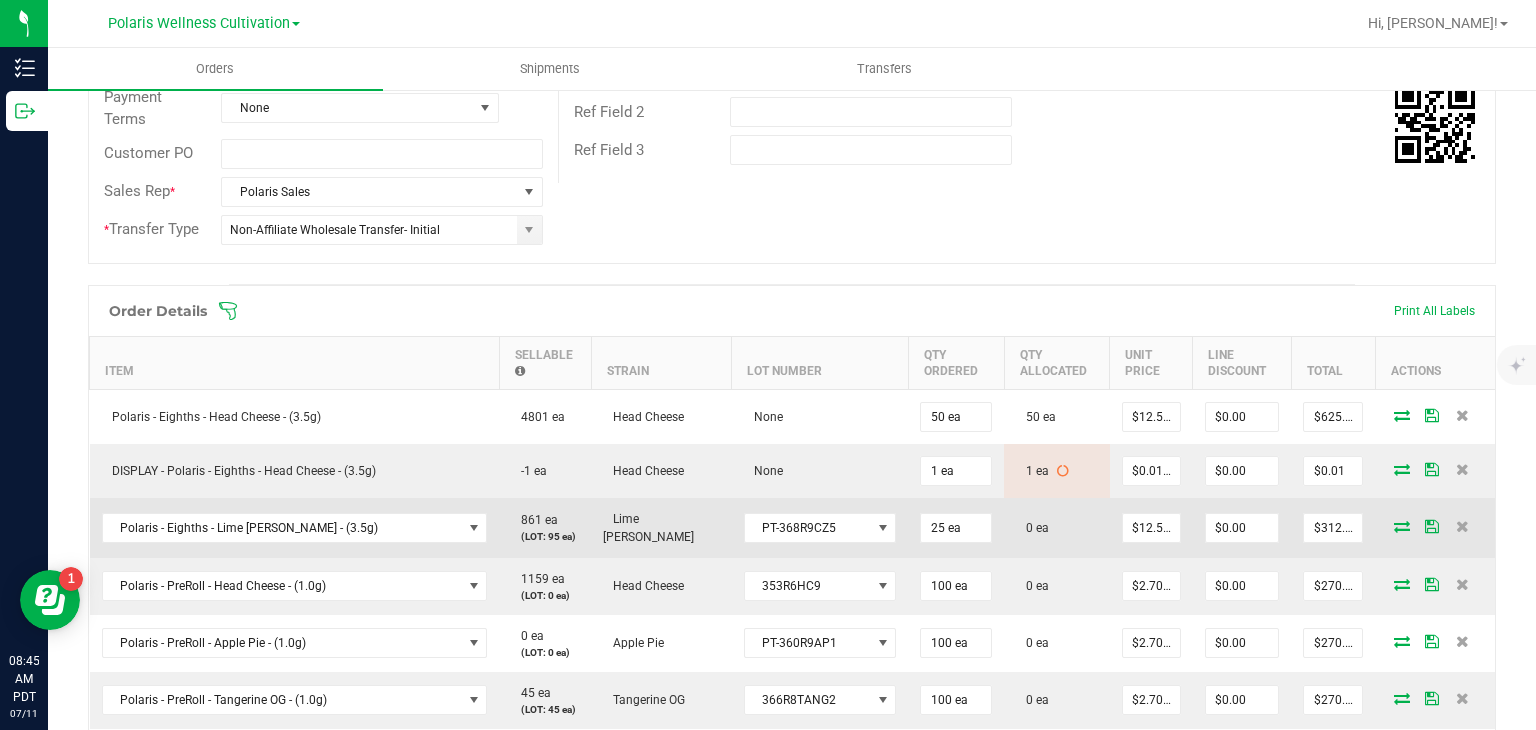 click at bounding box center [1402, 526] 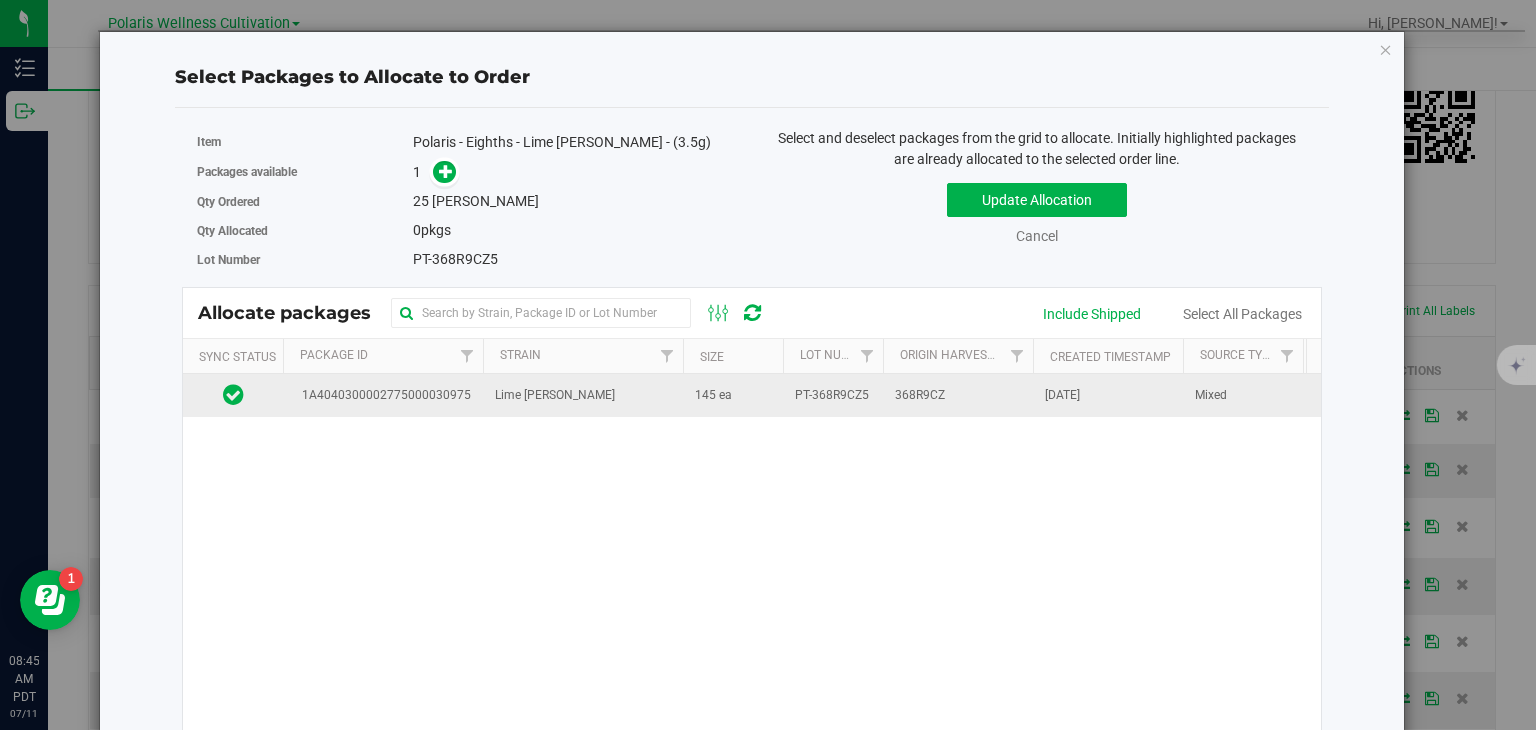 click on "368R9CZ" at bounding box center [958, 395] 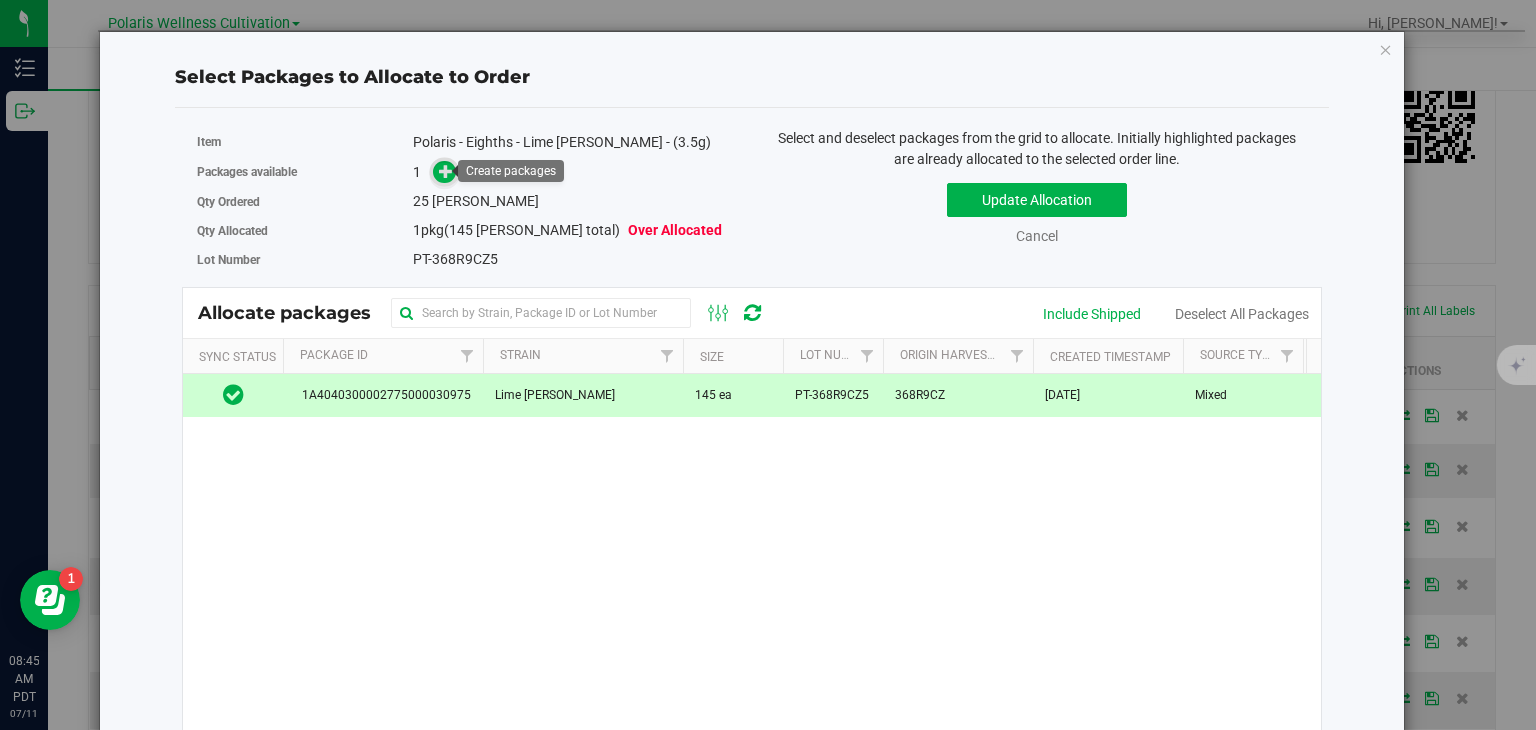 click at bounding box center (446, 171) 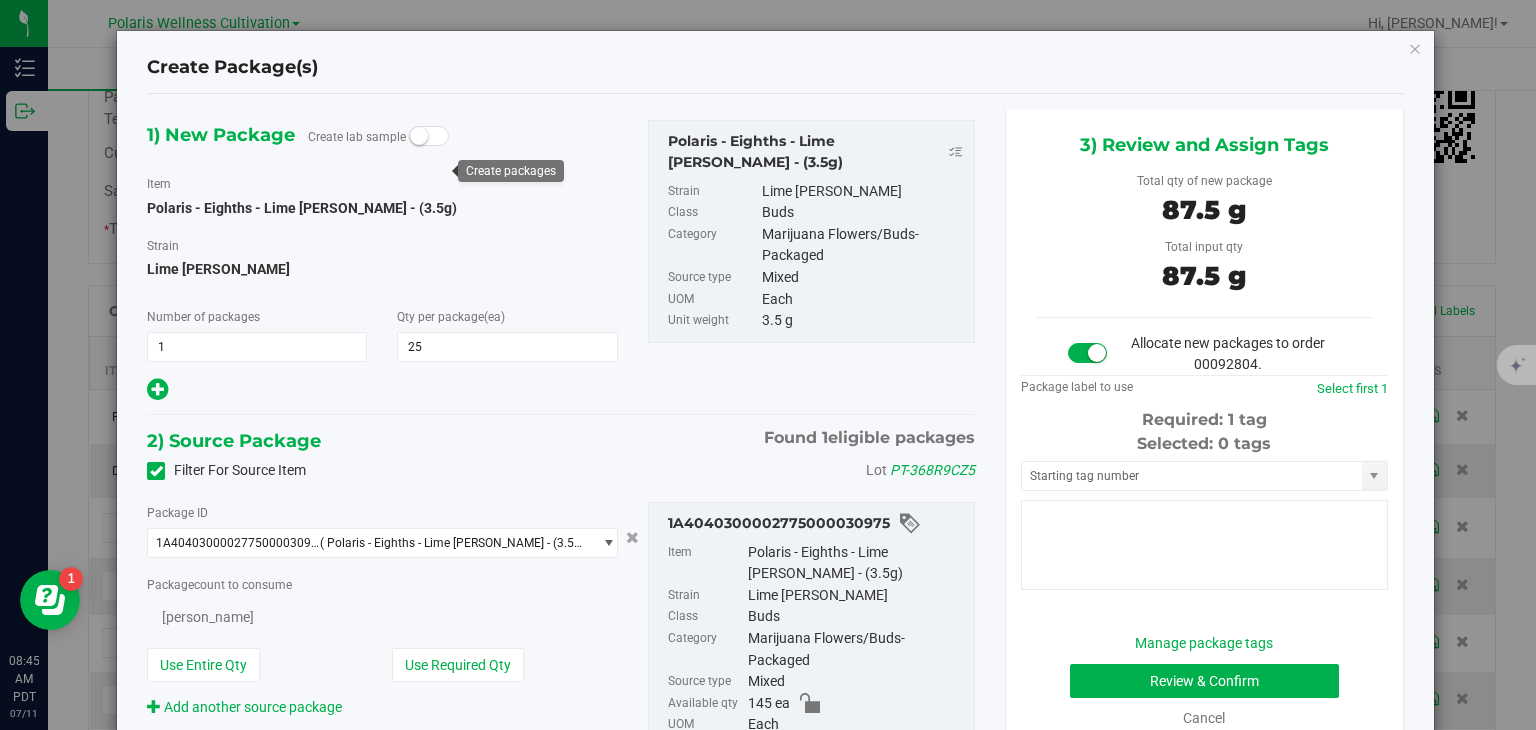 type on "25" 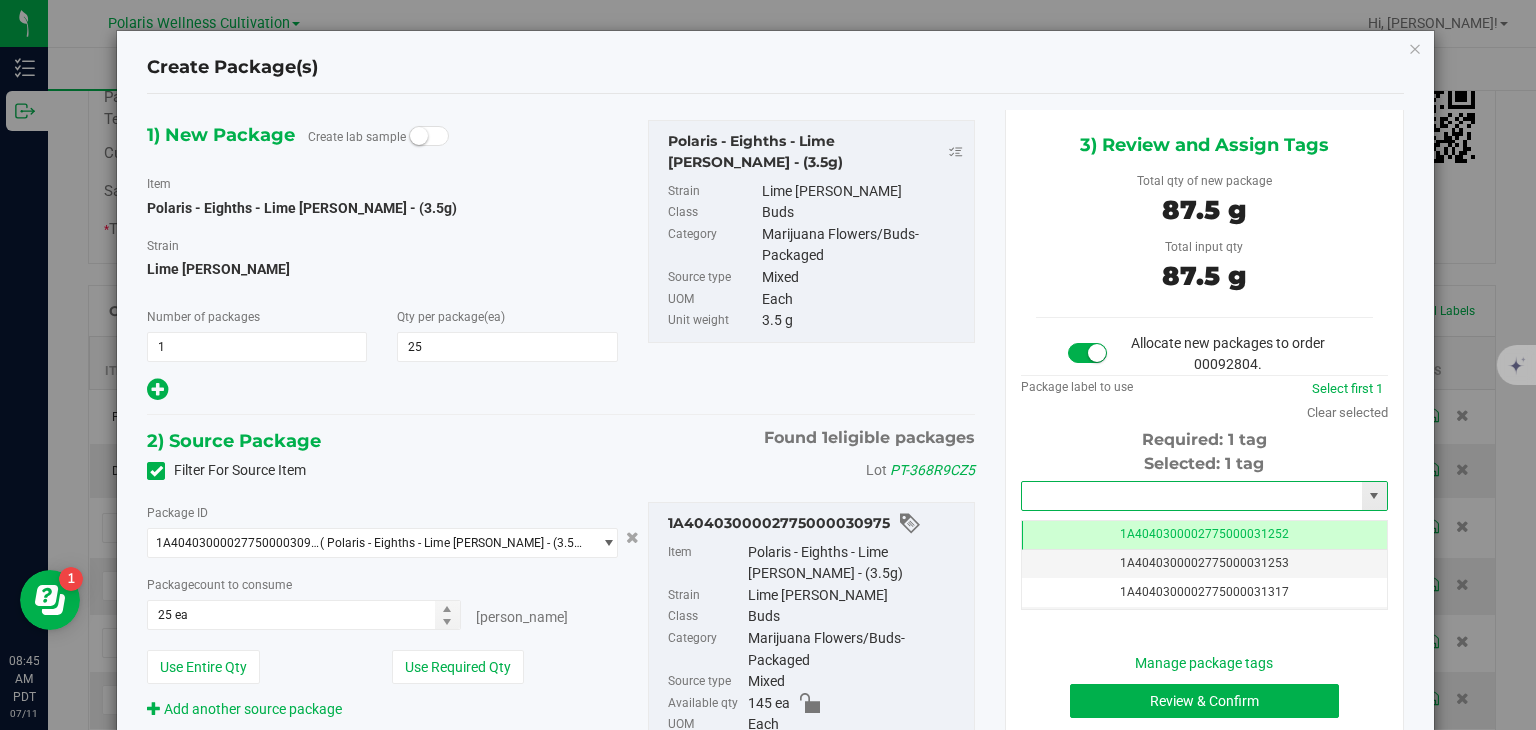click at bounding box center (1192, 496) 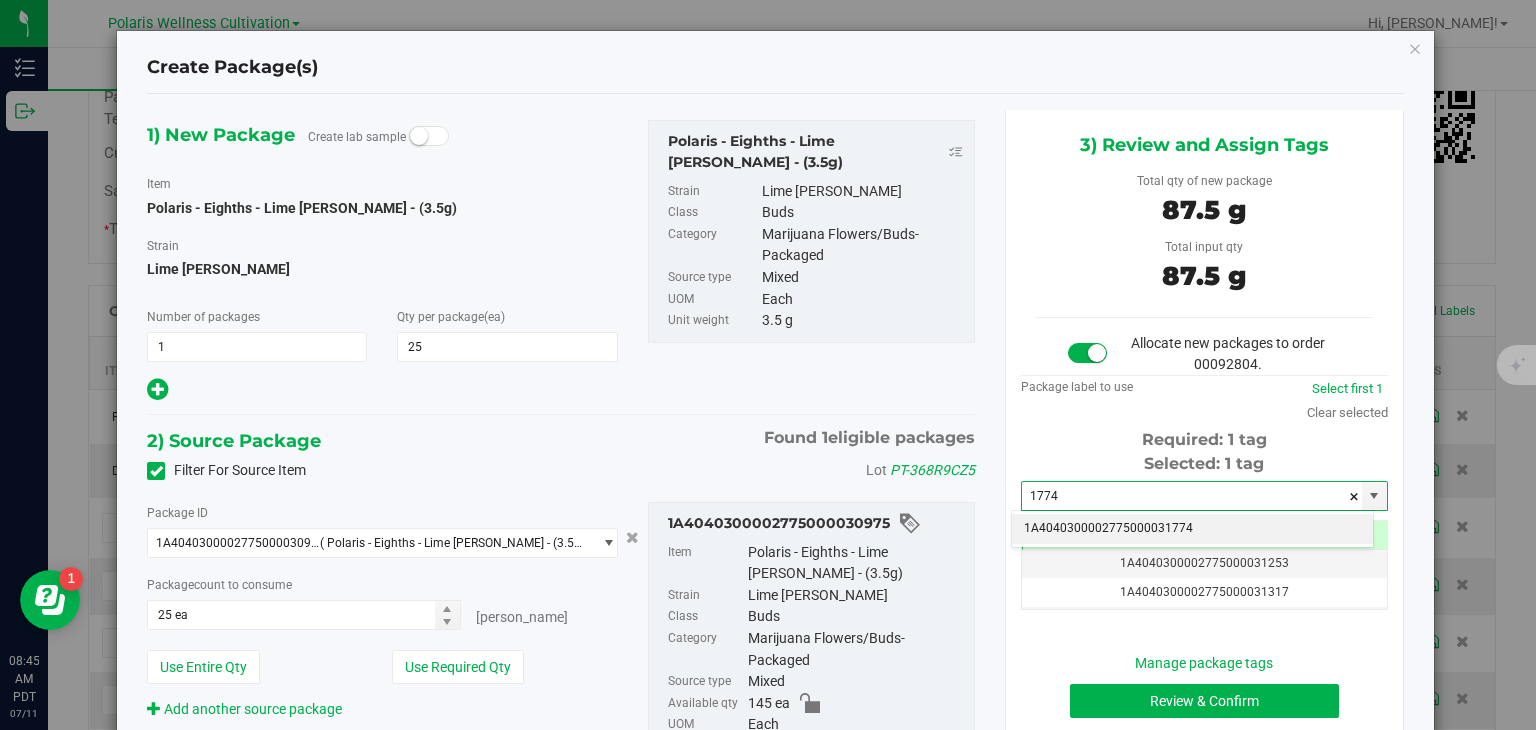 click on "1A4040300002775000031774" at bounding box center (1192, 529) 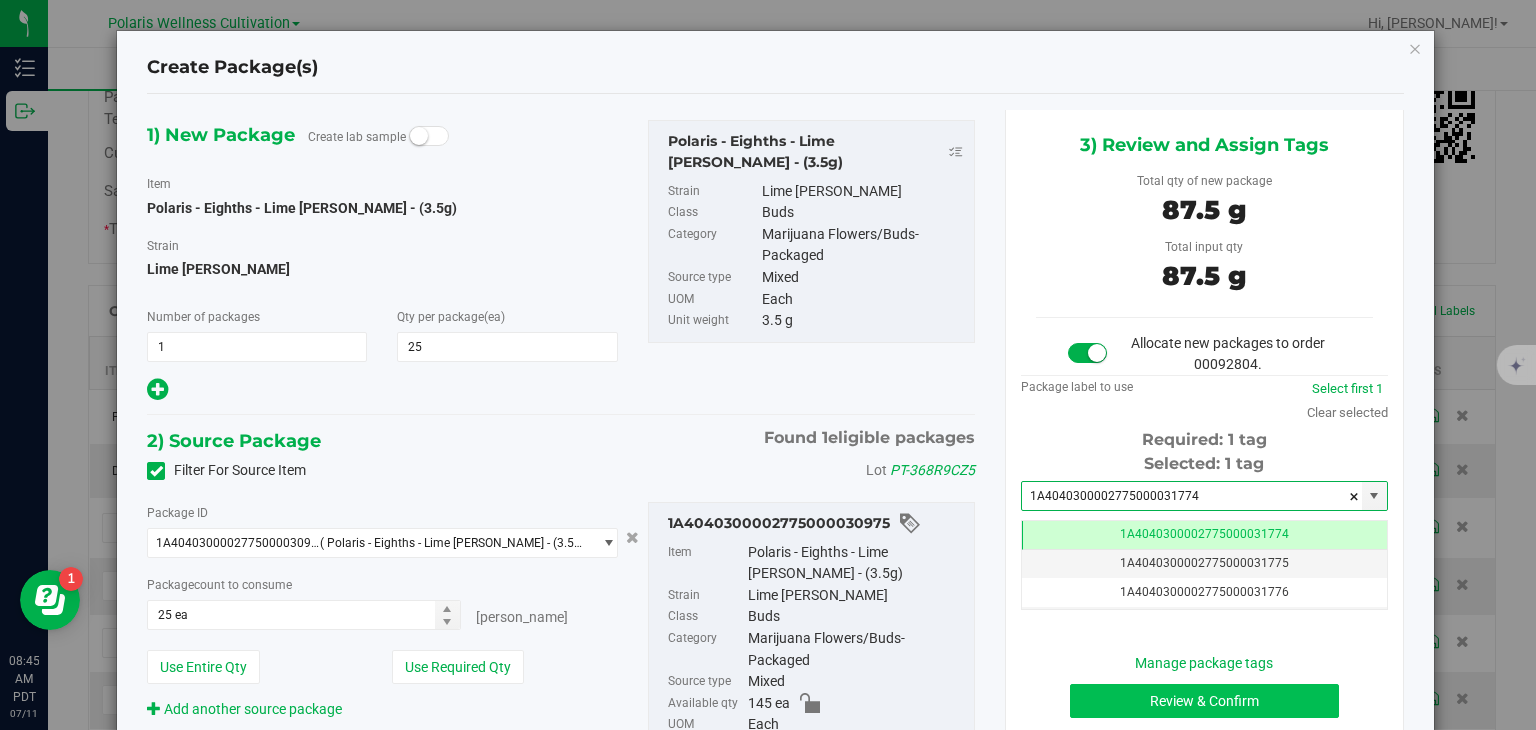 type on "1A4040300002775000031774" 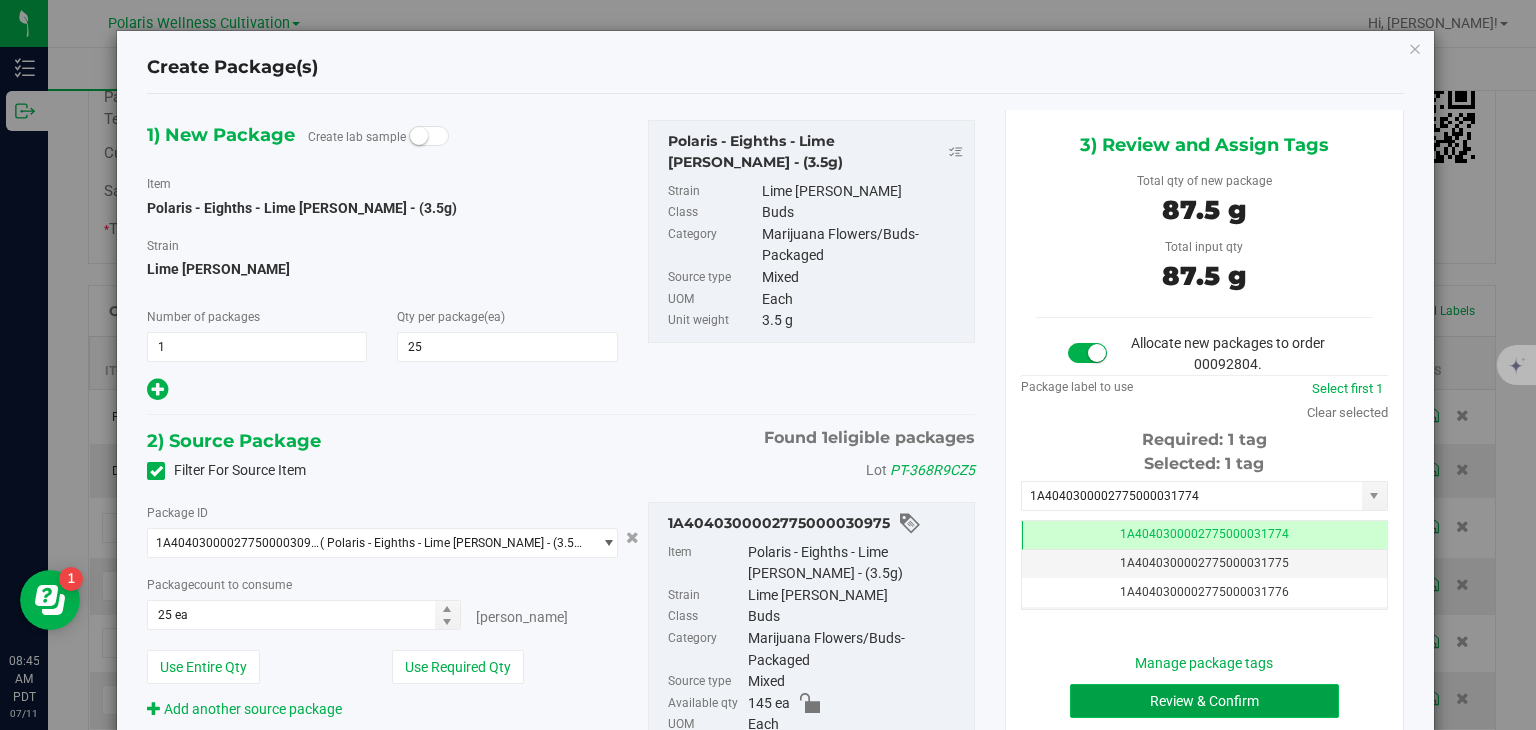 click on "Review & Confirm" at bounding box center [1204, 701] 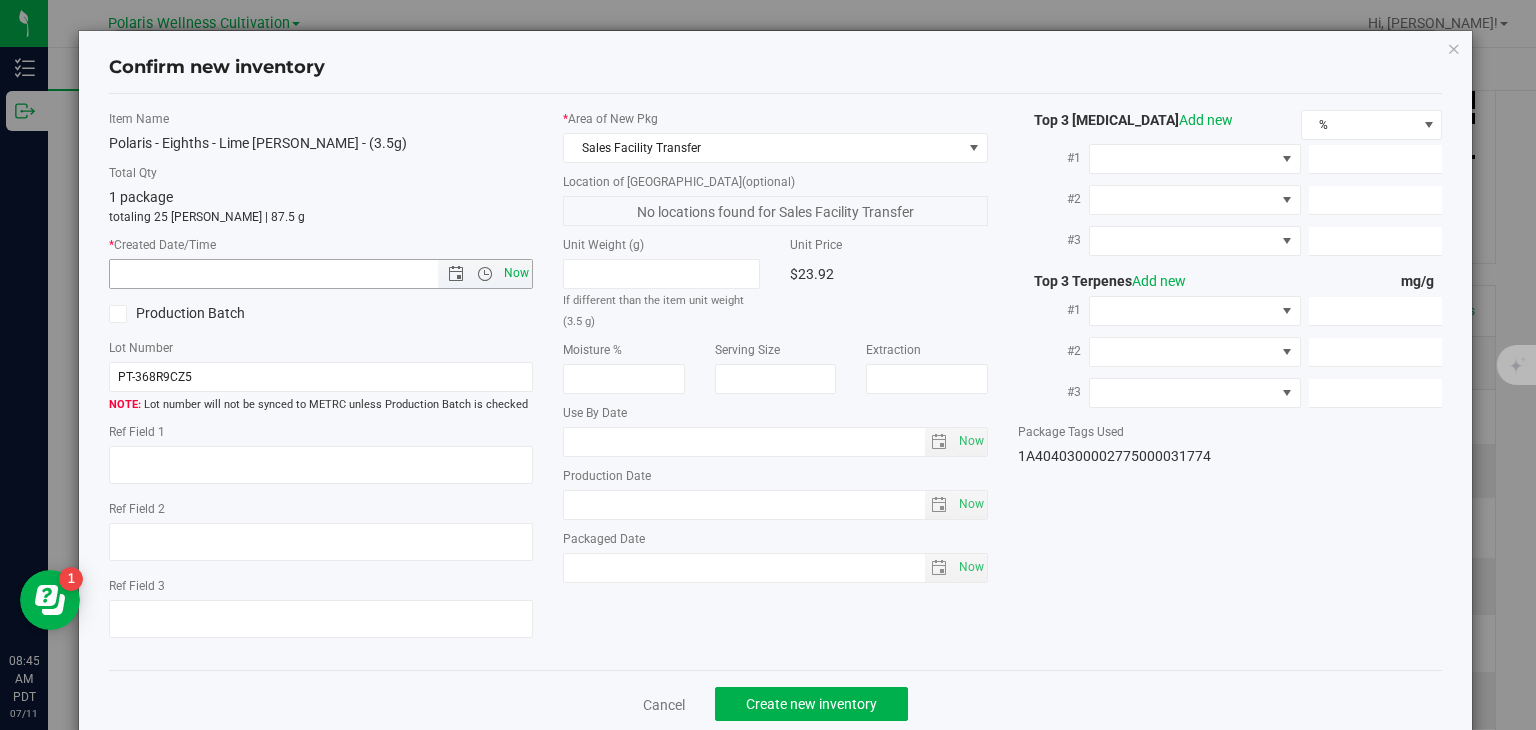 click on "Now" at bounding box center (517, 273) 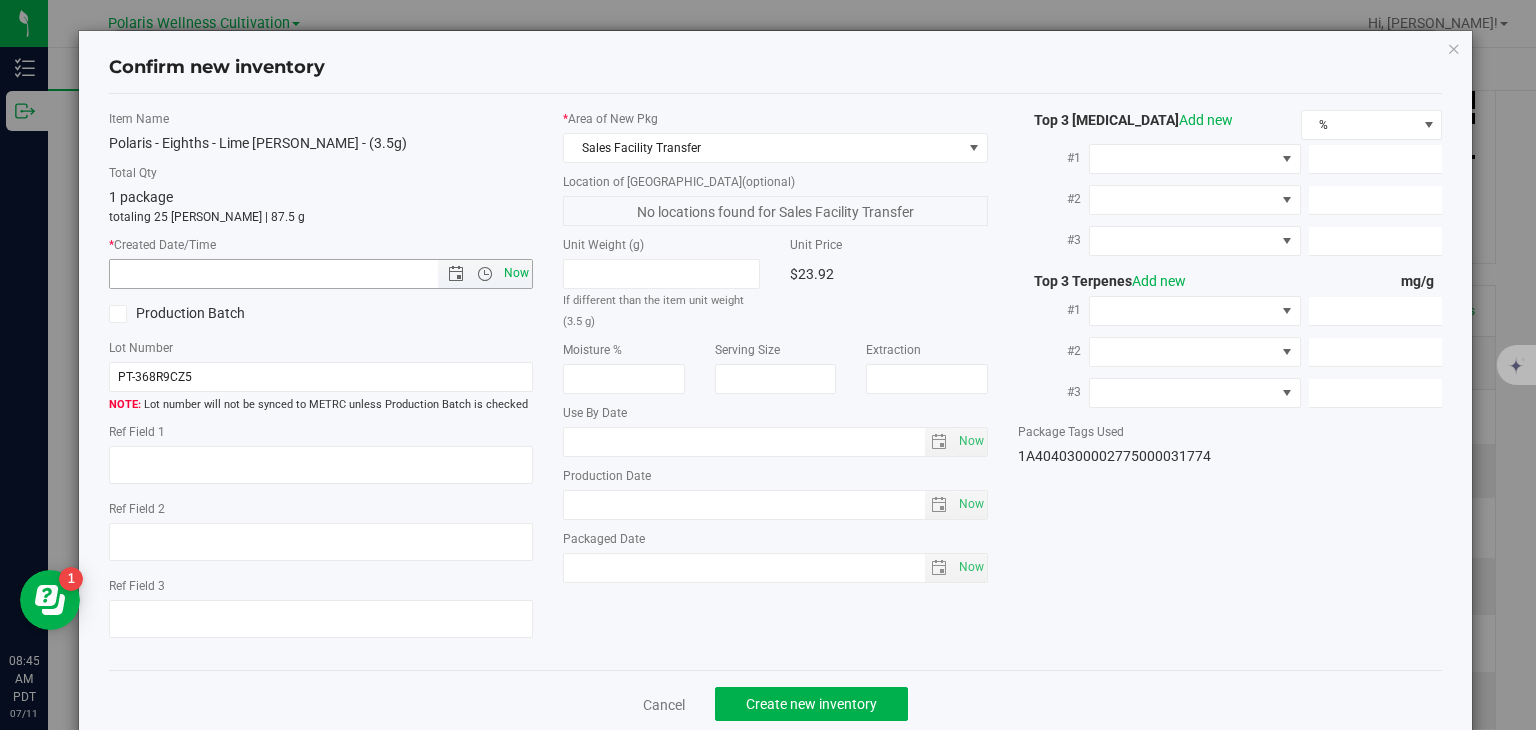type on "7/11/2025 8:45 AM" 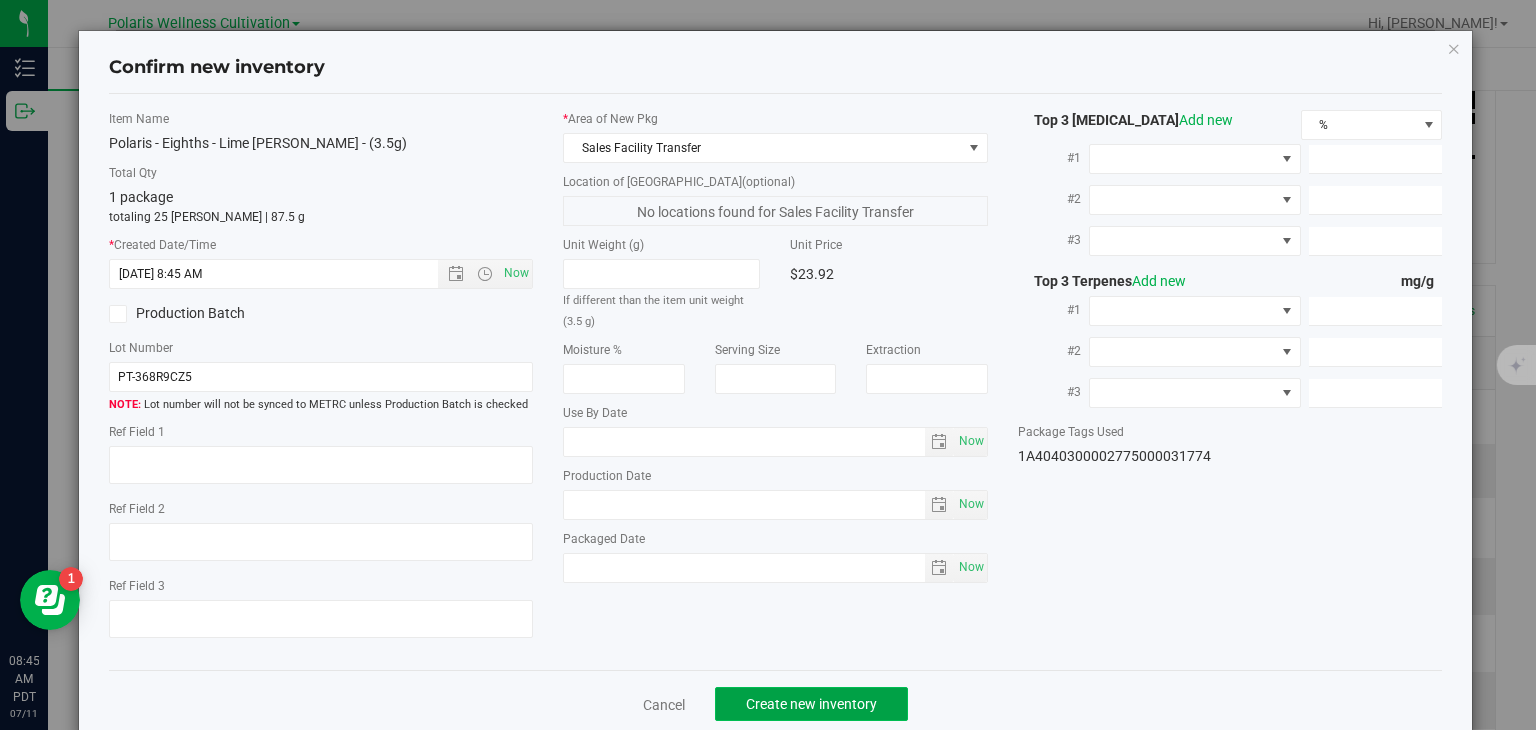 click on "Create new inventory" 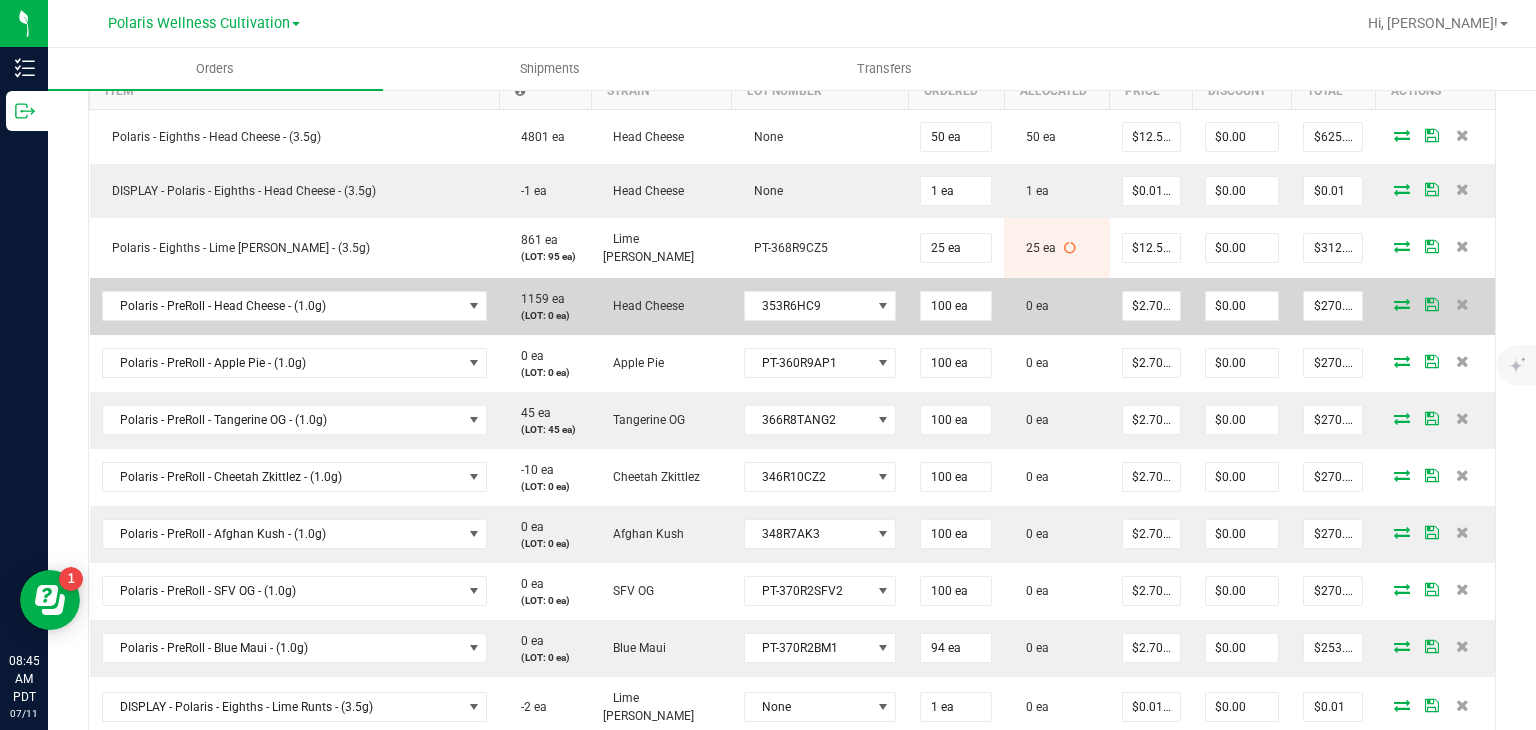 click at bounding box center [1402, 304] 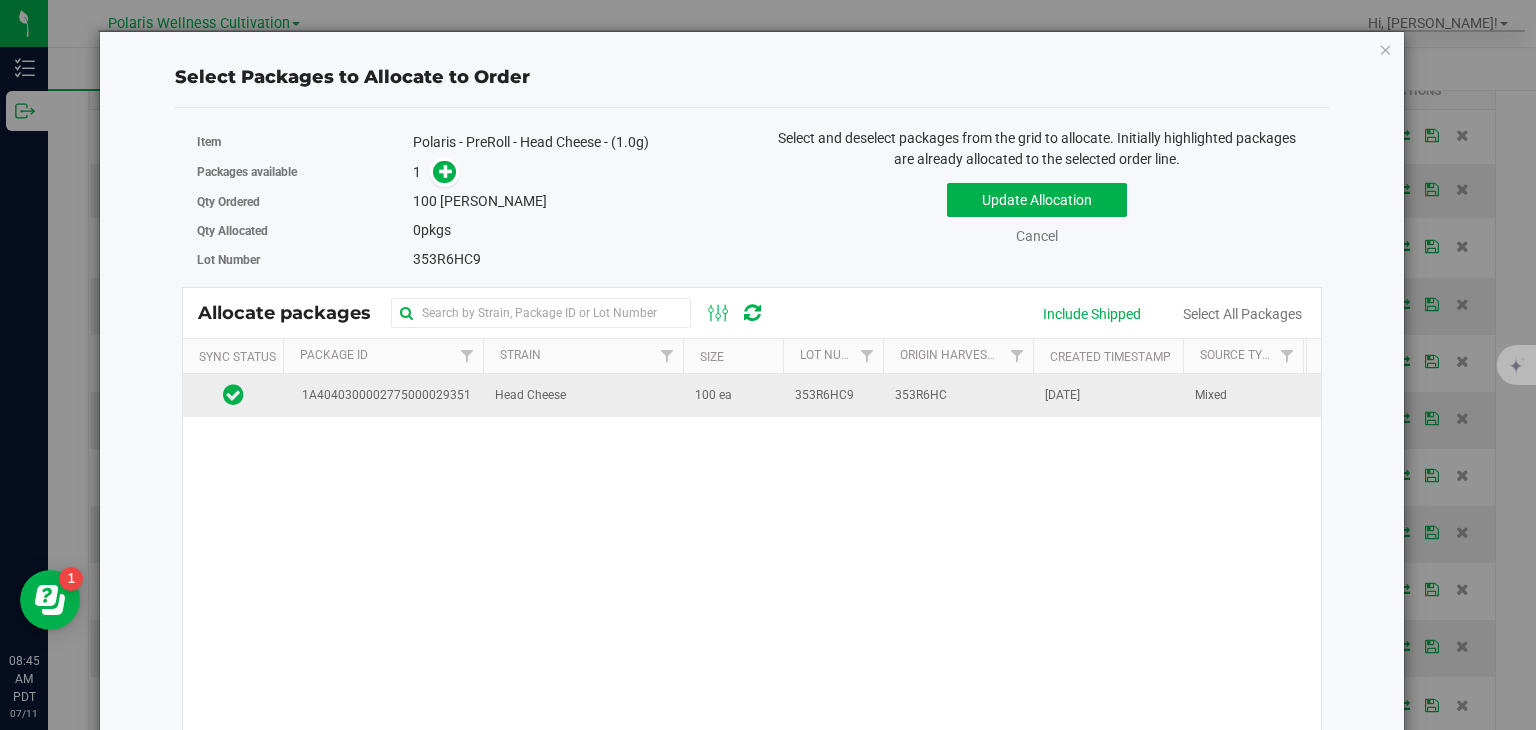 click on "100 ea" at bounding box center (733, 395) 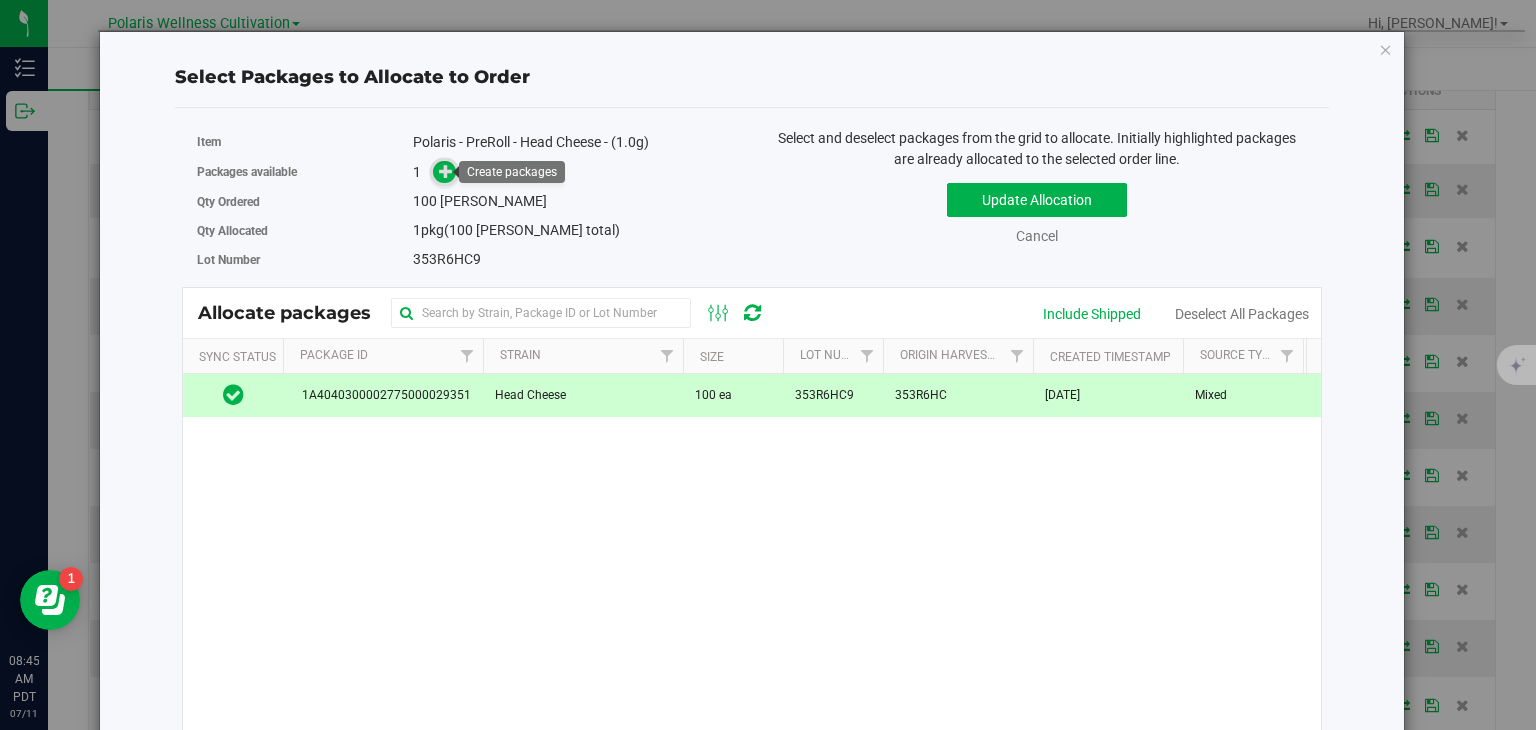 click at bounding box center (446, 171) 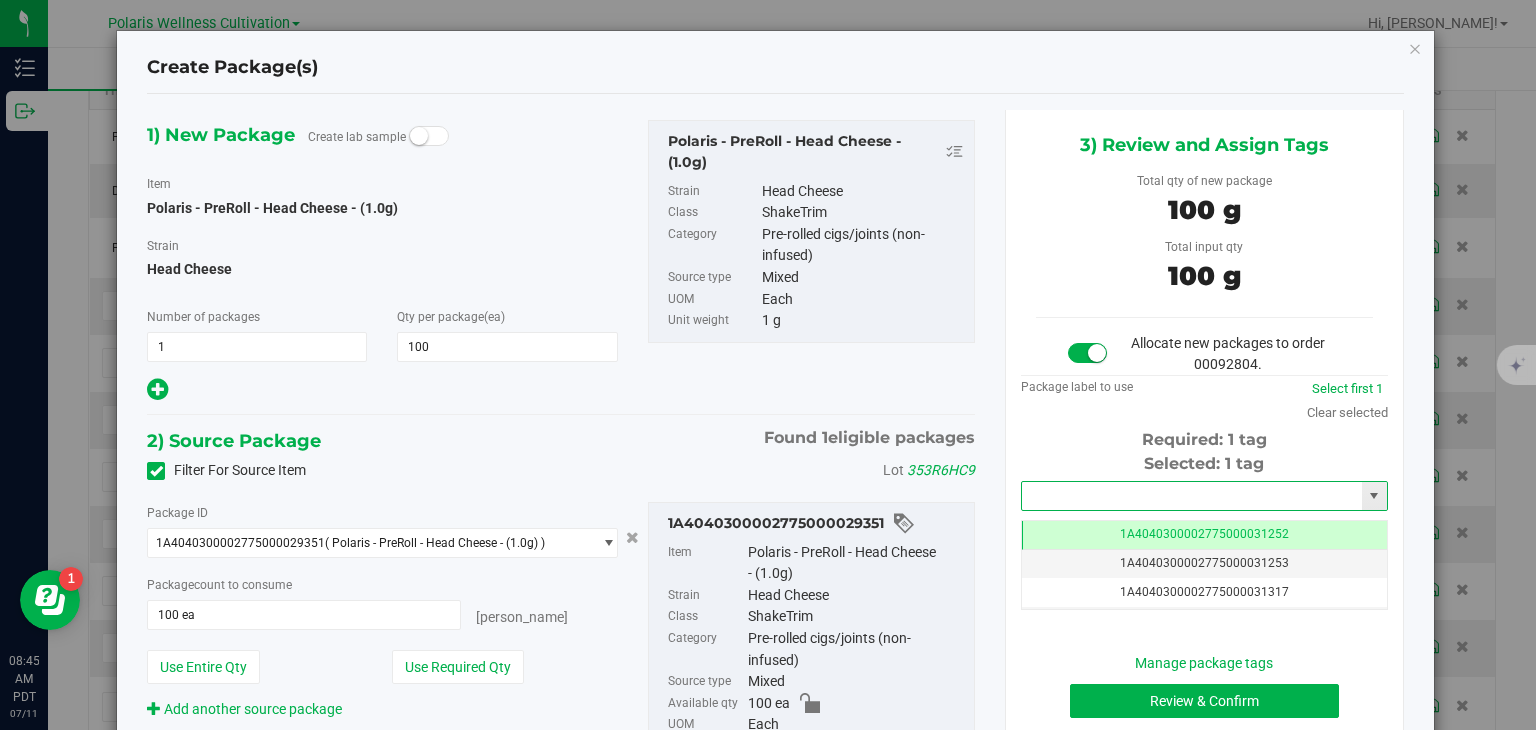 click at bounding box center (1192, 496) 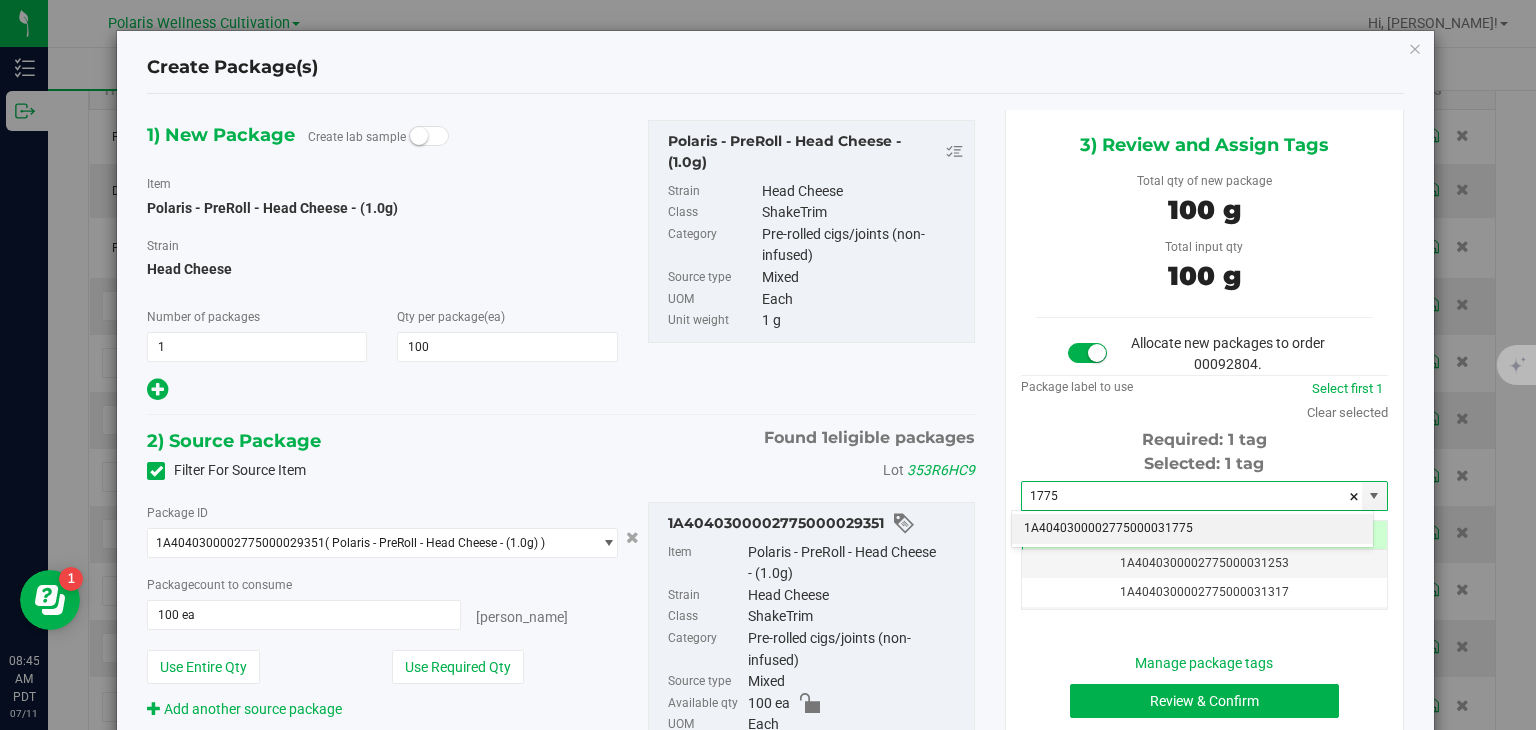 click on "1A4040300002775000031775 No matching tags" at bounding box center [1192, 529] 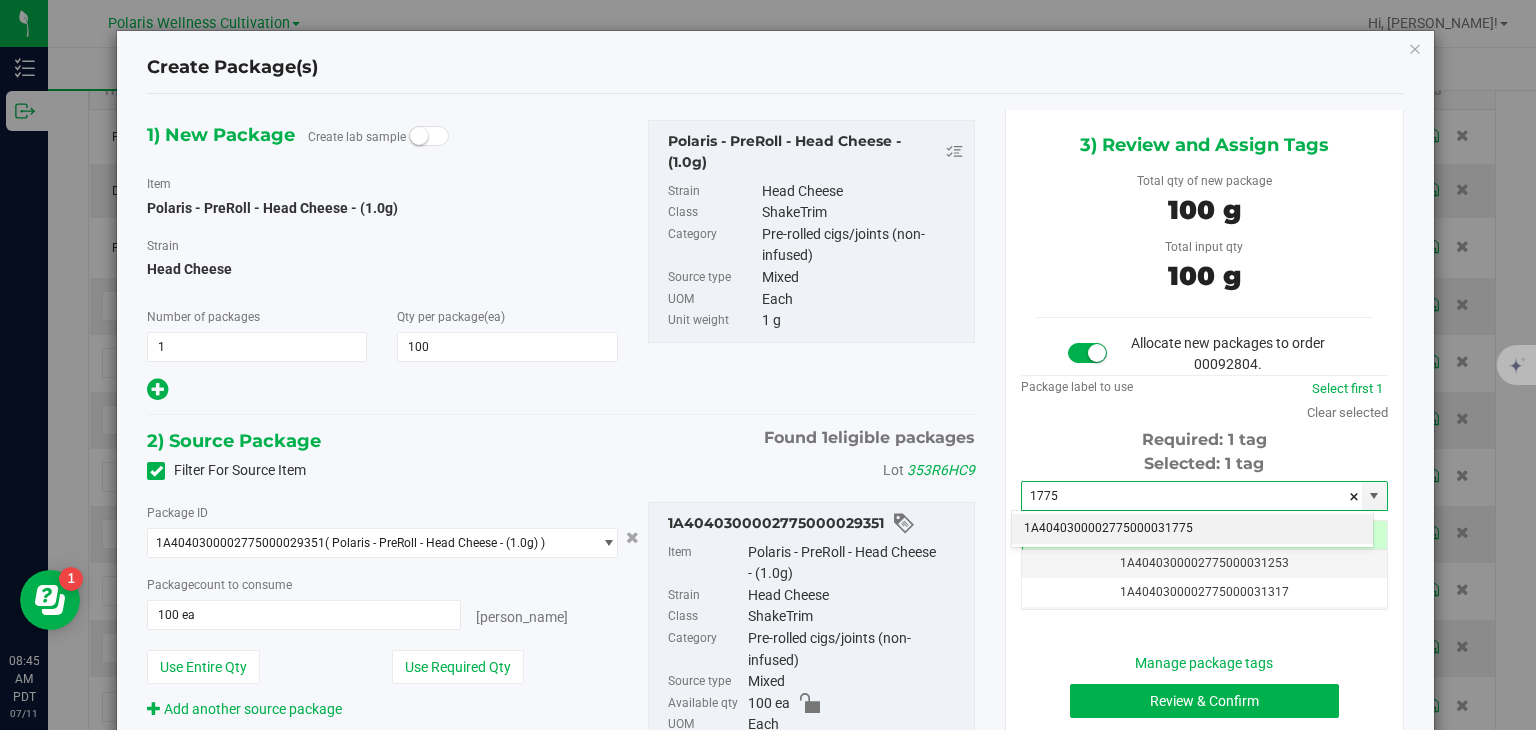 click on "1A4040300002775000031775" at bounding box center [1192, 529] 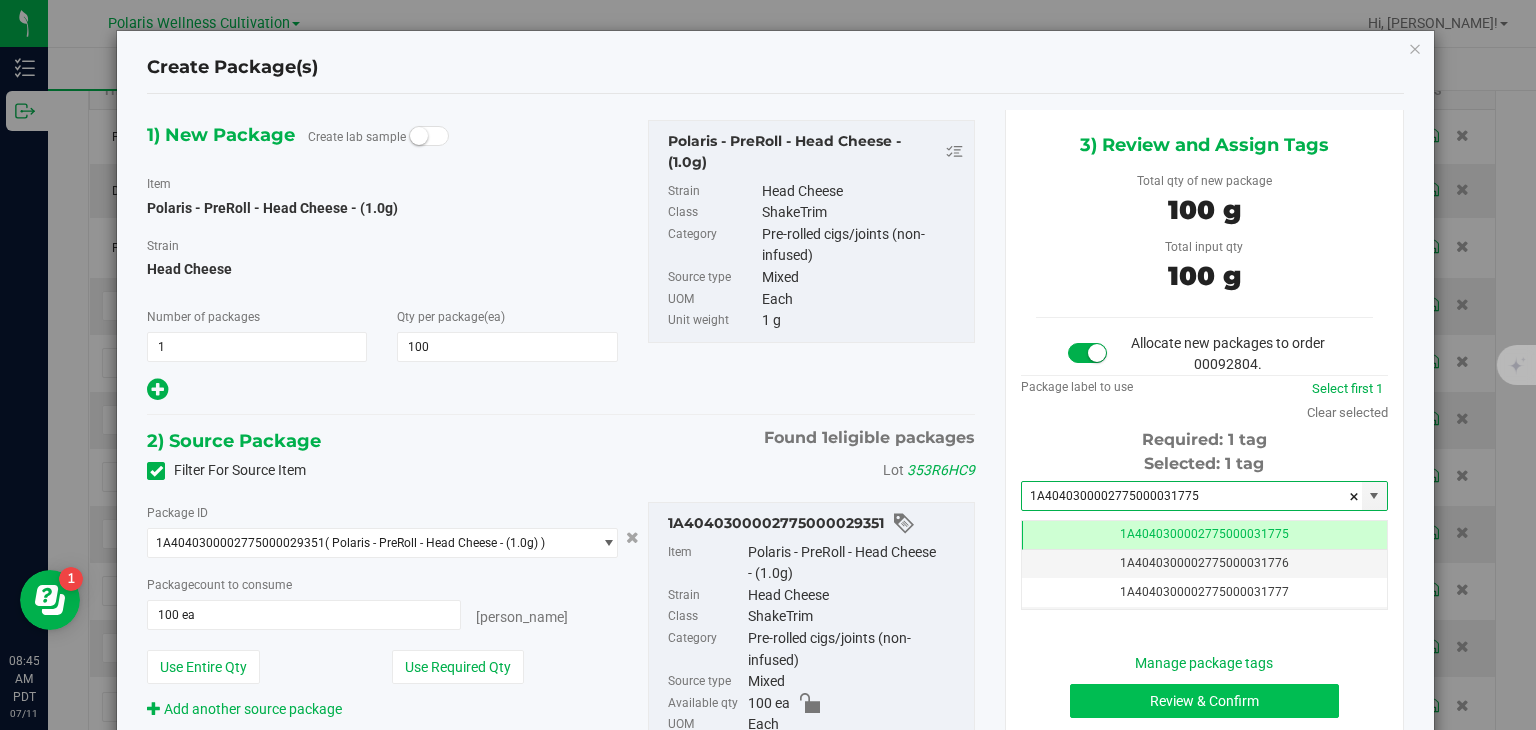 type on "1A4040300002775000031775" 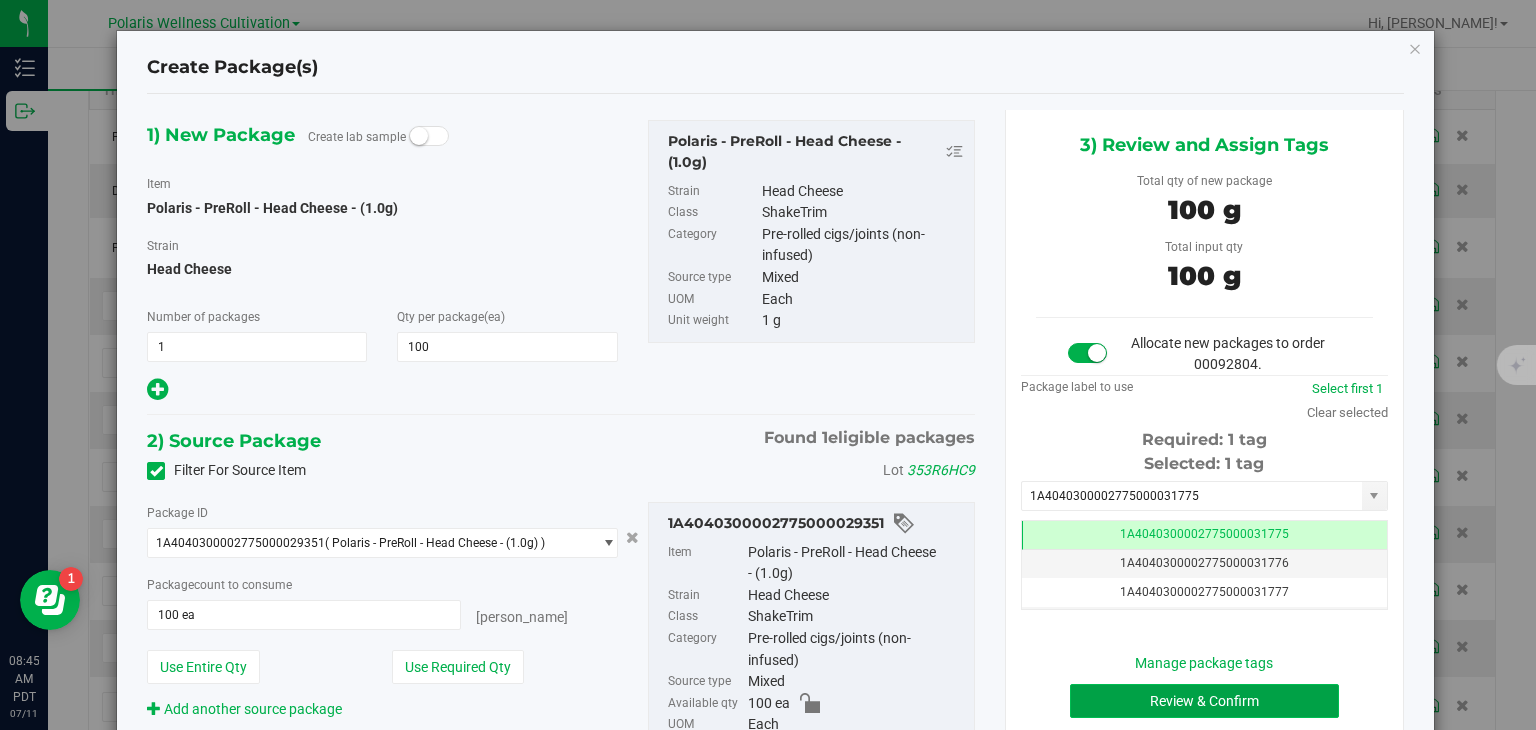 click on "Review & Confirm" at bounding box center [1204, 701] 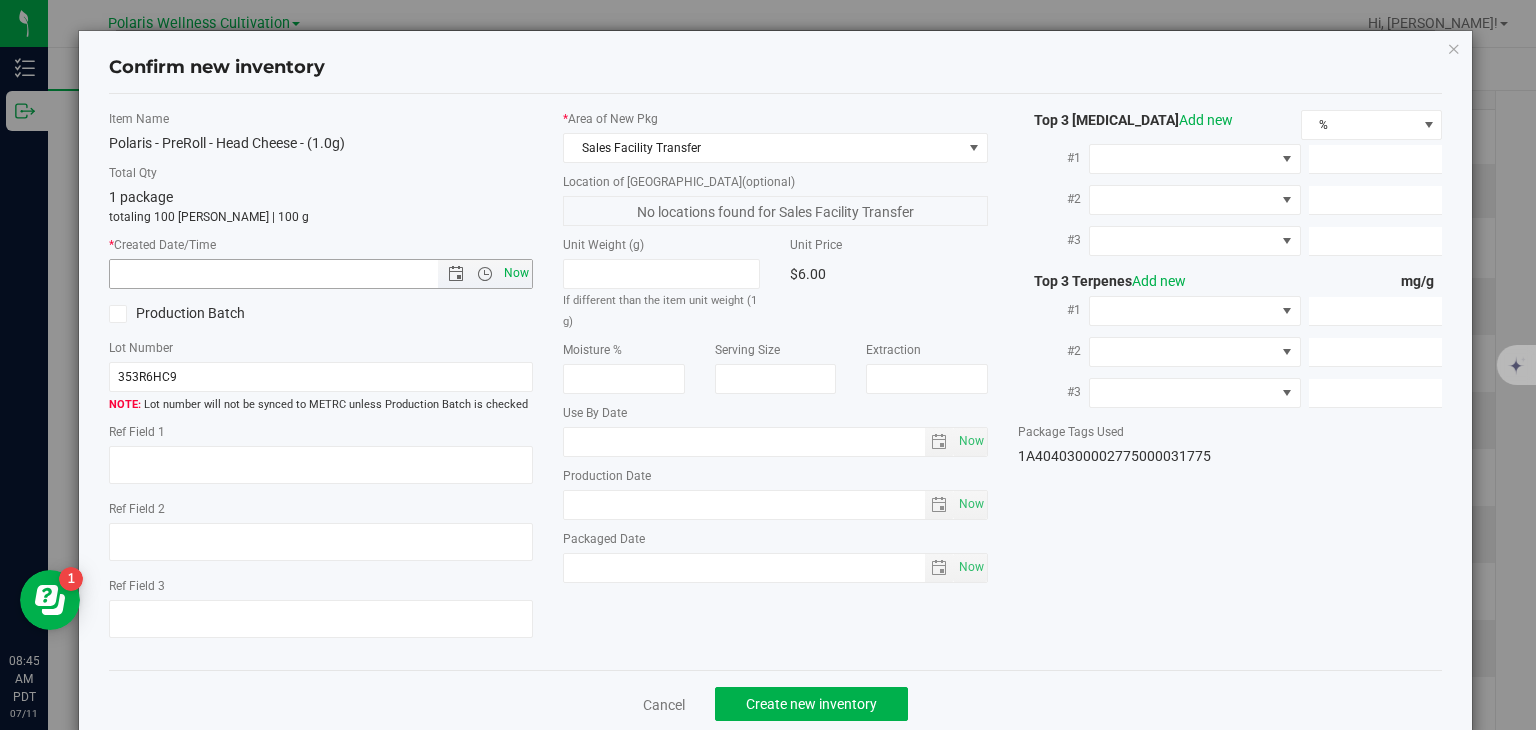 click on "Now" at bounding box center [517, 273] 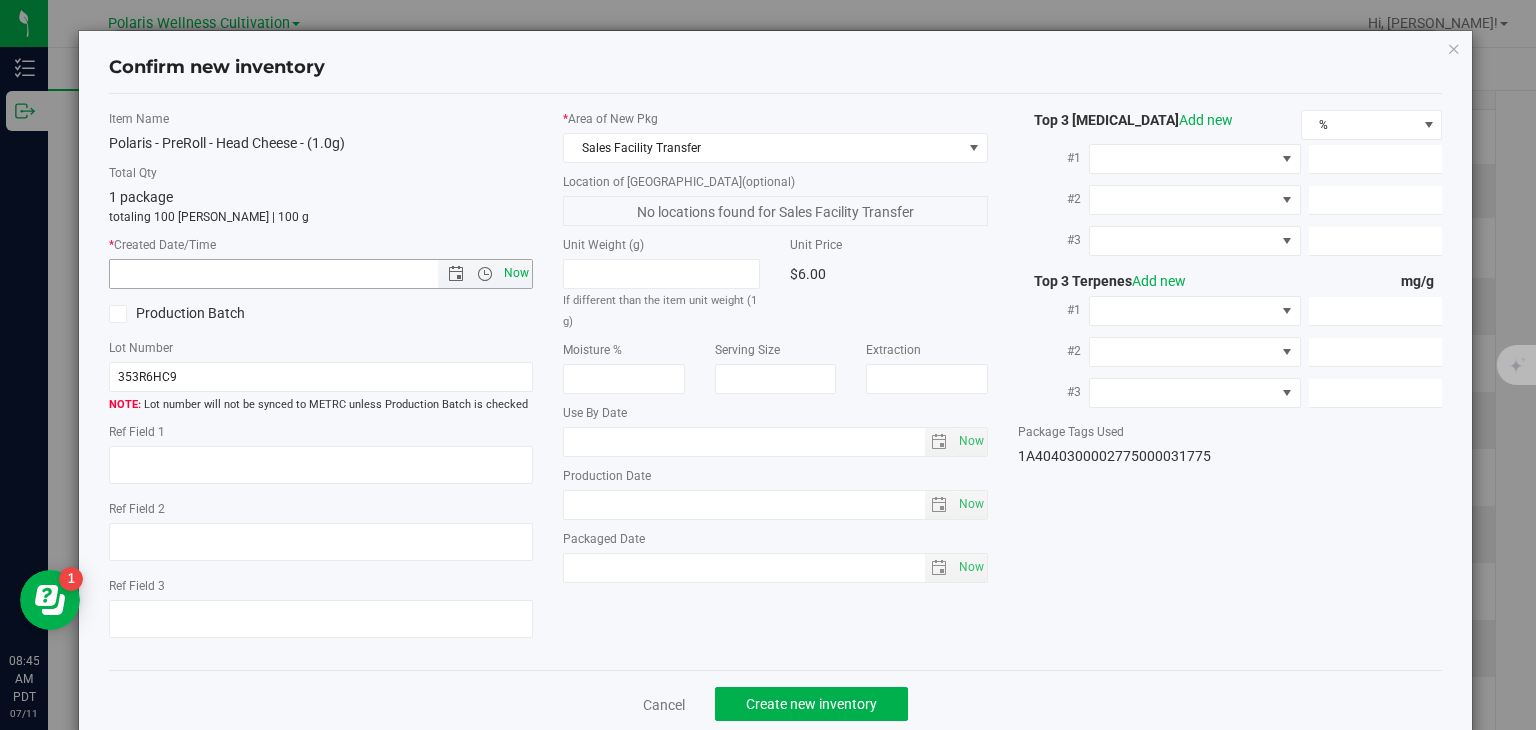 type on "7/11/2025 8:45 AM" 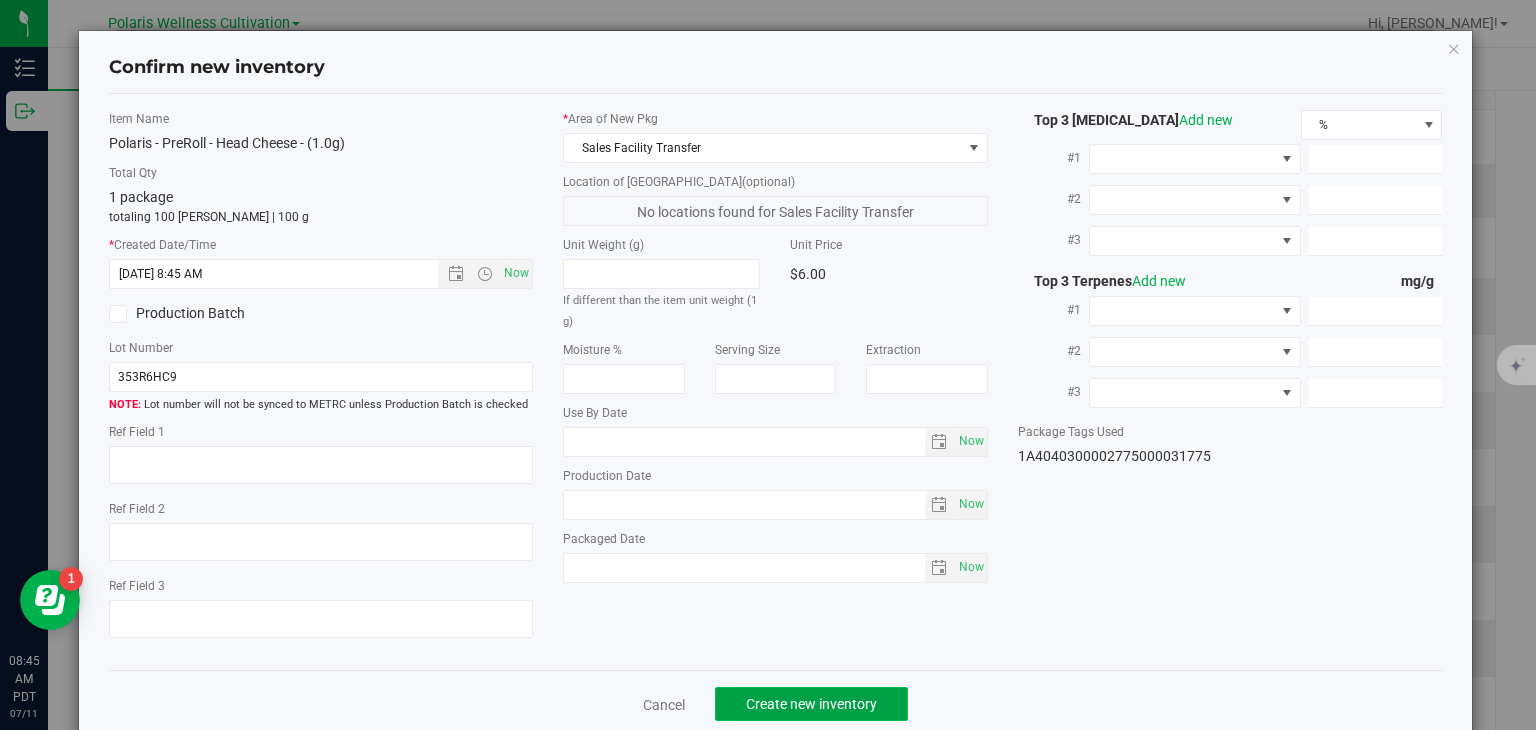 click on "Create new inventory" 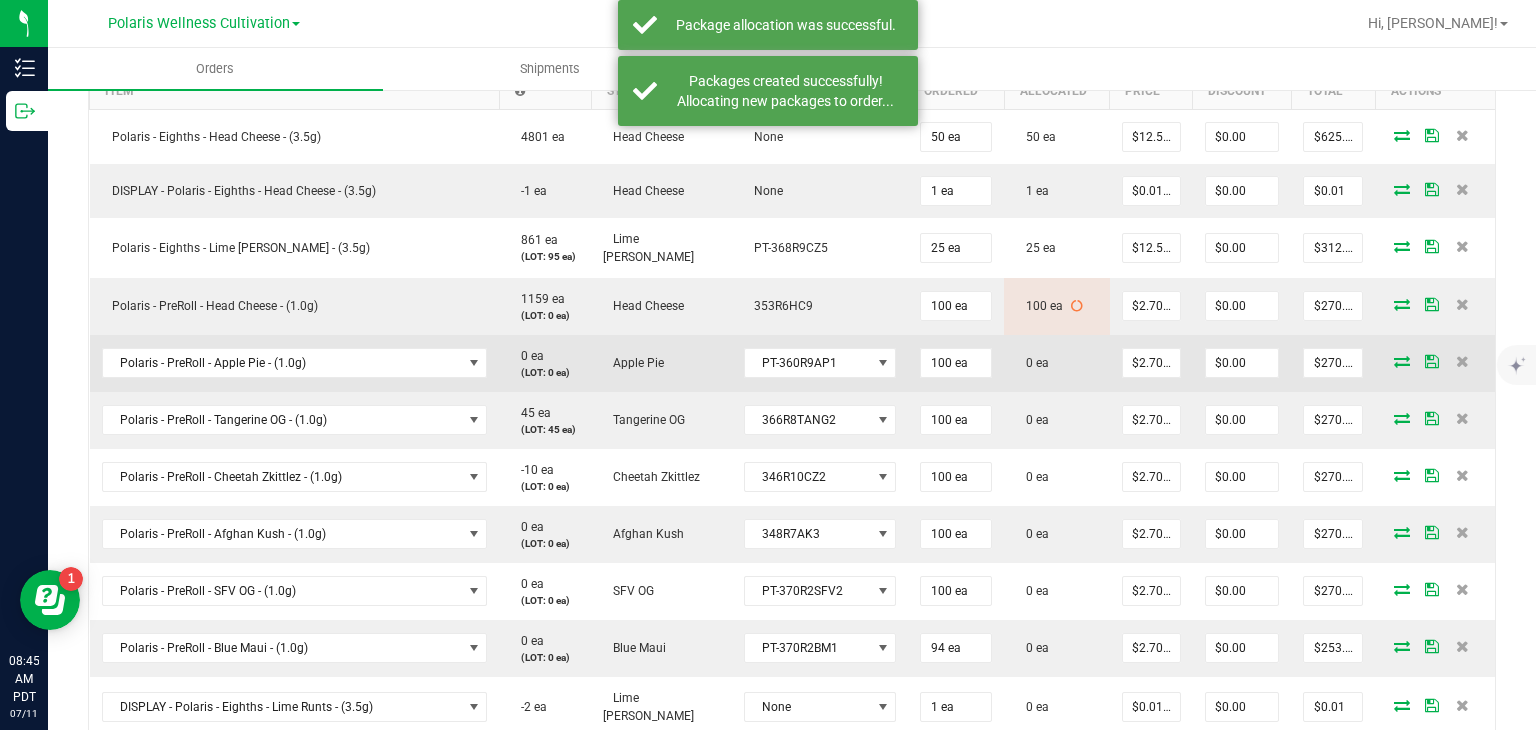 click at bounding box center [1402, 361] 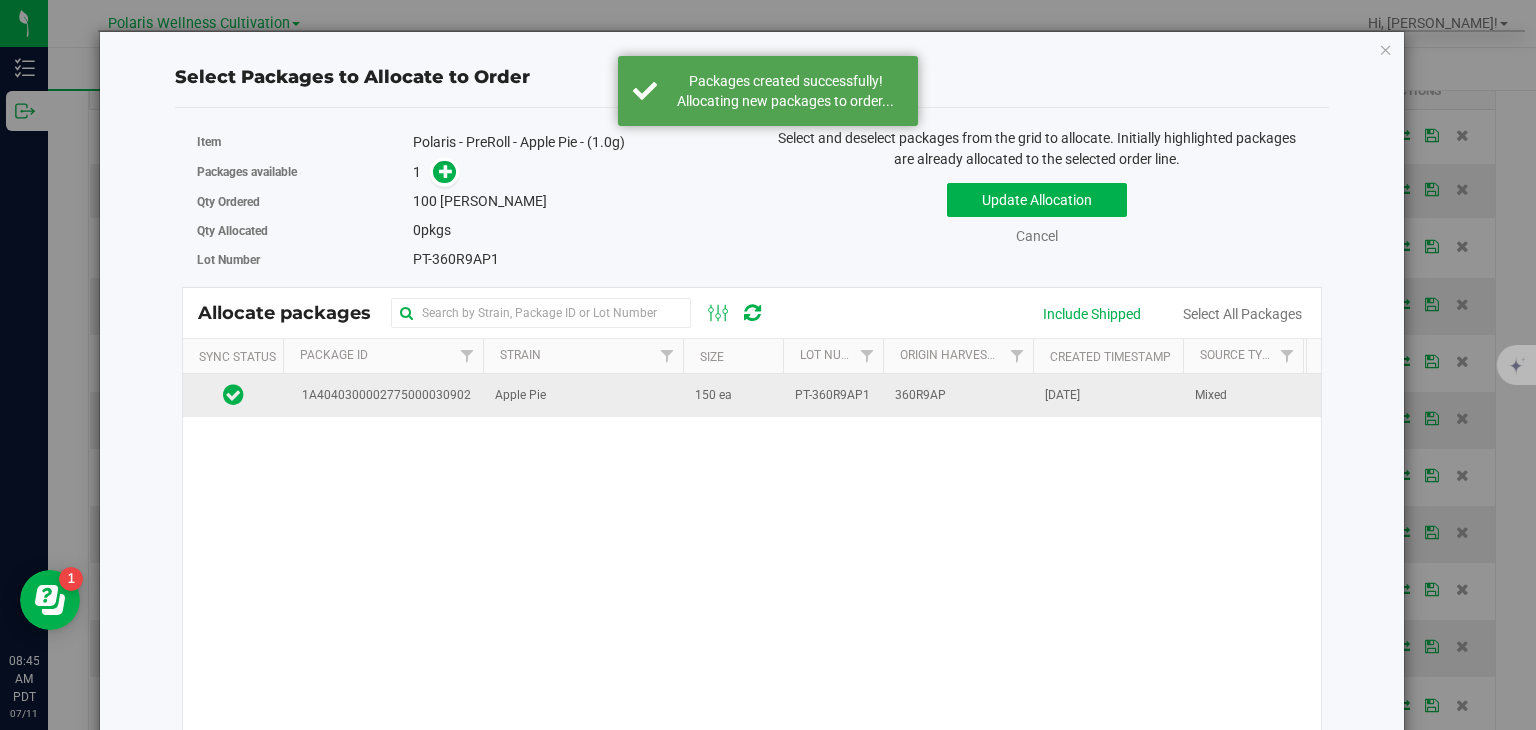 click on "360R9AP" at bounding box center (958, 395) 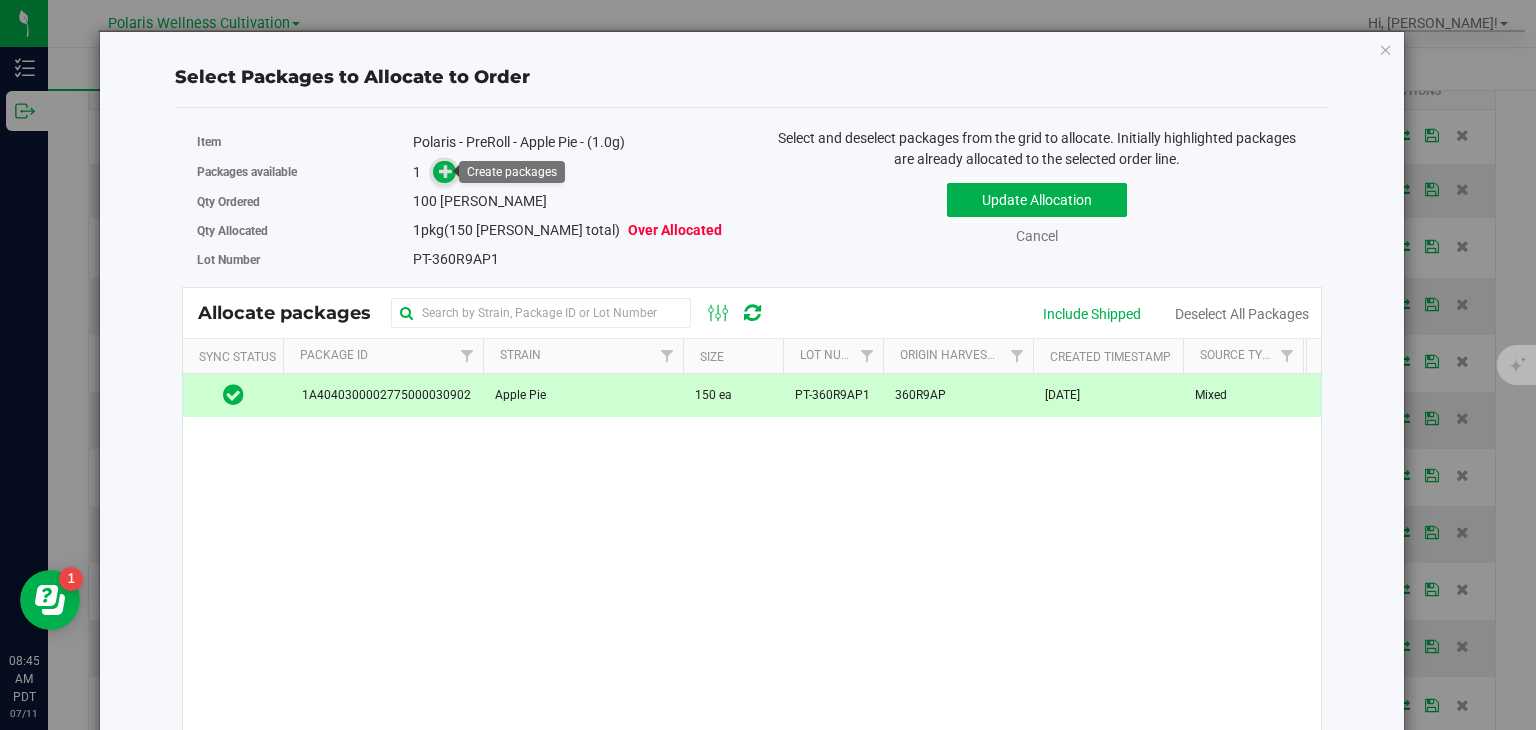 click at bounding box center (444, 172) 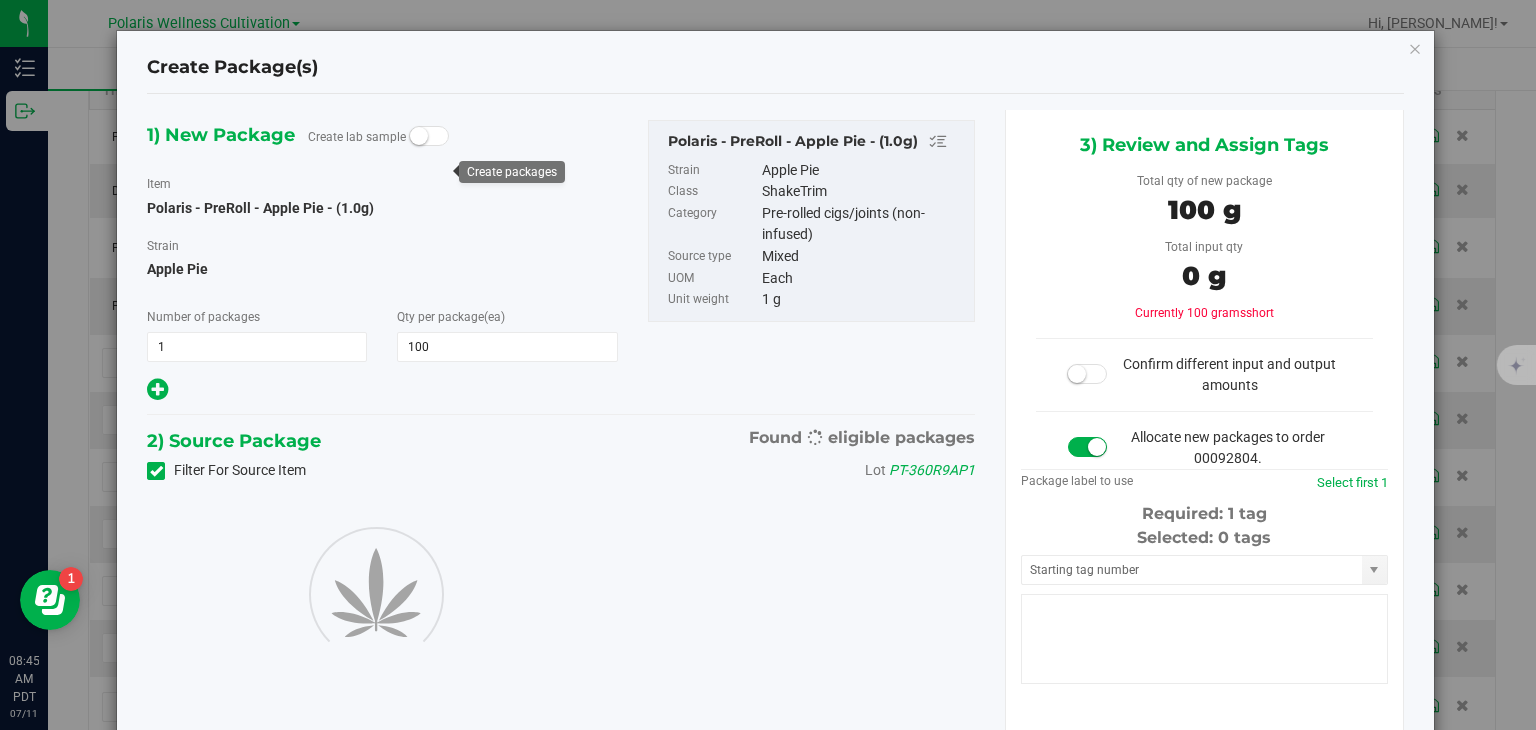 type on "100" 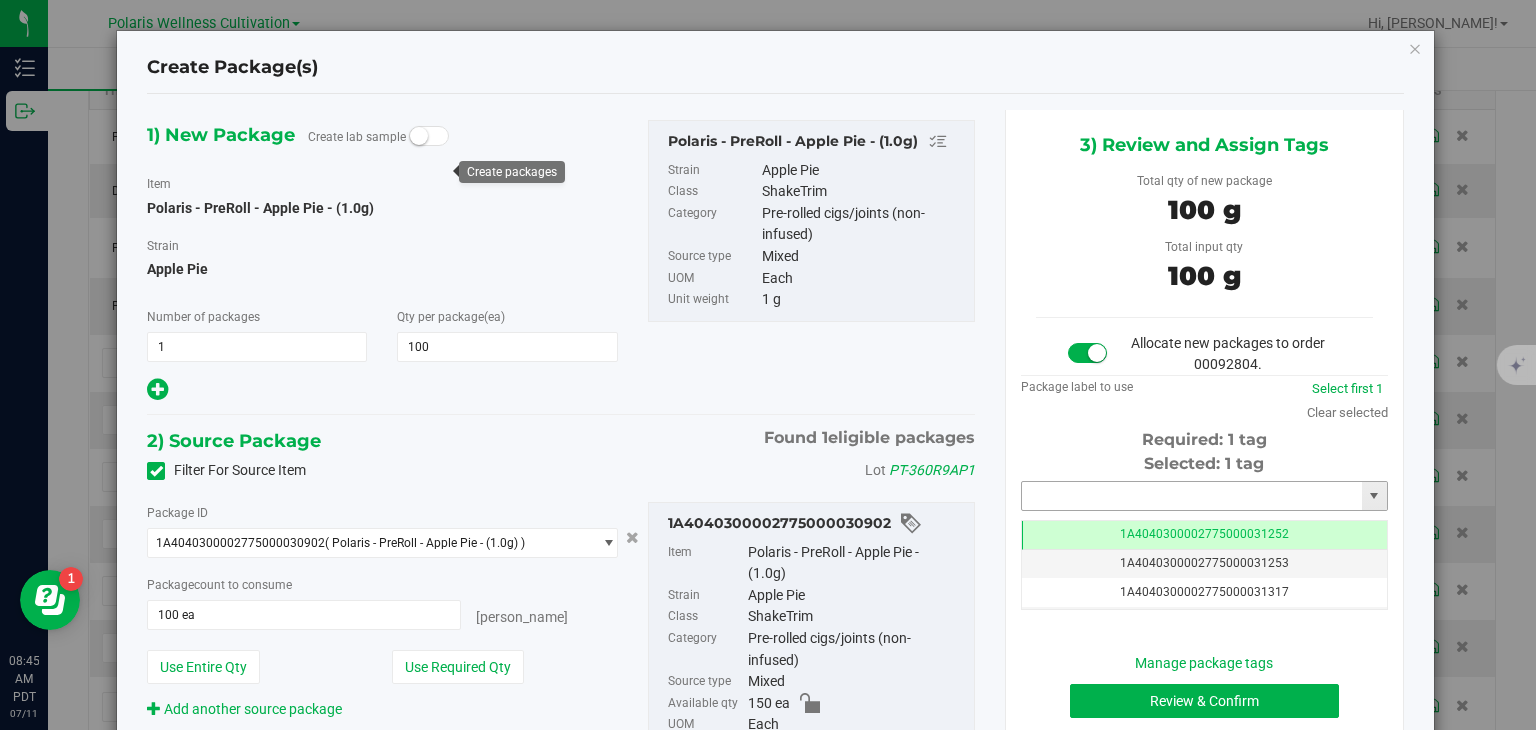 click at bounding box center [1192, 496] 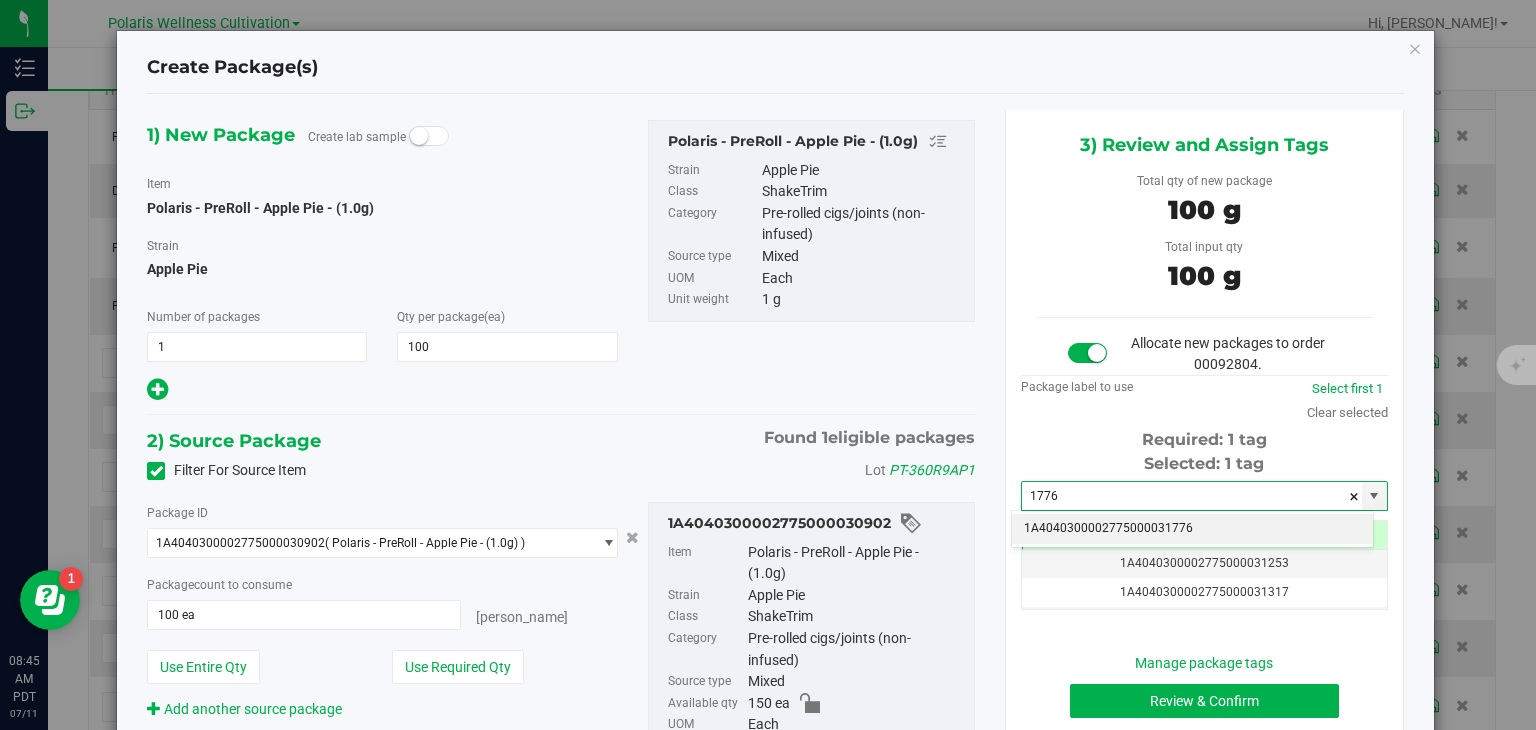 click on "1A4040300002775000031776" at bounding box center [1192, 529] 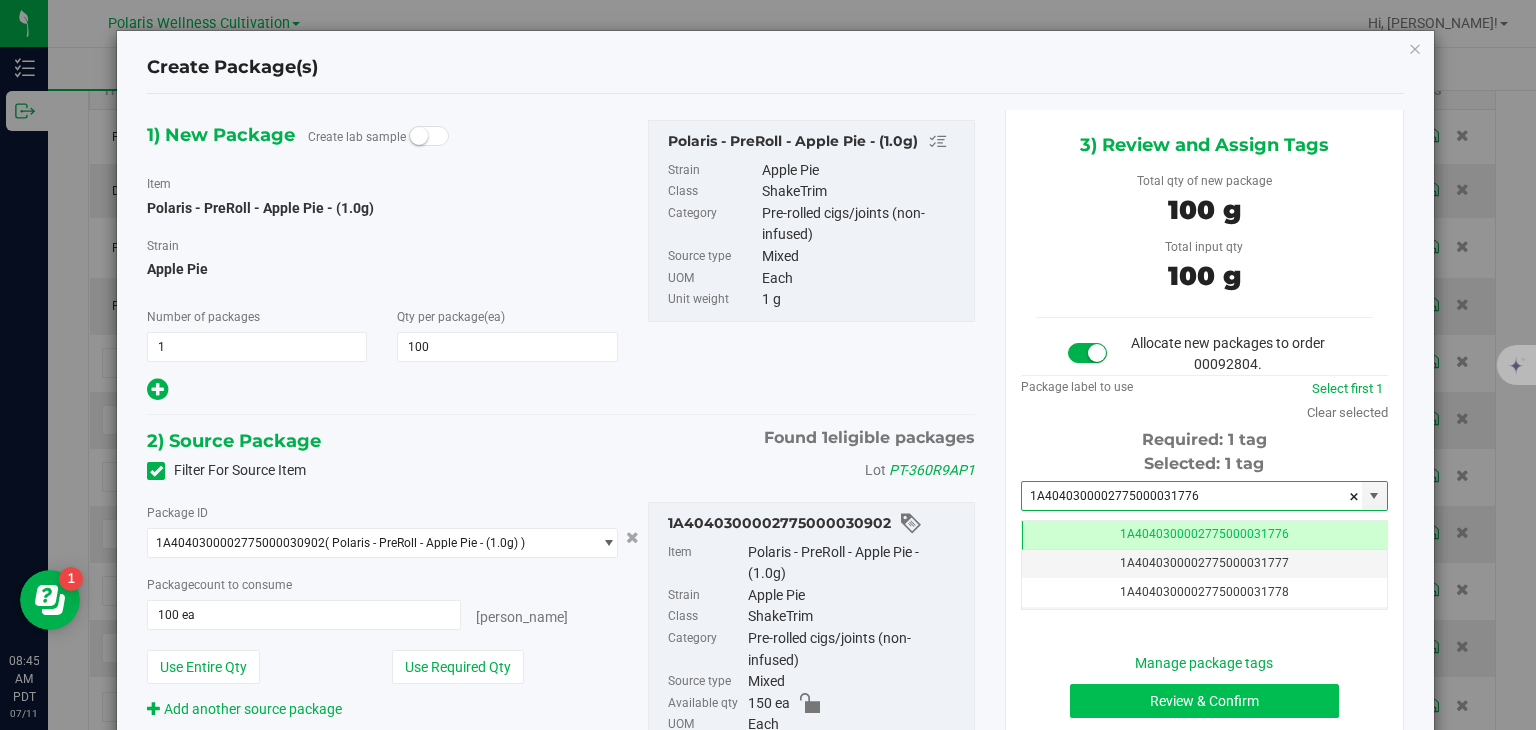 type on "1A4040300002775000031776" 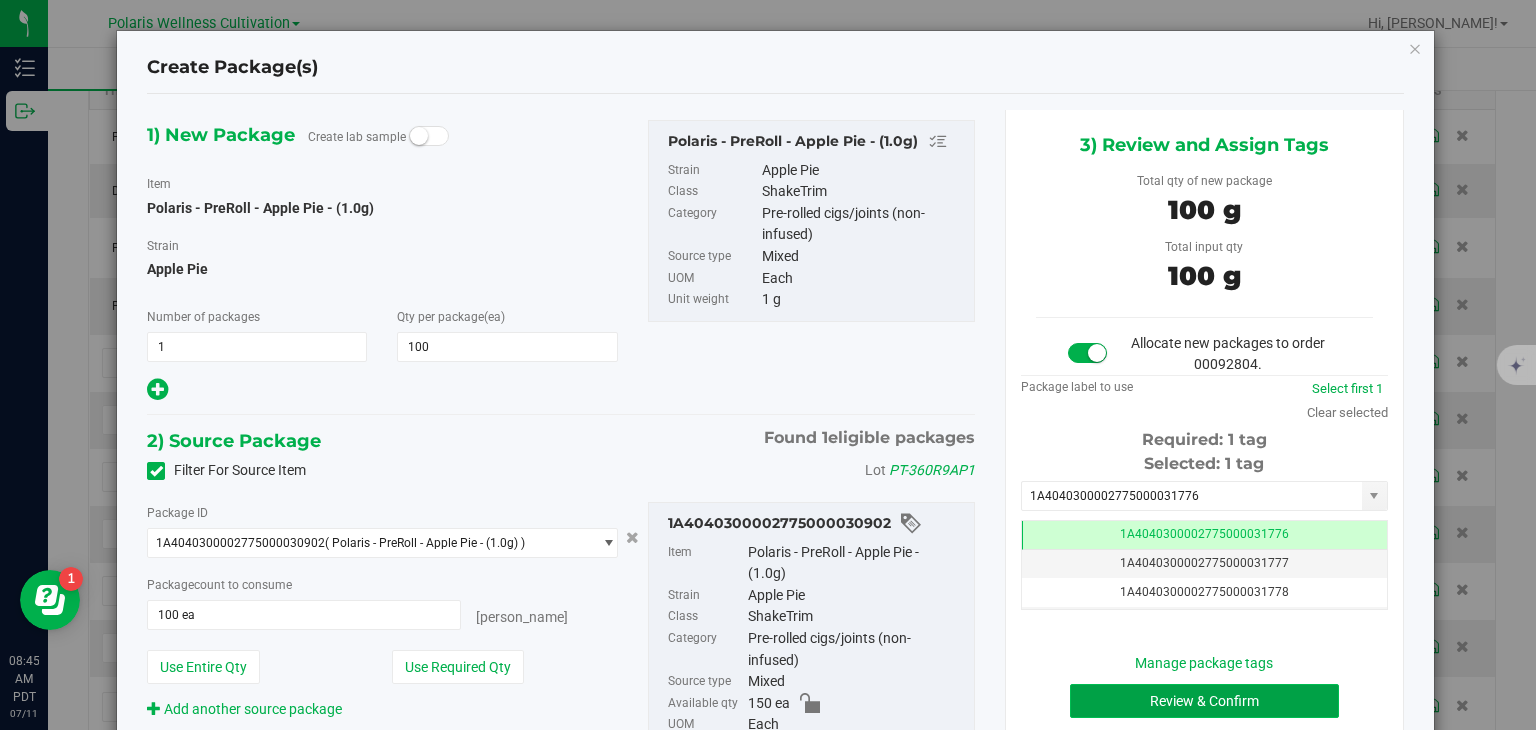 click on "Review & Confirm" at bounding box center (1204, 701) 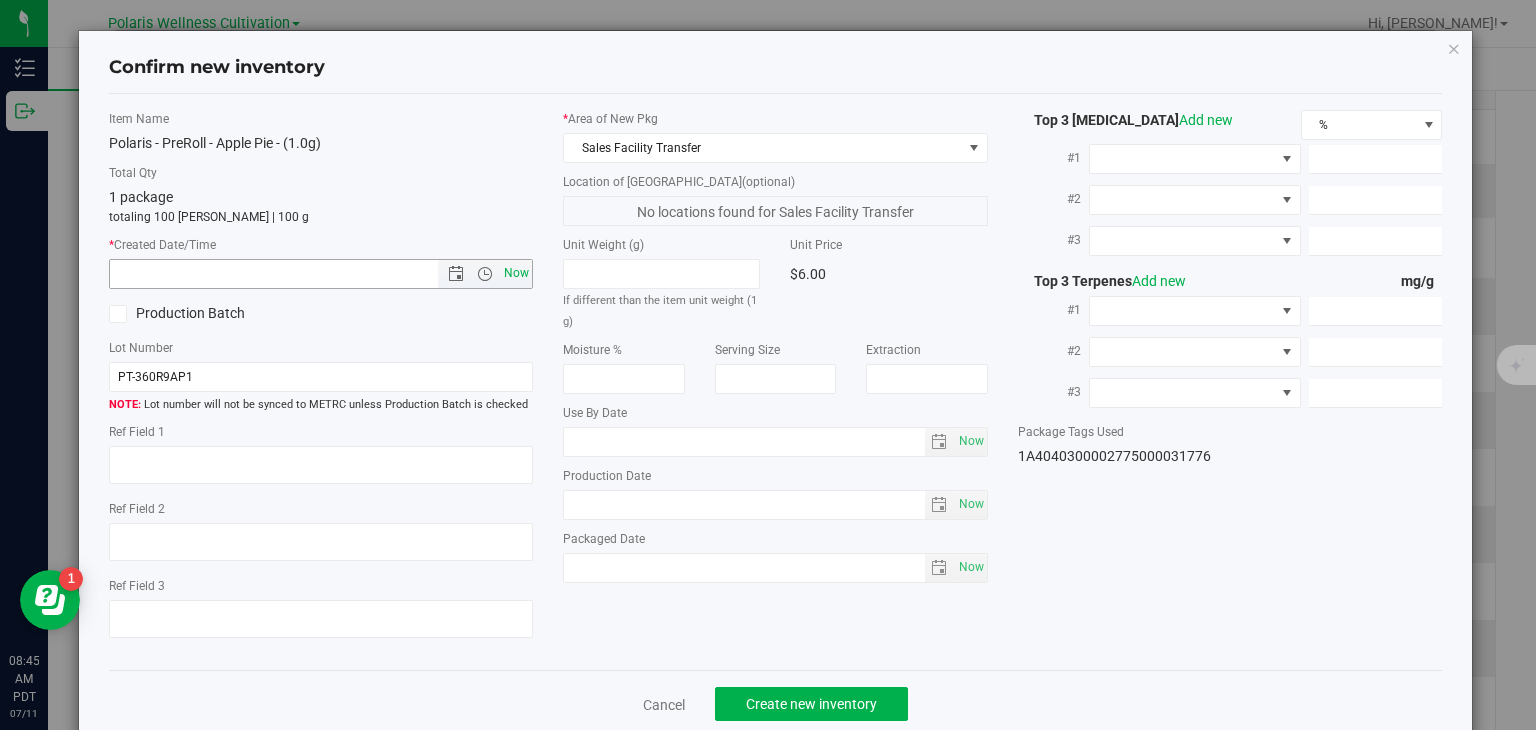 click on "Now" at bounding box center [517, 273] 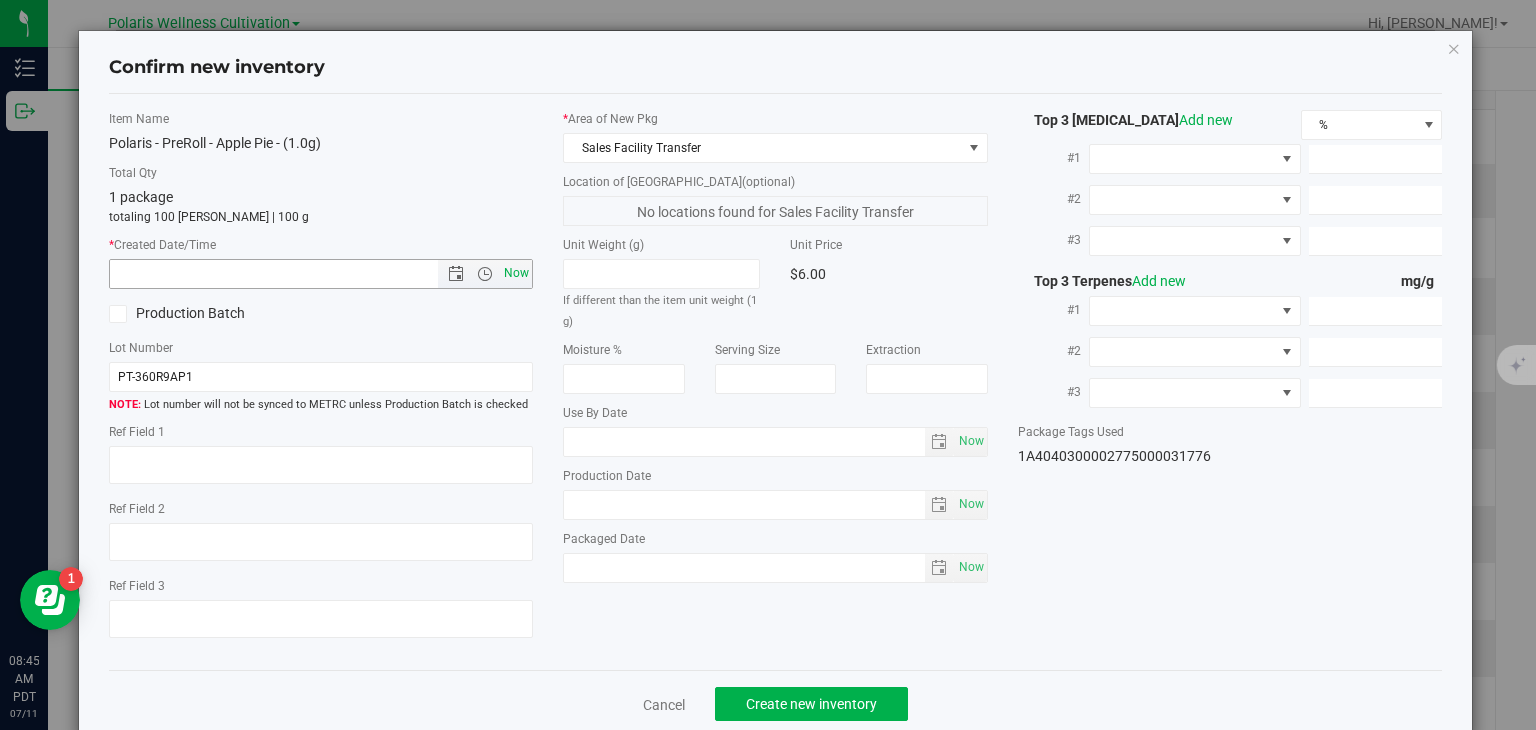 type on "7/11/2025 8:45 AM" 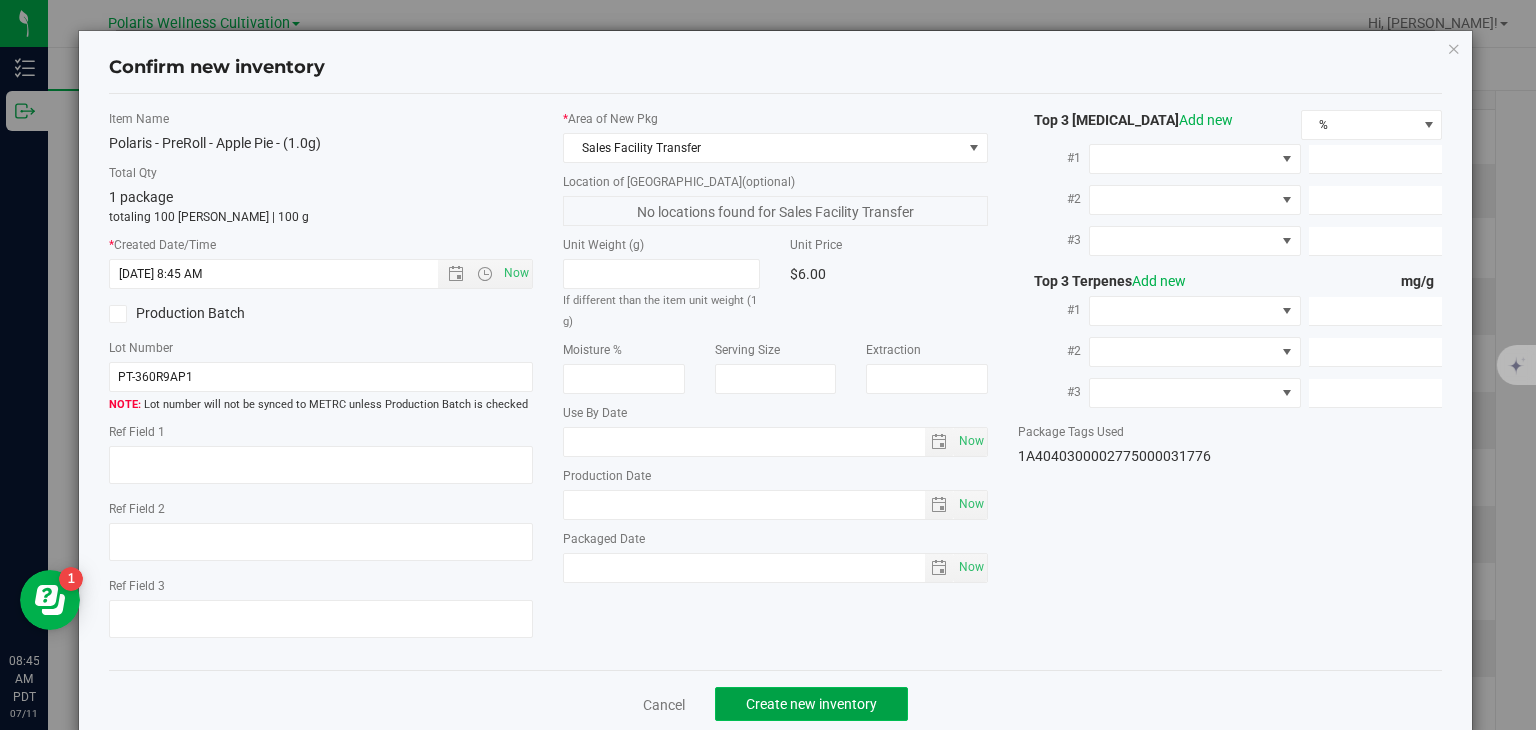 click on "Create new inventory" 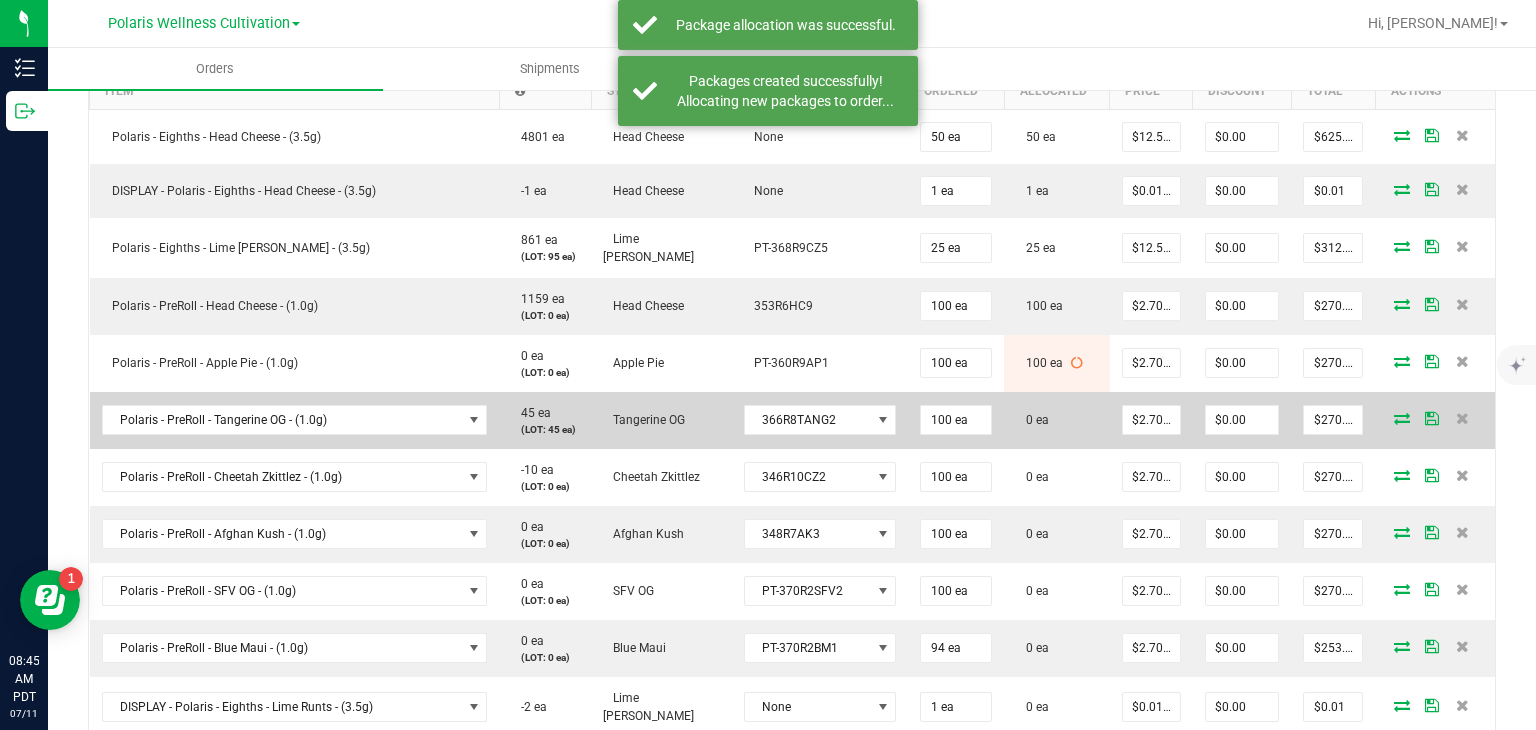 click at bounding box center [1402, 418] 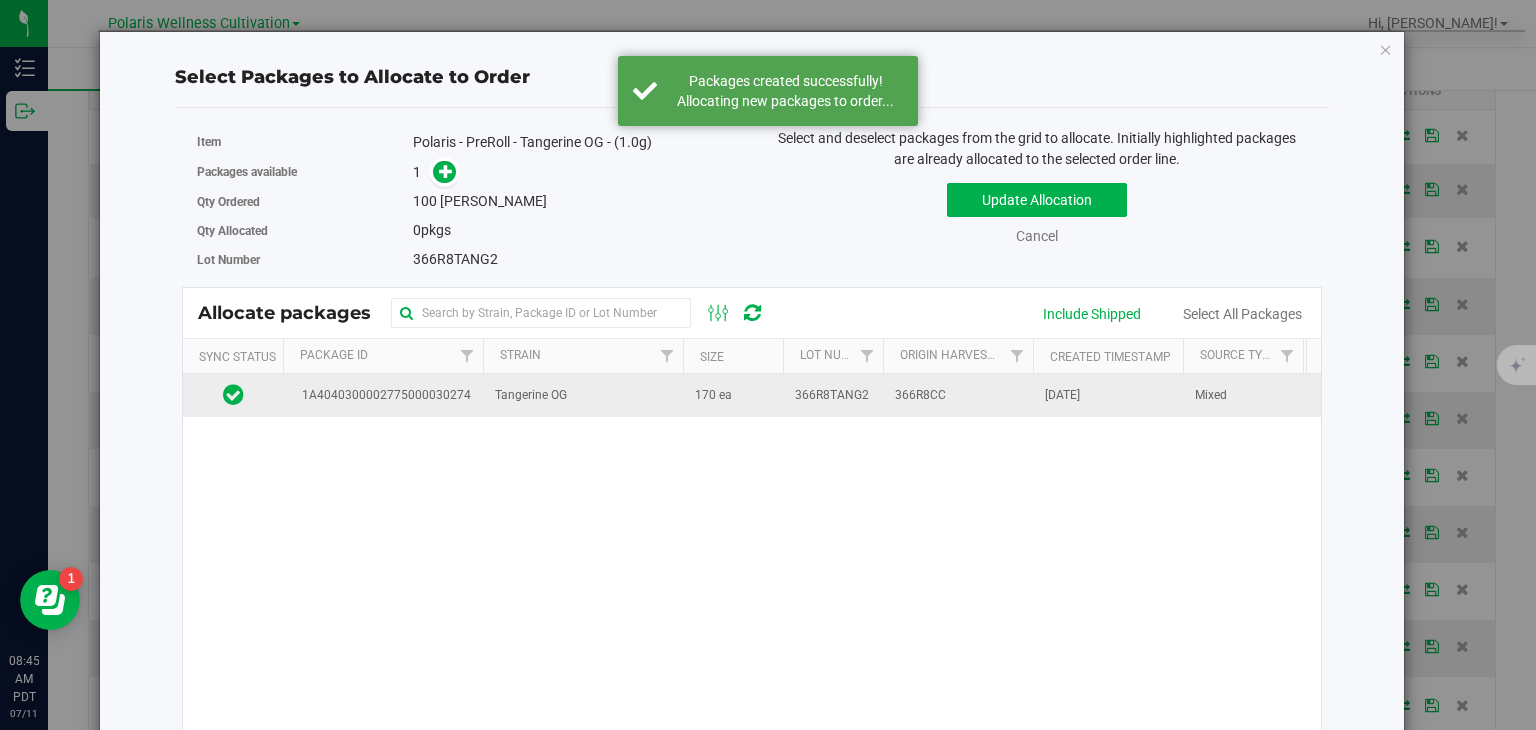 click on "170 ea" at bounding box center (733, 395) 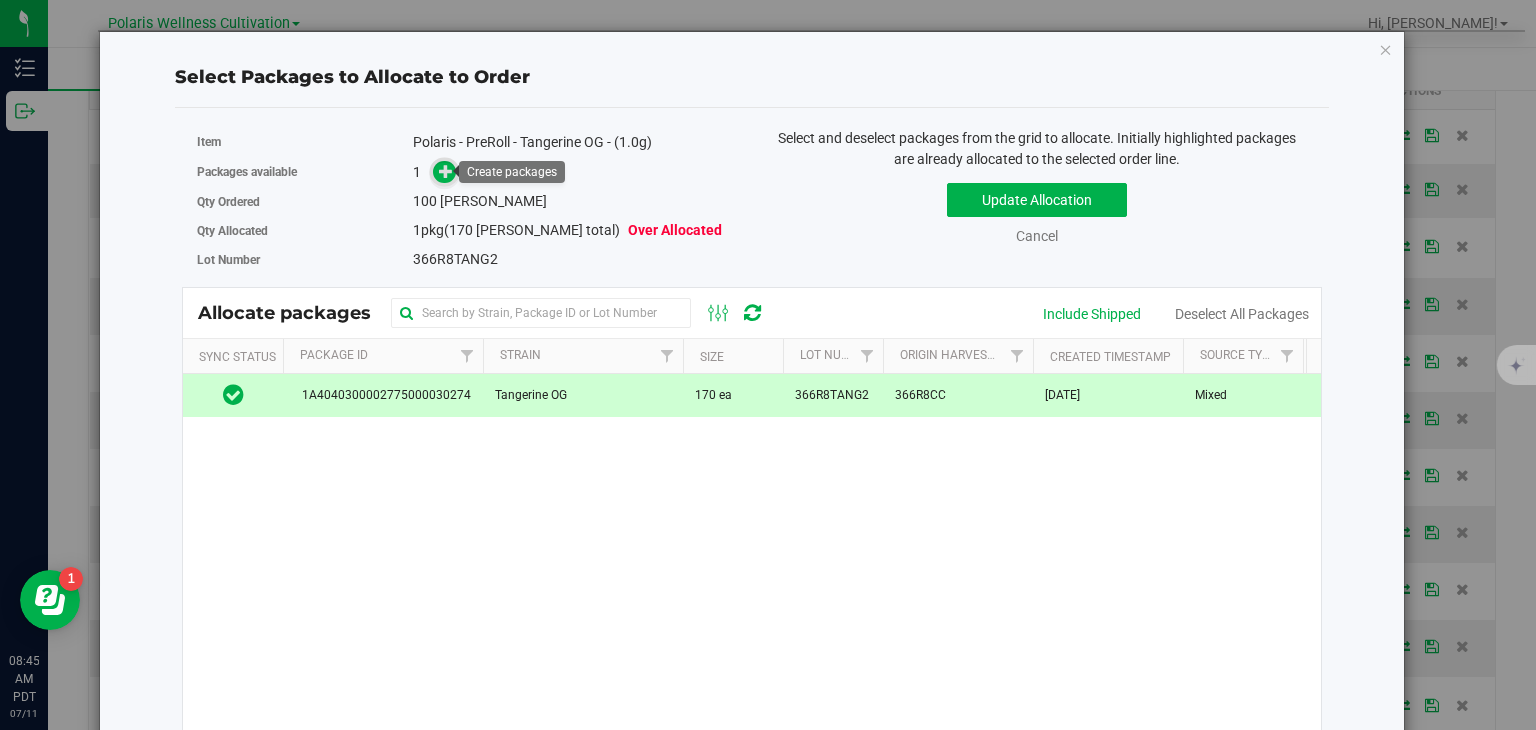 click at bounding box center [446, 171] 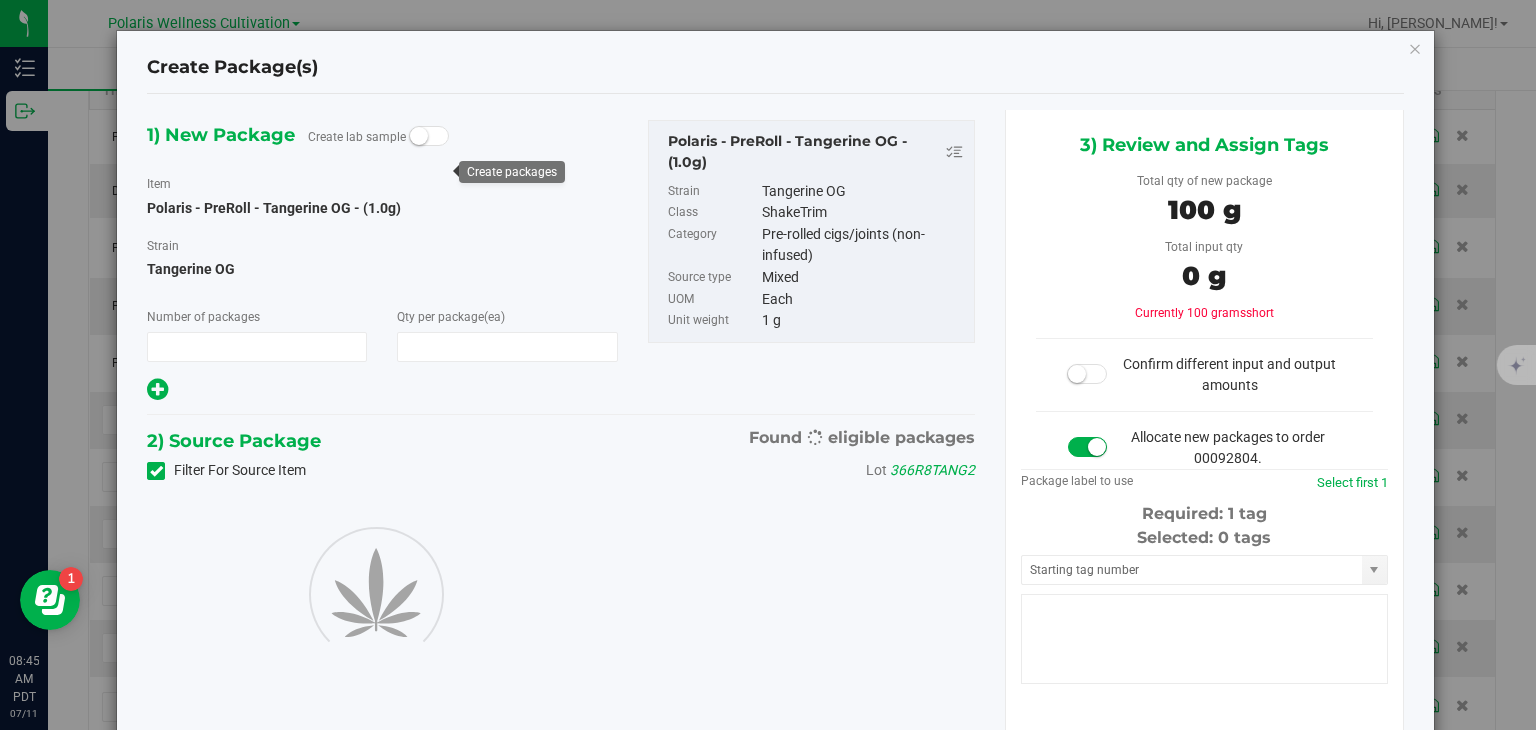 type on "1" 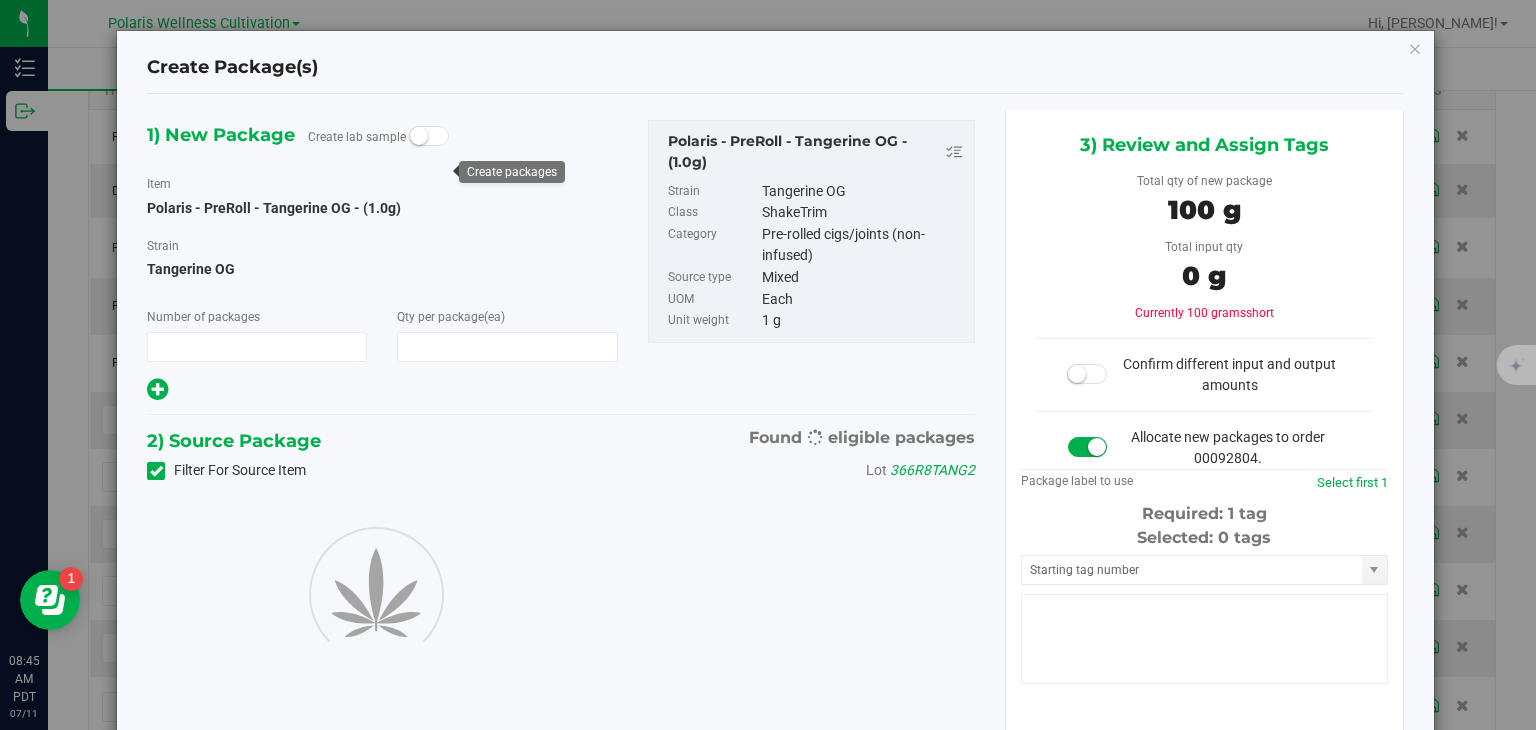 type on "100" 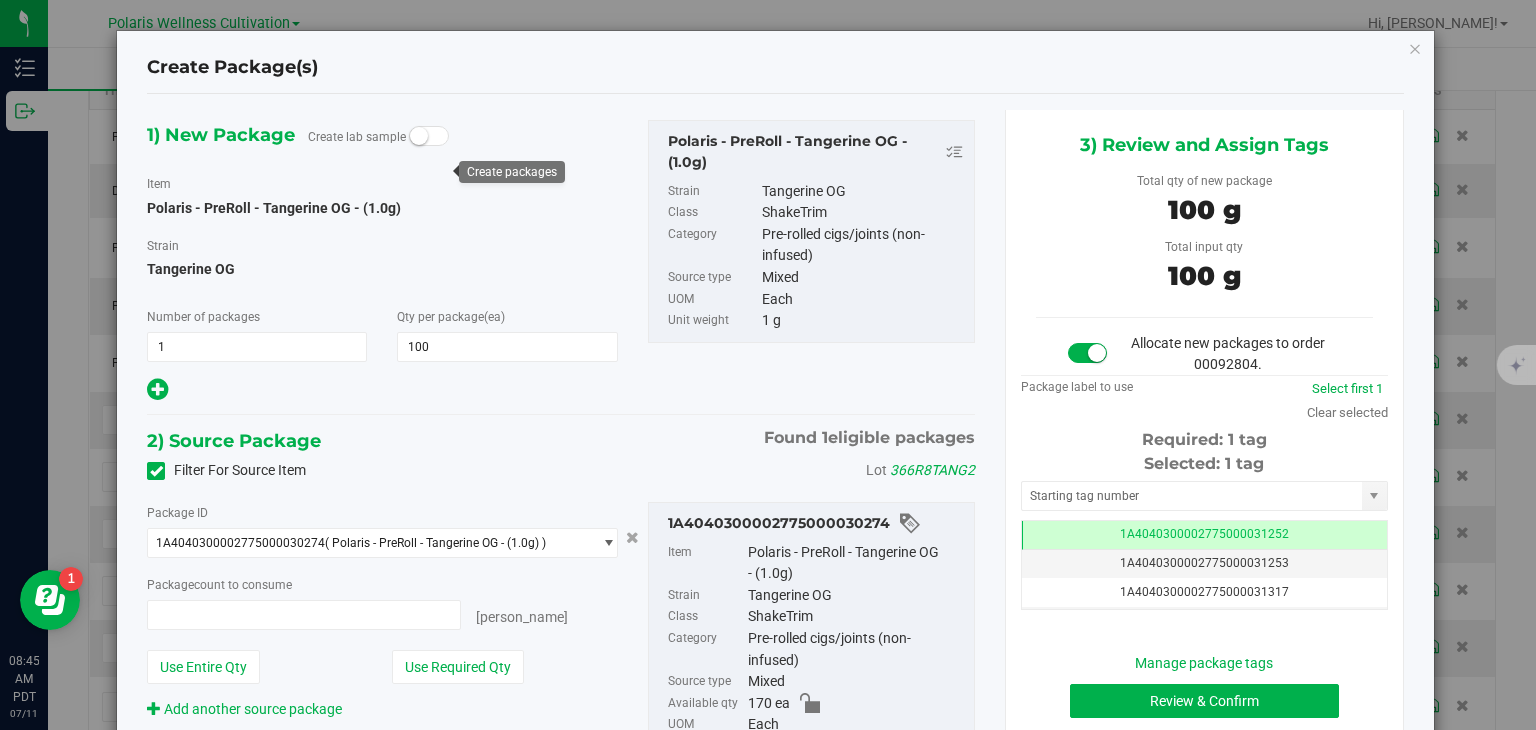 type on "100 ea" 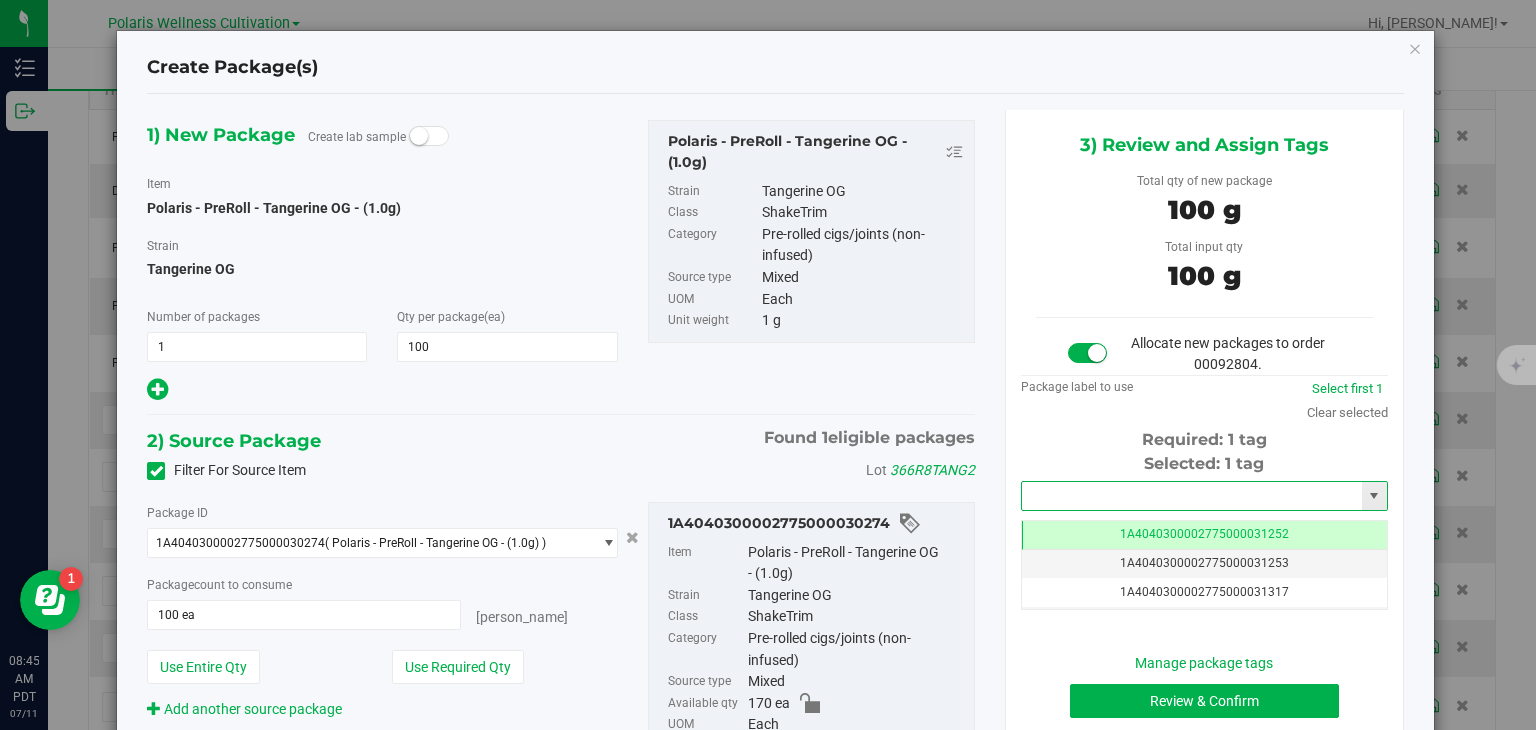 click at bounding box center (1192, 496) 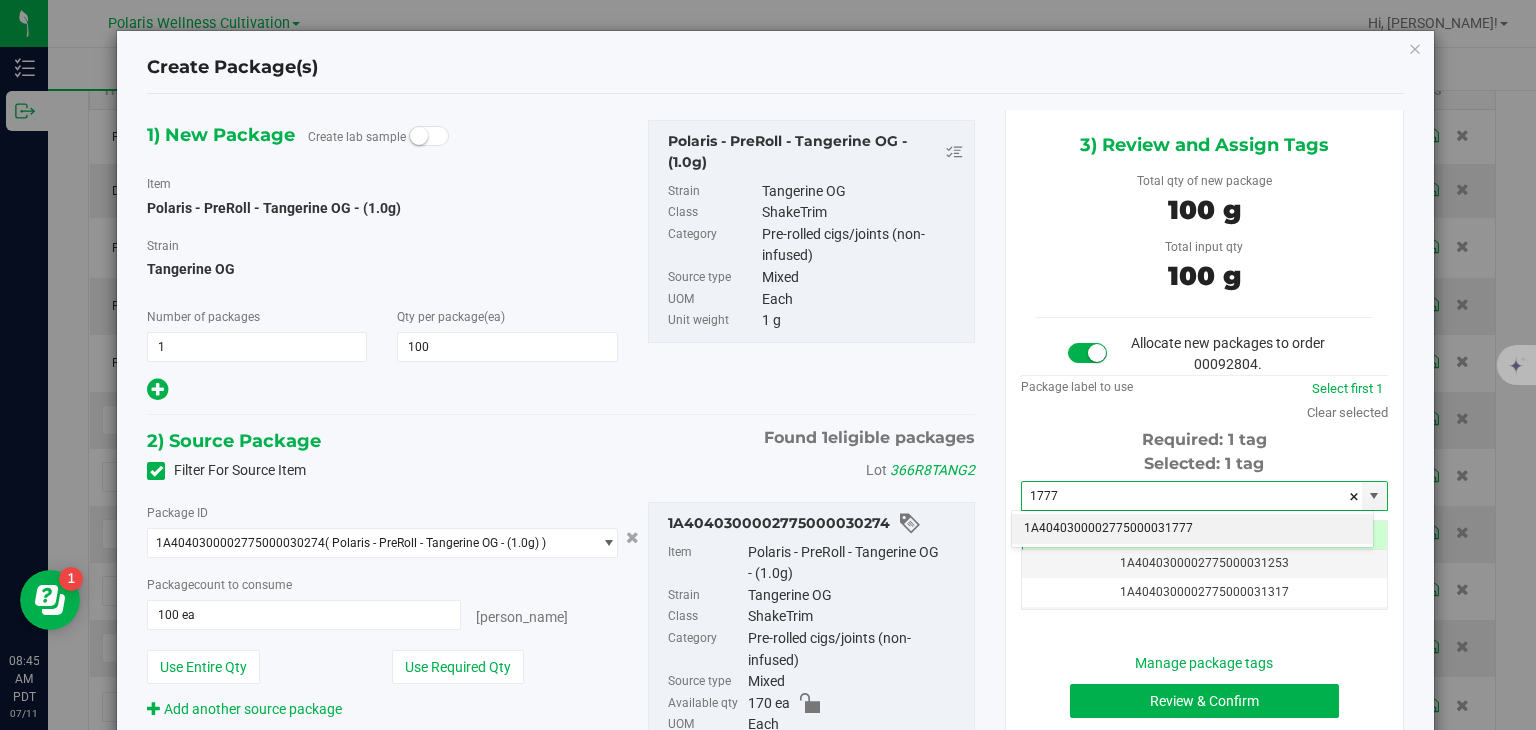 click on "1A4040300002775000031777" at bounding box center [1192, 529] 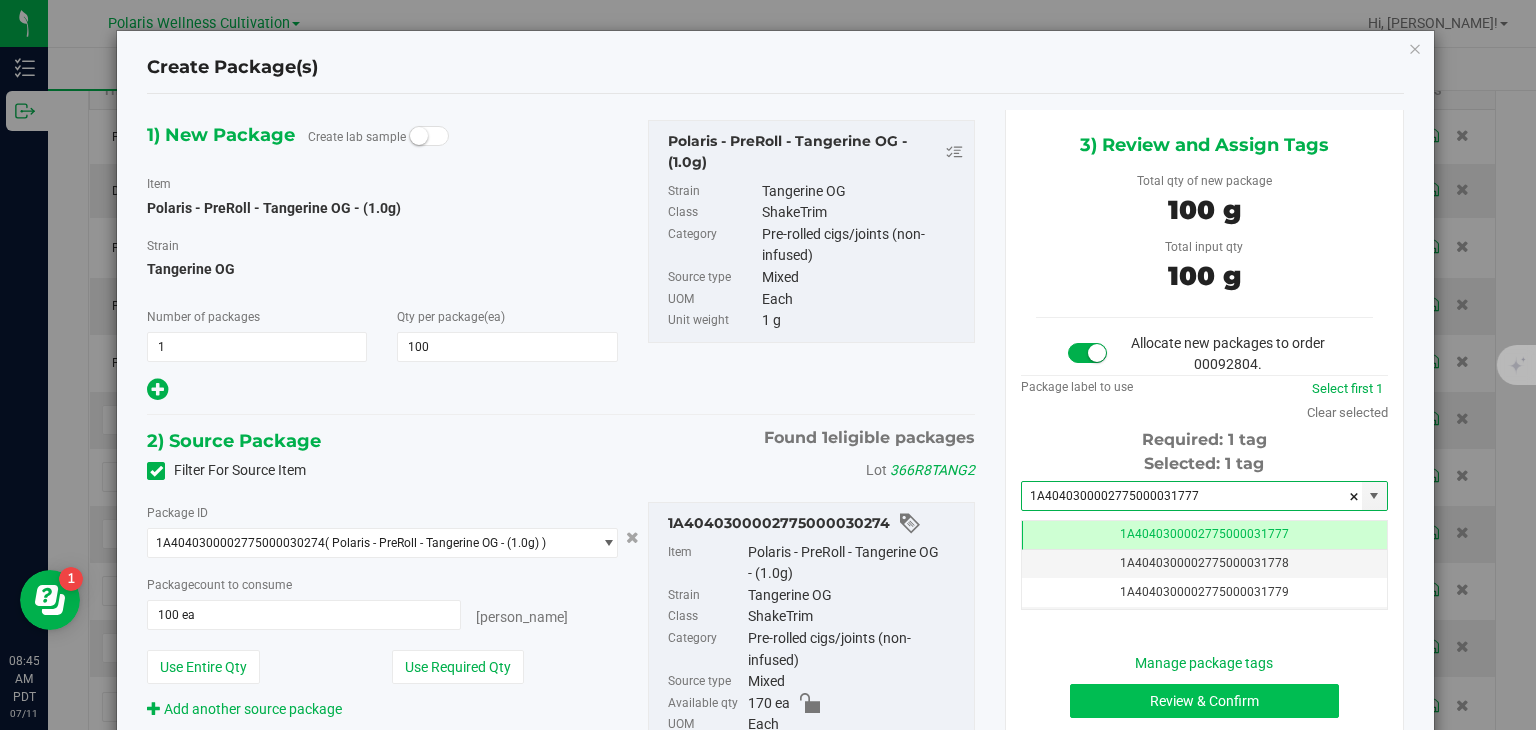 type on "1A4040300002775000031777" 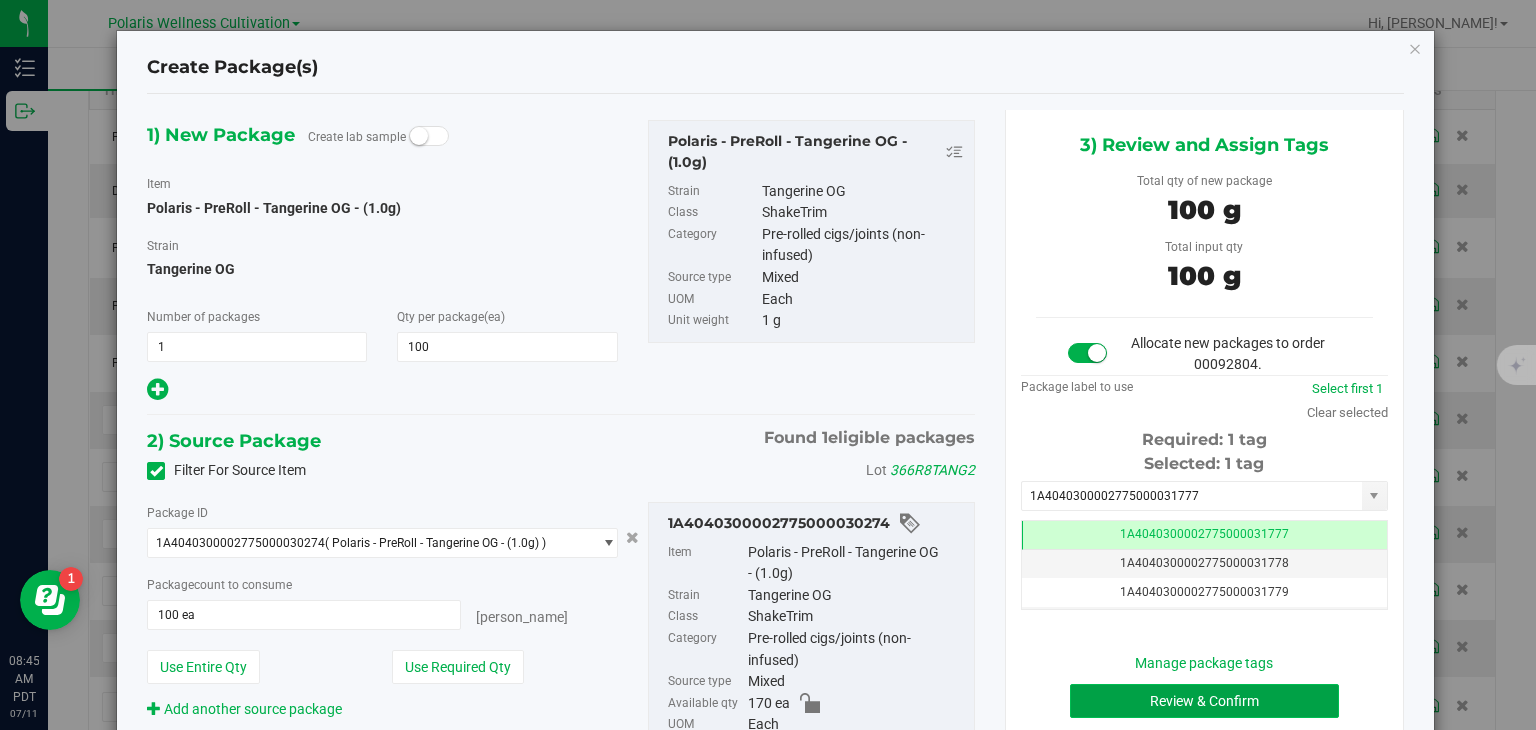 click on "Review & Confirm" at bounding box center (1204, 701) 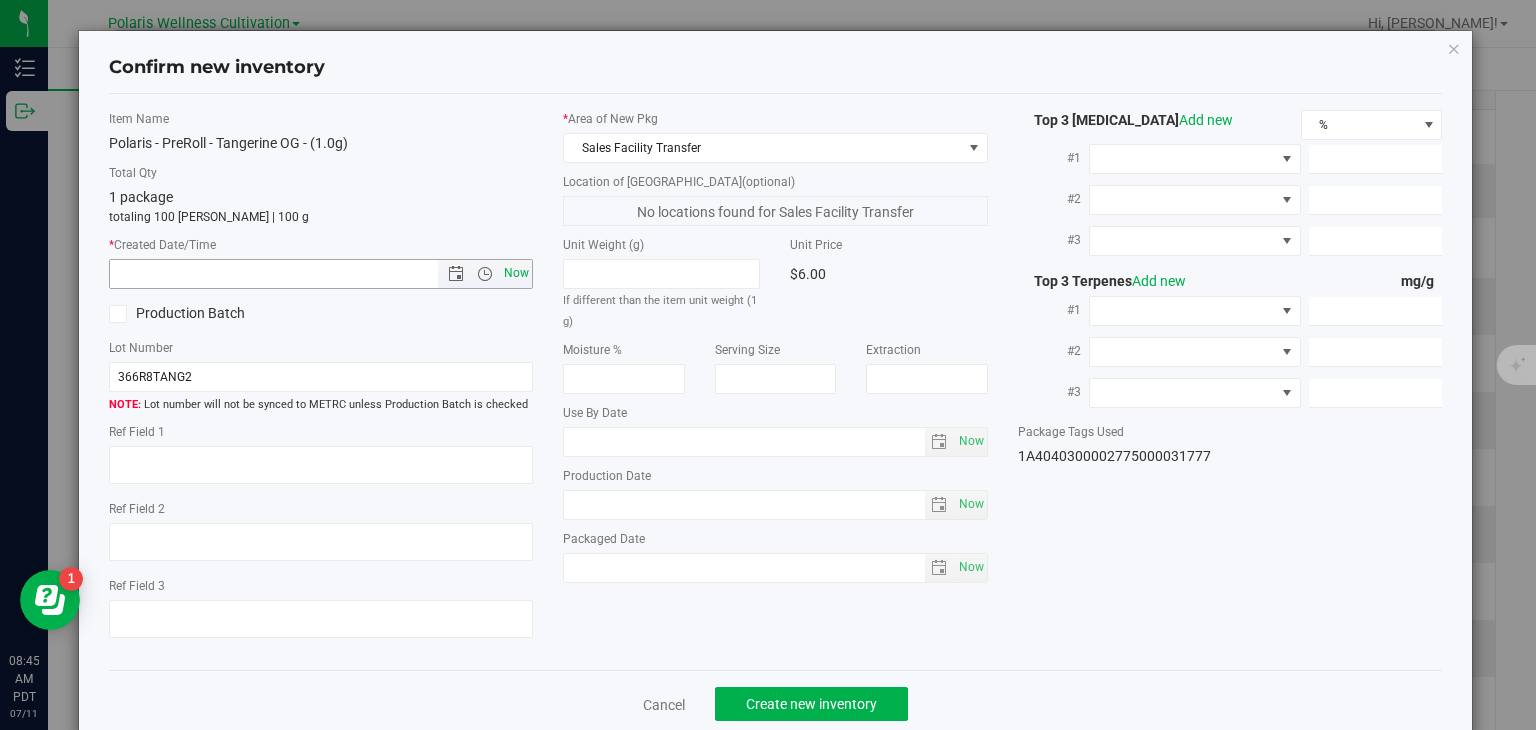 click on "Now" at bounding box center [517, 273] 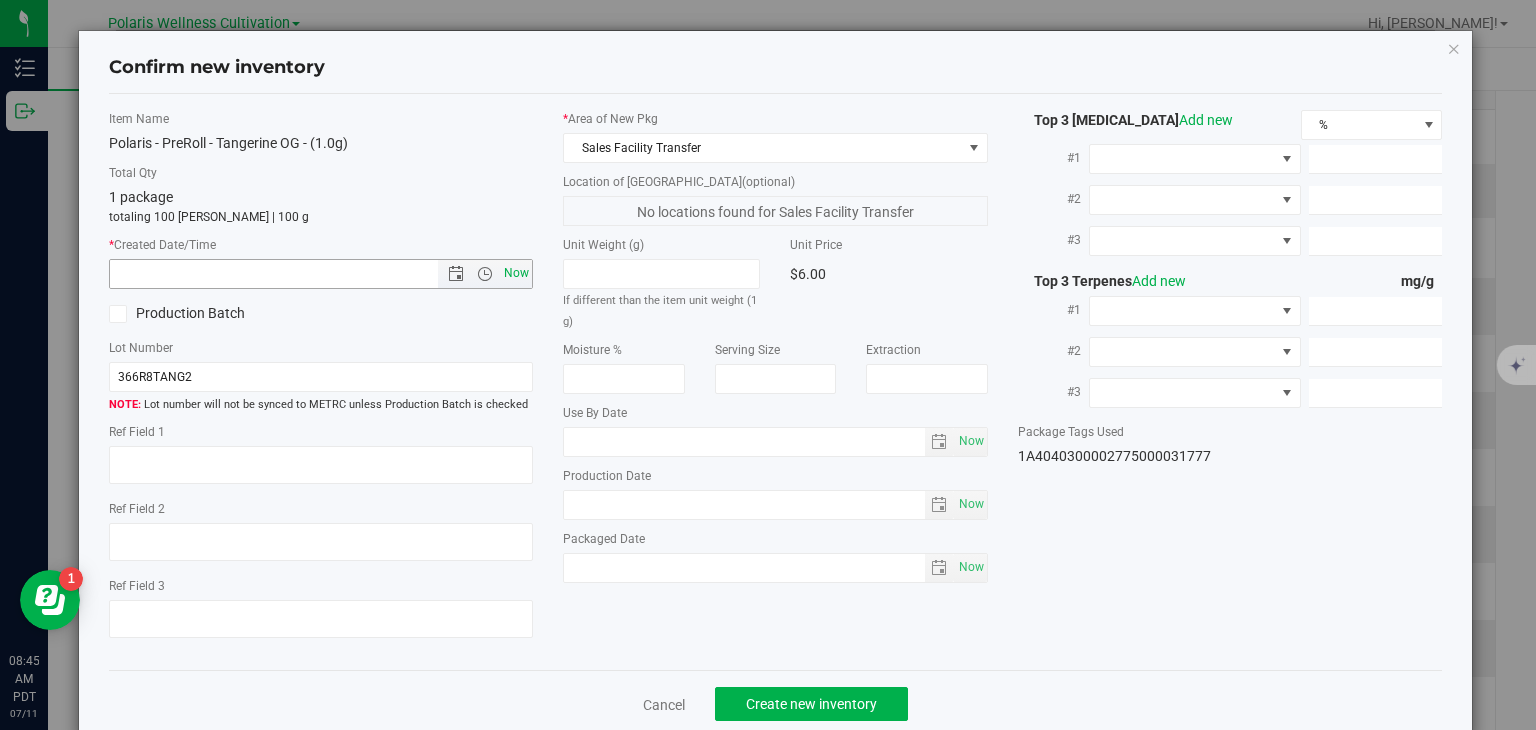 type on "7/11/2025 8:45 AM" 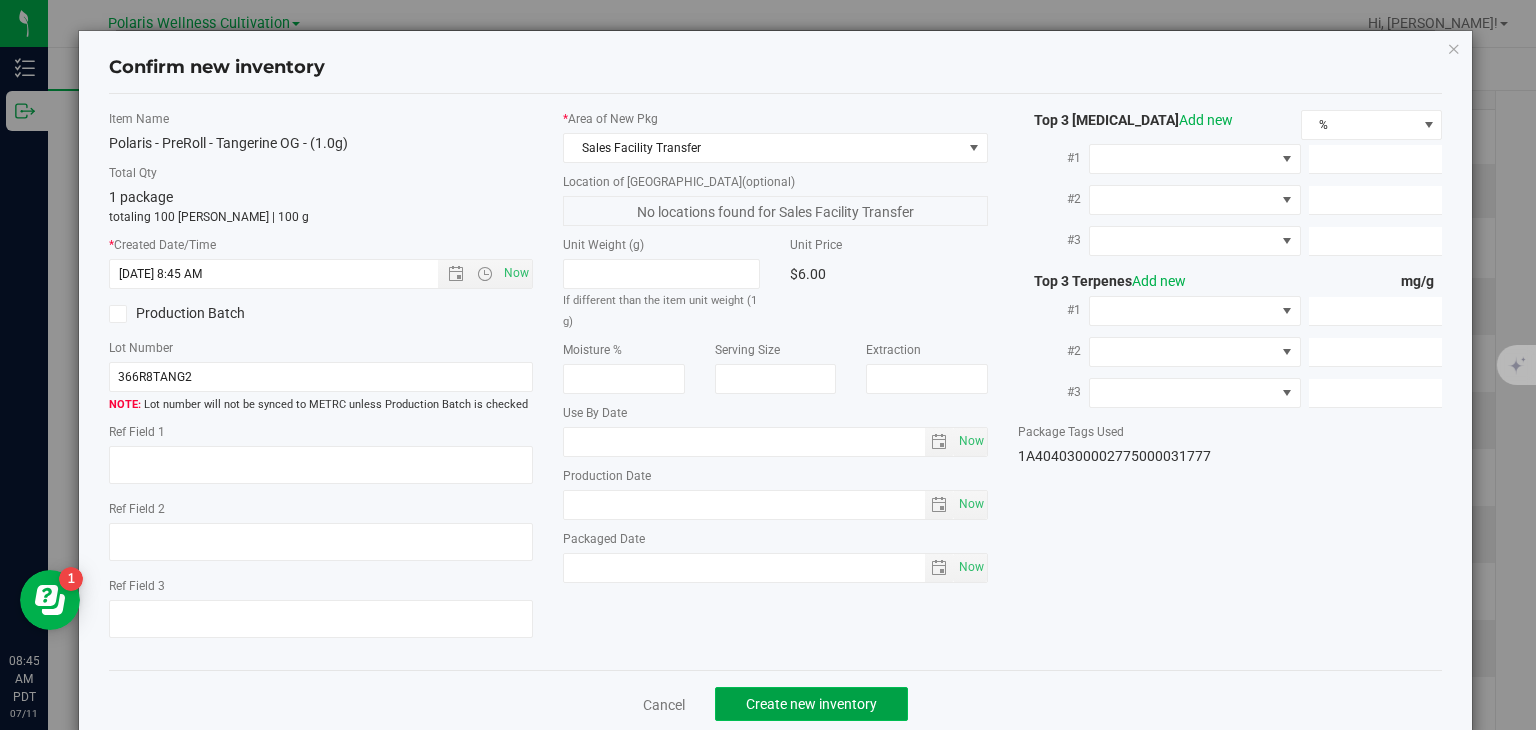 click on "Create new inventory" 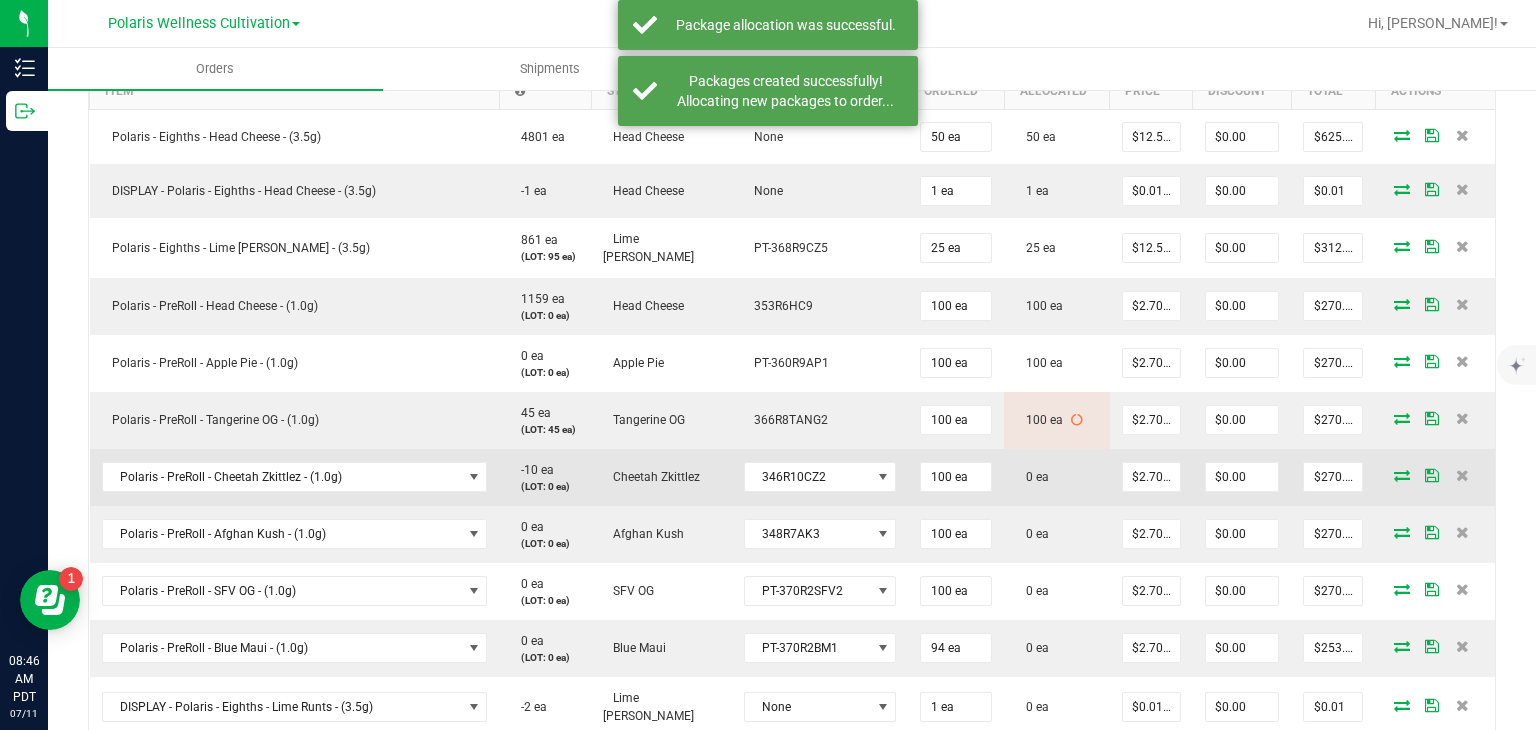 click at bounding box center [1402, 475] 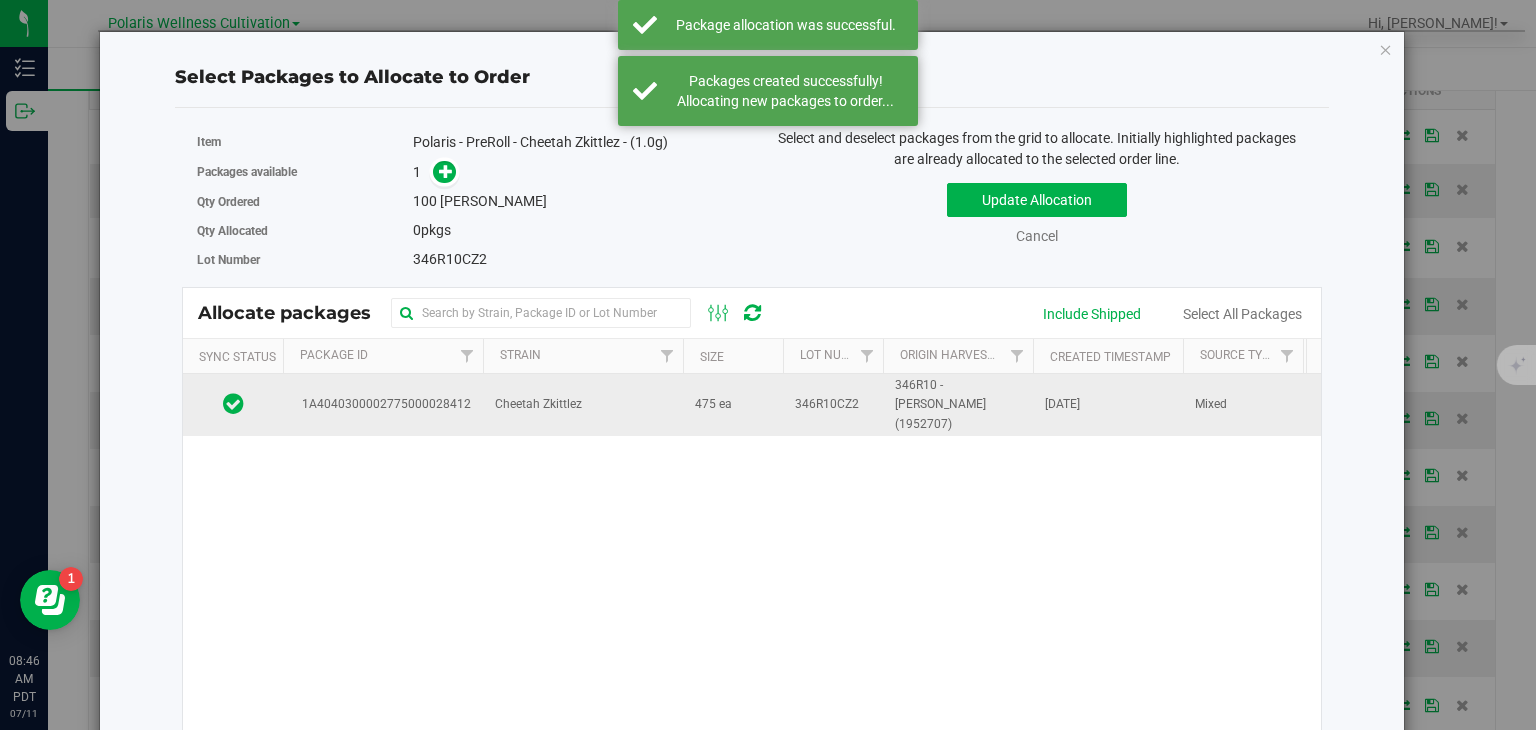 click on "475 ea" at bounding box center [733, 405] 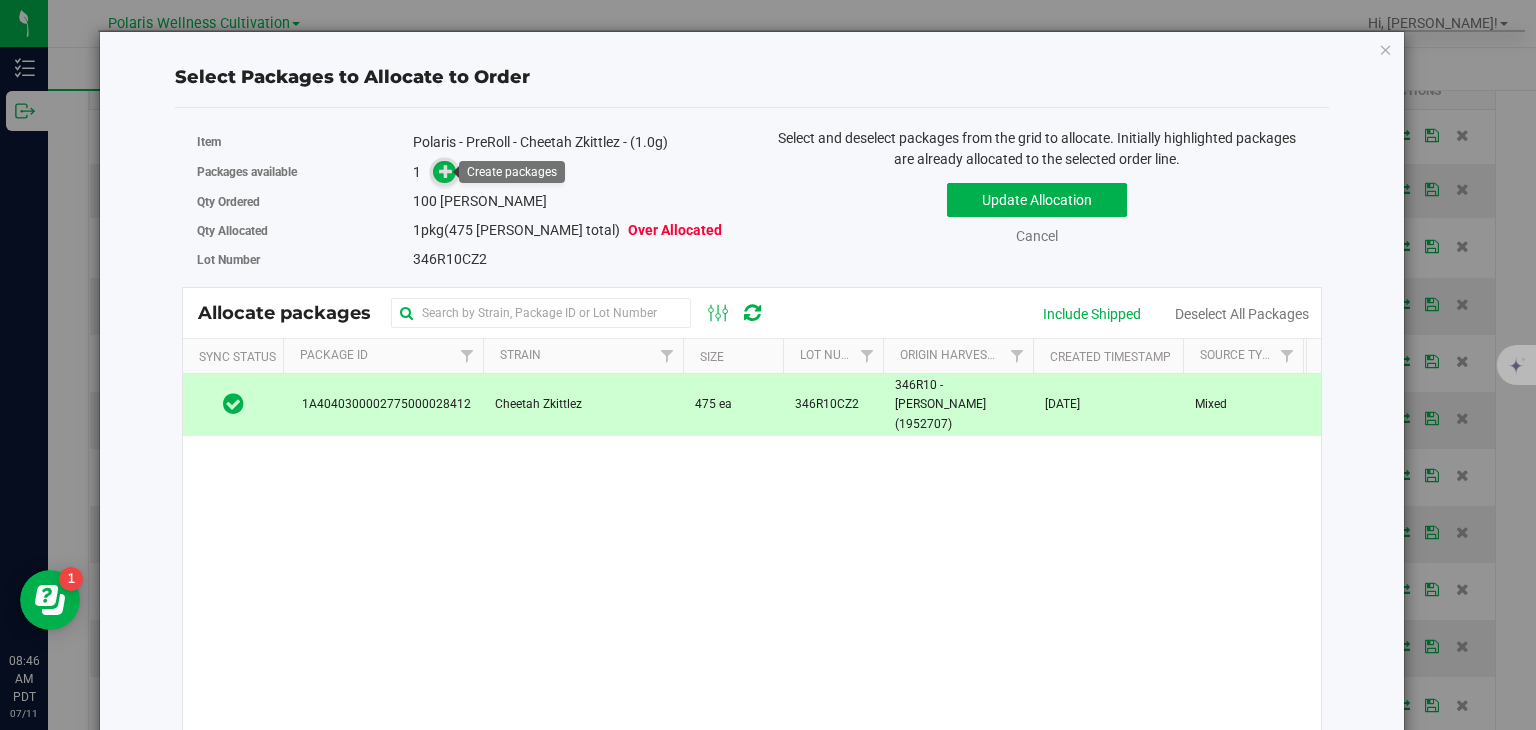 click at bounding box center [446, 171] 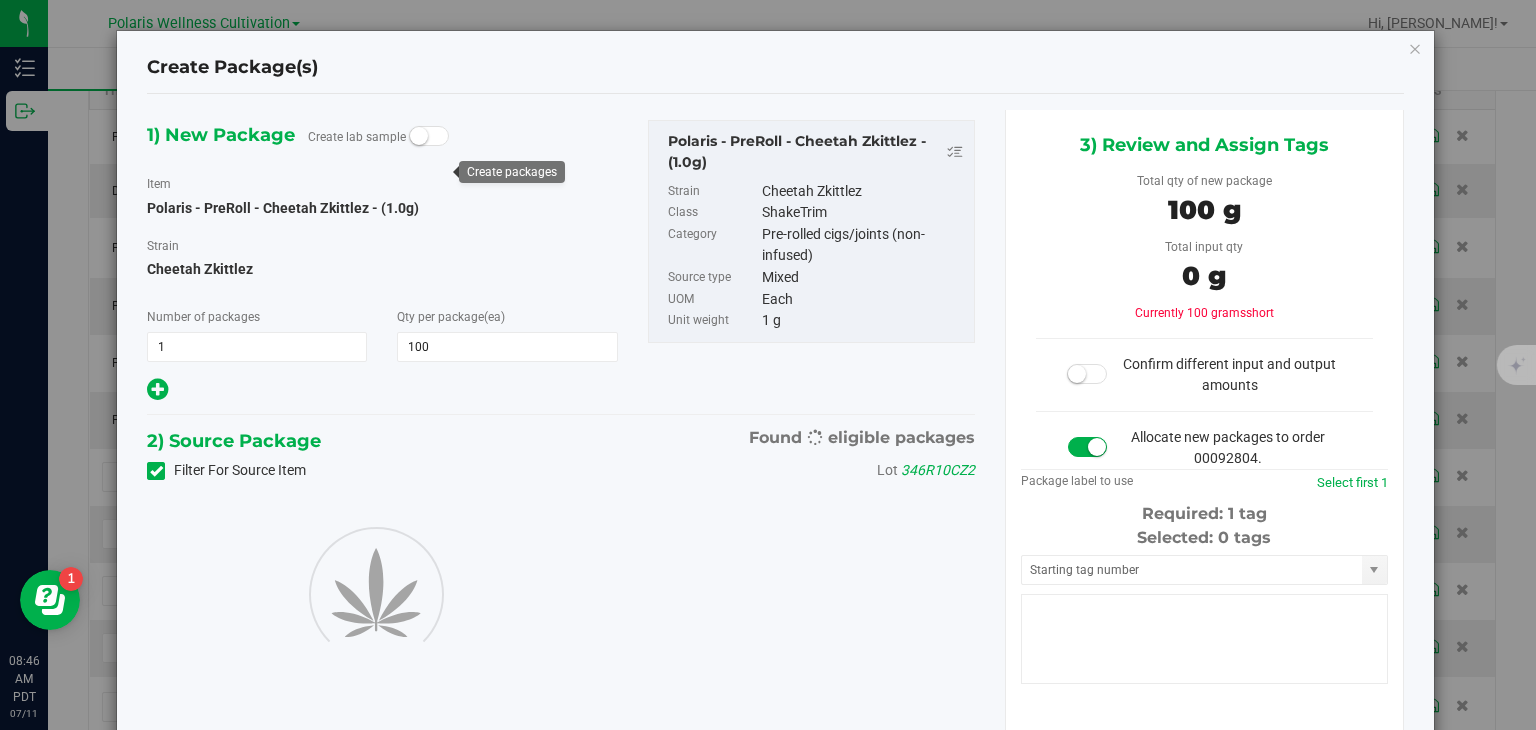 type on "100" 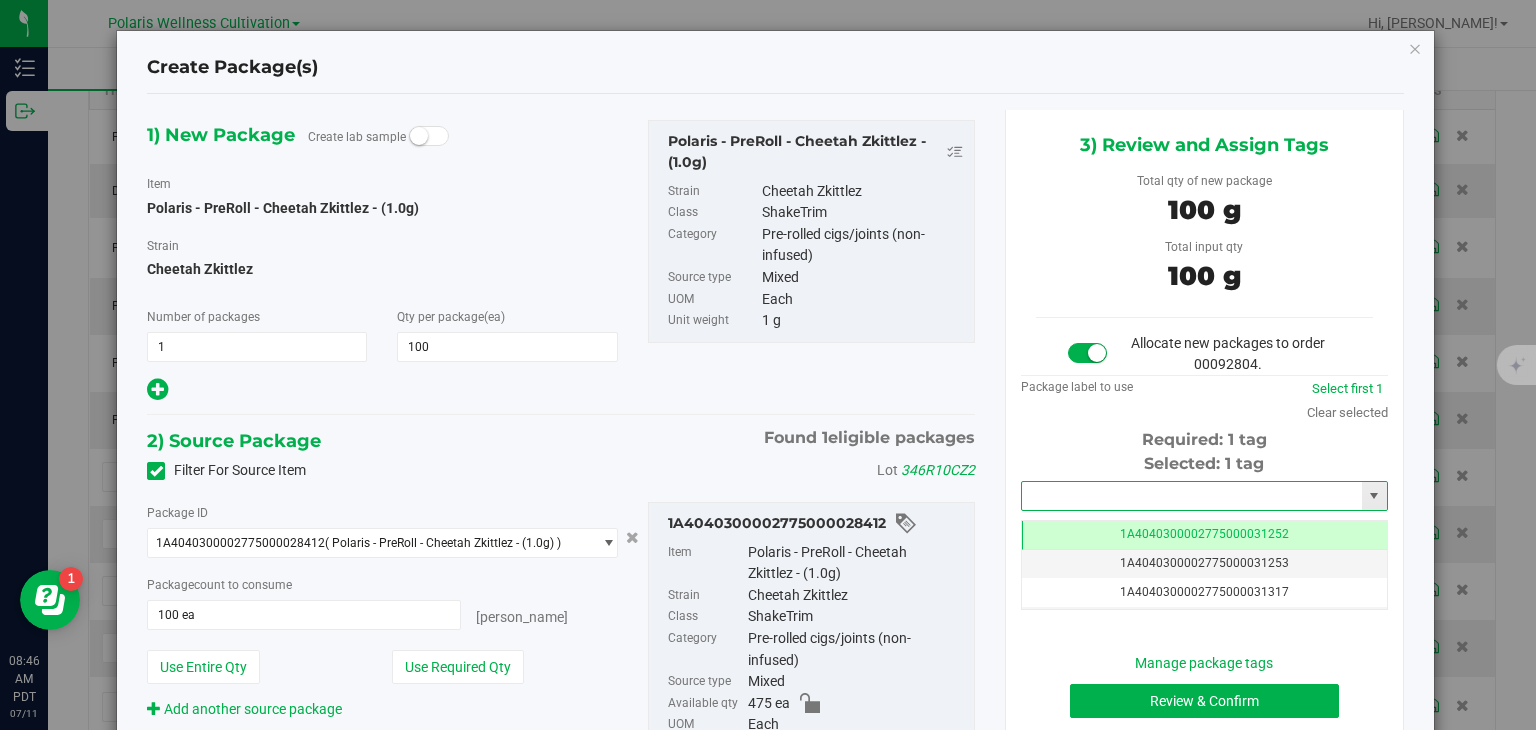 click at bounding box center (1192, 496) 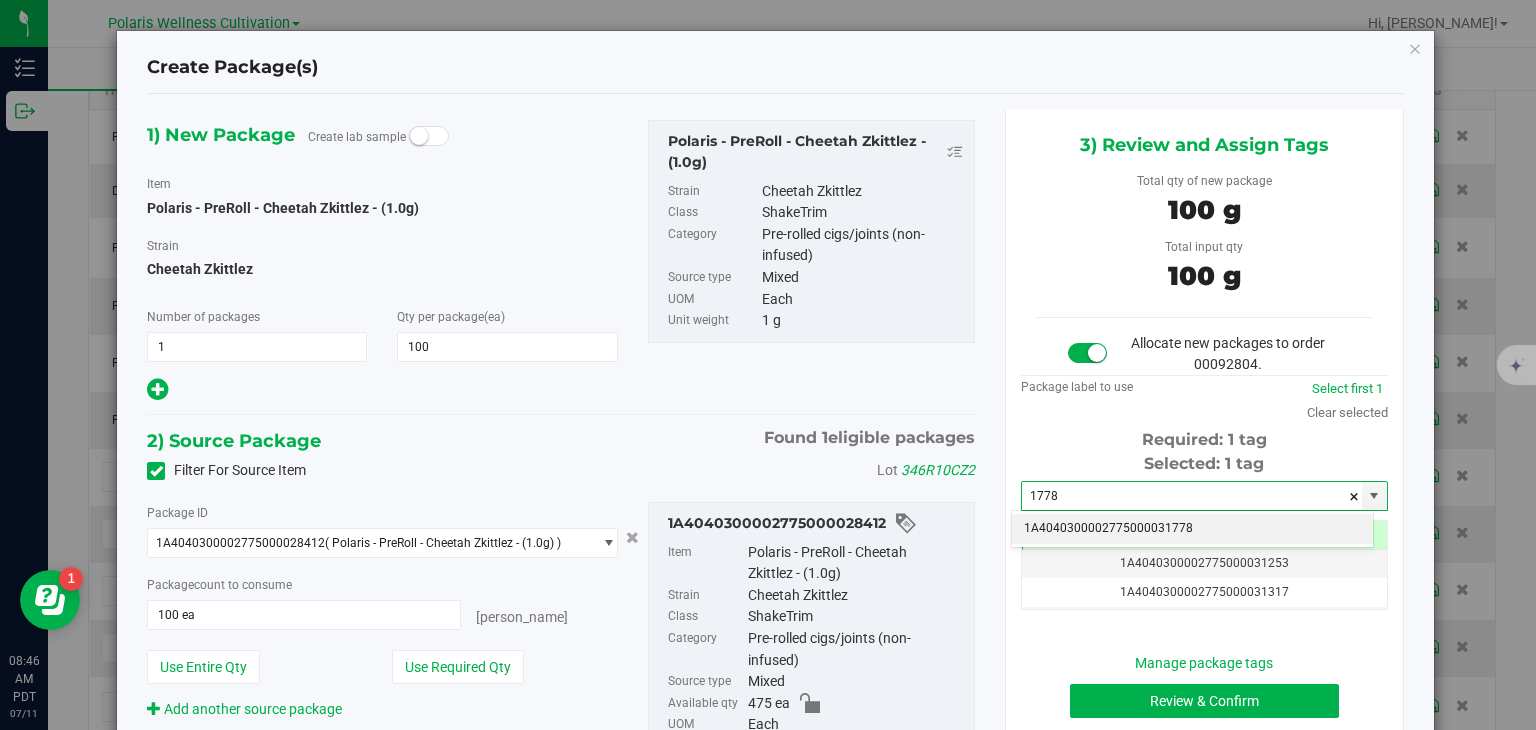 click on "1A4040300002775000031778" at bounding box center [1192, 529] 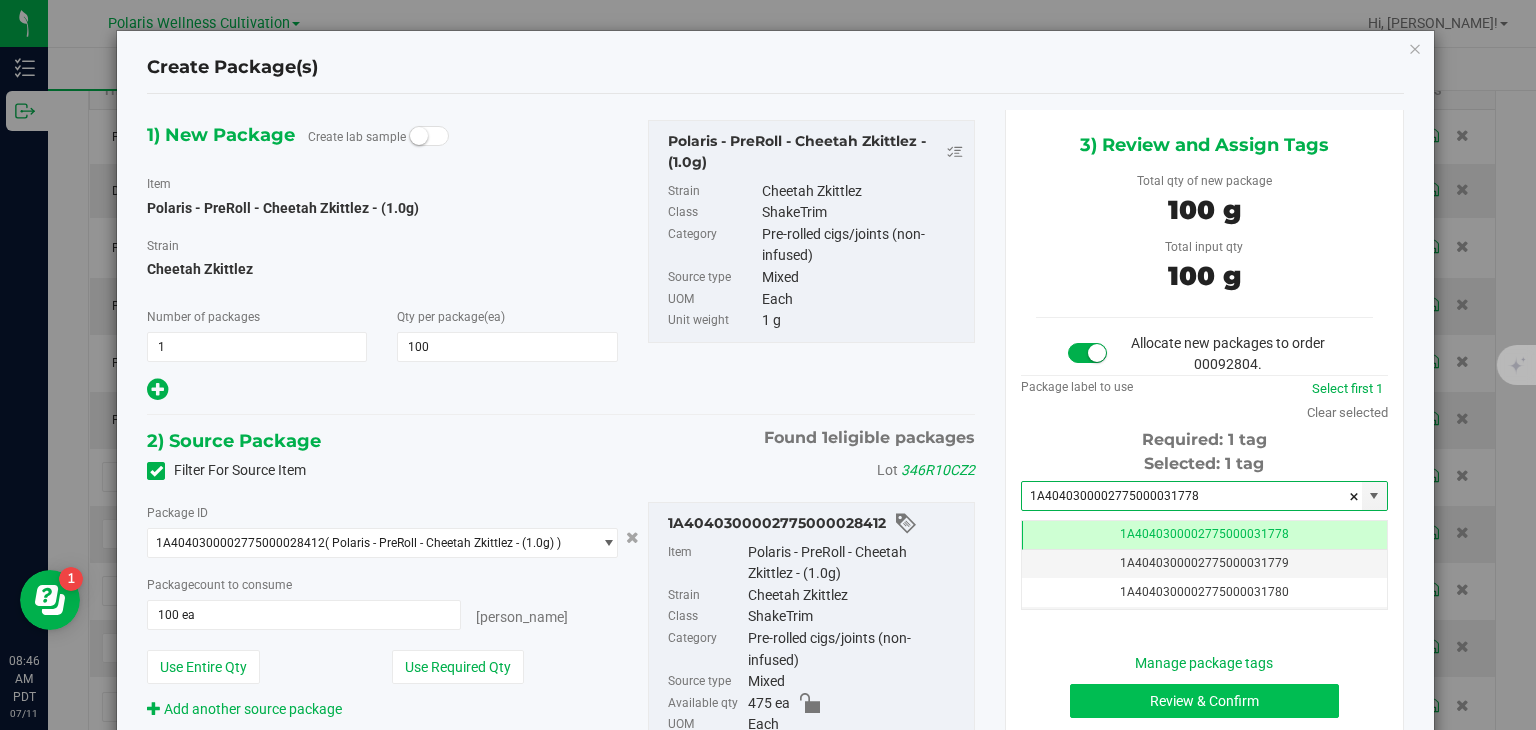type on "1A4040300002775000031778" 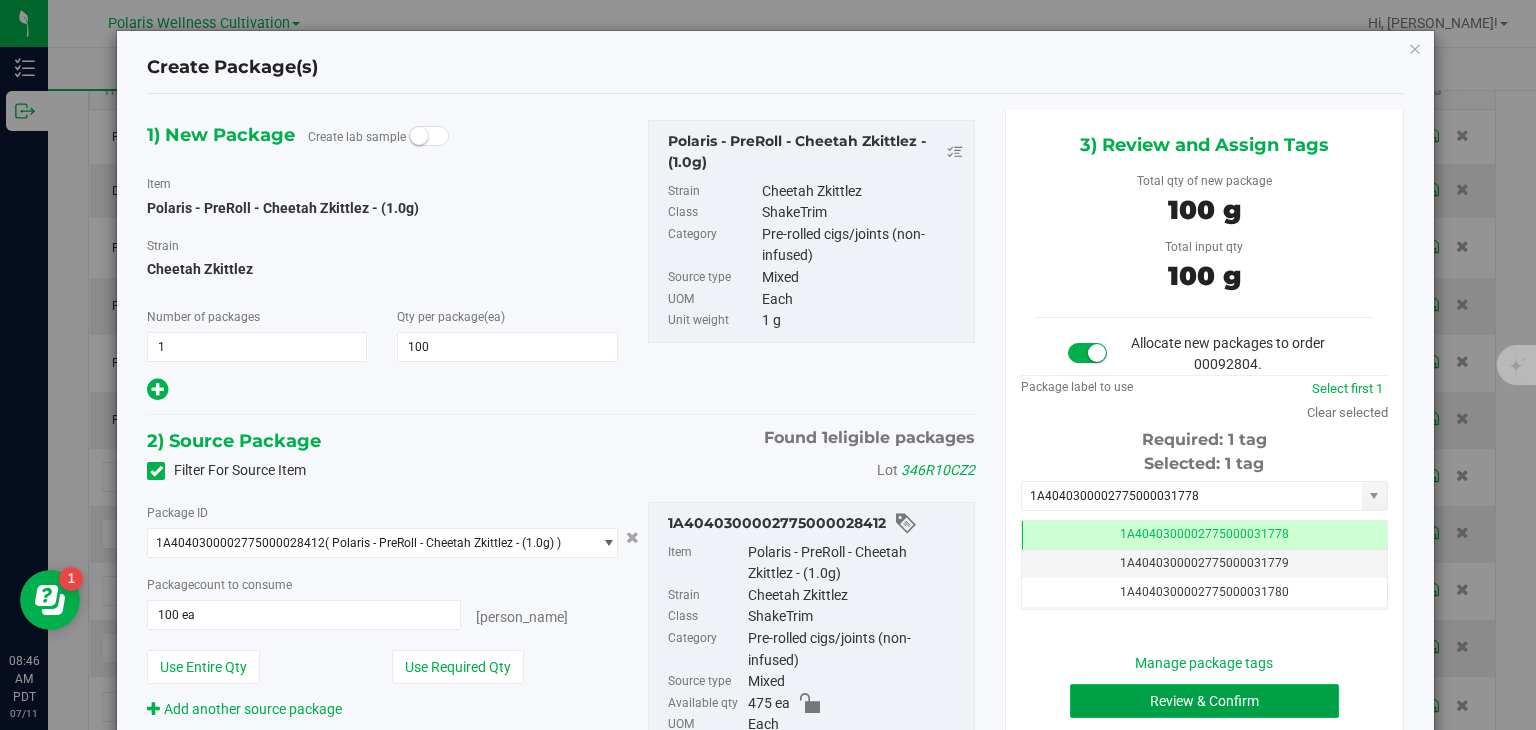 click on "Review & Confirm" at bounding box center (1204, 701) 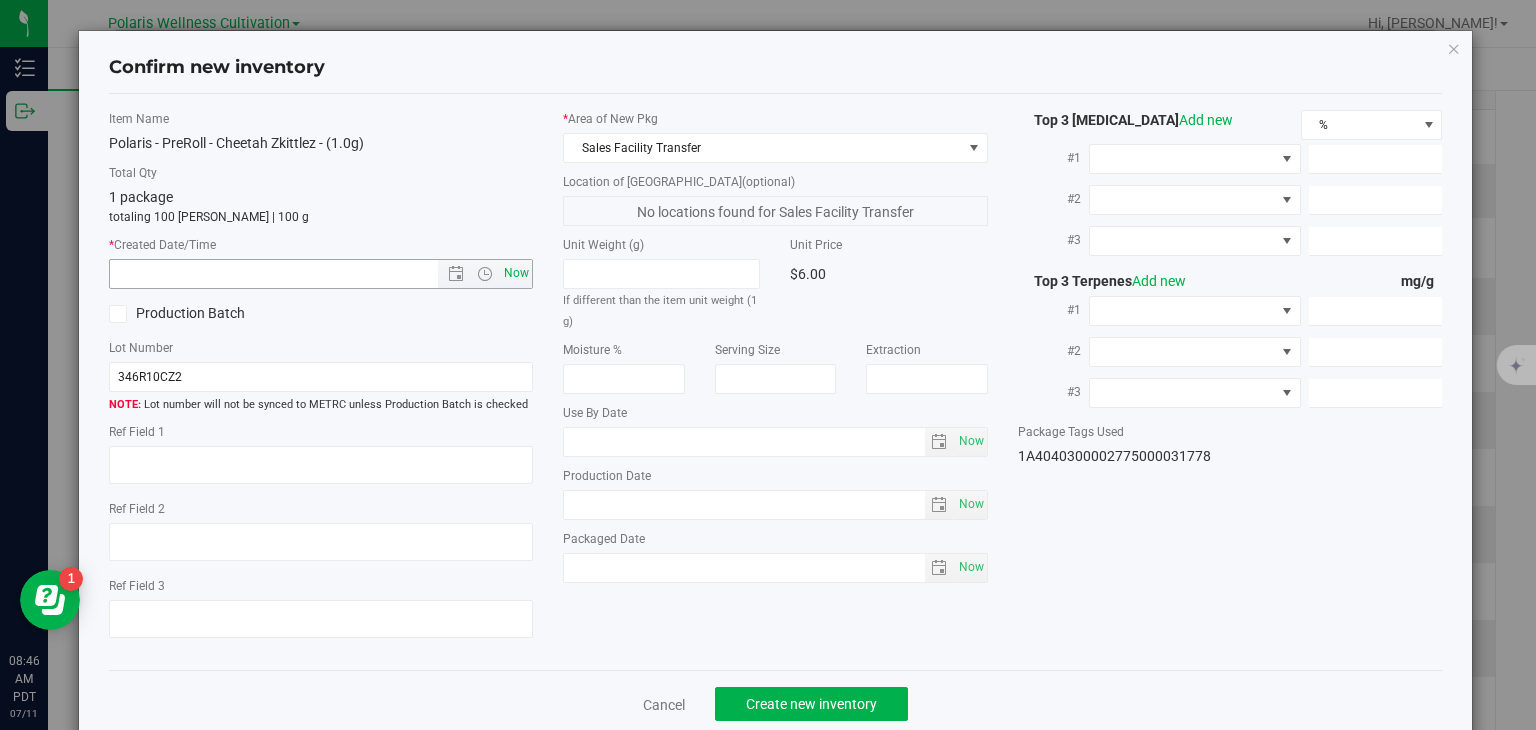drag, startPoint x: 528, startPoint y: 281, endPoint x: 513, endPoint y: 271, distance: 18.027756 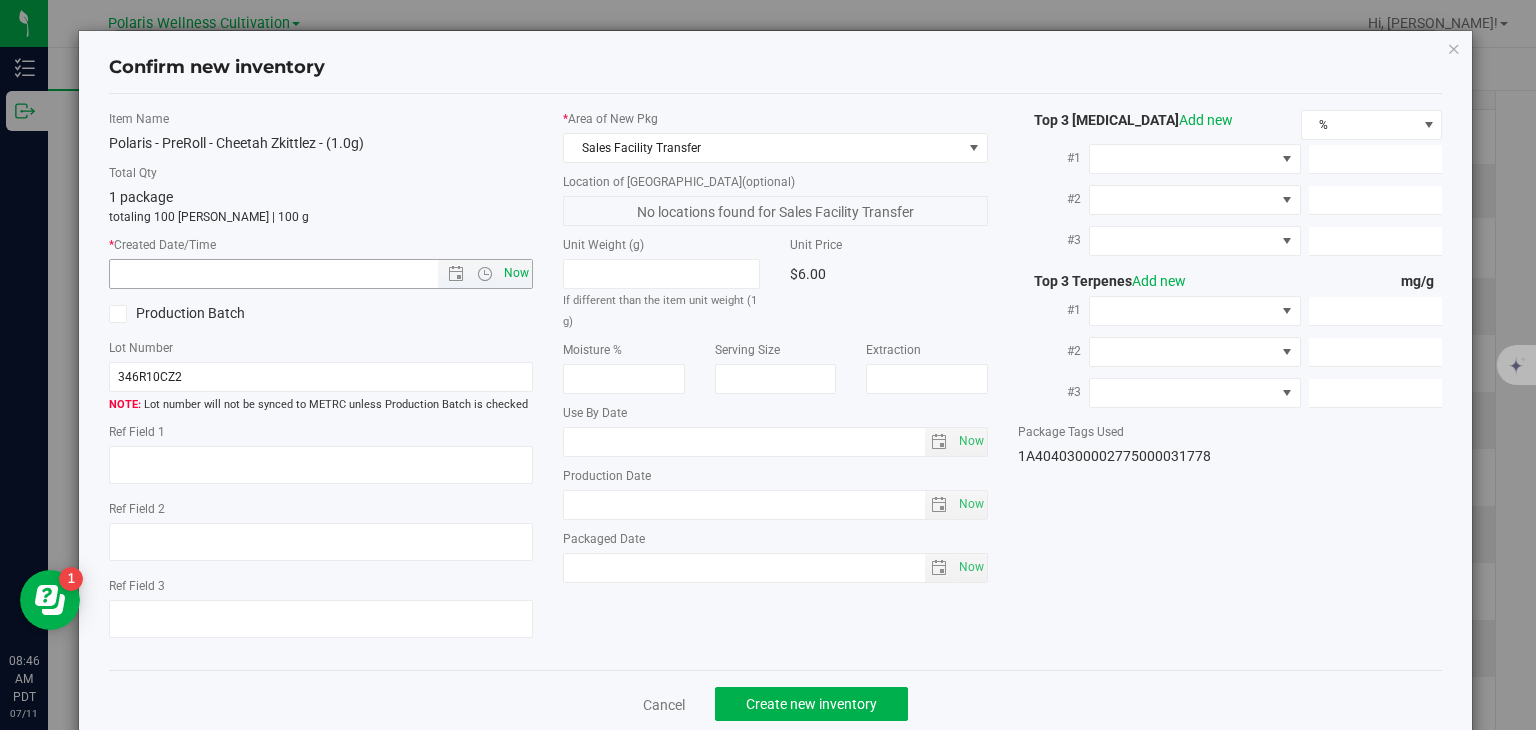 click on "Item Name
Polaris - PreRoll - Cheetah Zkittlez - (1.0g)
Total Qty
1 package  totaling 100 eaches | 100 g
*
Created Date/Time
Now
Production Batch
Lot Number
346R10CZ2" at bounding box center [321, 382] 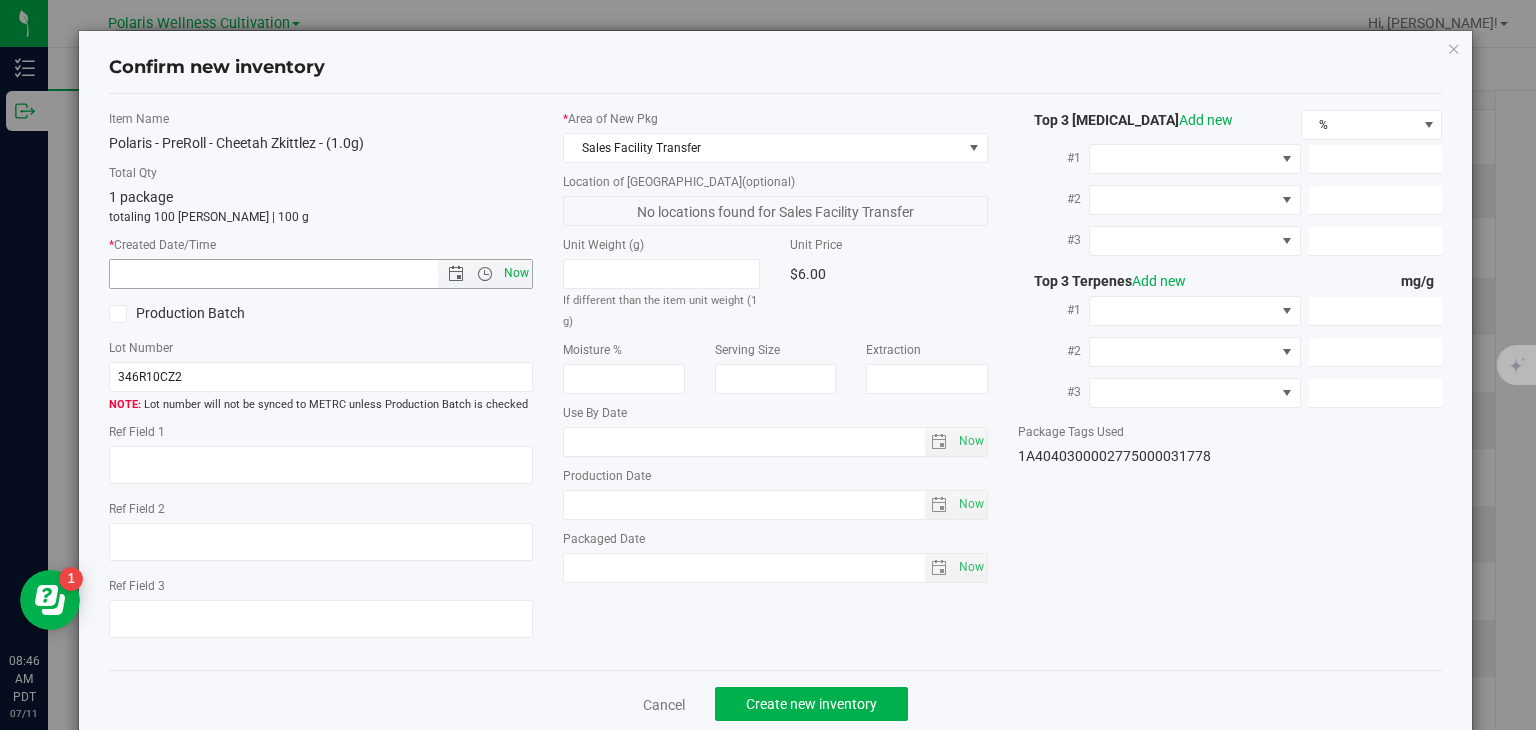 click on "Now" at bounding box center (517, 273) 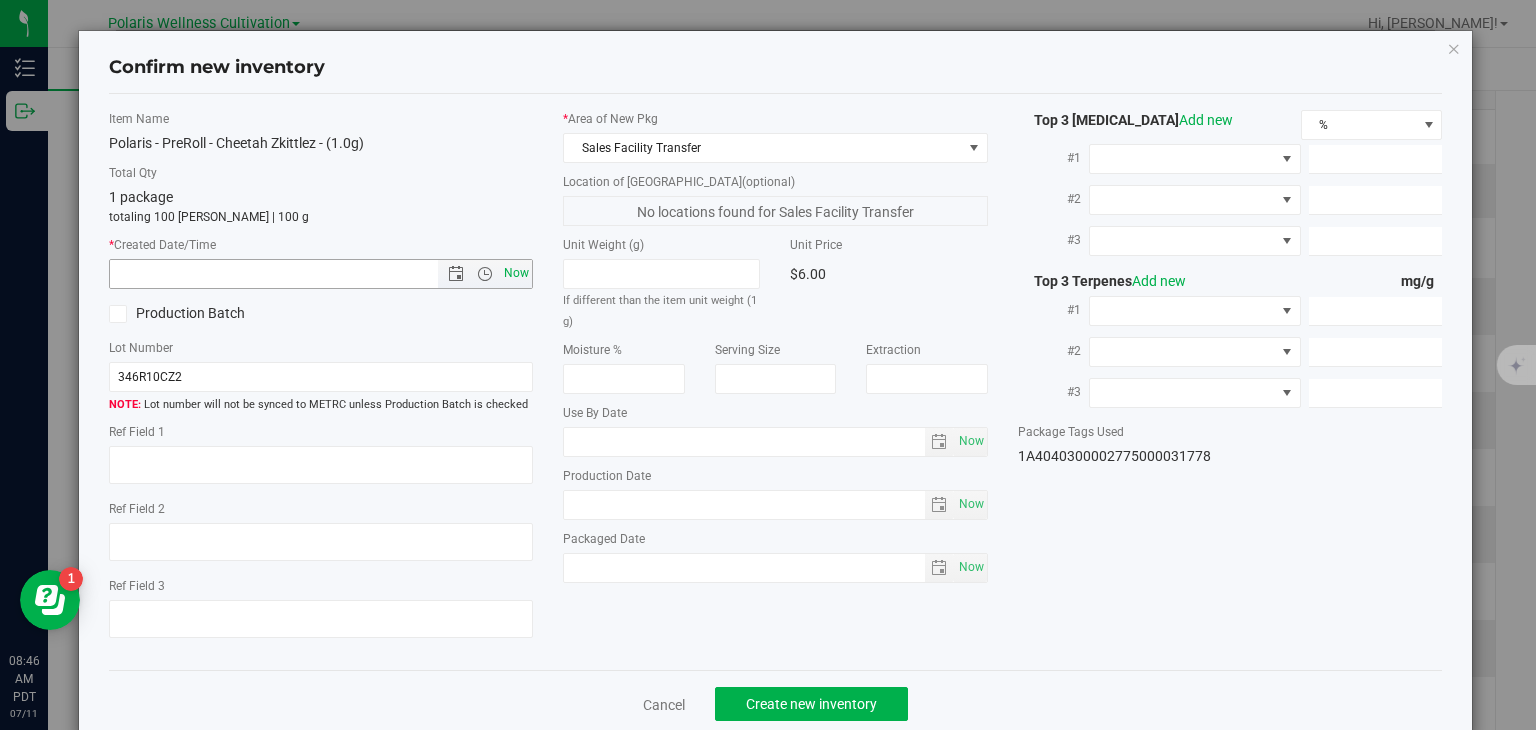 type on "7/11/2025 8:46 AM" 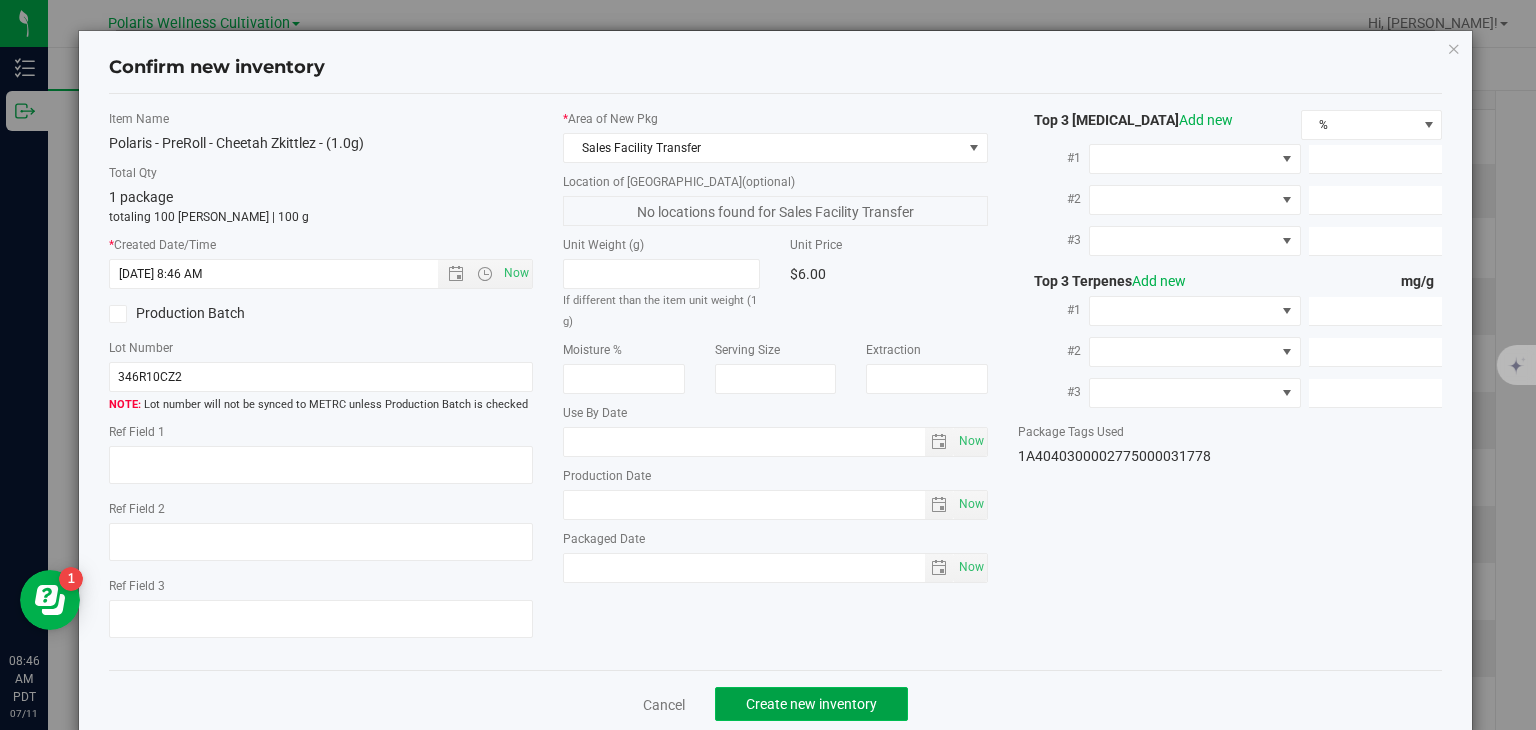 click on "Create new inventory" 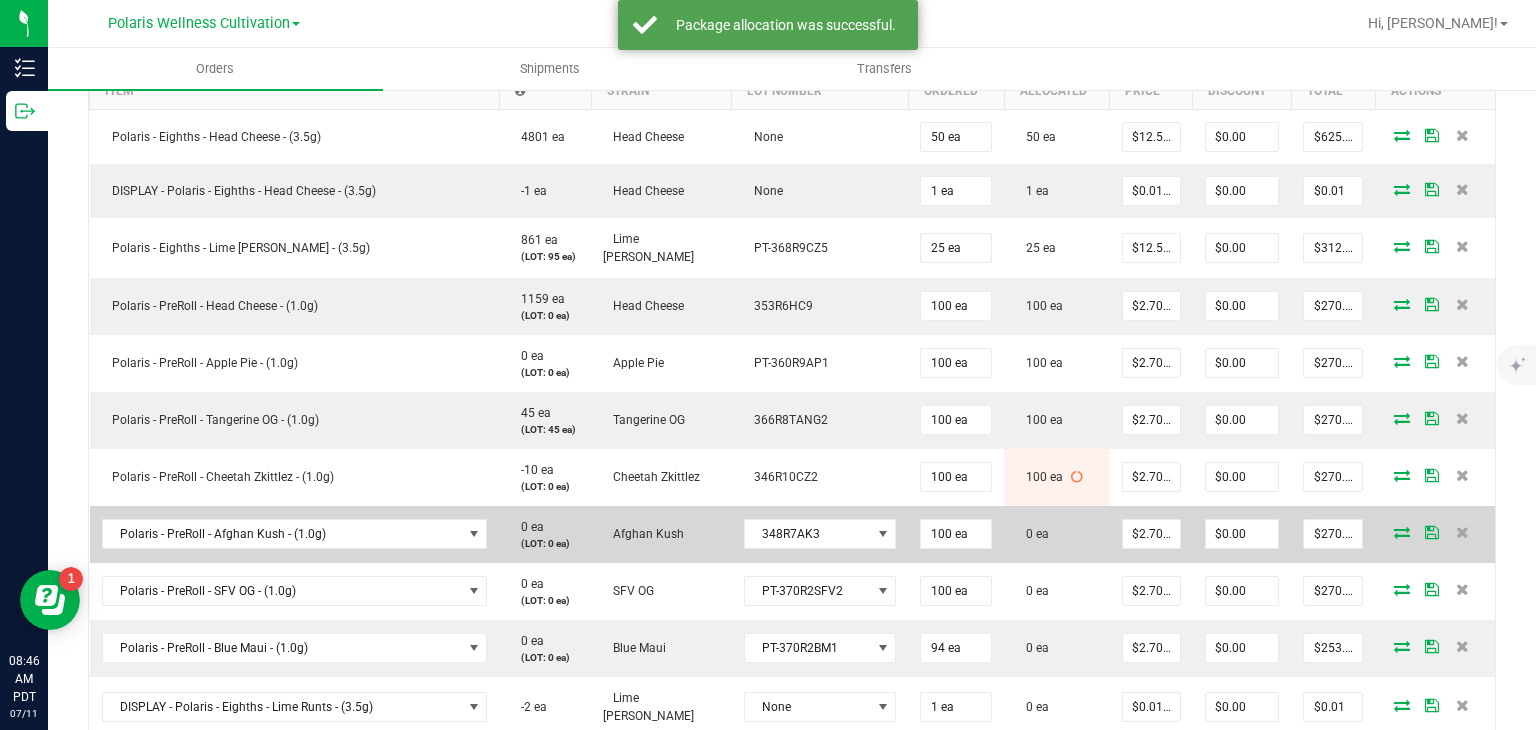 click at bounding box center (1402, 532) 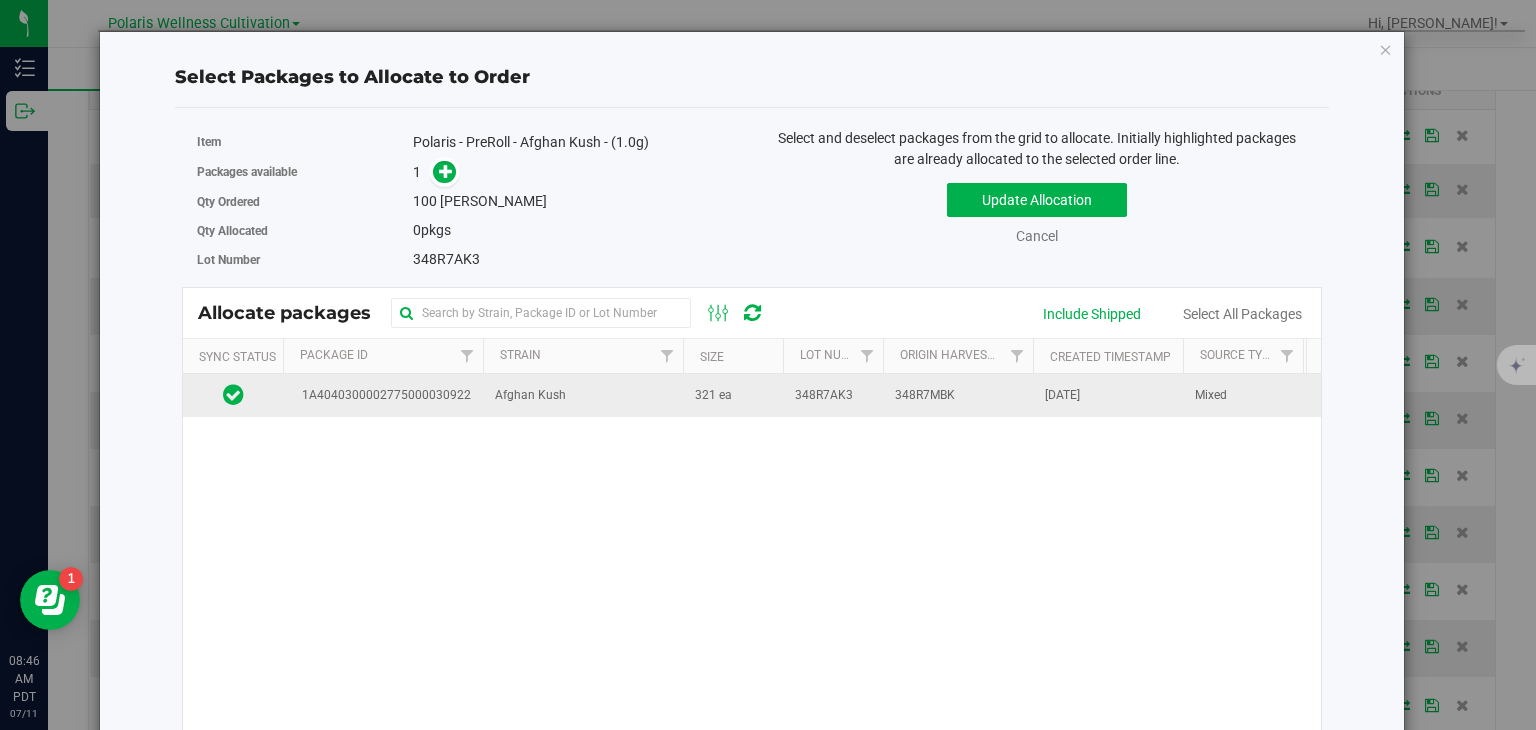 click on "Afghan Kush" at bounding box center [583, 395] 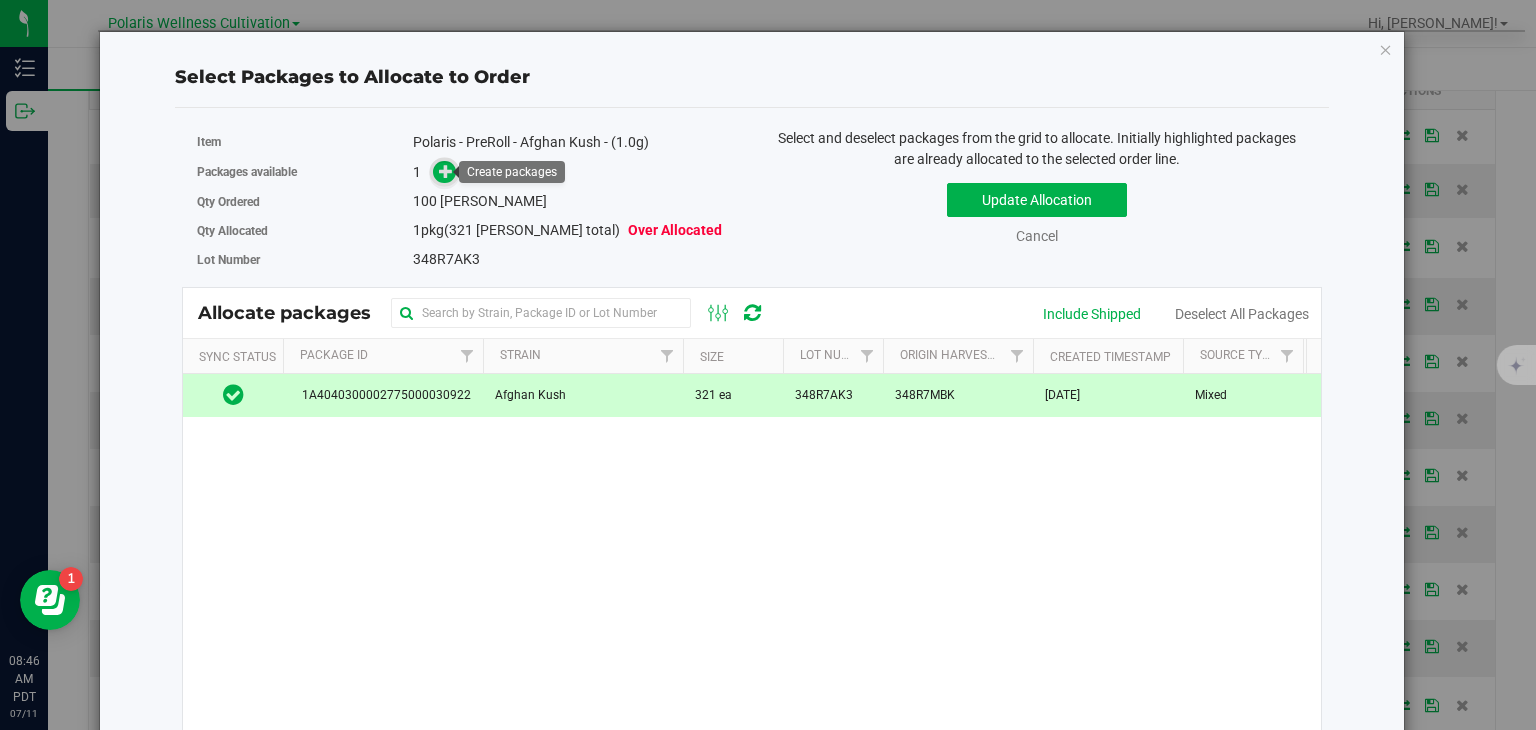 click at bounding box center [446, 171] 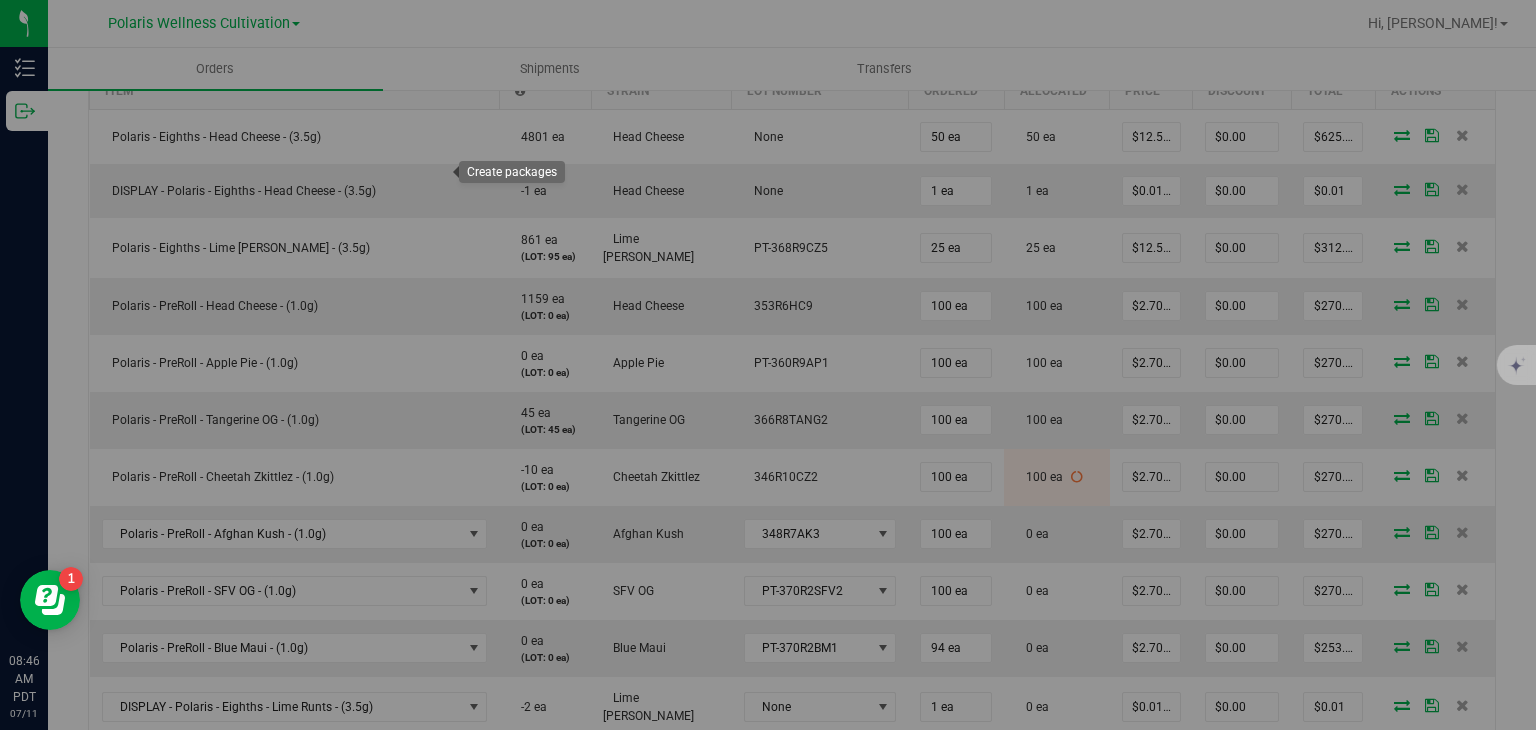 type on "1" 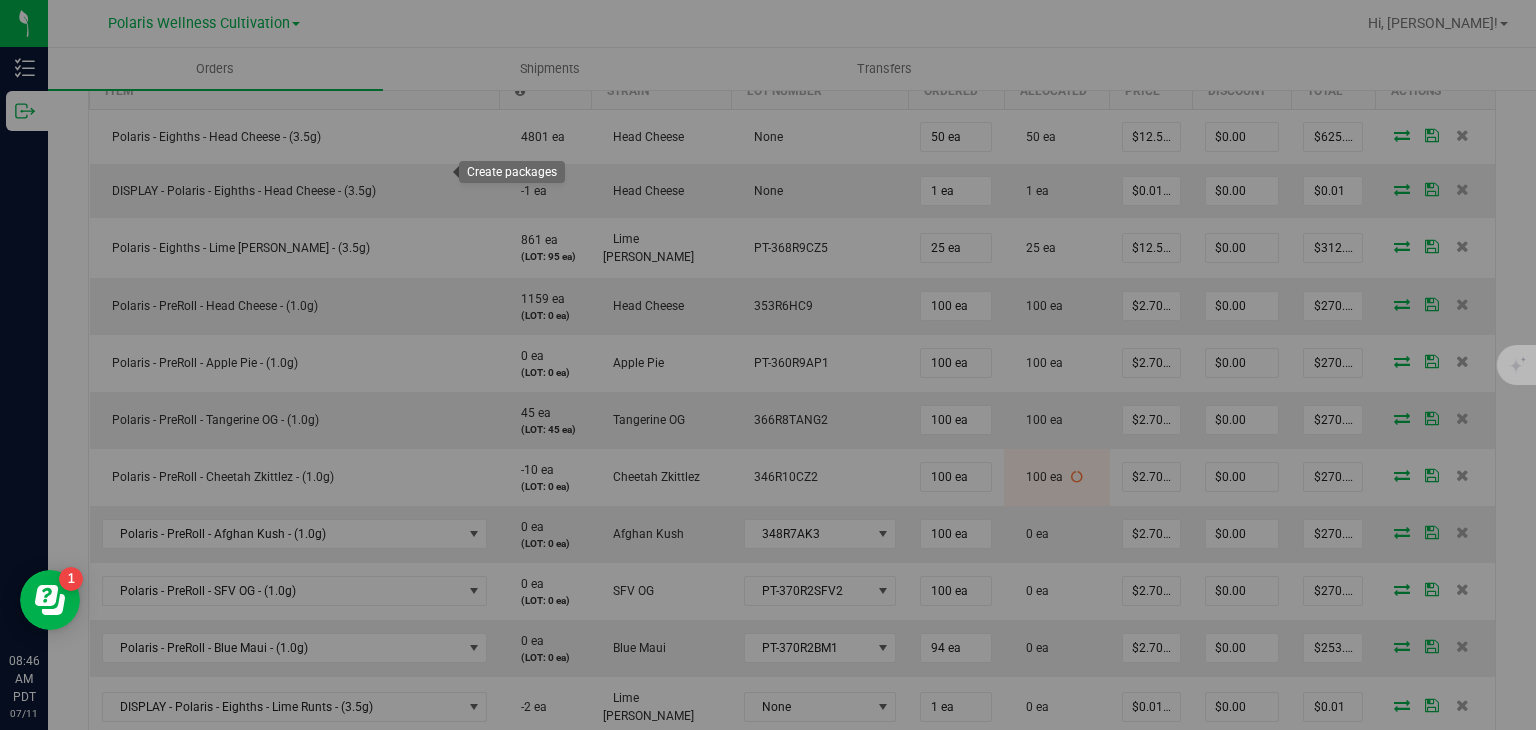 type on "100" 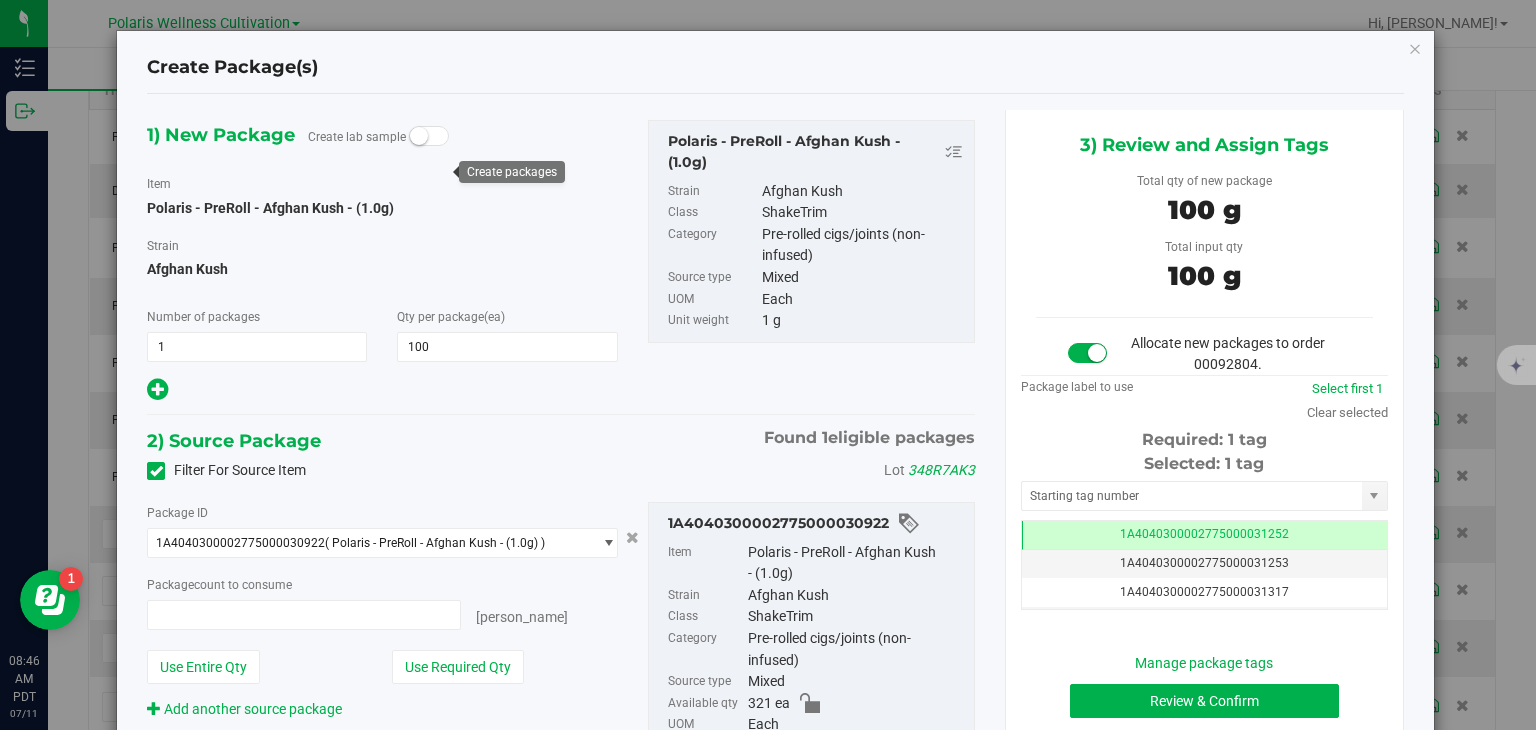 type on "100 ea" 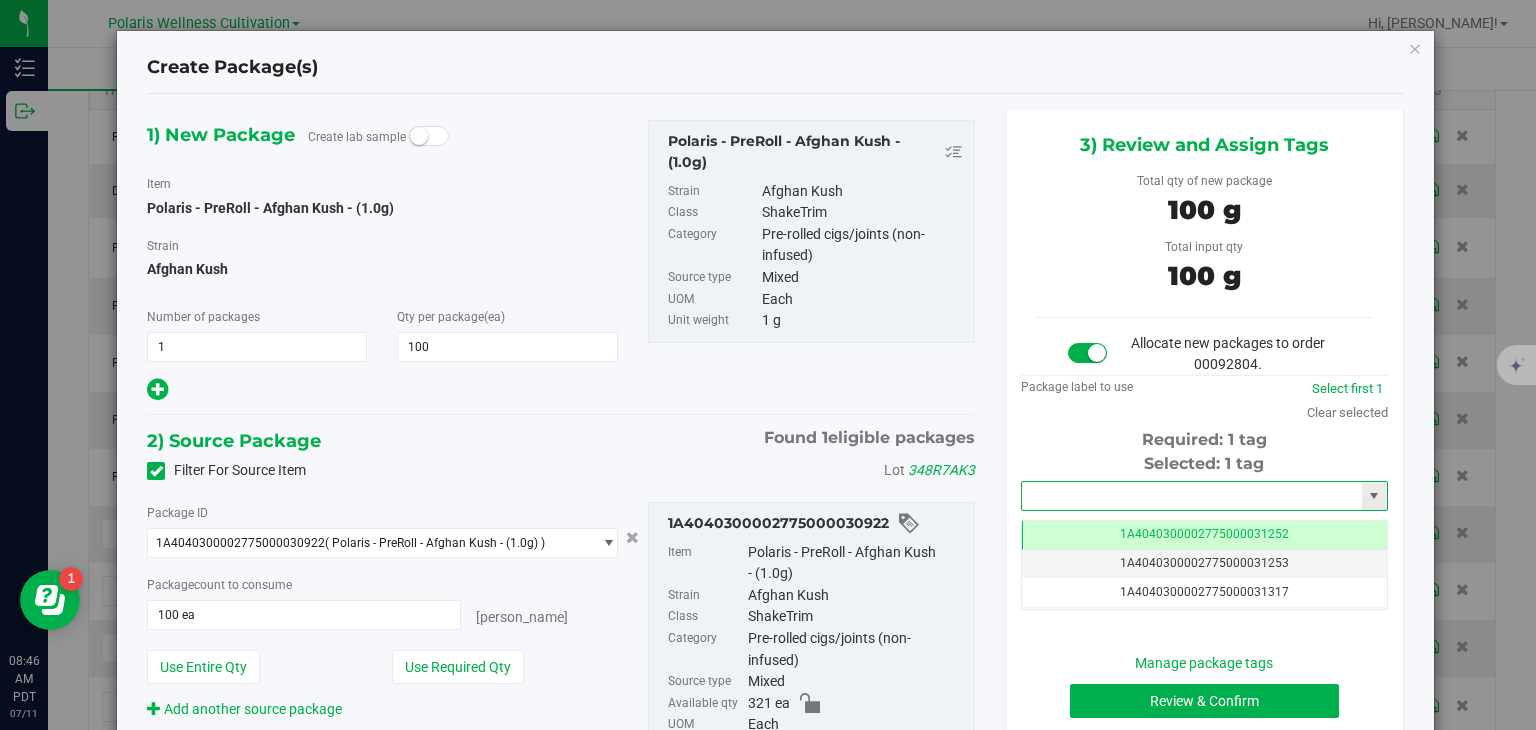 click at bounding box center [1192, 496] 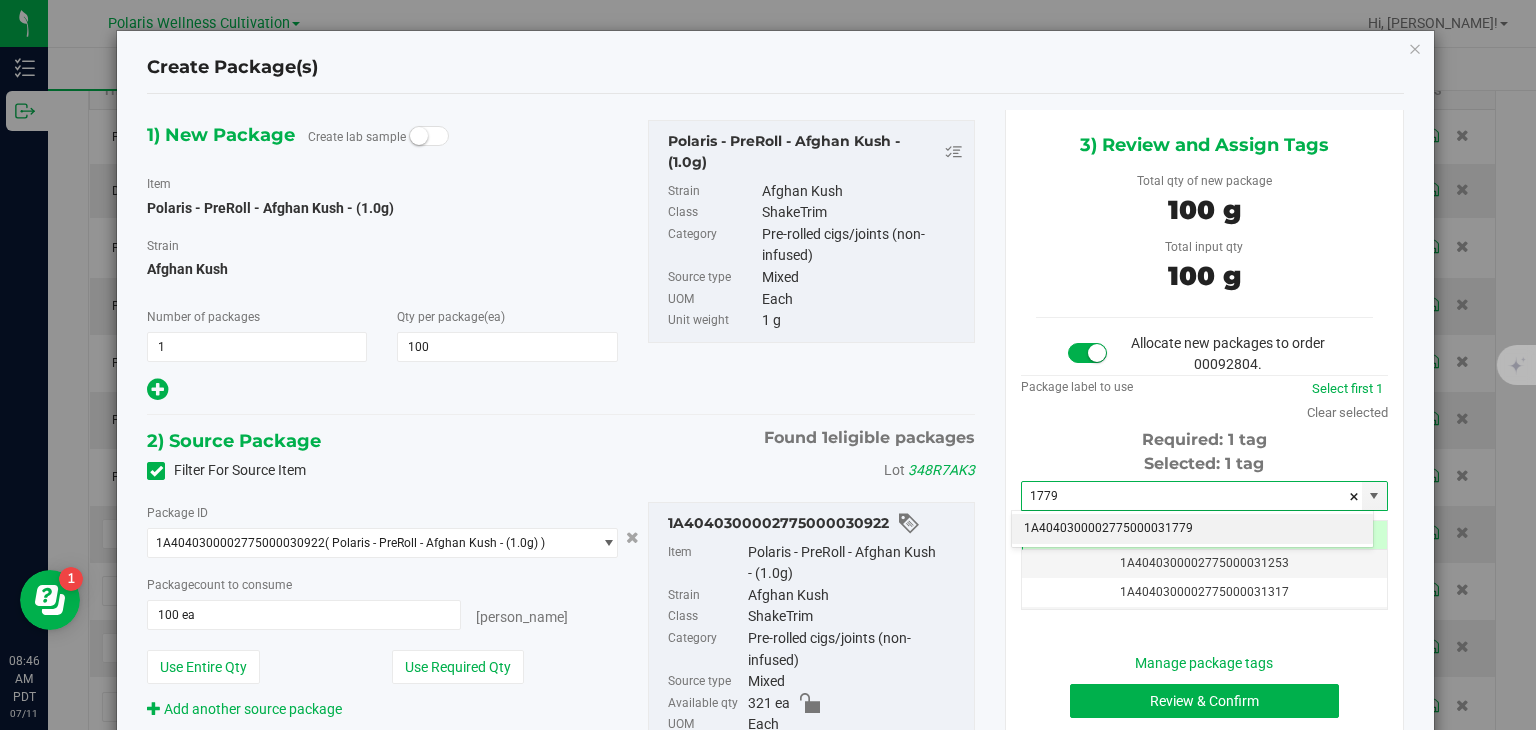 click on "1A4040300002775000031779" at bounding box center (1192, 529) 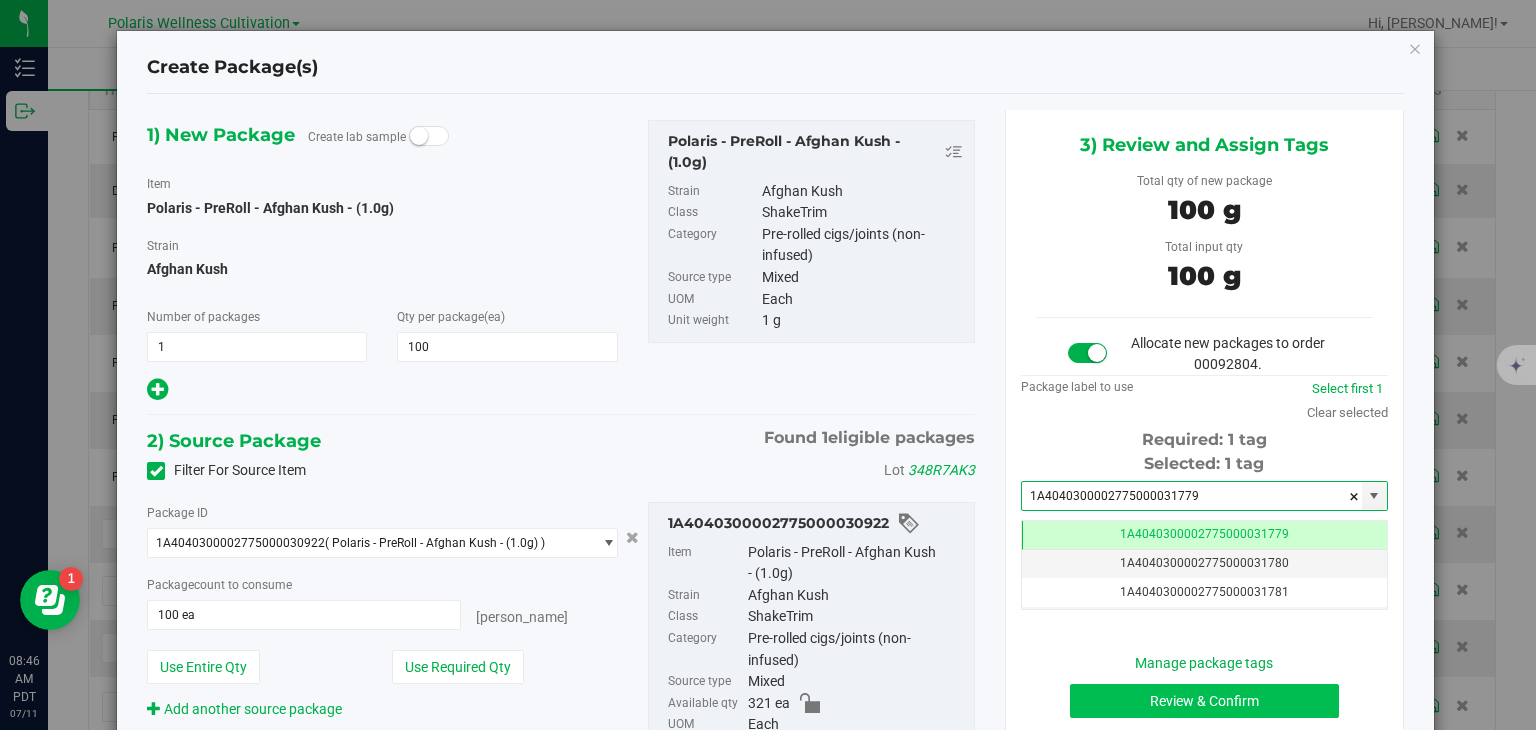 type on "1A4040300002775000031779" 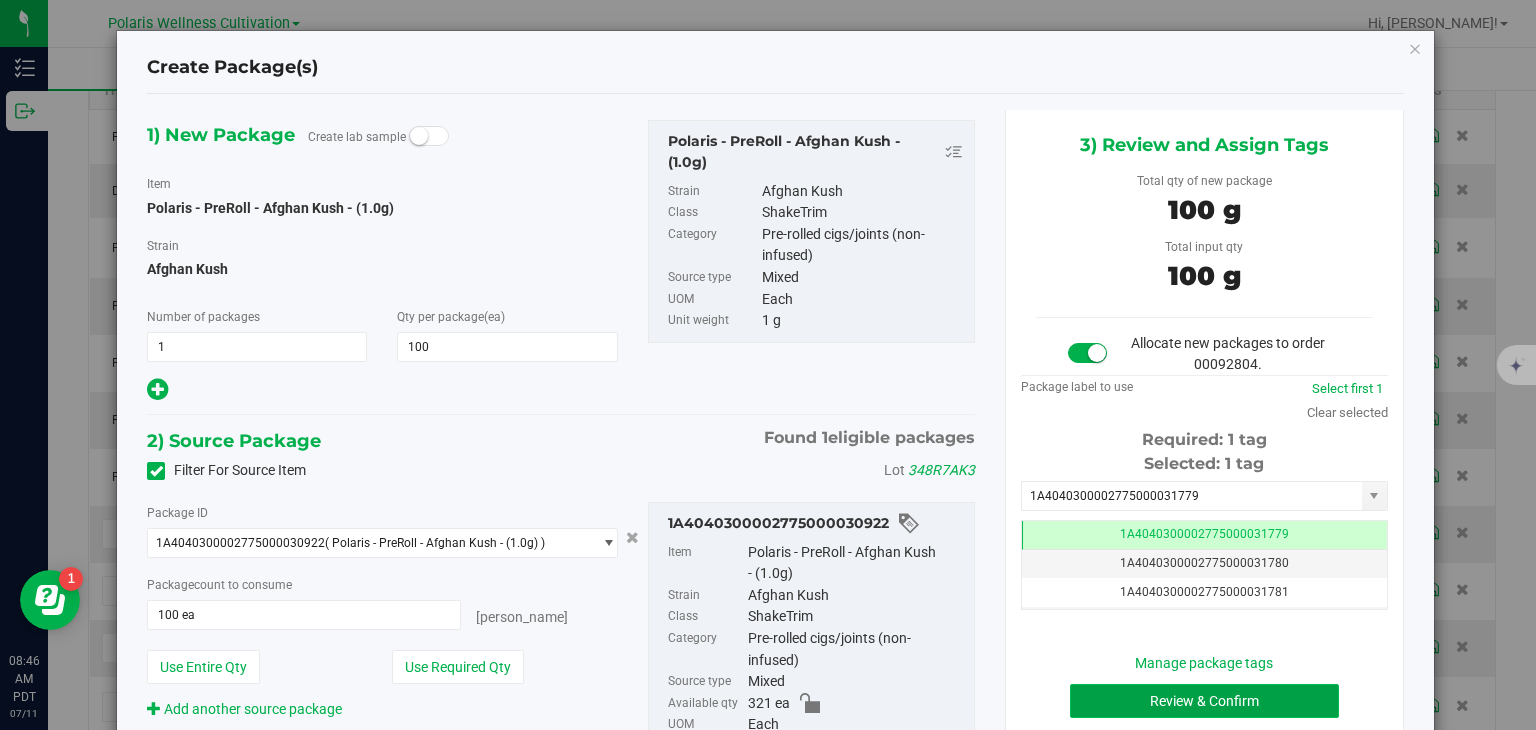 click on "Review & Confirm" at bounding box center [1204, 701] 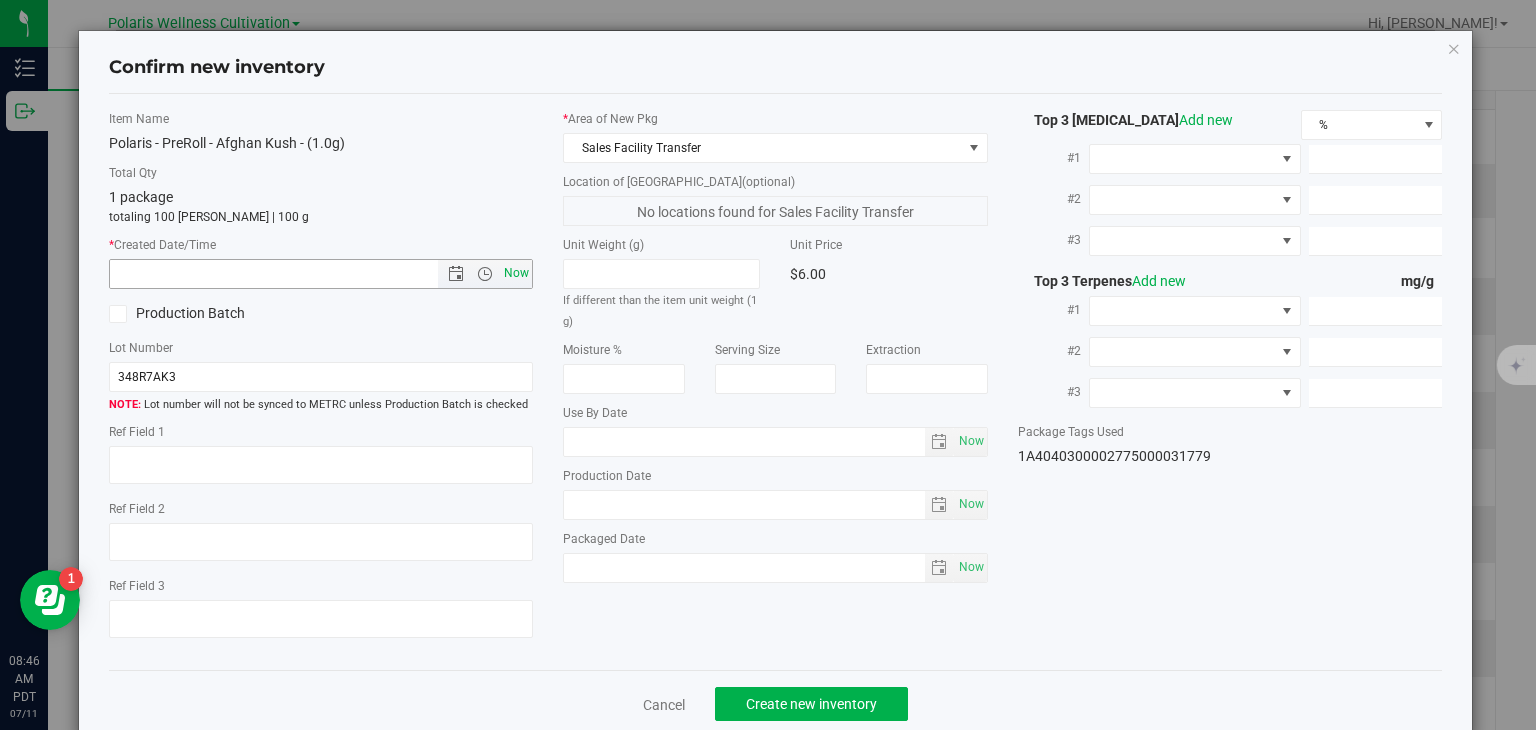 click on "Now" at bounding box center (517, 273) 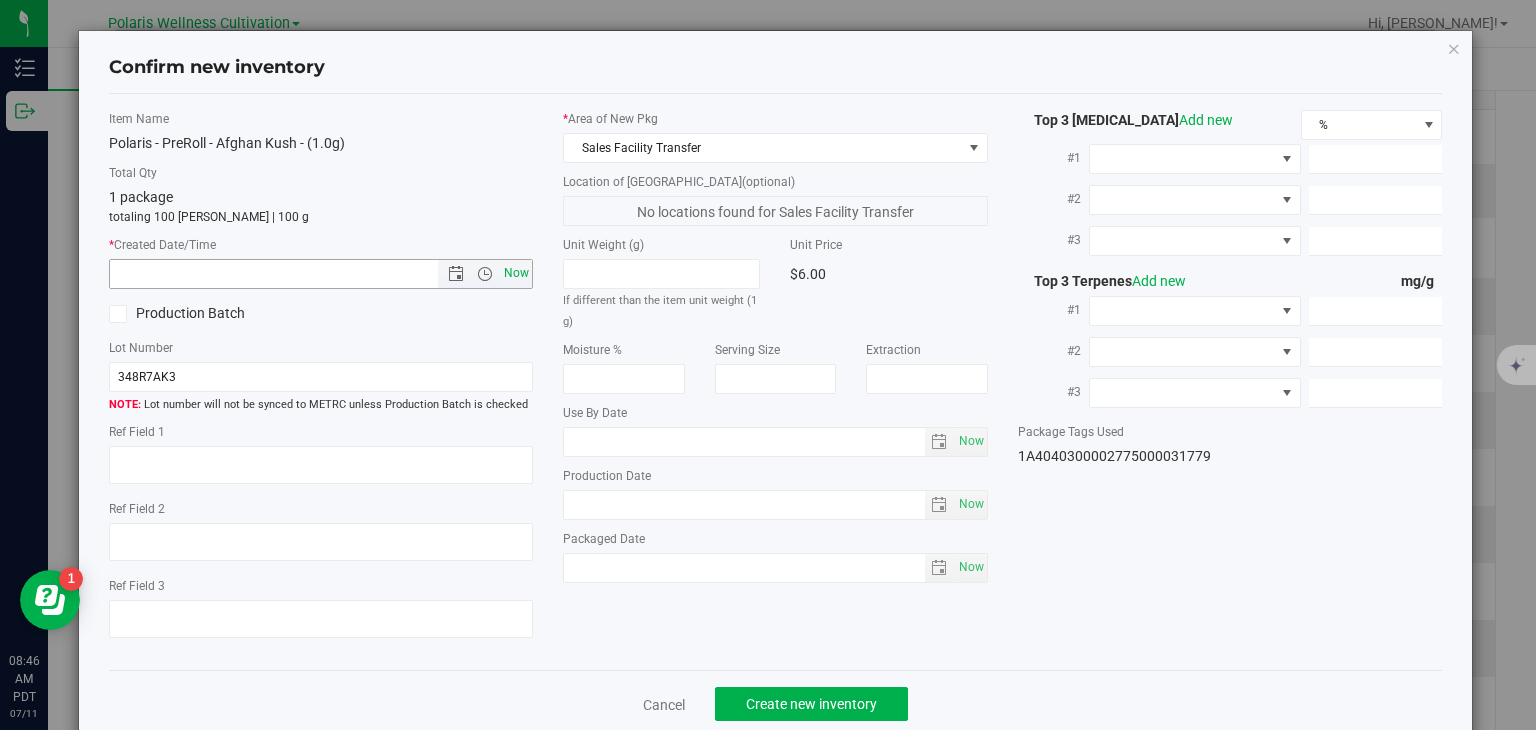 type on "7/11/2025 8:46 AM" 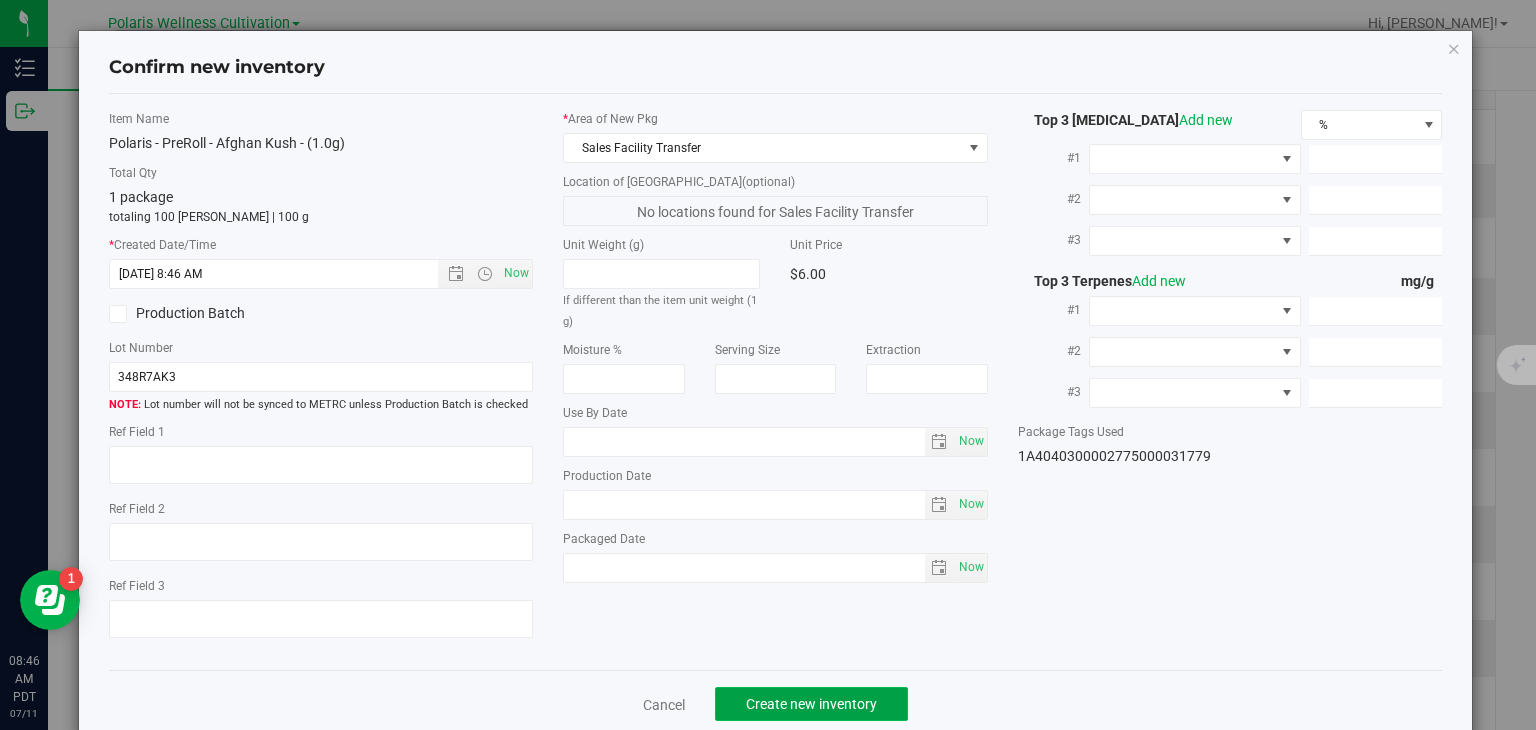click on "Create new inventory" 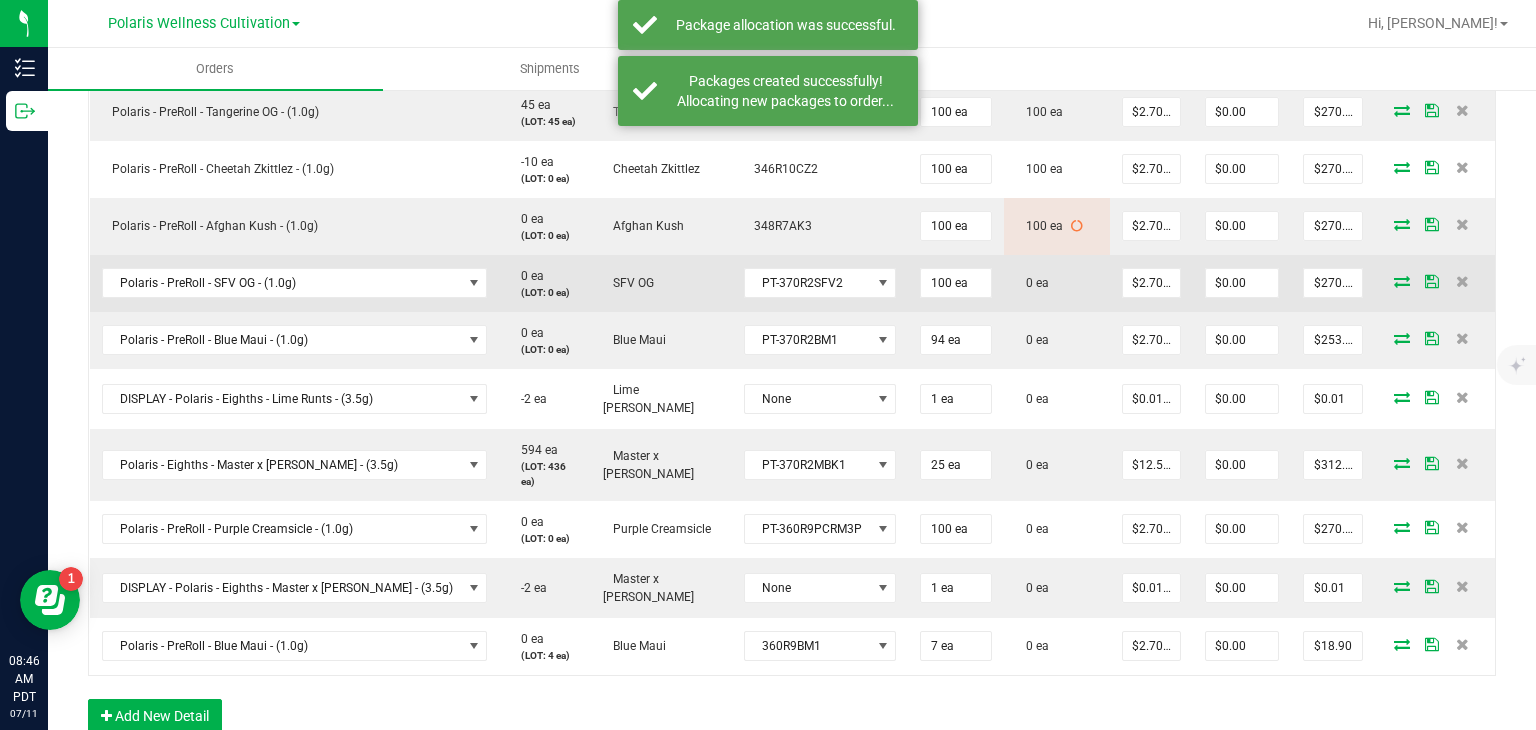 click at bounding box center [1402, 281] 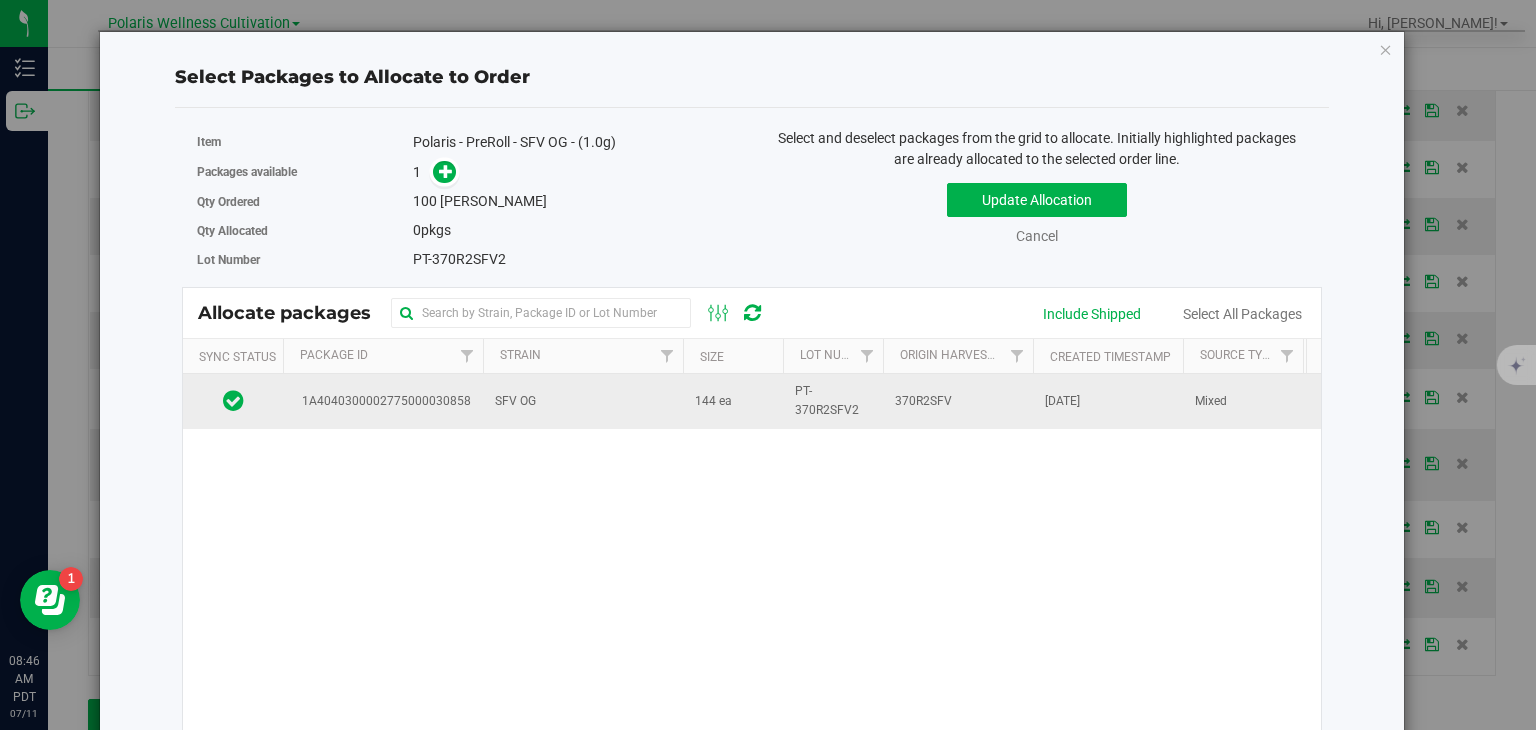 click on "SFV OG" at bounding box center [583, 401] 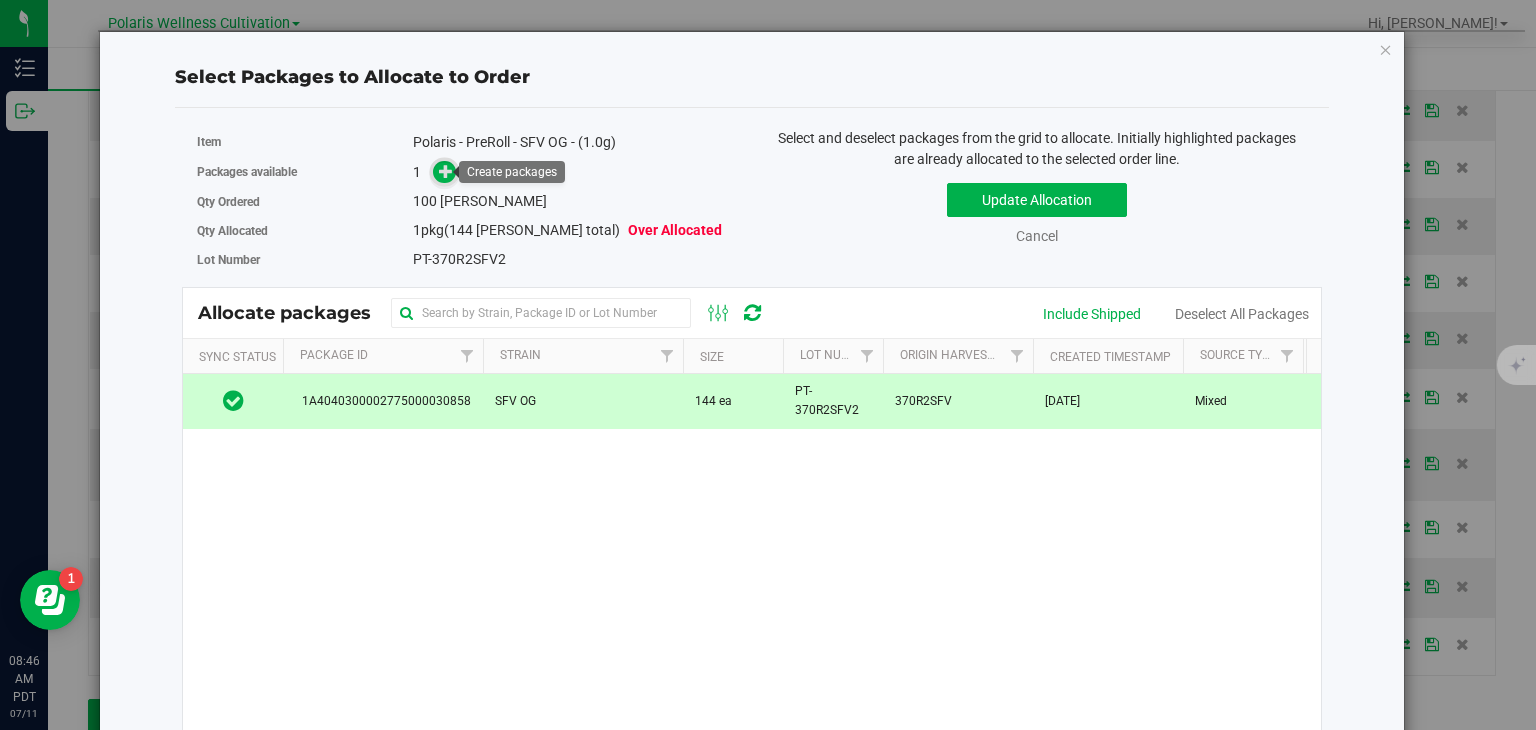 click at bounding box center (446, 171) 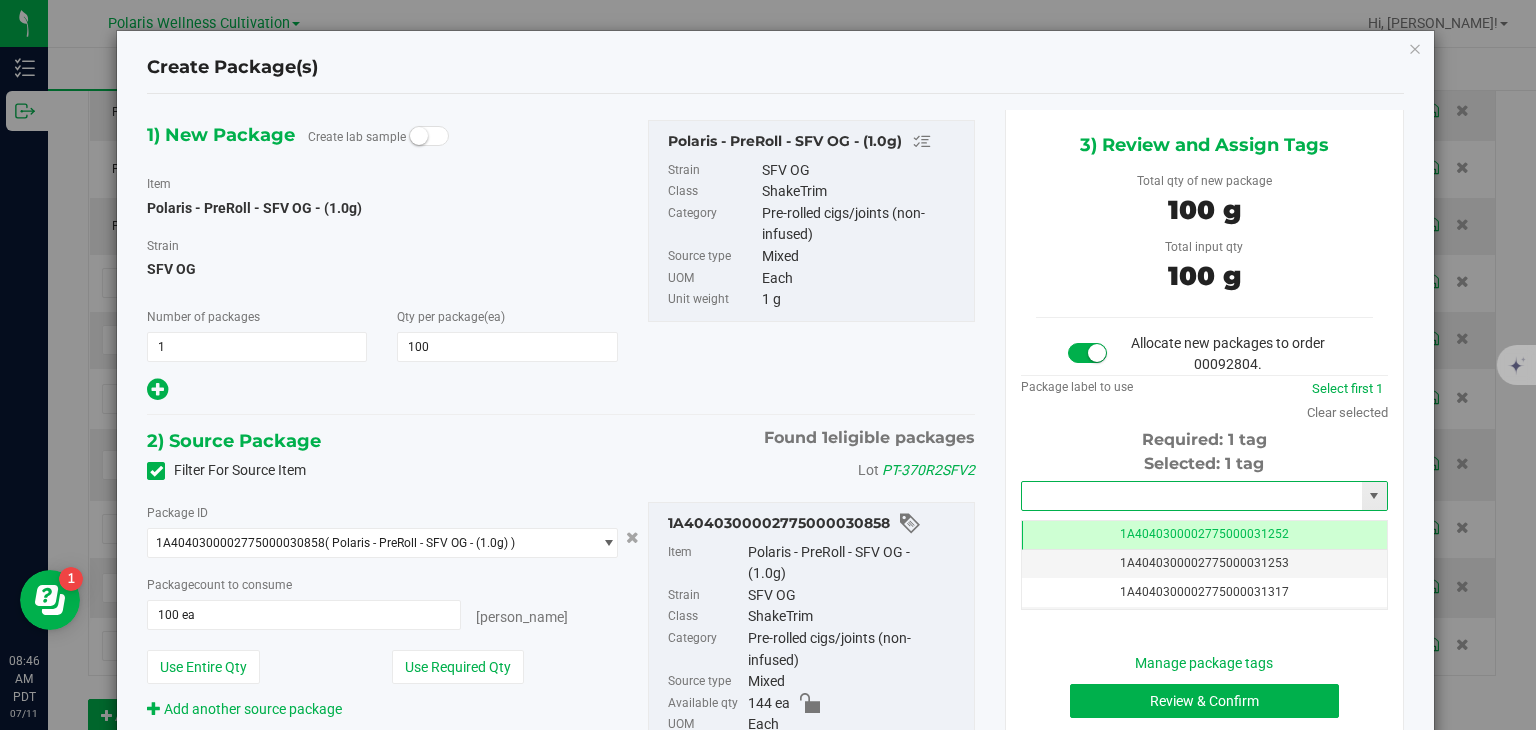 click at bounding box center (1192, 496) 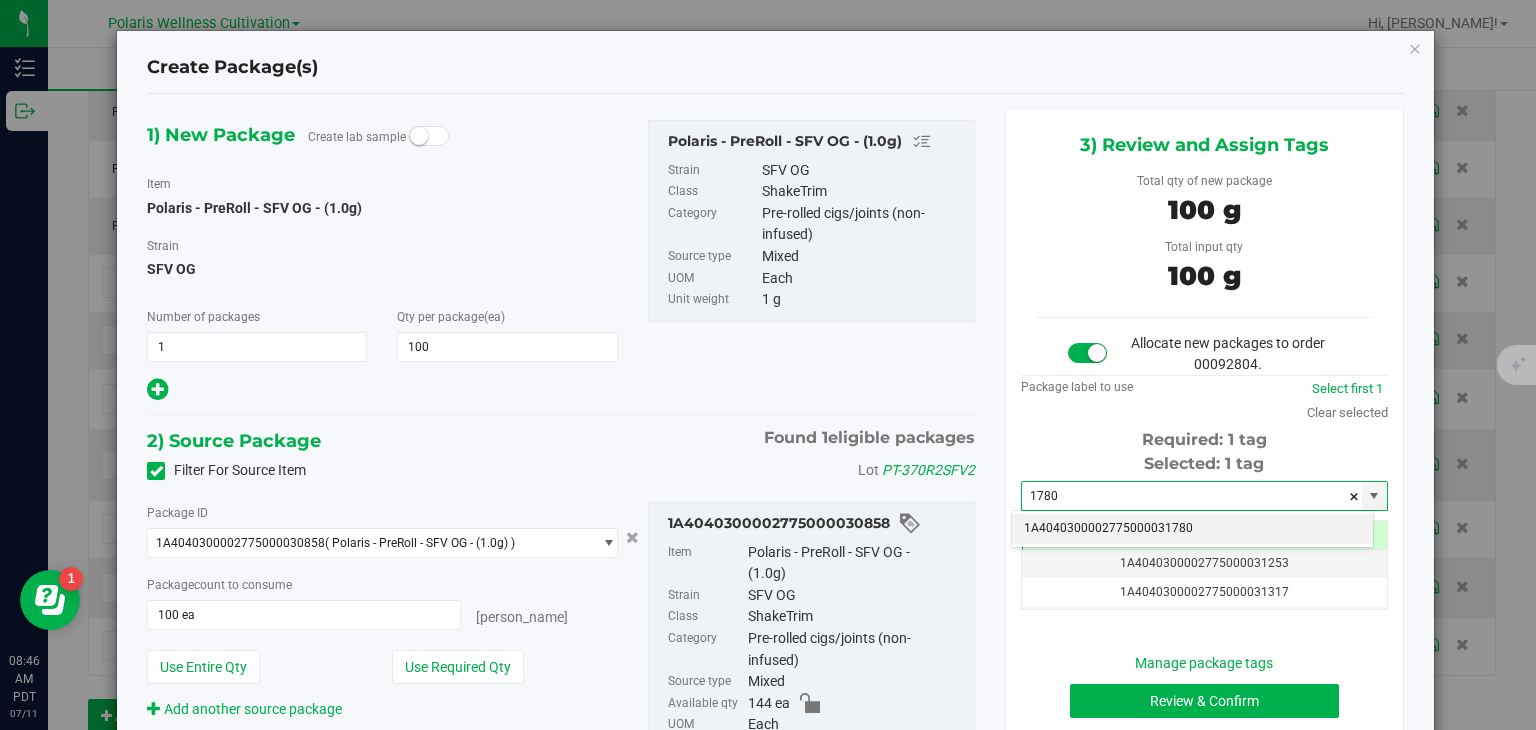 click on "1A4040300002775000031780" at bounding box center [1192, 529] 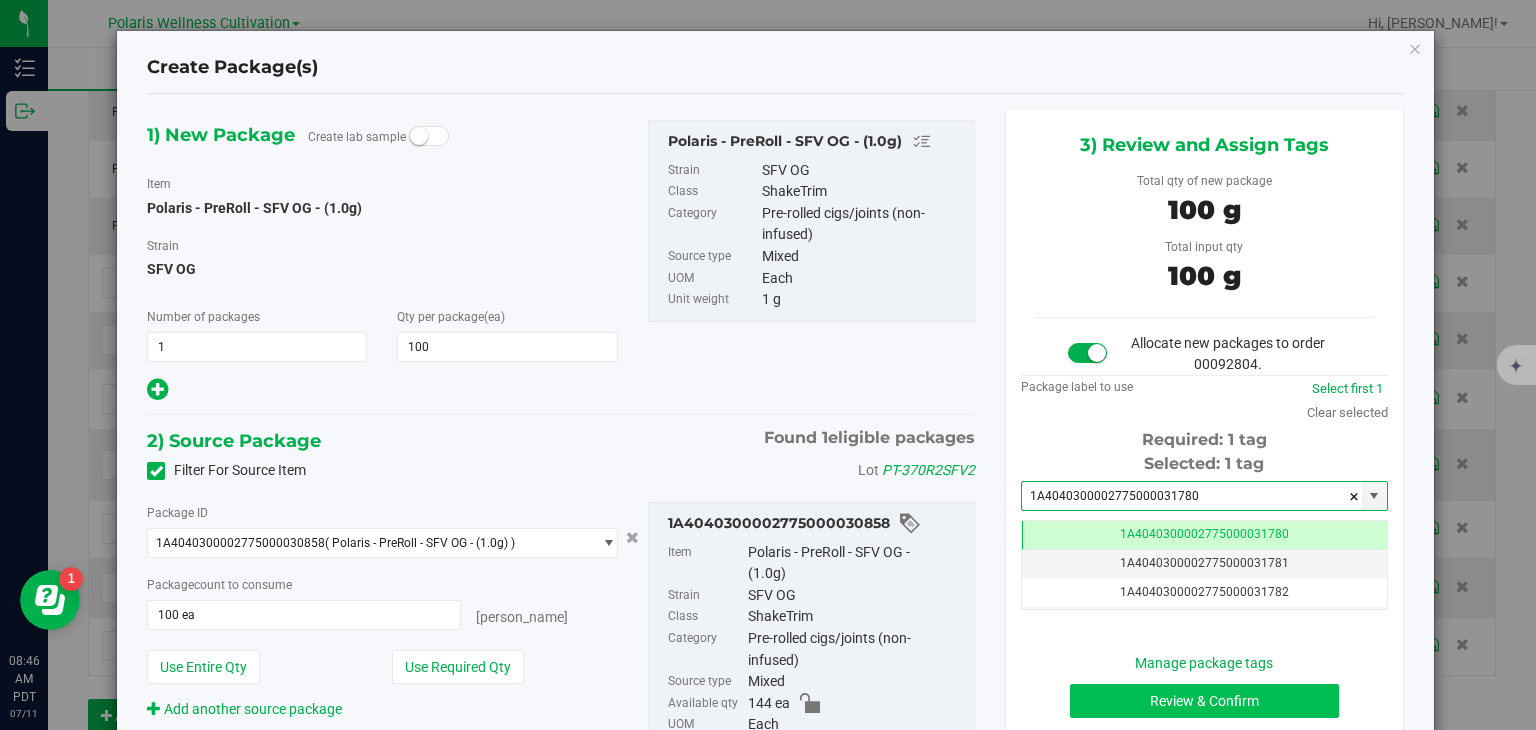 type on "1A4040300002775000031780" 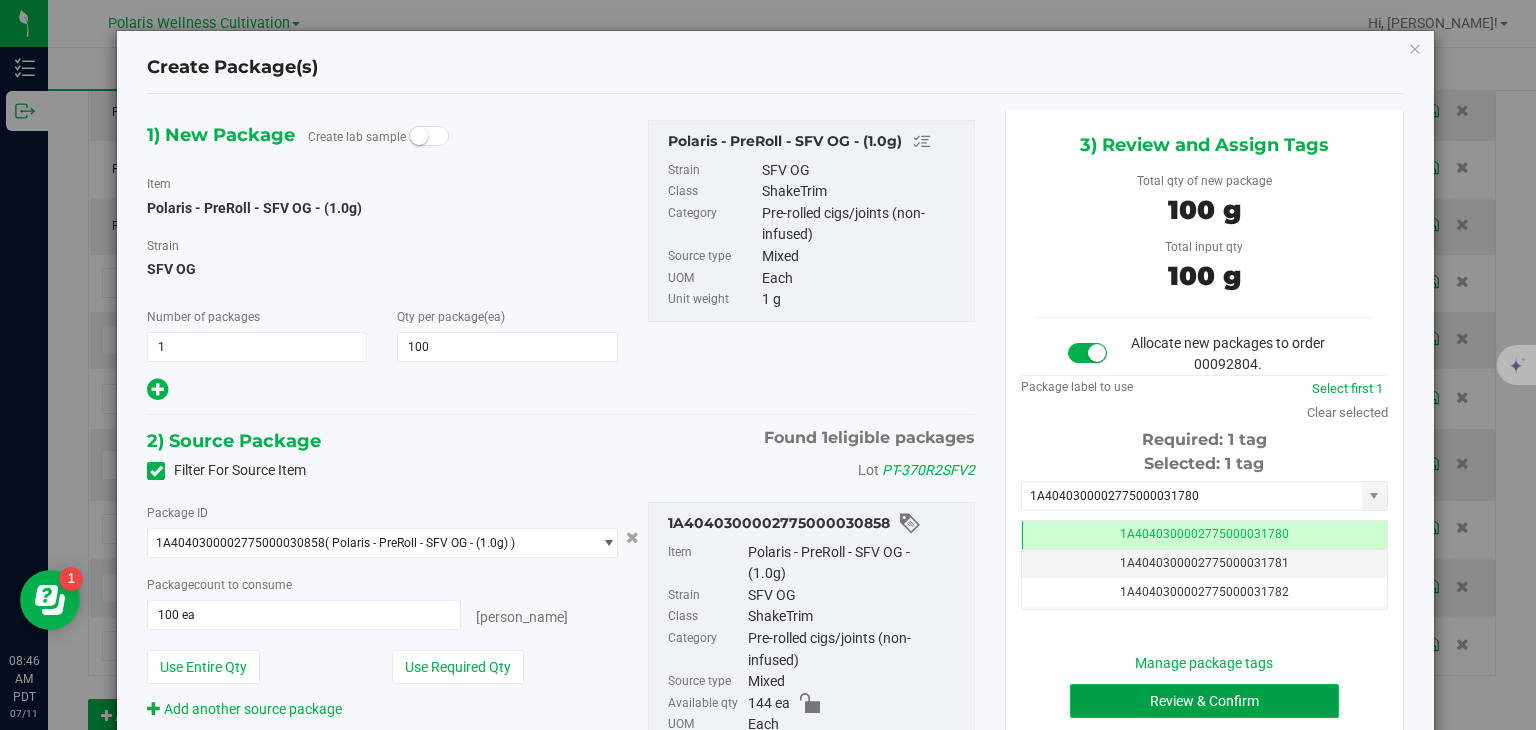 click on "Review & Confirm" at bounding box center (1204, 701) 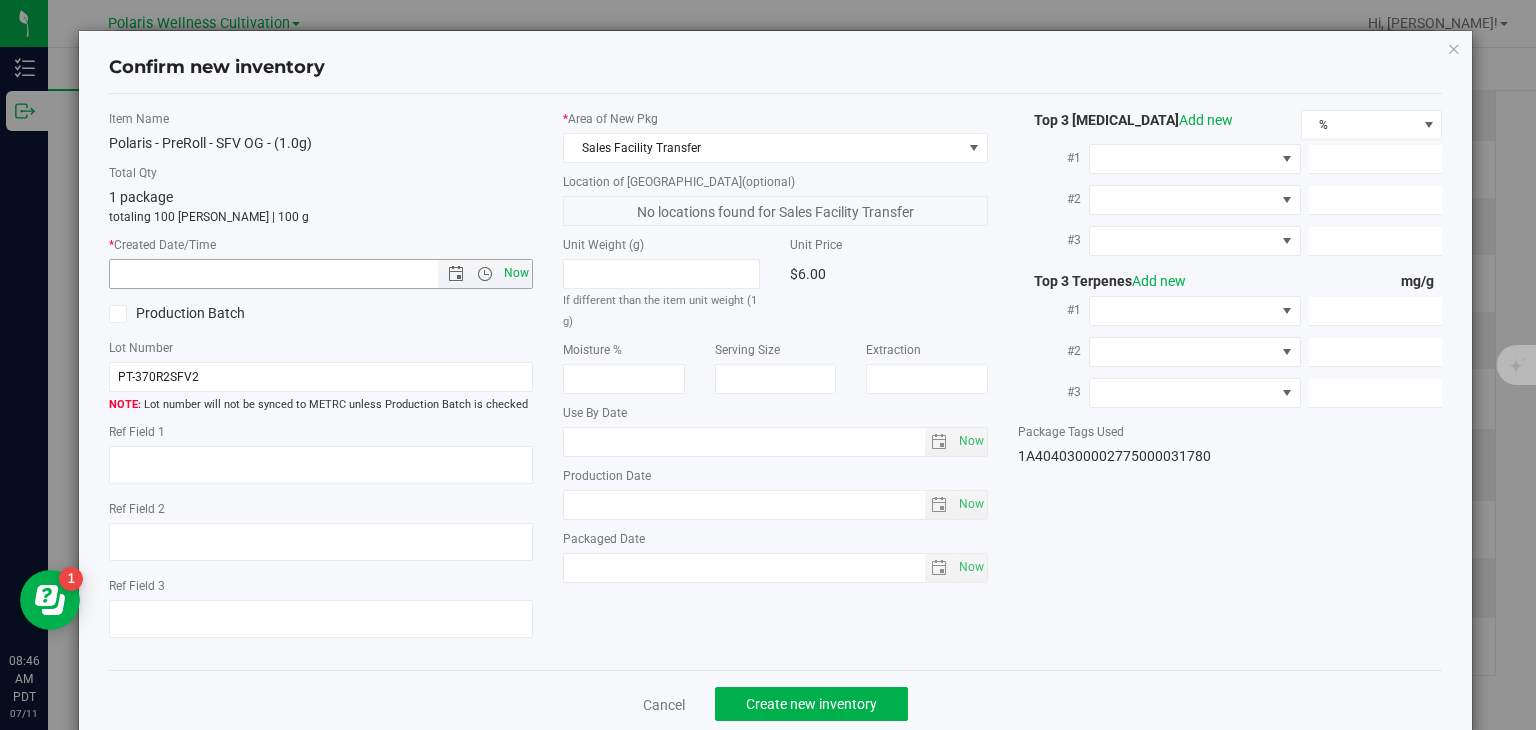 click on "Now" at bounding box center [517, 273] 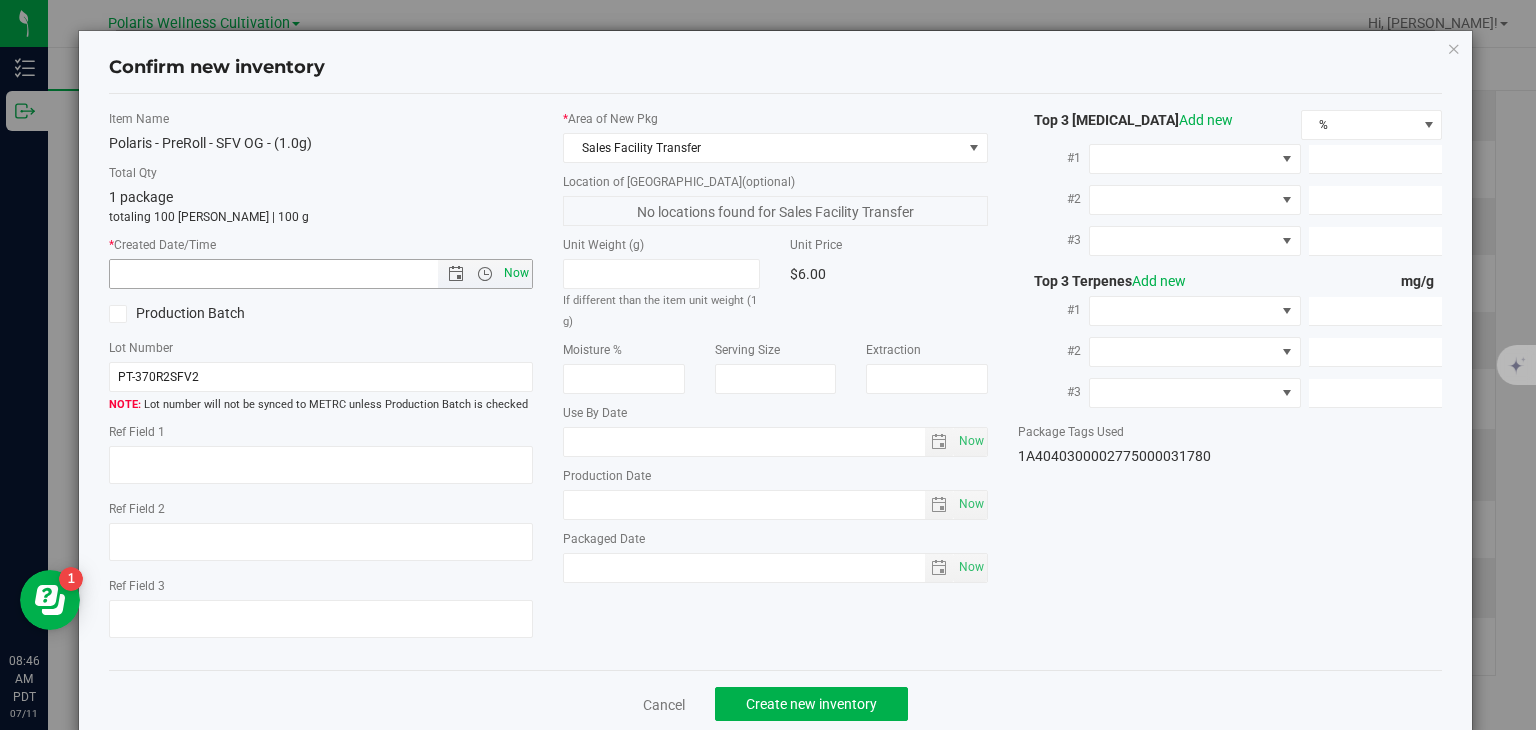 type on "7/11/2025 8:46 AM" 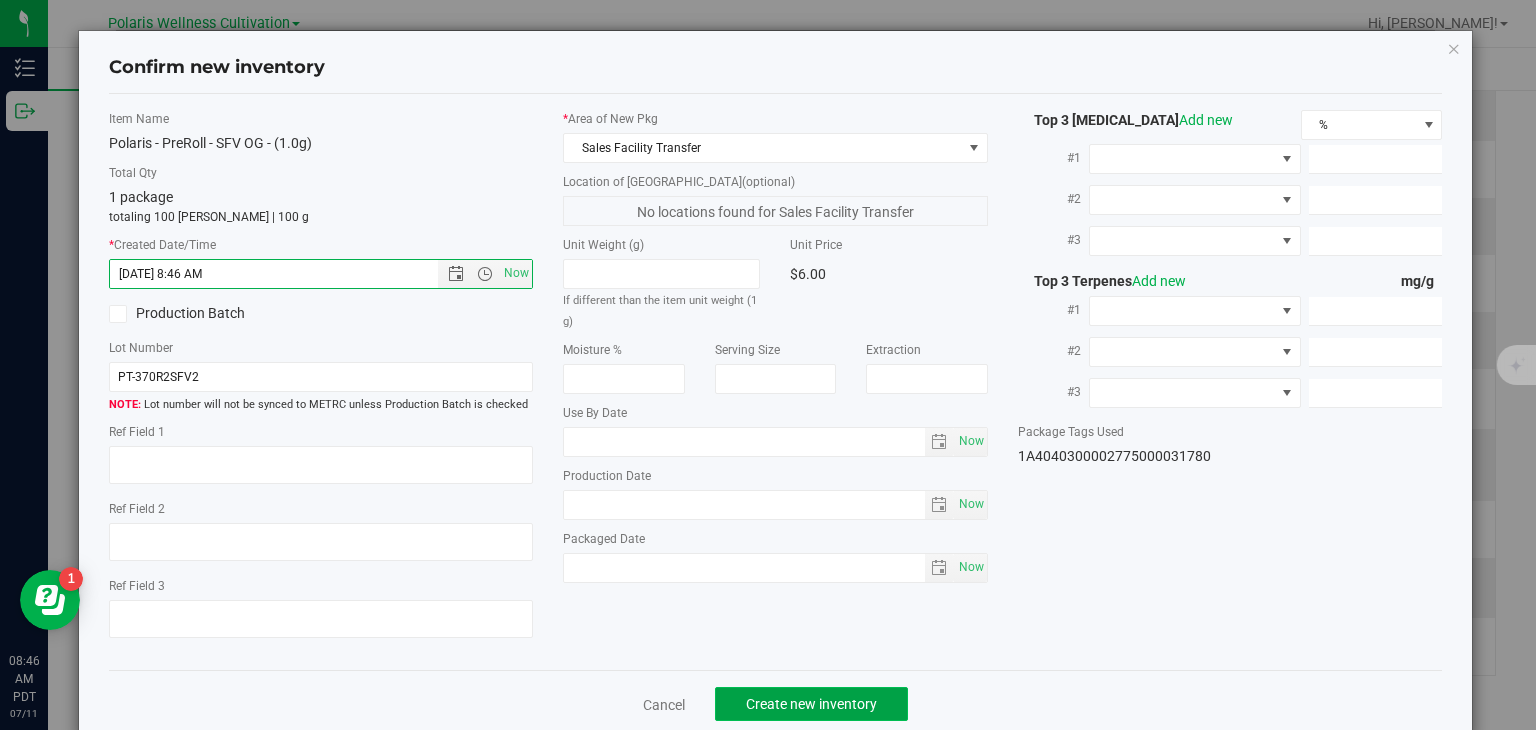 click on "Create new inventory" 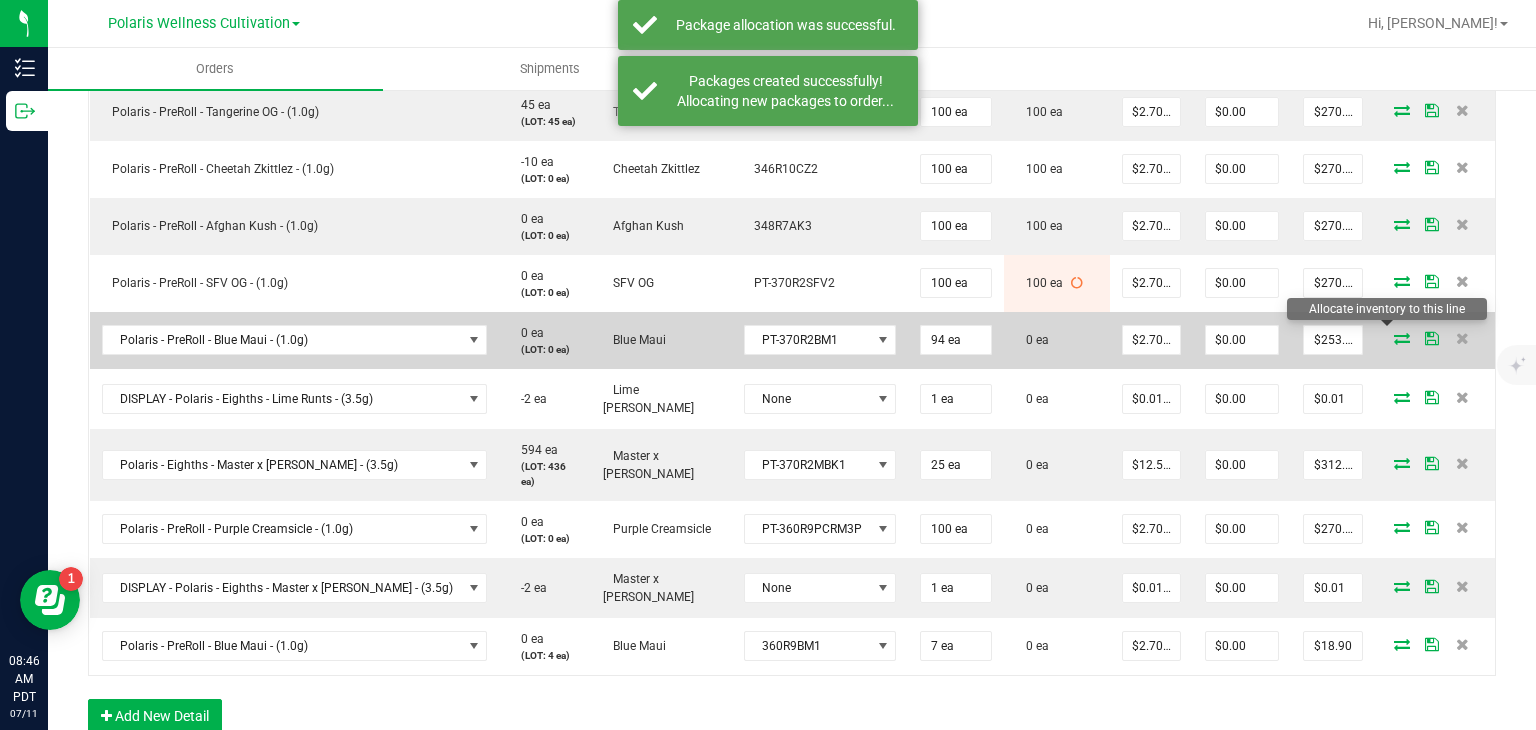 click at bounding box center (1402, 338) 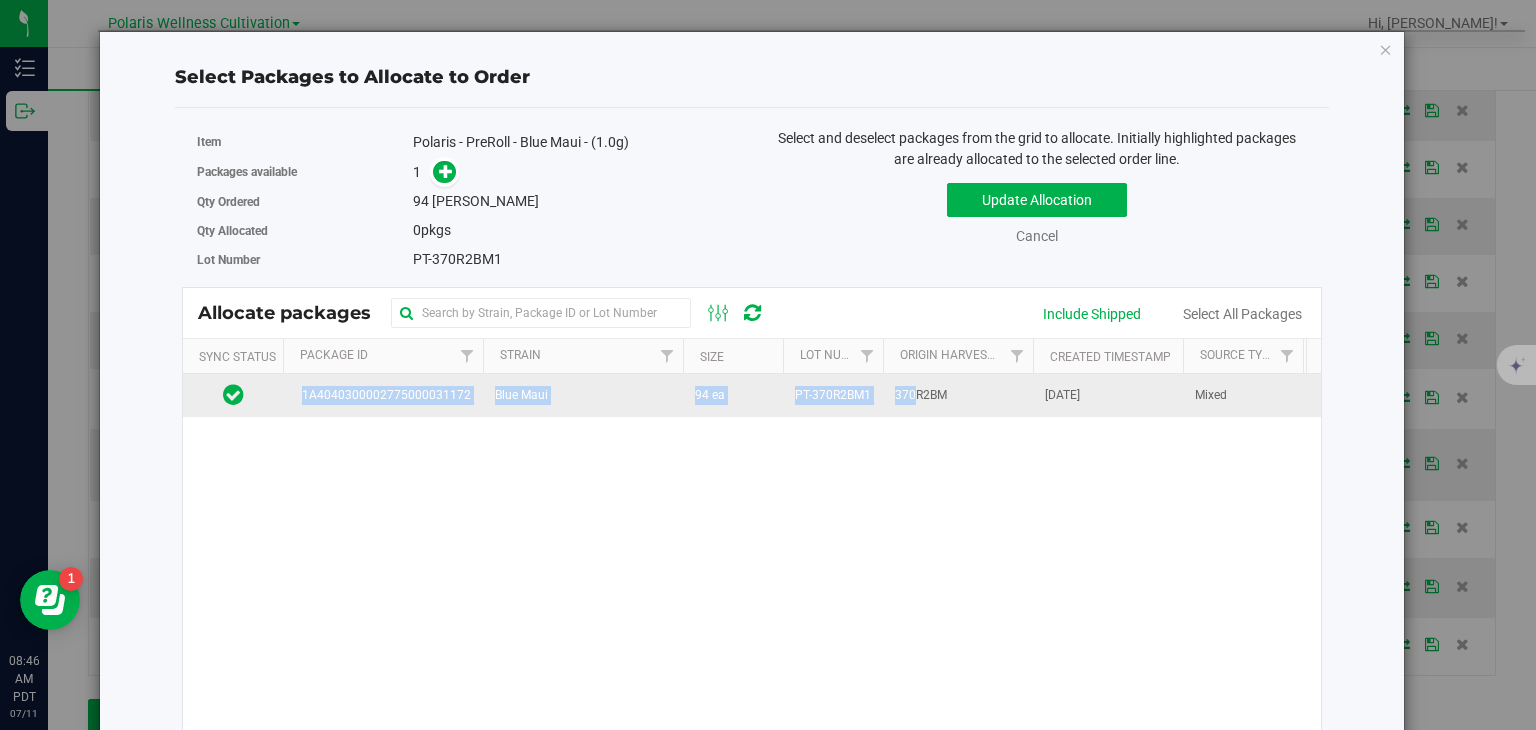 drag, startPoint x: 914, startPoint y: 415, endPoint x: 913, endPoint y: 397, distance: 18.027756 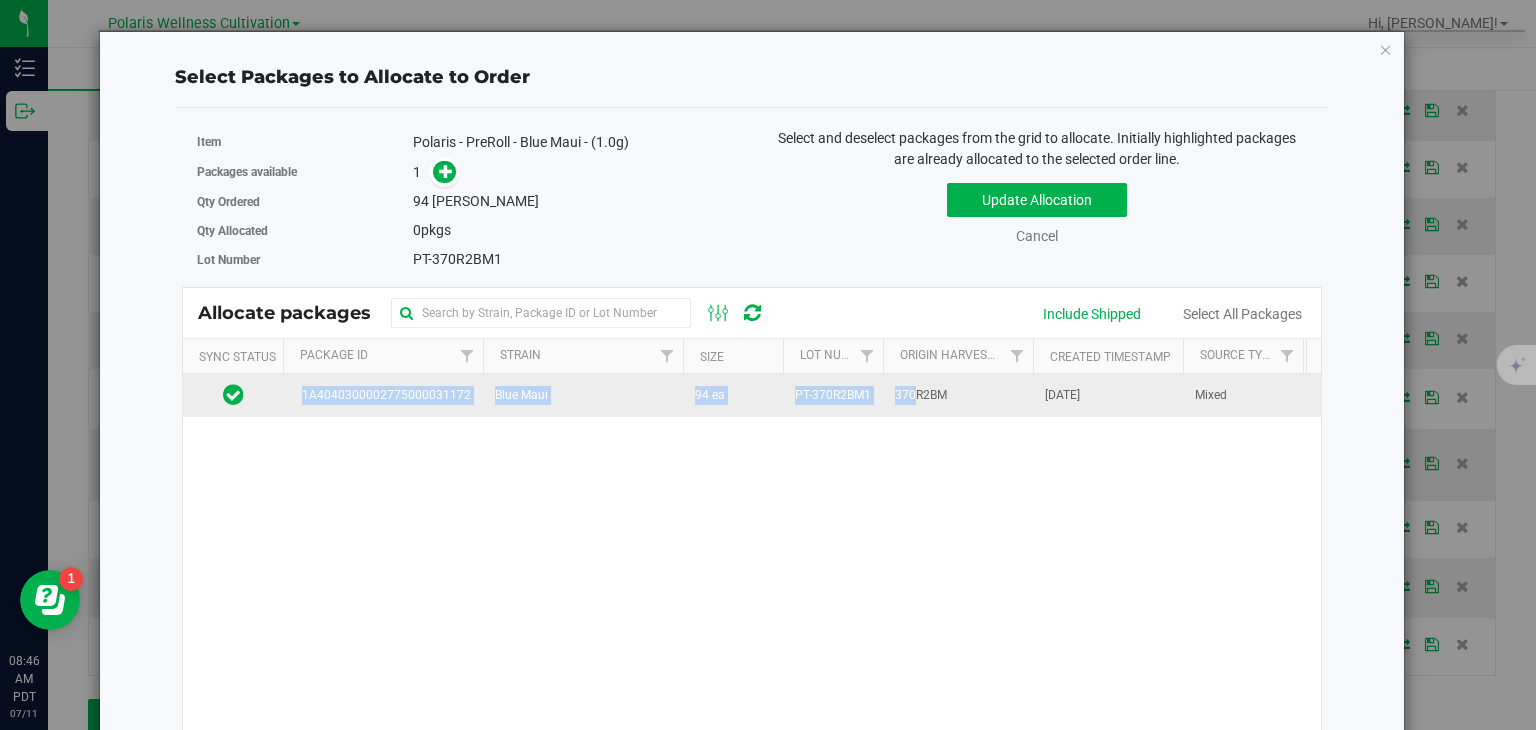 click on "1A4040300002775000031172  Blue Maui
94 ea
PT-370R2BM1  370R2BM Jun 11, 2025  Mixed            Final Storage     $0.00 $0.00" at bounding box center [752, 624] 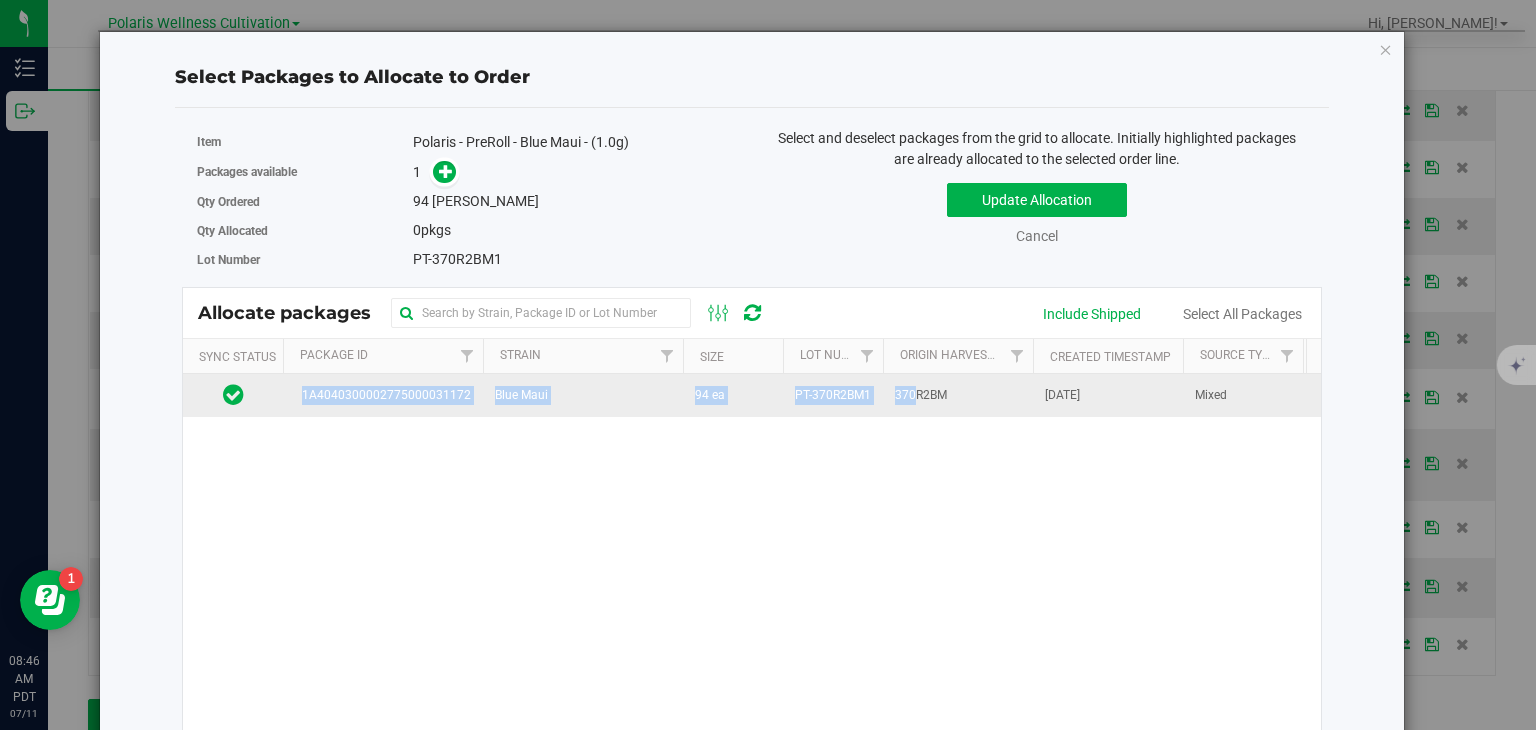 click on "370R2BM" at bounding box center [921, 395] 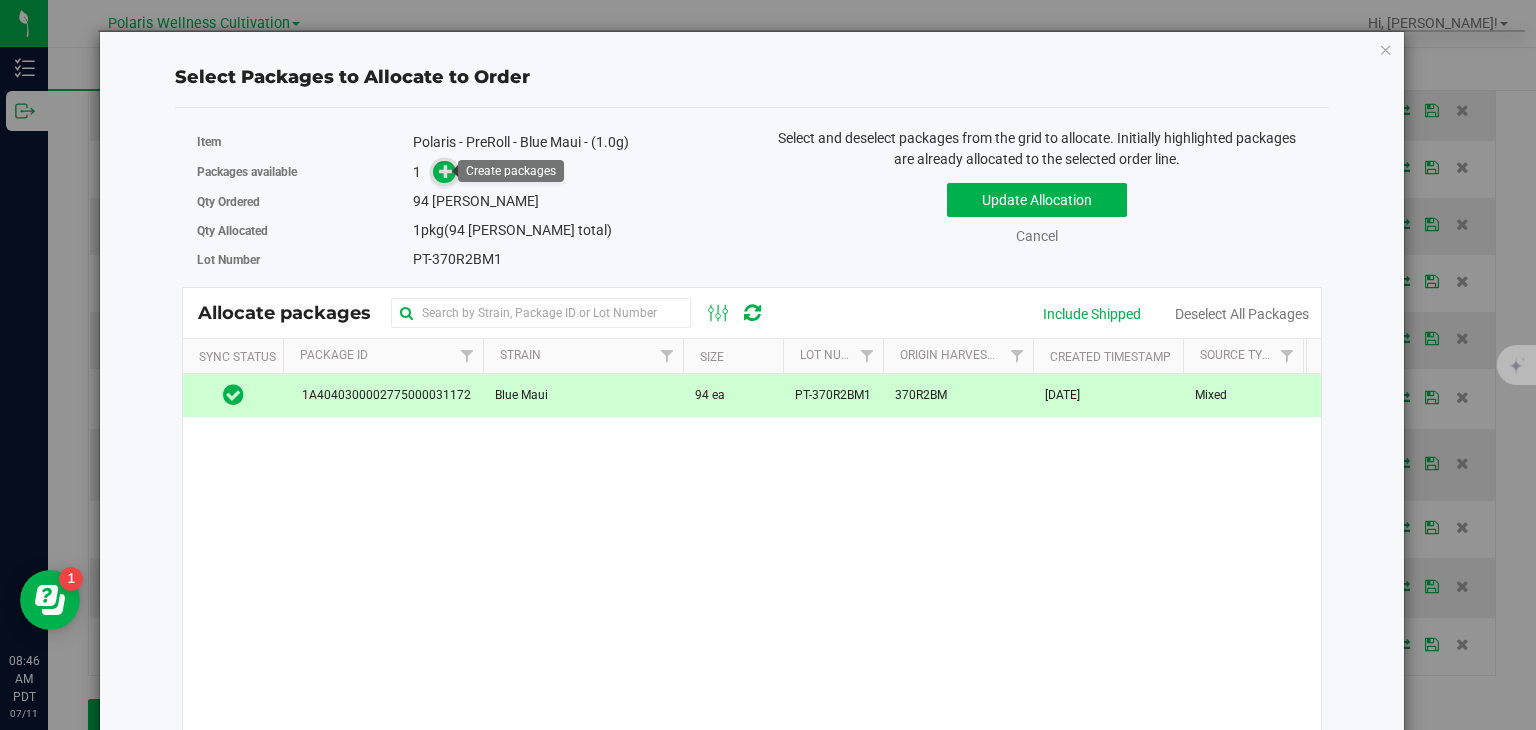 click at bounding box center [446, 171] 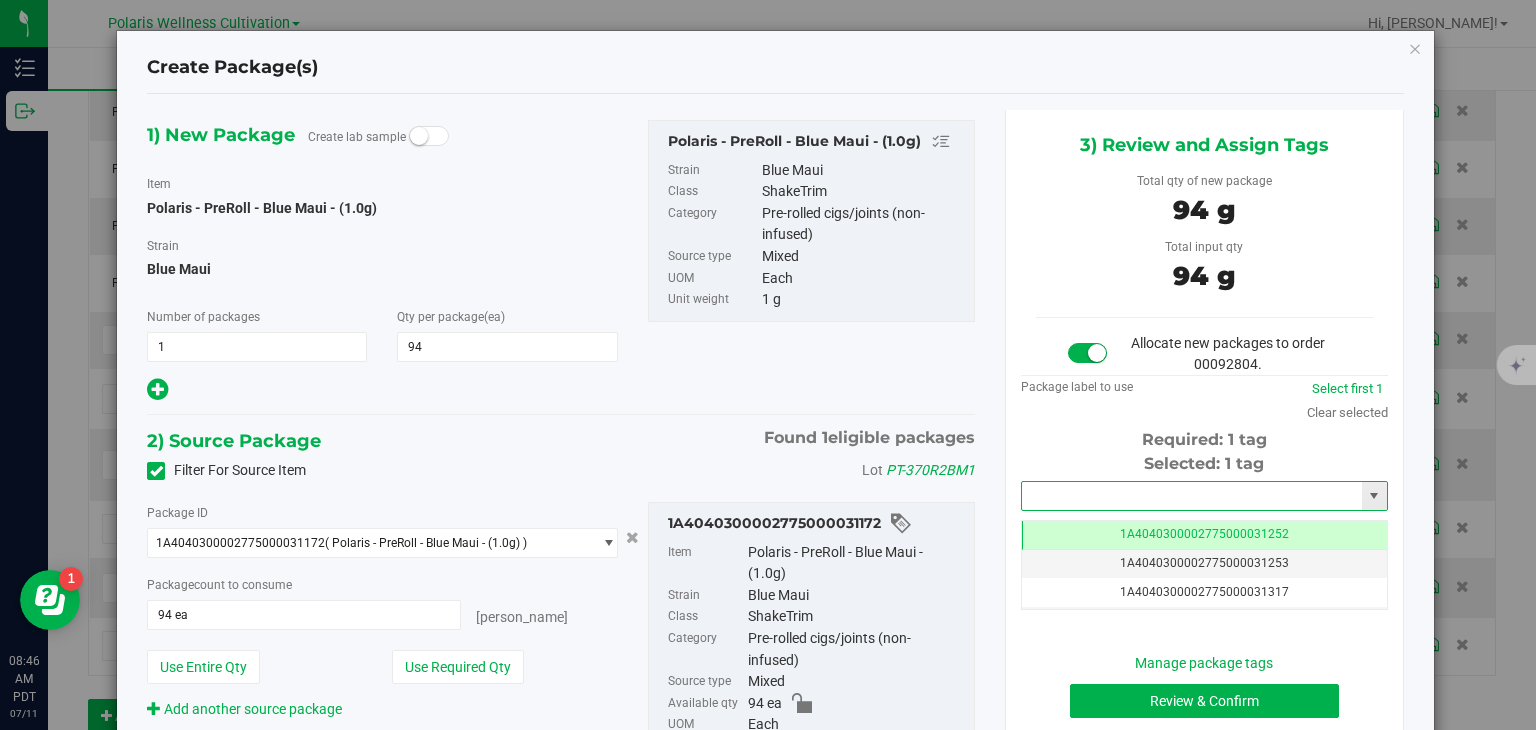 click at bounding box center [1192, 496] 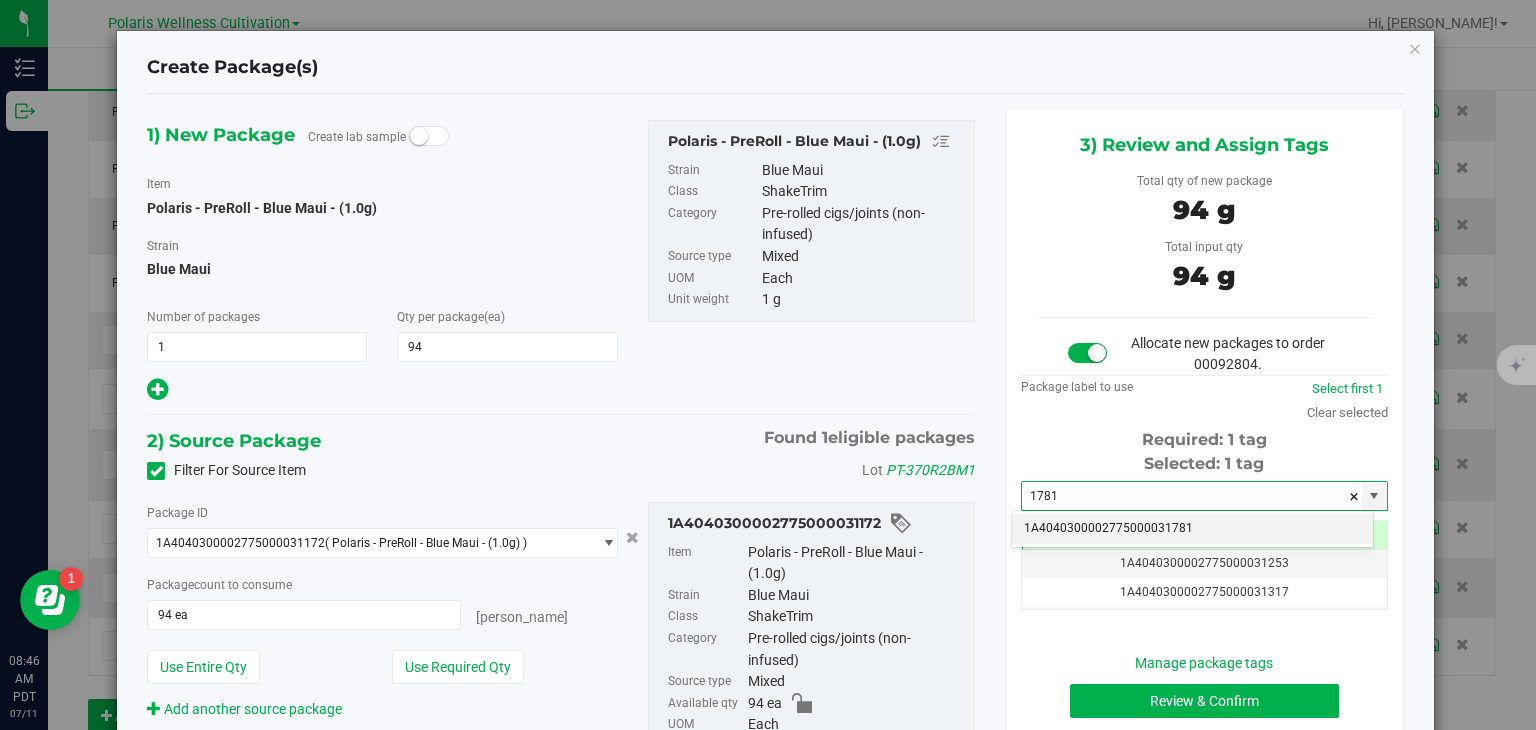 click on "1A4040300002775000031781" at bounding box center (1192, 529) 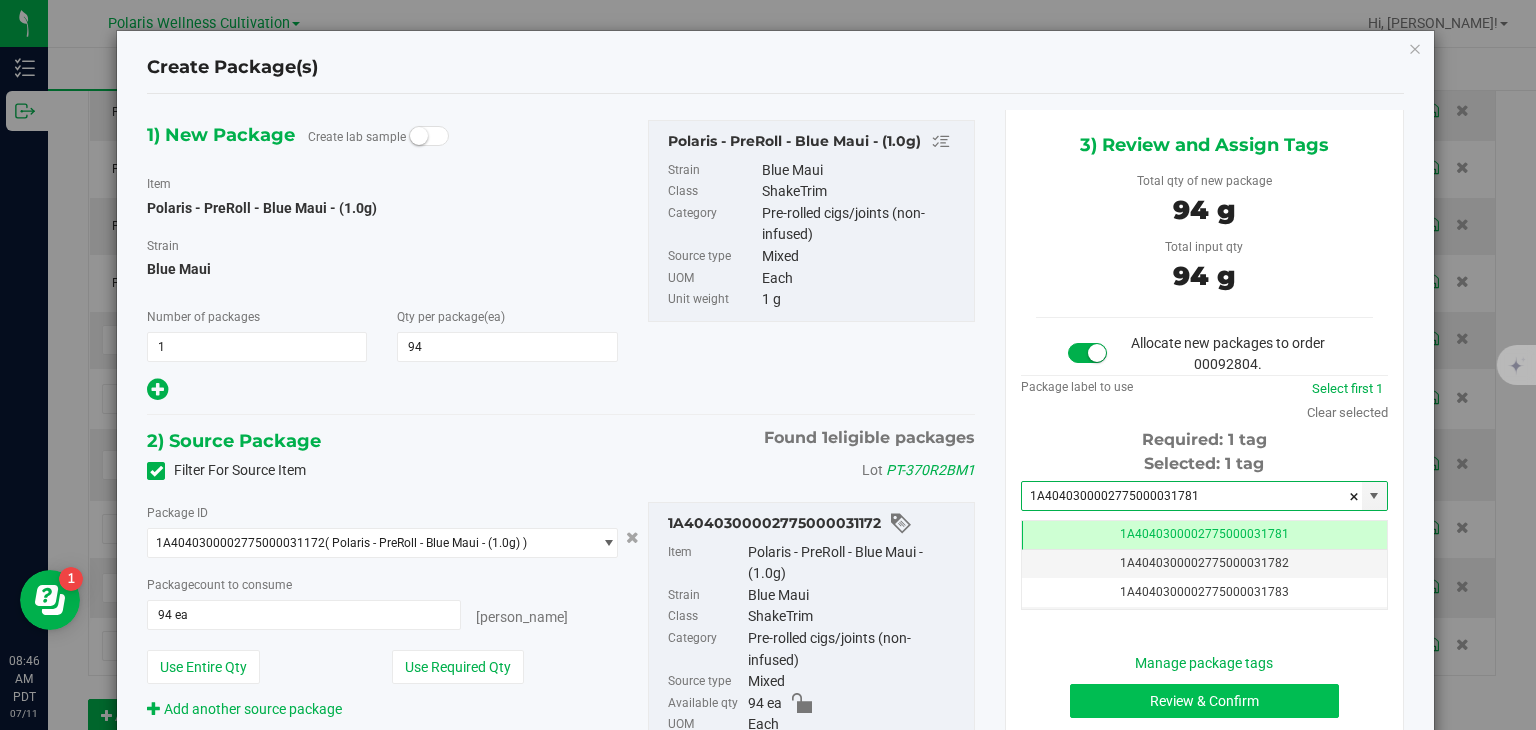 type on "1A4040300002775000031781" 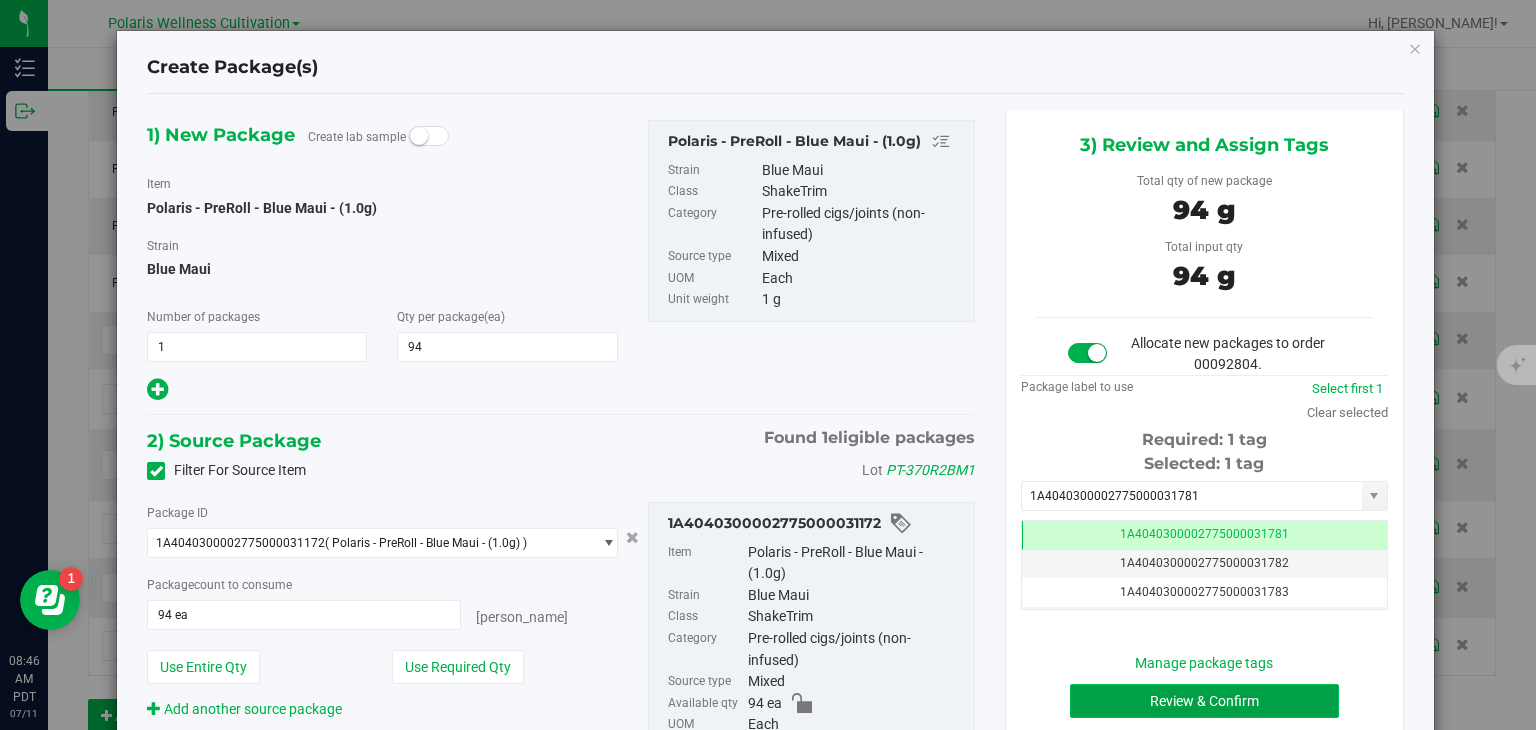 click on "Review & Confirm" at bounding box center (1204, 701) 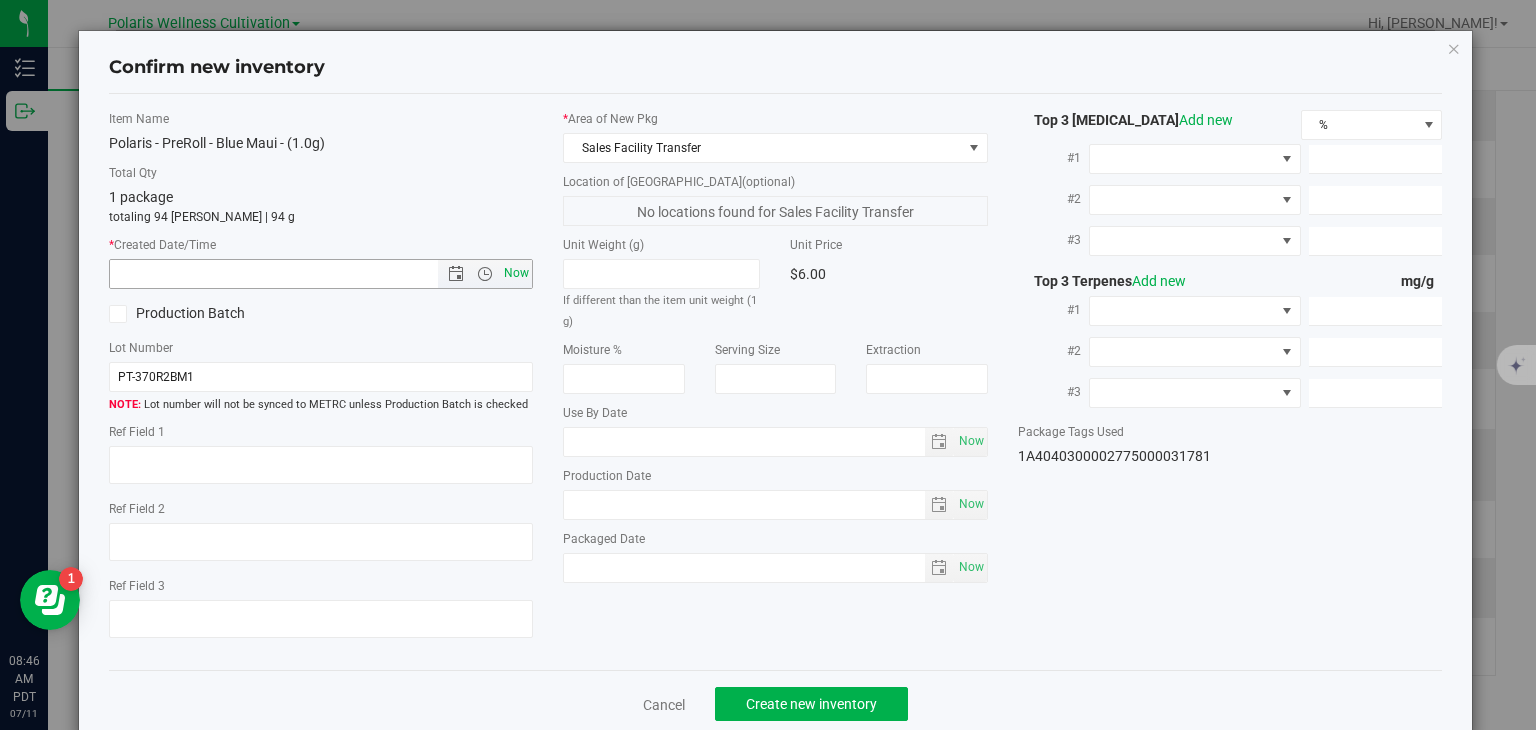 click on "Now" at bounding box center (517, 273) 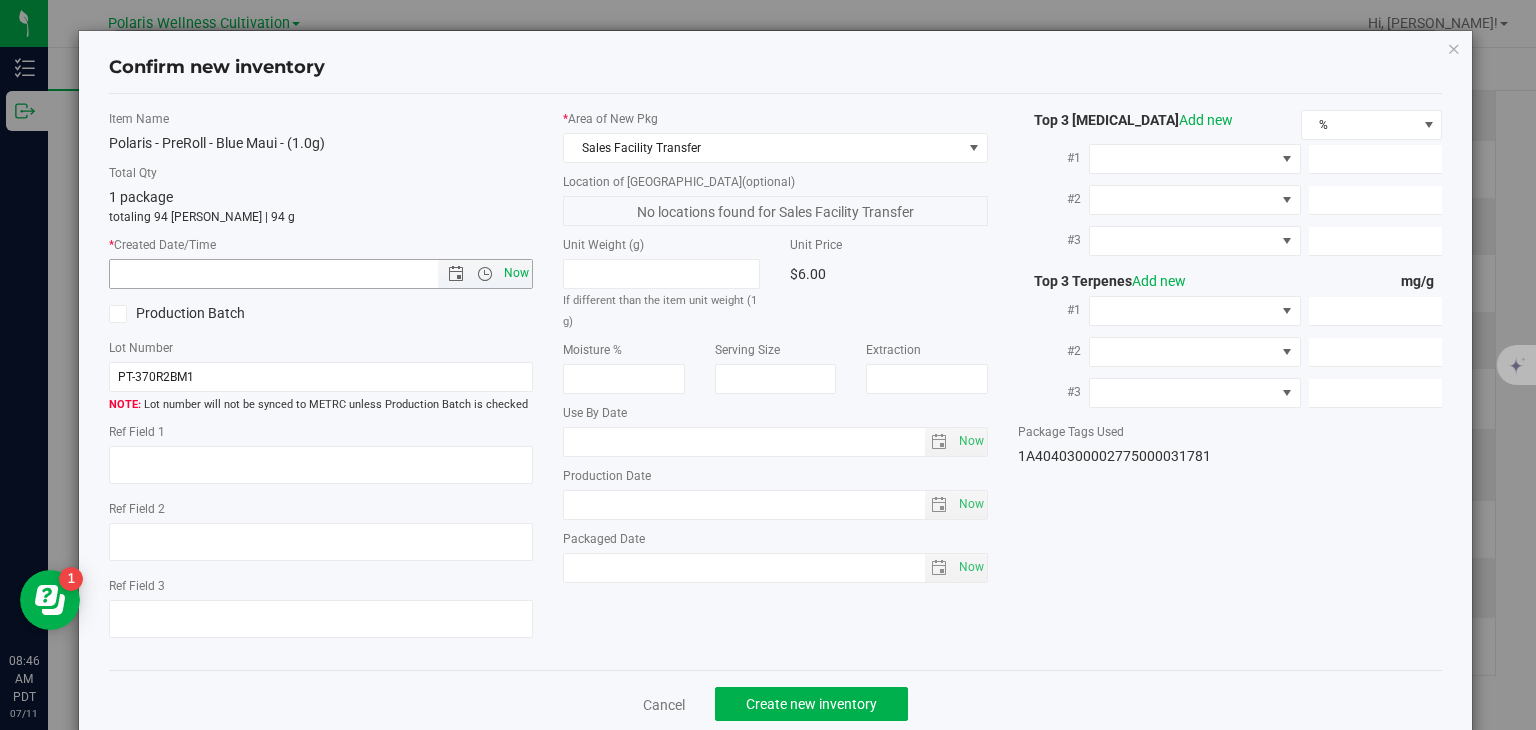 type on "7/11/2025 8:47 AM" 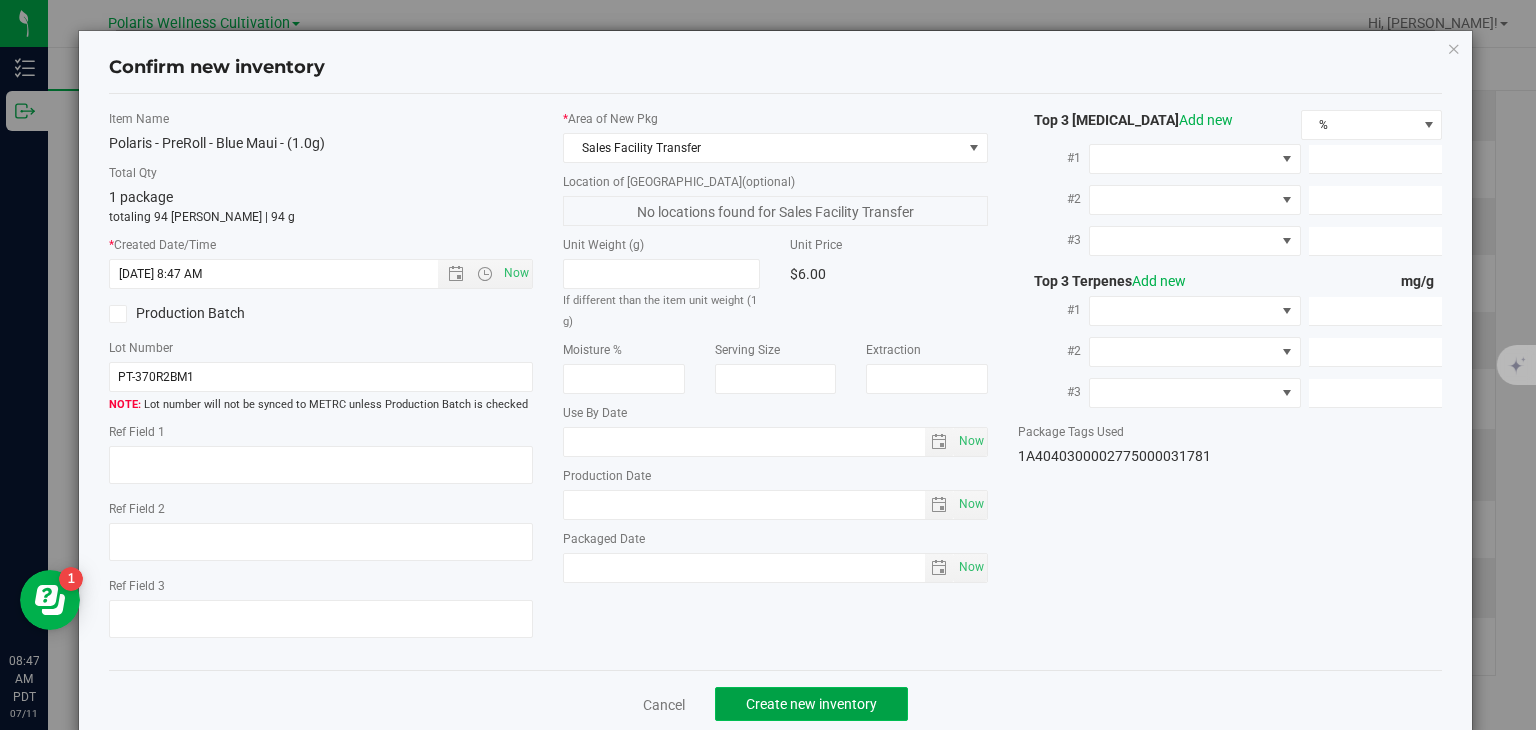 click on "Create new inventory" 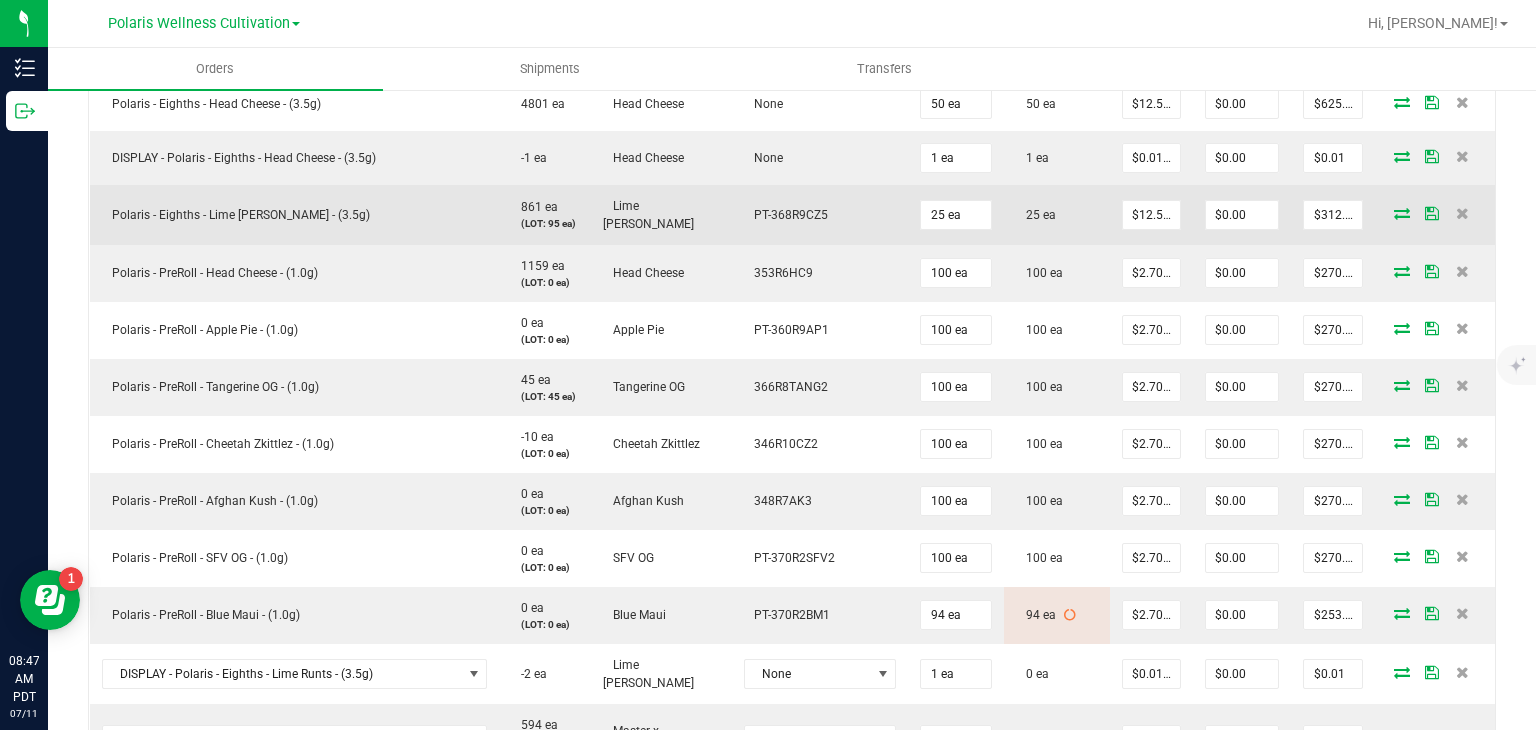 click at bounding box center [1402, 213] 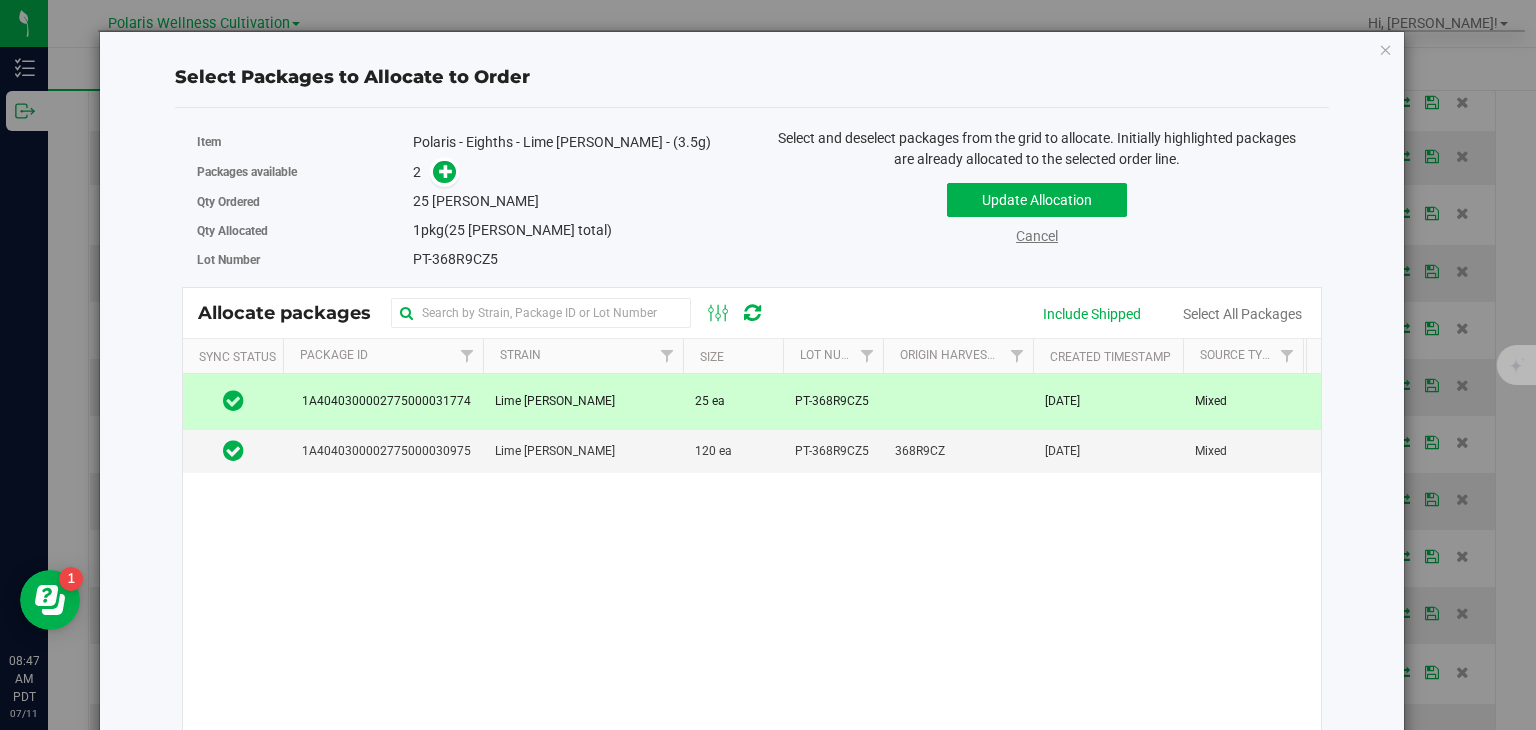 click on "Cancel" at bounding box center [1037, 236] 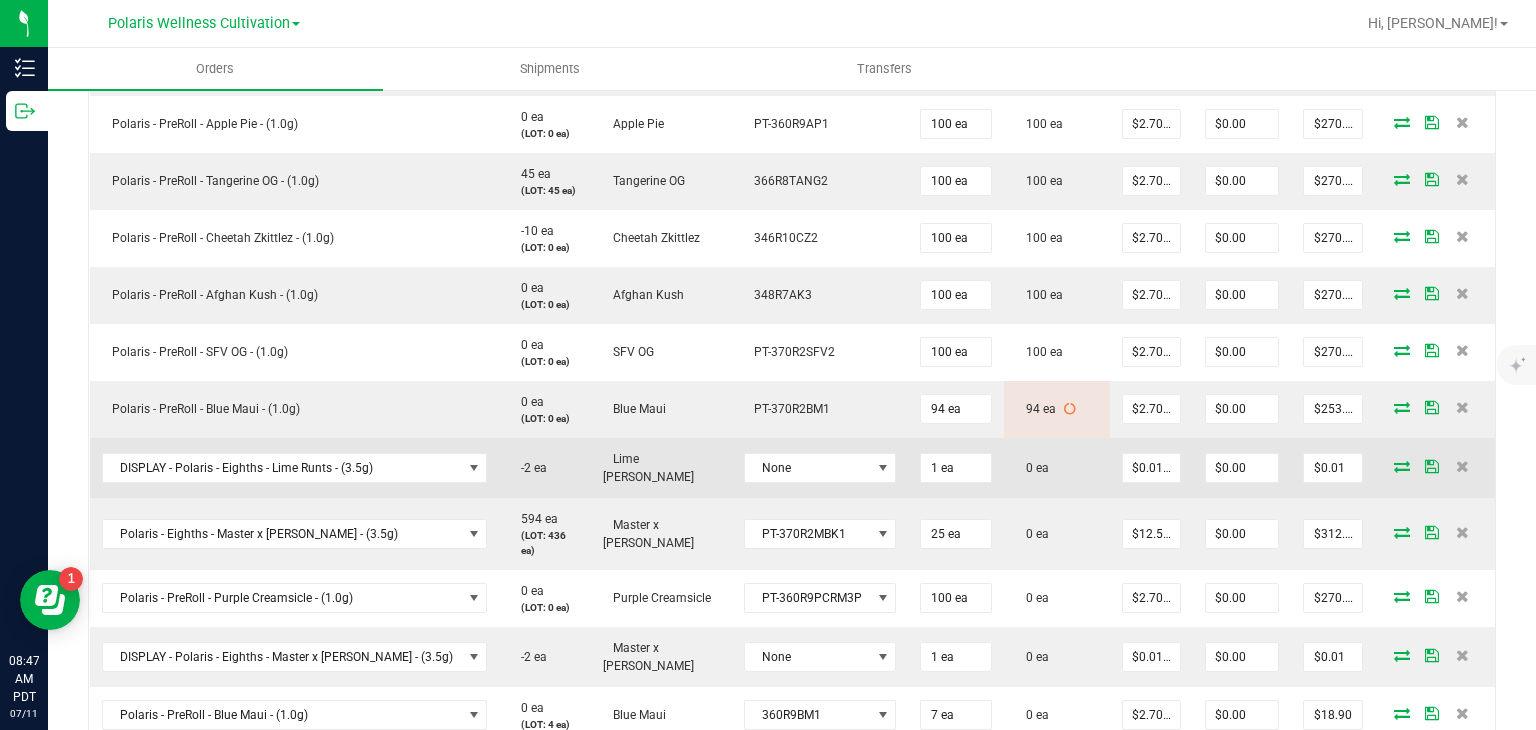 click at bounding box center (1402, 466) 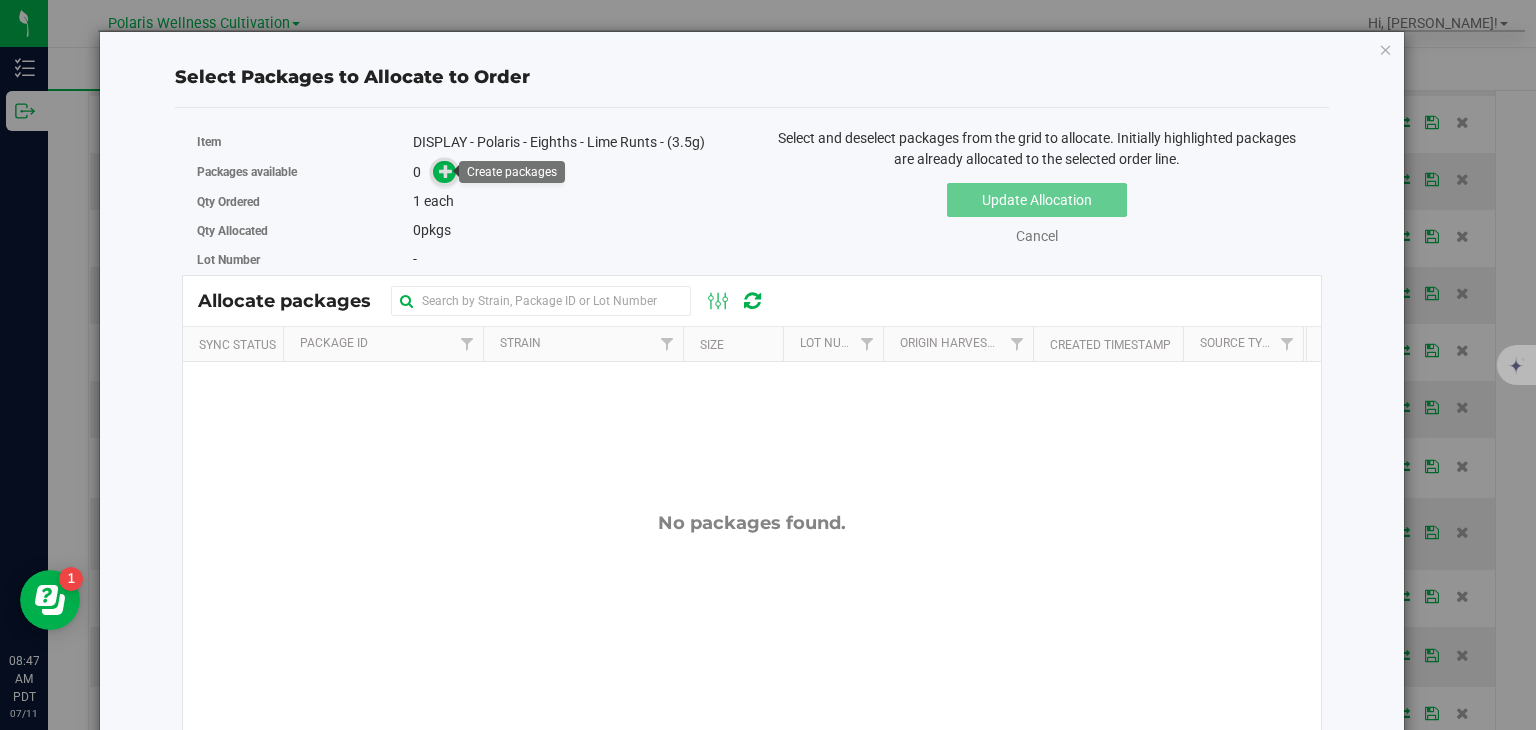 click at bounding box center (444, 172) 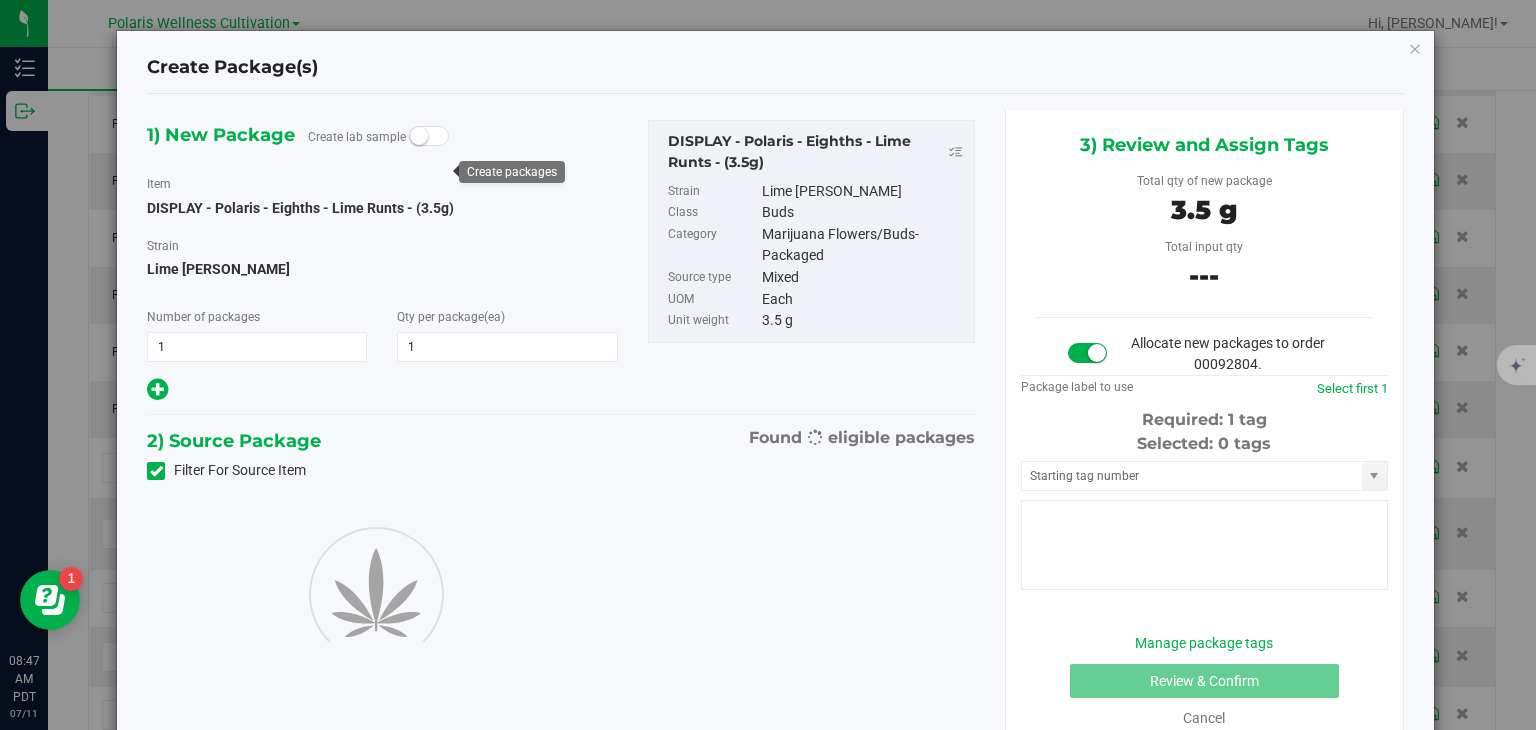 type on "1" 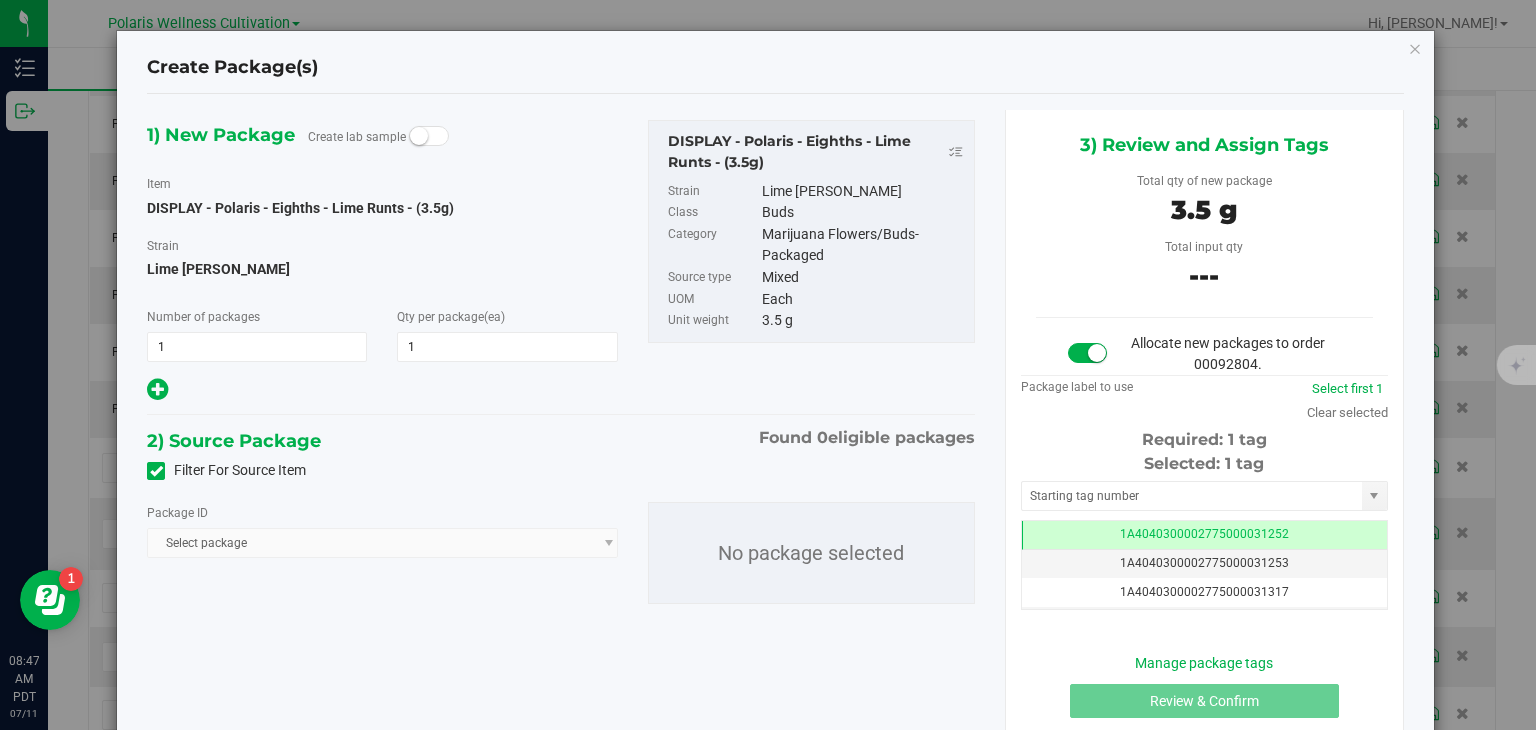 click at bounding box center (156, 471) 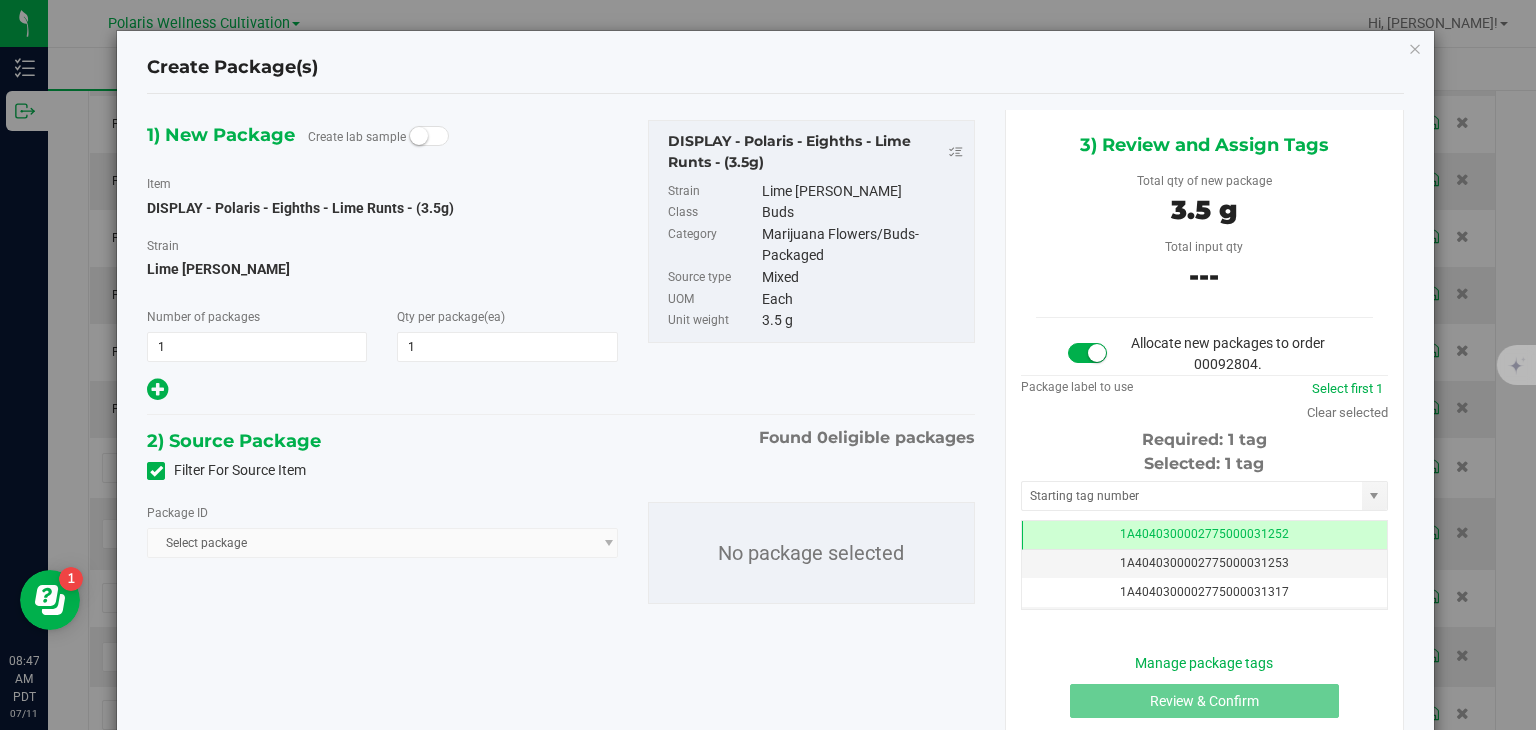click on "Filter For Source Item" at bounding box center [0, 0] 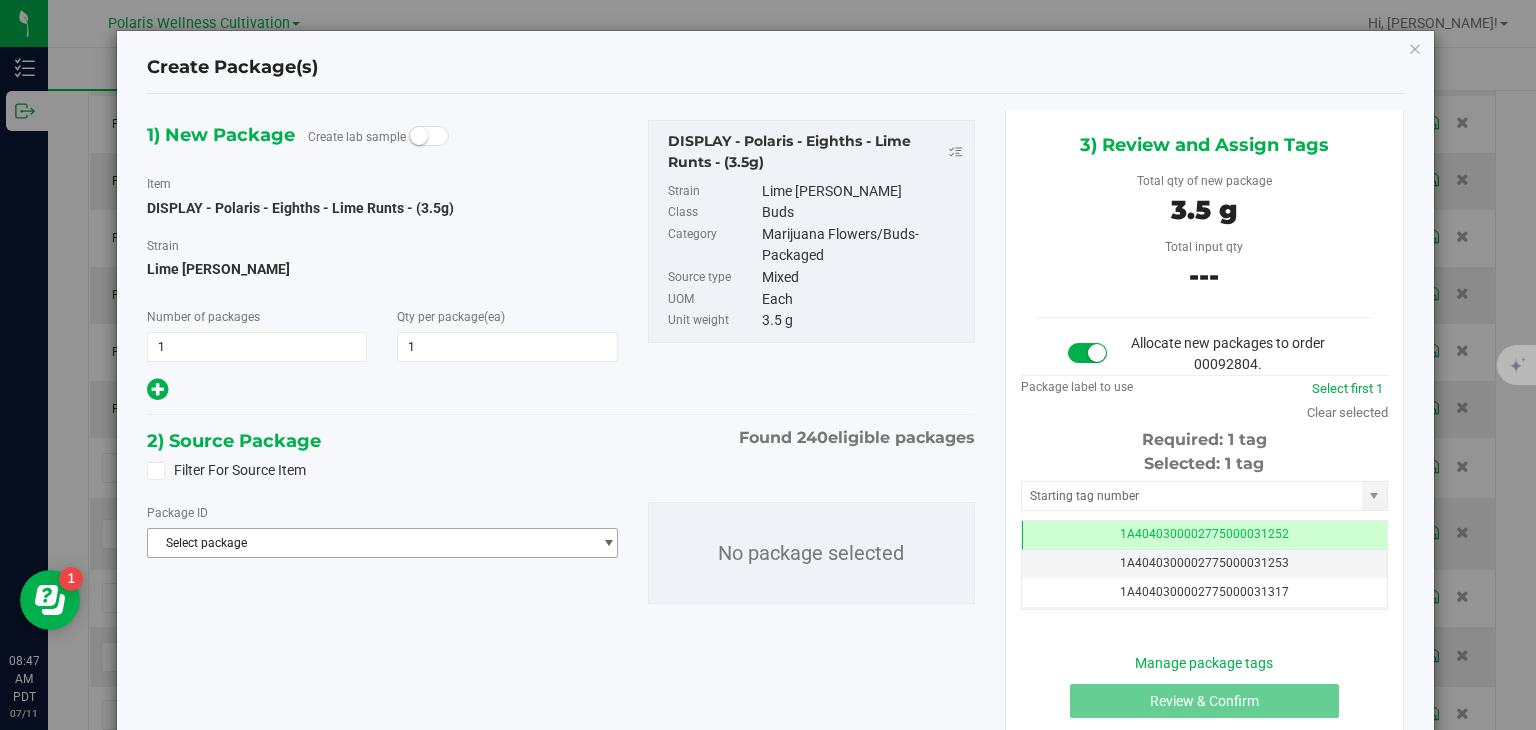 click on "Select package" at bounding box center [369, 543] 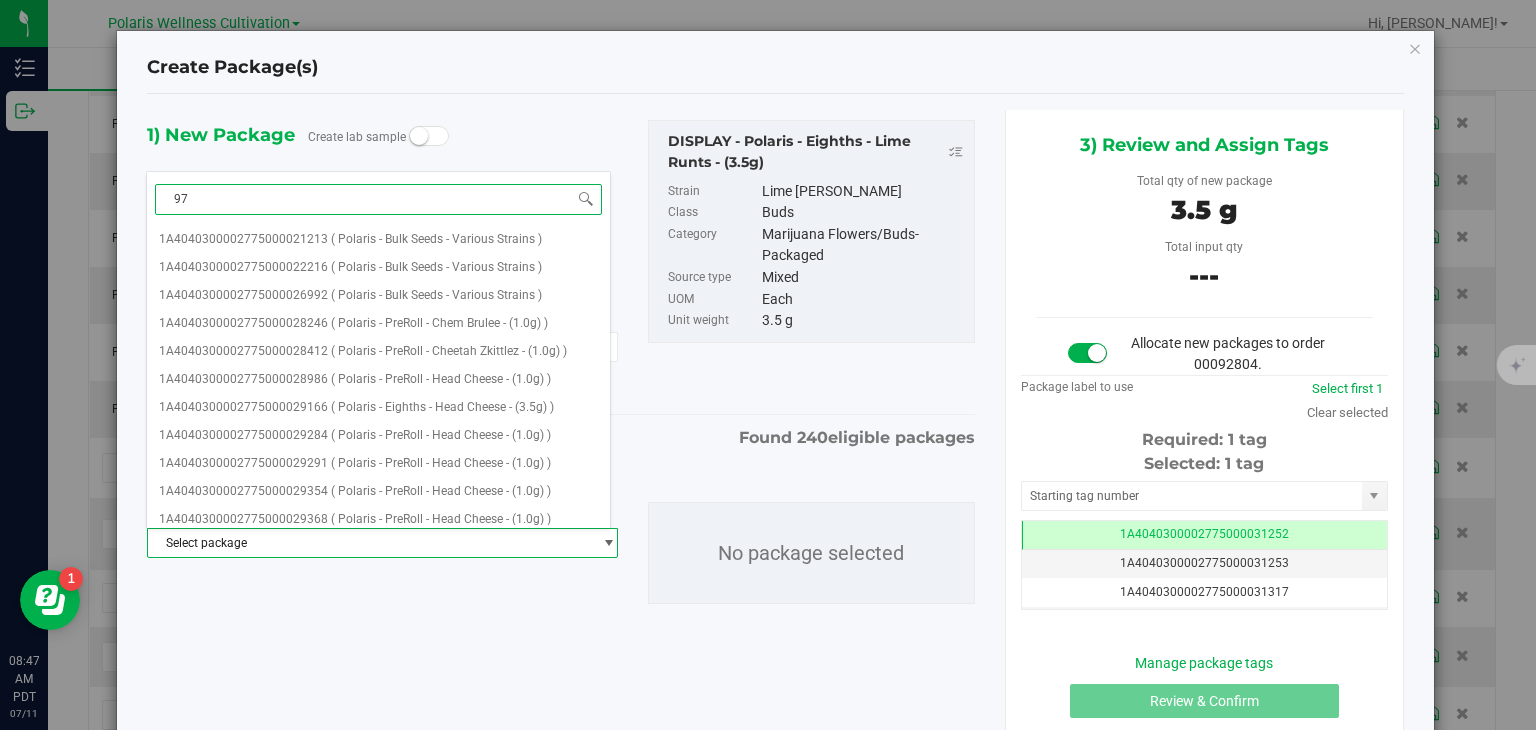 type on "975" 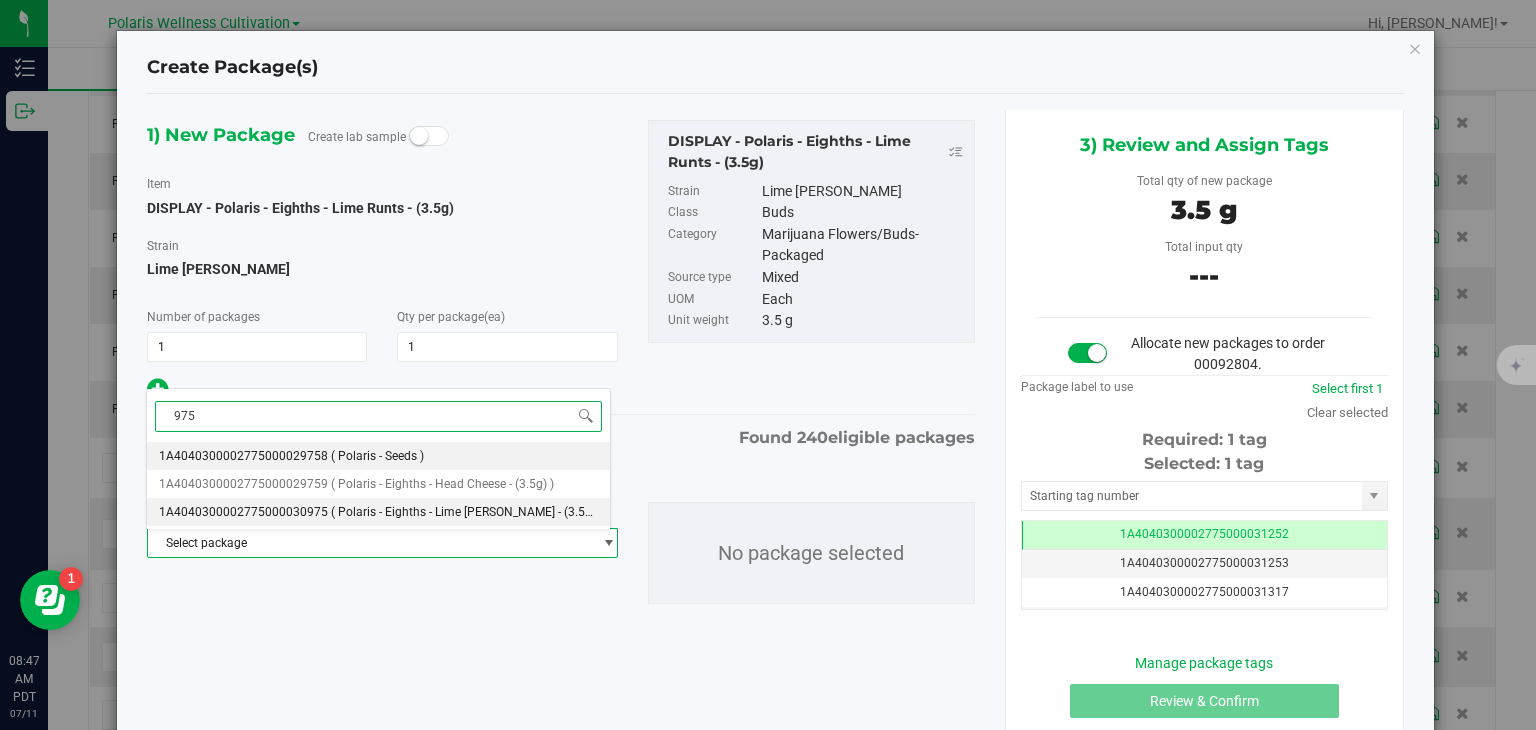click on "(
Polaris - Eighths - Lime [PERSON_NAME] - (3.5g)
)" at bounding box center (467, 512) 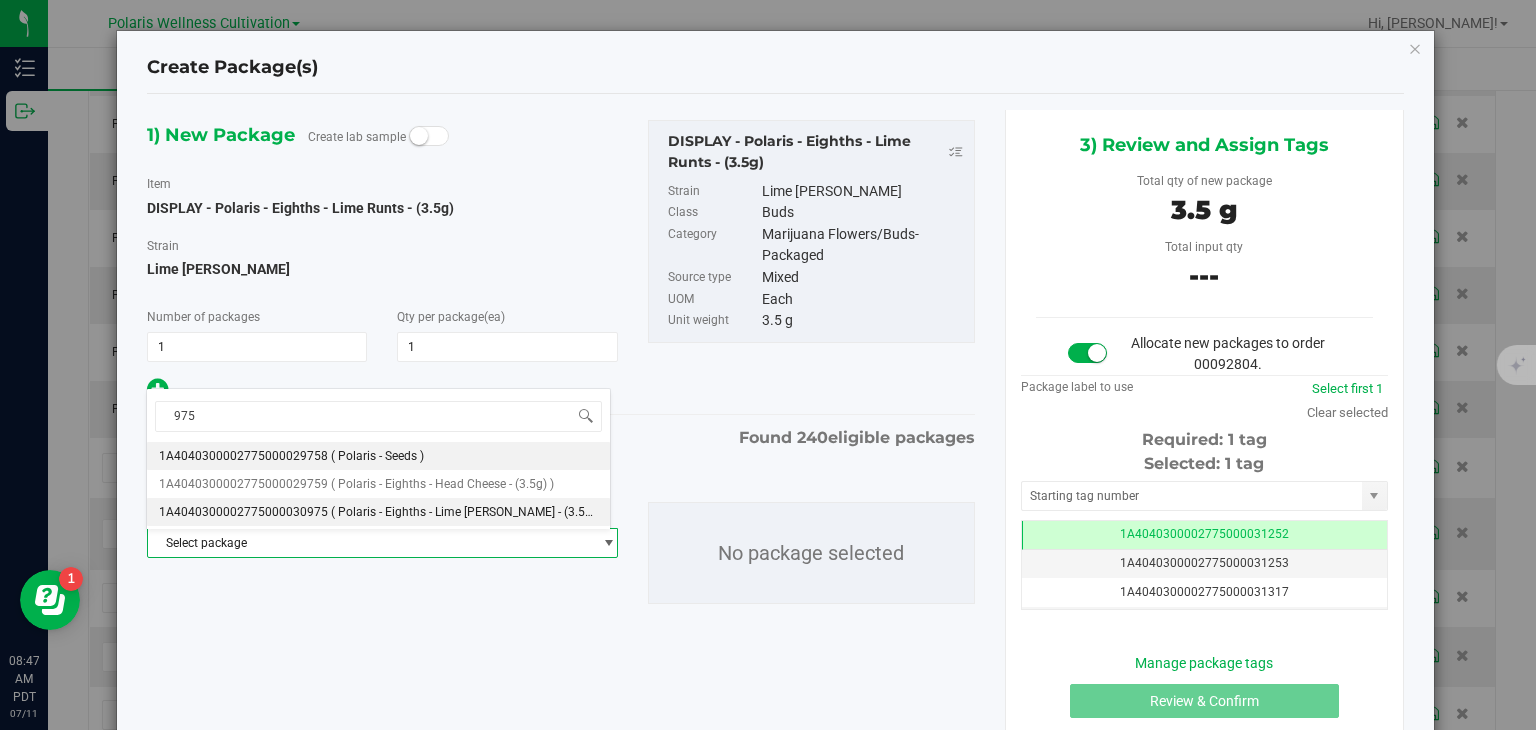 type 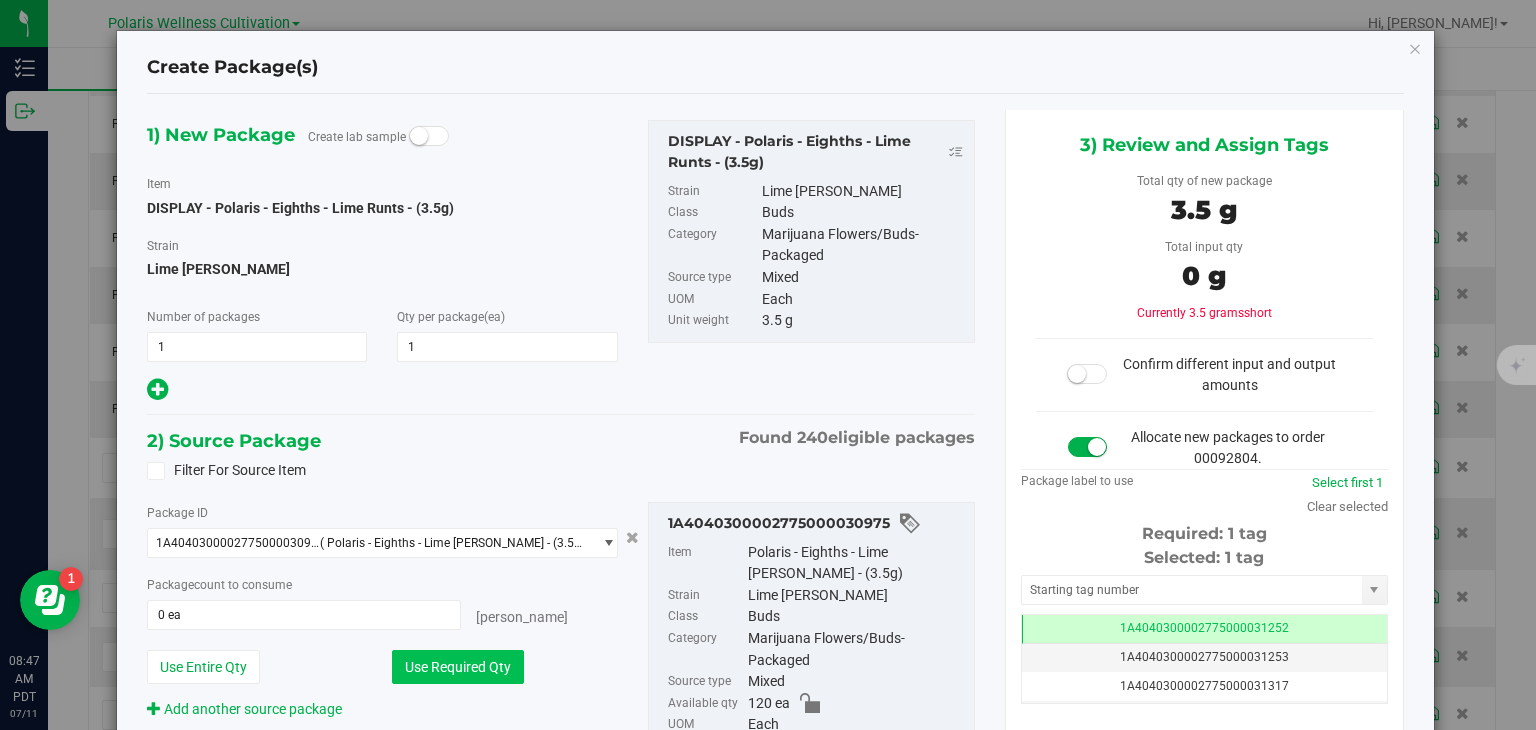 click on "Use Required Qty" at bounding box center (458, 667) 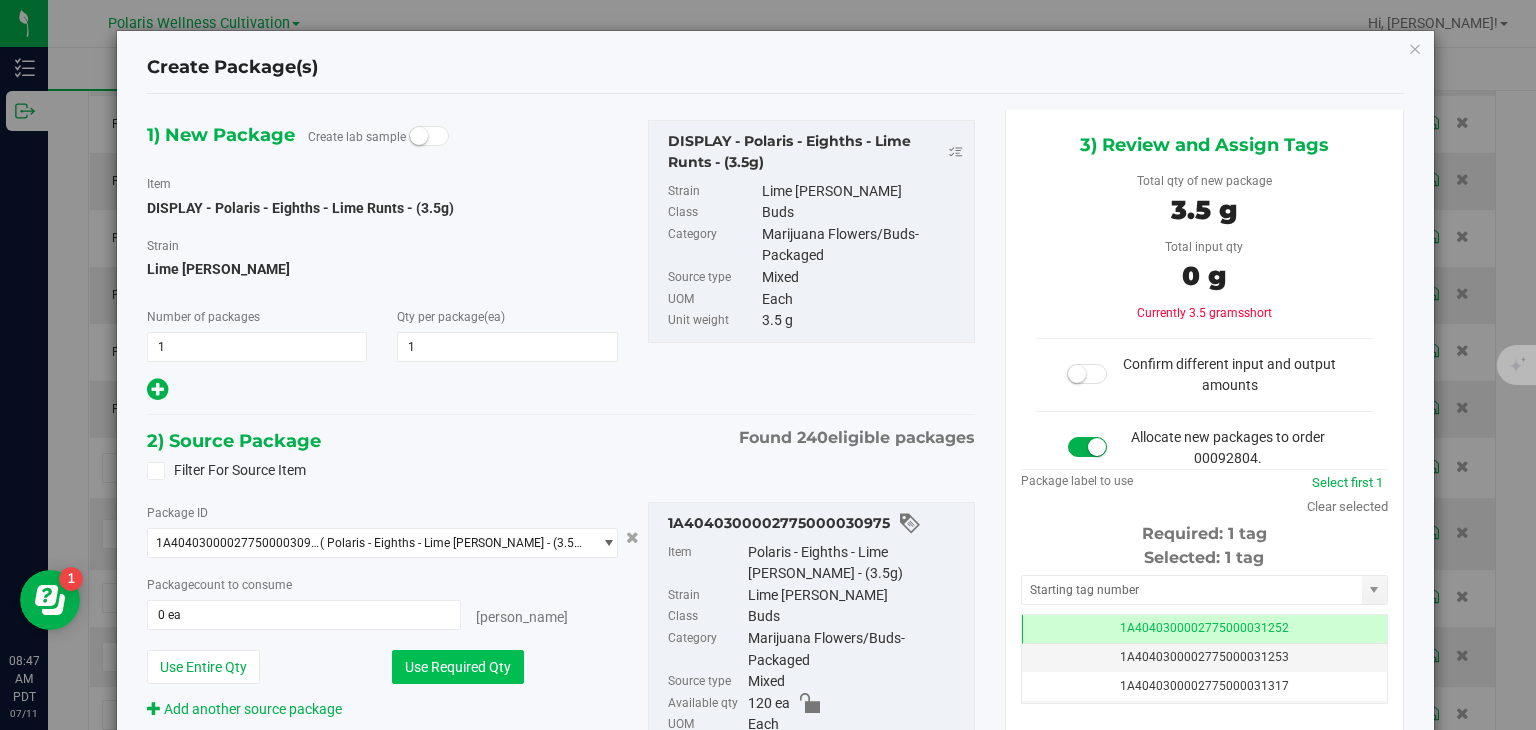 type on "1 ea" 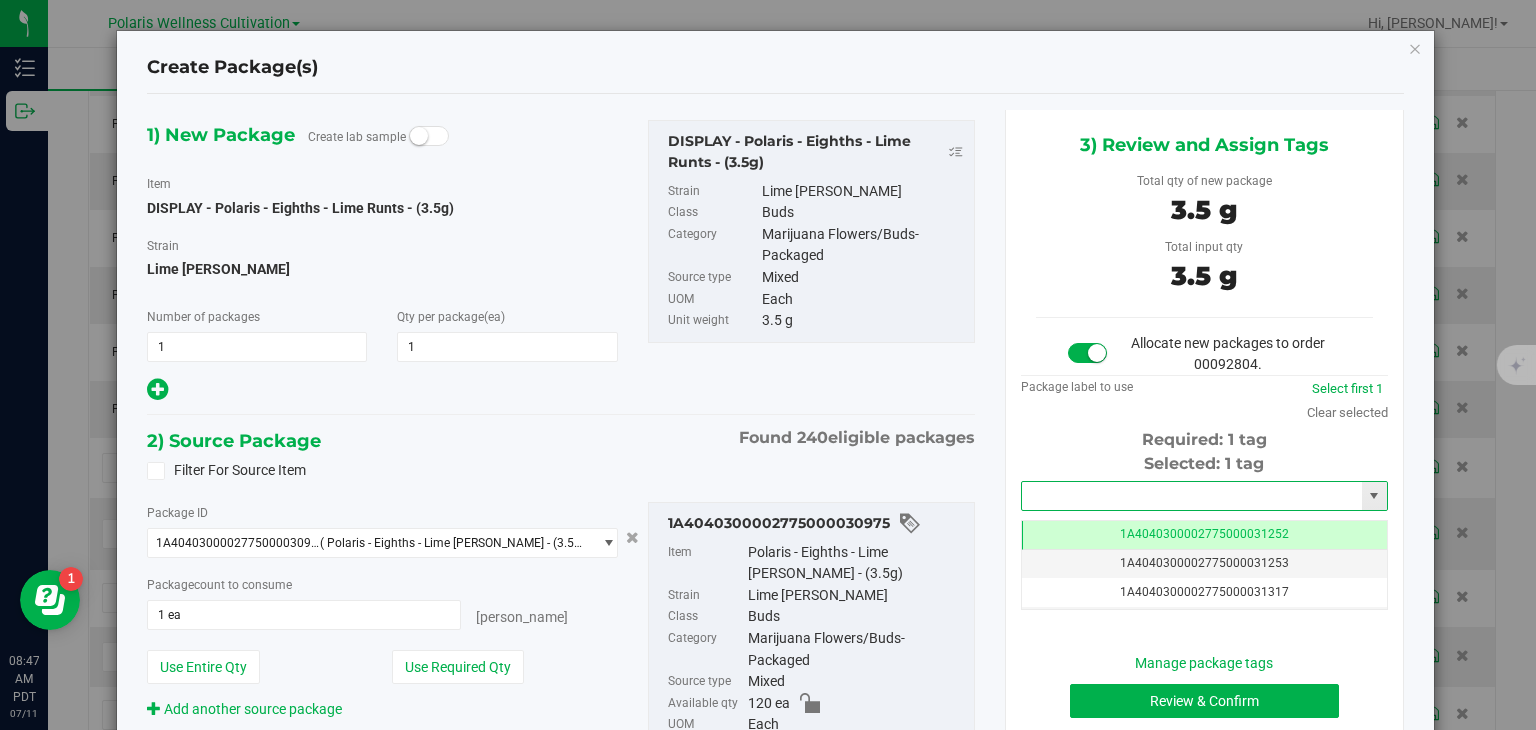 click at bounding box center (1192, 496) 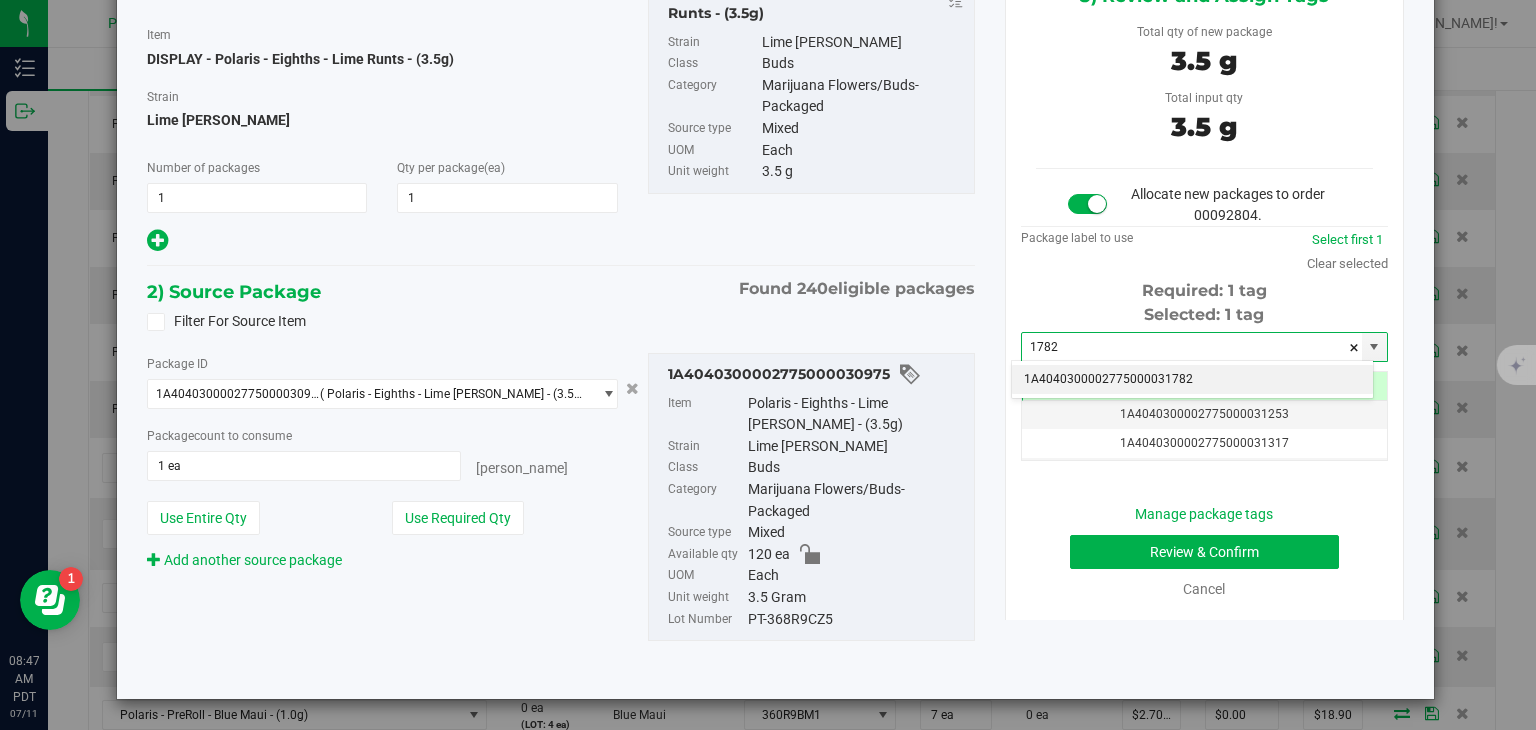 click on "1A4040300002775000031782" at bounding box center [1192, 380] 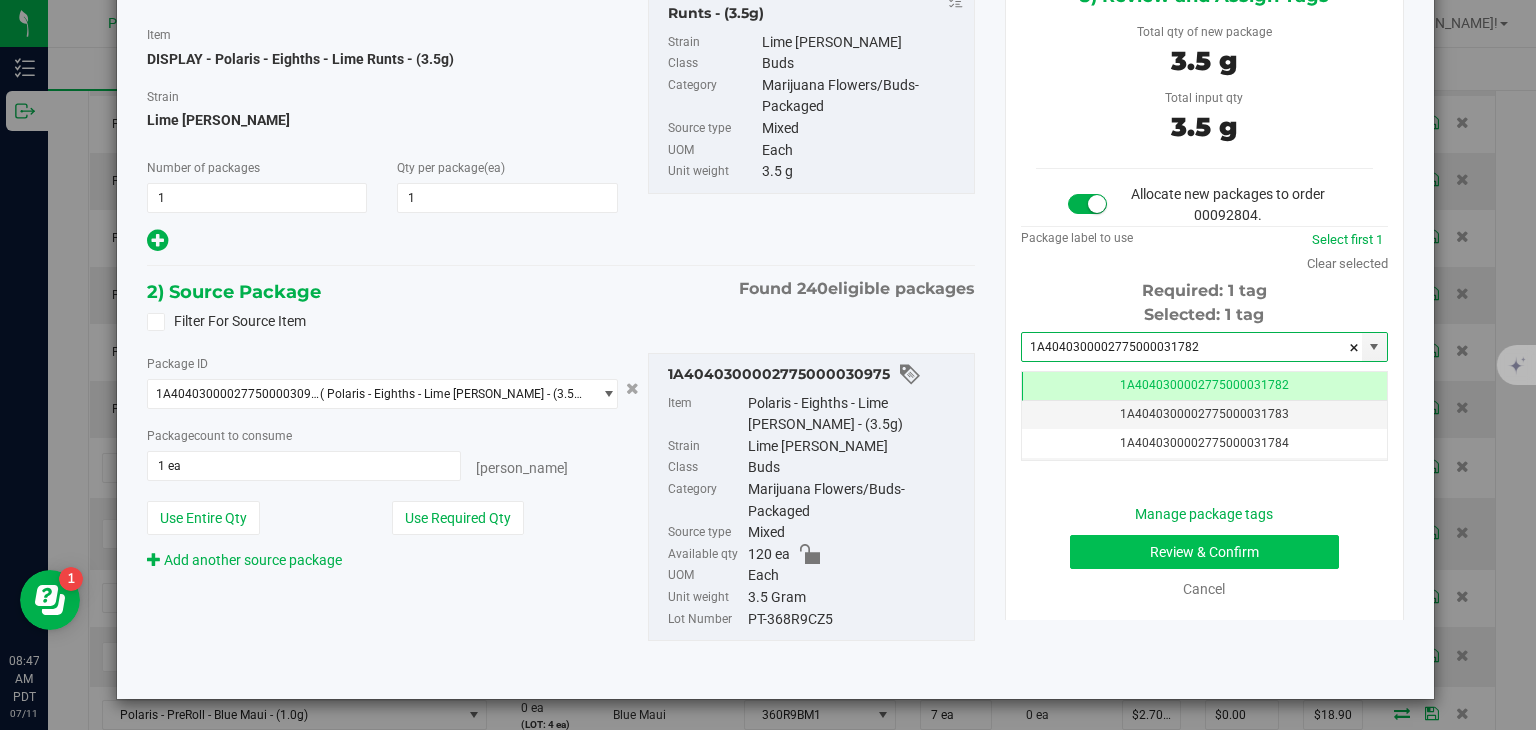 type on "1A4040300002775000031782" 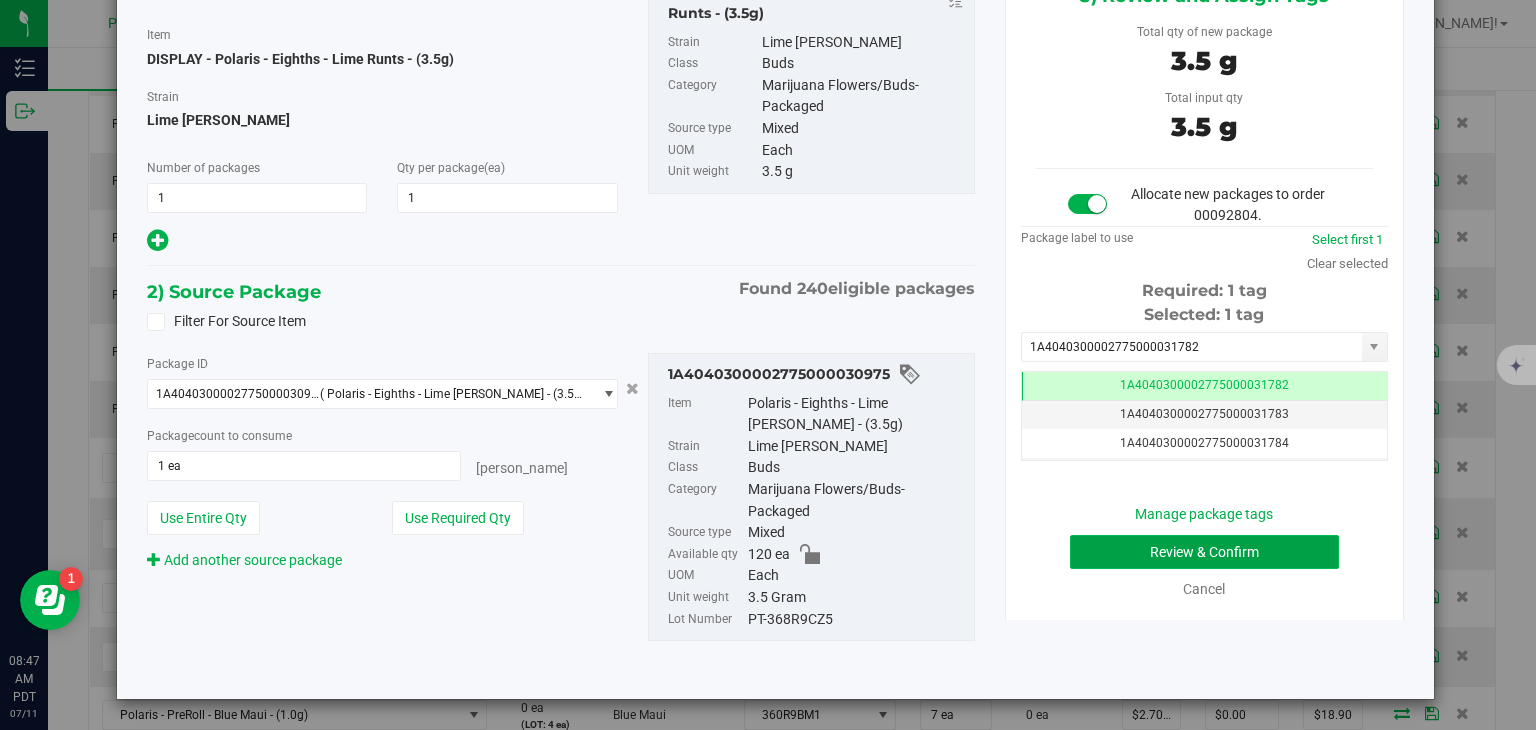 click on "Review & Confirm" at bounding box center (1204, 552) 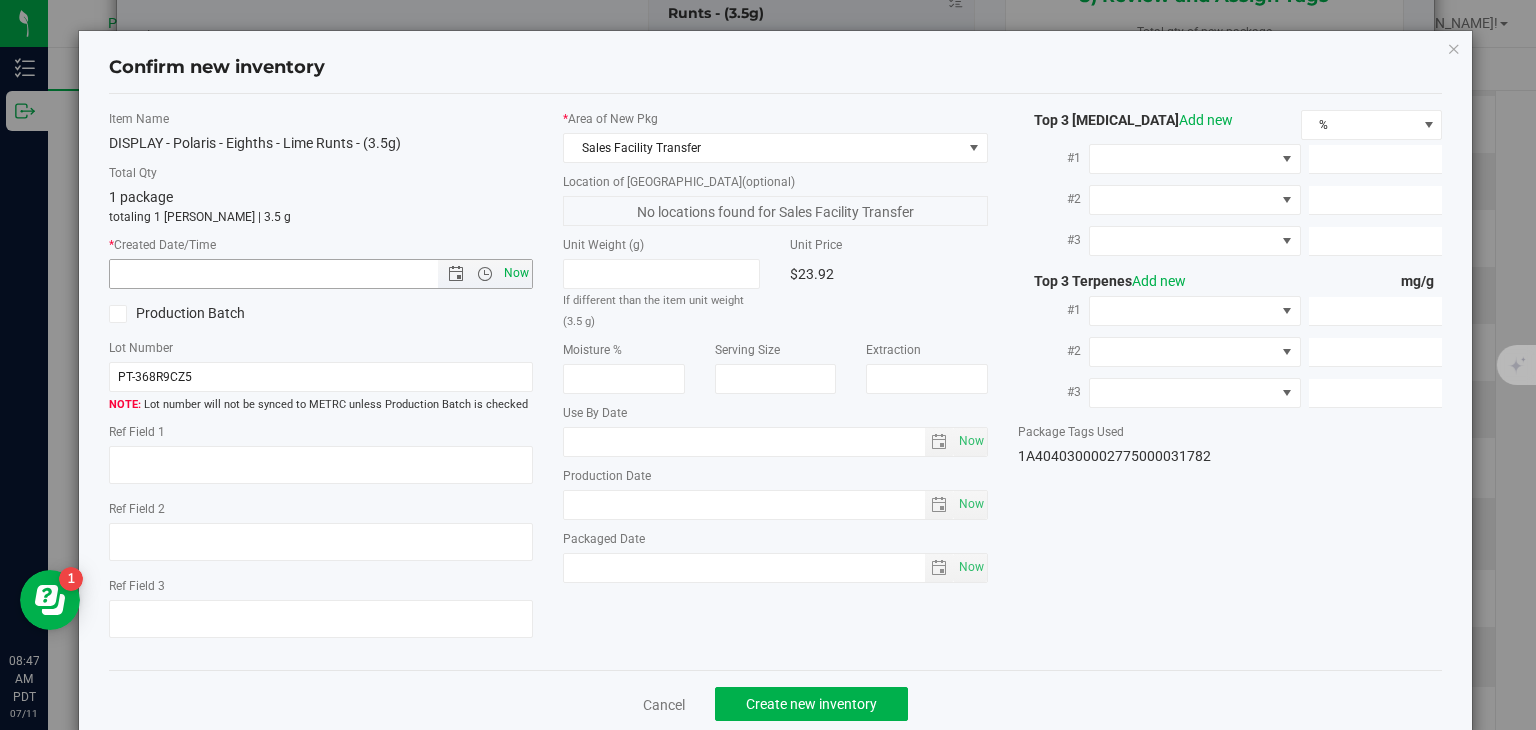 click on "Now" at bounding box center [517, 273] 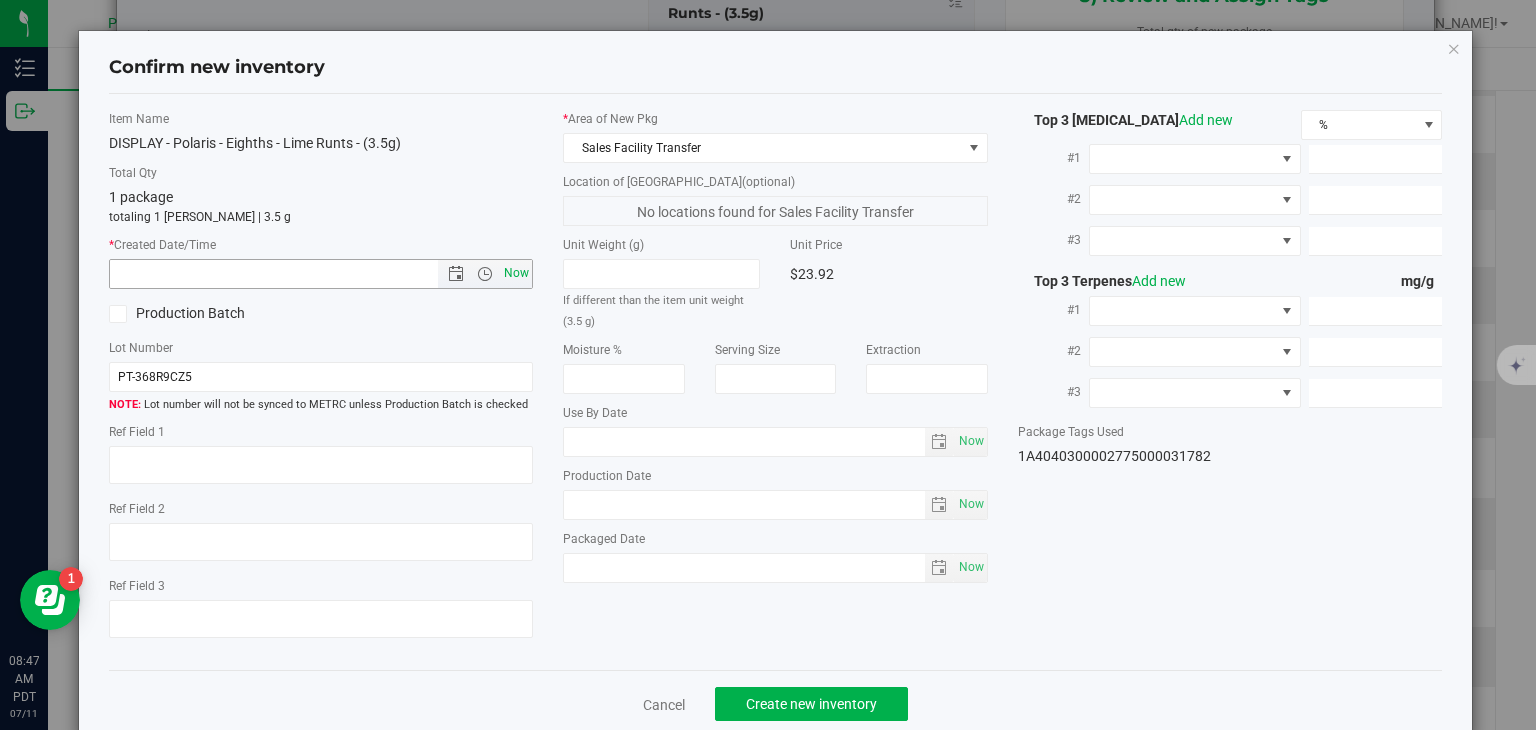 type on "7/11/2025 8:47 AM" 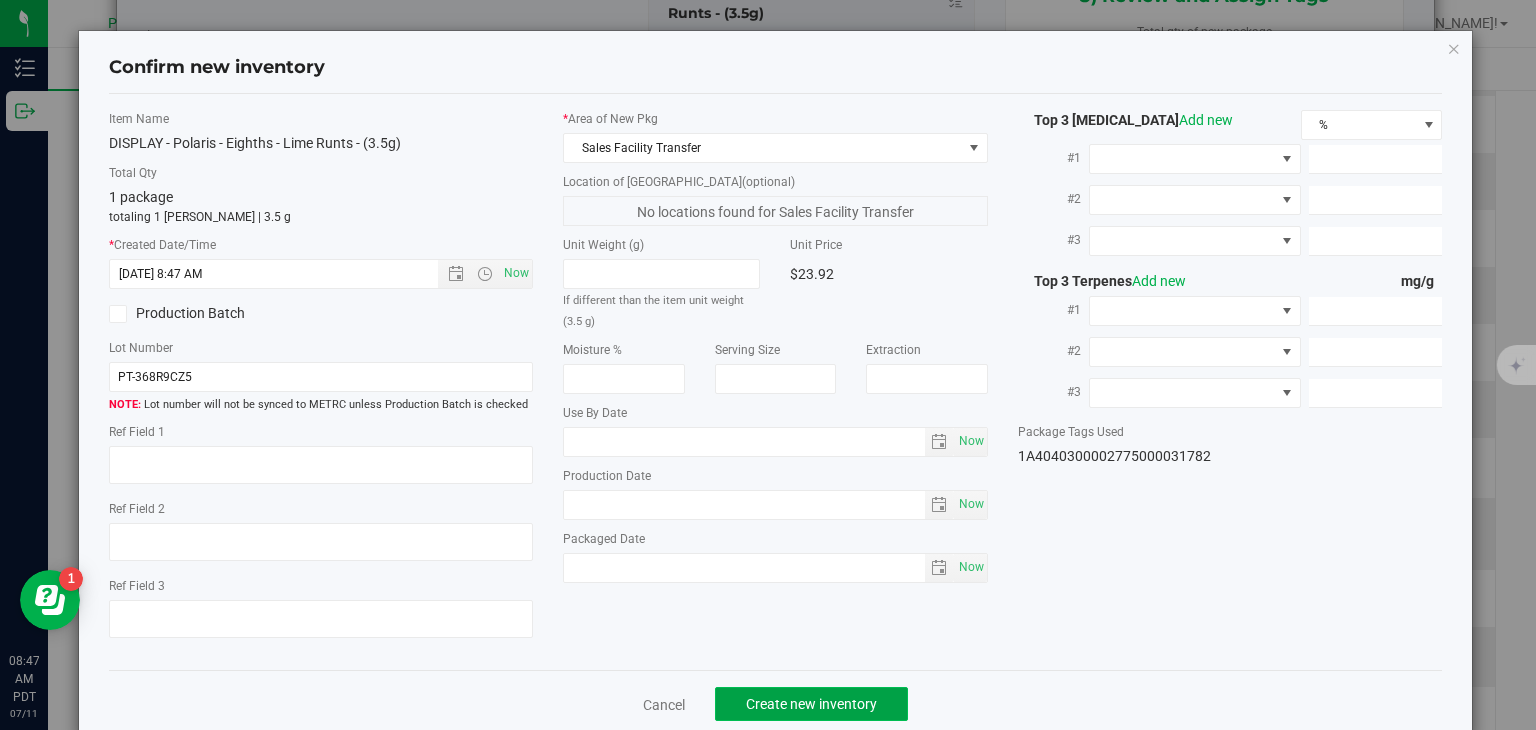 click on "Create new inventory" 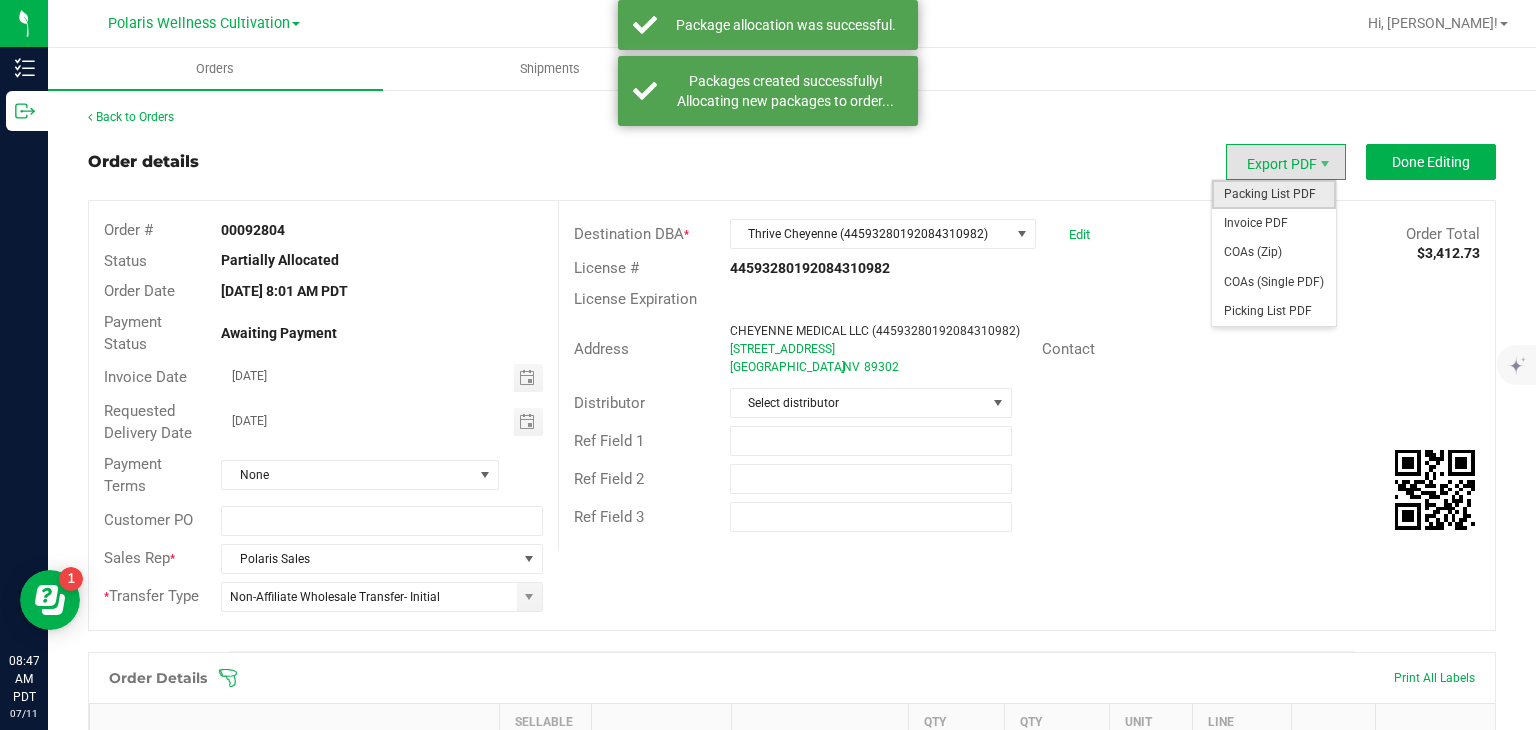 click on "Packing List PDF" at bounding box center (1274, 194) 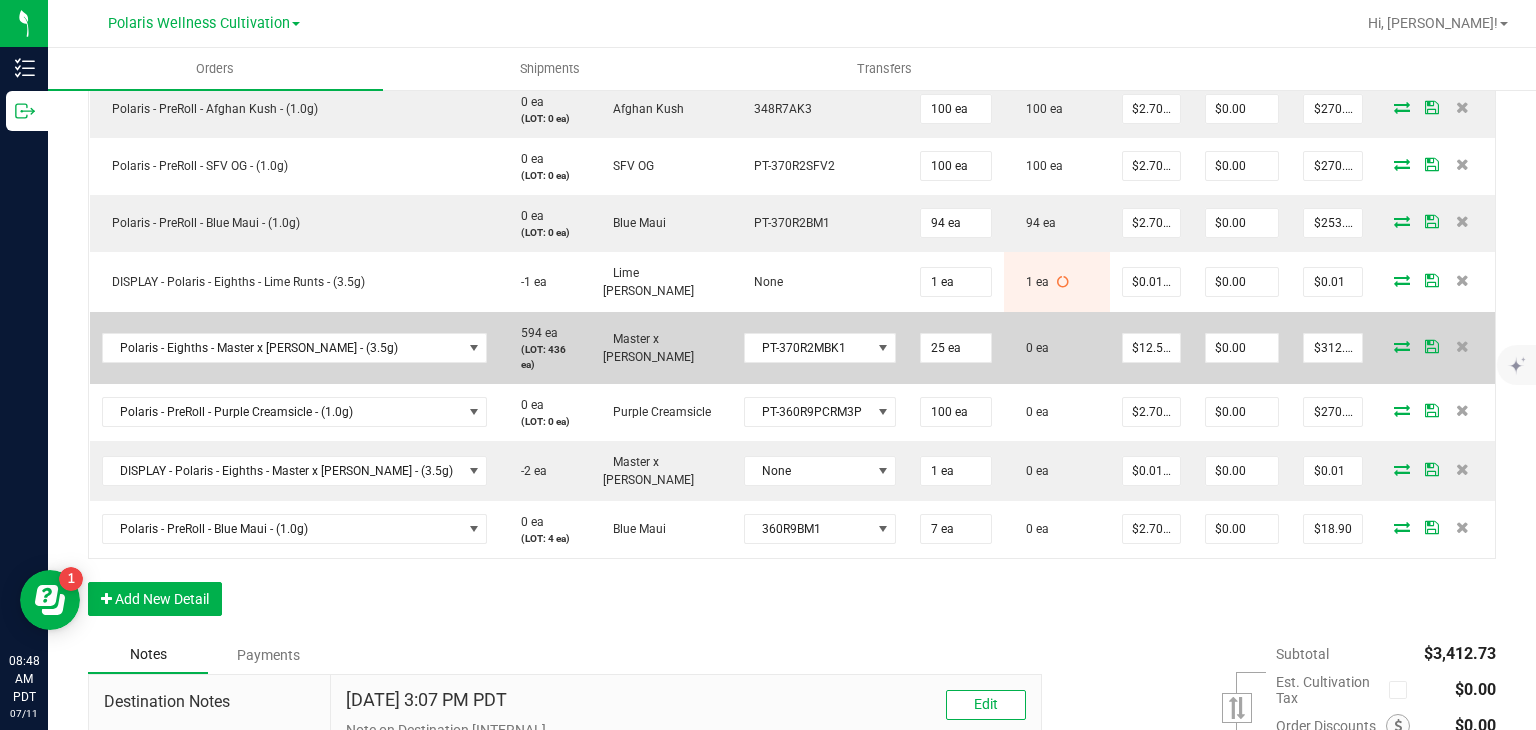 click at bounding box center (1402, 346) 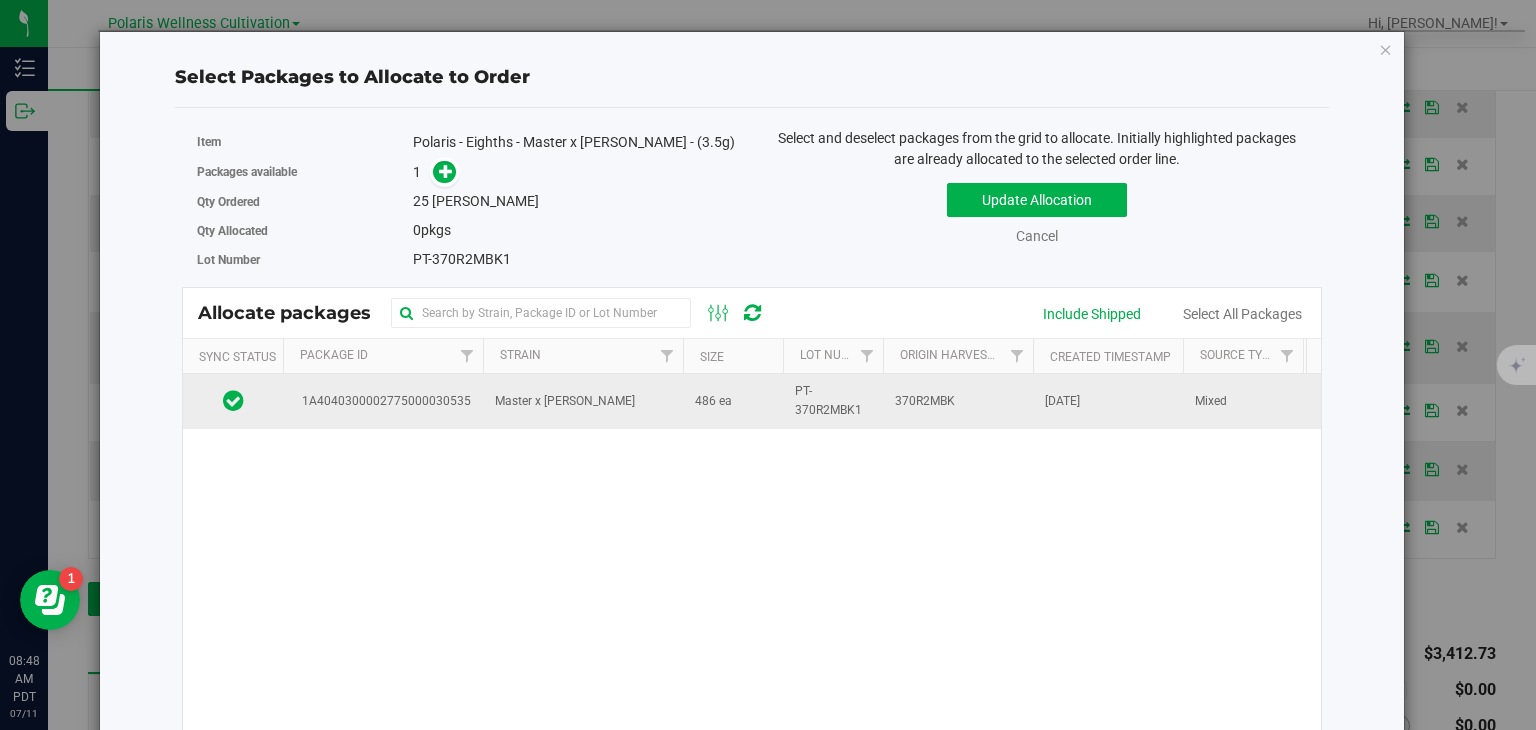 click on "486 ea" at bounding box center (733, 401) 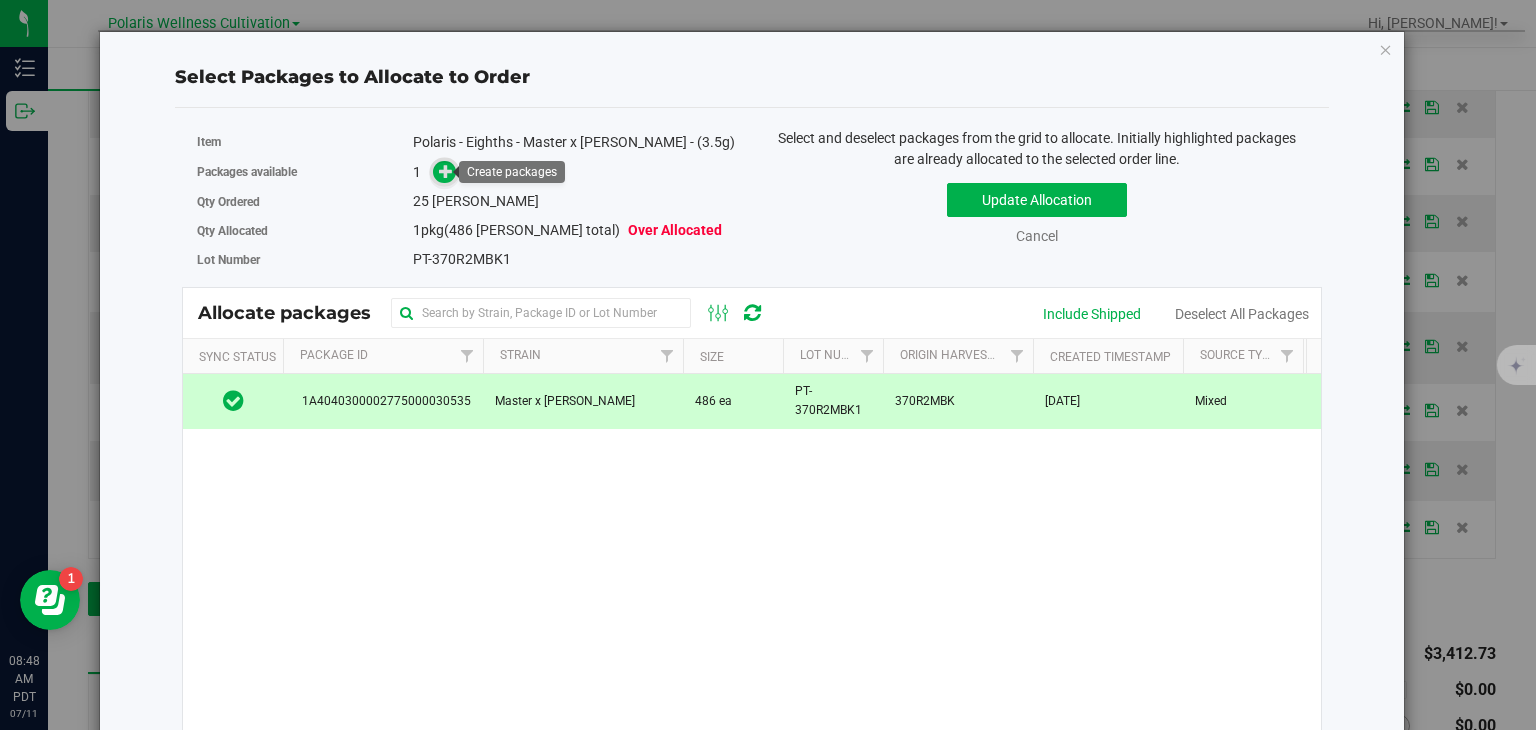 click at bounding box center [446, 171] 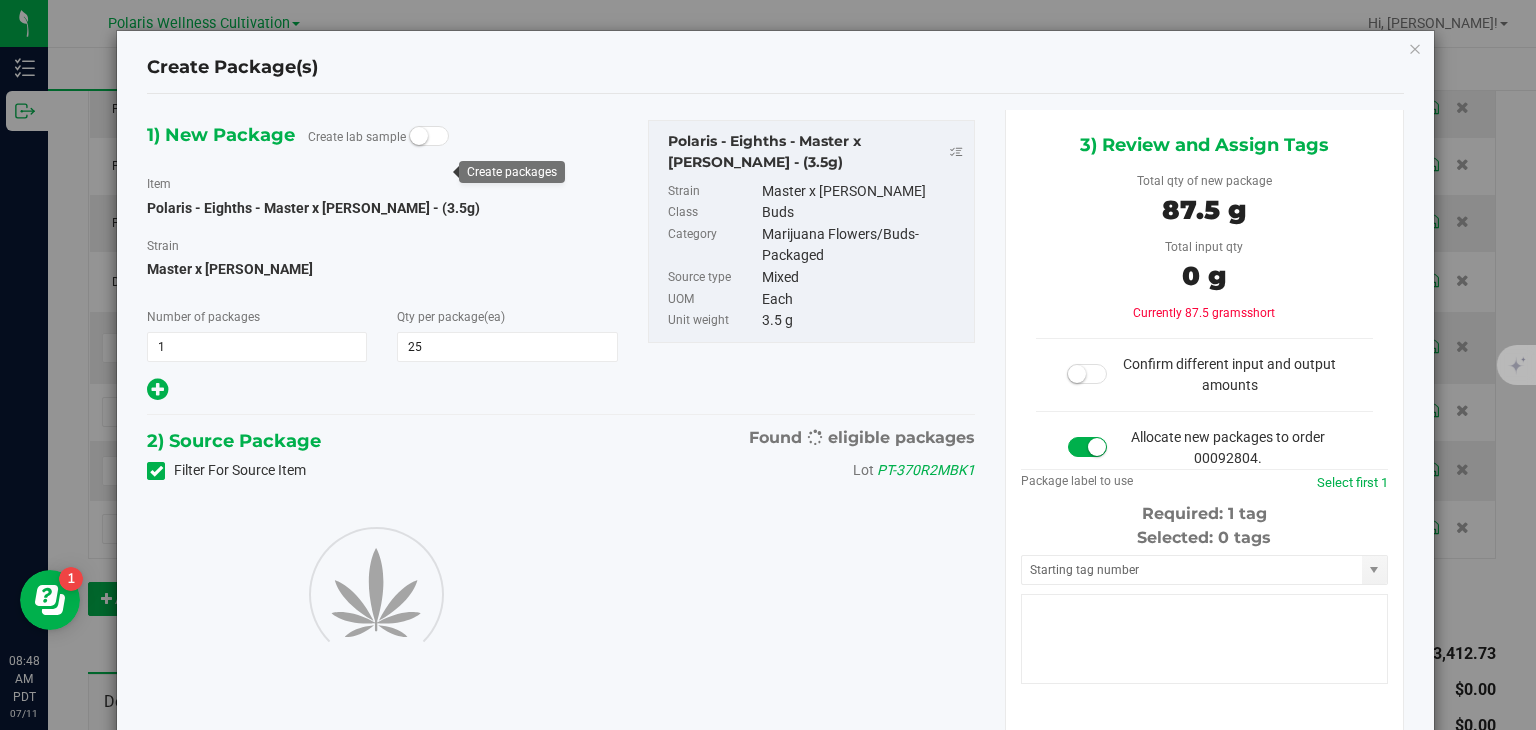 type on "25" 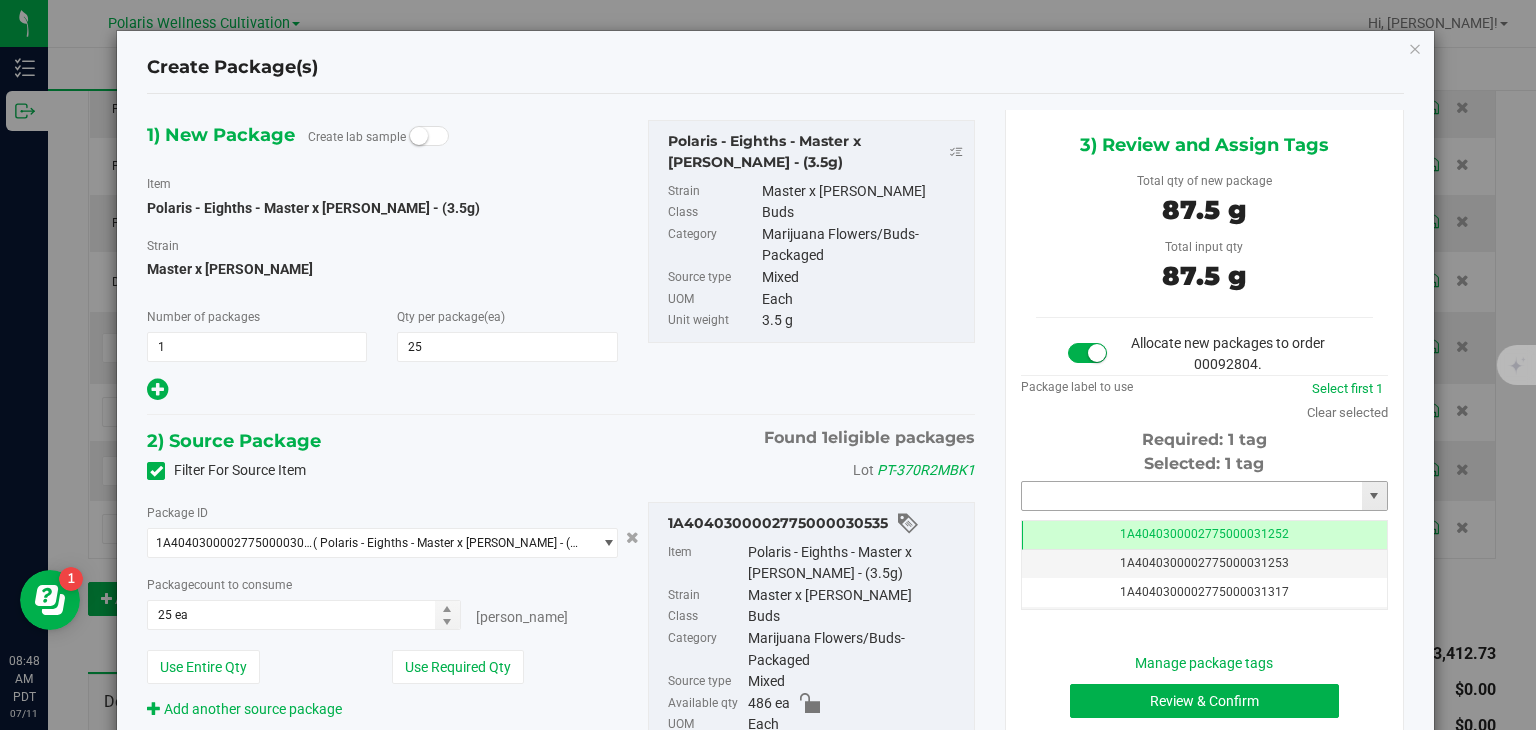 click at bounding box center (1192, 496) 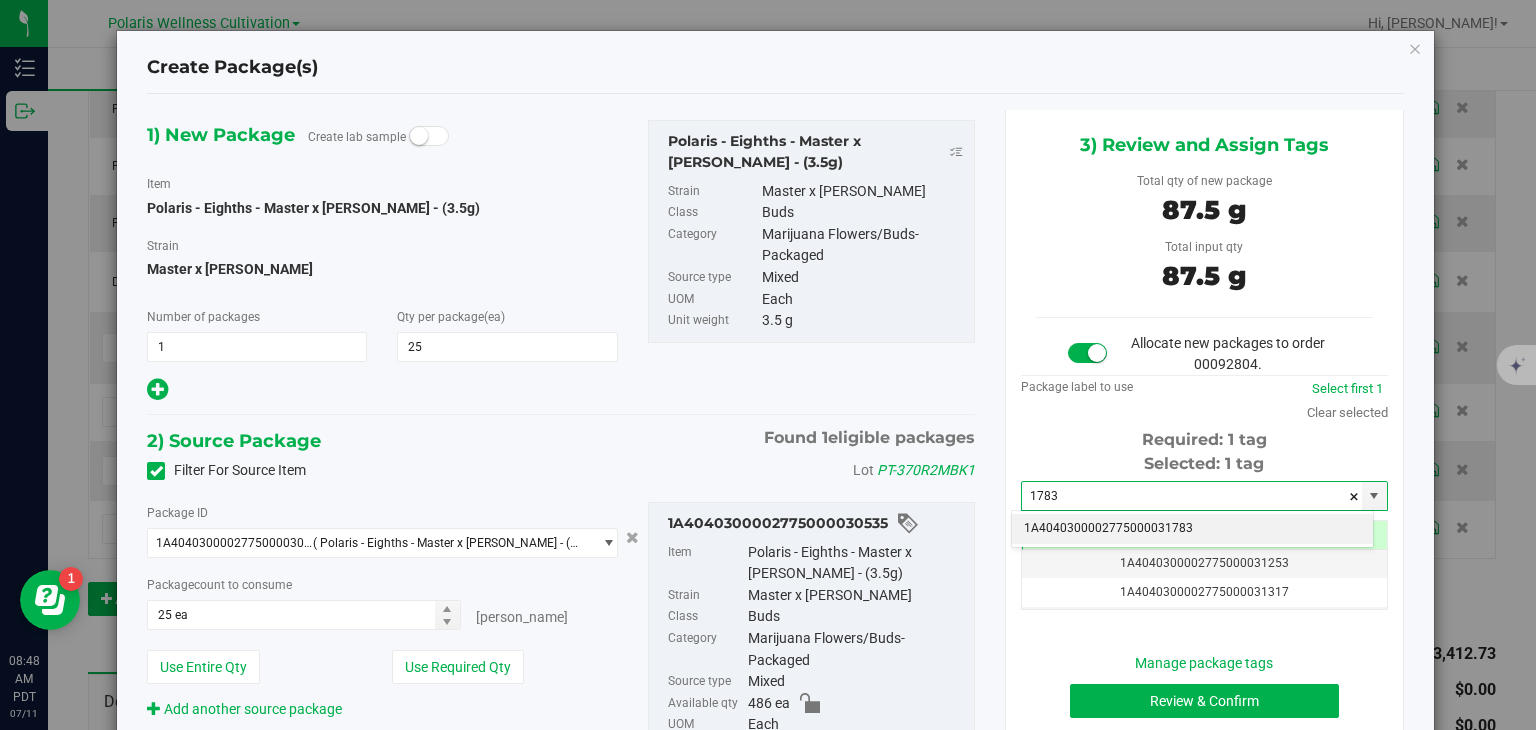 click on "1A4040300002775000031783" at bounding box center [1192, 529] 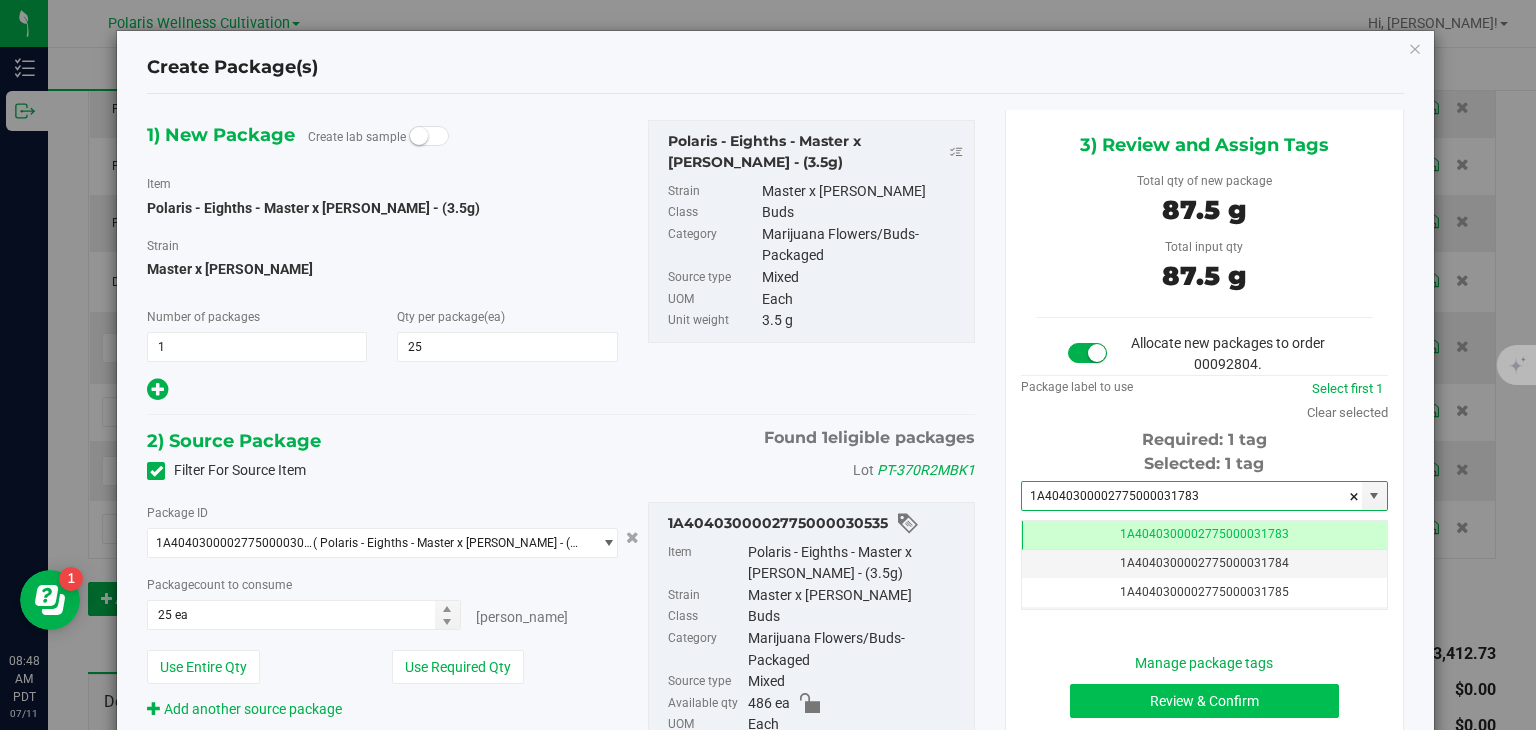 type on "1A4040300002775000031783" 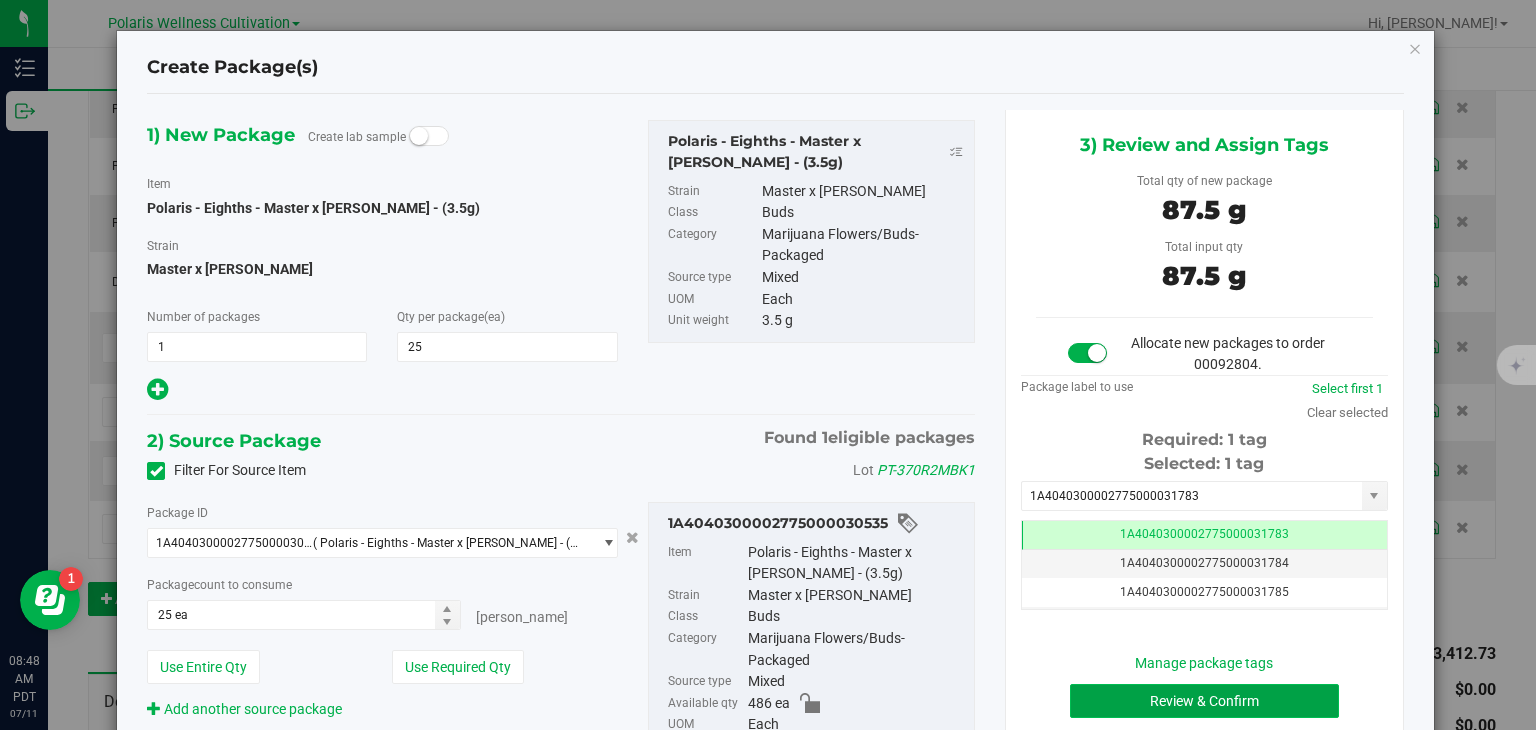 click on "Review & Confirm" at bounding box center (1204, 701) 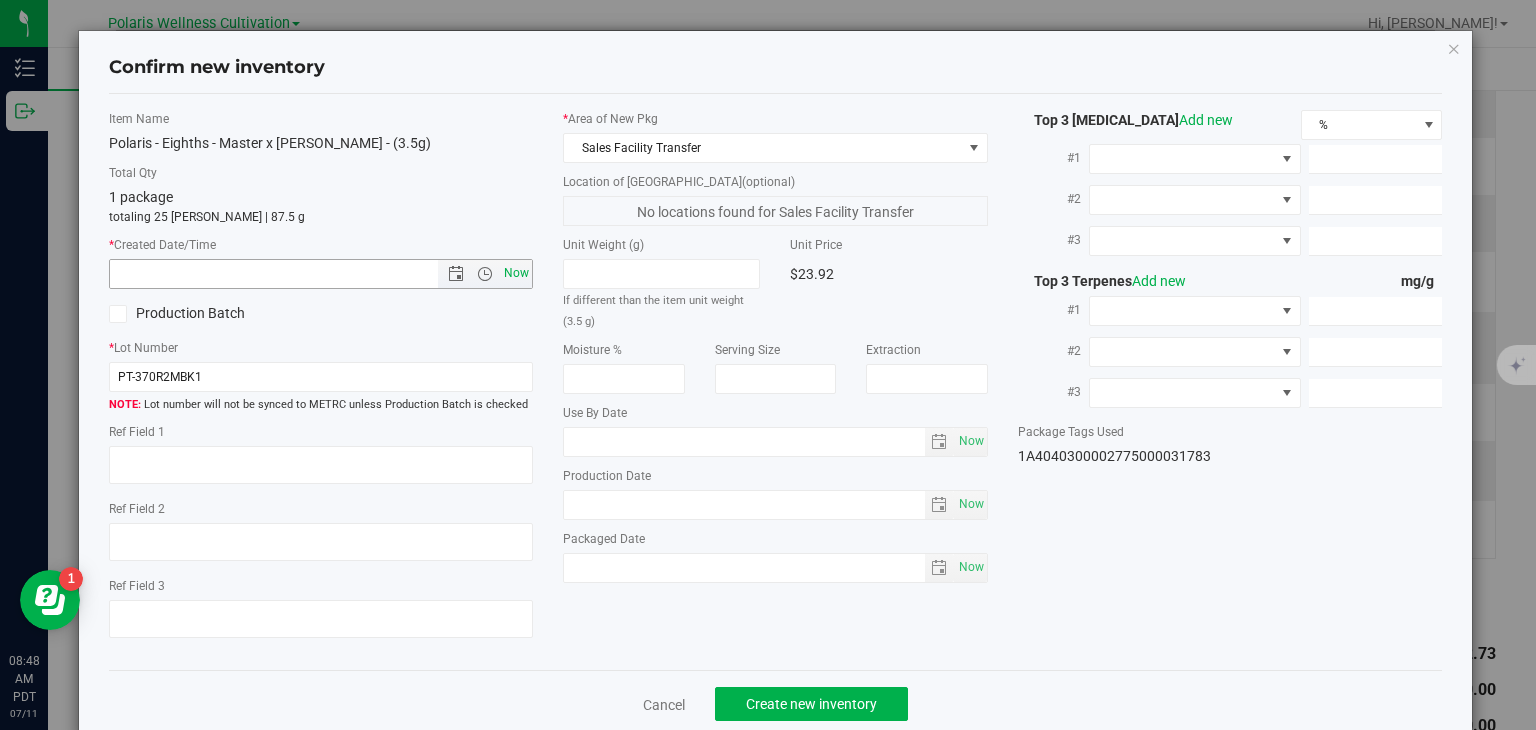 click on "Now" at bounding box center (517, 273) 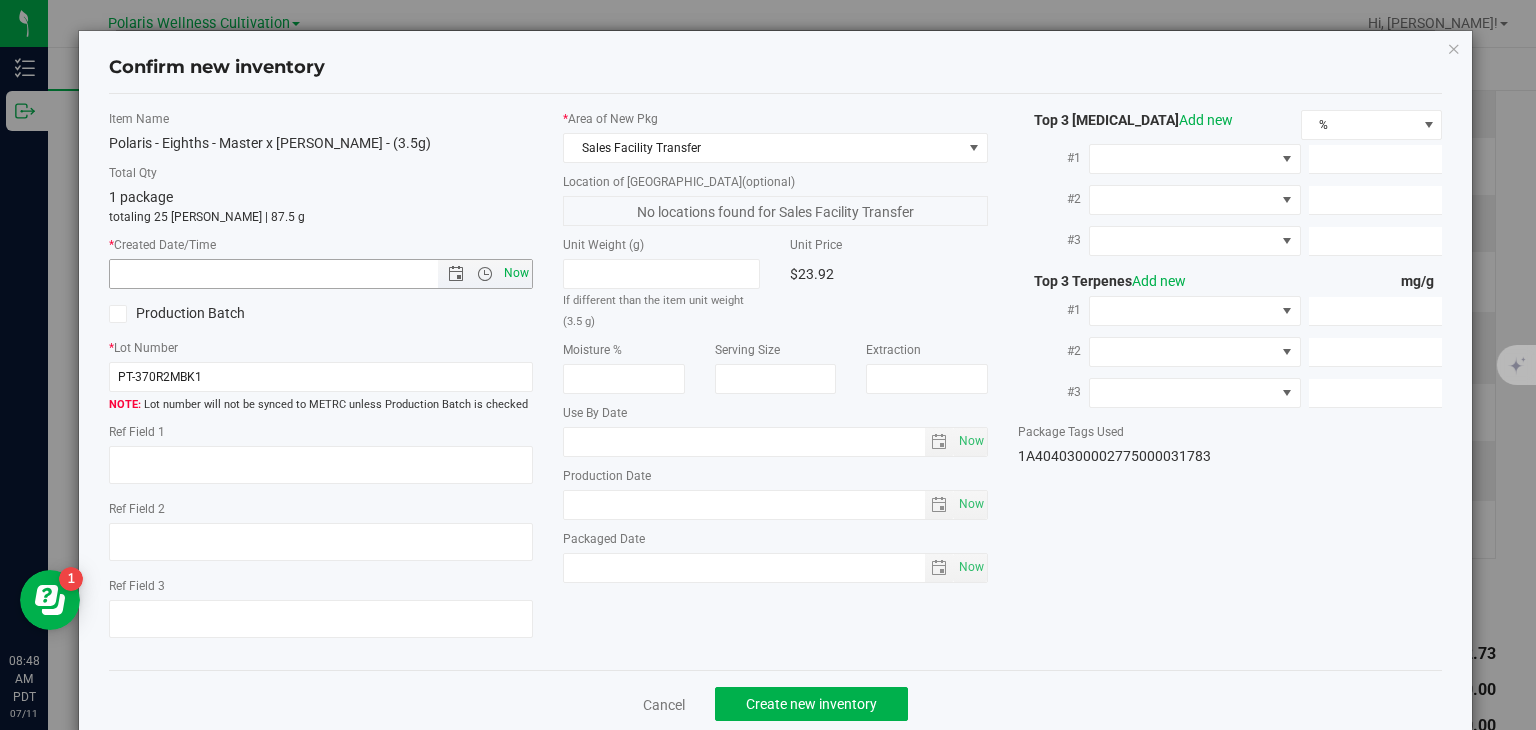 type on "7/11/2025 8:48 AM" 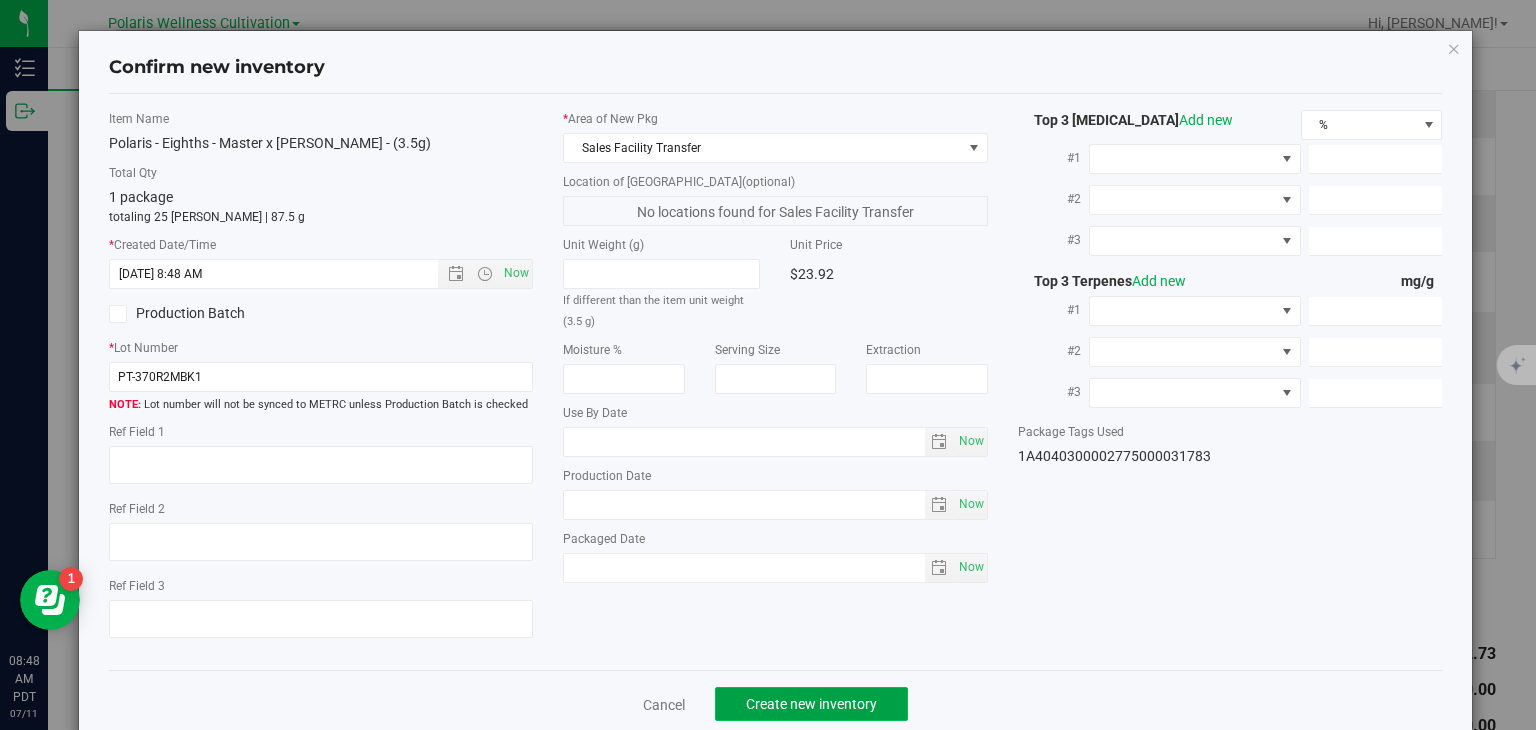click on "Create new inventory" 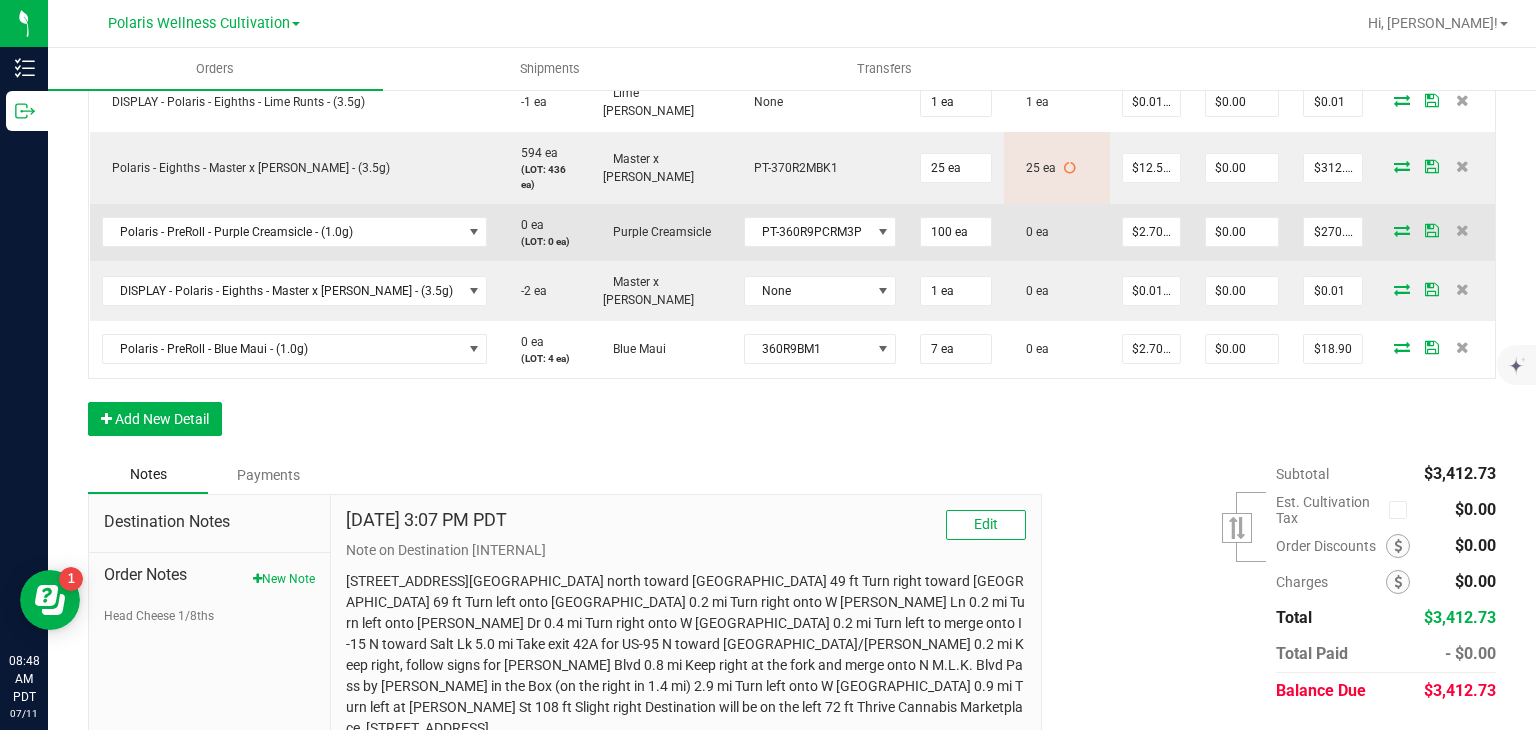 click at bounding box center (1402, 230) 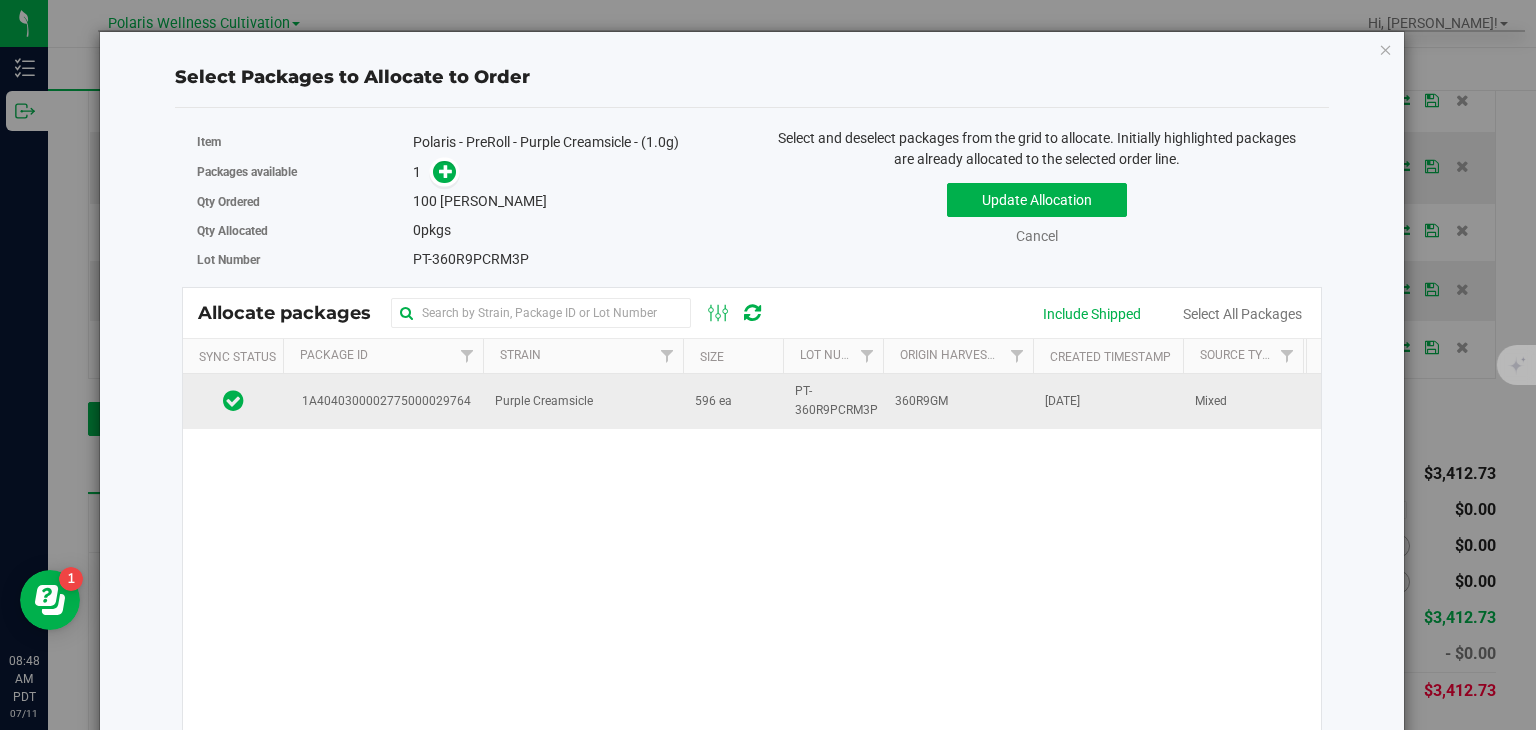 click on "PT-360R9PCRM3P" at bounding box center [836, 401] 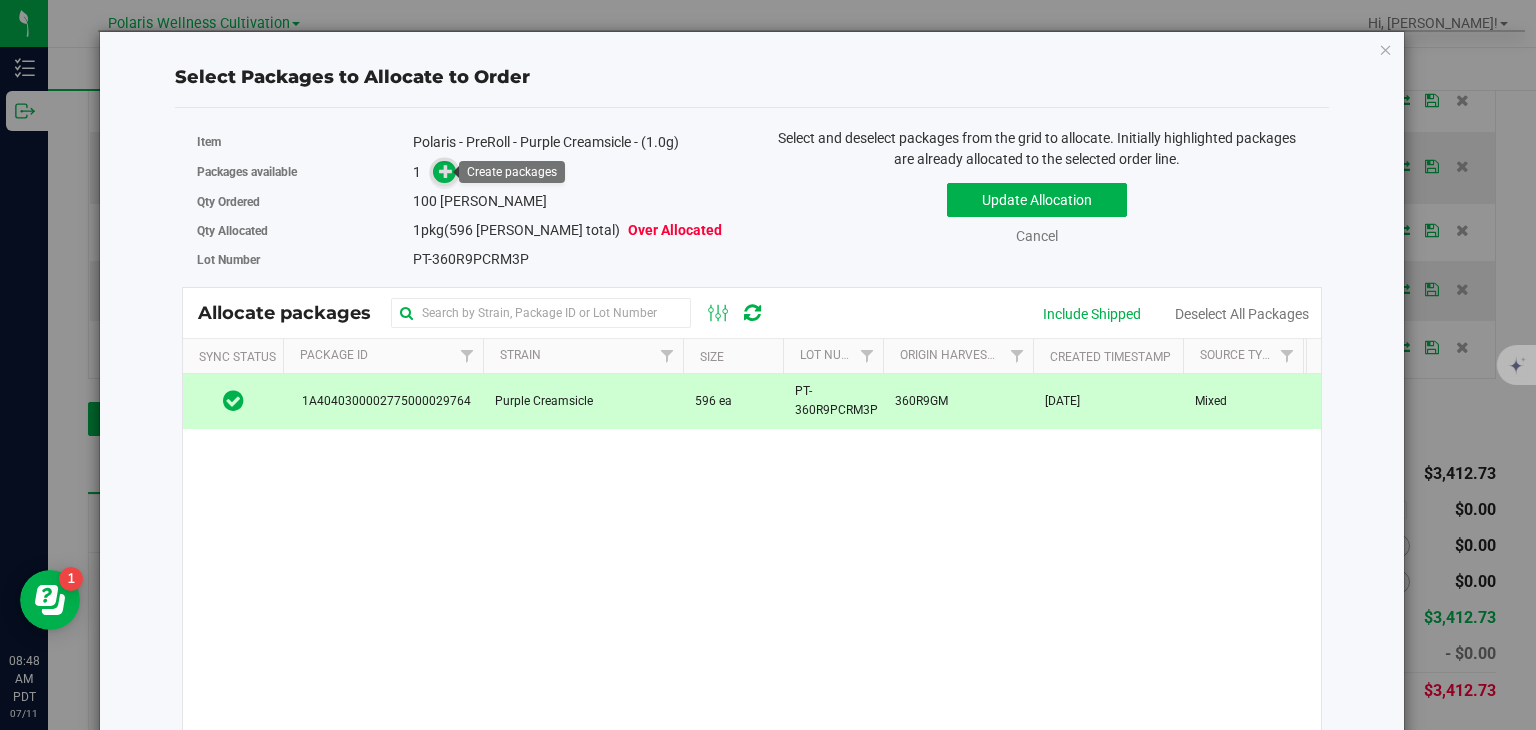 click at bounding box center (446, 171) 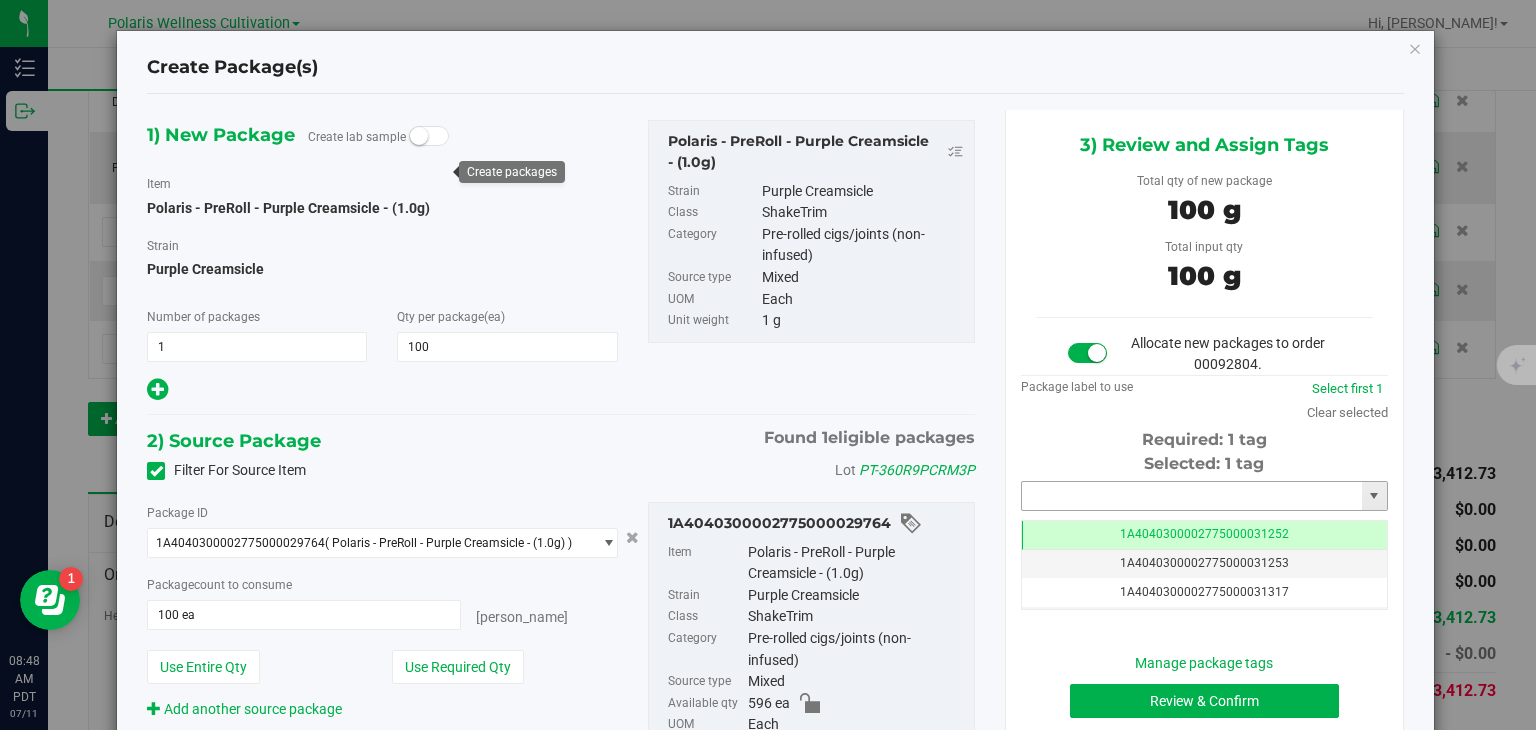 click at bounding box center (1192, 496) 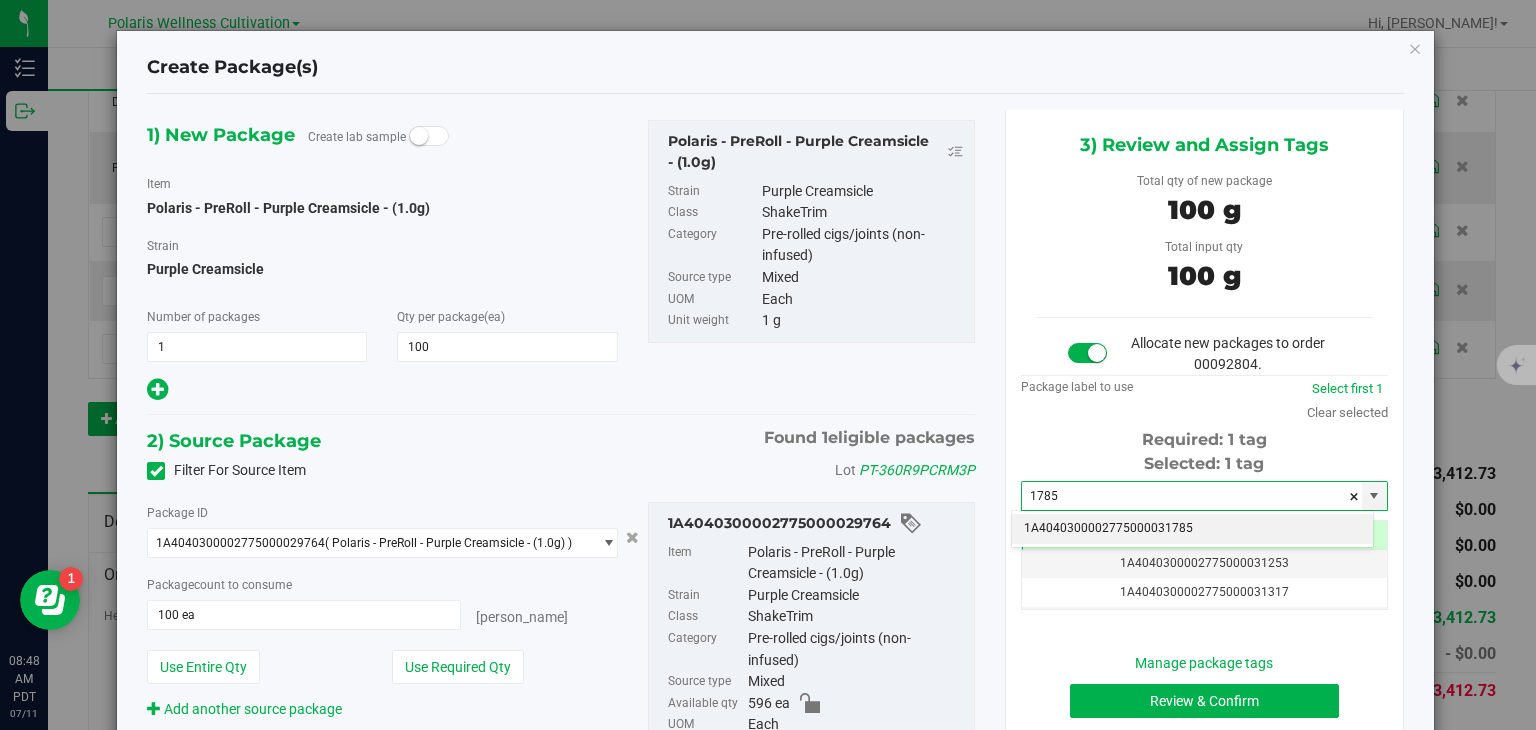 click on "1A4040300002775000031785" at bounding box center (1192, 529) 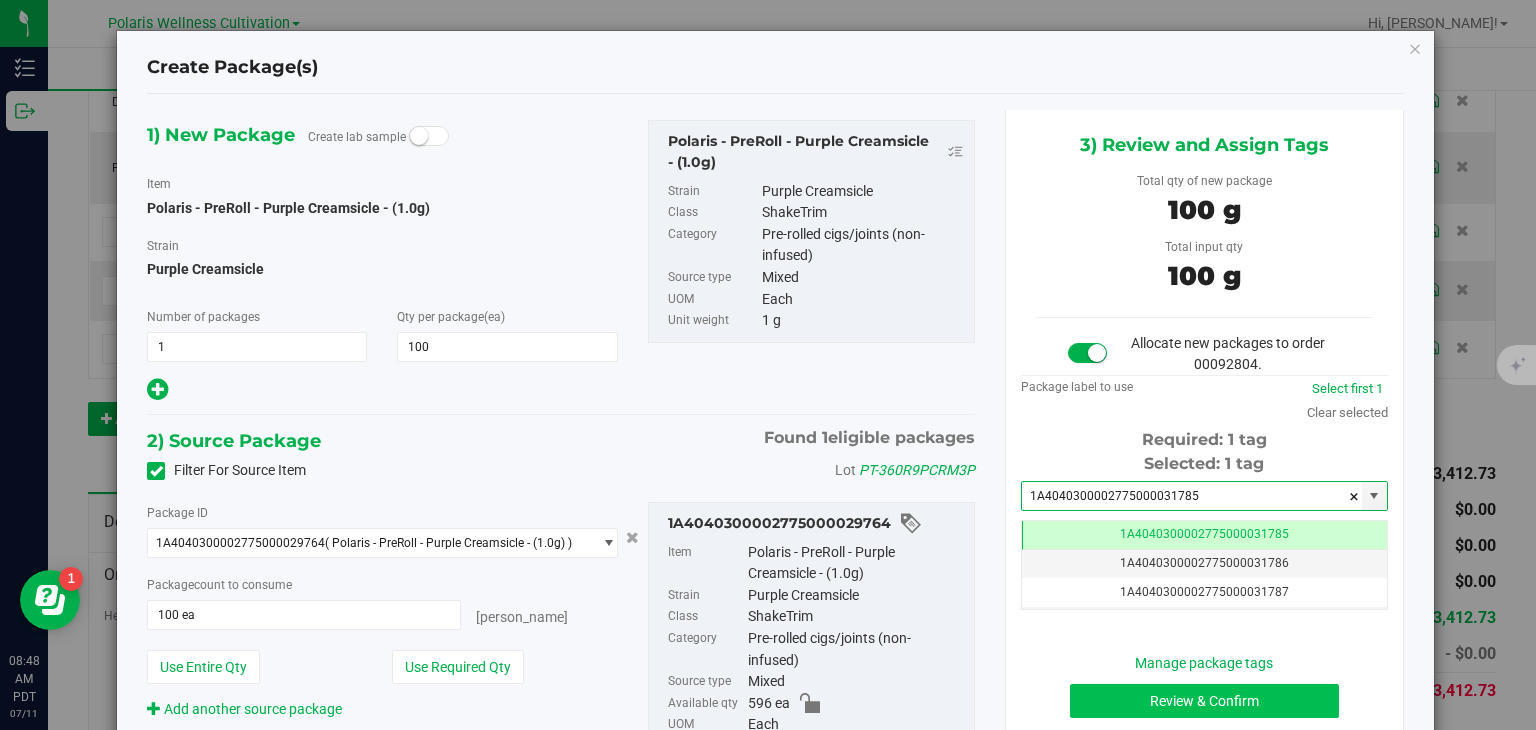type on "1A4040300002775000031785" 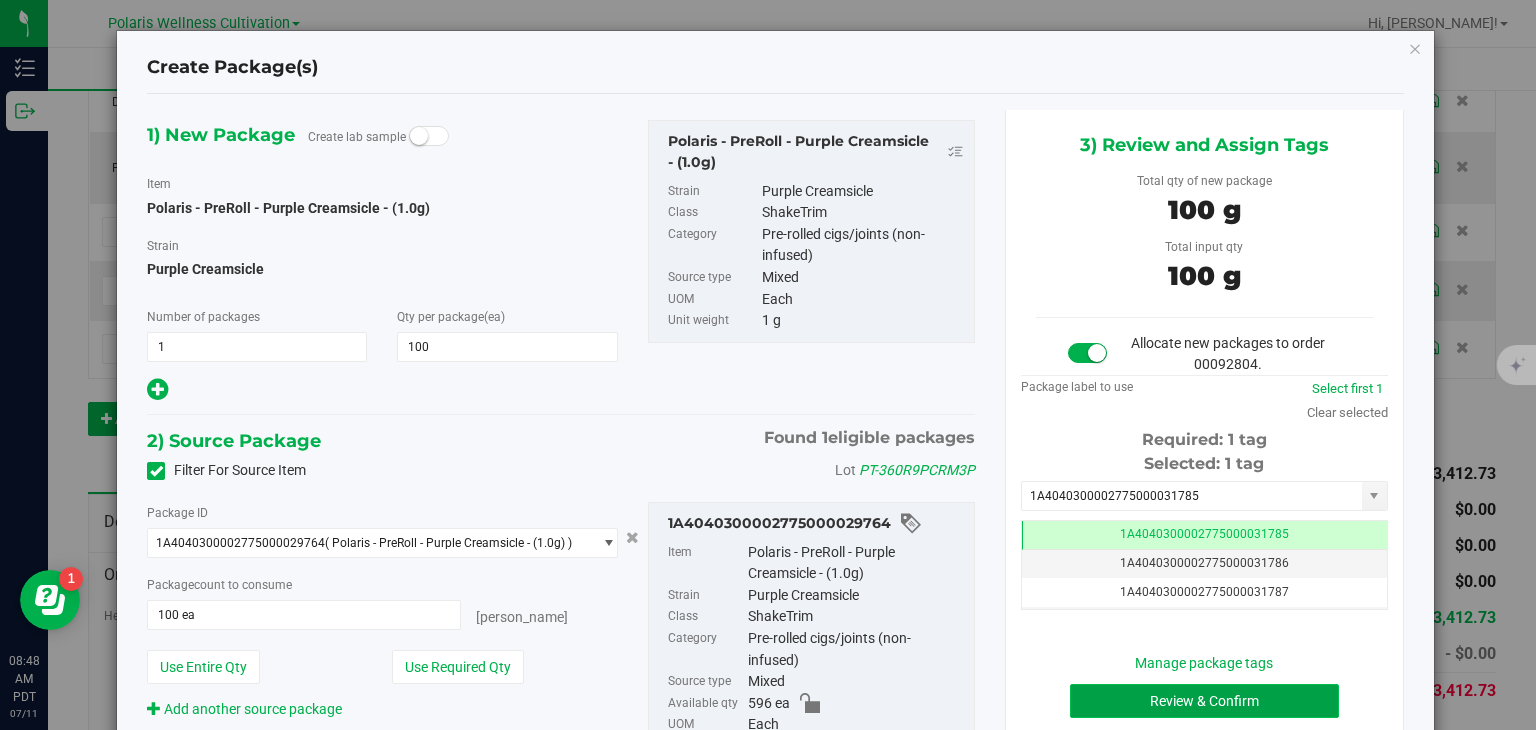 click on "Review & Confirm" at bounding box center (1204, 701) 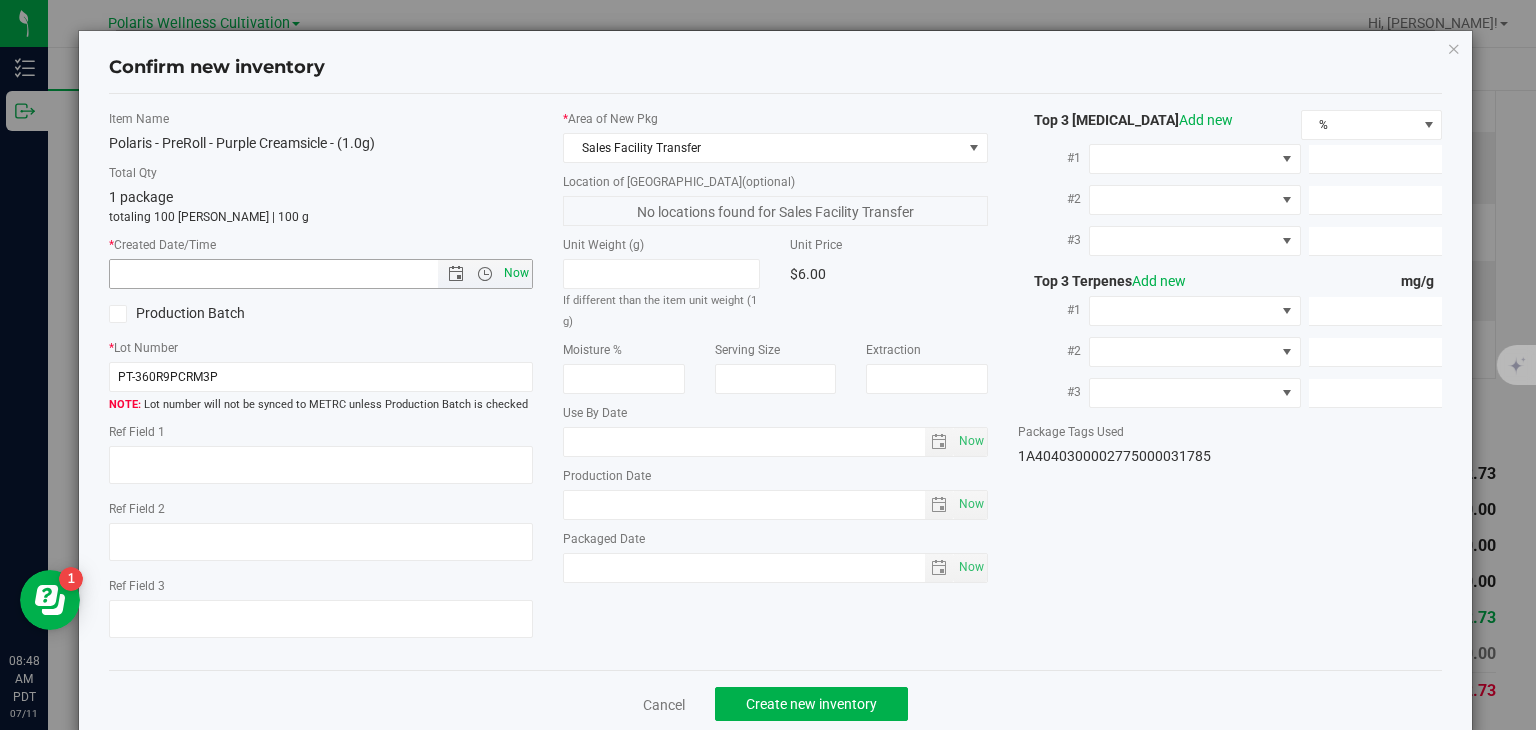 click on "Now" at bounding box center [517, 273] 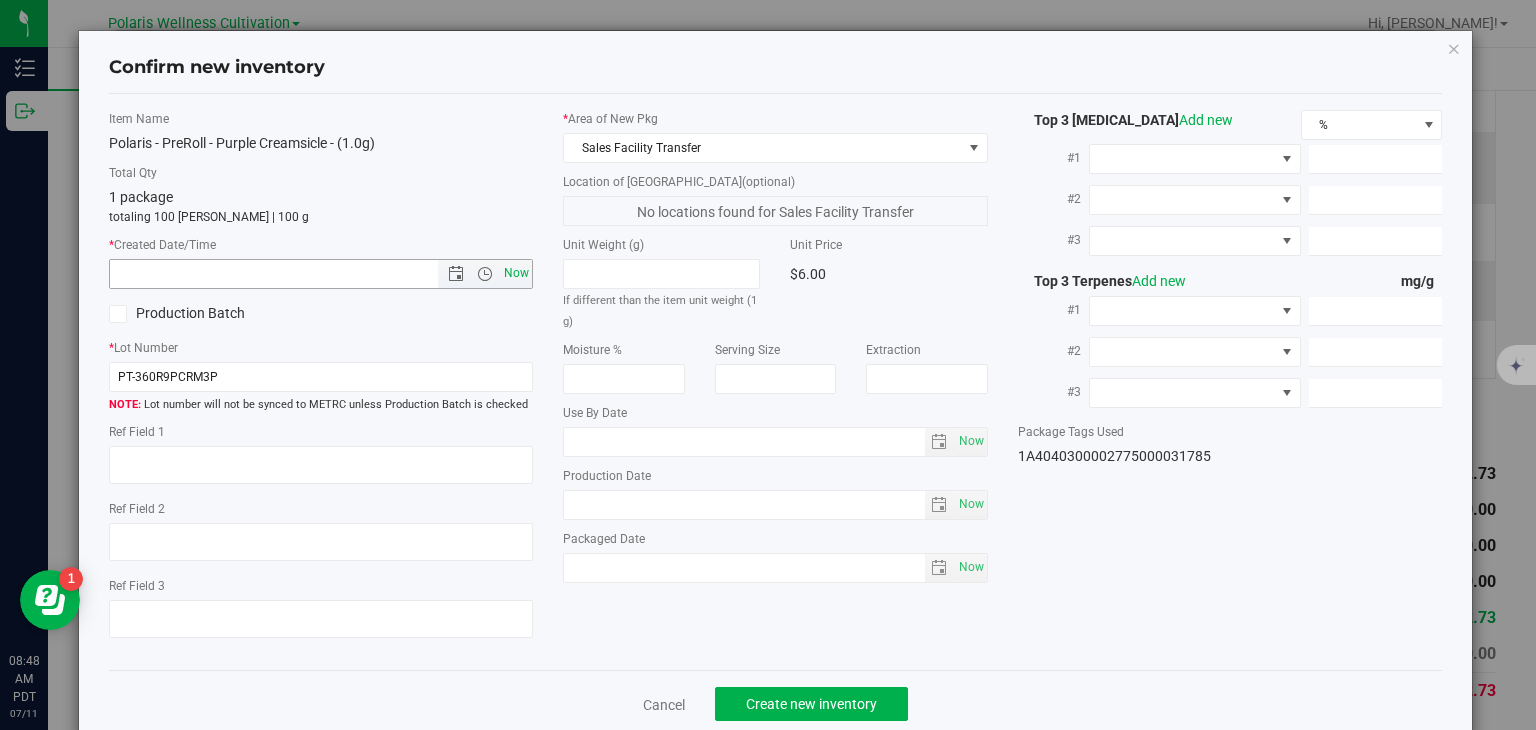 type on "7/11/2025 8:48 AM" 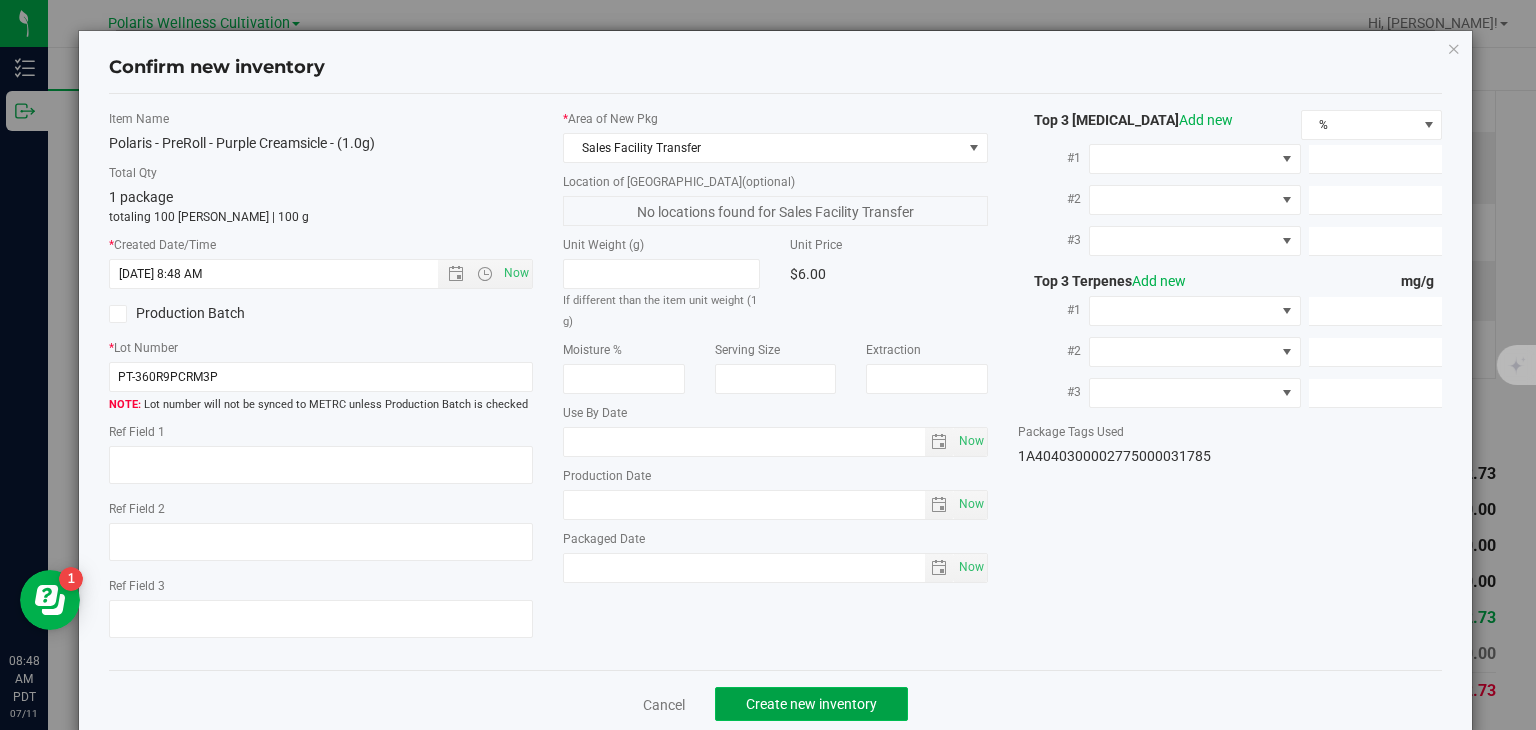 click on "Create new inventory" 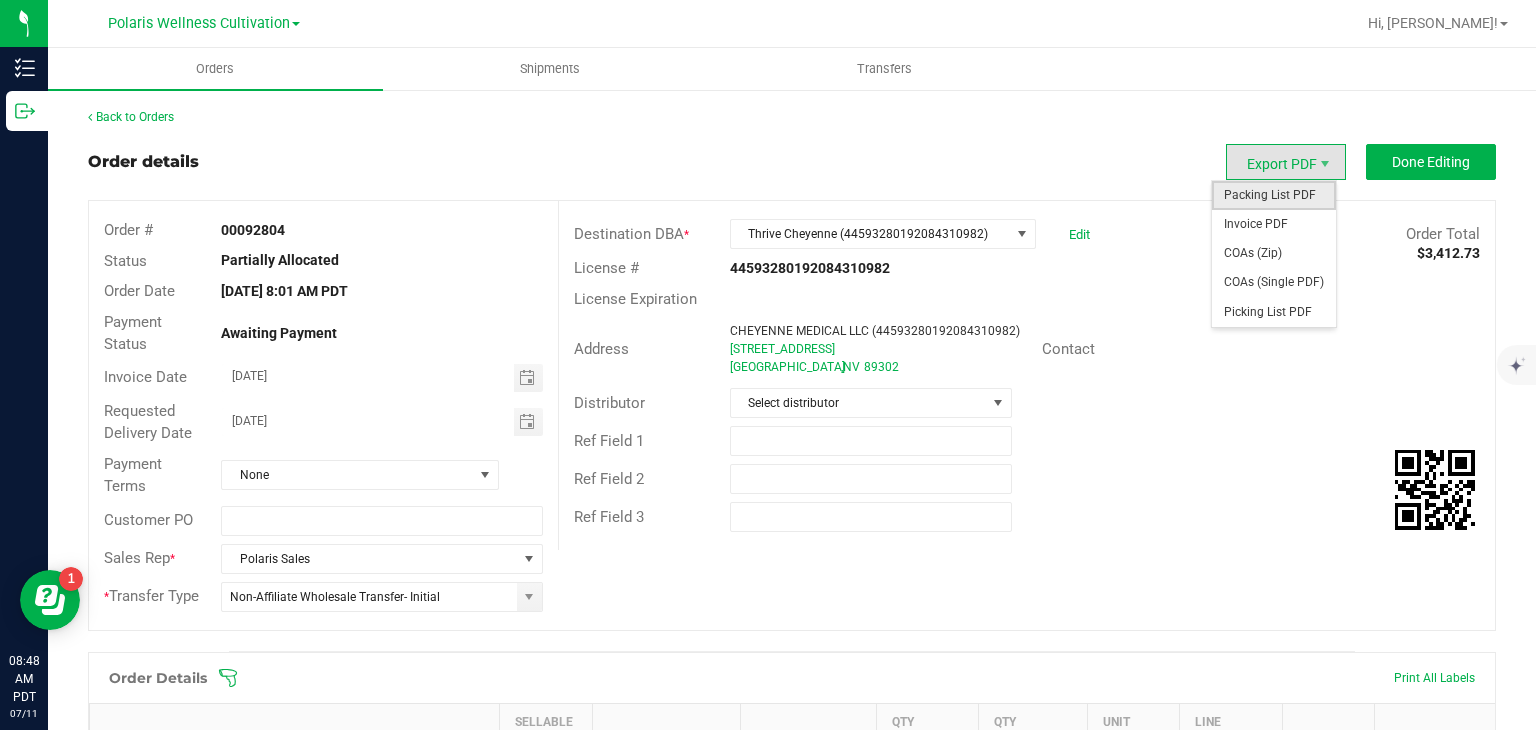 click on "Packing List PDF" at bounding box center (1274, 195) 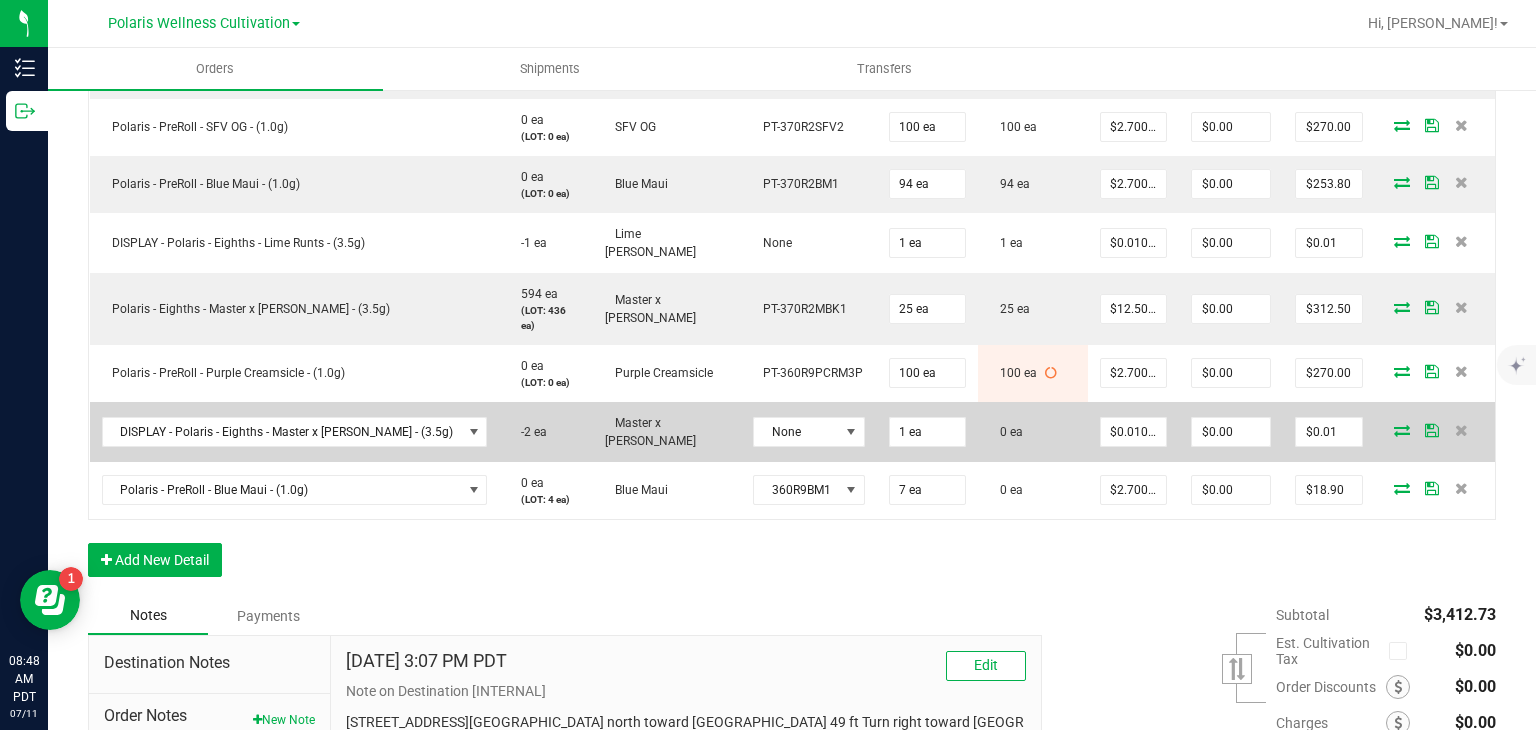click at bounding box center (1402, 430) 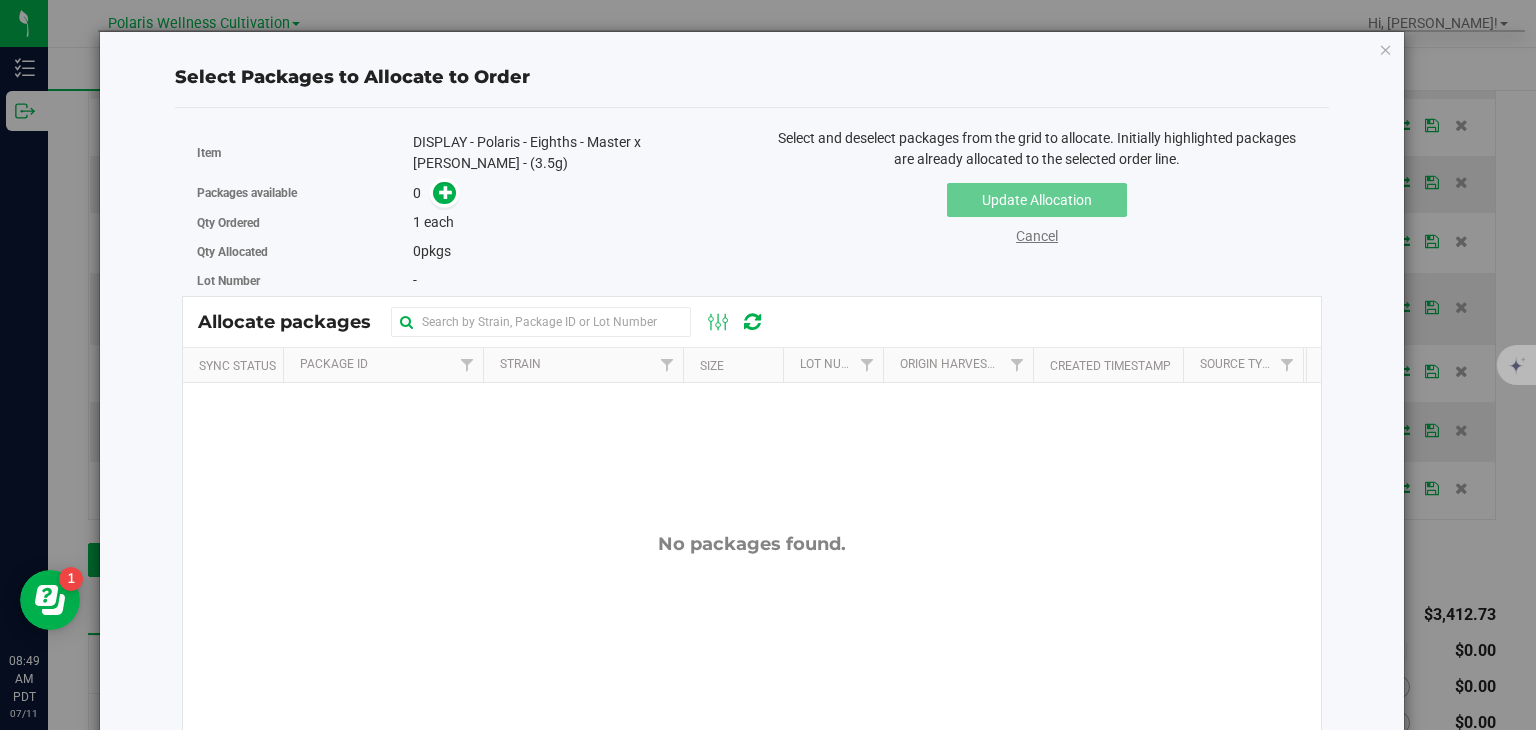 click on "Cancel" at bounding box center (1037, 236) 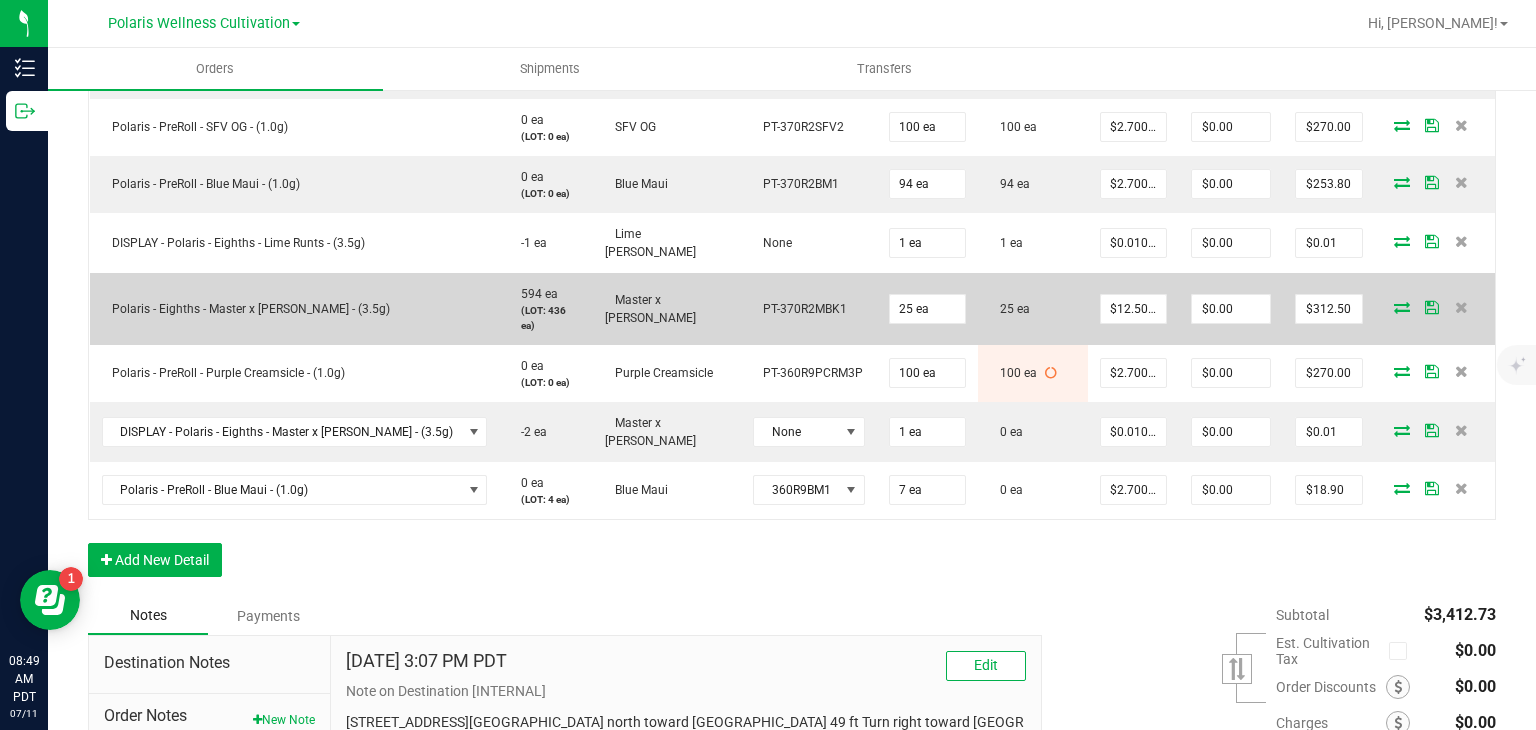 click at bounding box center (1402, 307) 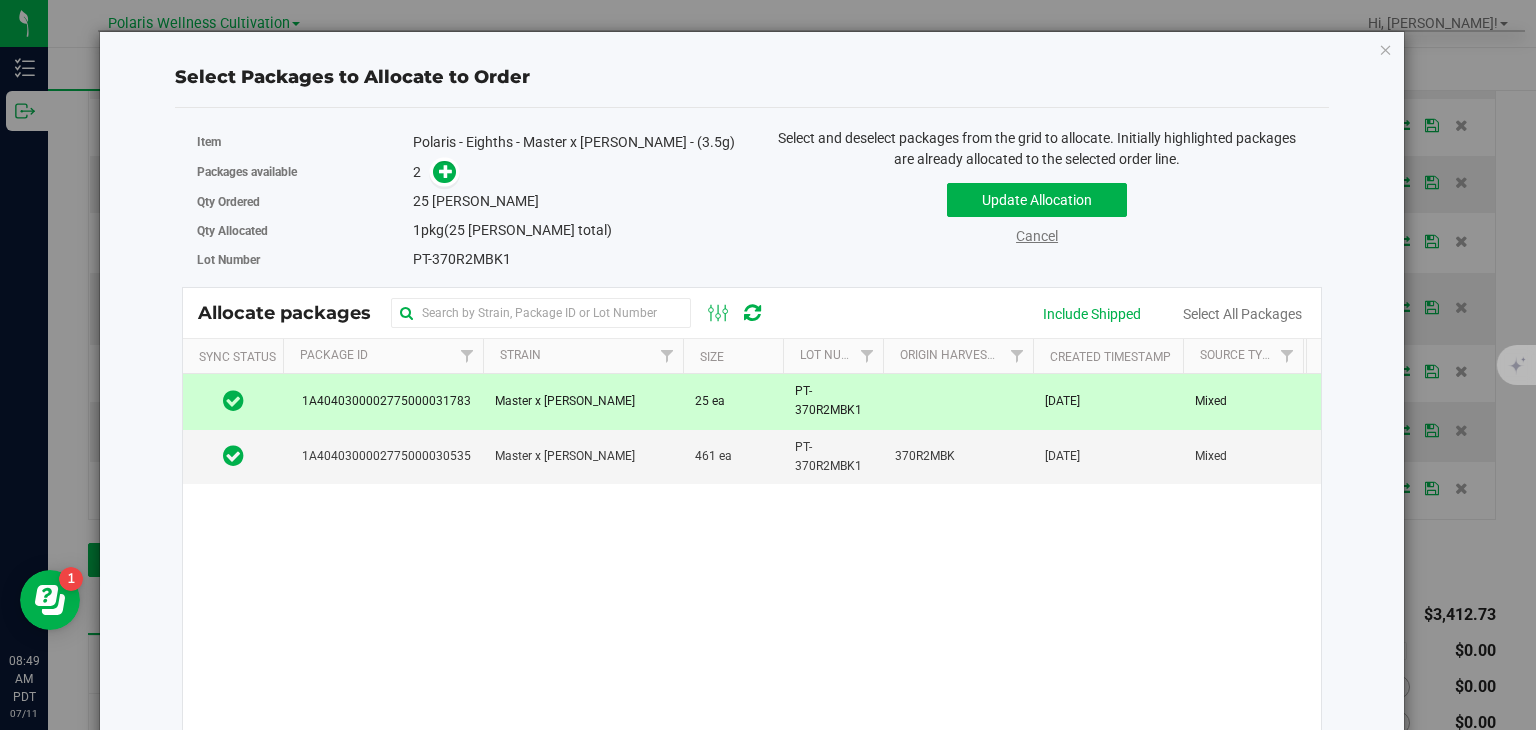 click on "Cancel" at bounding box center [1037, 236] 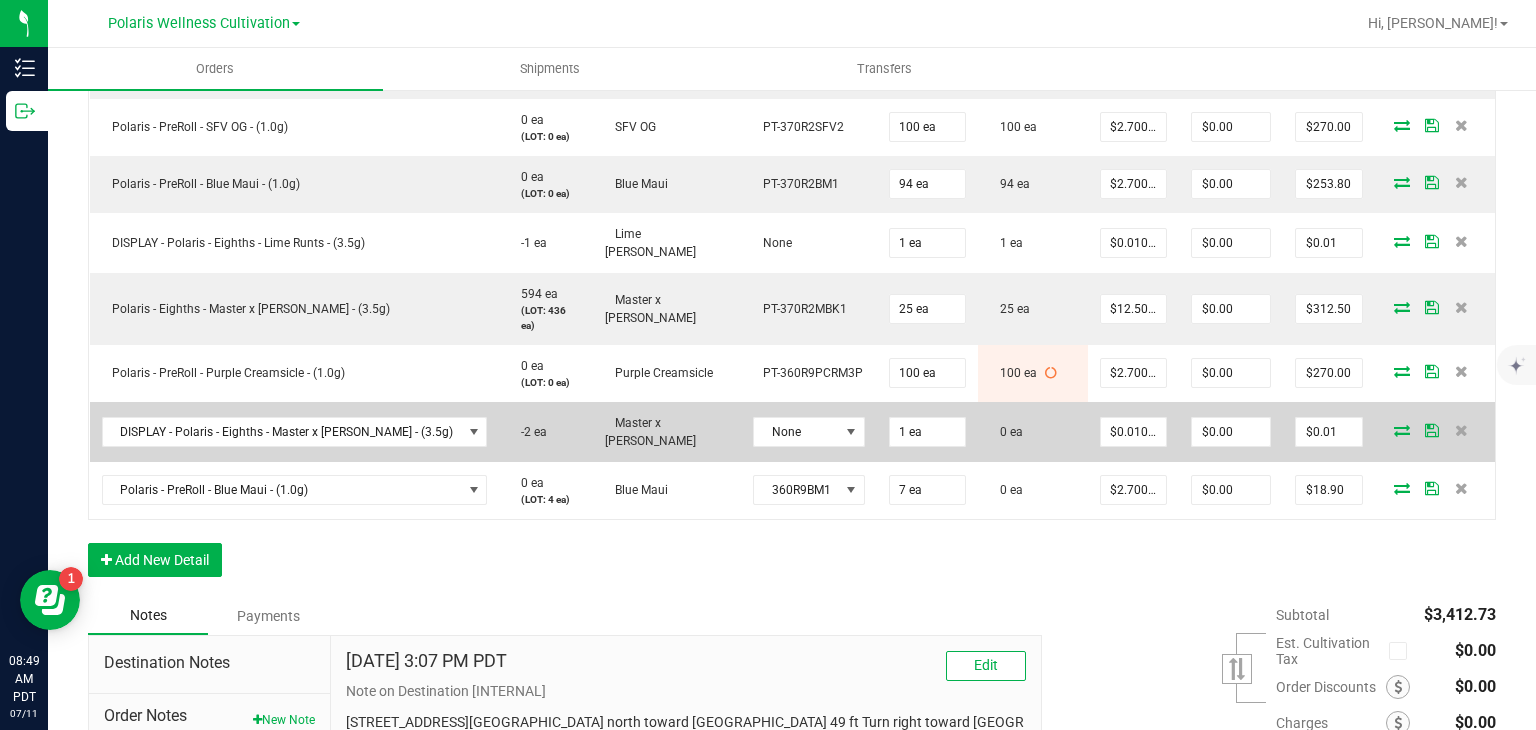 click at bounding box center [1402, 430] 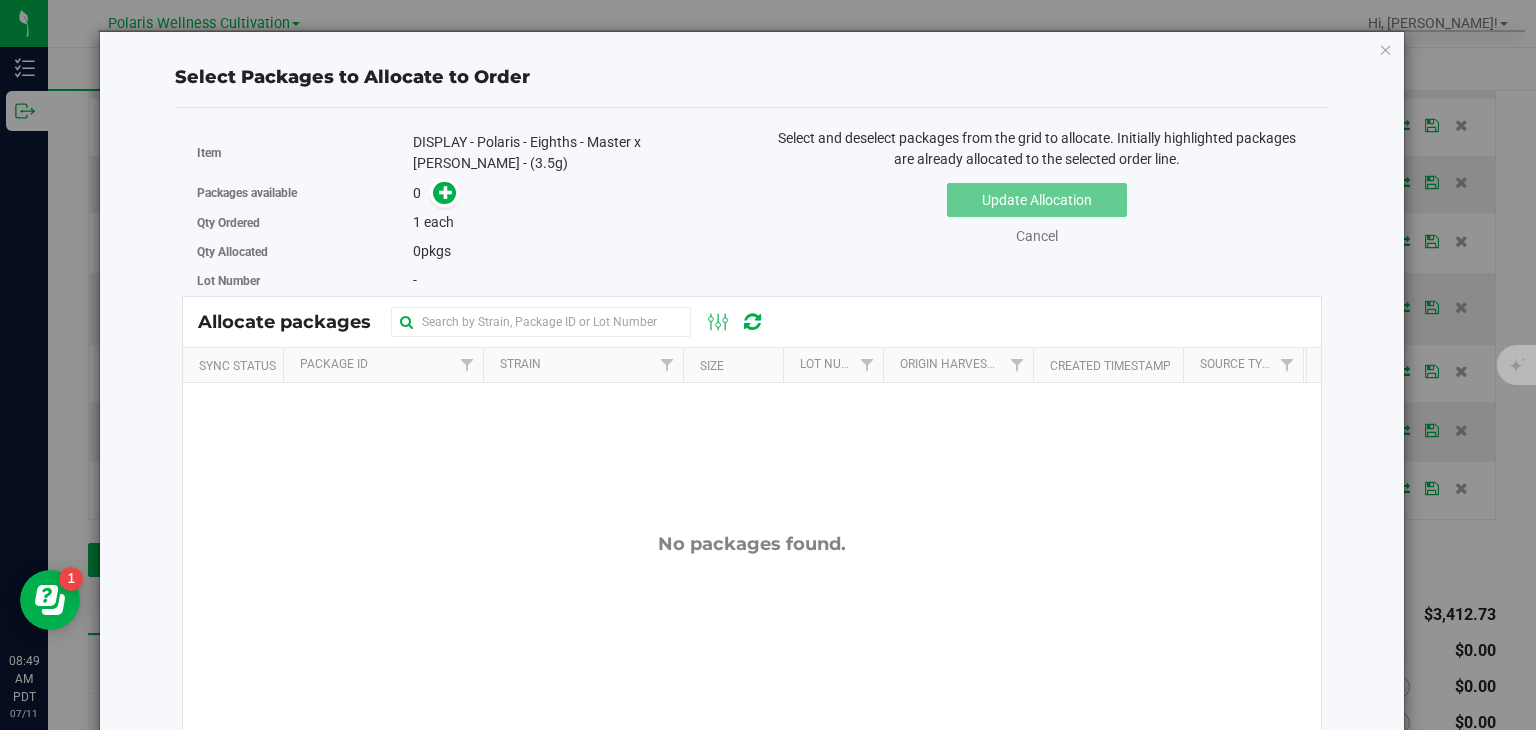 click on "0" at bounding box center [575, 193] 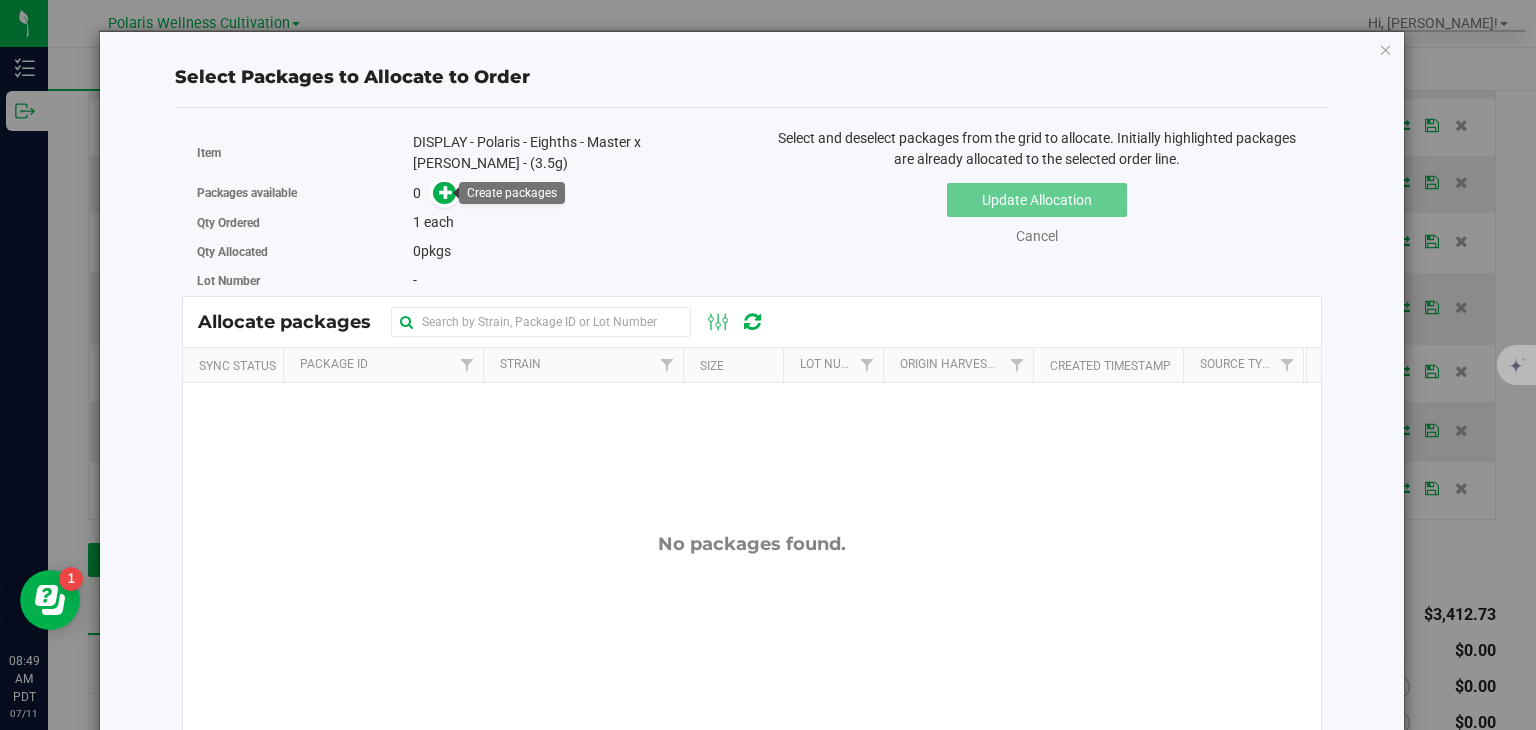 click at bounding box center [446, 192] 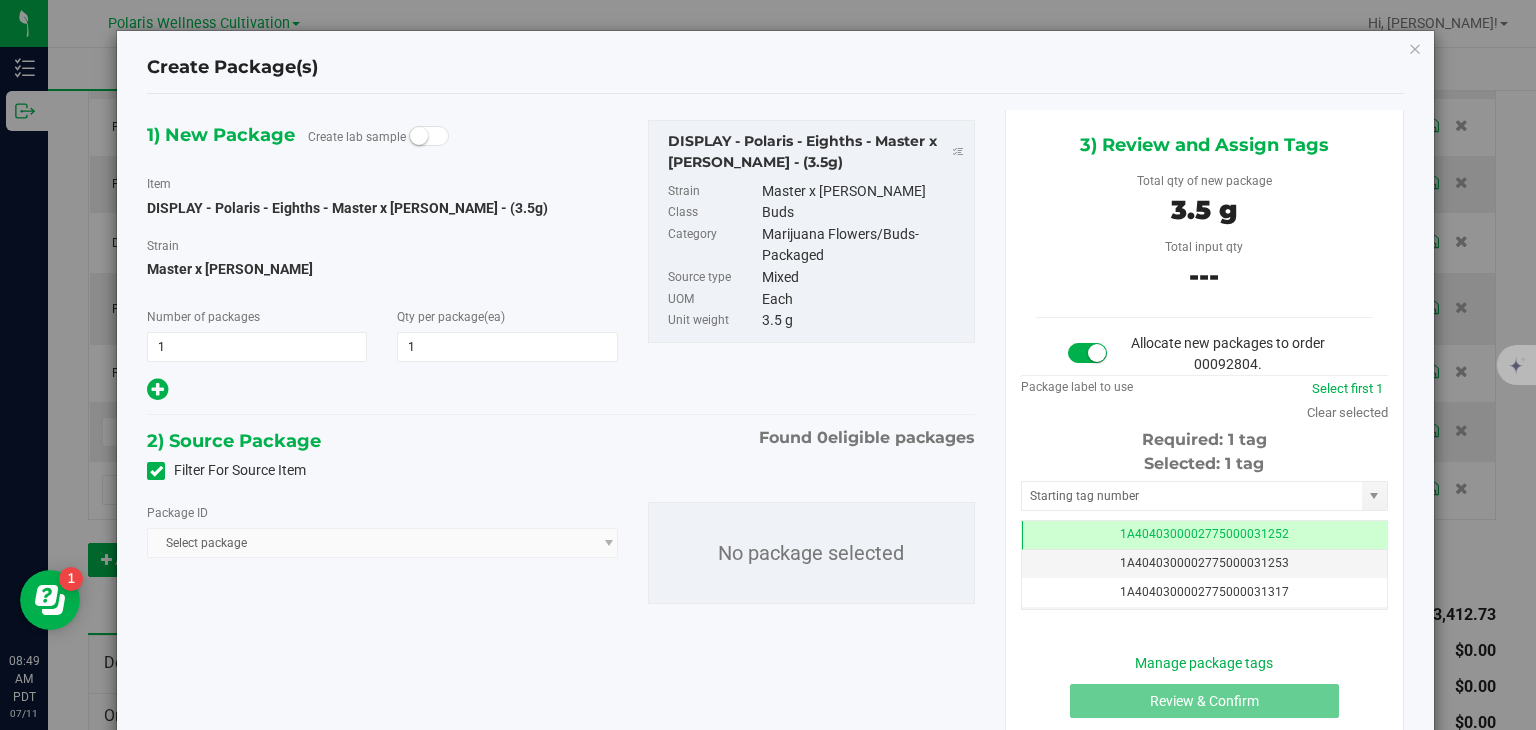 click at bounding box center [156, 471] 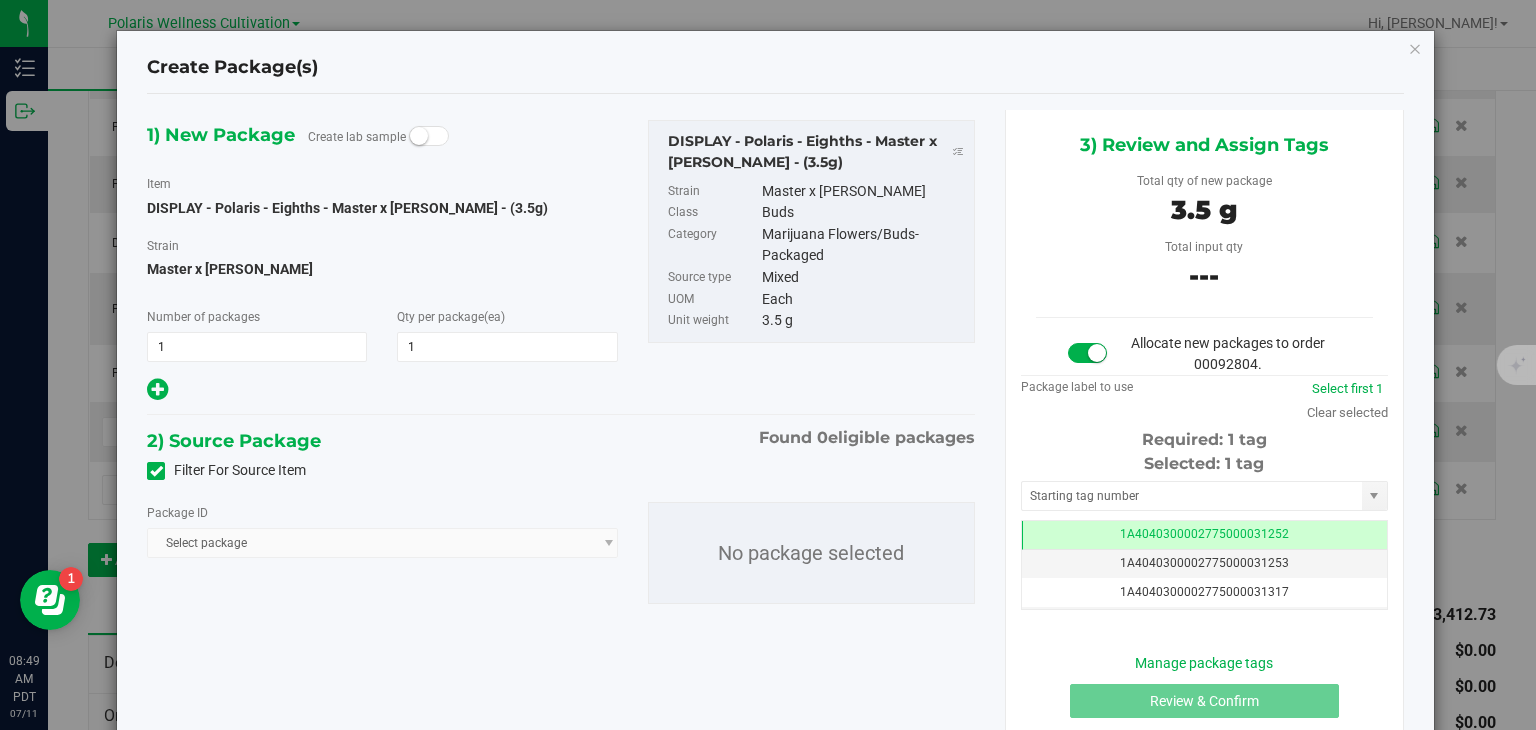 click on "Filter For Source Item" at bounding box center [0, 0] 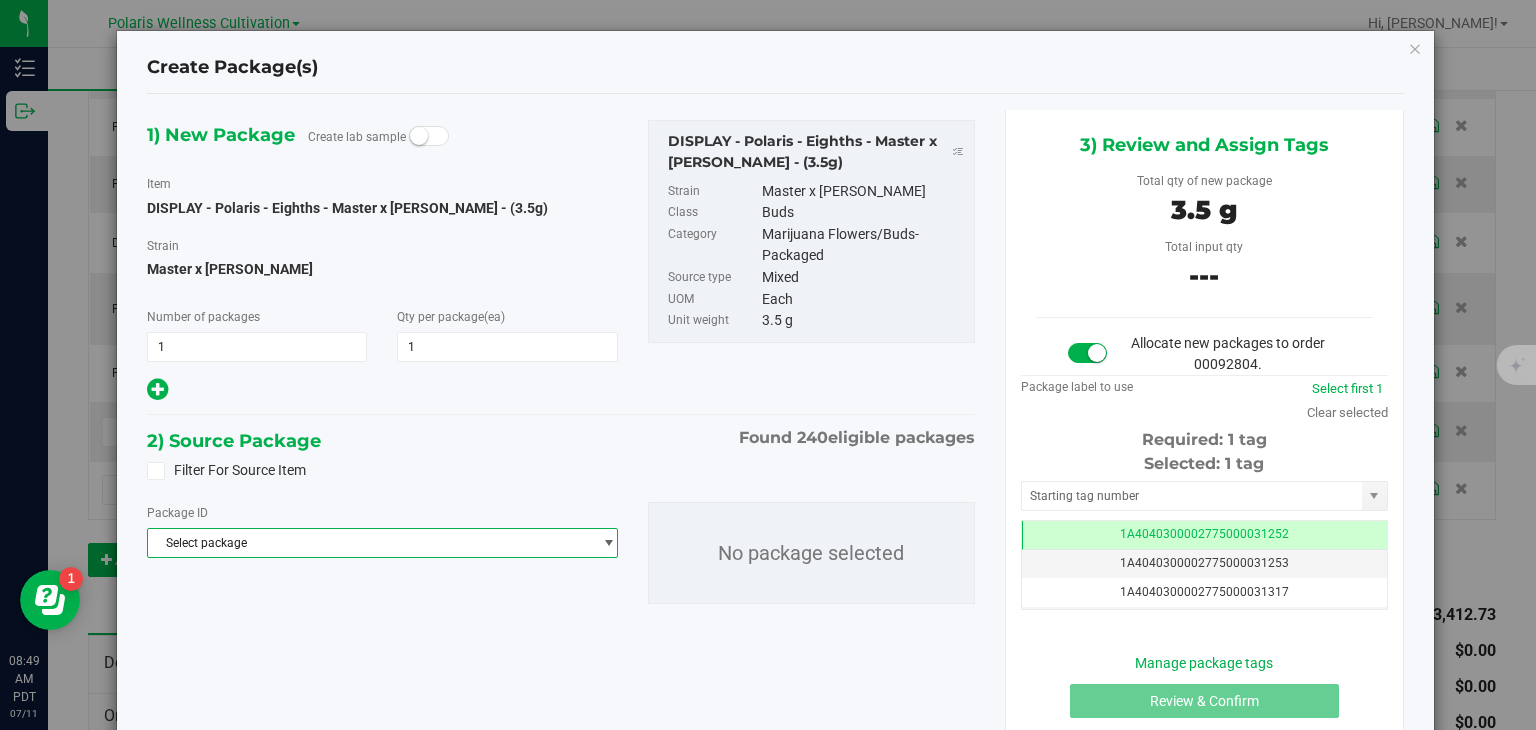 click on "Select package" at bounding box center (369, 543) 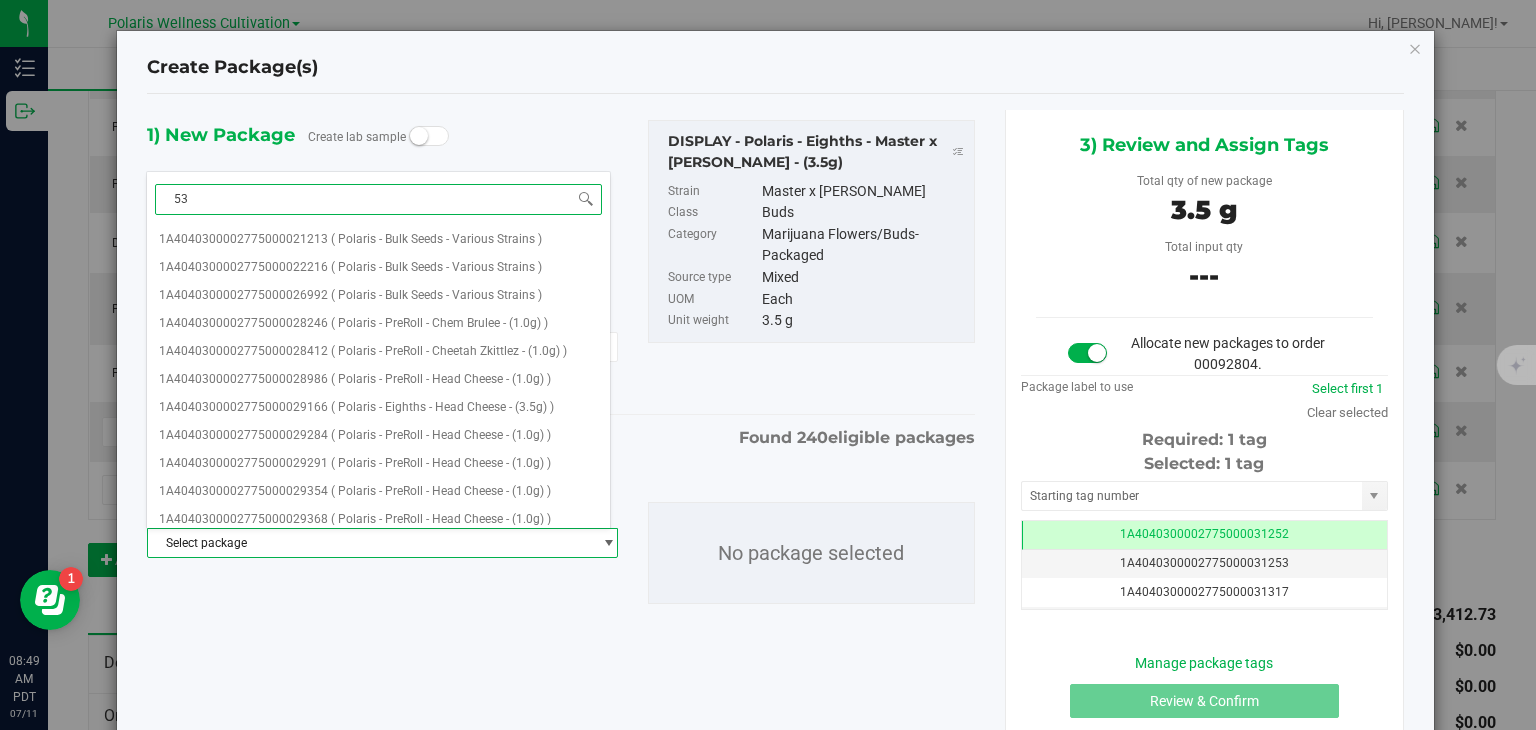 type on "535" 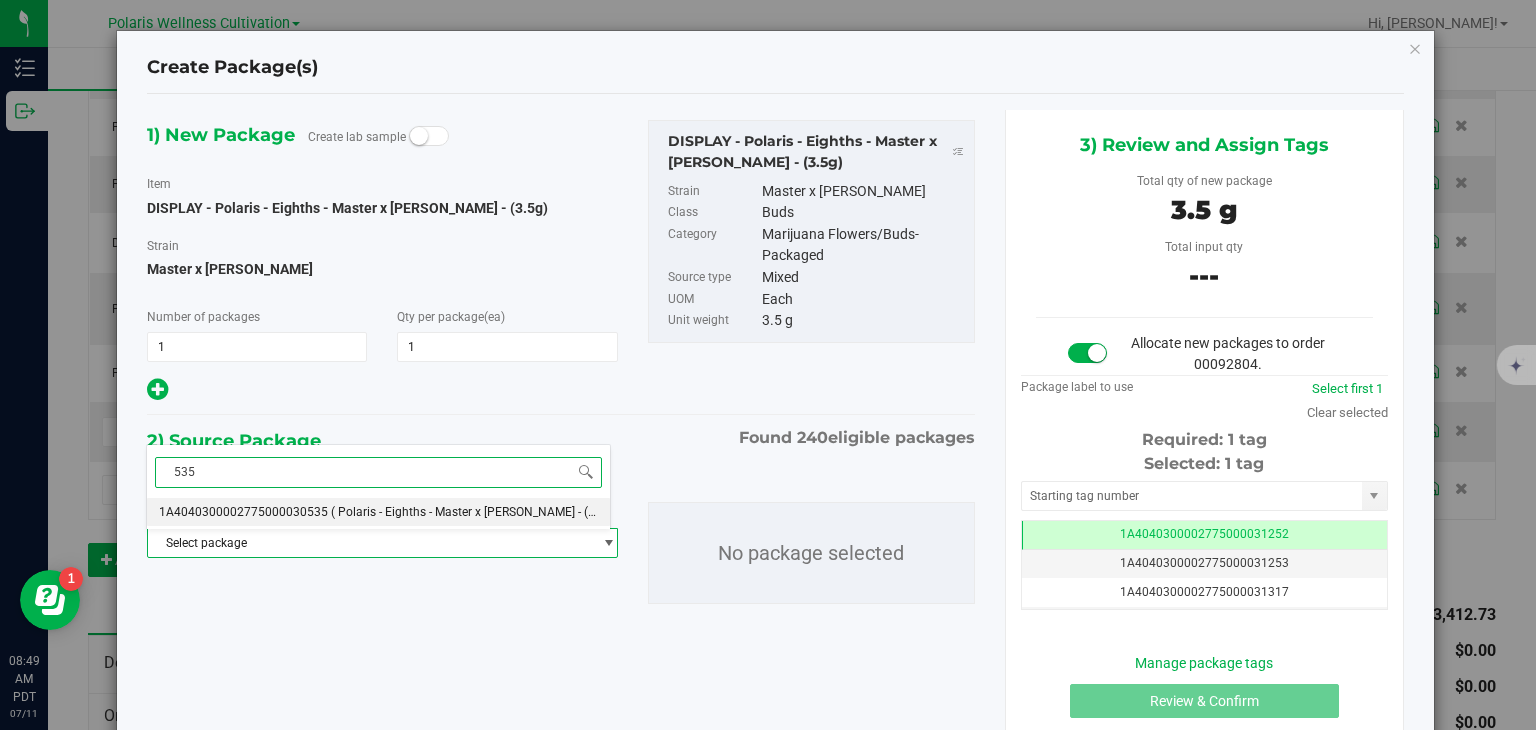 click on "(
Polaris - Eighths - Master x [PERSON_NAME] - (3.5g)
)" at bounding box center [477, 512] 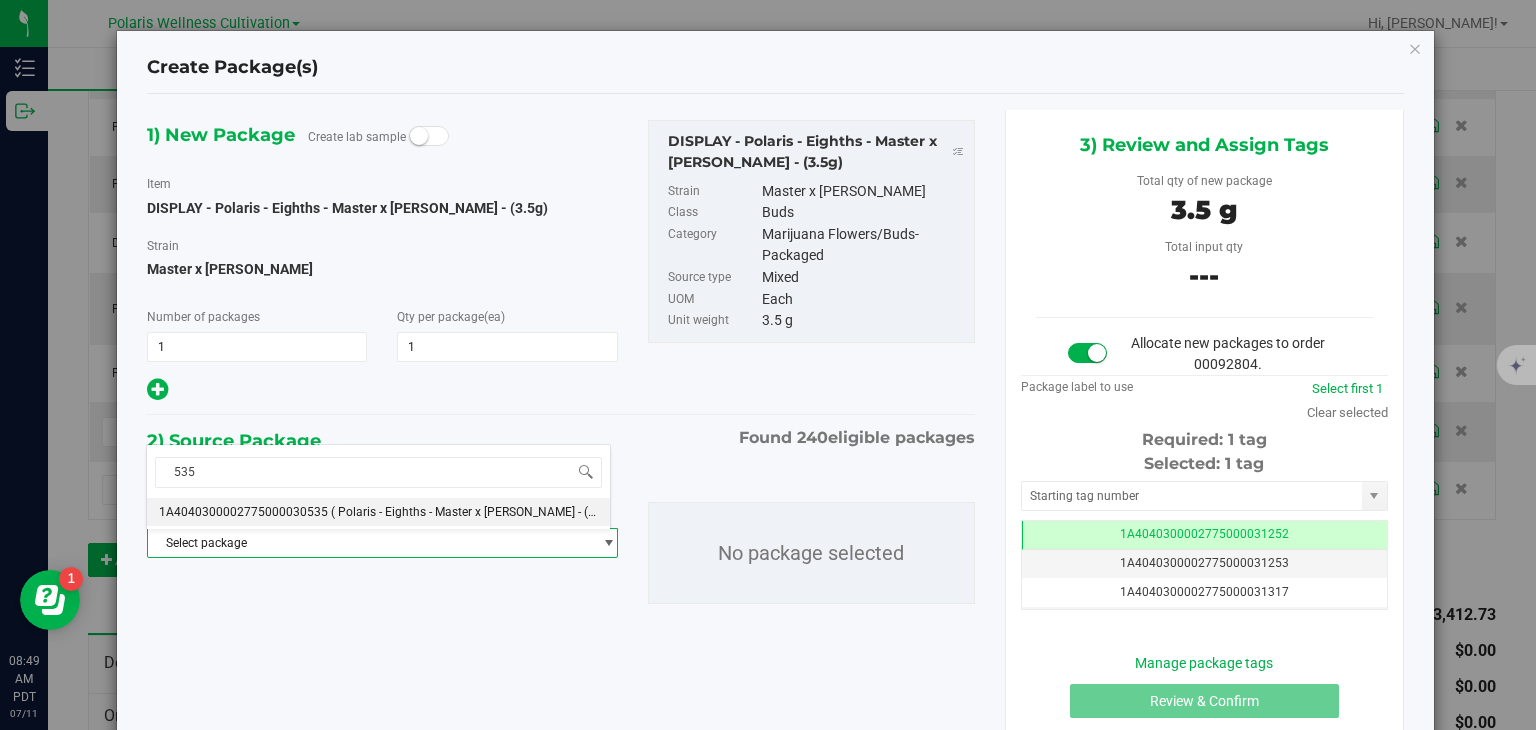 type 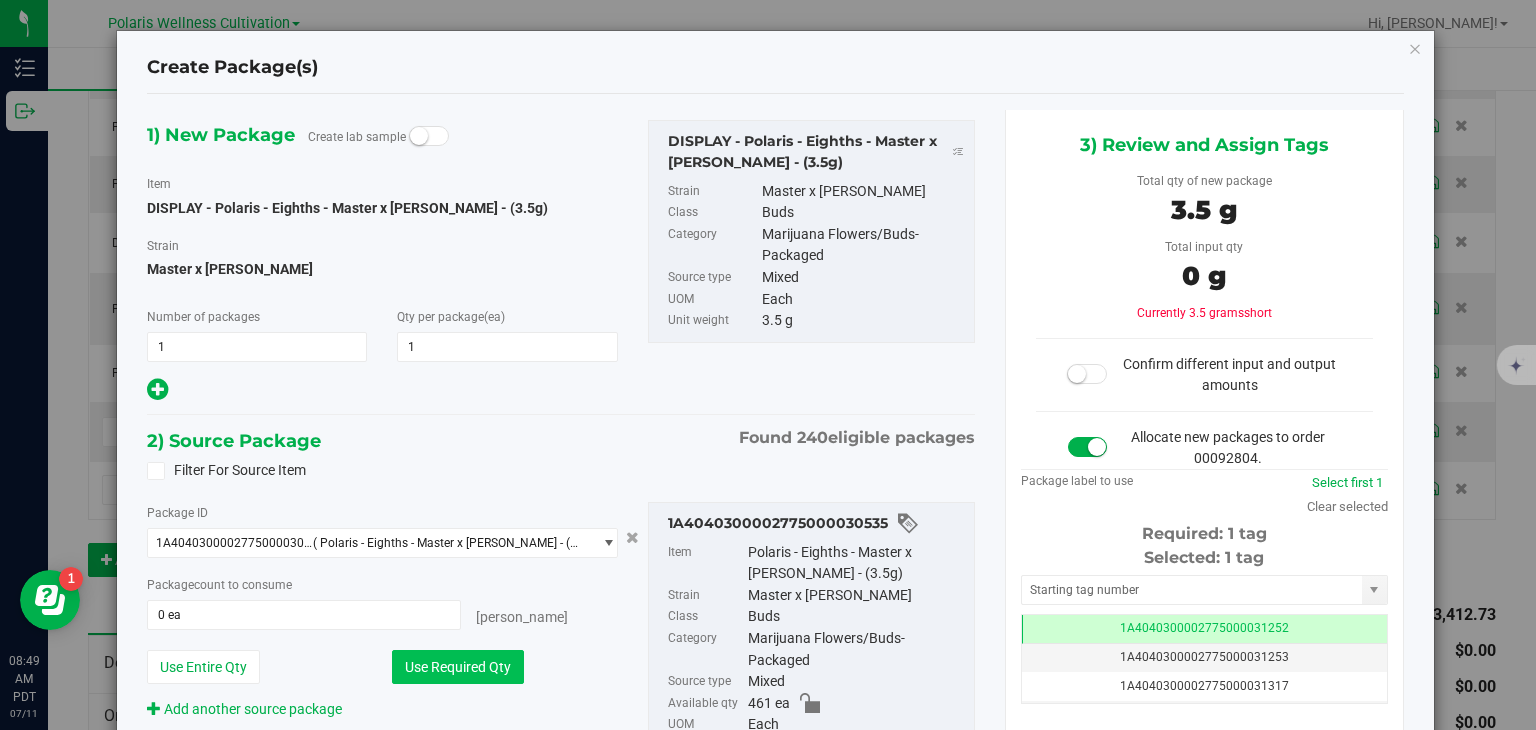 click on "Use Required Qty" at bounding box center (458, 667) 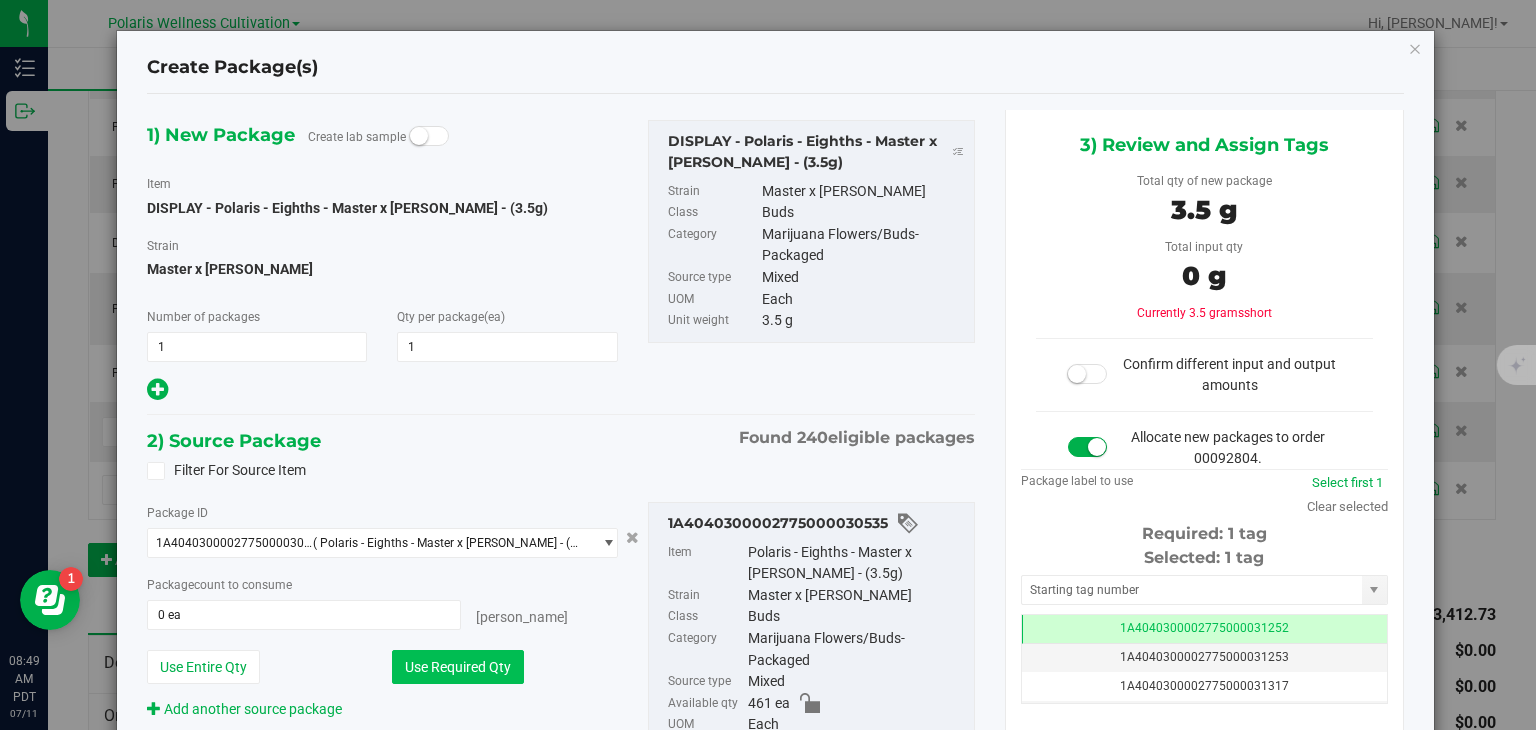 type on "1 ea" 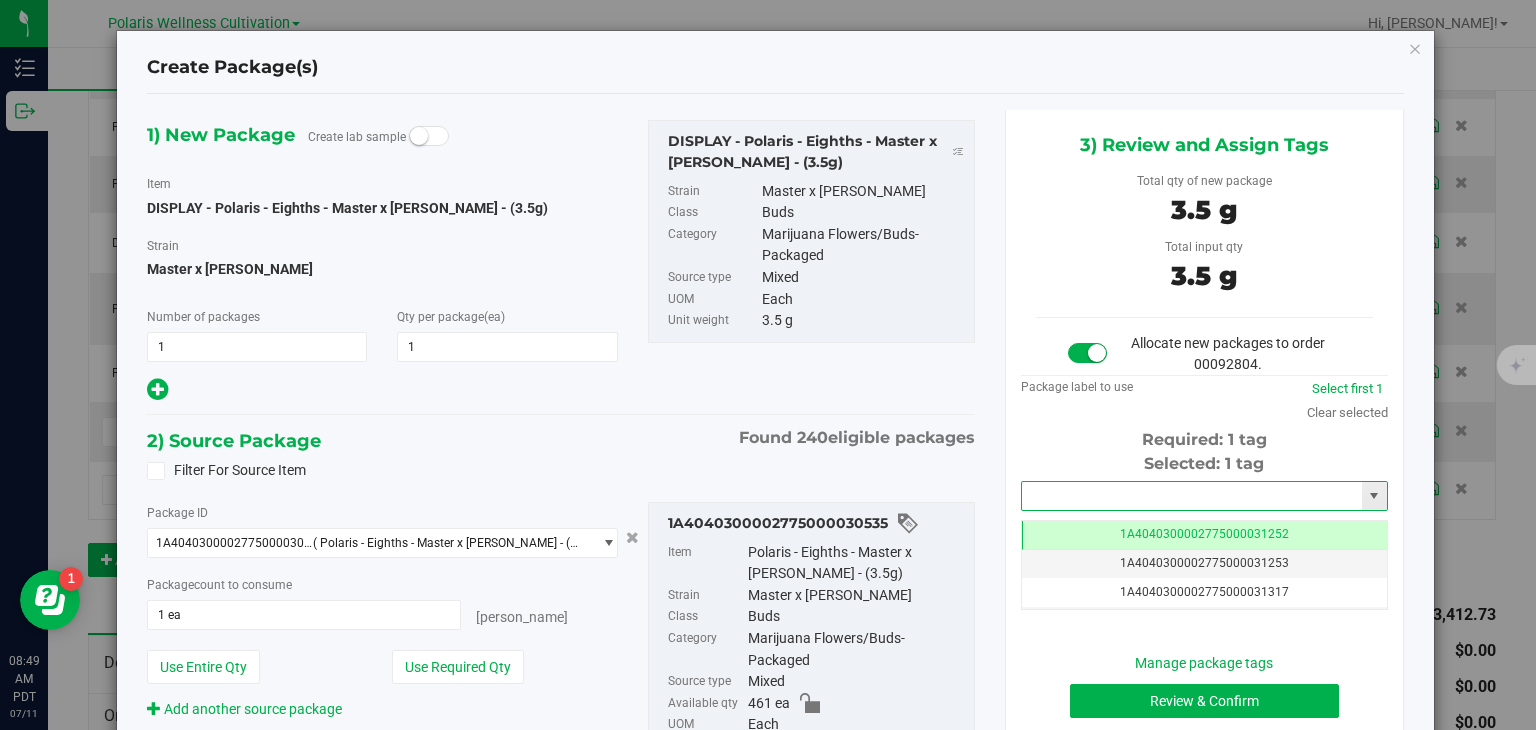 click at bounding box center (1192, 496) 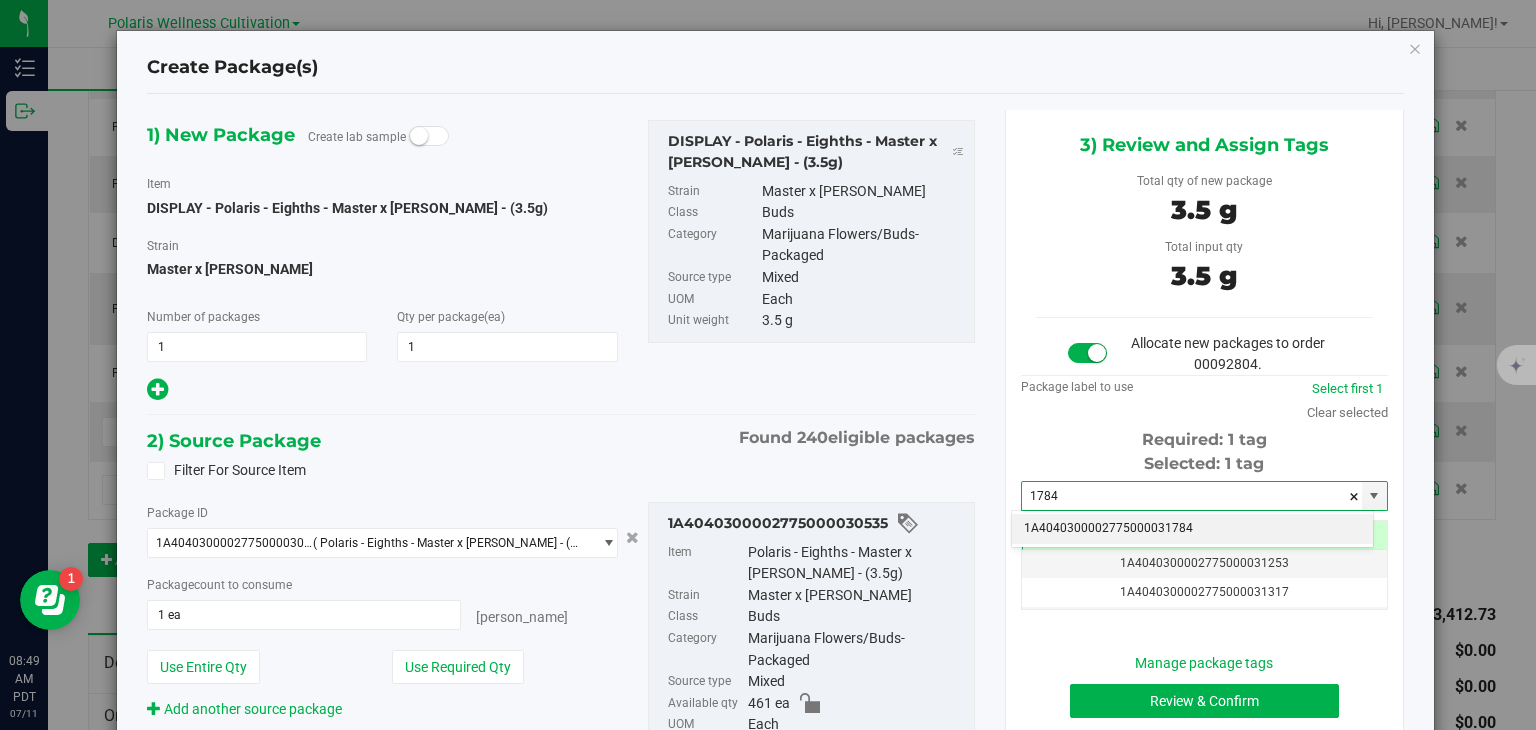 click on "1A4040300002775000031784" at bounding box center (1192, 529) 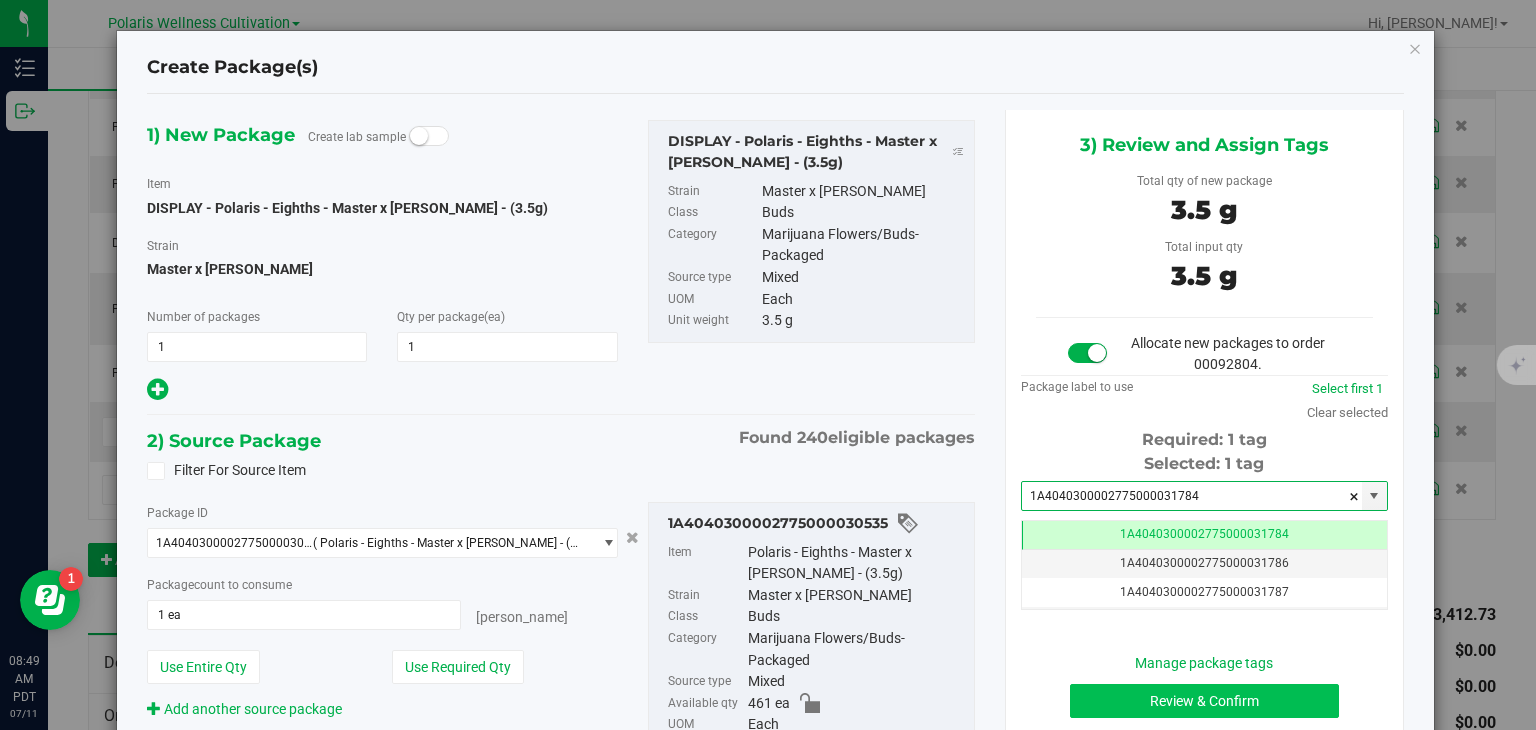 type on "1A4040300002775000031784" 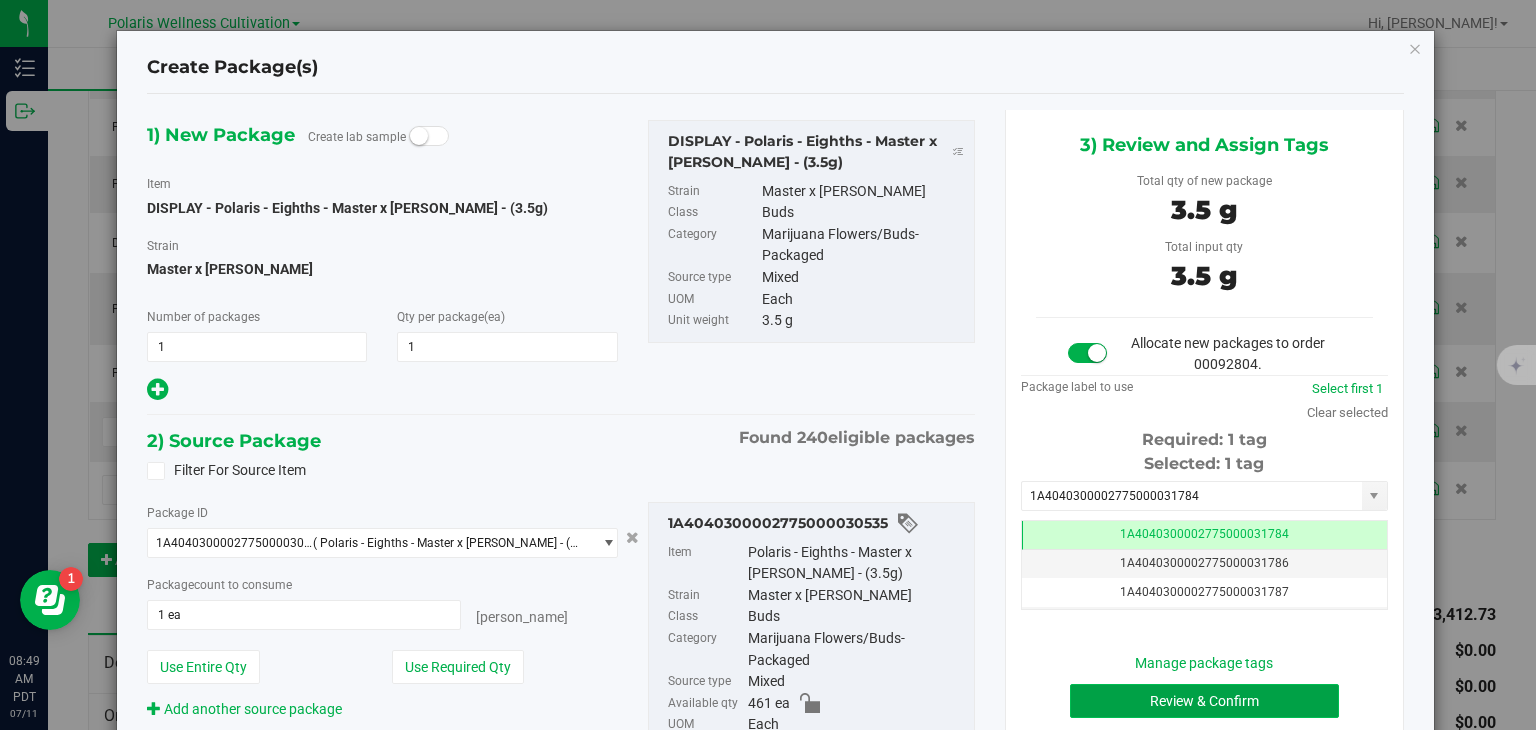 click on "Review & Confirm" at bounding box center (1204, 701) 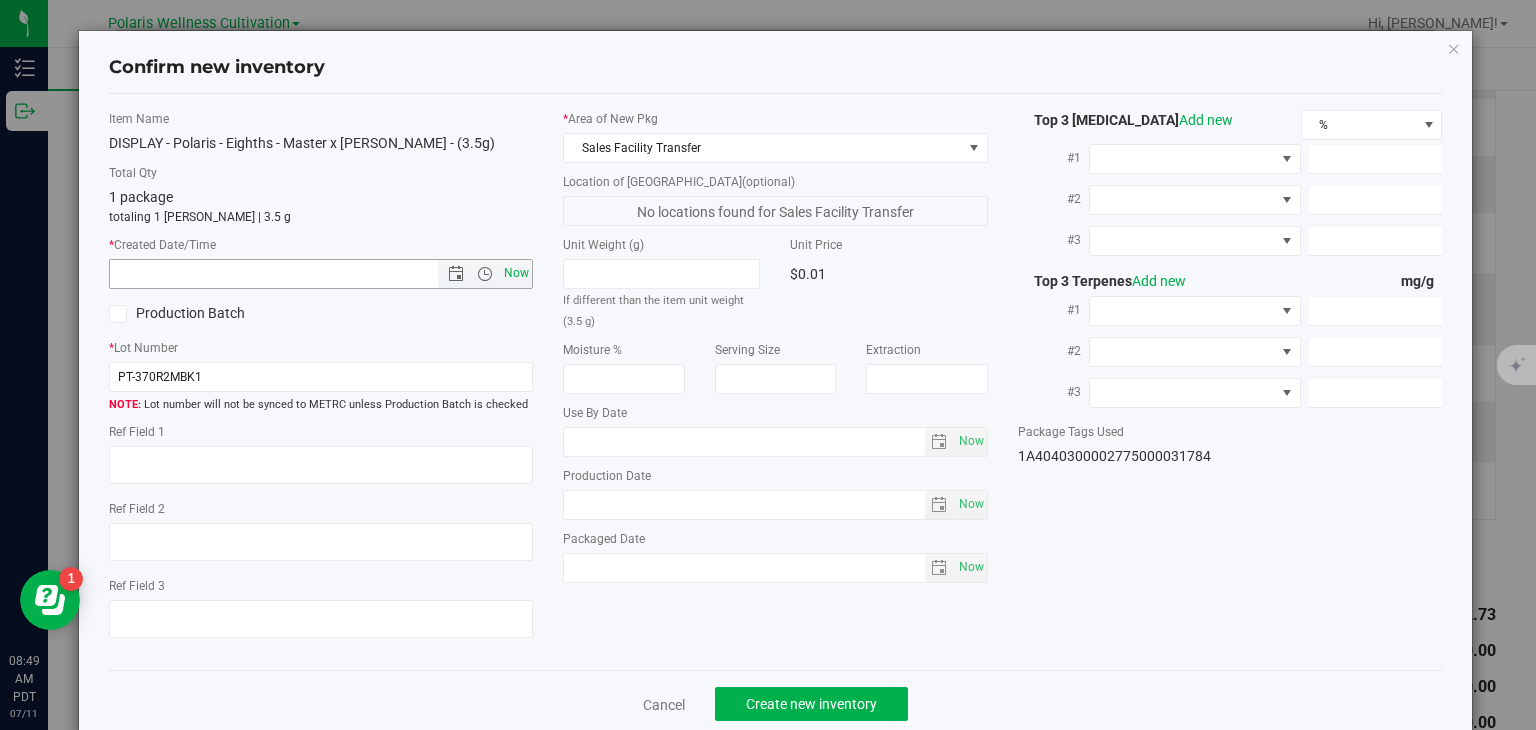 click on "Now" at bounding box center [517, 273] 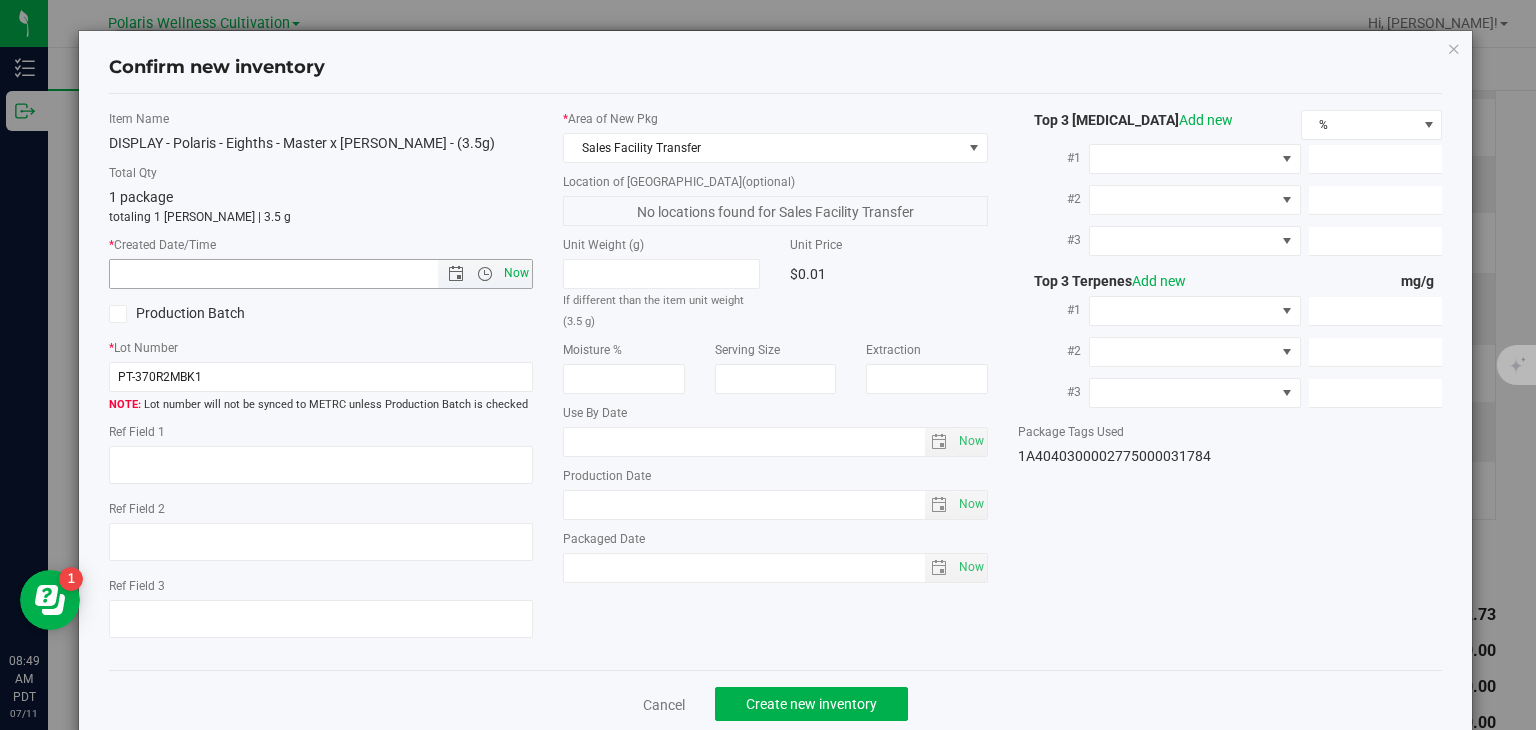 type on "7/11/2025 8:49 AM" 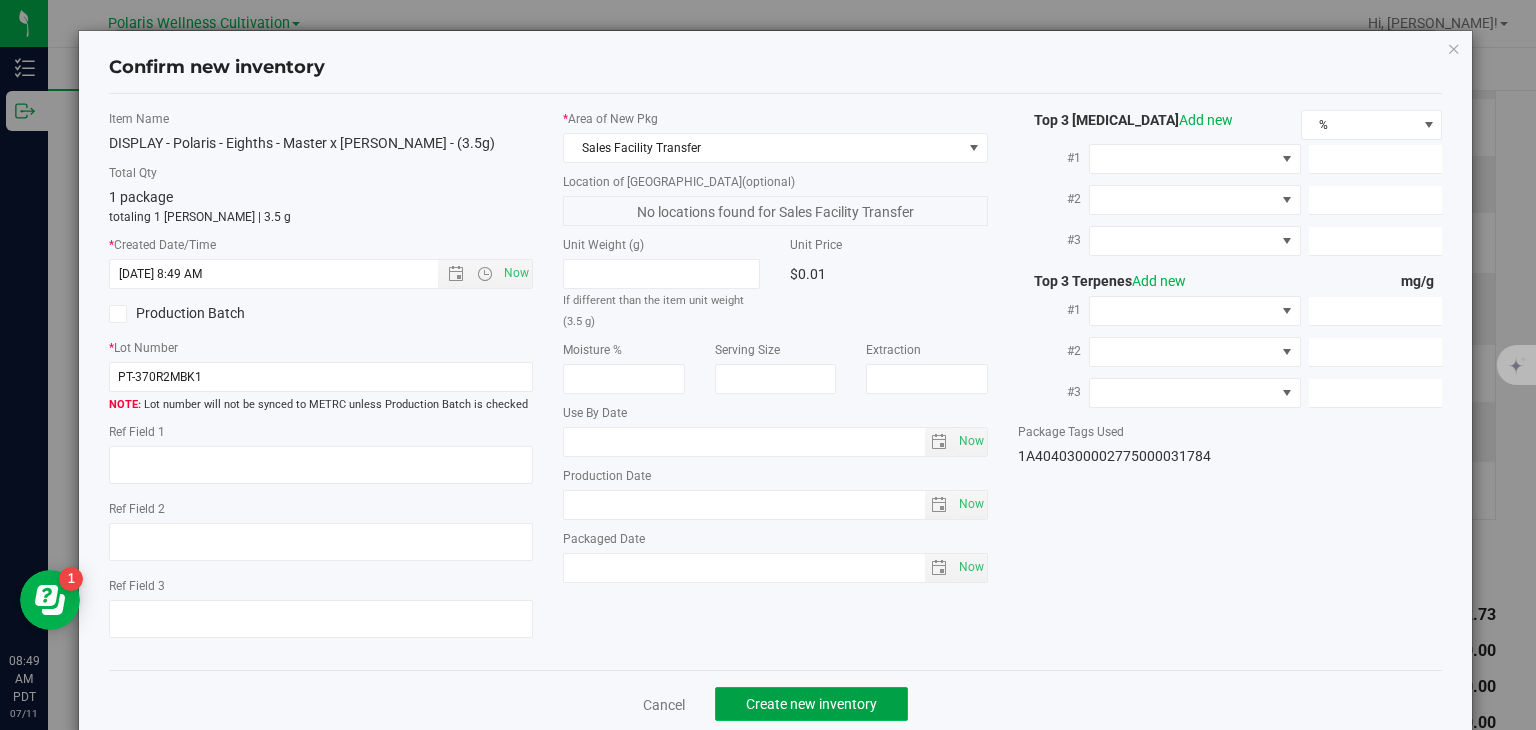 click on "Create new inventory" 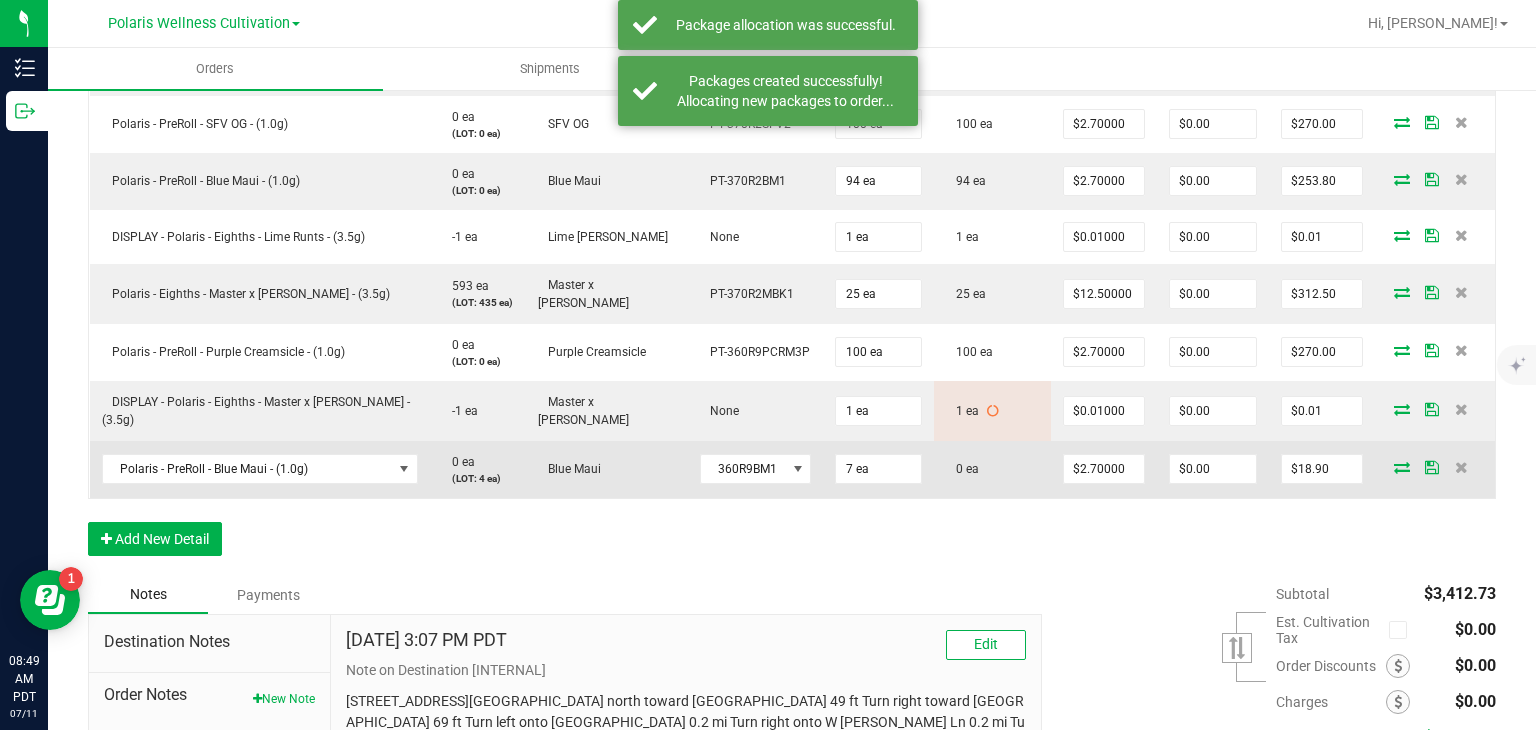 click at bounding box center (1402, 467) 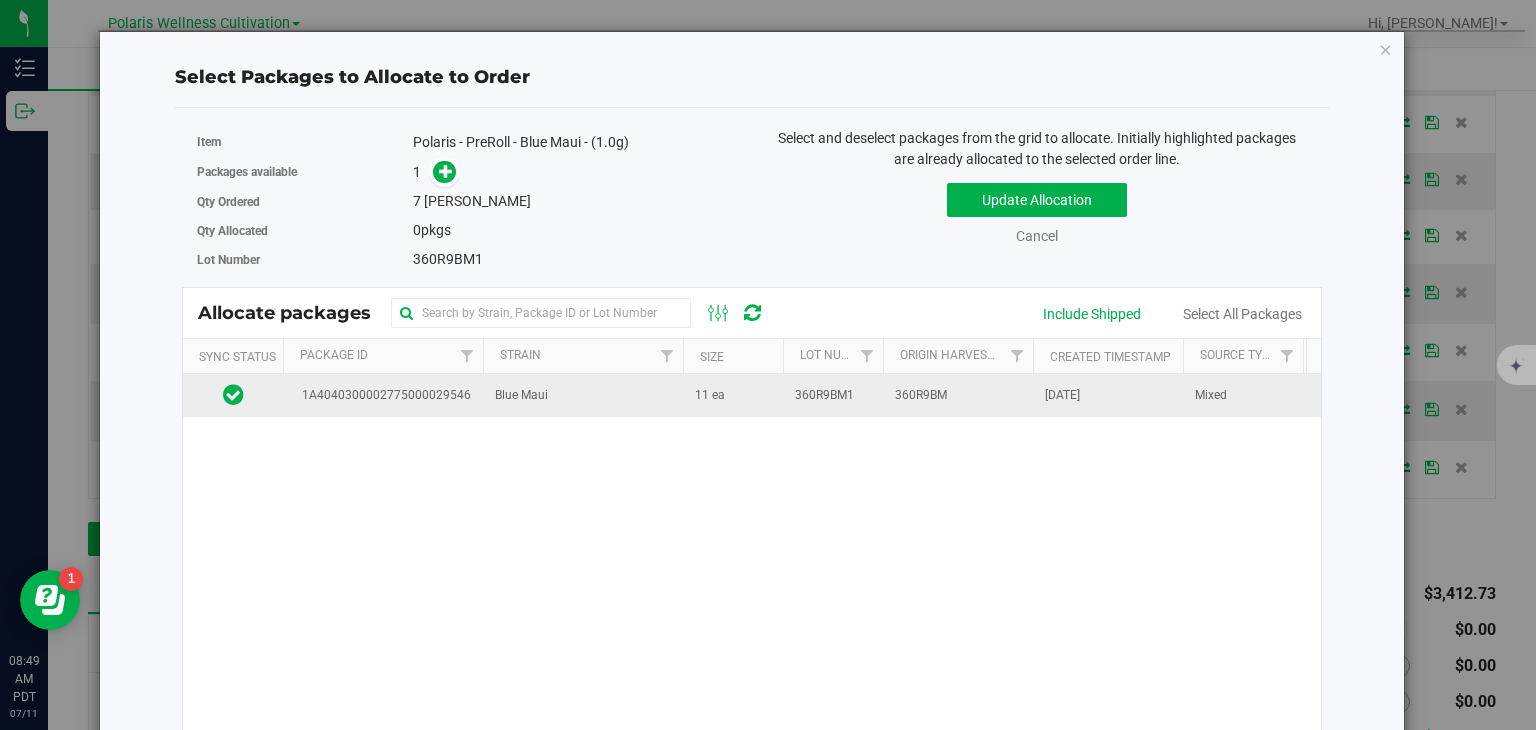 click on "Blue Maui" at bounding box center [583, 395] 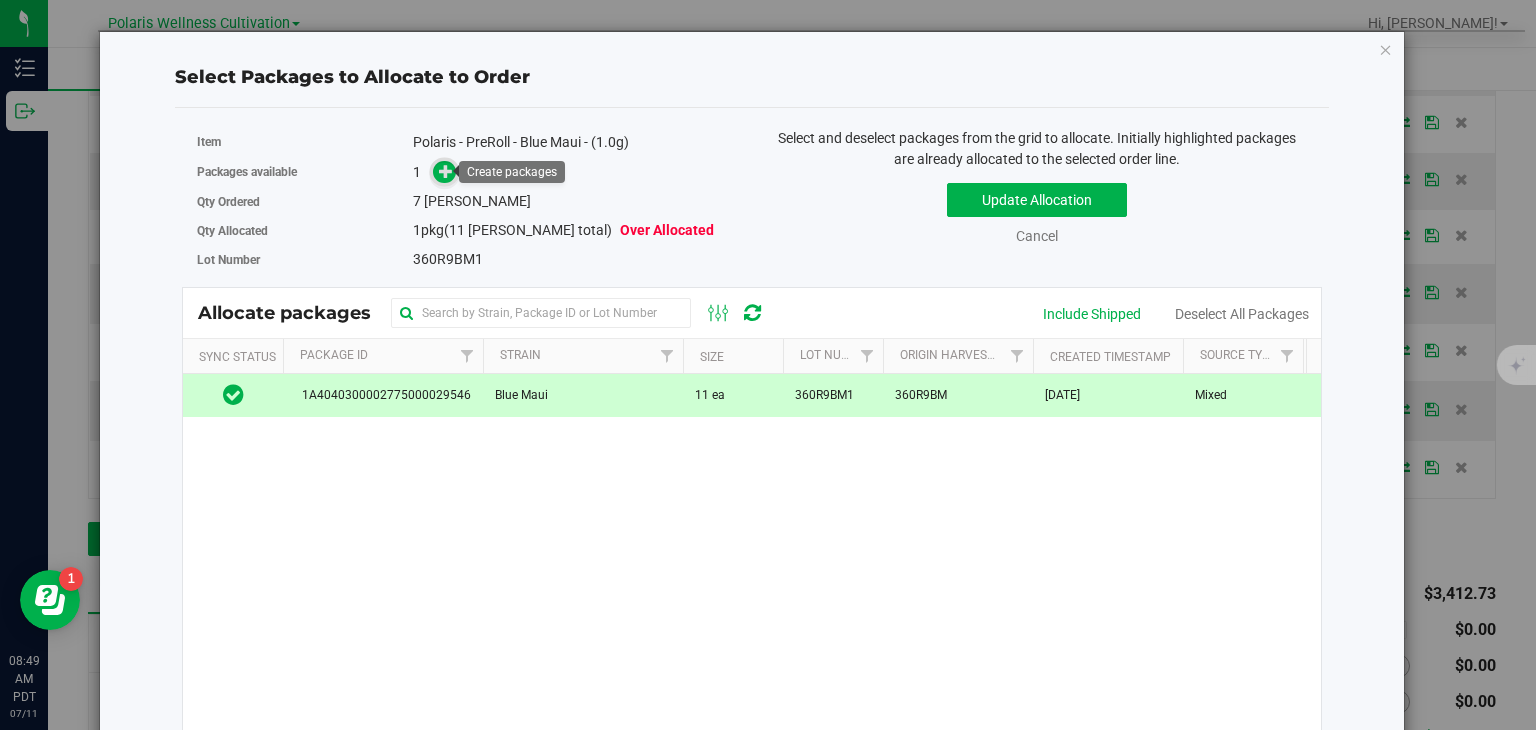 click at bounding box center (446, 171) 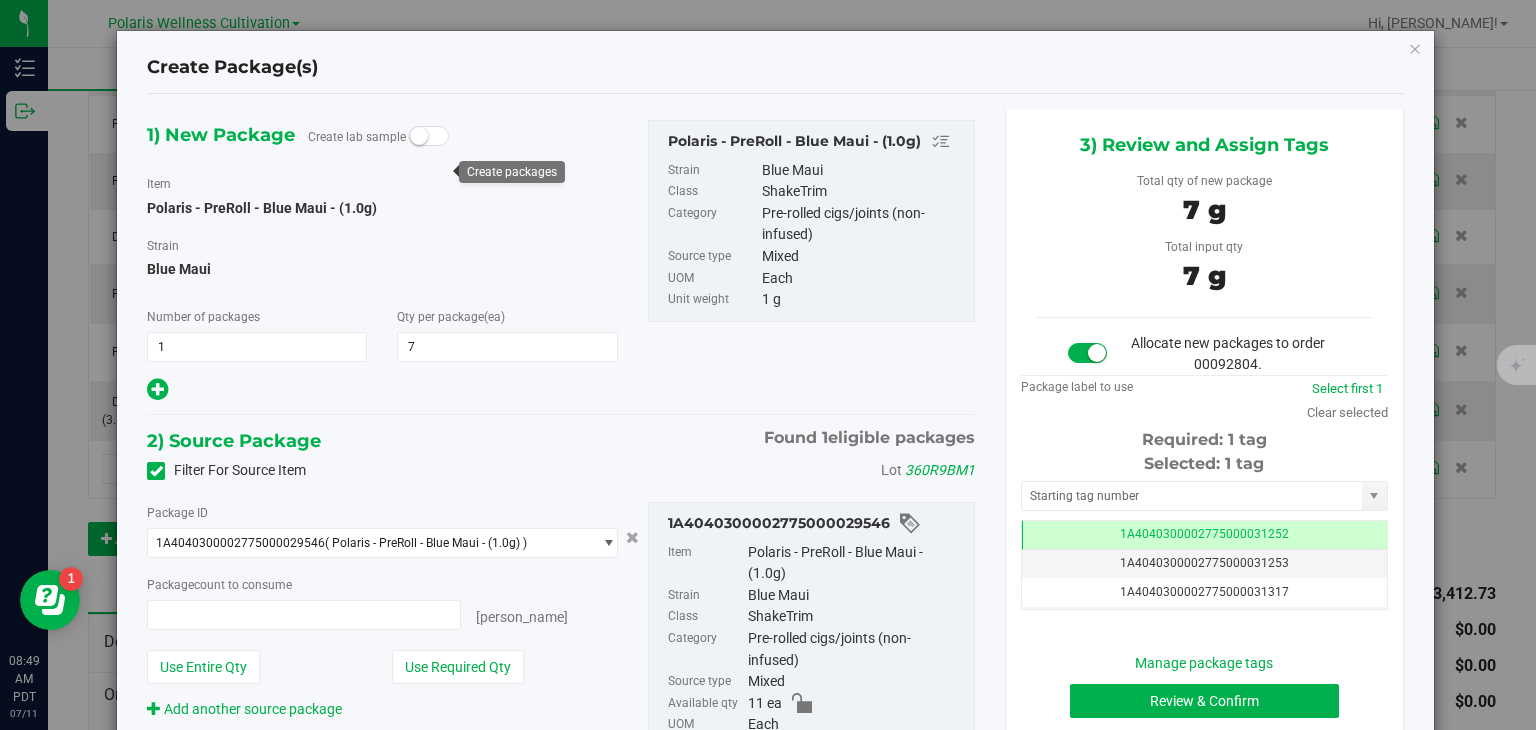 type on "7 ea" 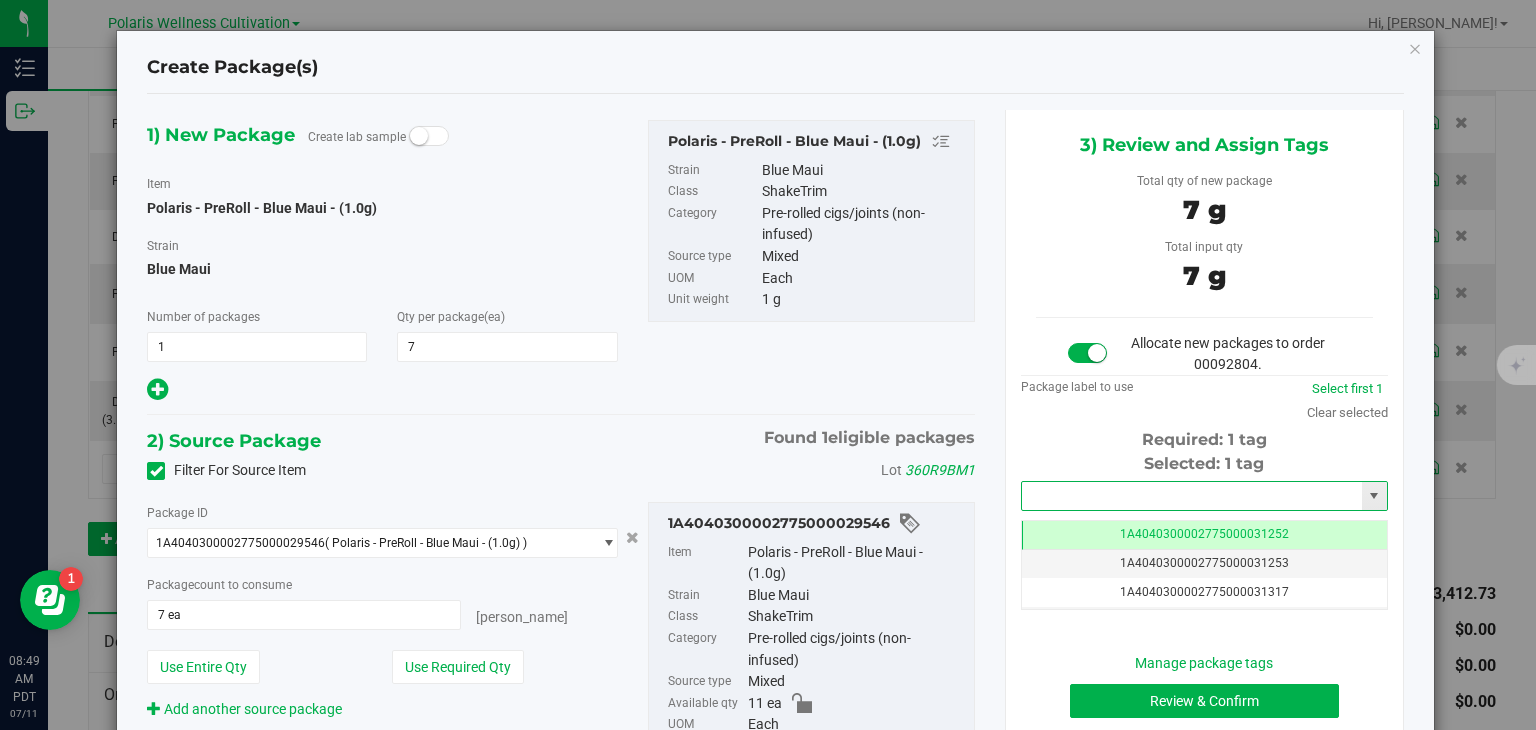 click at bounding box center [1192, 496] 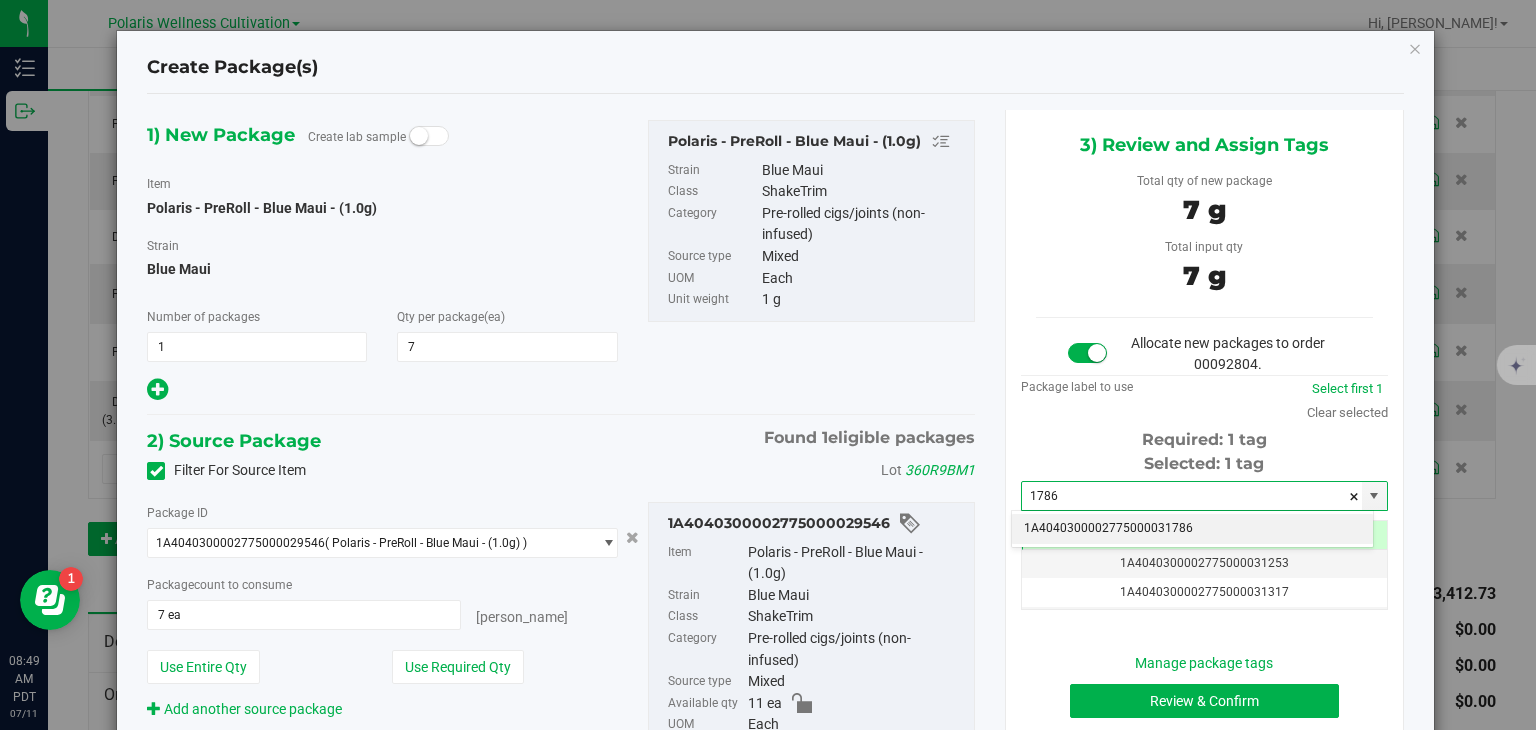 click on "1A4040300002775000031786" at bounding box center [1192, 529] 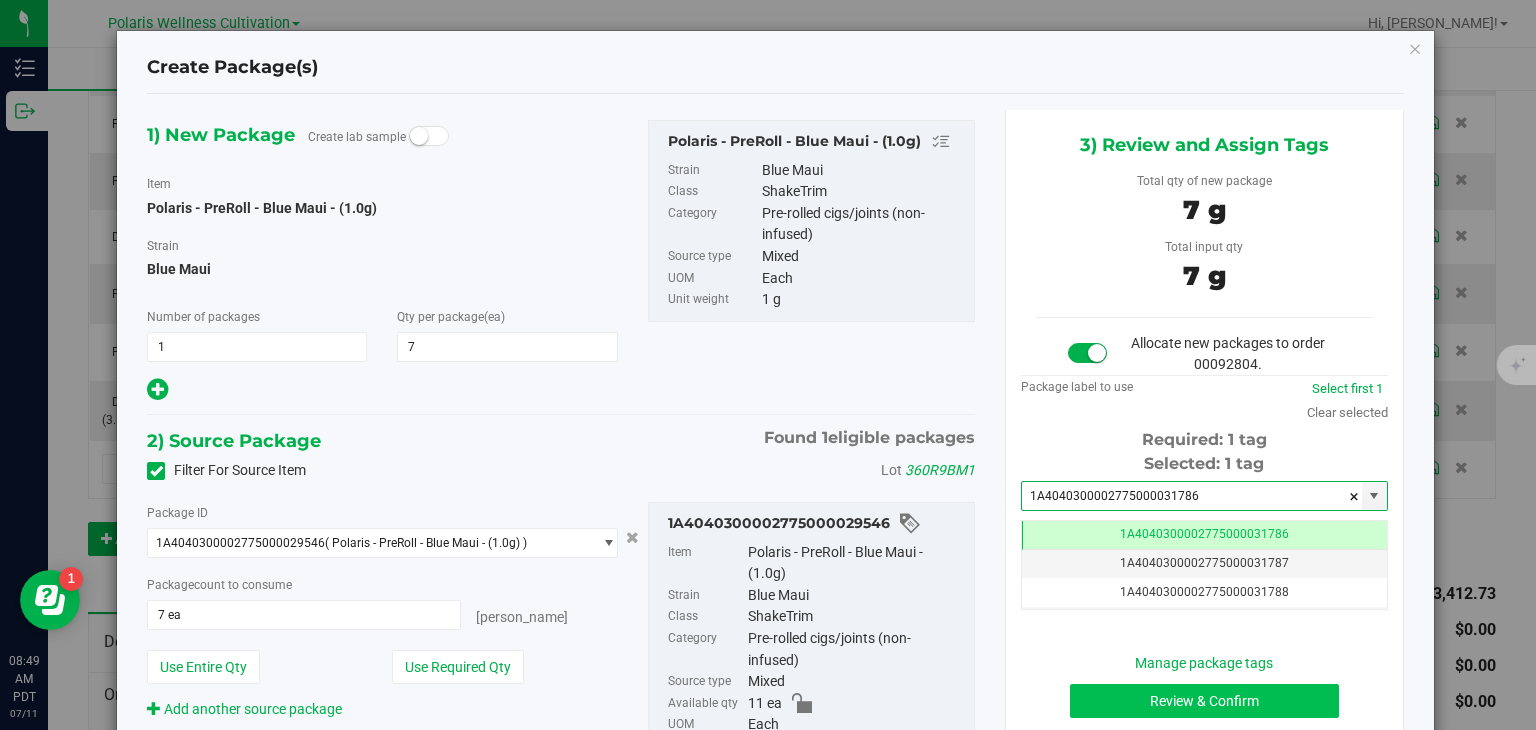 type on "1A4040300002775000031786" 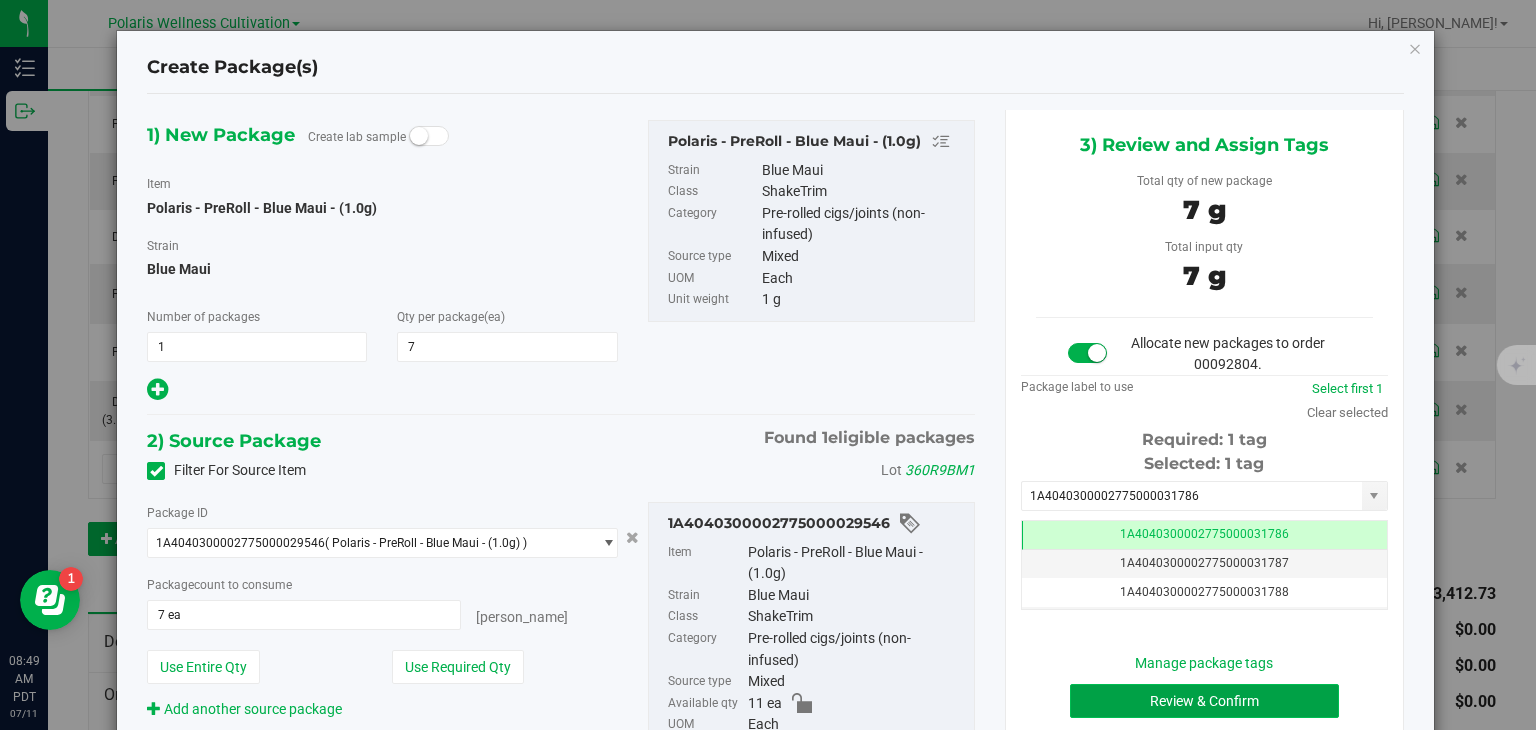 click on "Review & Confirm" at bounding box center (1204, 701) 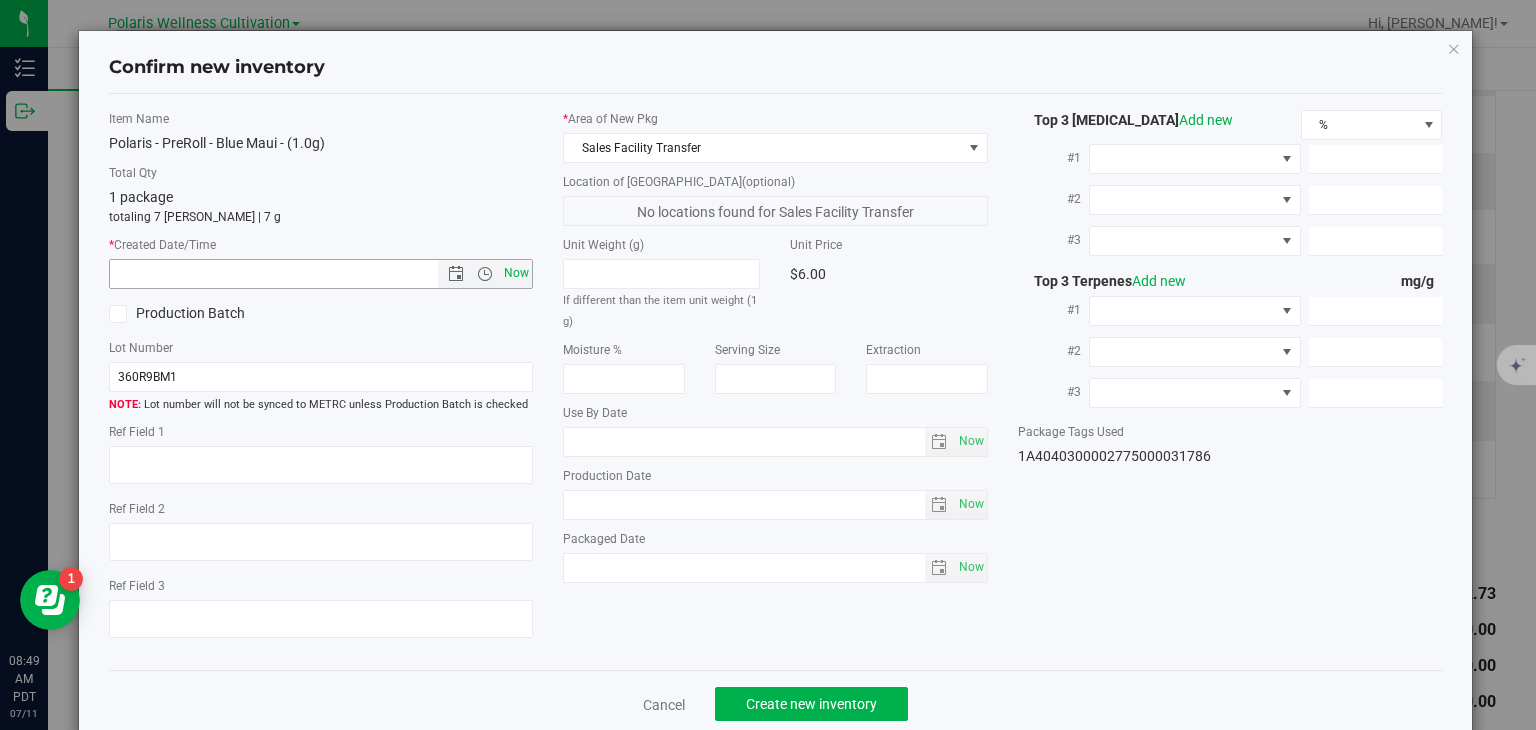 click on "Now" at bounding box center [517, 273] 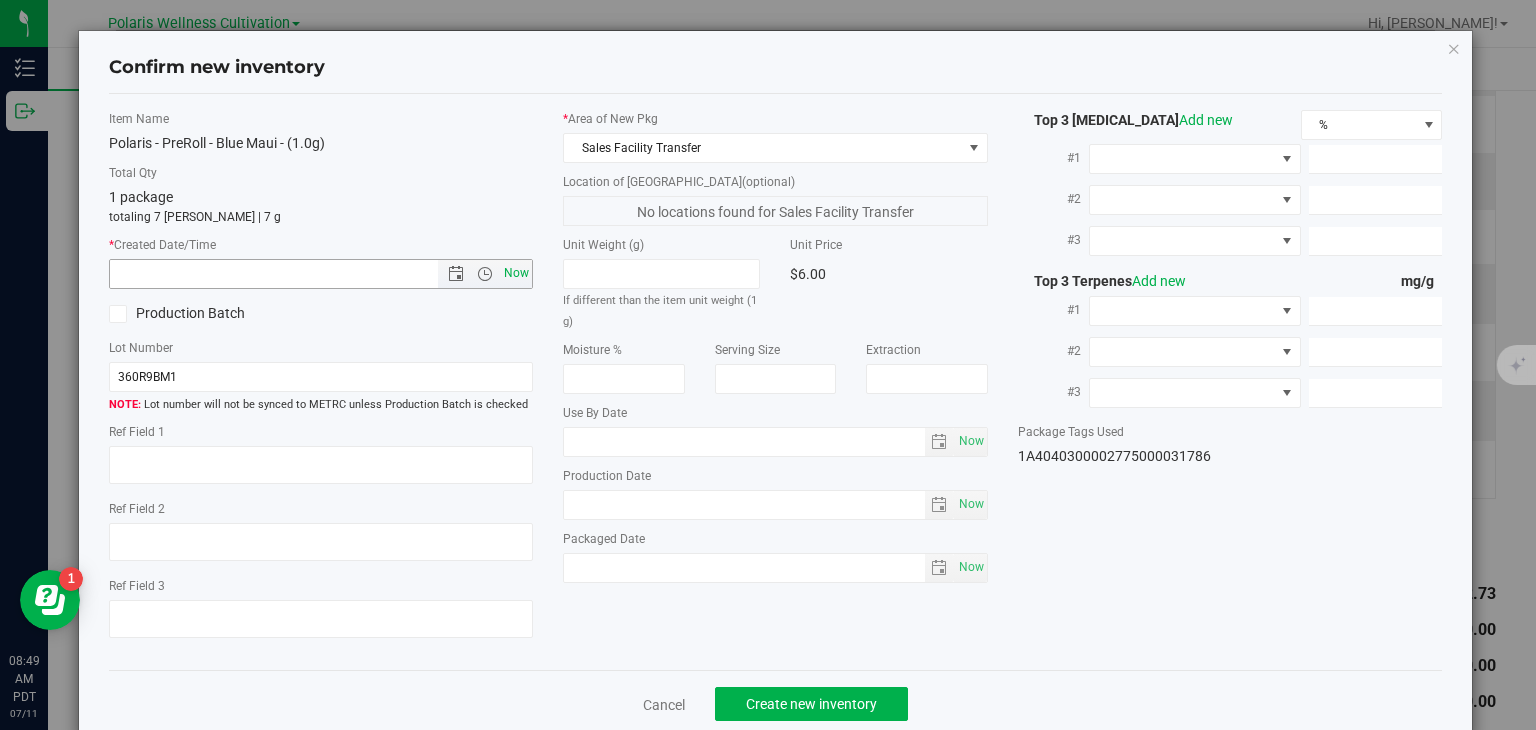 type on "7/11/2025 8:49 AM" 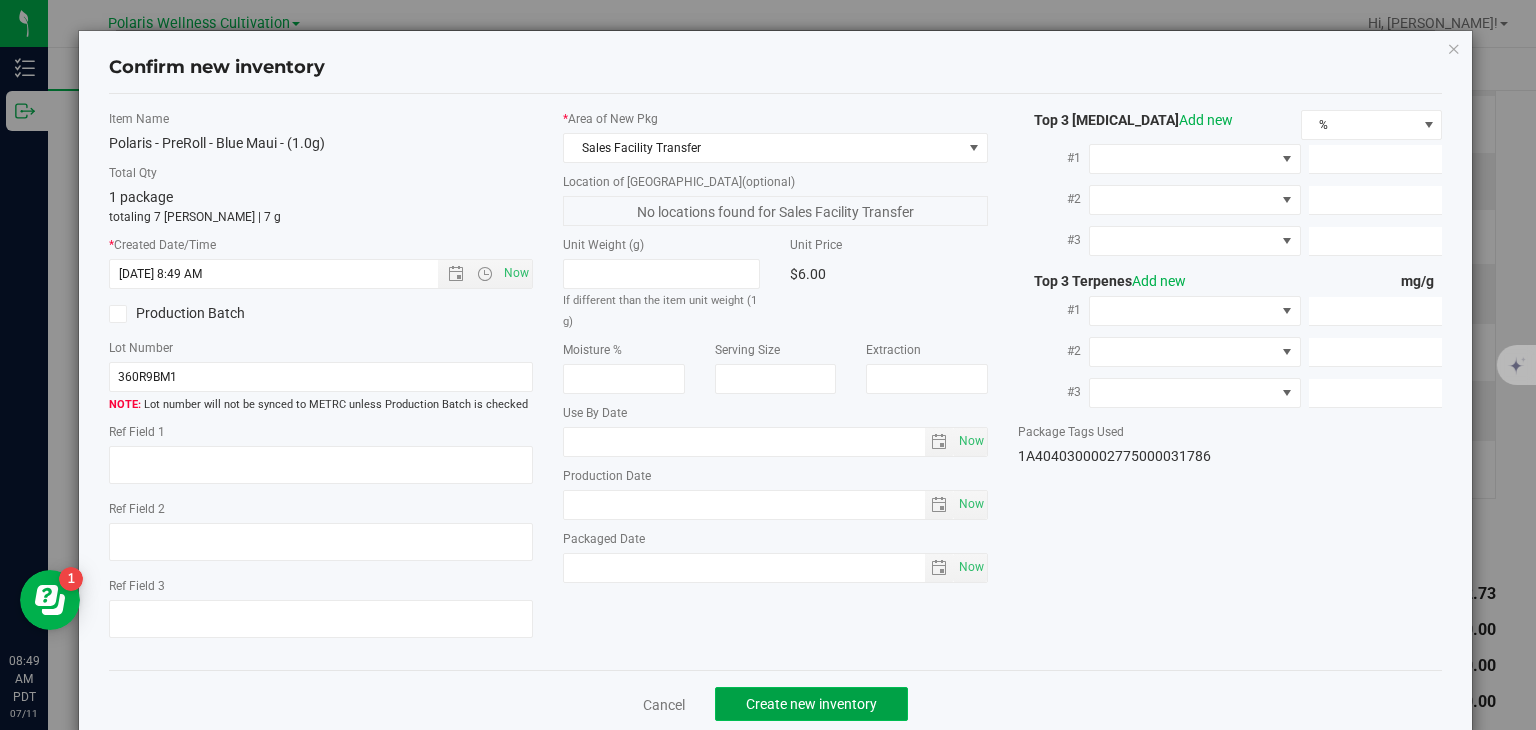 click on "Create new inventory" 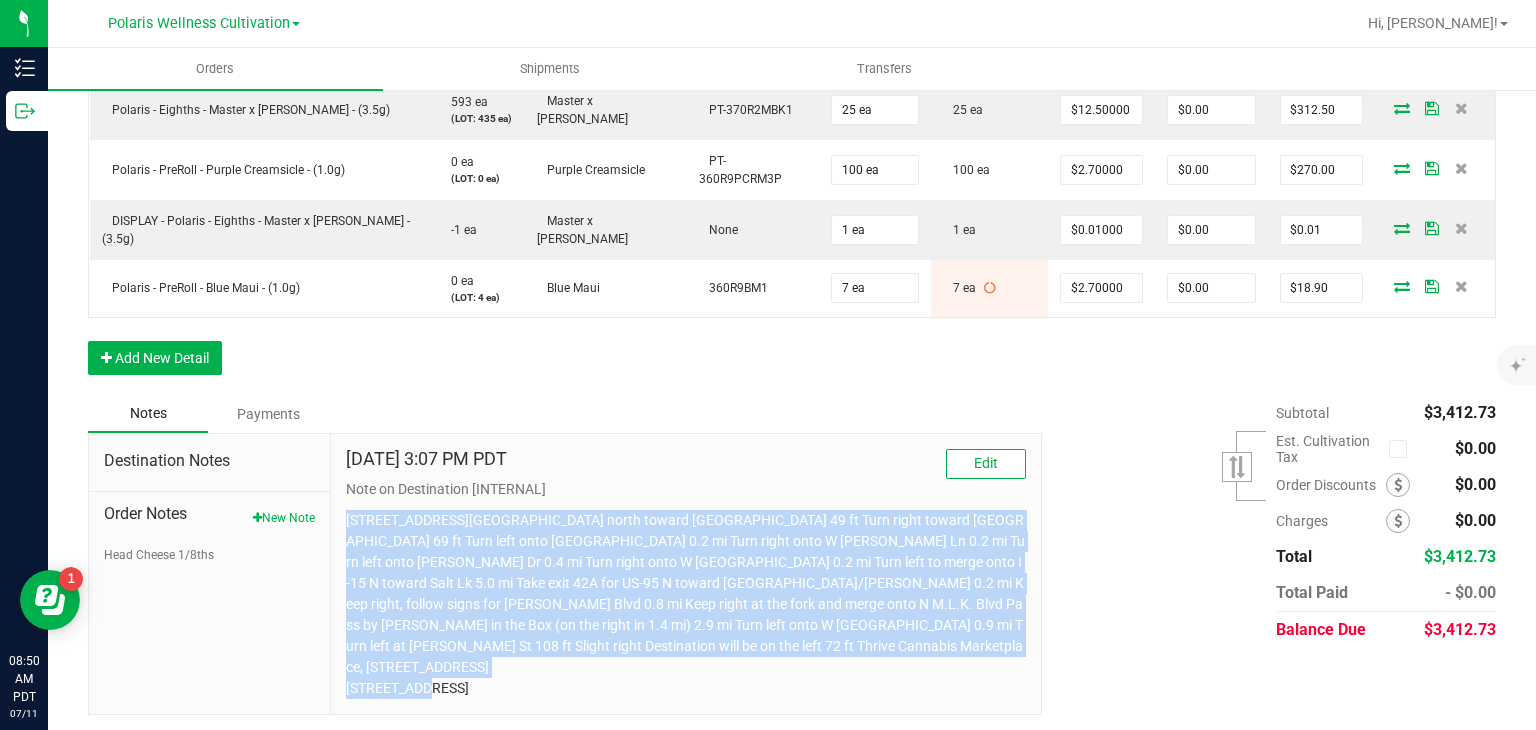 drag, startPoint x: 342, startPoint y: 505, endPoint x: 651, endPoint y: 677, distance: 353.6453 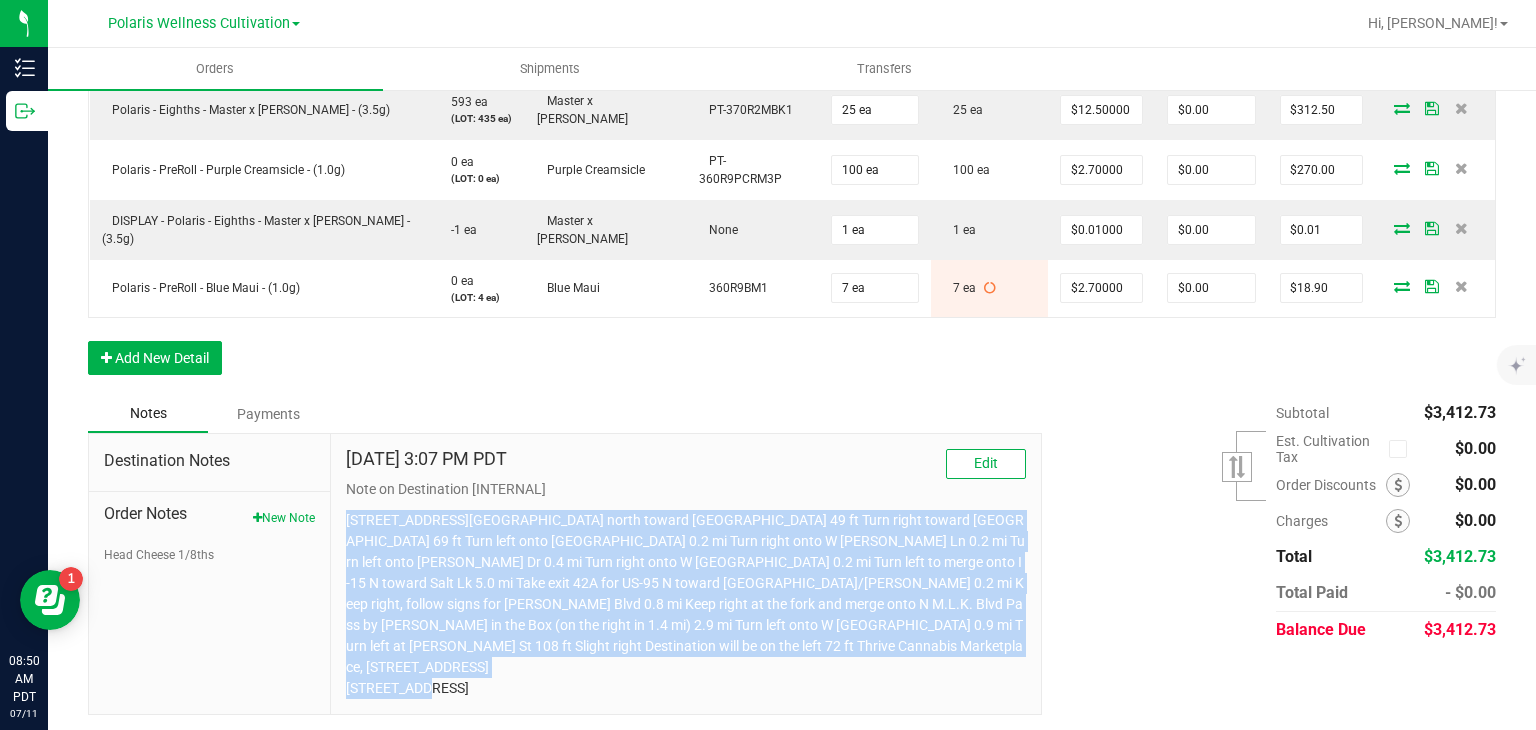 click on "Jul 8, 2025 3:07 PM PDT
Edit
Note on Destination [INTERNAL]" at bounding box center (686, 574) 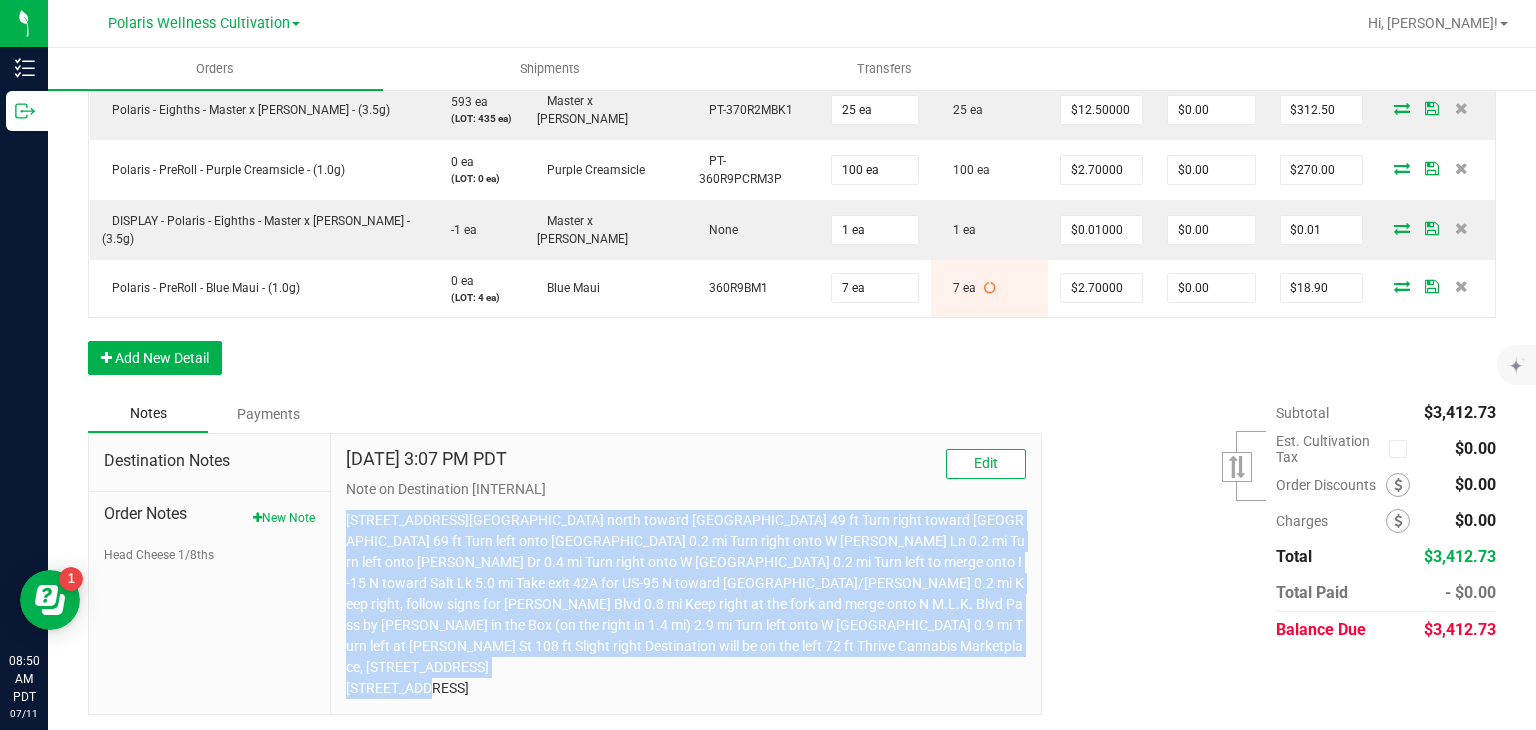 copy on "5385 Polaris Ave Head north toward Polaris Ave 49 ft Turn right toward Polaris Ave 69 ft Turn left onto Polaris Ave 0.2 mi Turn right onto W Ali Baba Ln 0.2 mi Turn left onto Dean Martin Dr 0.4 mi Turn right onto W Tropicana Ave 0.2 mi Turn left to merge onto I-15 N toward Salt Lk 5.0 mi Take exit 42A for US-95 N toward Reno/Martin L King 0.2 mi Keep right, follow signs for Martin Luther King Blvd 0.8 mi Keep right at the fork and merge onto N M.L.K. Blvd Pass by Jack in the Box (on the right in 1.4 mi) 2.9 mi Turn left onto W Cheyenne Ave 0.9 mi Turn left at Ernest St 108 ft Slight right Destination will be on the left 72 ft Thrive Cannabis Marketplace, 2755 W Cheyenne Ave #103, North Las Vegas, NV 89032
2755 W Cheyenne Ave #103
N Las Vegas, NV 89032" 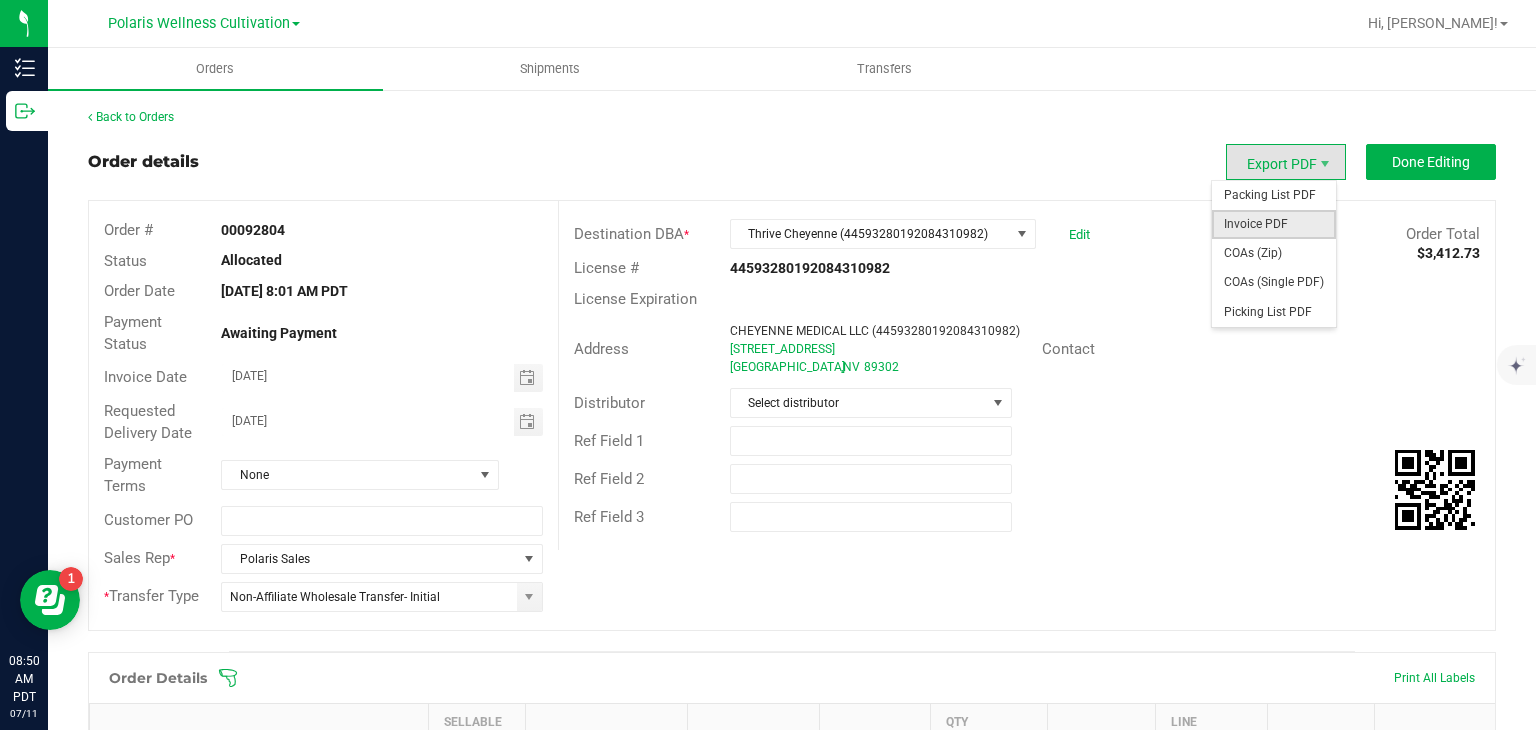 click on "Invoice PDF" at bounding box center (1274, 224) 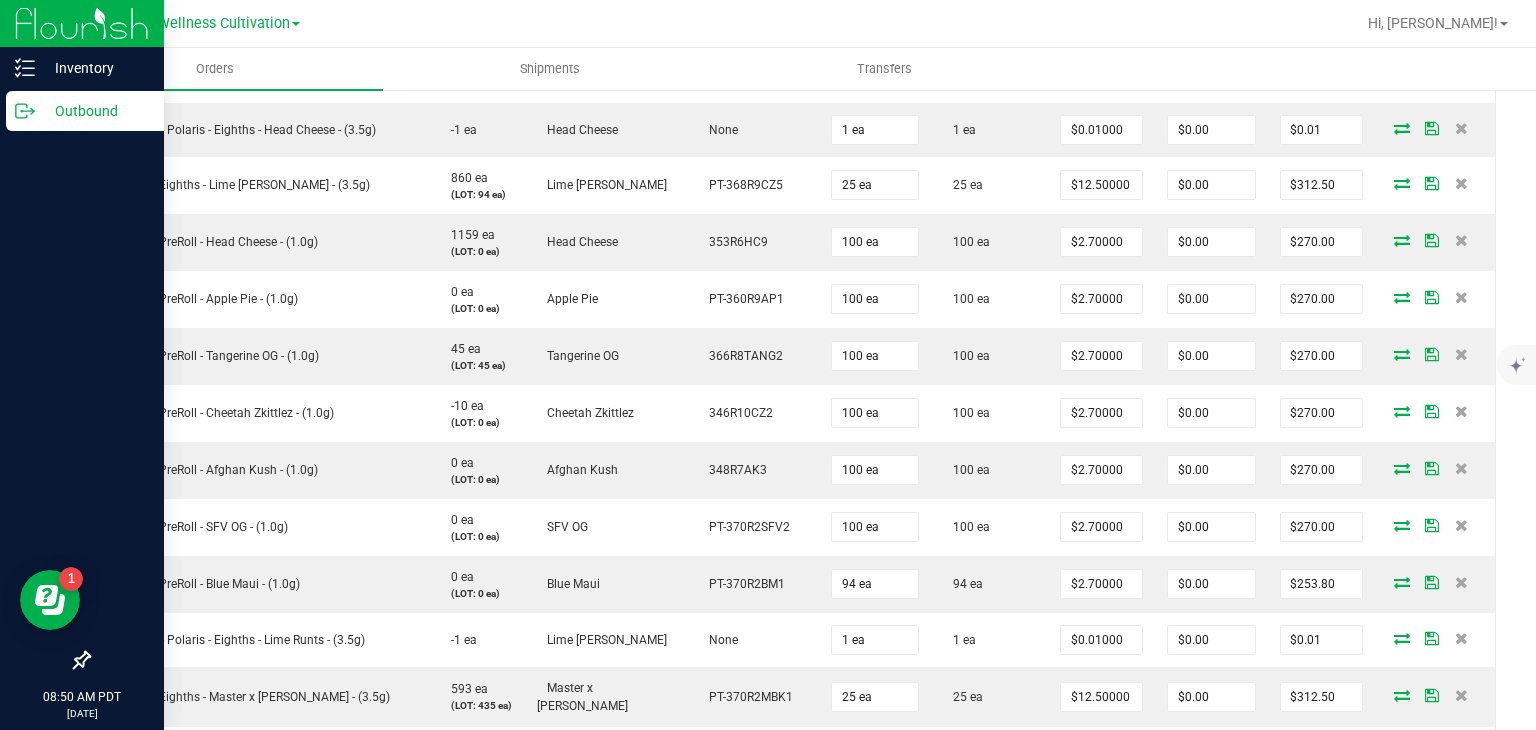 click 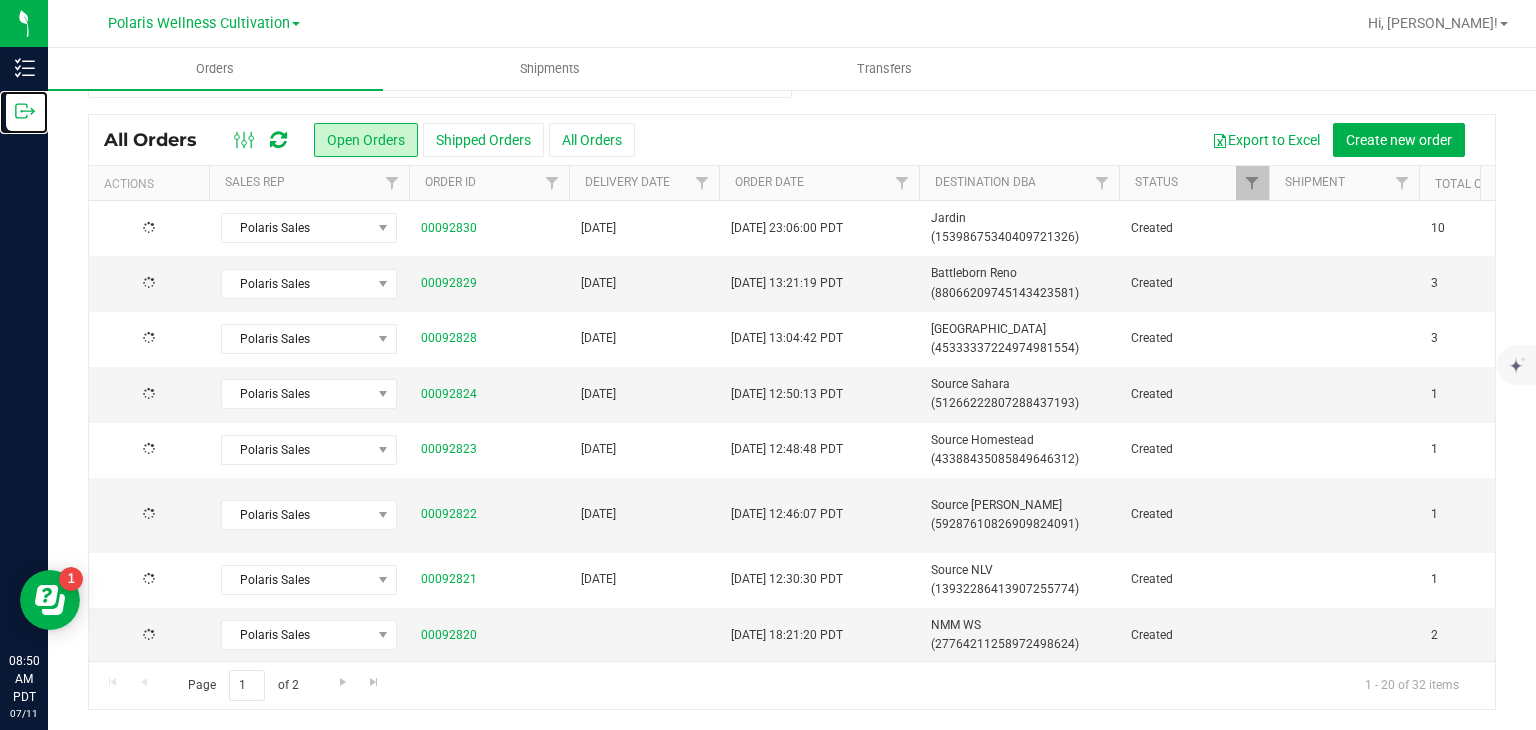 scroll, scrollTop: 0, scrollLeft: 0, axis: both 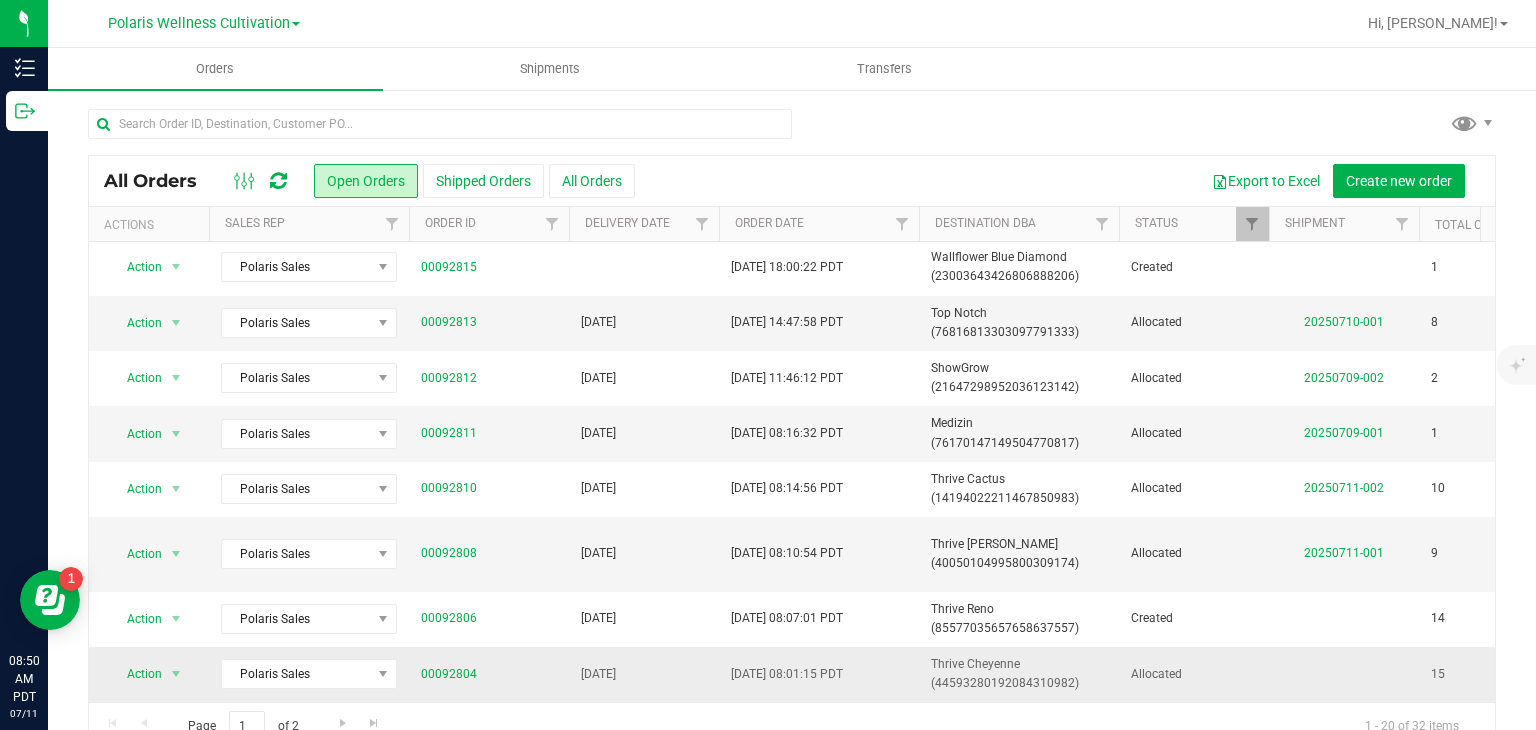 click on "Thrive Cheyenne (44593280192084310982)" at bounding box center [1019, 674] 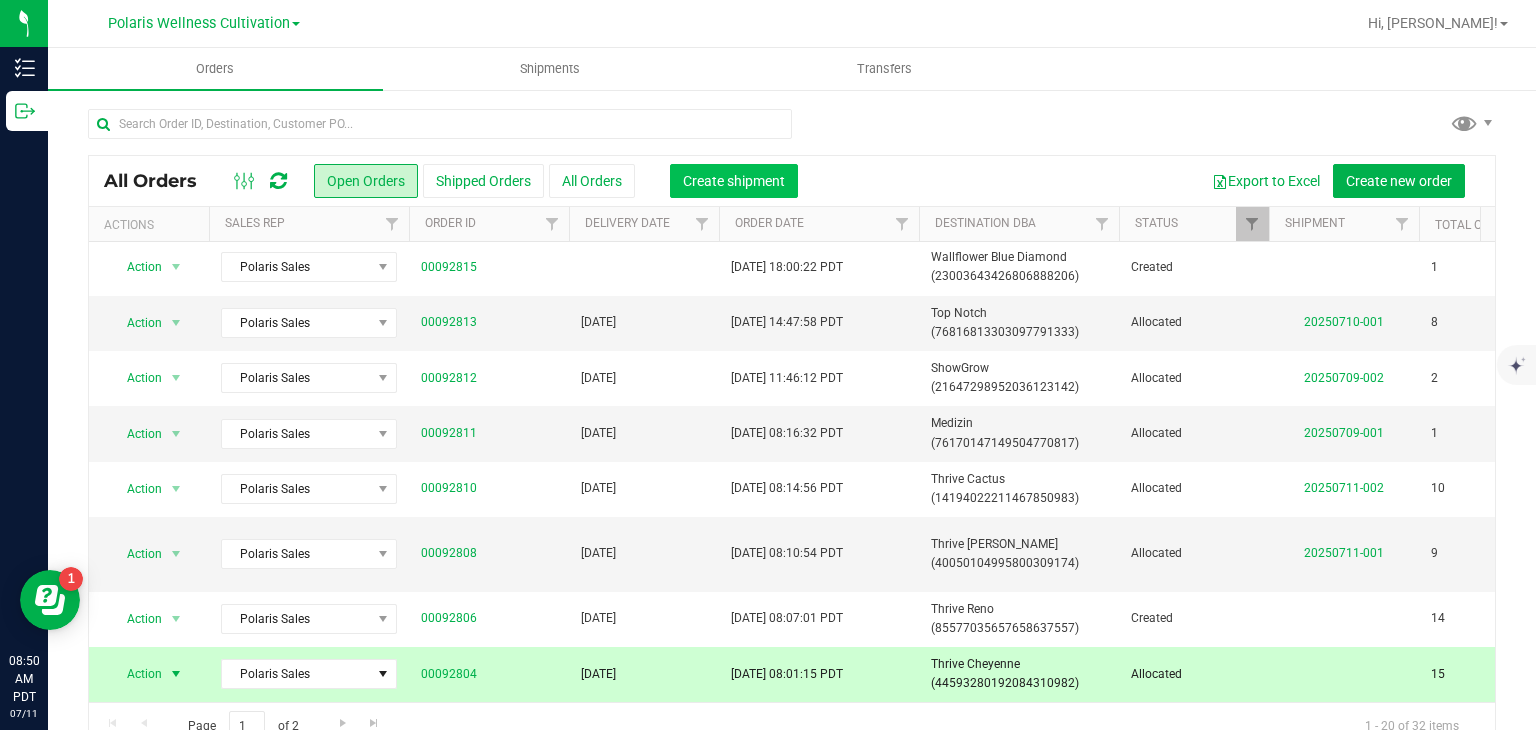 click on "Create shipment" at bounding box center (734, 181) 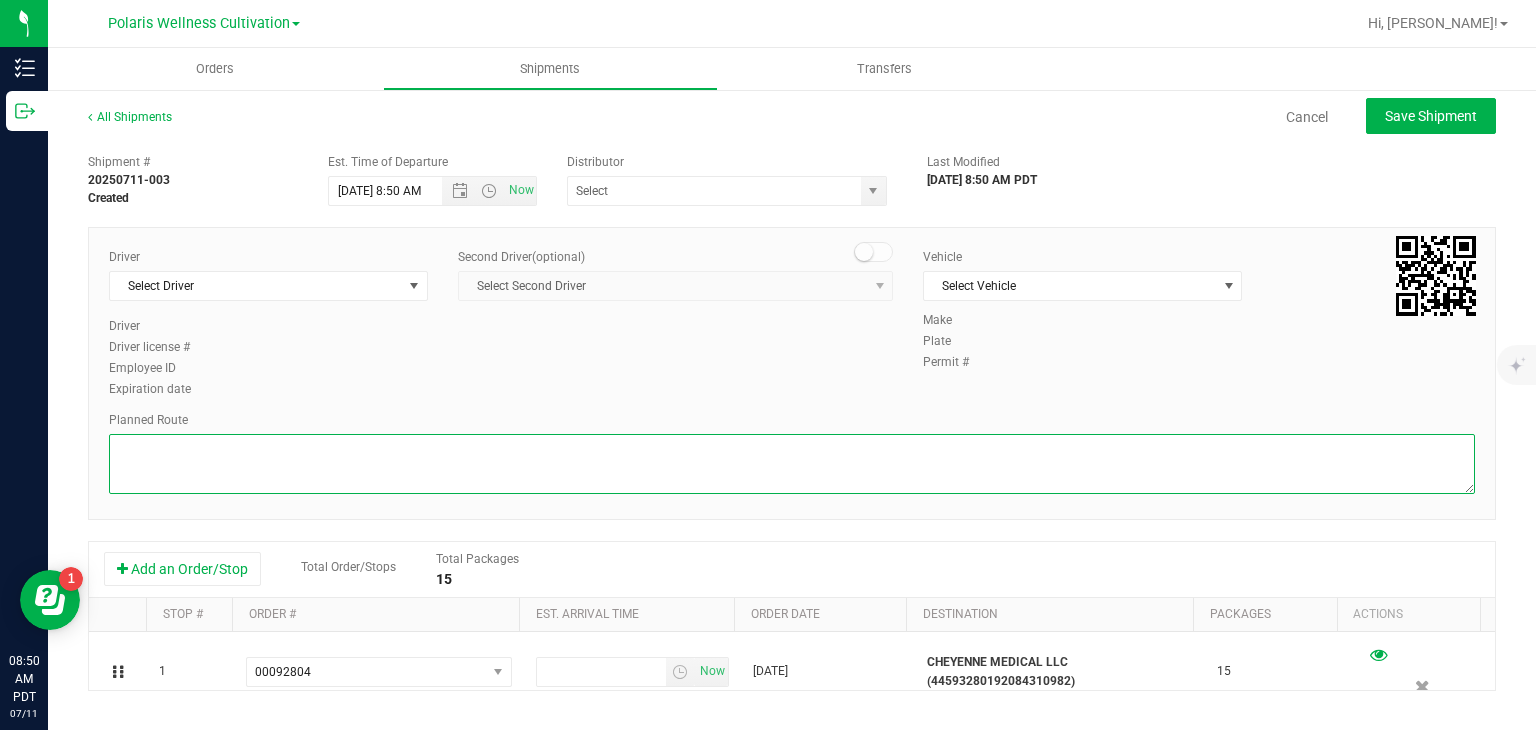 click at bounding box center [792, 464] 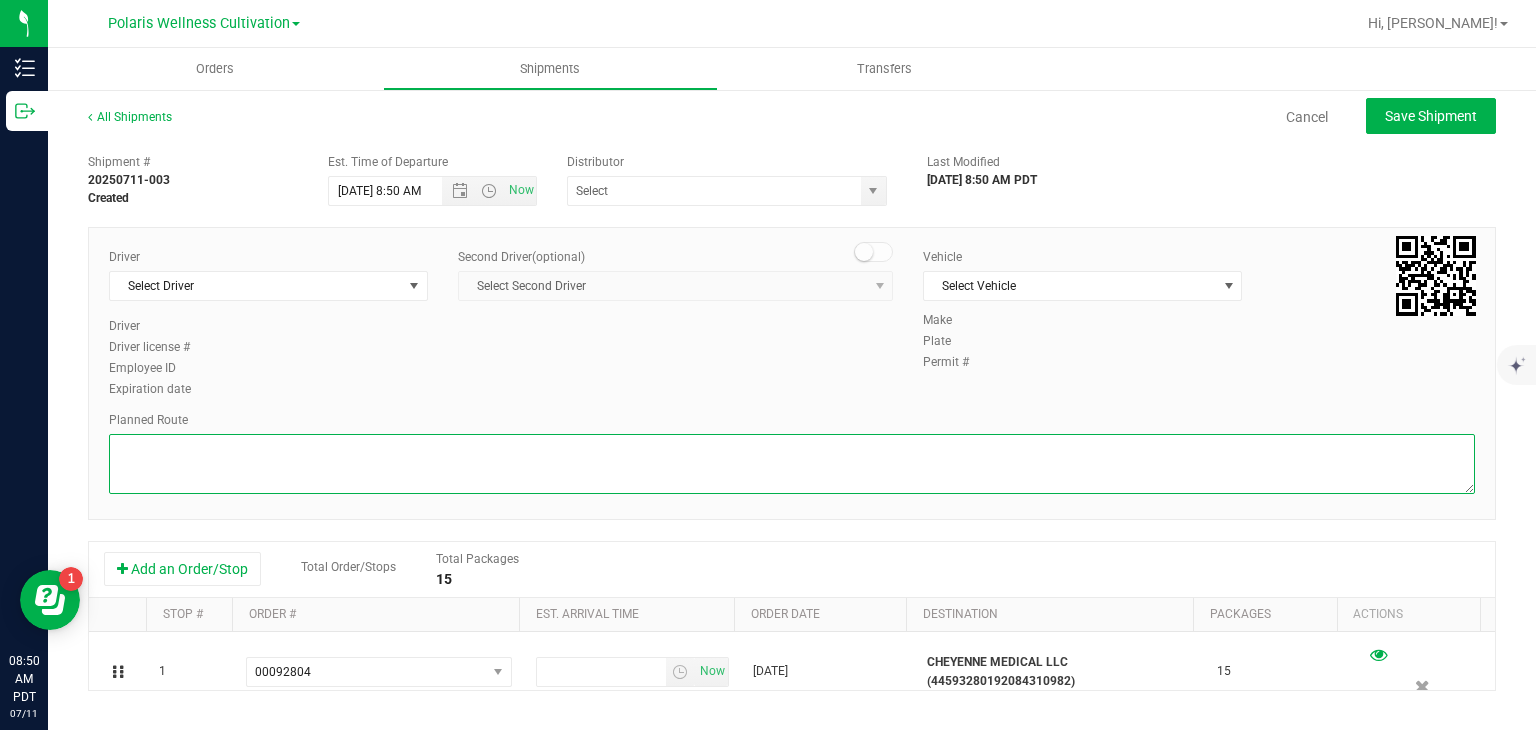 paste on "5385 Polaris Ave Head north toward Polaris Ave 49 ft Turn right toward Polaris Ave 69 ft Turn left onto Polaris Ave 0.2 mi Turn right onto W Ali Baba Ln 0.2 mi Turn left onto Dean Martin Dr 0.4 mi Turn right onto W Tropicana Ave 0.2 mi Turn left to merge onto I-15 N toward Salt Lk 5.0 mi Take exit 42A for US-95 N toward Reno/Martin L King 0.2 mi Keep right, follow signs for Martin Luther King Blvd 0.8 mi Keep right at the fork and merge onto N M.L.K. Blvd Pass by Jack in the Box (on the right in 1.4 mi) 2.9 mi Turn left onto W Cheyenne Ave 0.9 mi Turn left at Ernest St 108 ft Slight right Destination will be on the left 72 ft Thrive Cannabis Marketplace, 2755 W Cheyenne Ave #103, North Las Vegas, NV 89032
2755 W Cheyenne Ave #103
N Las Vegas, NV 89032" 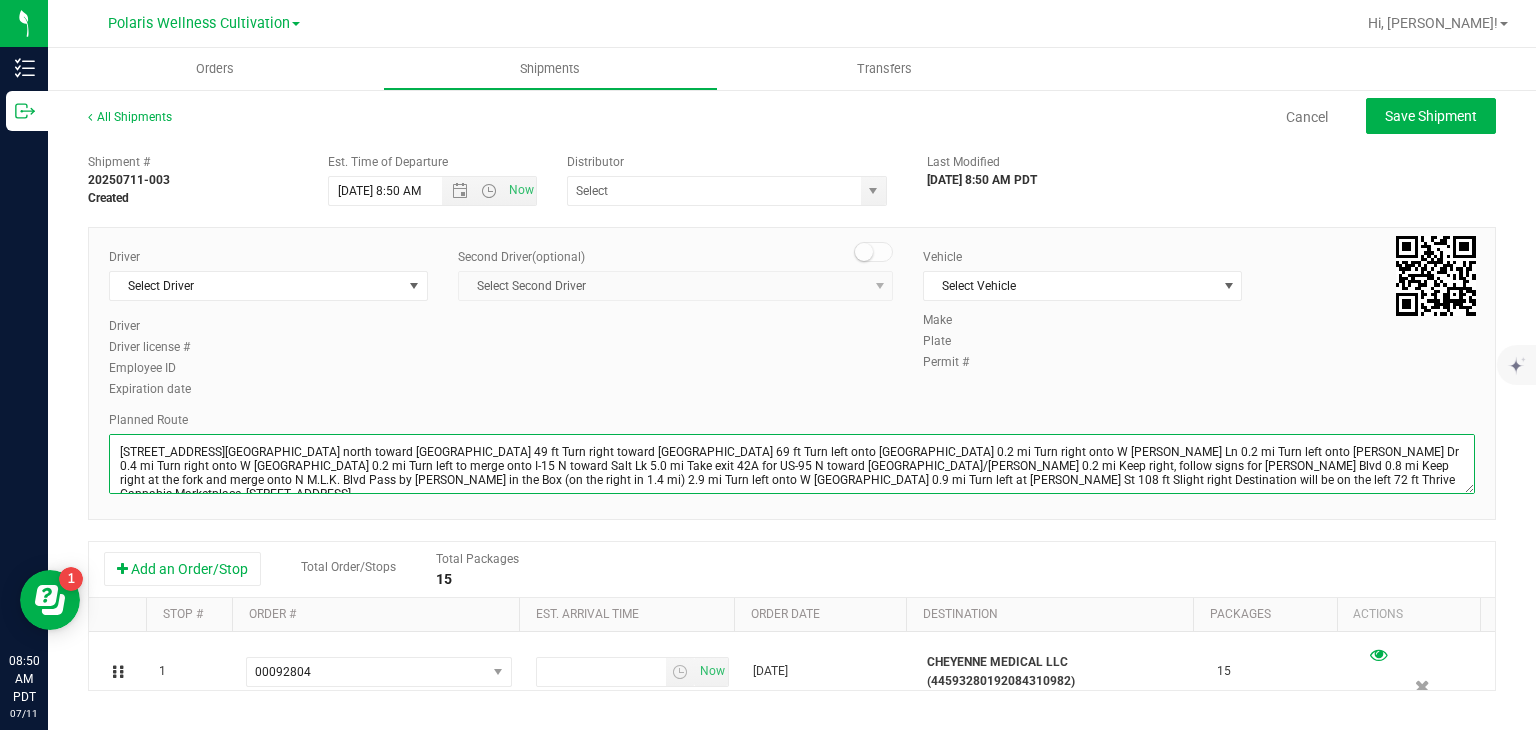 scroll, scrollTop: 24, scrollLeft: 0, axis: vertical 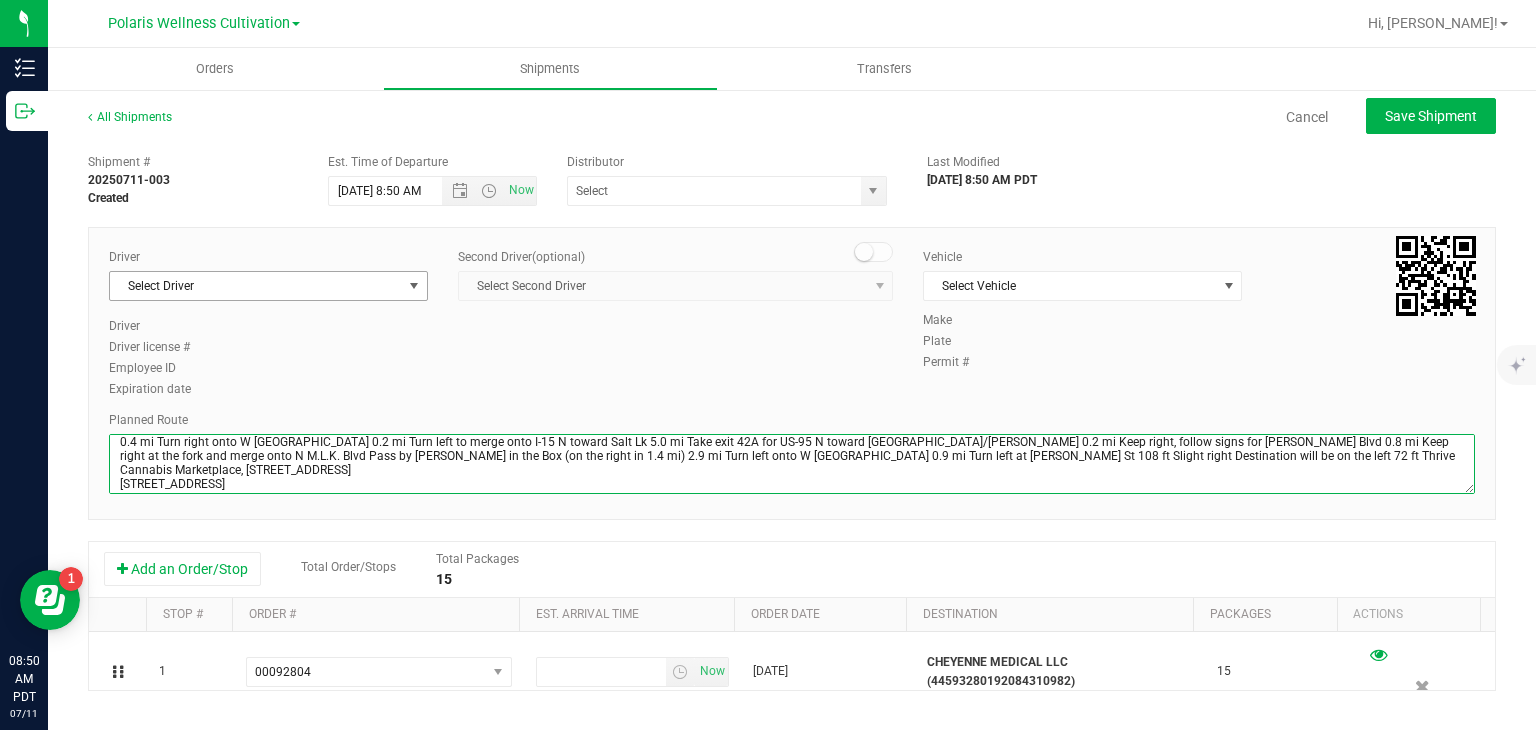type on "5385 Polaris Ave Head north toward Polaris Ave 49 ft Turn right toward Polaris Ave 69 ft Turn left onto Polaris Ave 0.2 mi Turn right onto W Ali Baba Ln 0.2 mi Turn left onto Dean Martin Dr 0.4 mi Turn right onto W Tropicana Ave 0.2 mi Turn left to merge onto I-15 N toward Salt Lk 5.0 mi Take exit 42A for US-95 N toward Reno/Martin L King 0.2 mi Keep right, follow signs for Martin Luther King Blvd 0.8 mi Keep right at the fork and merge onto N M.L.K. Blvd Pass by Jack in the Box (on the right in 1.4 mi) 2.9 mi Turn left onto W Cheyenne Ave 0.9 mi Turn left at Ernest St 108 ft Slight right Destination will be on the left 72 ft Thrive Cannabis Marketplace, 2755 W Cheyenne Ave #103, North Las Vegas, NV 89032
2755 W Cheyenne Ave #103
N Las Vegas, NV 89032" 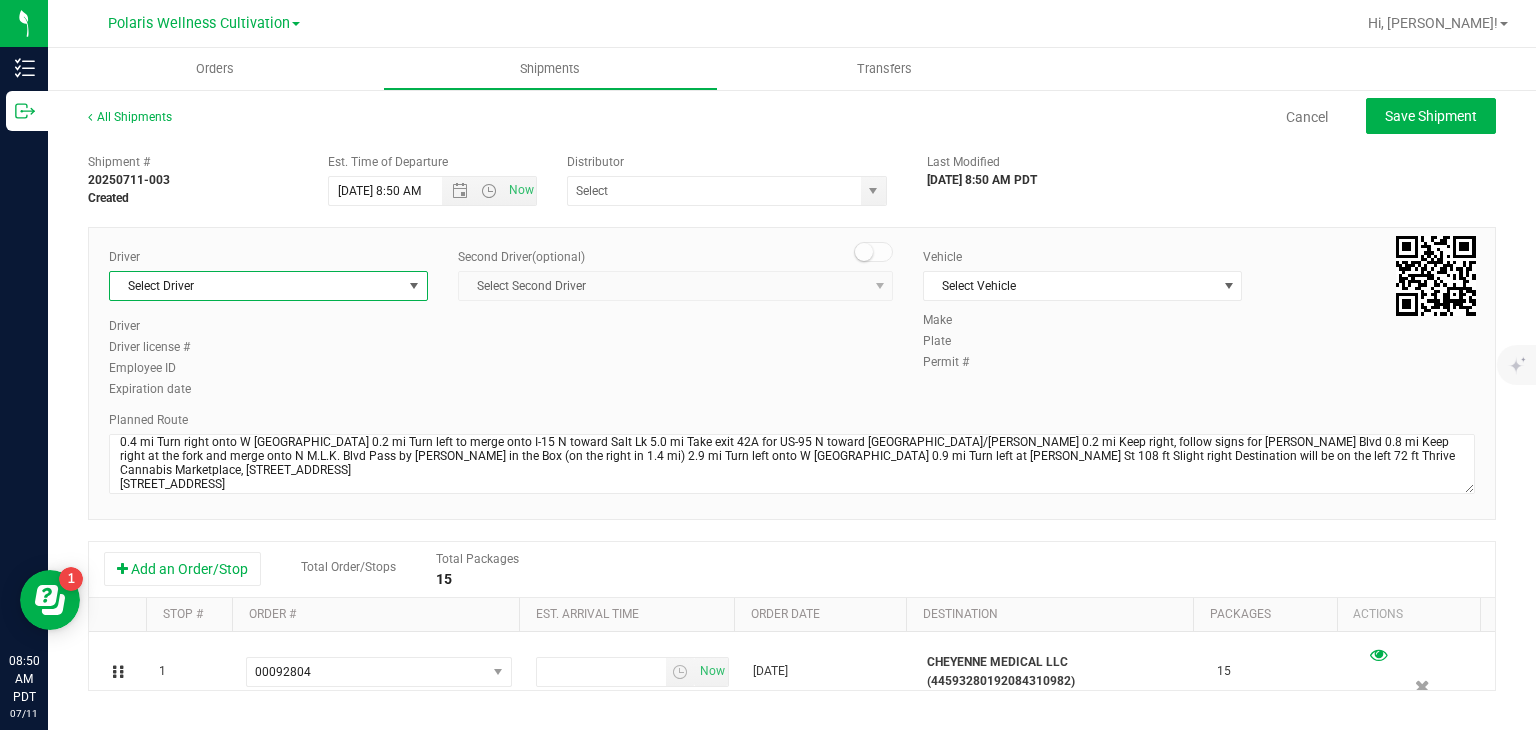 click at bounding box center (414, 286) 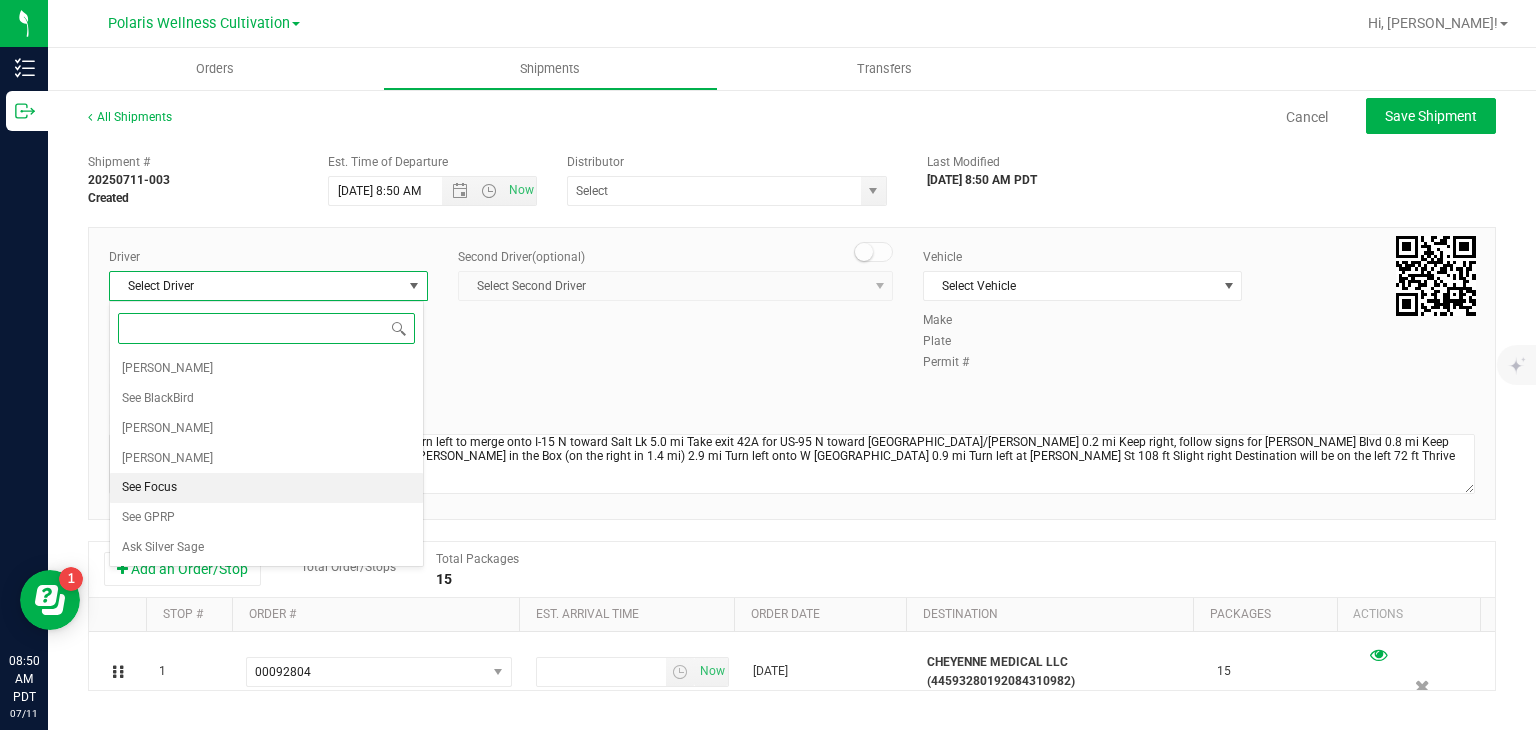 click on "See Focus" at bounding box center (266, 488) 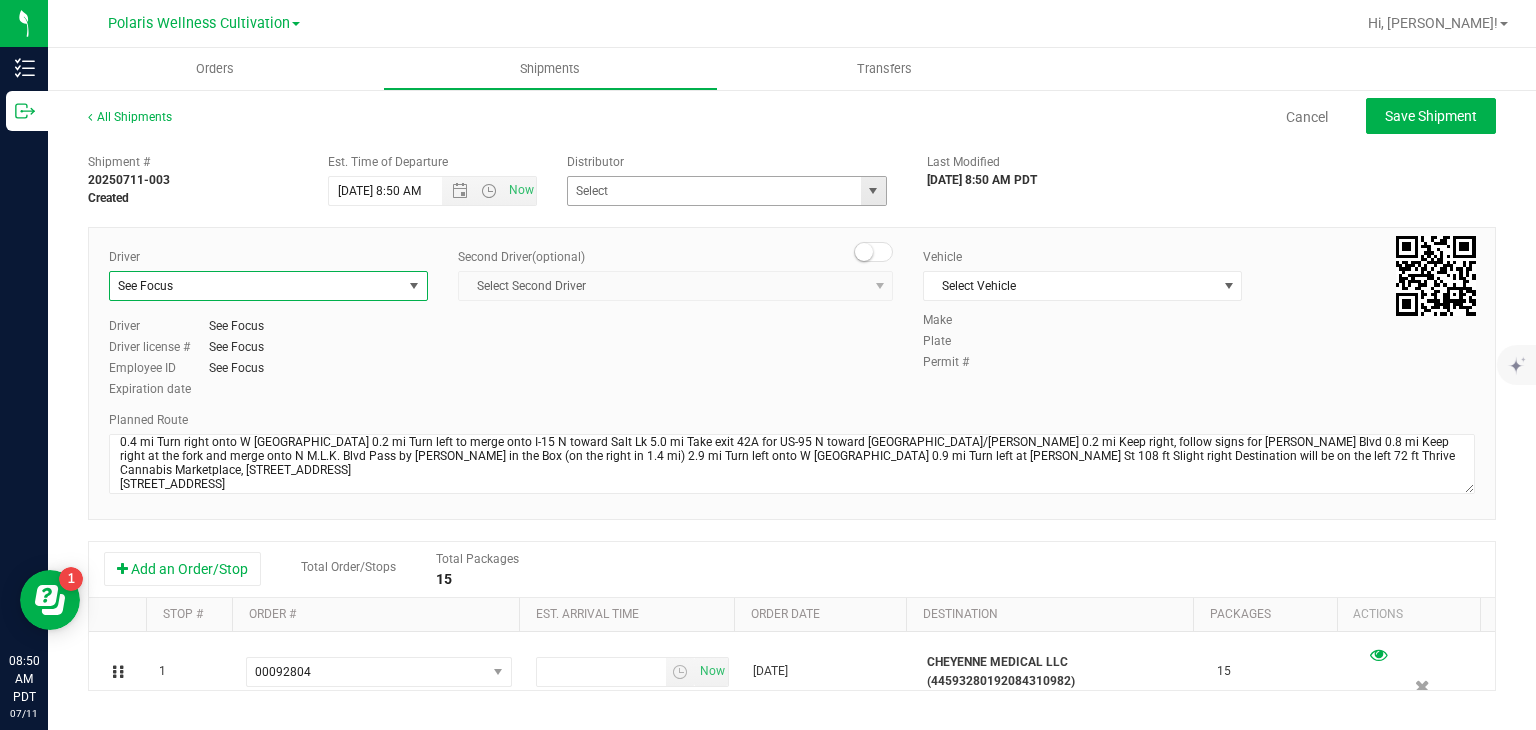 click at bounding box center (873, 191) 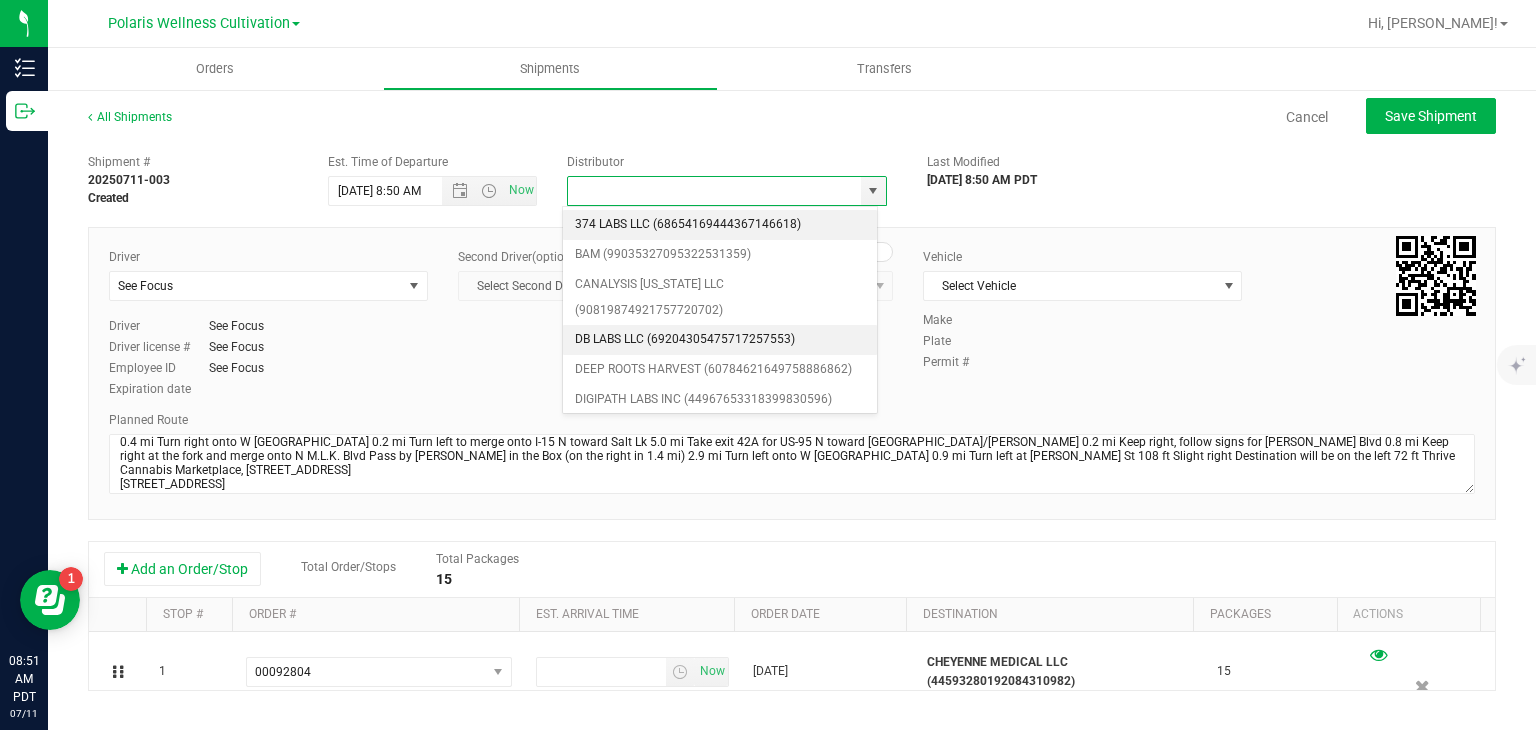 scroll, scrollTop: 103, scrollLeft: 0, axis: vertical 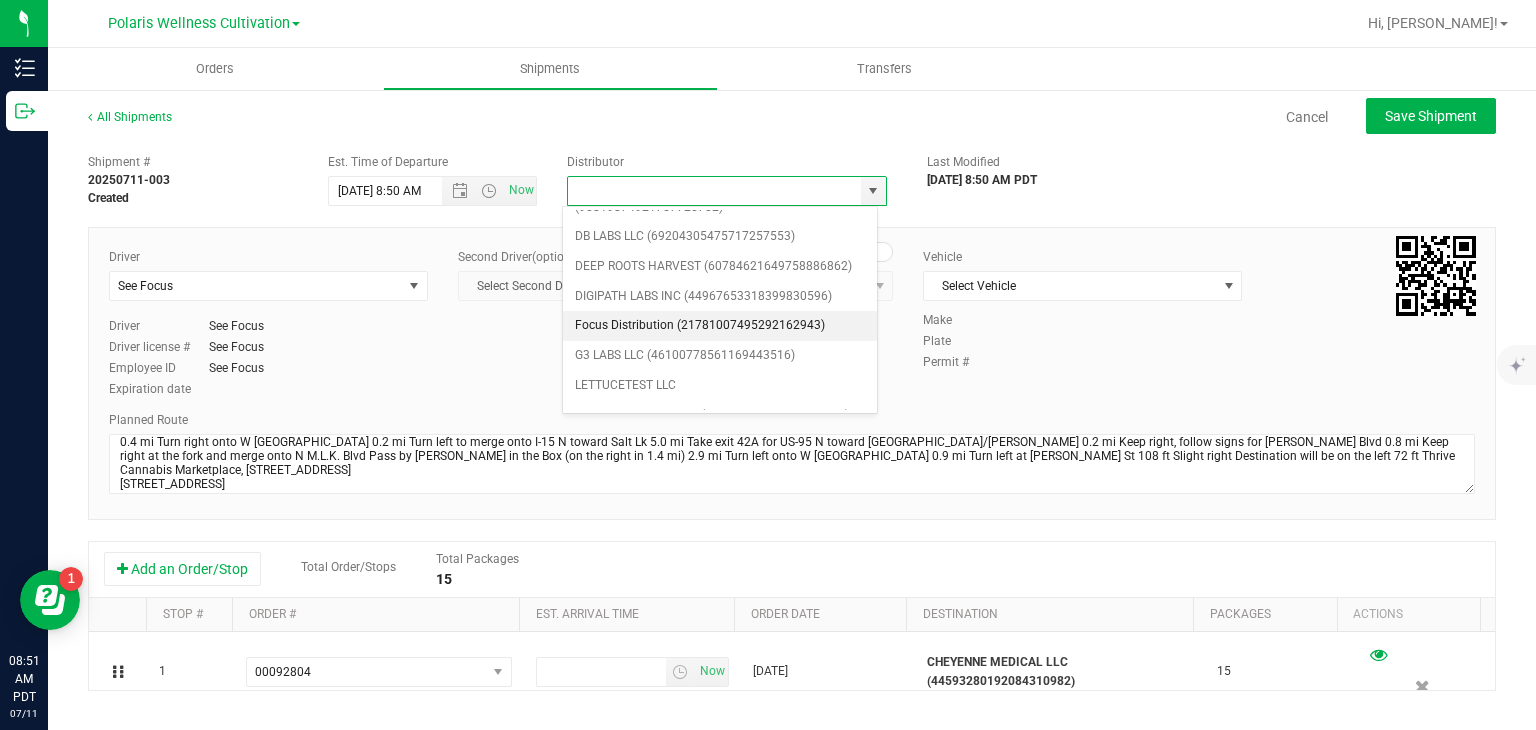 click on "Focus Distribution (21781007495292162943)" at bounding box center [720, 326] 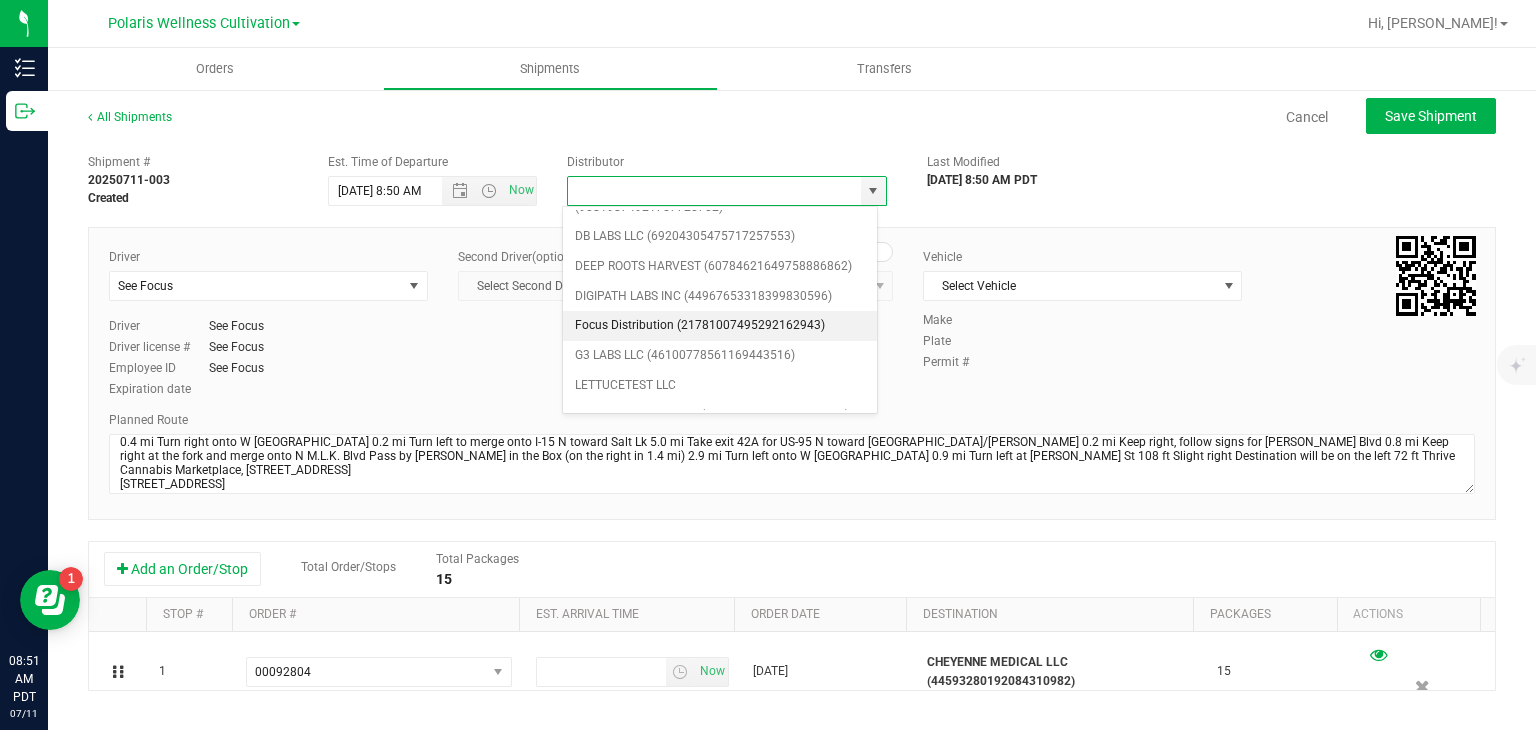 type on "Focus Distribution (21781007495292162943)" 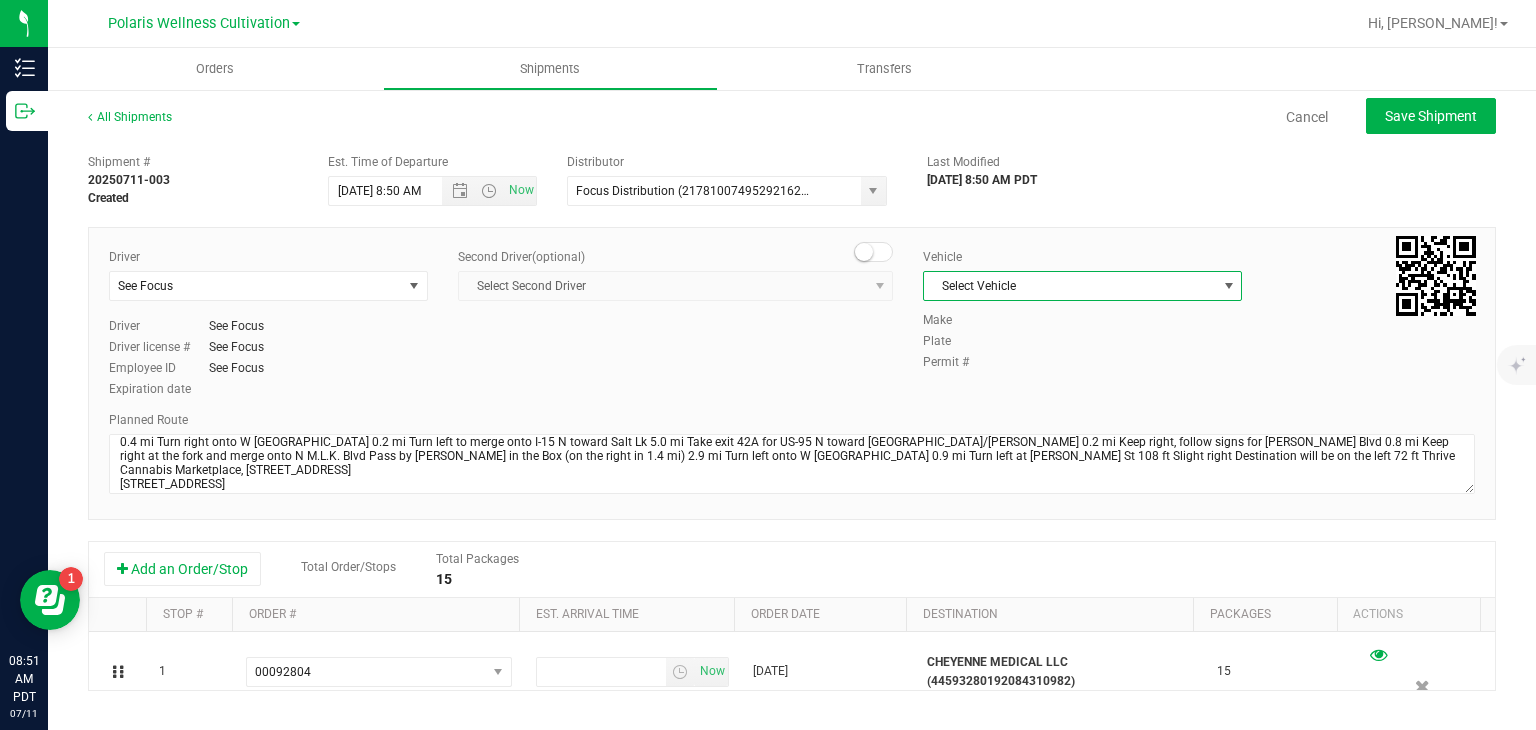 click on "Select Vehicle" at bounding box center [1070, 286] 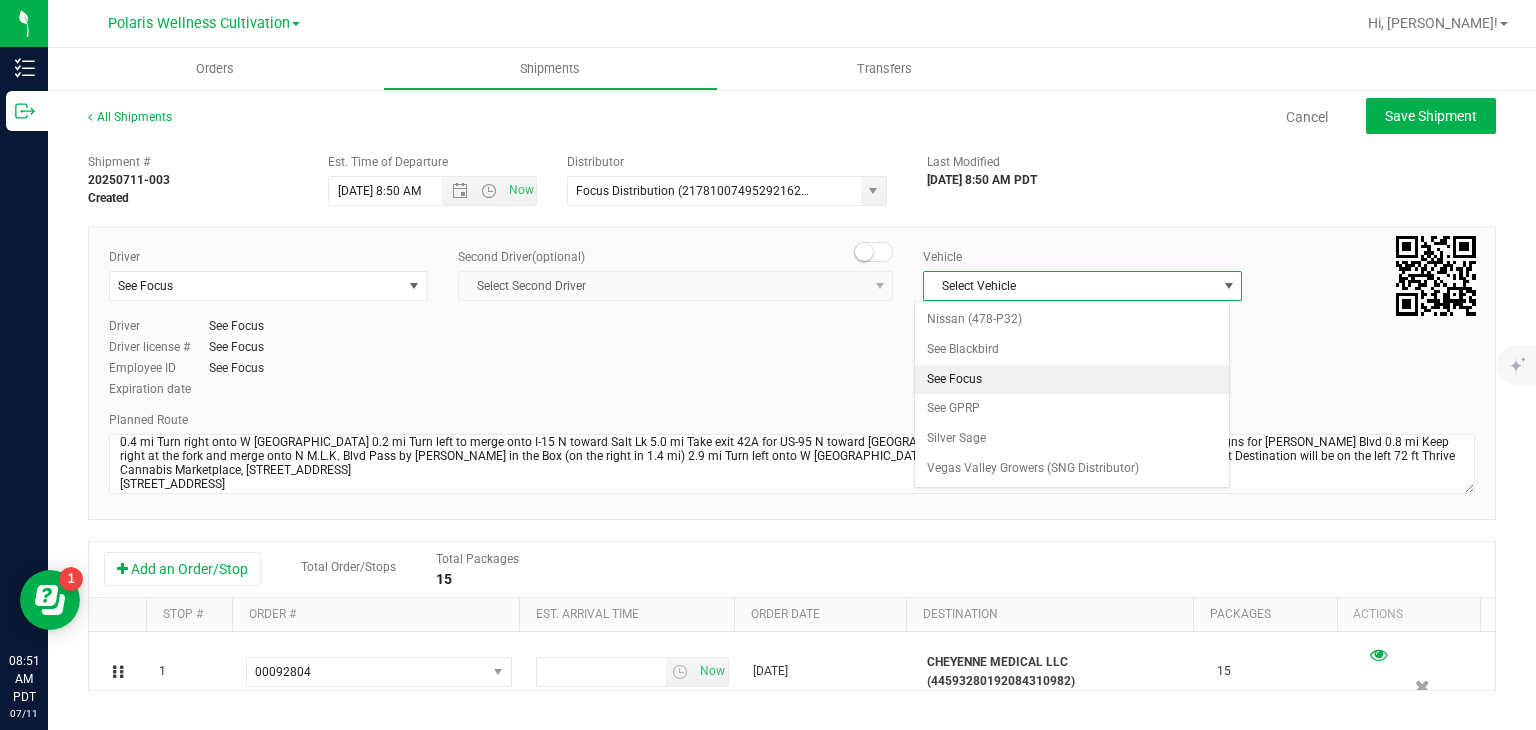 click on "See Focus" at bounding box center [1071, 380] 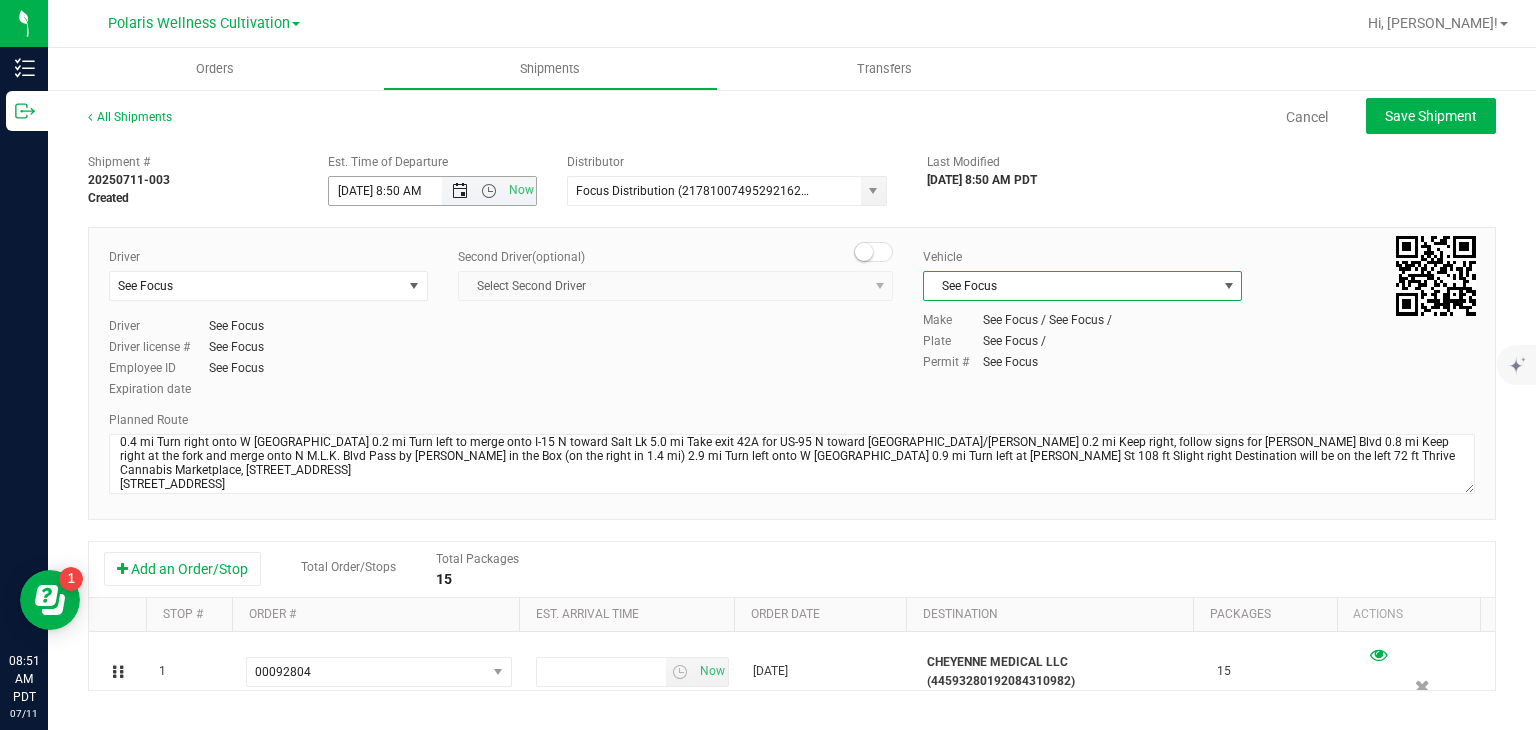 click at bounding box center [460, 191] 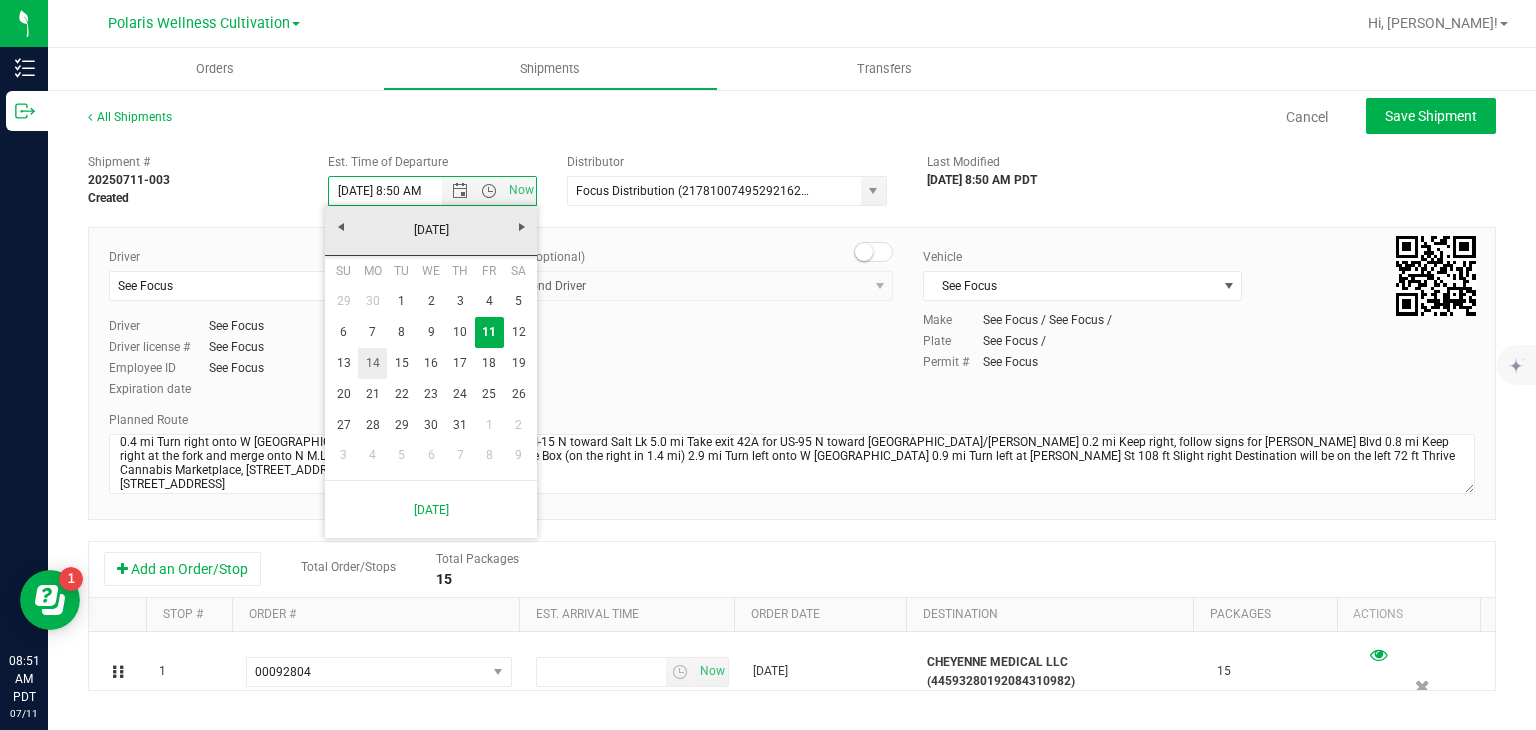 click on "14" at bounding box center (372, 363) 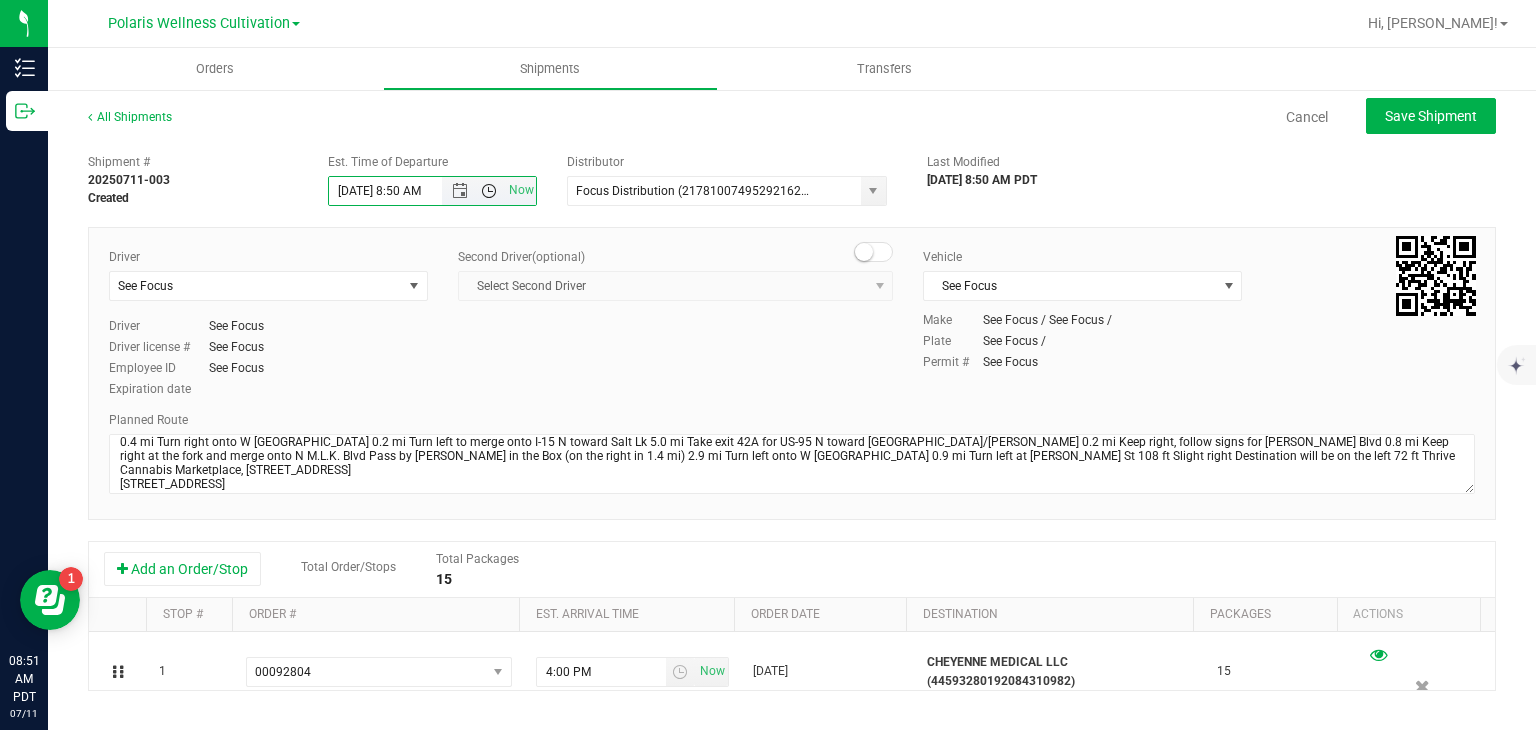 click at bounding box center [489, 191] 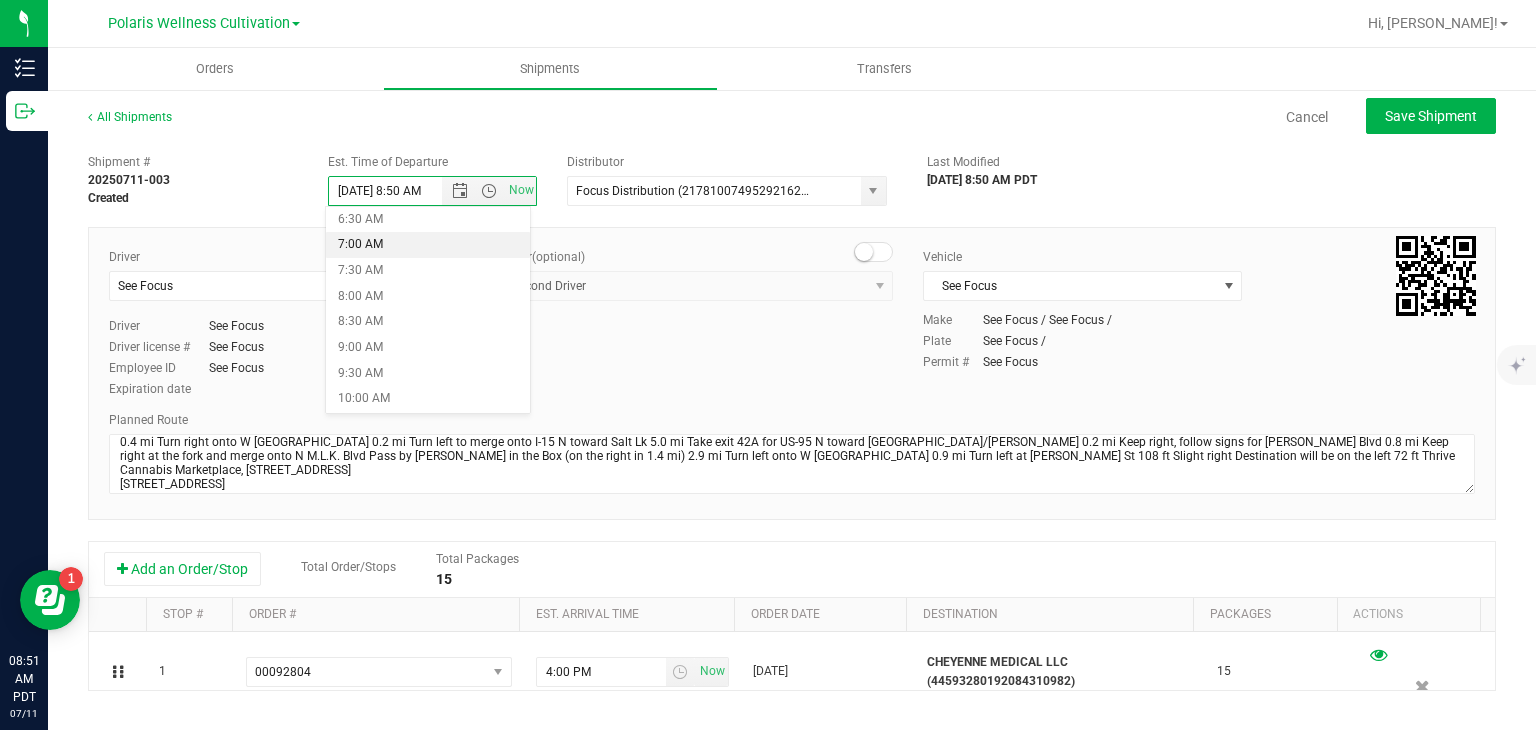 scroll, scrollTop: 340, scrollLeft: 0, axis: vertical 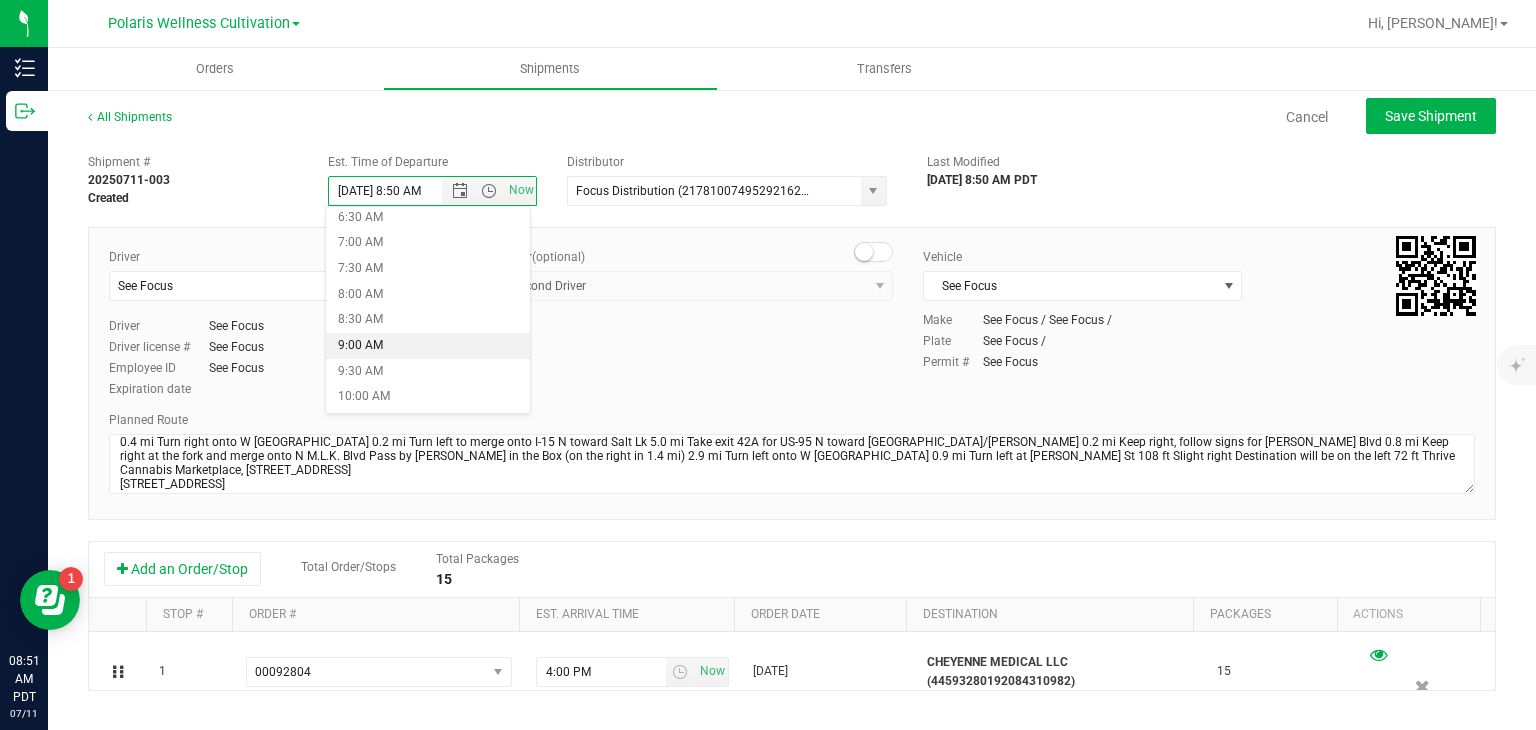 click on "9:00 AM" at bounding box center [428, 346] 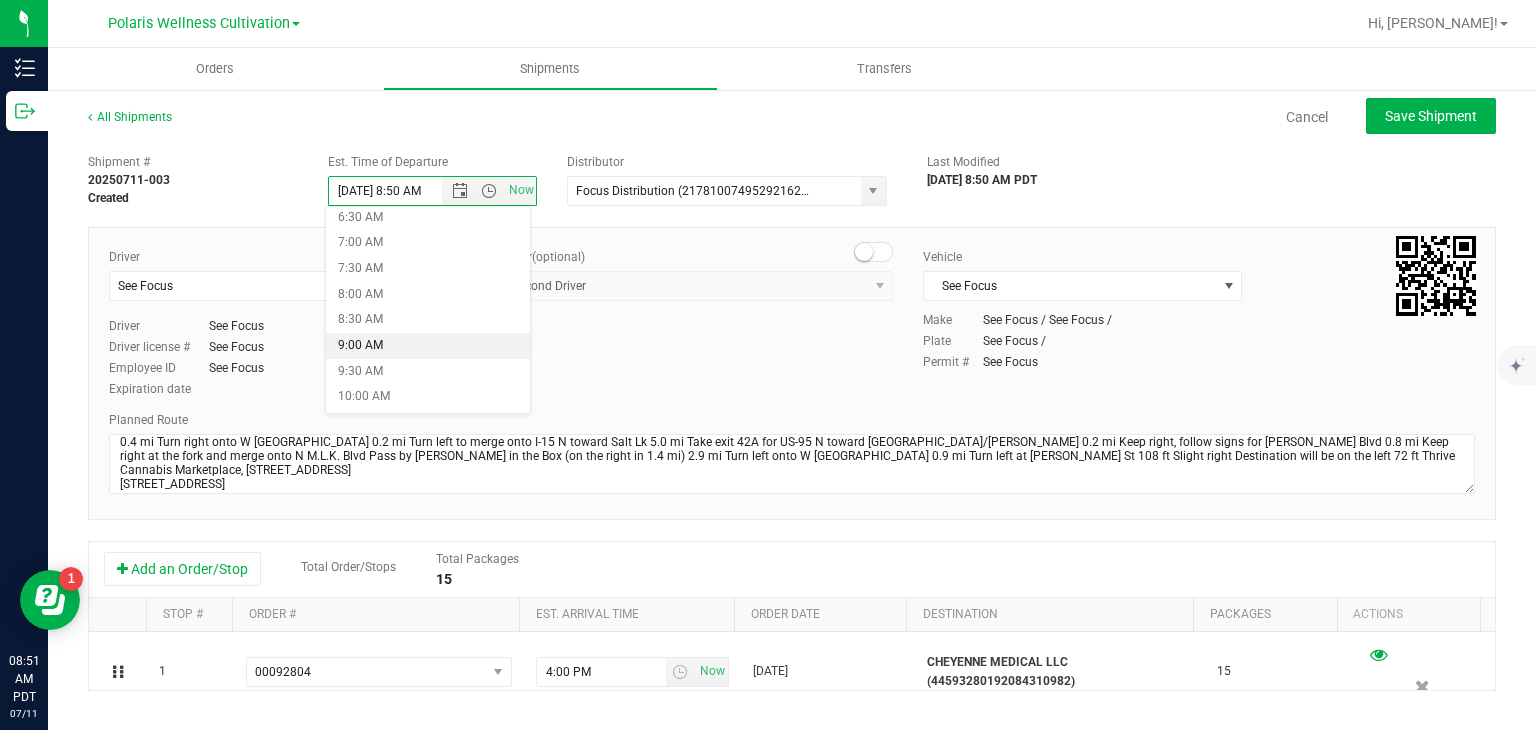 type on "[DATE] 9:00 AM" 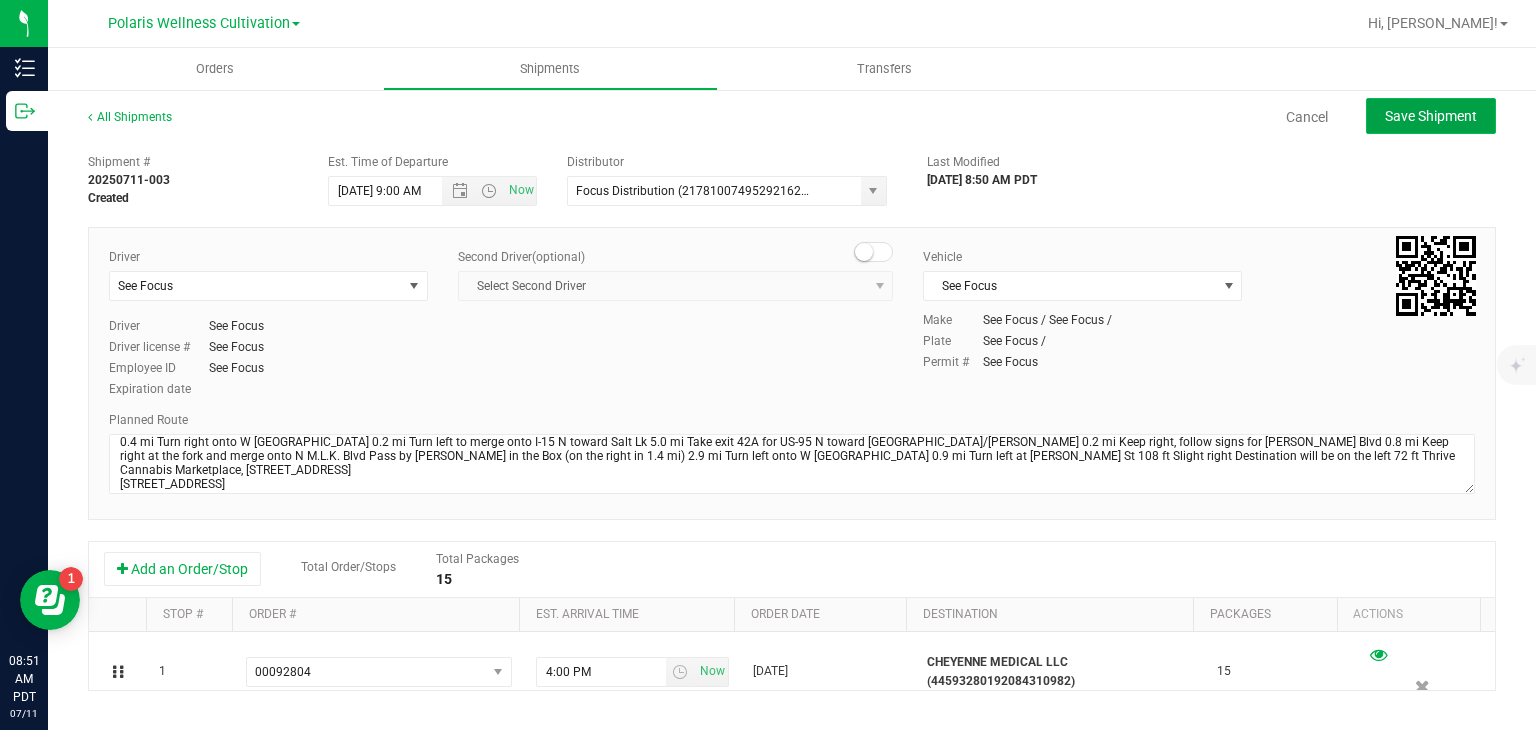 click on "Save Shipment" 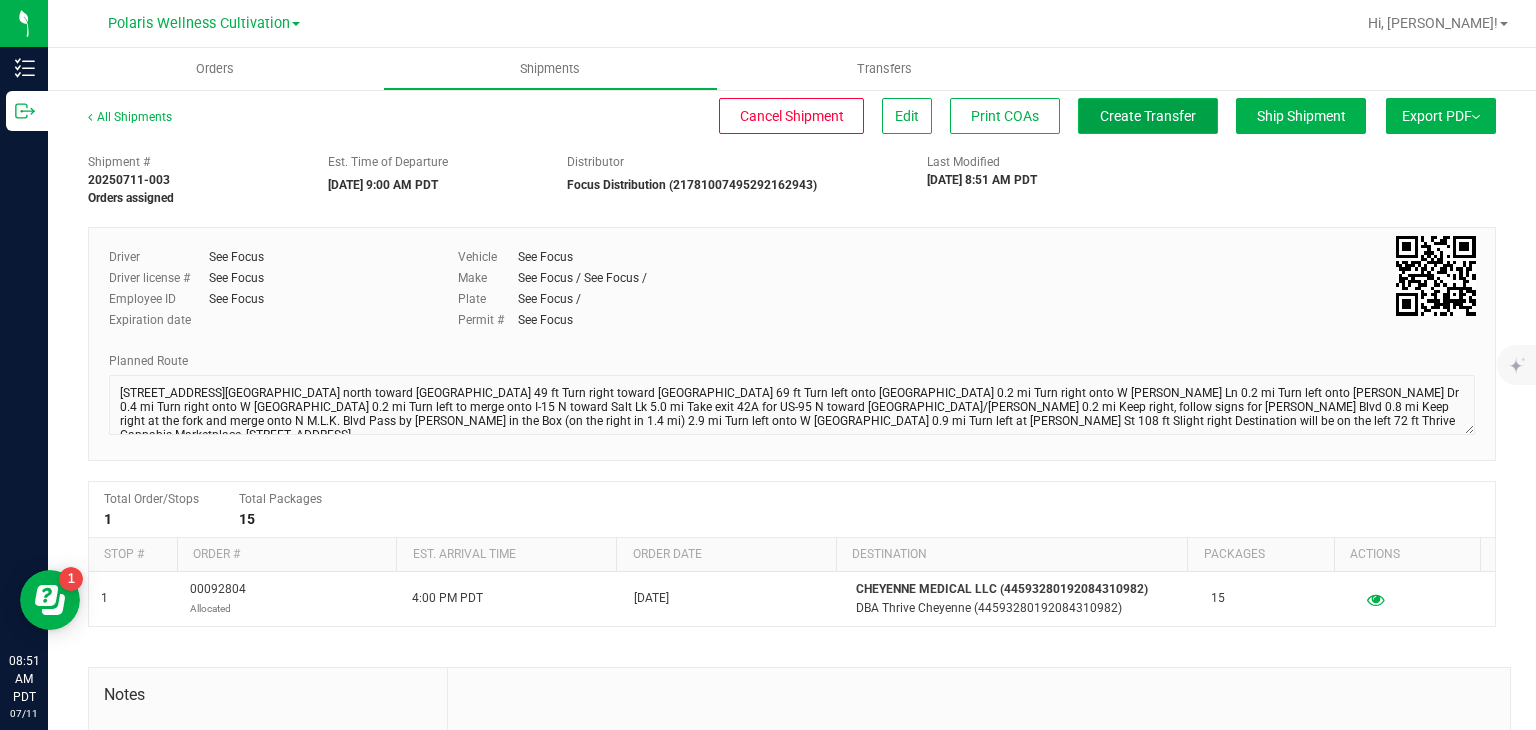 click on "Create Transfer" at bounding box center (1148, 116) 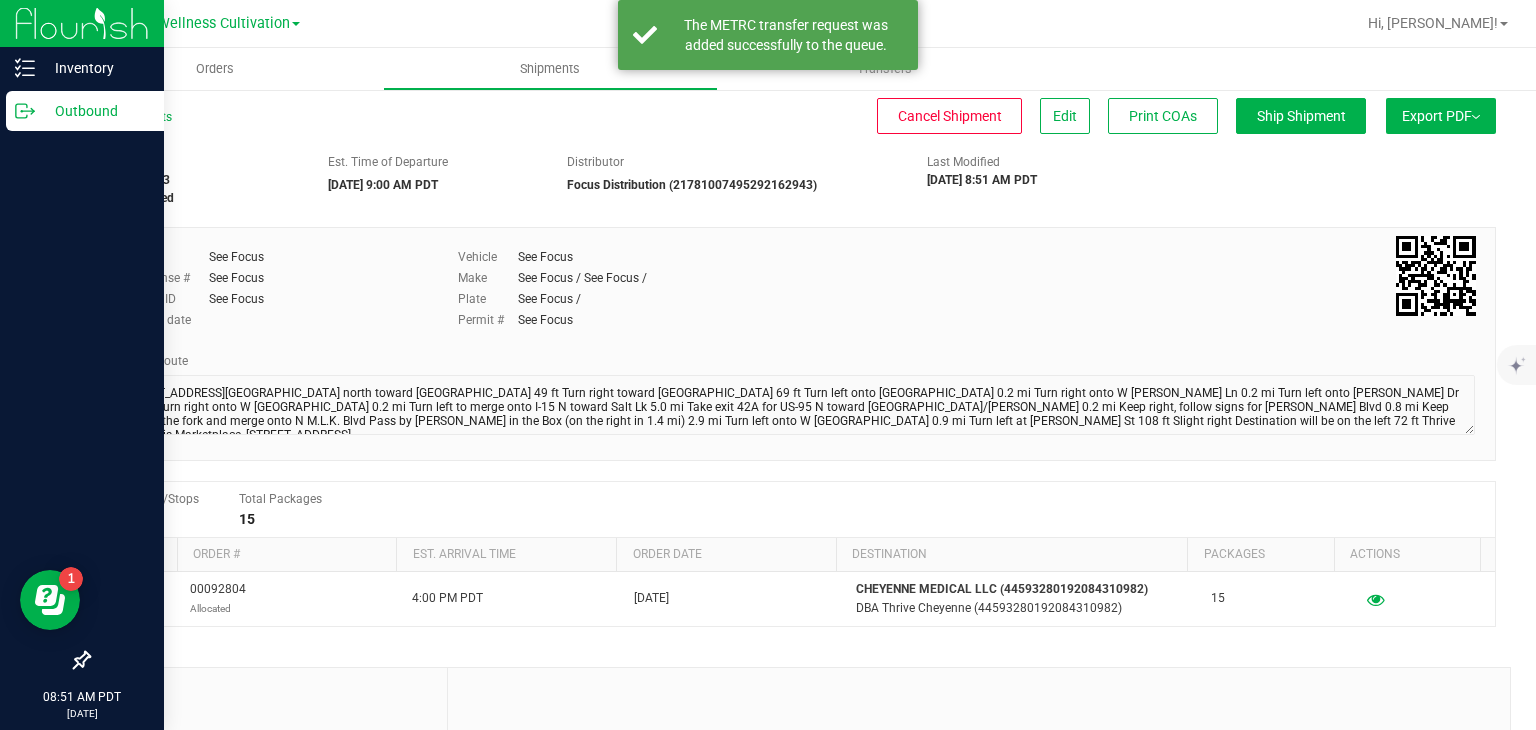 click 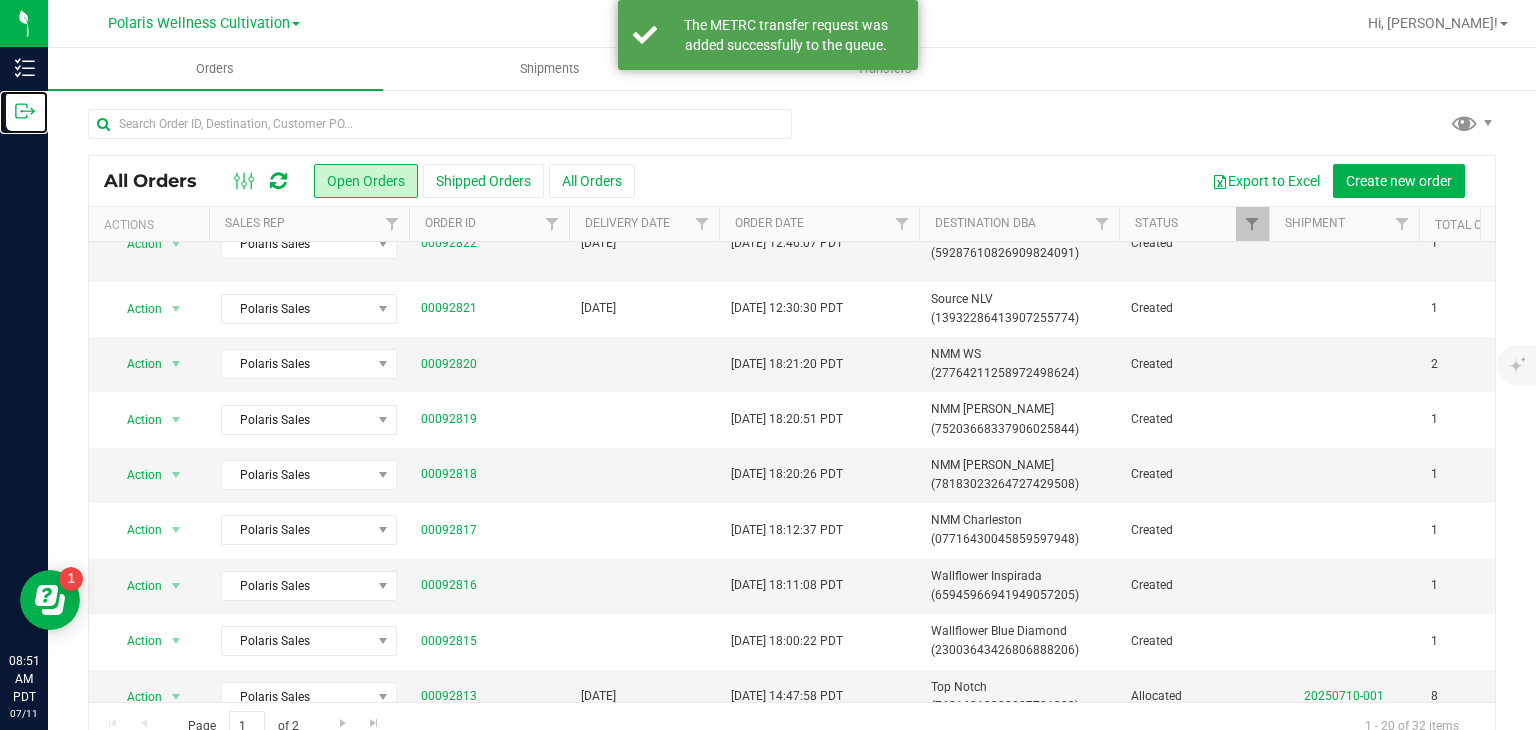 scroll, scrollTop: 696, scrollLeft: 0, axis: vertical 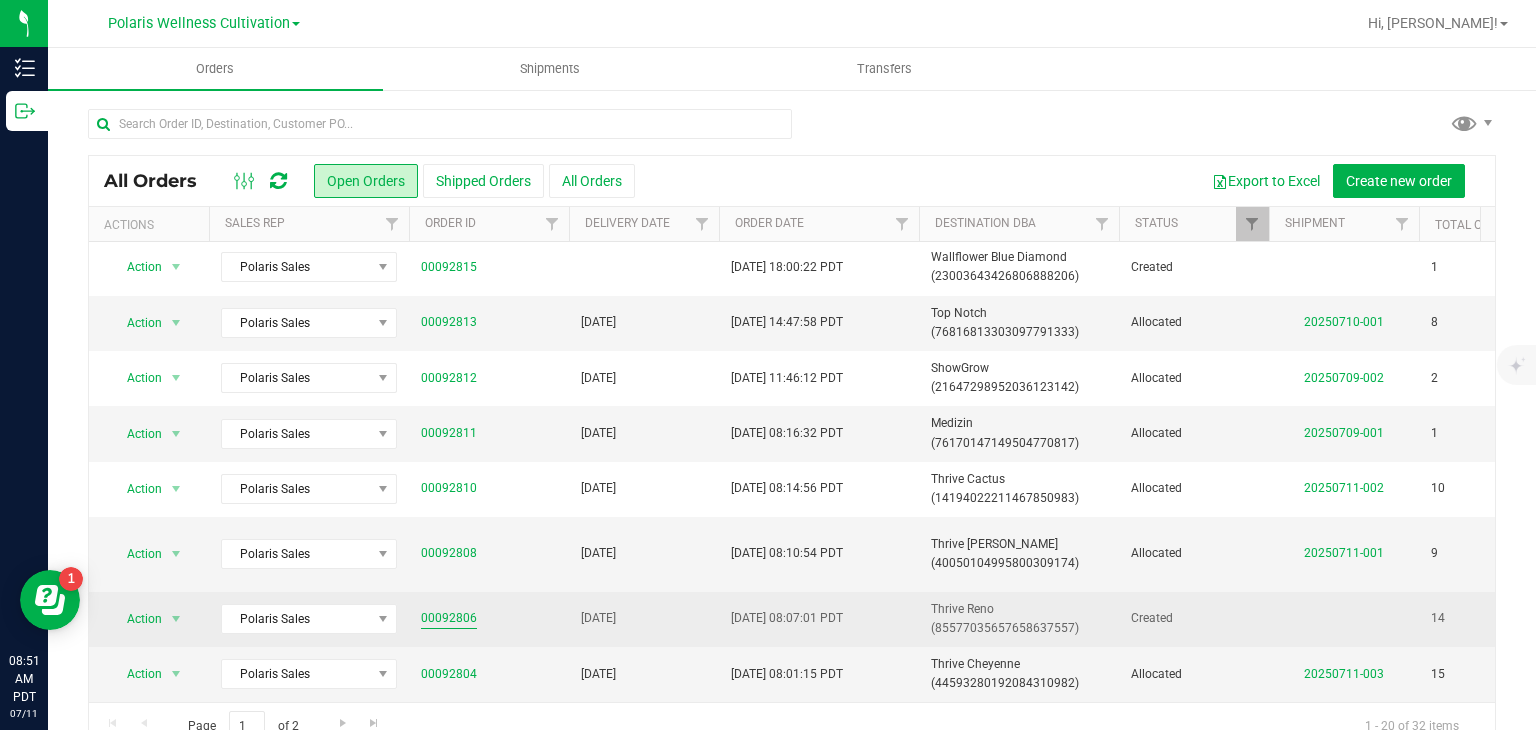 drag, startPoint x: 449, startPoint y: 601, endPoint x: 437, endPoint y: 600, distance: 12.0415945 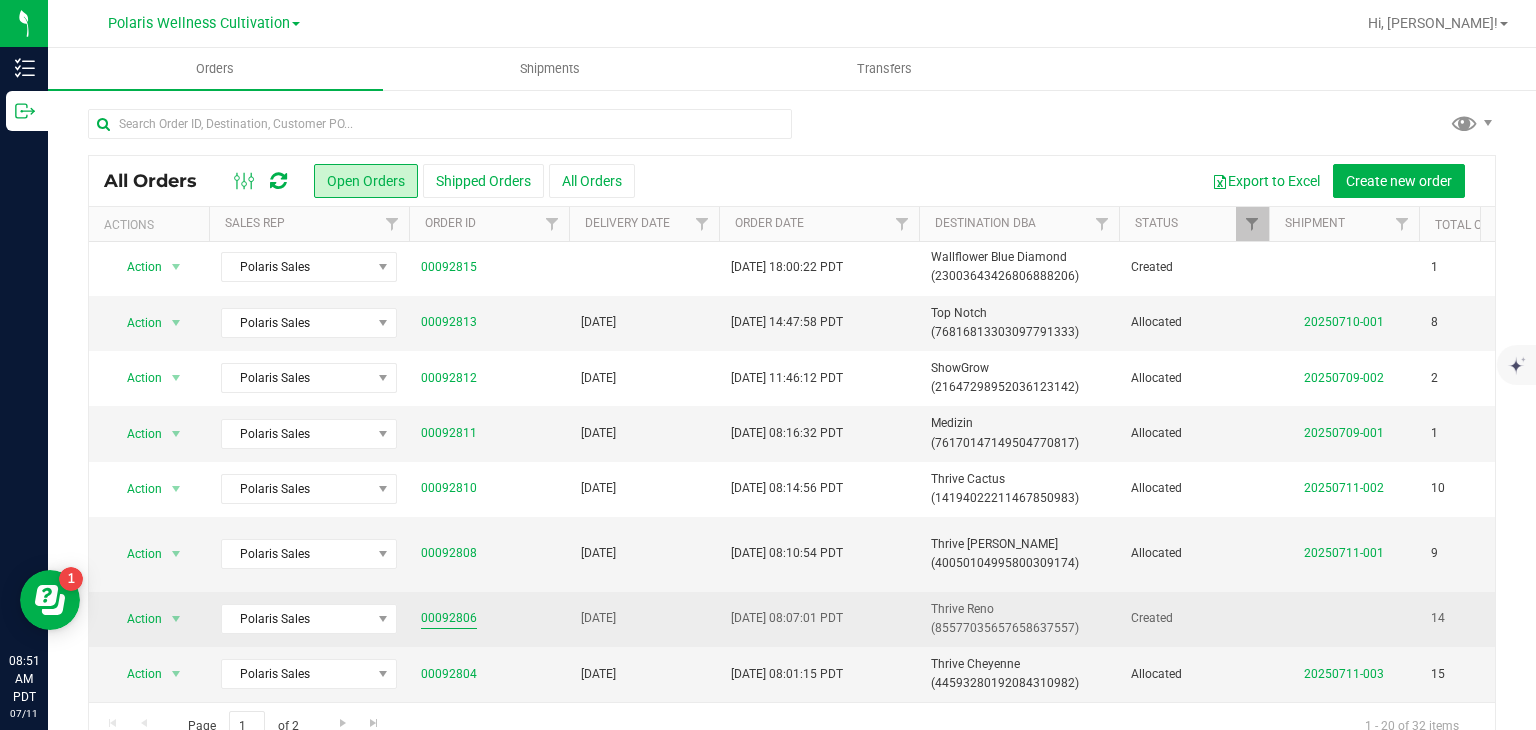 click on "00092806" at bounding box center [449, 618] 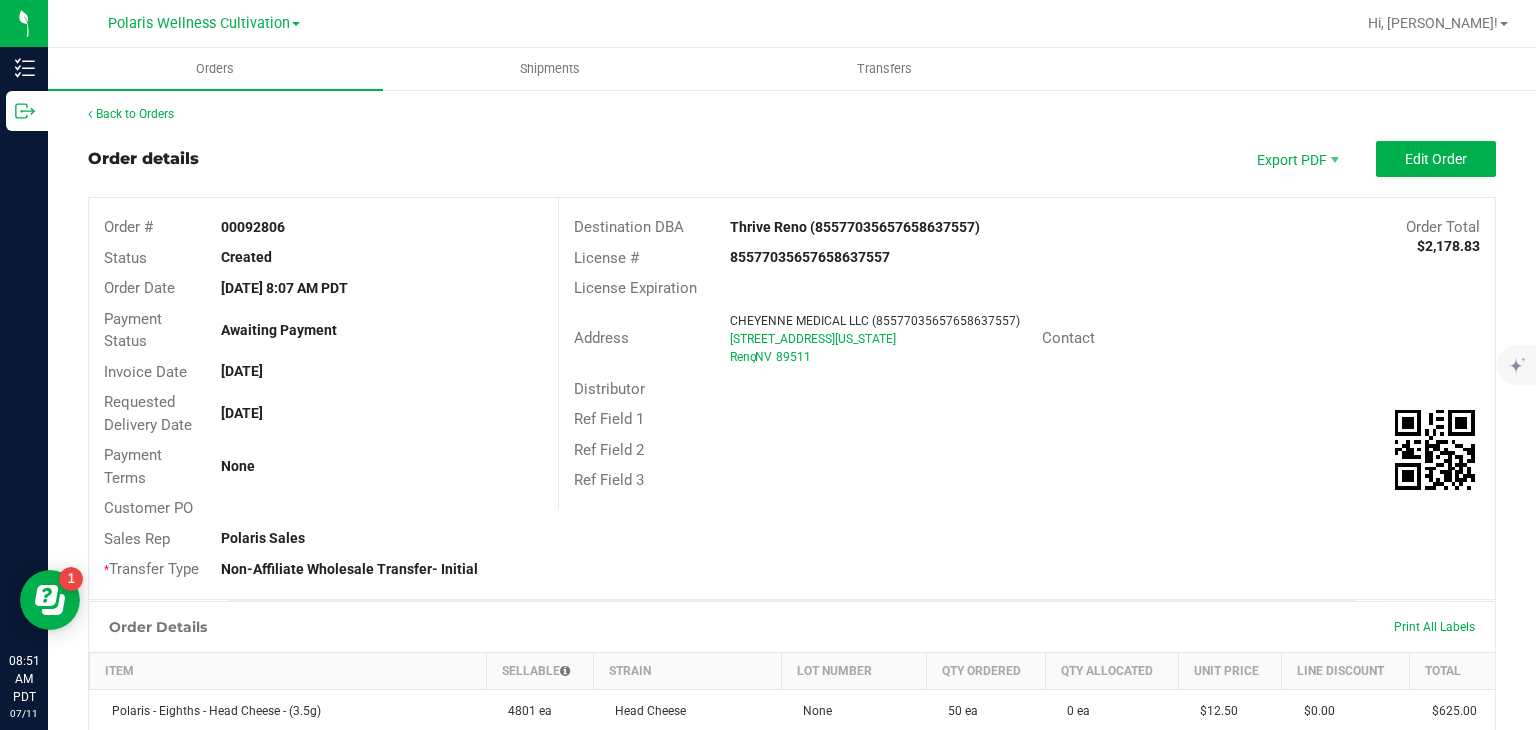 scroll, scrollTop: 0, scrollLeft: 0, axis: both 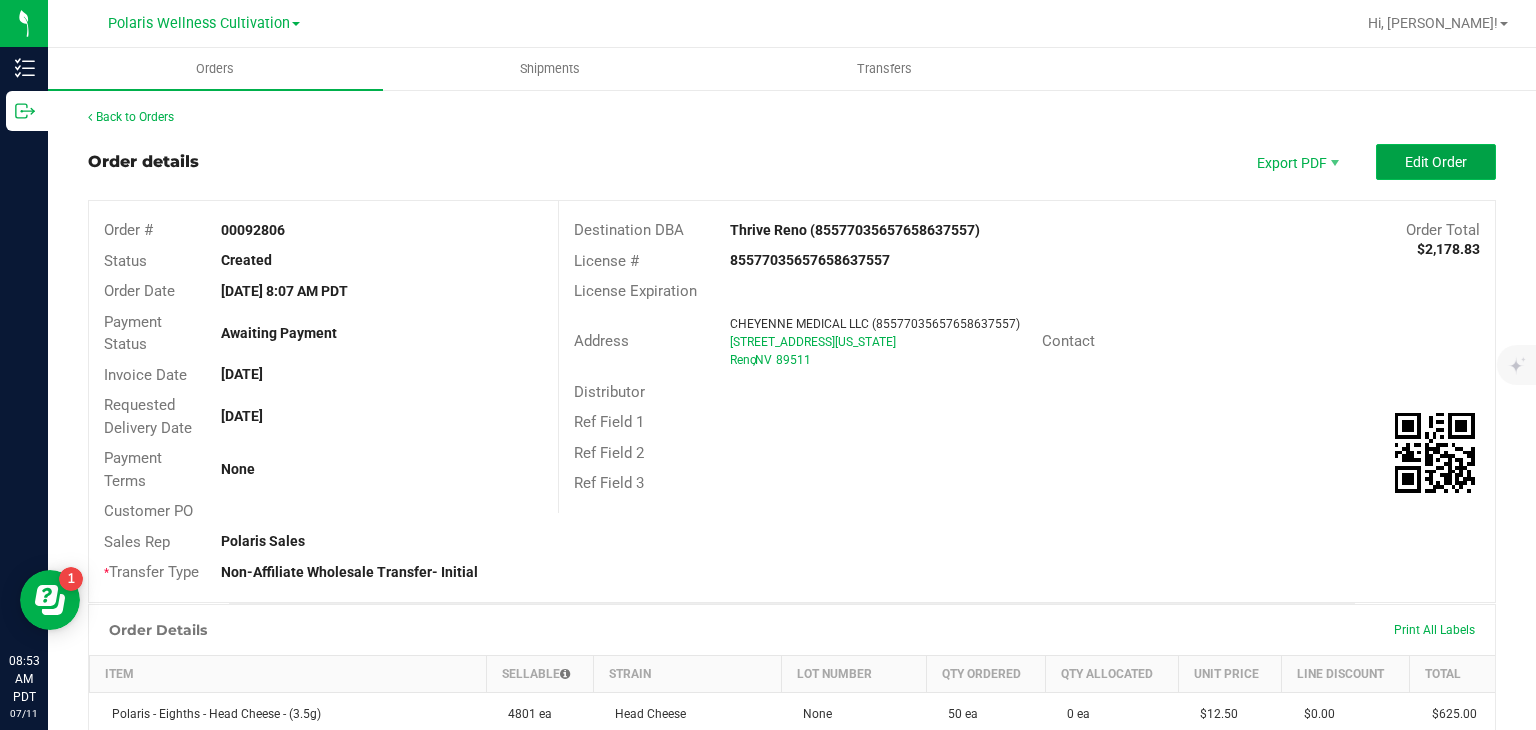 click on "Edit Order" at bounding box center (1436, 162) 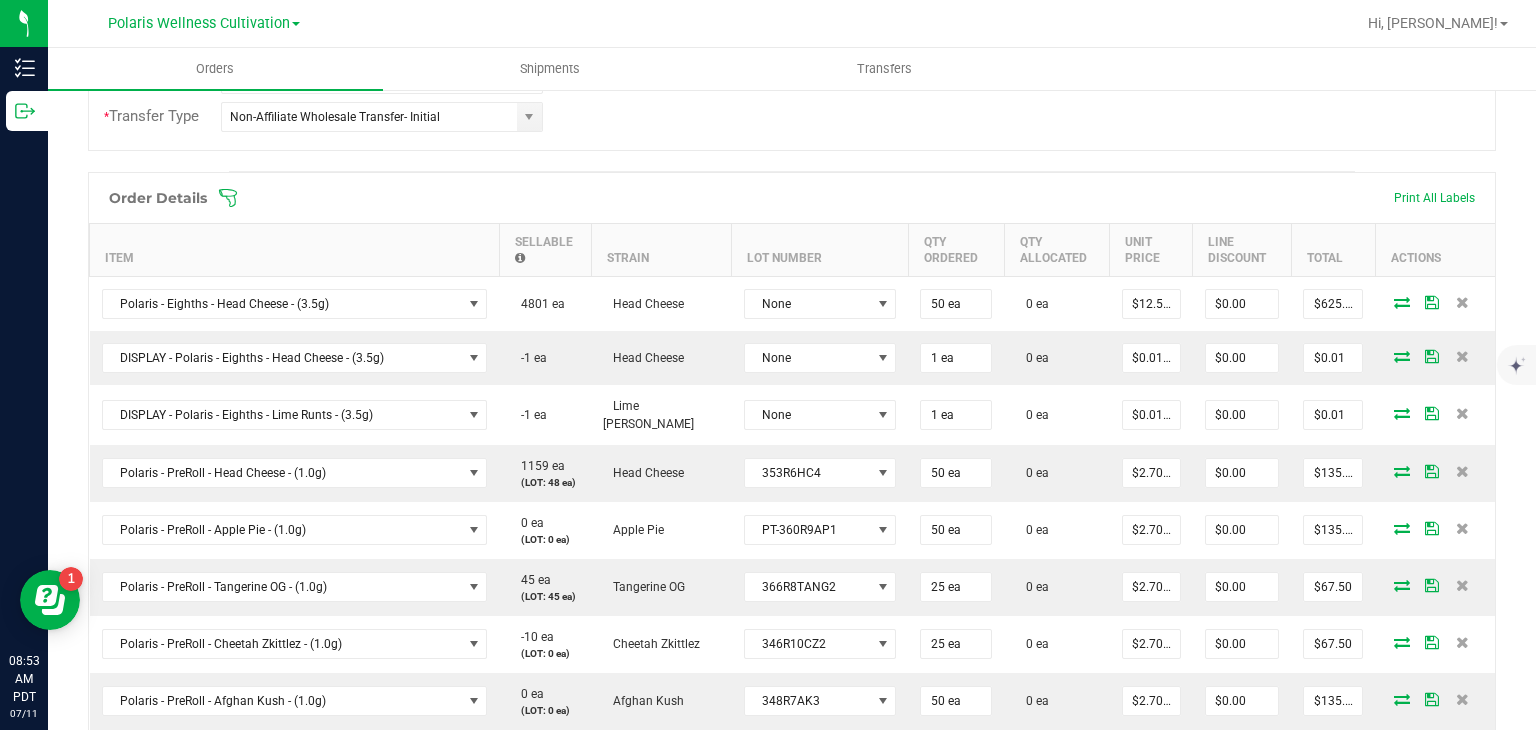 scroll, scrollTop: 487, scrollLeft: 0, axis: vertical 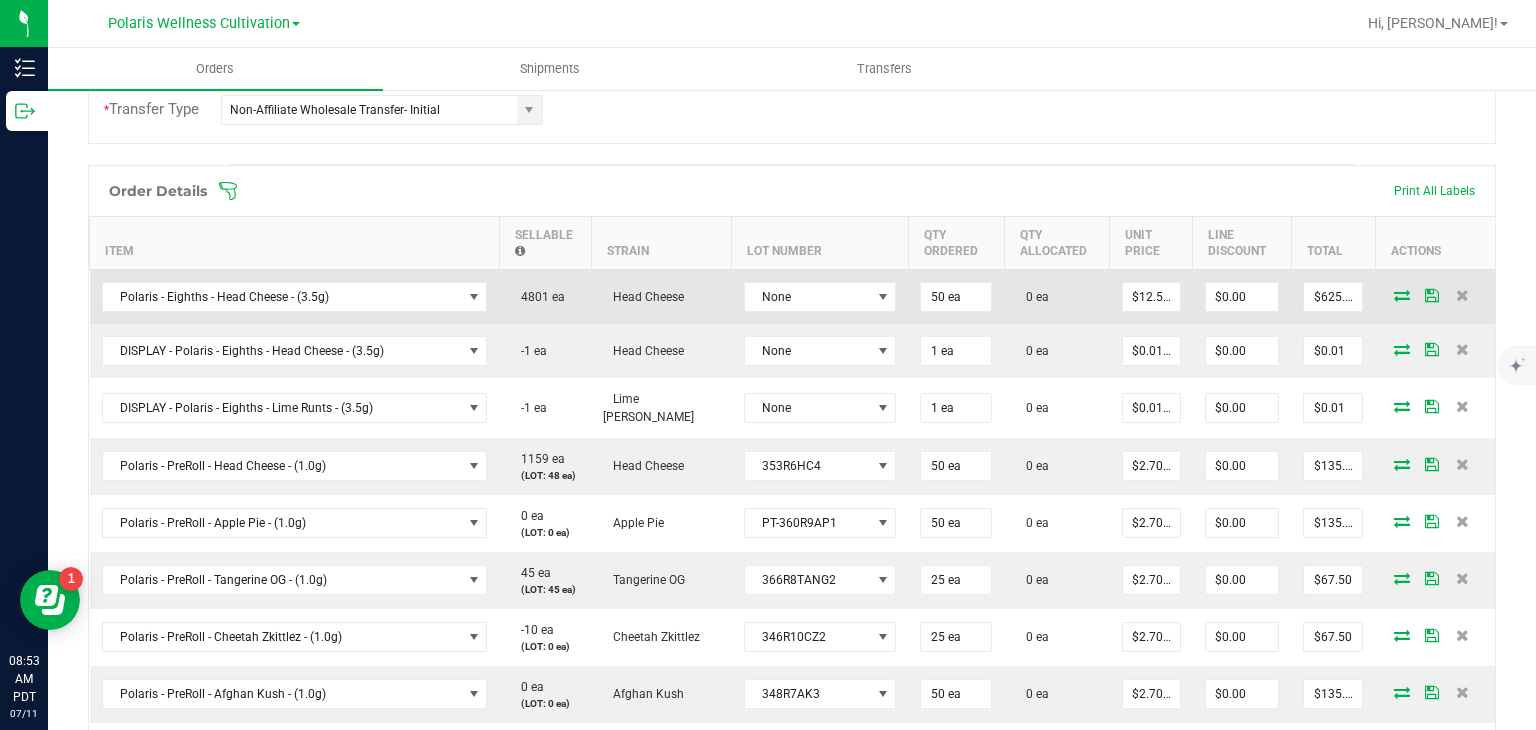 click at bounding box center (1402, 295) 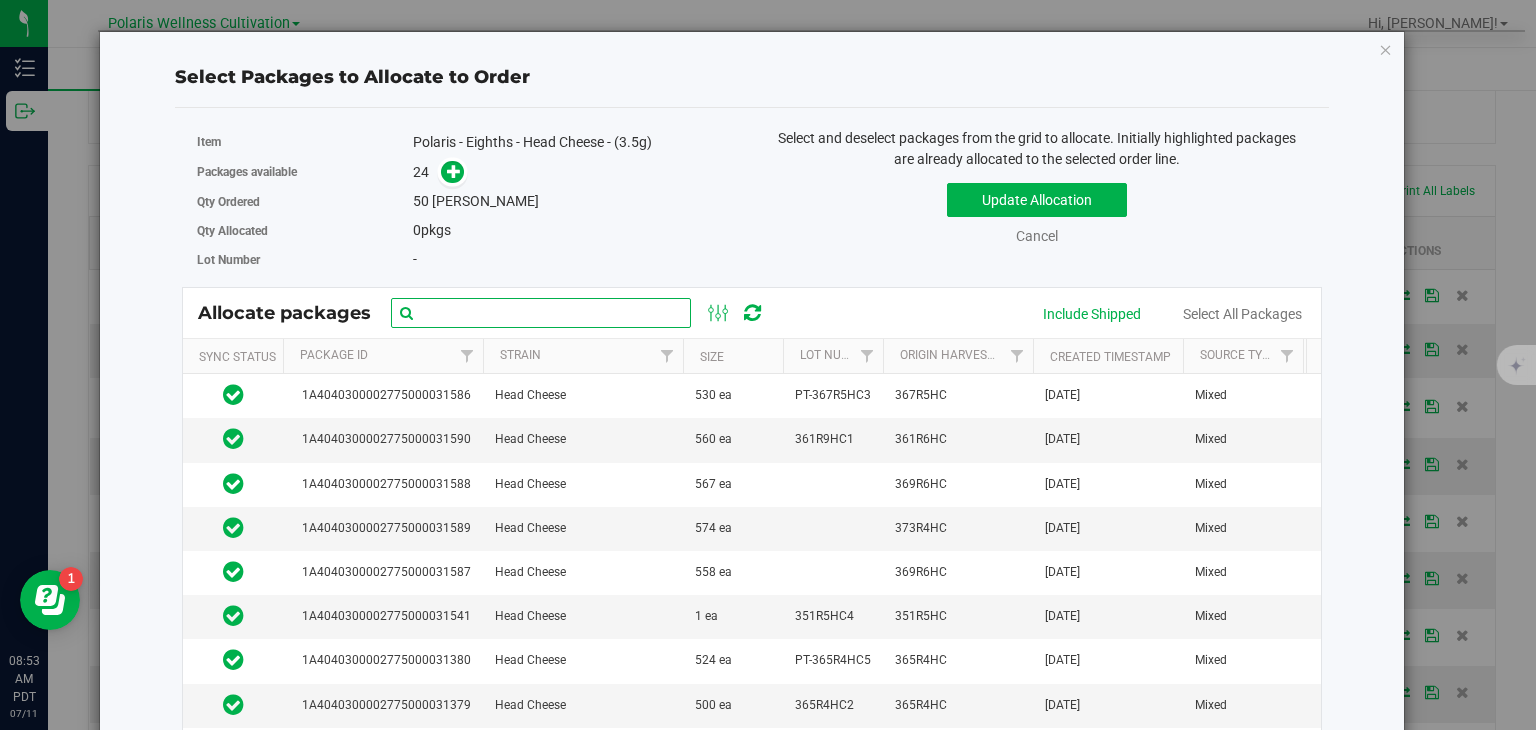 click at bounding box center [541, 313] 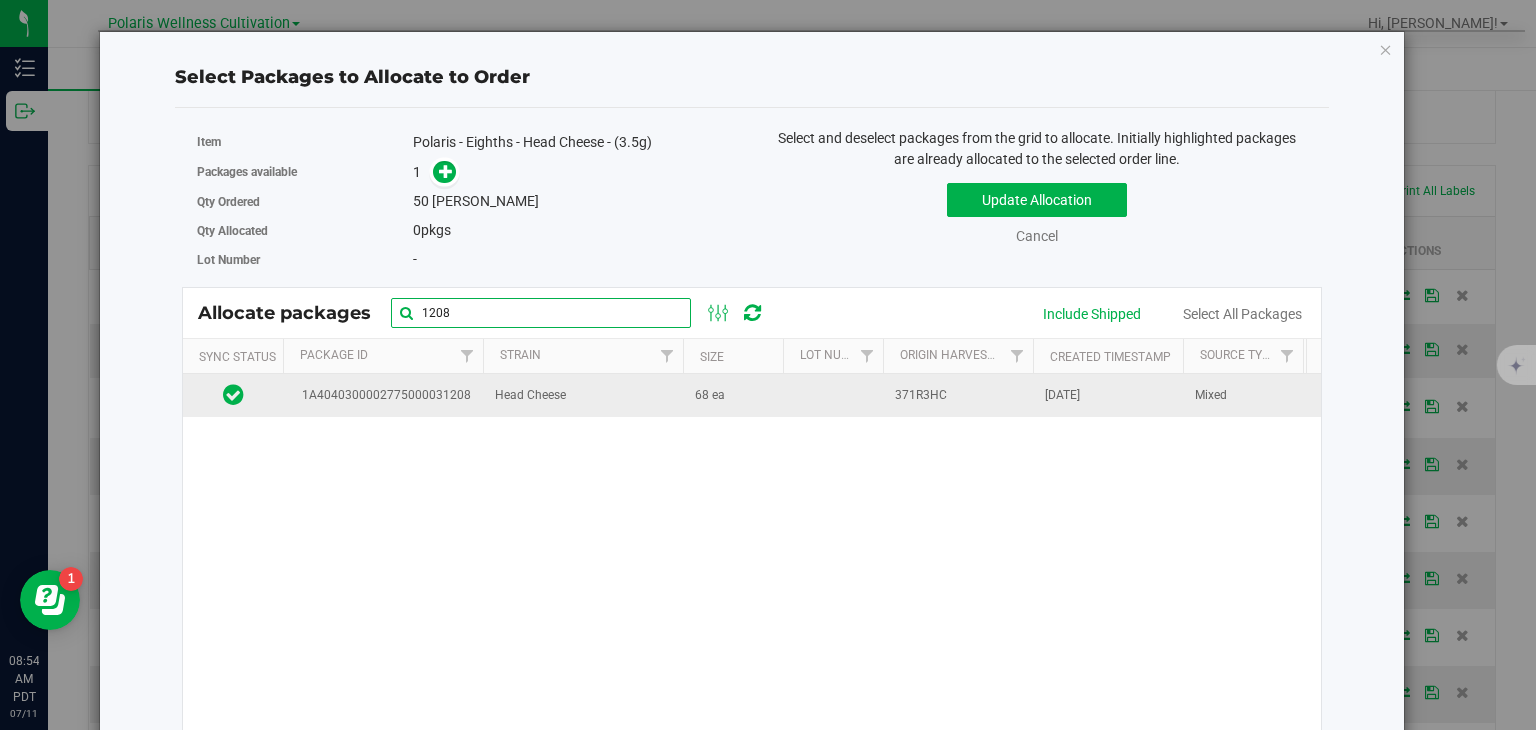 type on "1208" 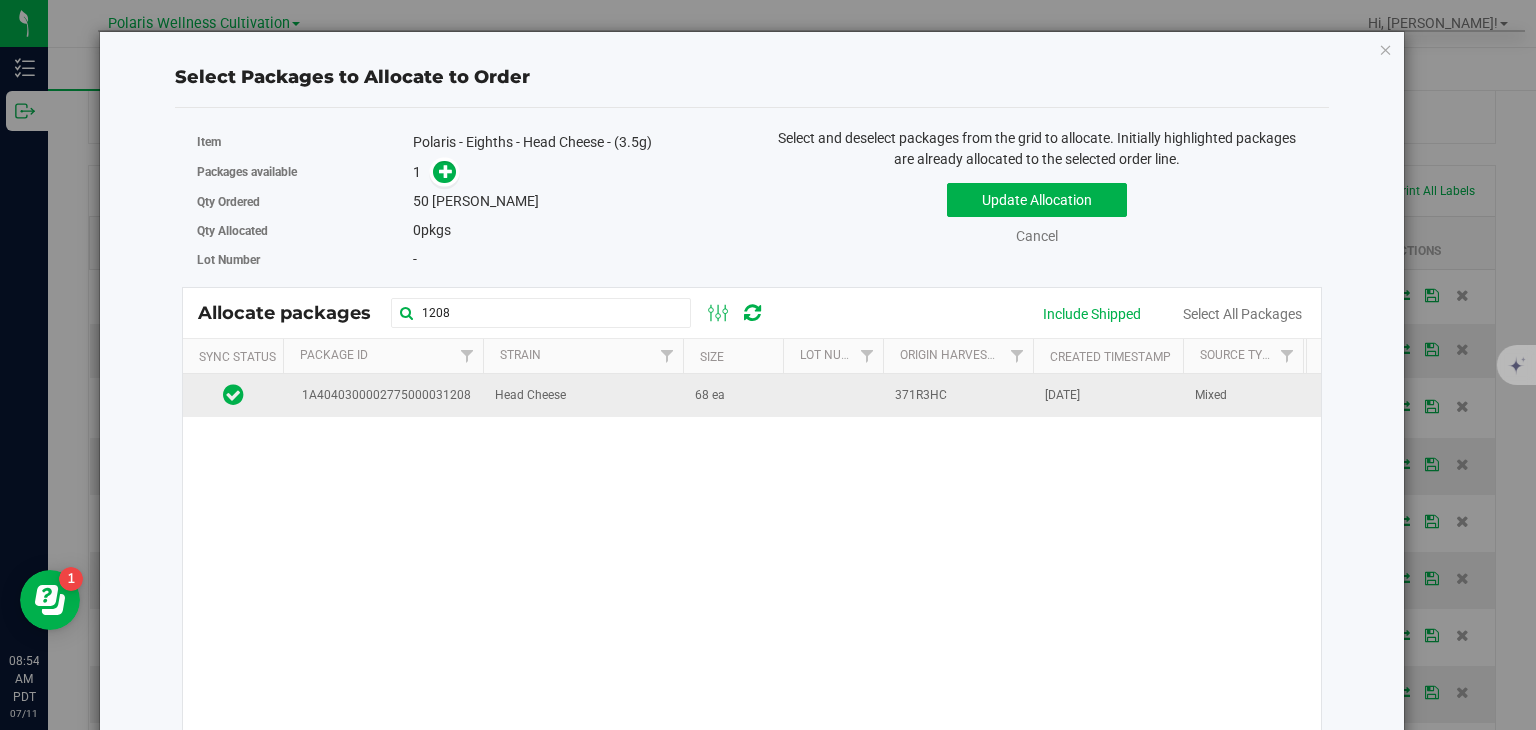 click on "Head Cheese" at bounding box center [583, 395] 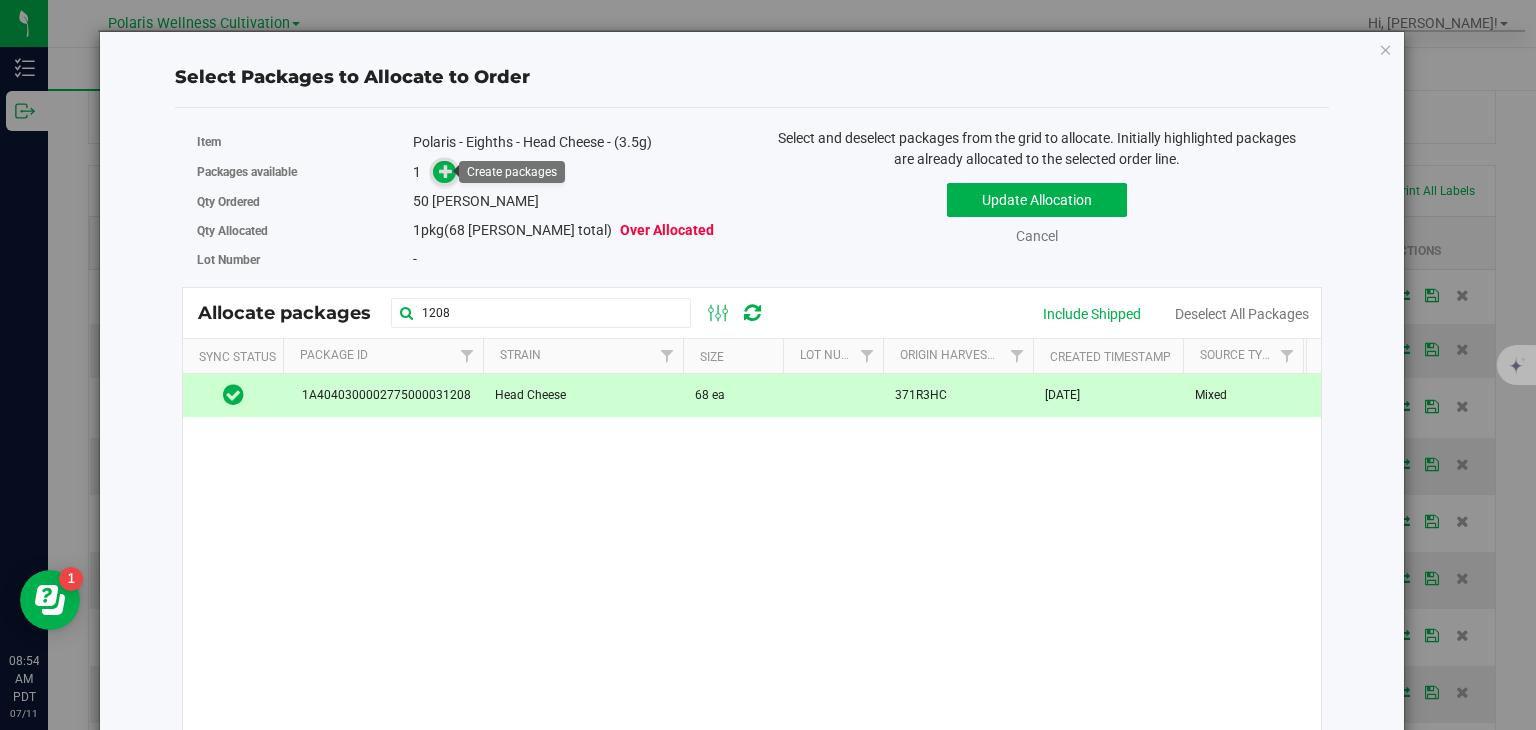 click at bounding box center (444, 172) 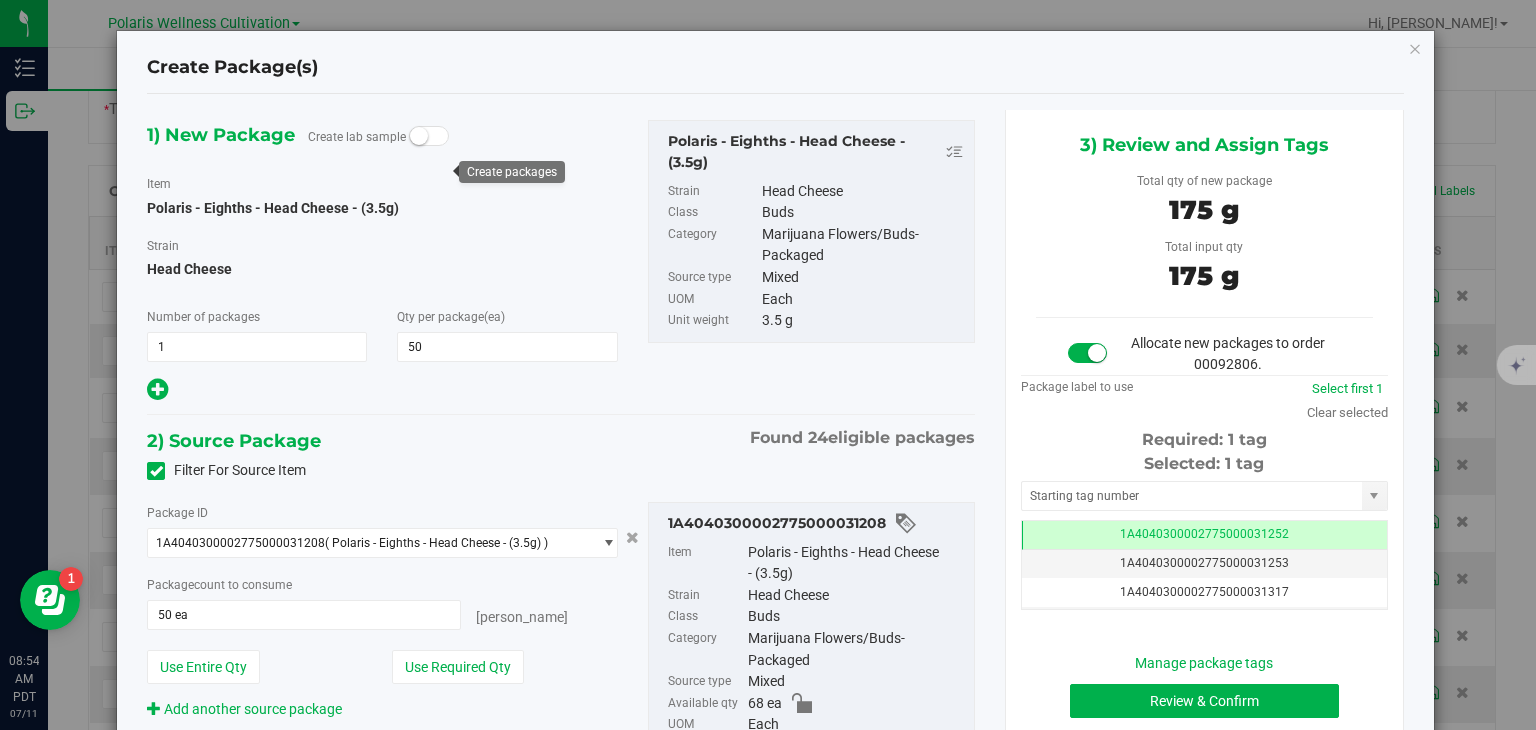 scroll, scrollTop: 0, scrollLeft: 0, axis: both 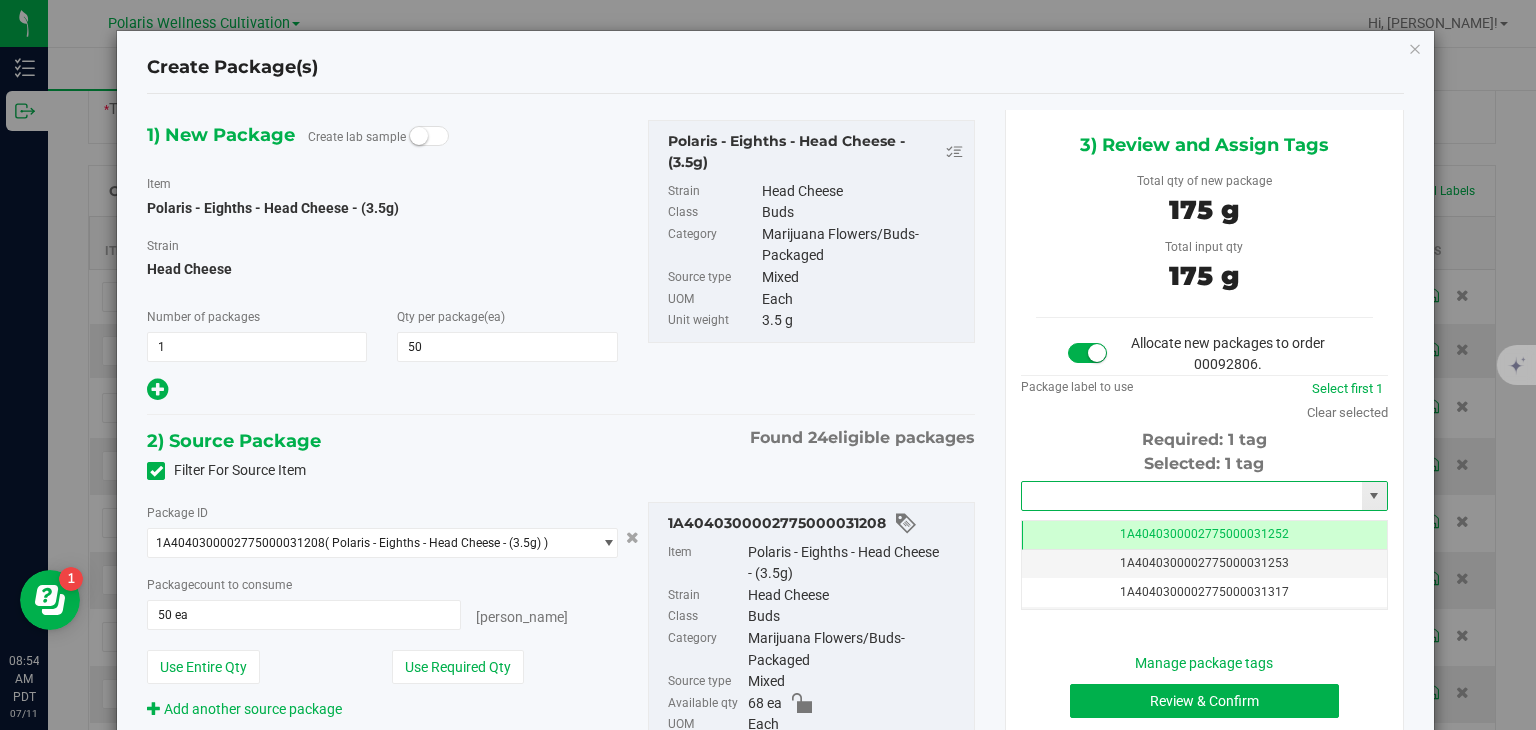 click at bounding box center (1192, 496) 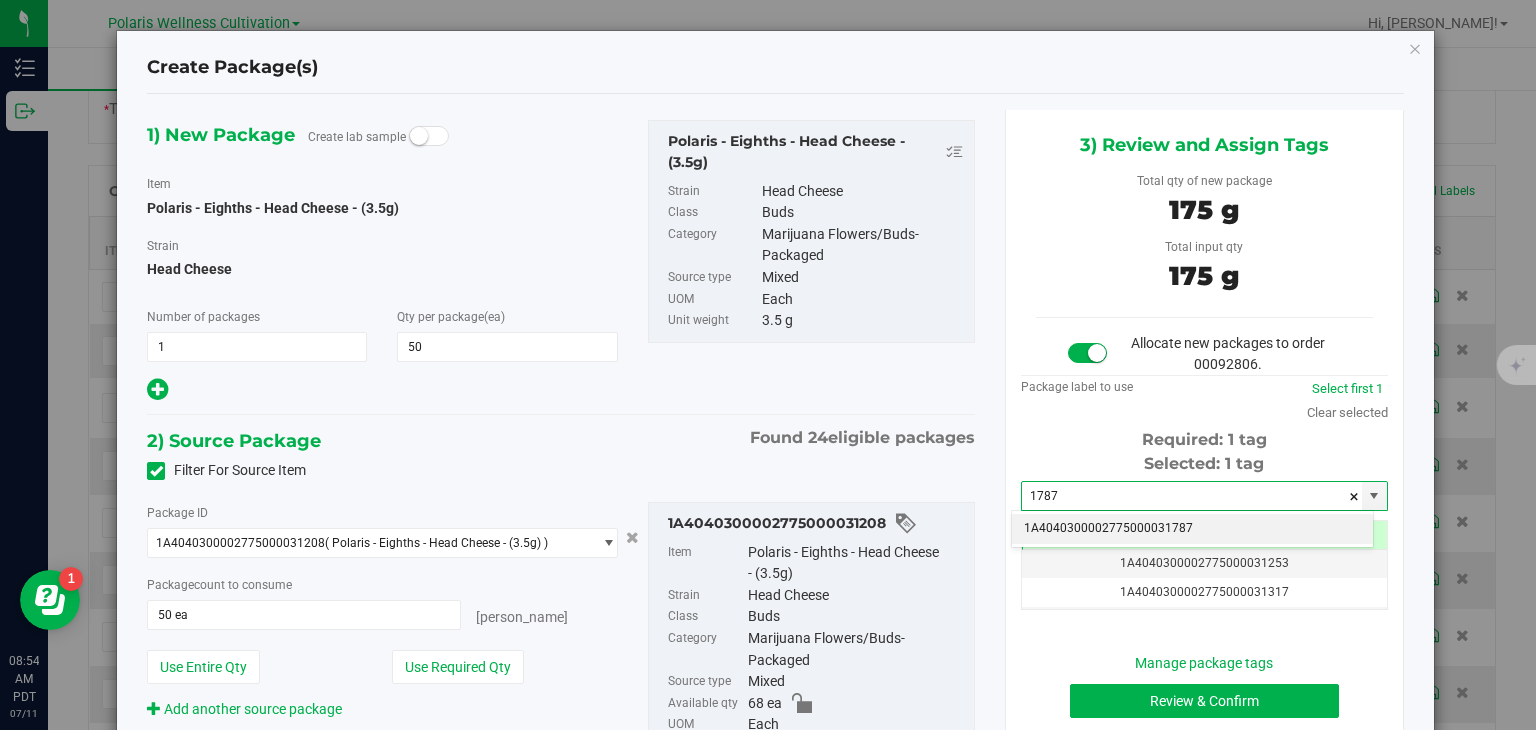 click on "1A4040300002775000031787" at bounding box center (1192, 529) 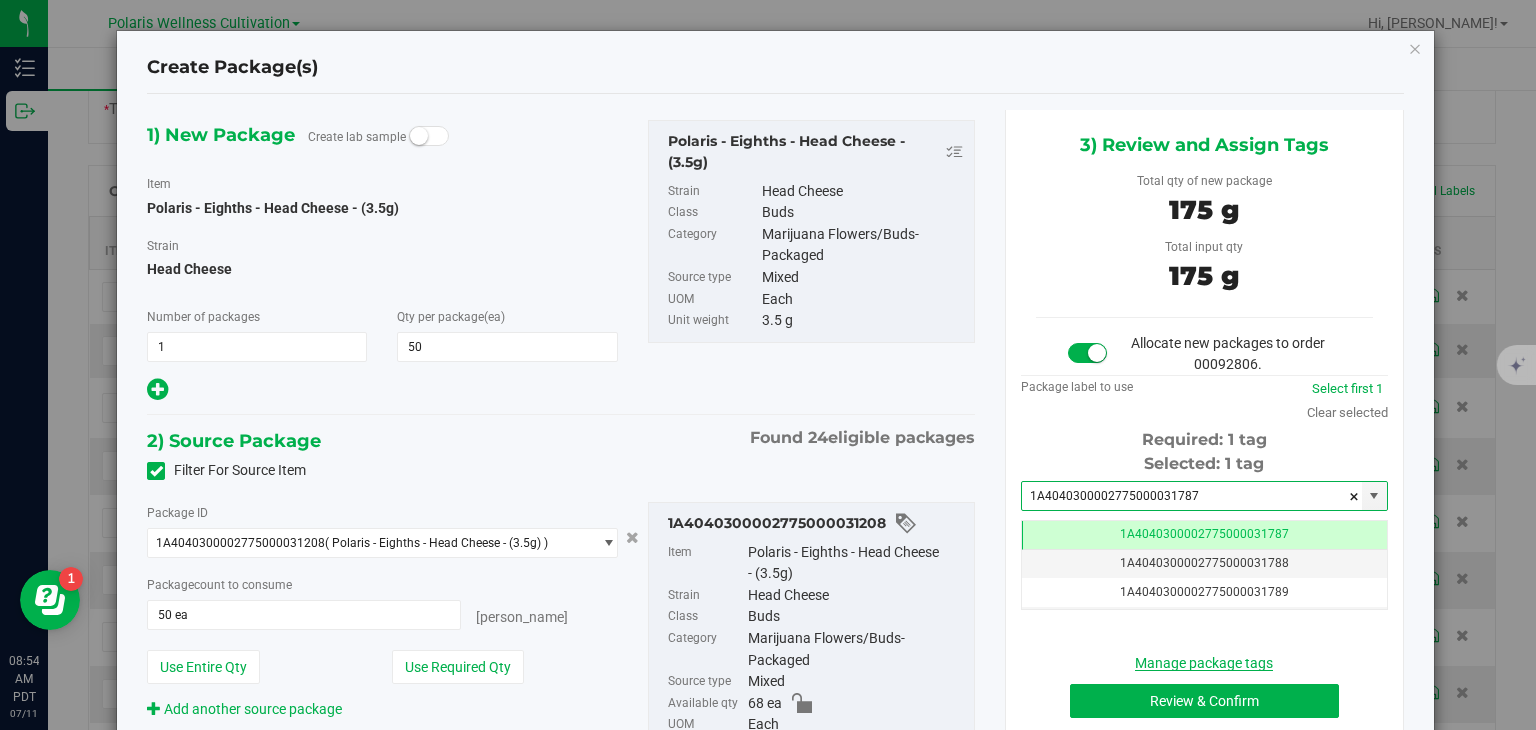 scroll, scrollTop: 0, scrollLeft: 0, axis: both 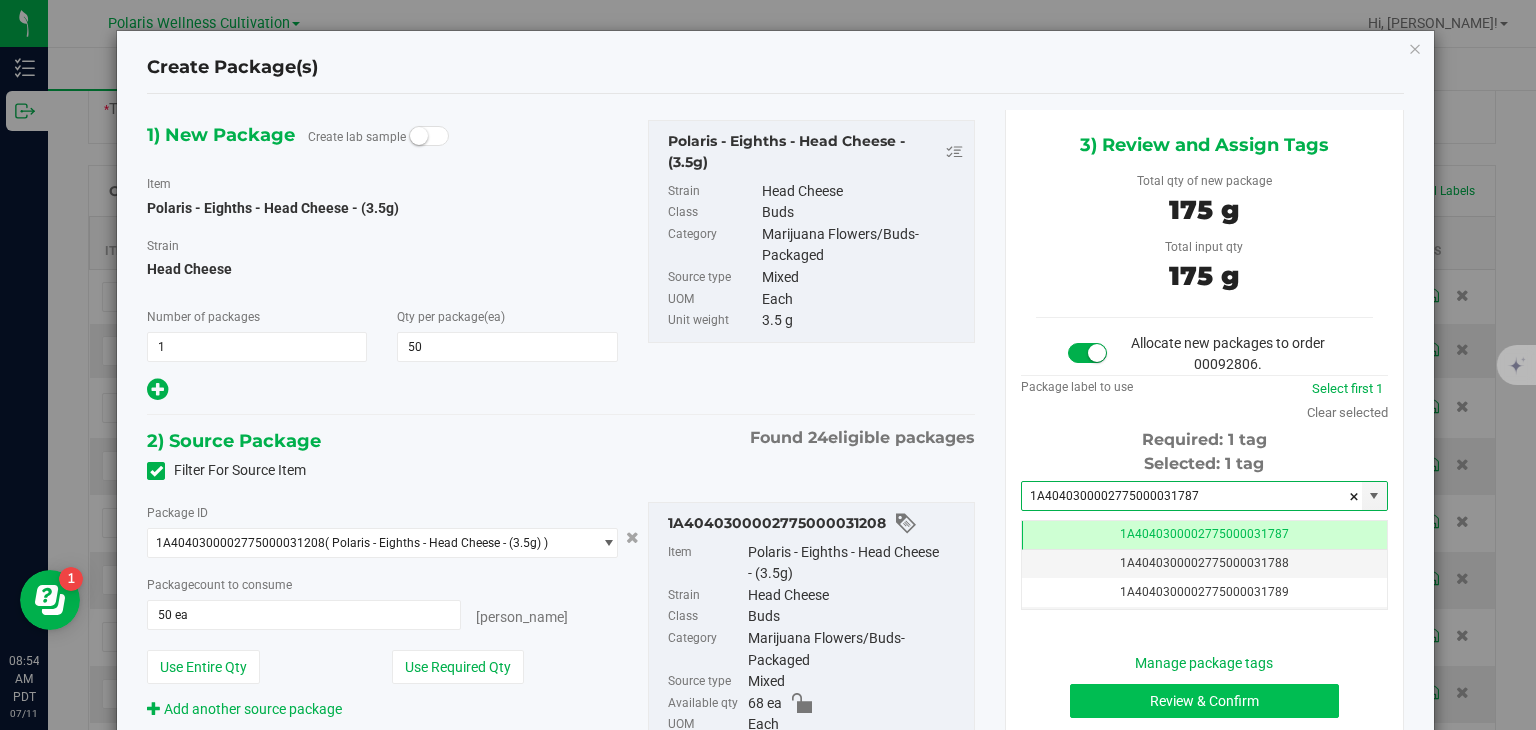 type on "1A4040300002775000031787" 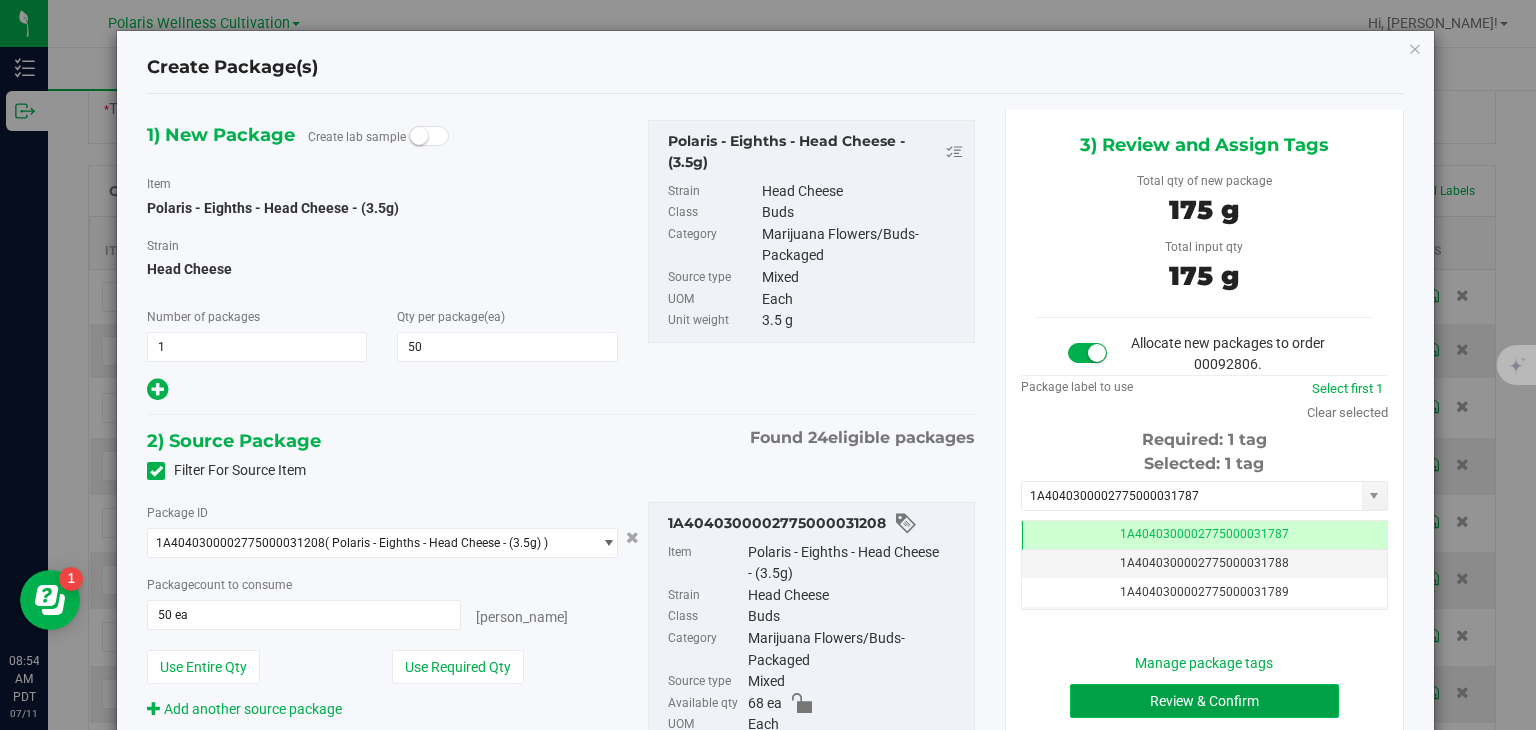 click on "Review & Confirm" at bounding box center (1204, 701) 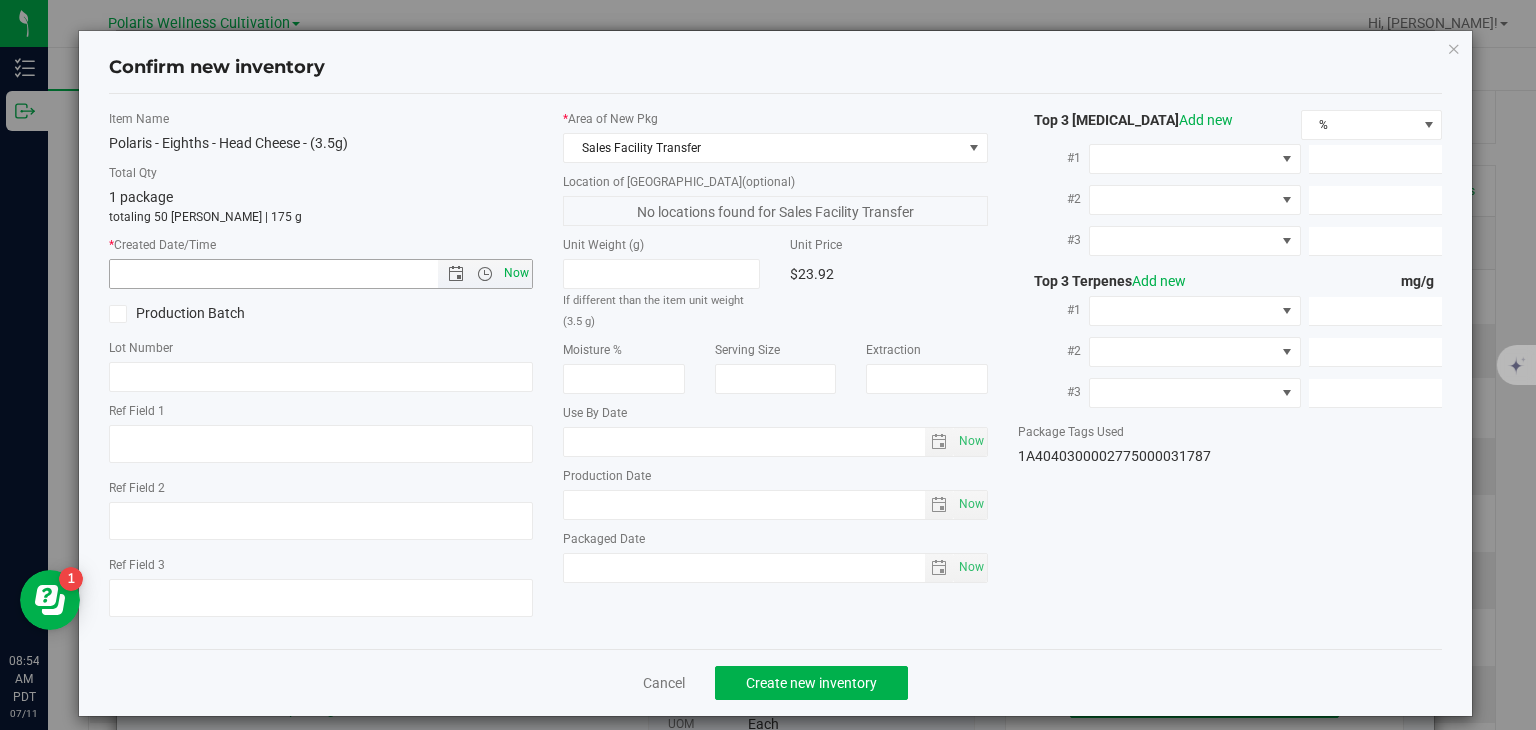 click on "Now" at bounding box center [517, 273] 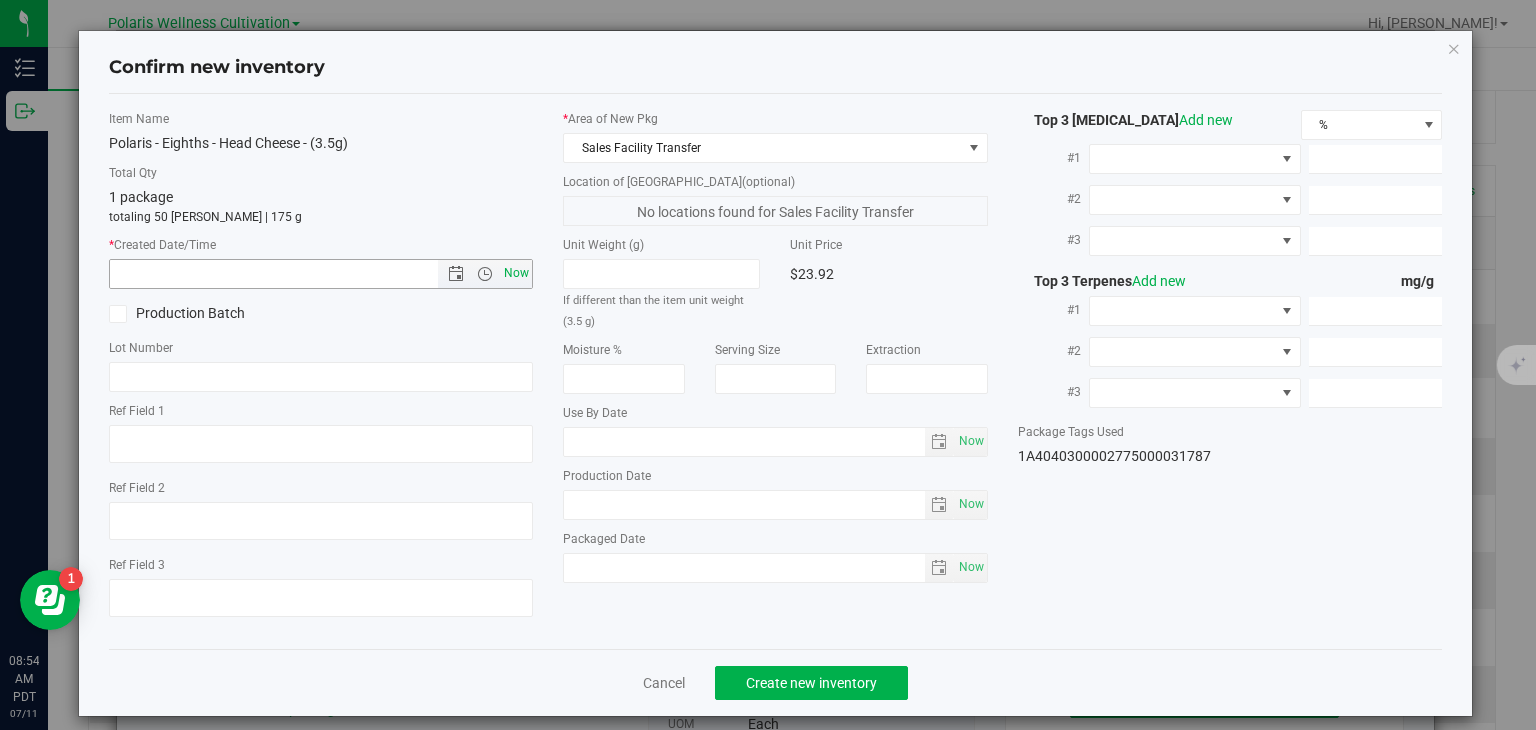 type on "[DATE] 8:54 AM" 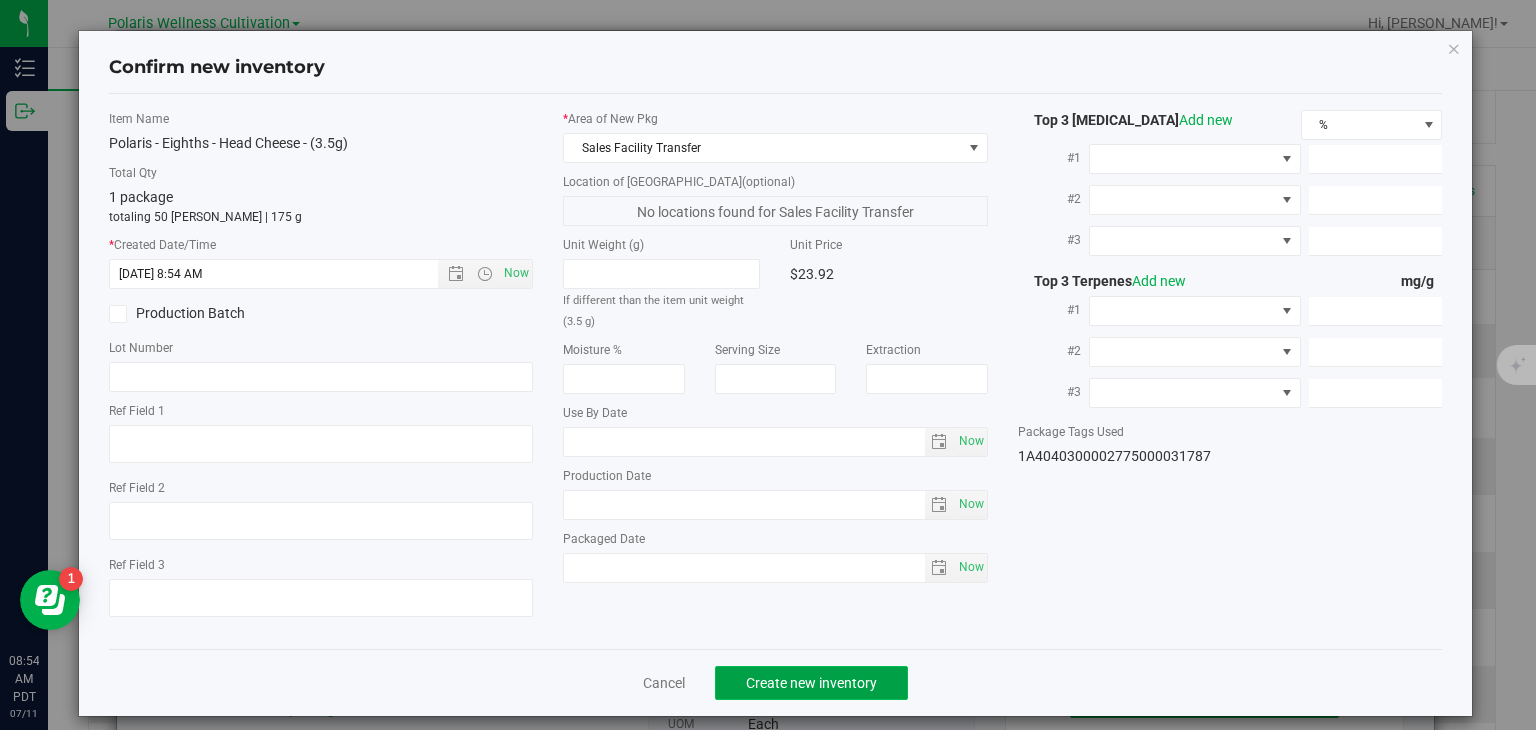 click on "Create new inventory" 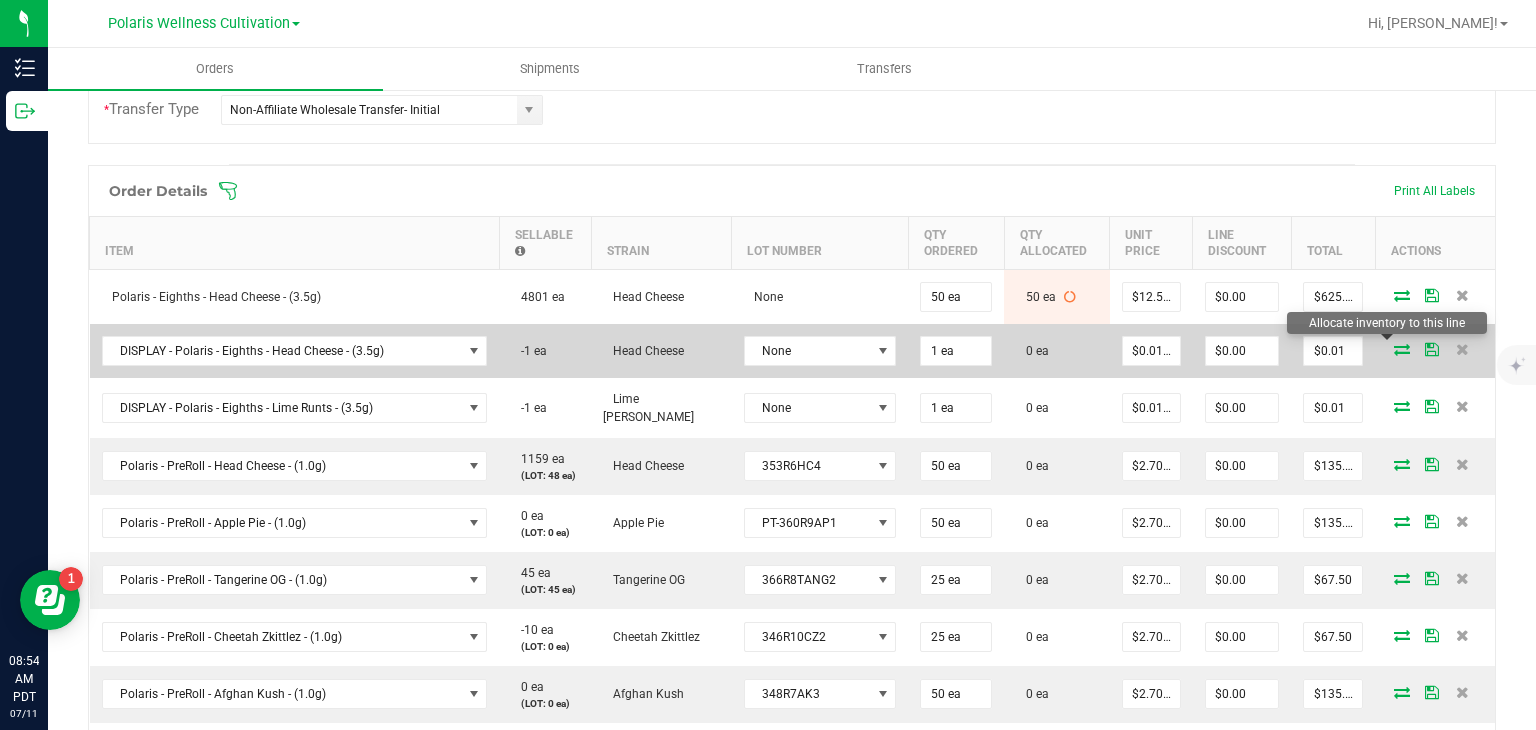 click at bounding box center [1402, 349] 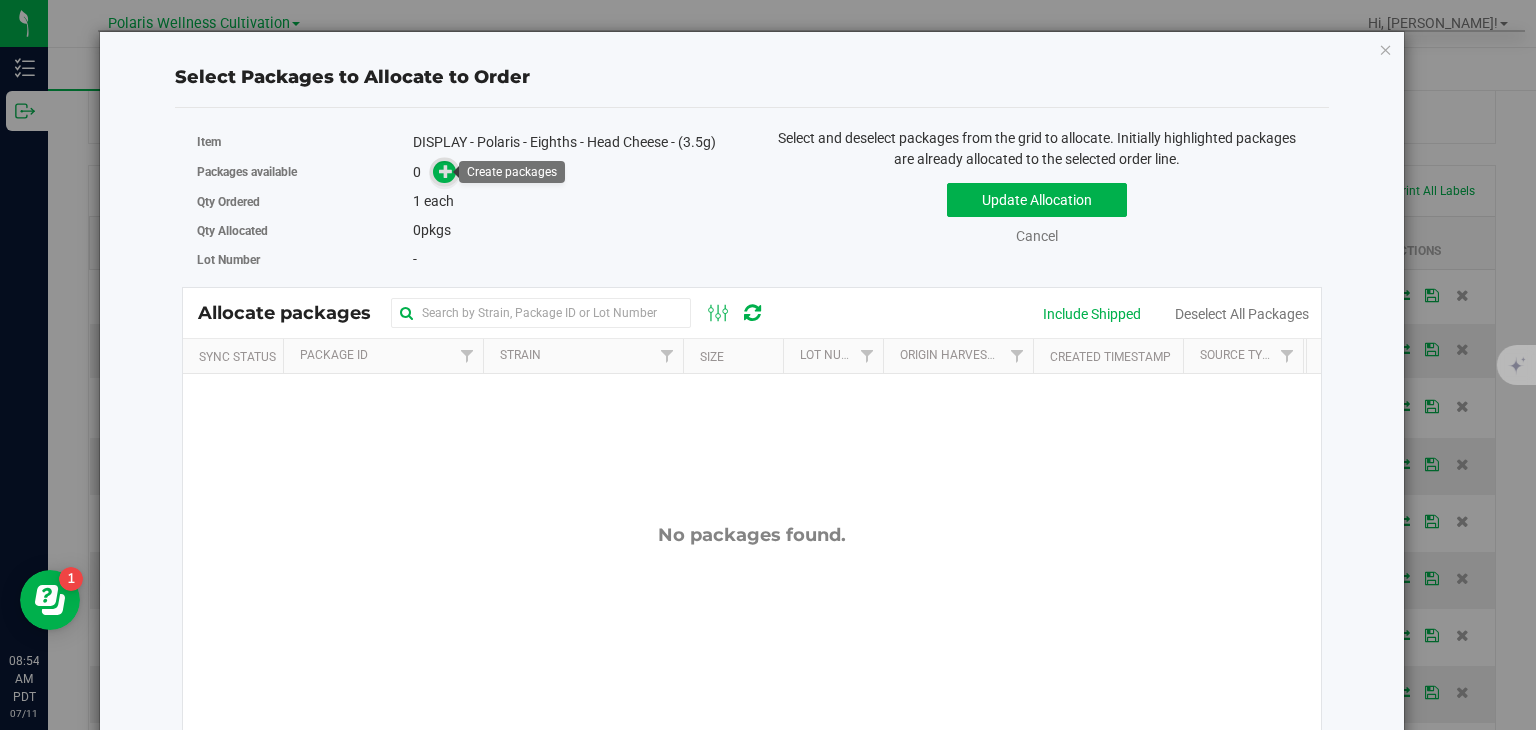 click at bounding box center (446, 171) 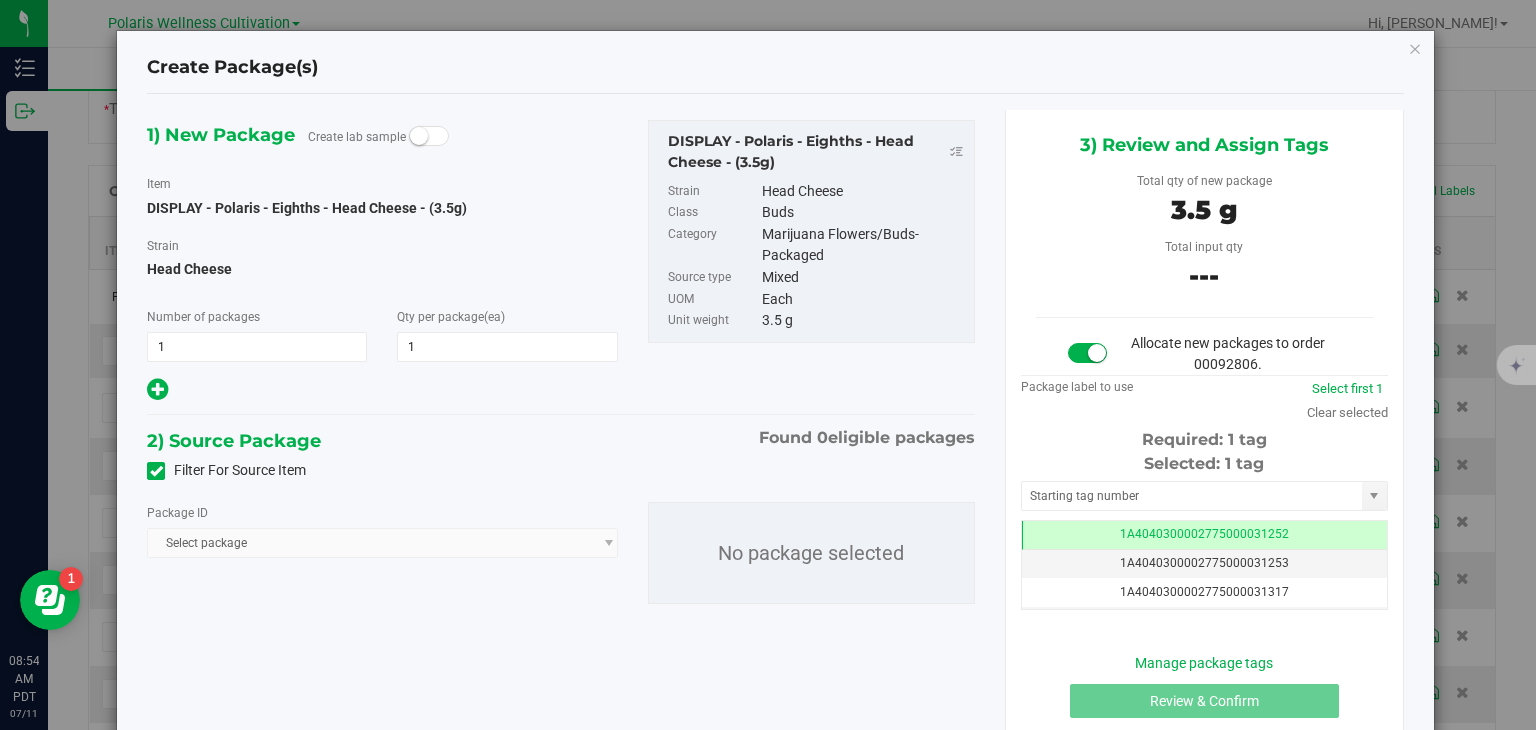 click on "Filter For Source Item" at bounding box center (226, 470) 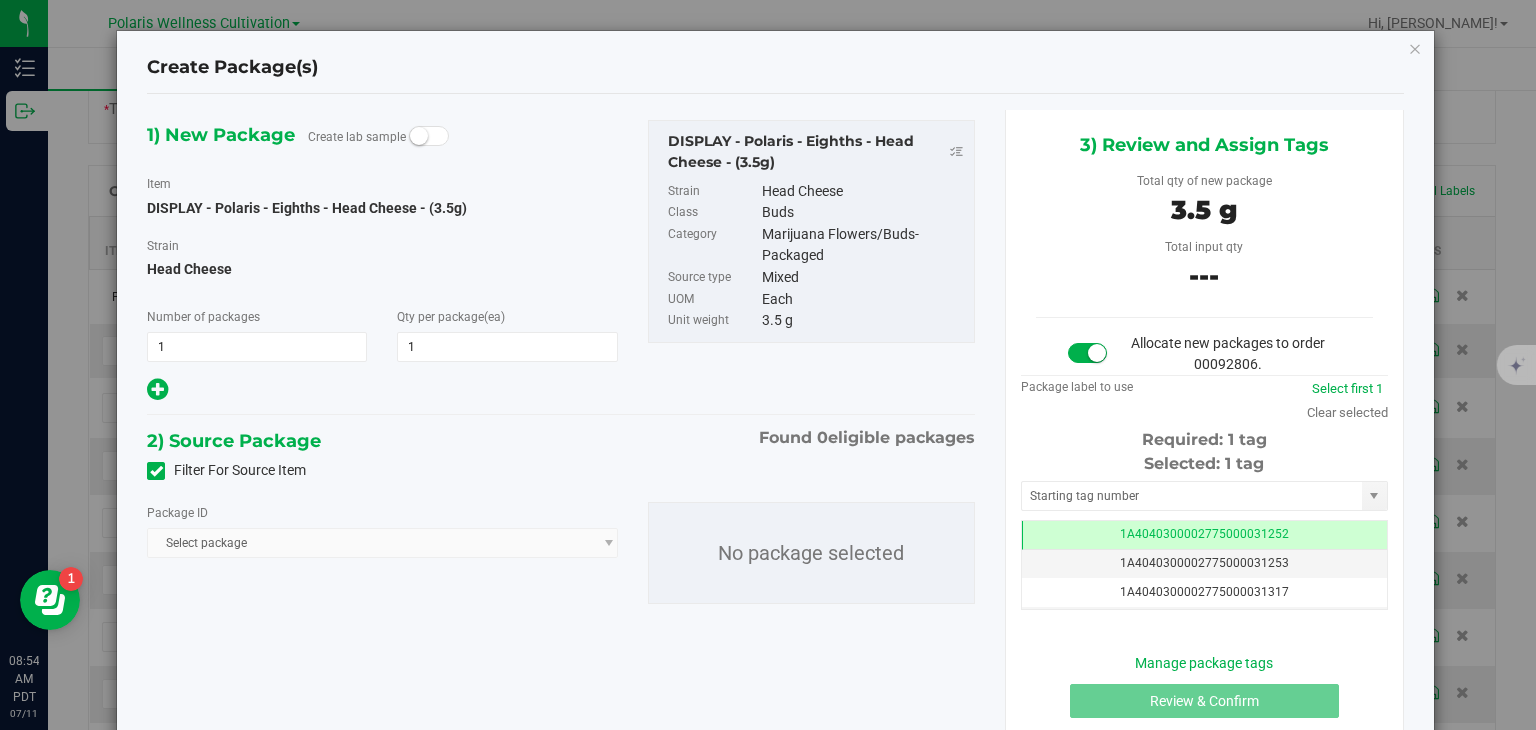 click on "Filter For Source Item" at bounding box center [0, 0] 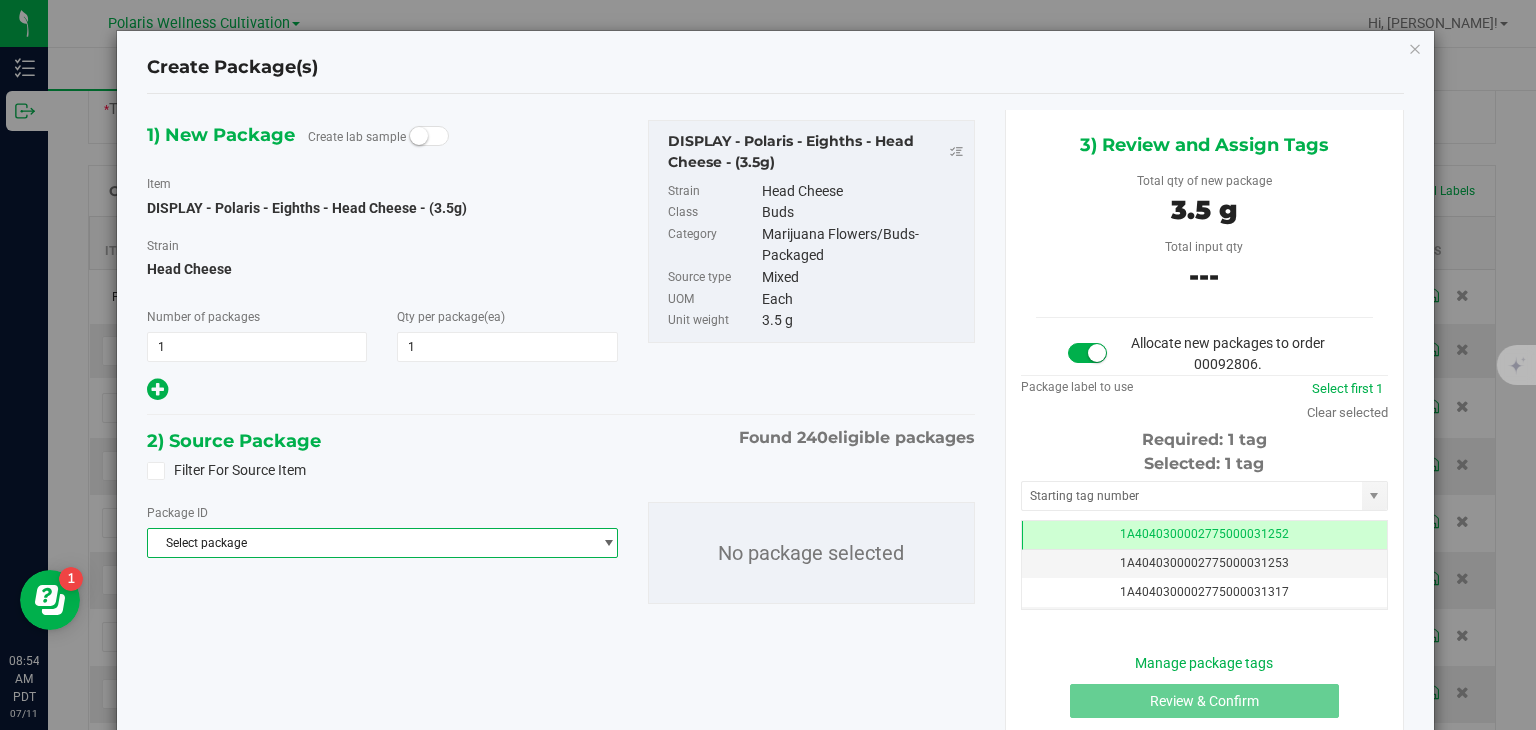 click on "Select package" at bounding box center (369, 543) 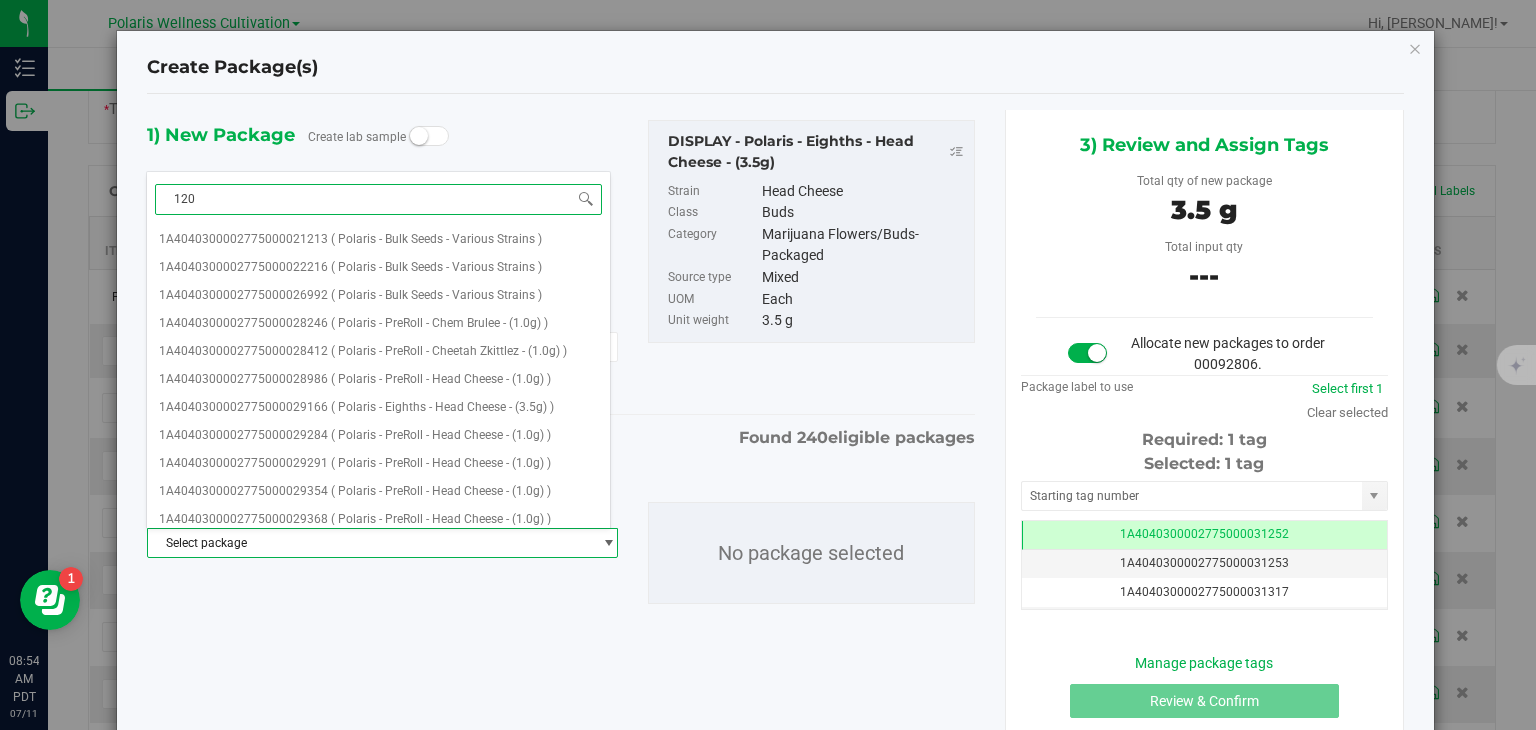type on "1208" 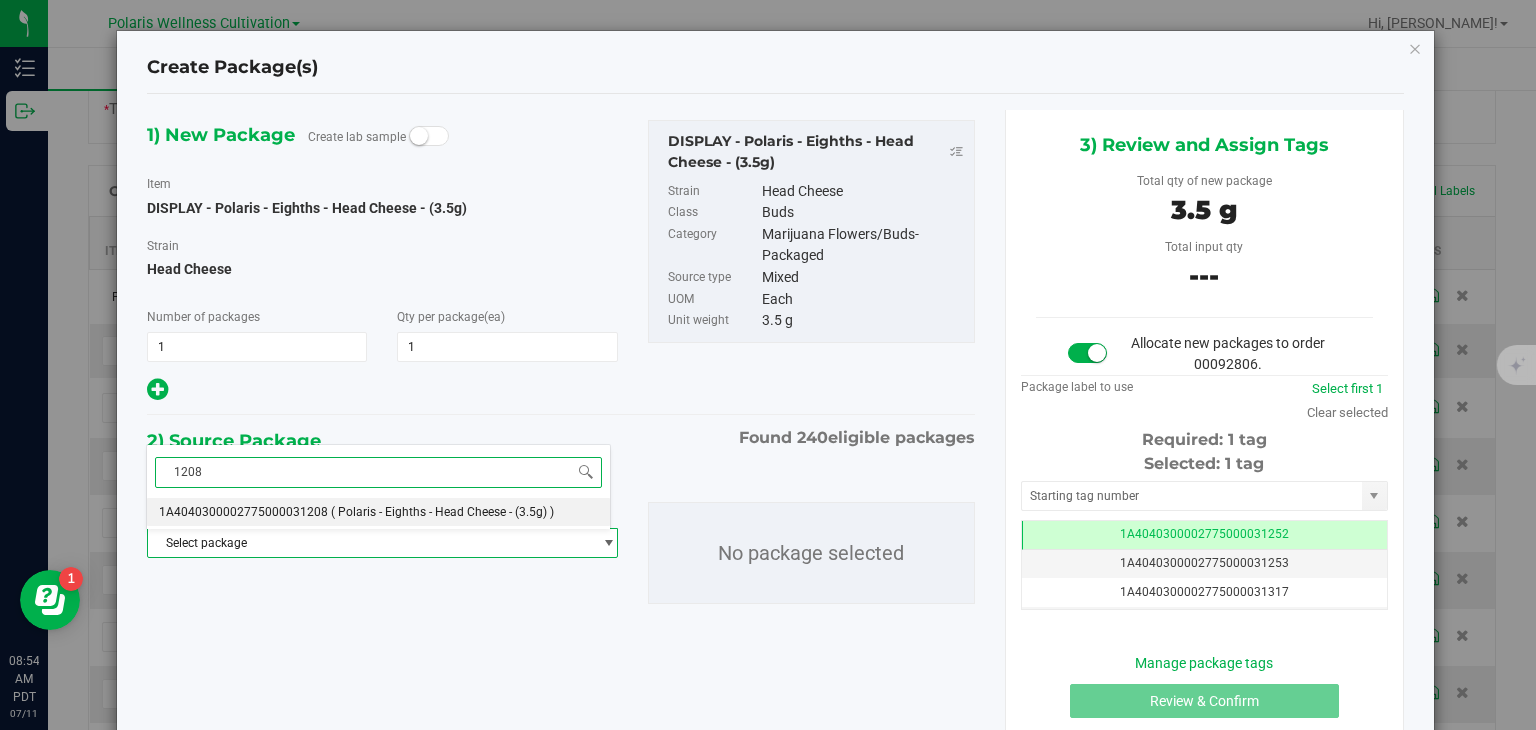 click on "1A4040300002775000031208
(
Polaris - Eighths - Head Cheese - (3.5g)
)" at bounding box center [378, 512] 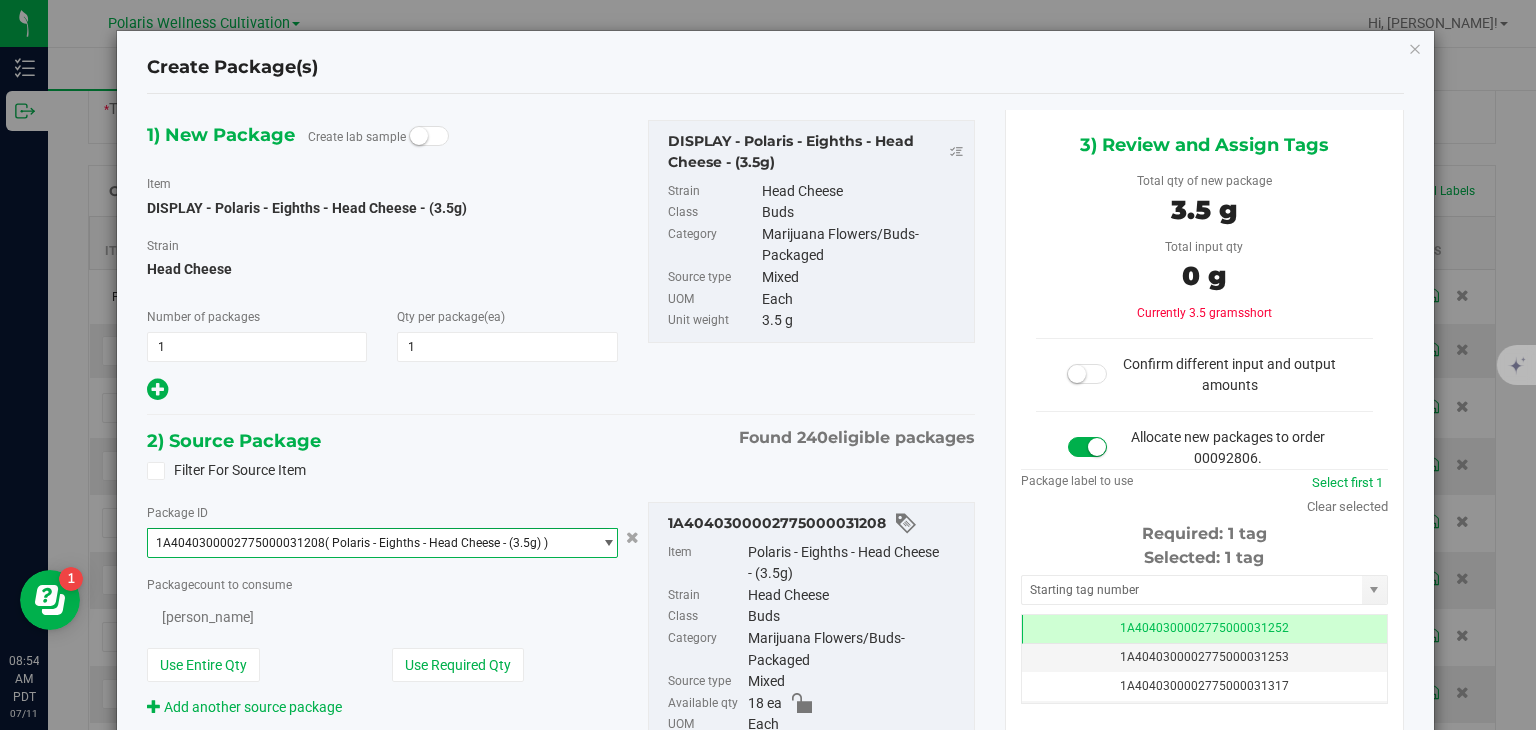 type 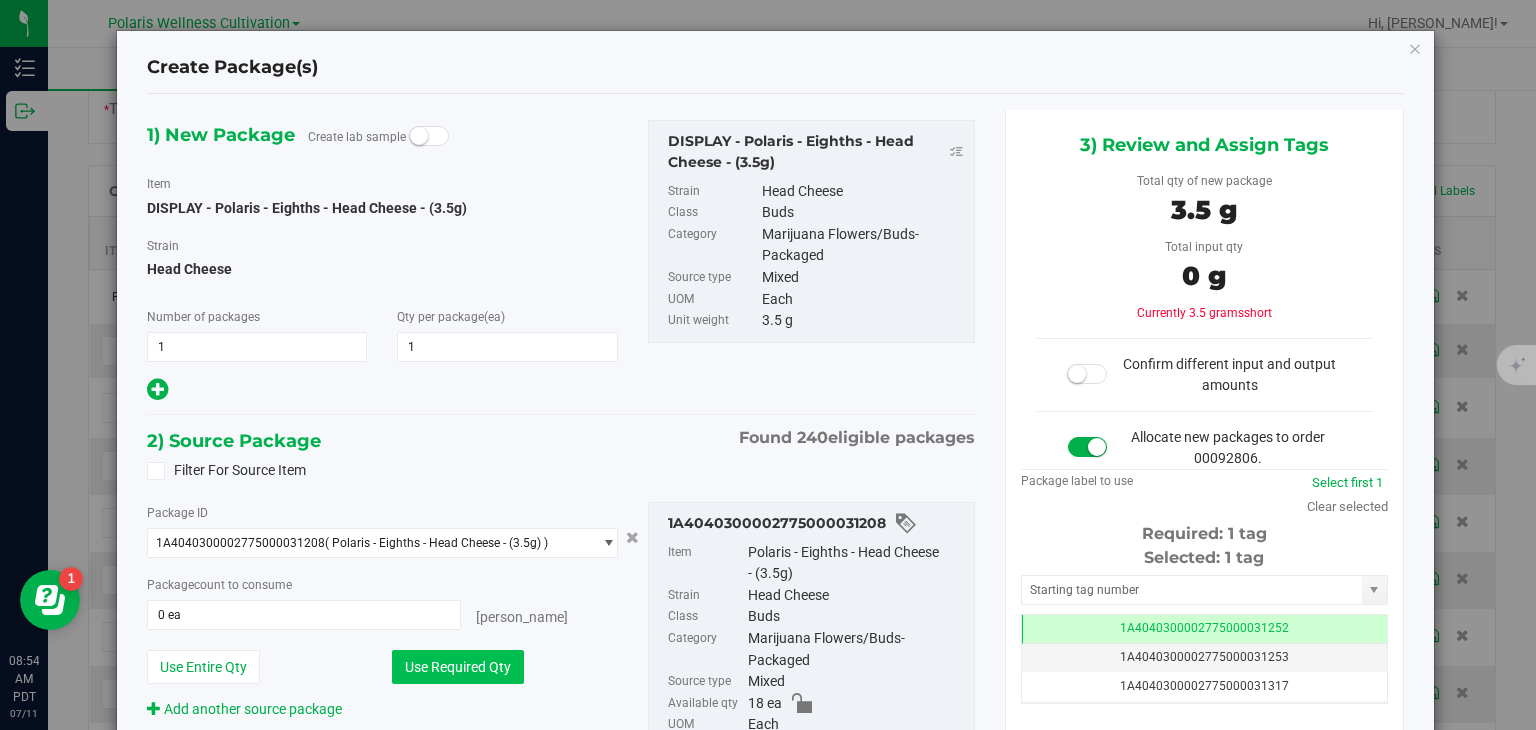 click on "Use Required Qty" at bounding box center [458, 667] 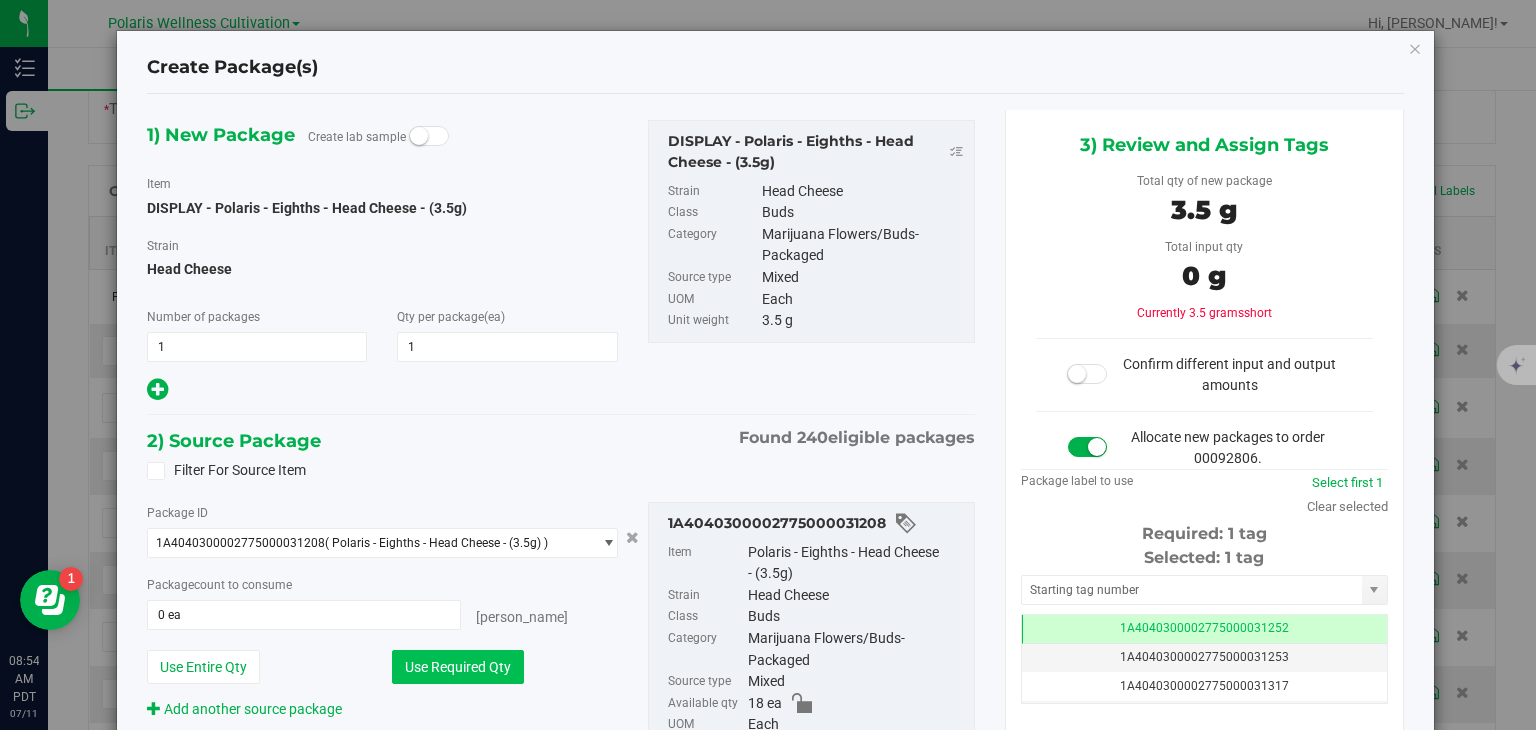 type on "1 ea" 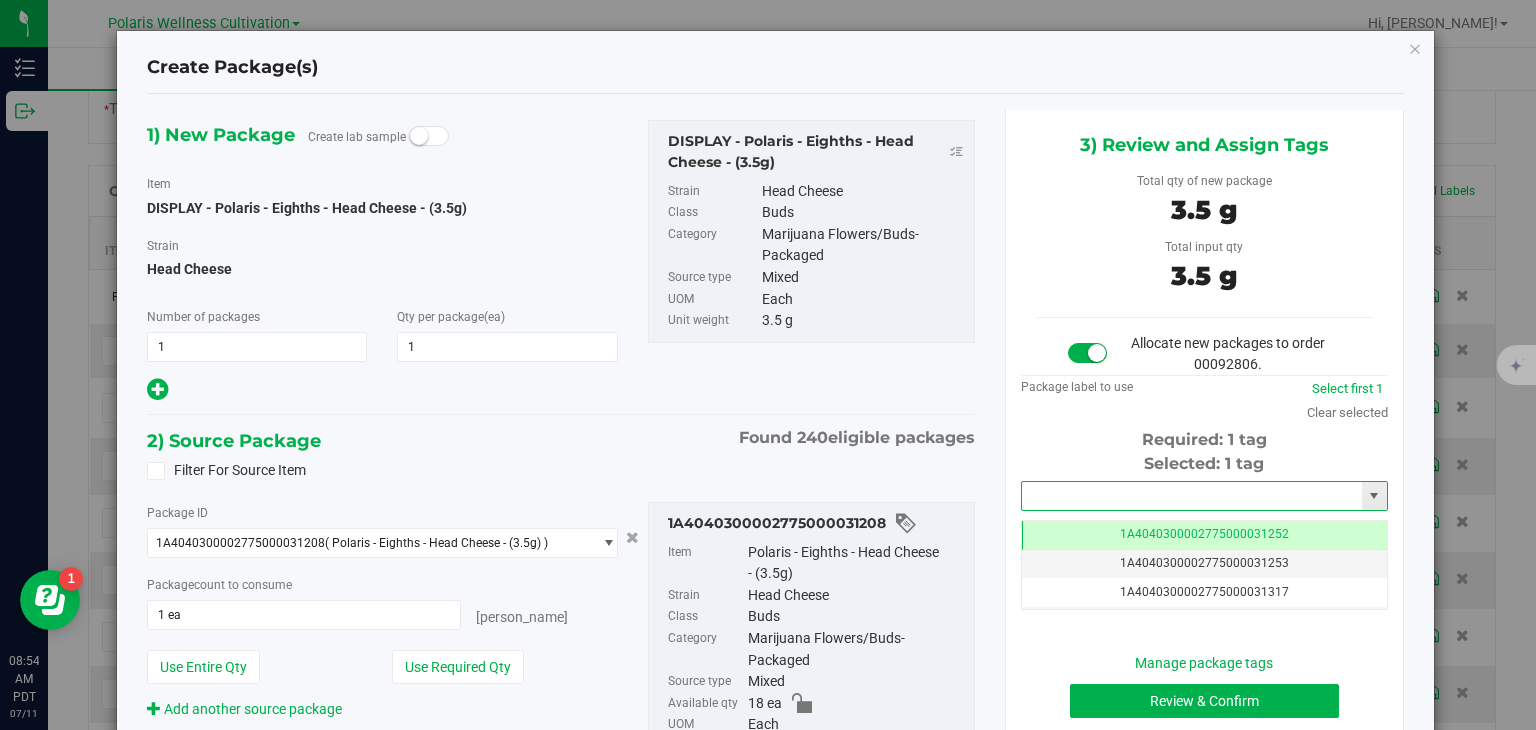 click at bounding box center (1192, 496) 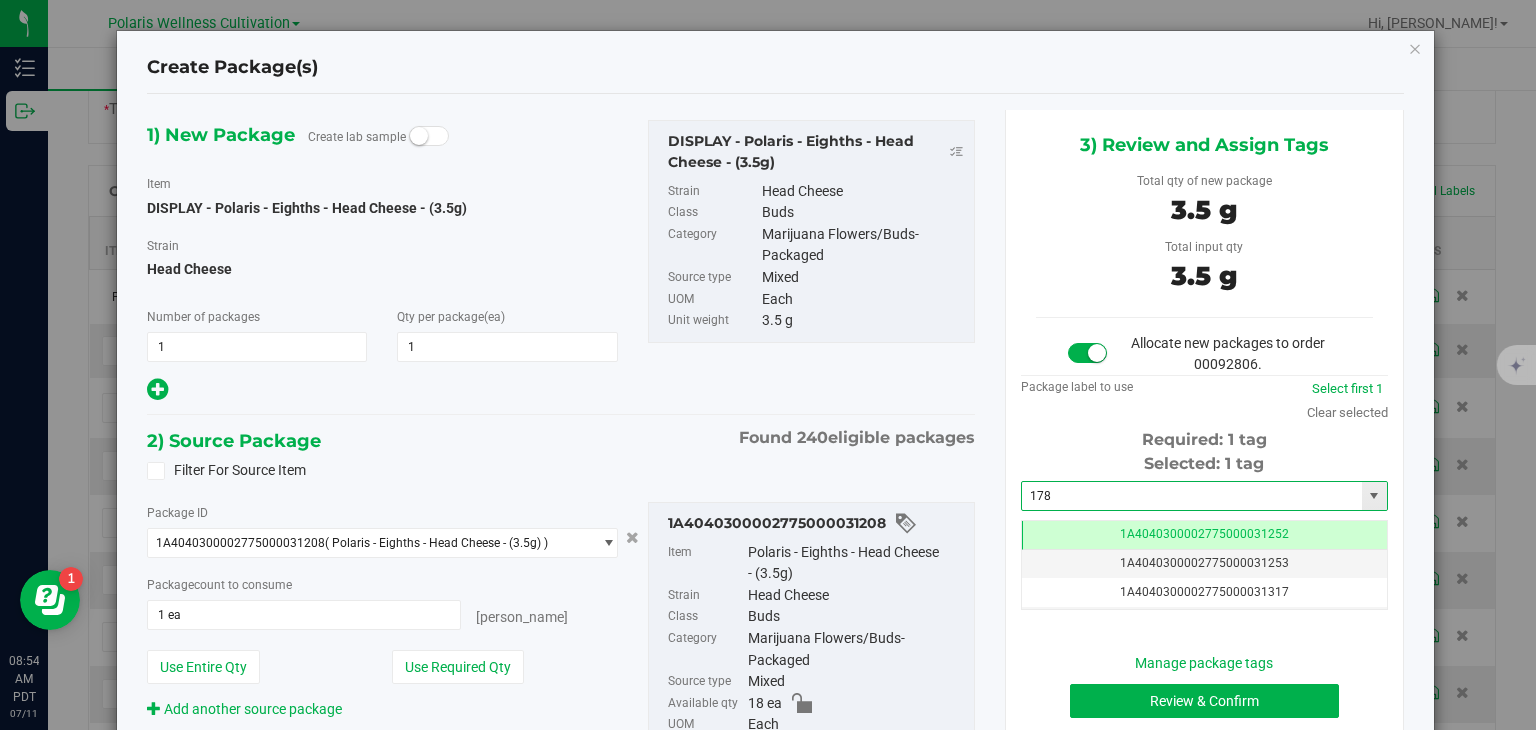 type on "1788" 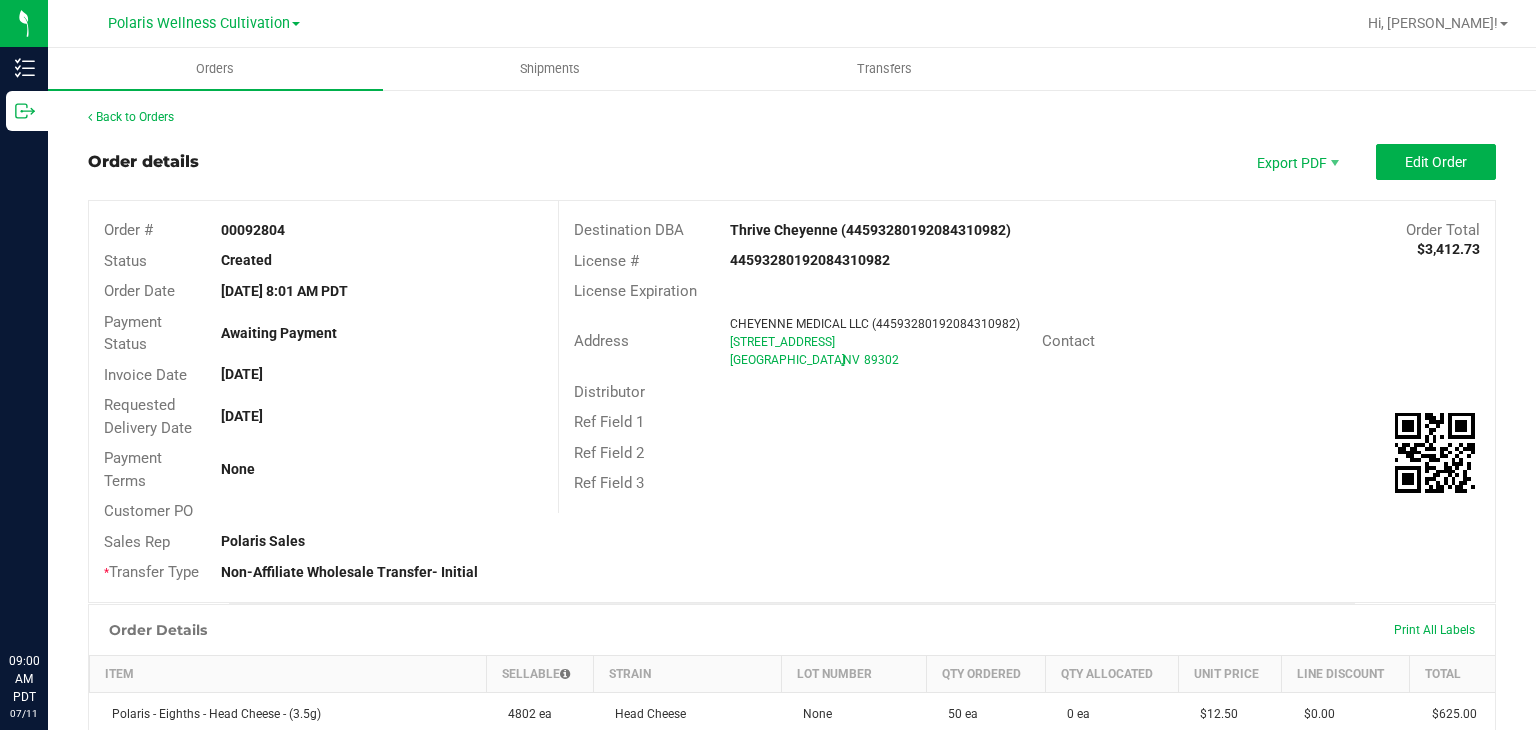 scroll, scrollTop: 0, scrollLeft: 0, axis: both 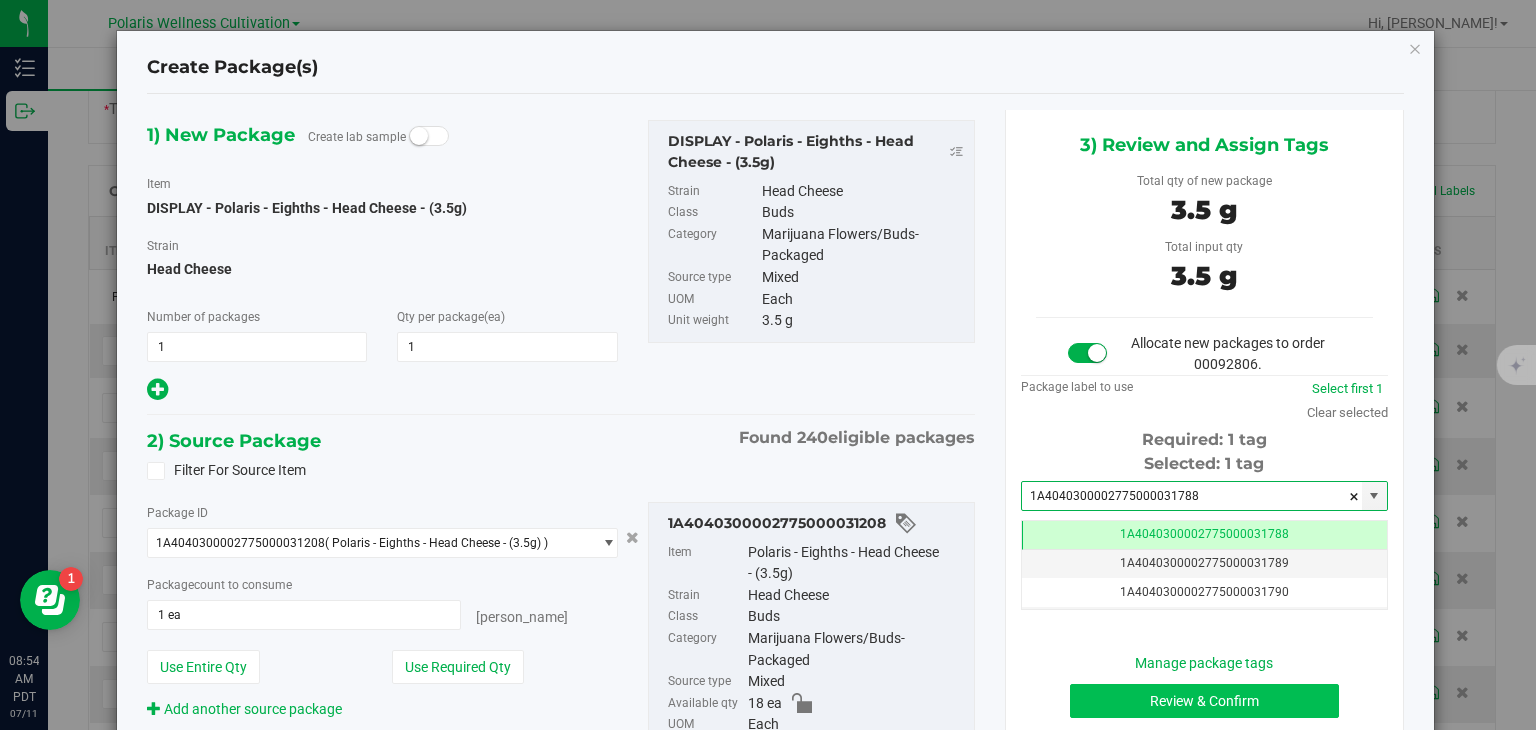 type on "1A4040300002775000031788" 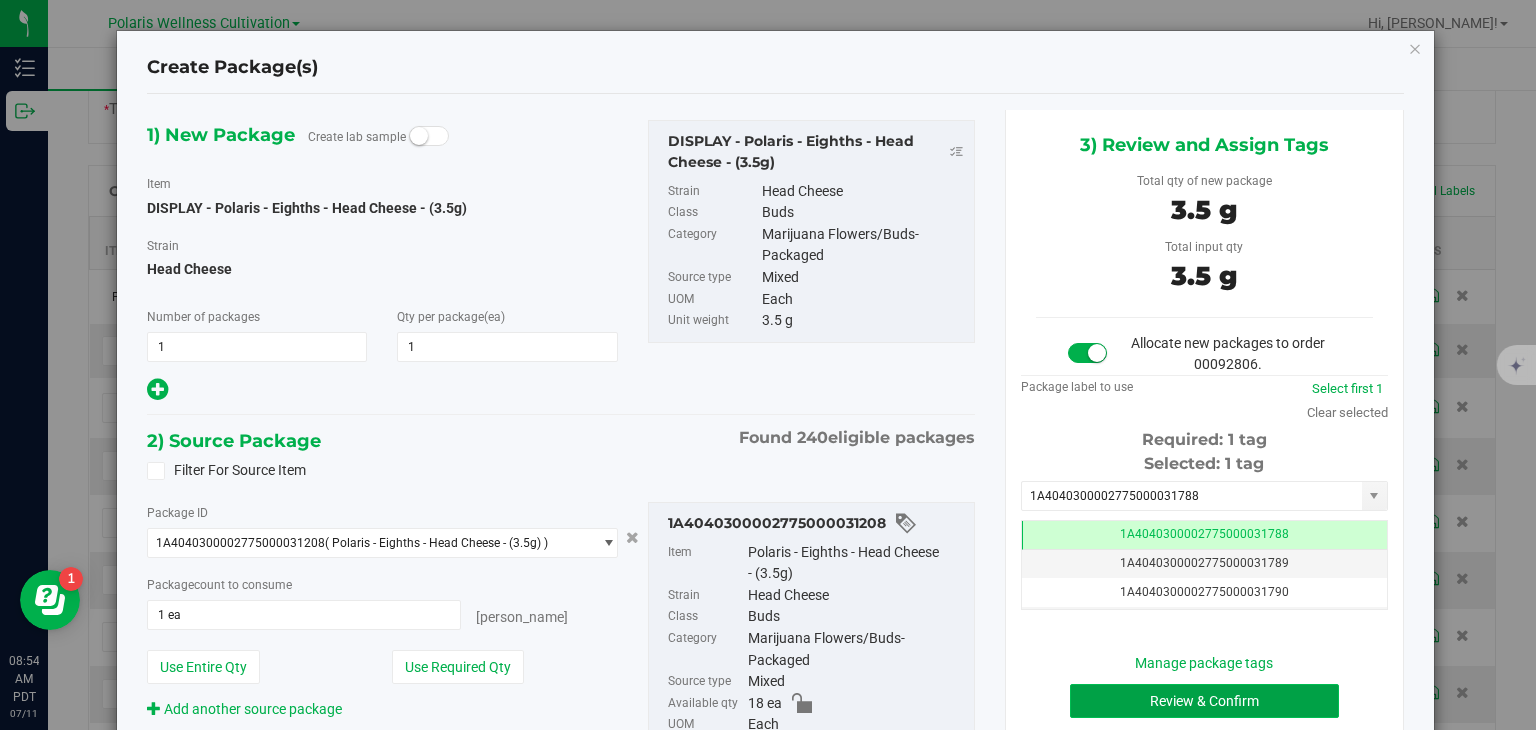 click on "Review & Confirm" at bounding box center [1204, 701] 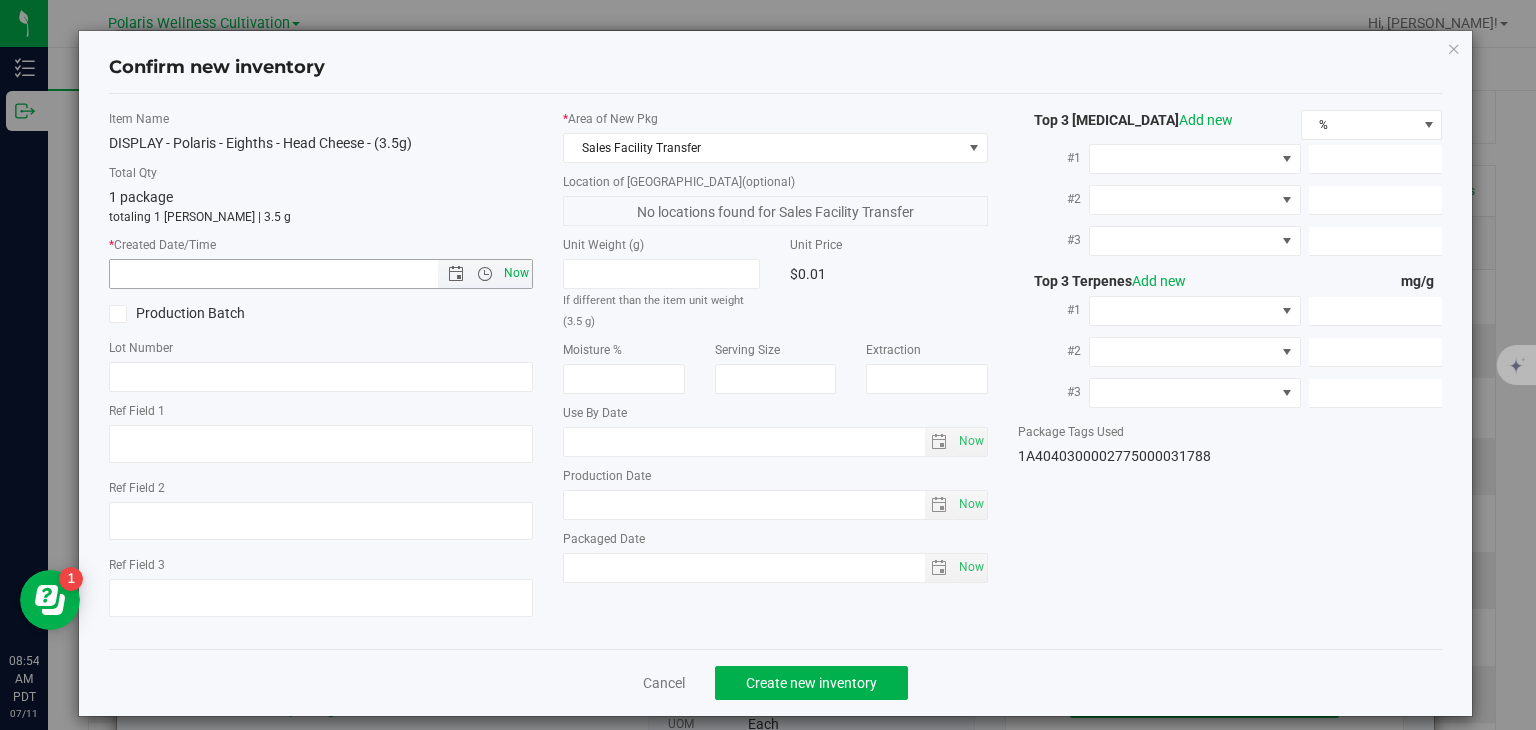 click on "Now" at bounding box center (517, 273) 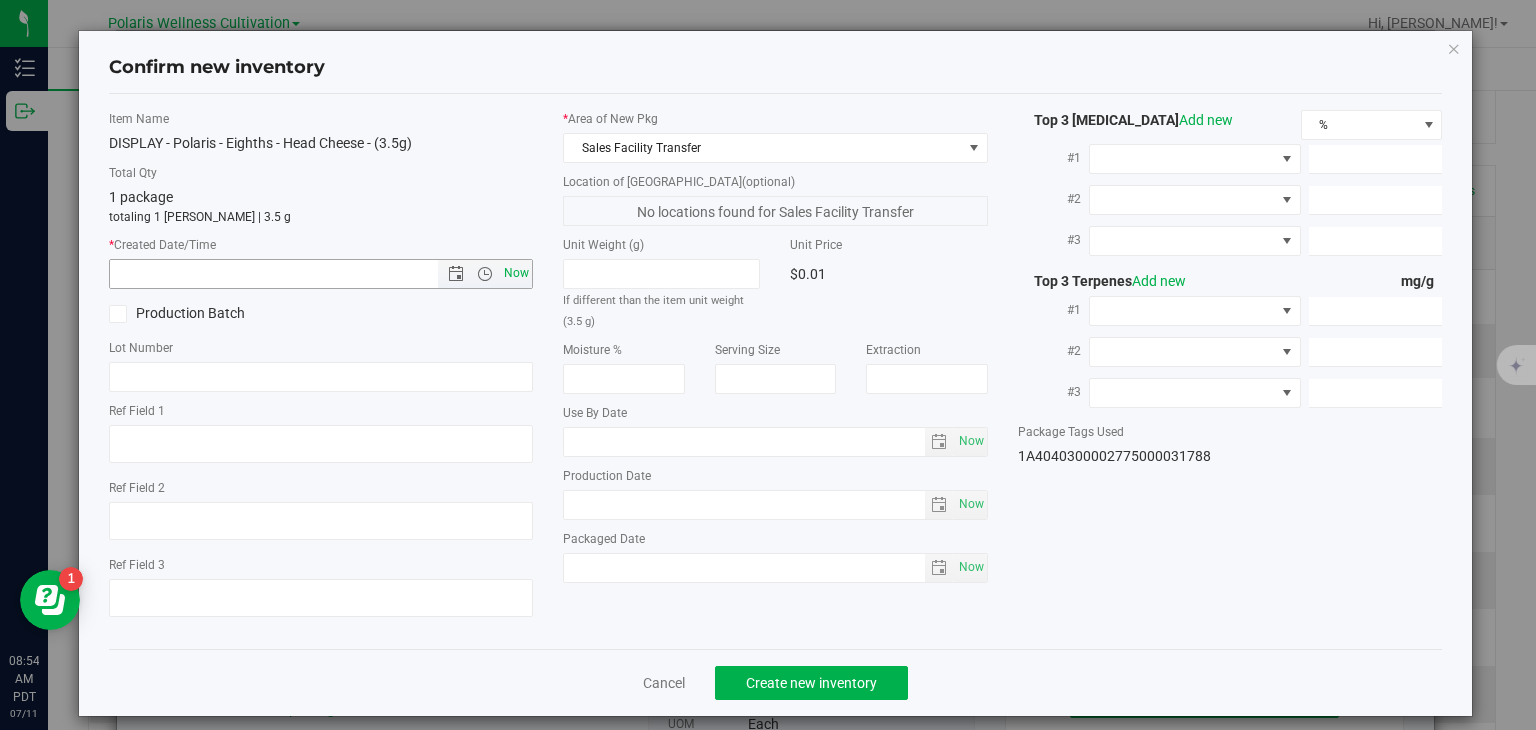 type on "[DATE] 8:54 AM" 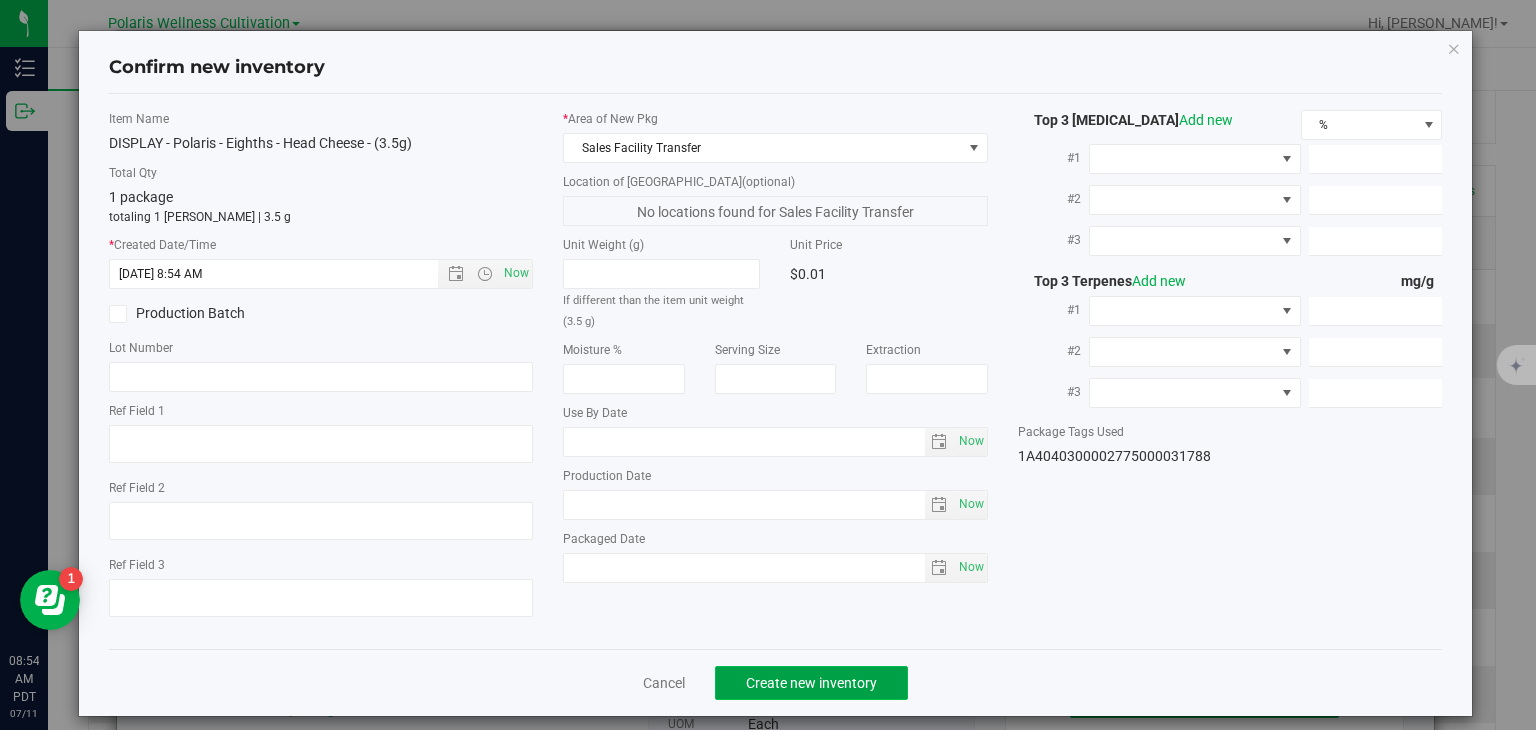 click on "Create new inventory" 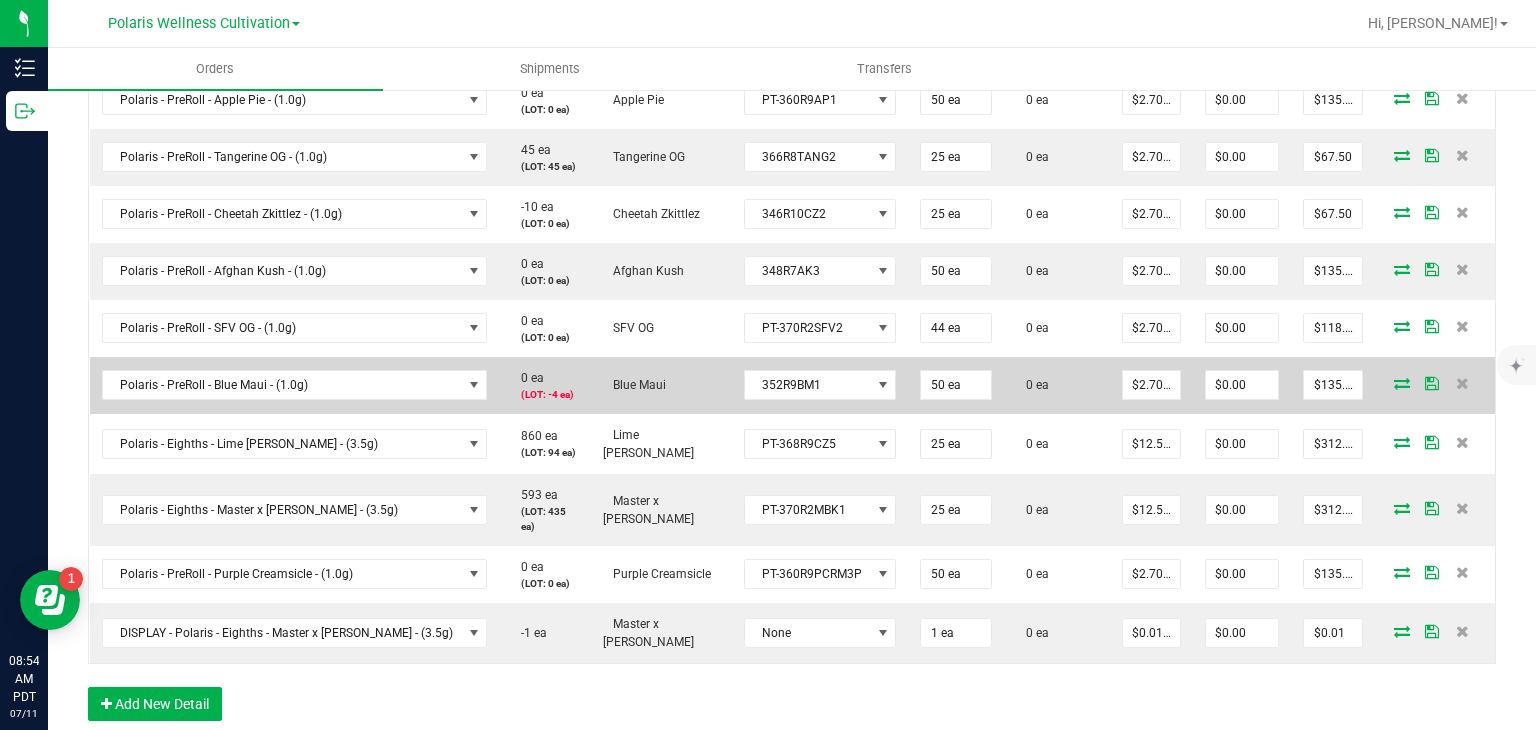 click at bounding box center (1402, 383) 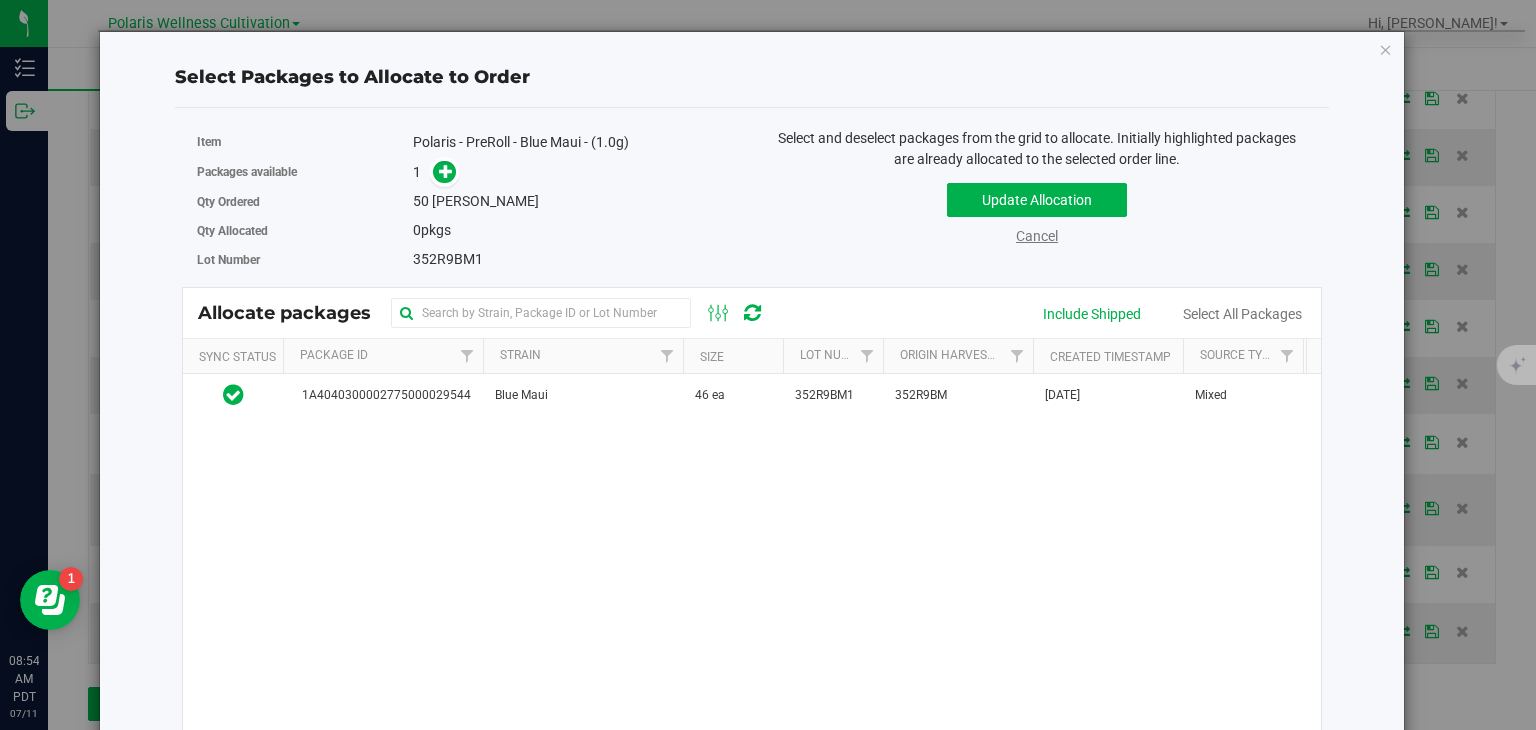 click on "Cancel" at bounding box center [1037, 236] 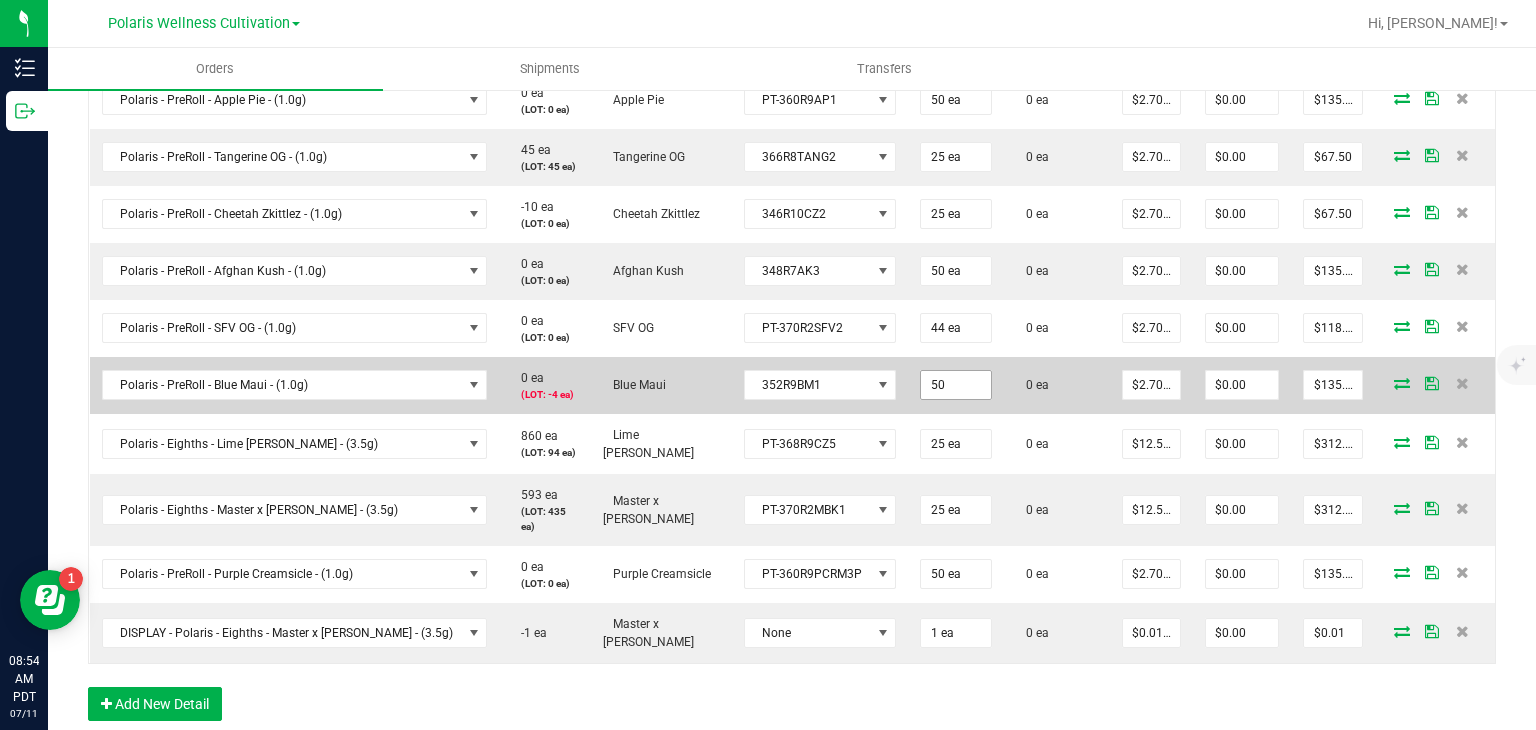 click on "50" at bounding box center [956, 385] 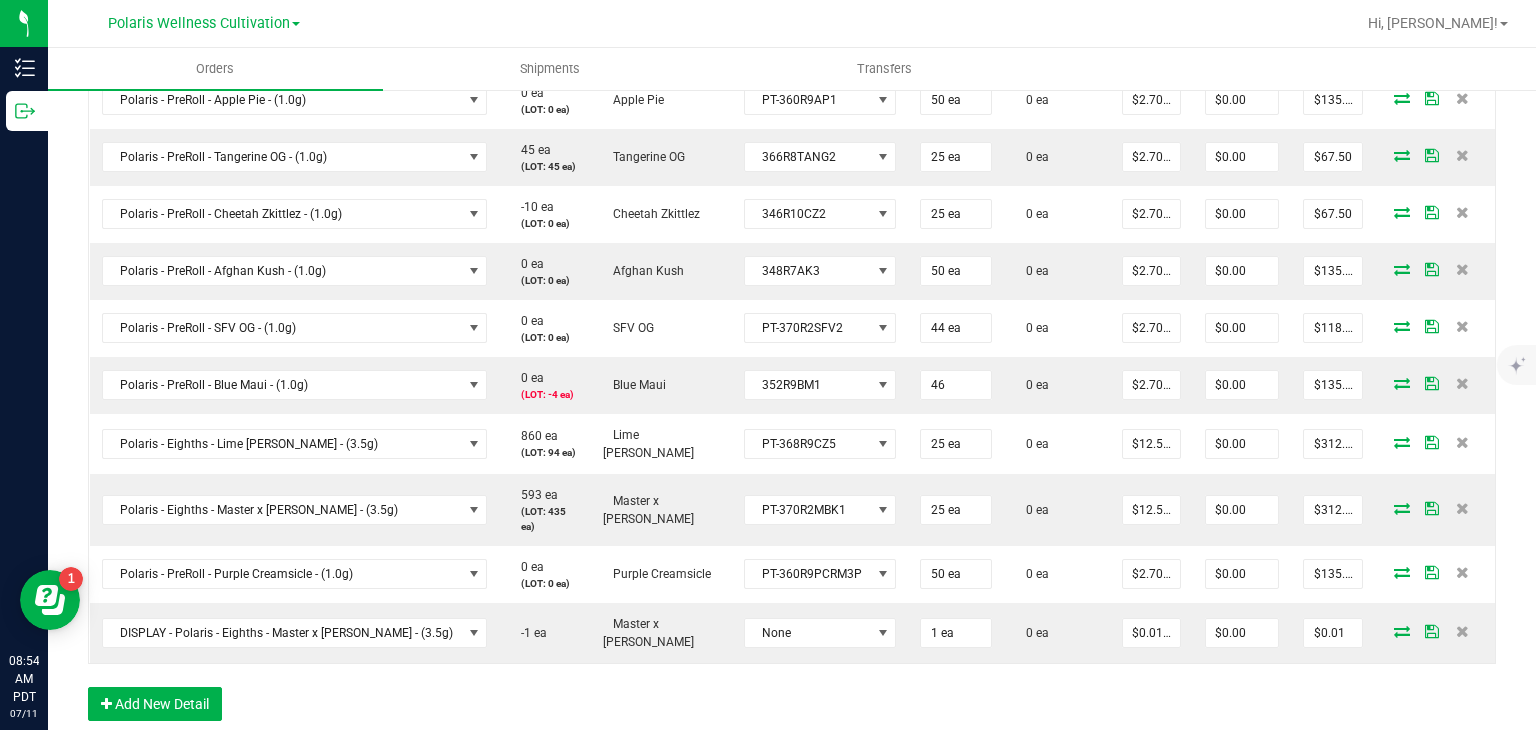 type on "46 ea" 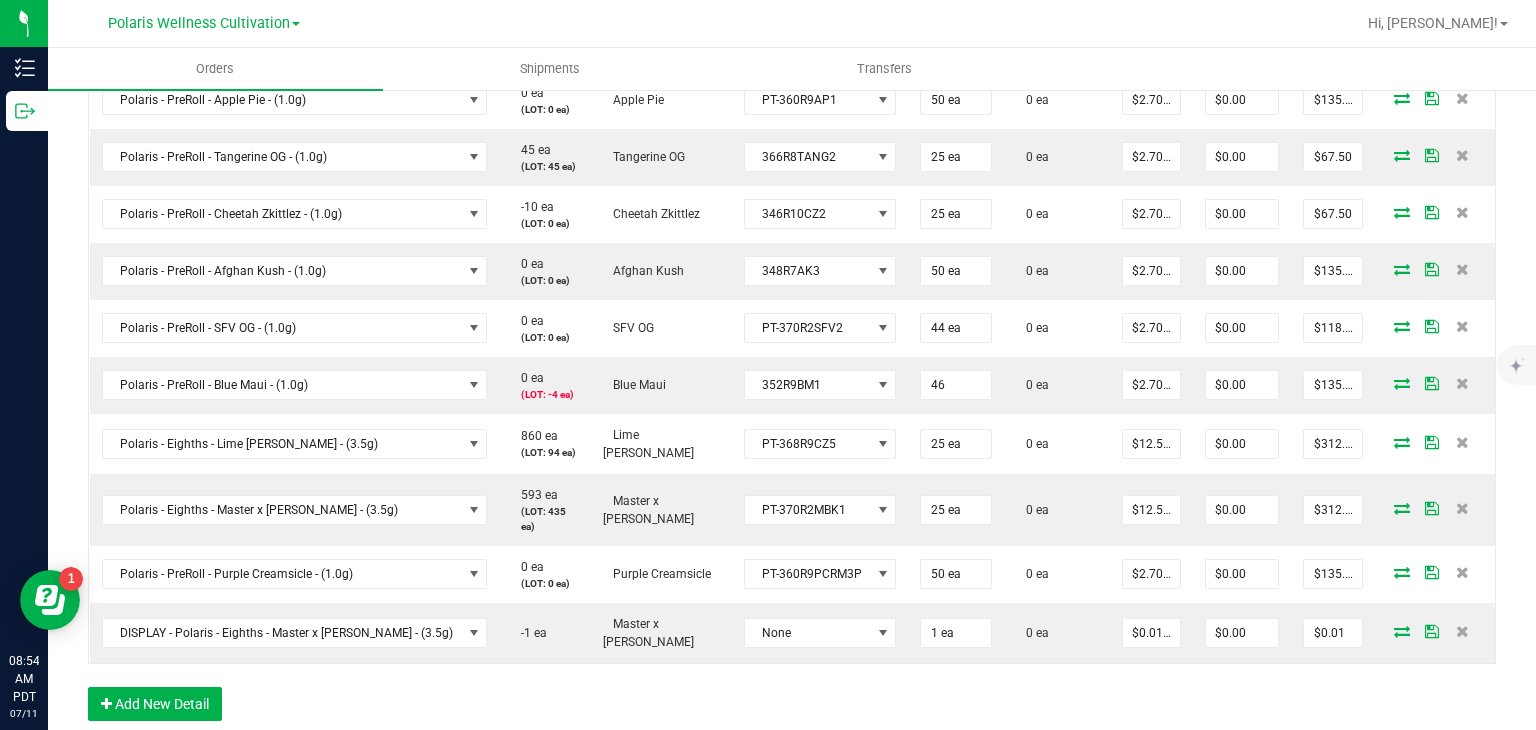 type on "$124.20" 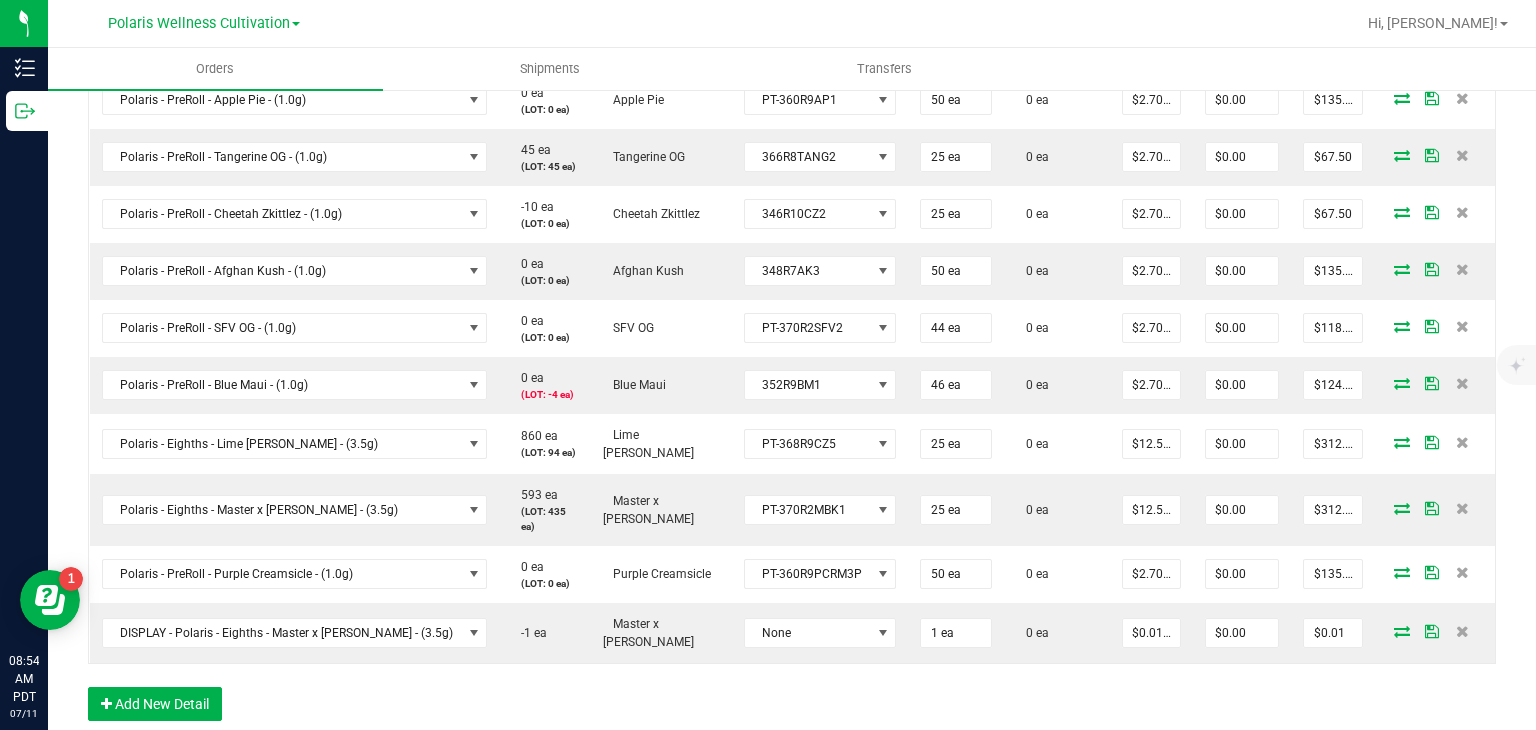 click on "Order Details Print All Labels Item  Sellable  Strain  Lot Number  Qty Ordered Qty Allocated Unit Price Line Discount Total Actions  Polaris - Eighths - Head Cheese - (3.5g)   4800 ea   Head Cheese   None  50 ea  50 ea  $12.50000 $0.00 $625.00  DISPLAY - Polaris - Eighths - Head Cheese - (3.5g)   0 ea   Head Cheese   None  1 ea  1 ea
$0.01000 $0.00 $0.01 DISPLAY - Polaris - Eighths - Lime Runts - (3.5g)  -1 ea   Lime [PERSON_NAME]  None 1 ea  0 ea  $0.01000 $0.00 $0.01 Polaris - PreRoll - Head Cheese - (1.0g)  1159 ea   (LOT: 48 ea)   Head Cheese  353R6HC4 50 ea  0 ea  $2.70000 $0.00 $135.00 Polaris - PreRoll - Apple Pie - (1.0g)  0 ea   (LOT: 0 ea)   Apple Pie  PT-360R9AP1 50 ea  0 ea  $2.70000 $0.00 $135.00 Polaris - PreRoll - Tangerine OG - (1.0g)  45 ea   (LOT: 45 ea)   Tangerine OG  366R8TANG2 25 ea  0 ea  $2.70000 $0.00 $67.50 Polaris - PreRoll - Cheetah Zkittlez - (1.0g)  -10 ea   (LOT: 0 ea)   Cheetah Zkittlez  346R10CZ2 25 ea" at bounding box center (792, 241) 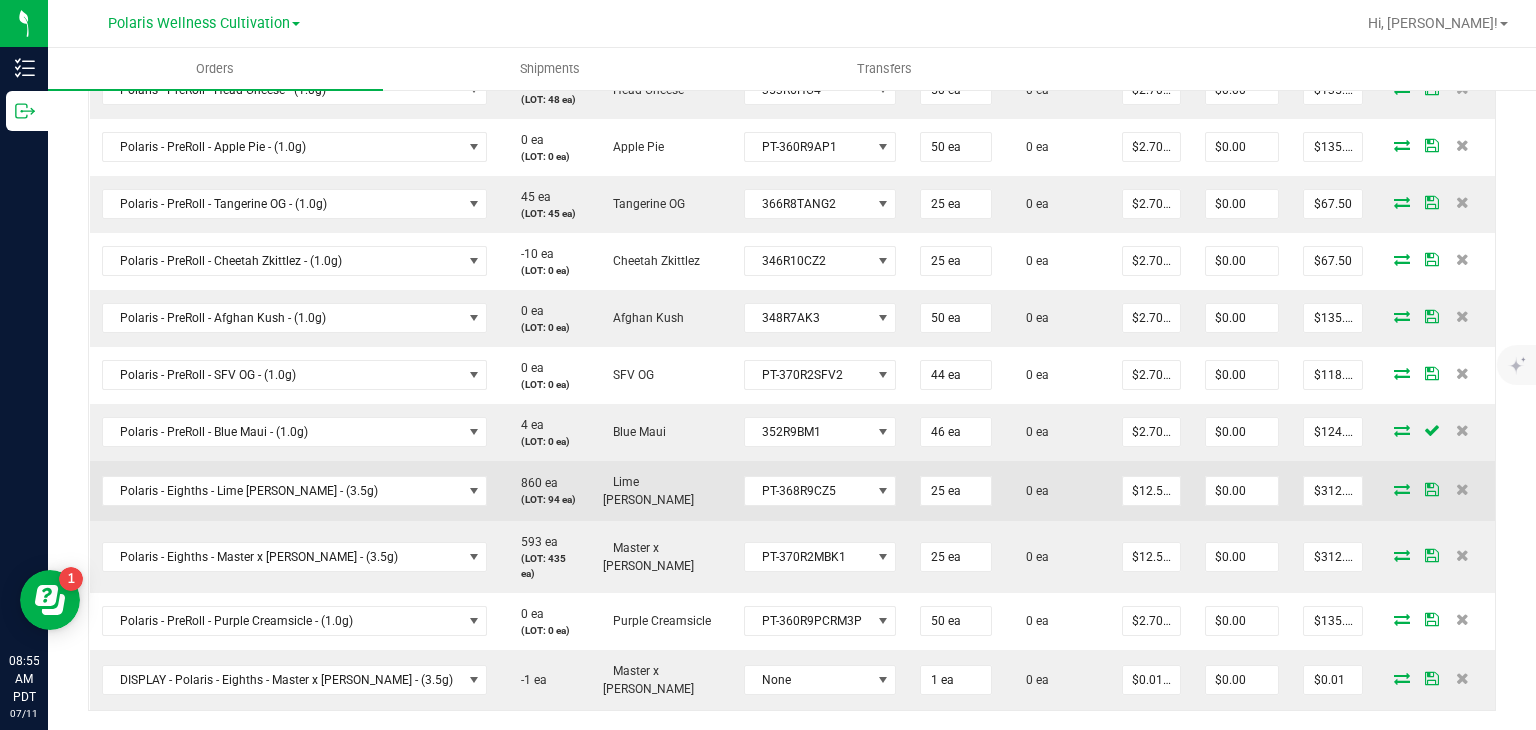 click at bounding box center [1402, 489] 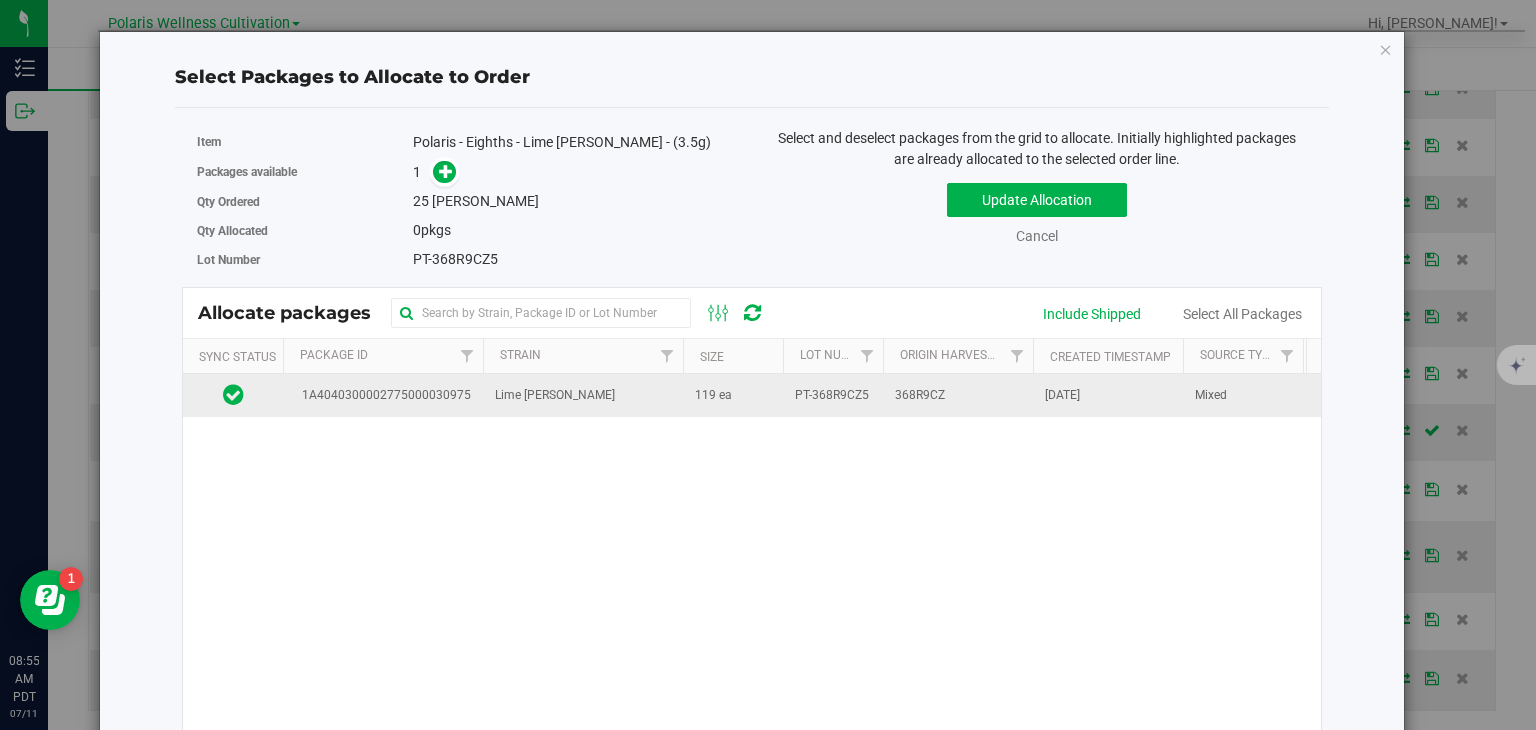 click on "PT-368R9CZ5" at bounding box center (833, 395) 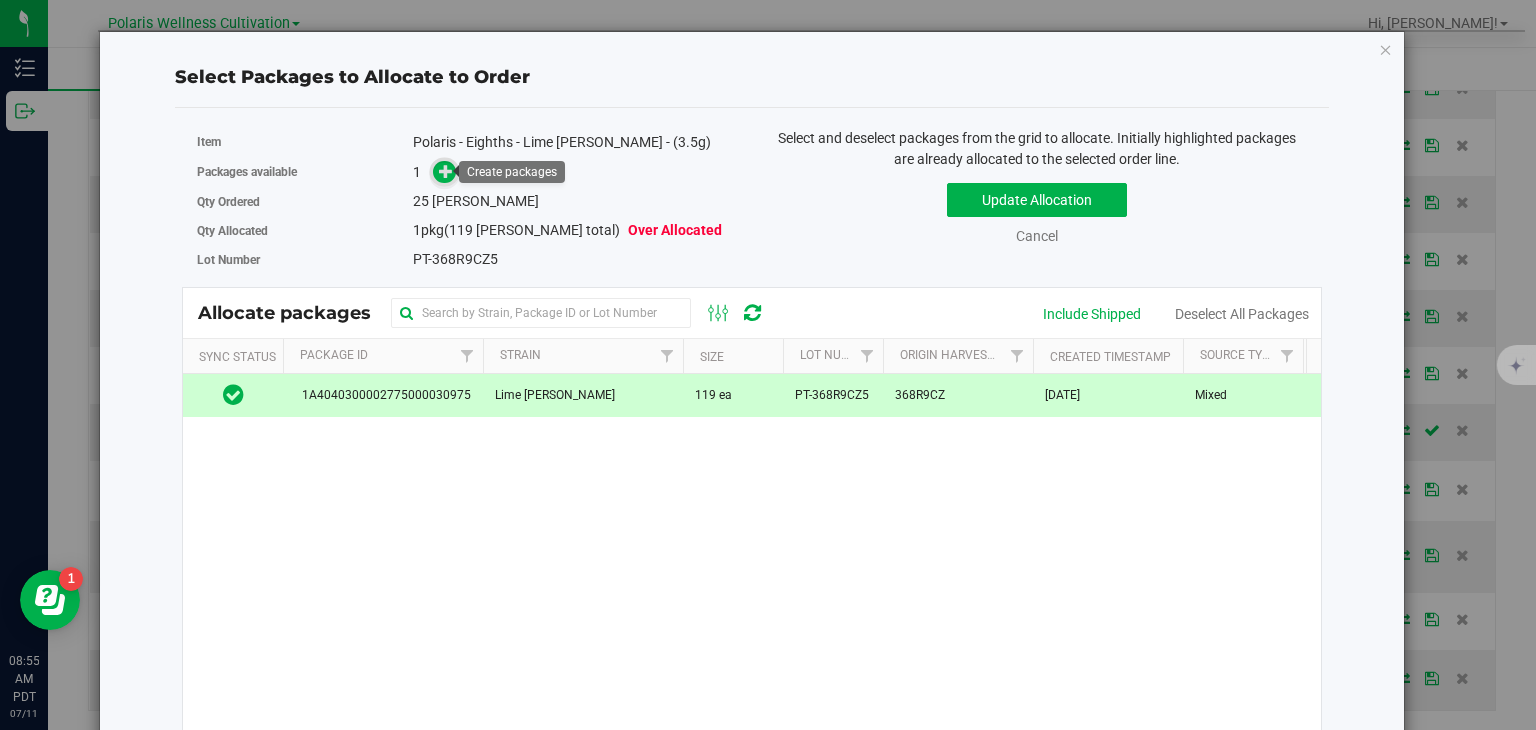 click at bounding box center (446, 171) 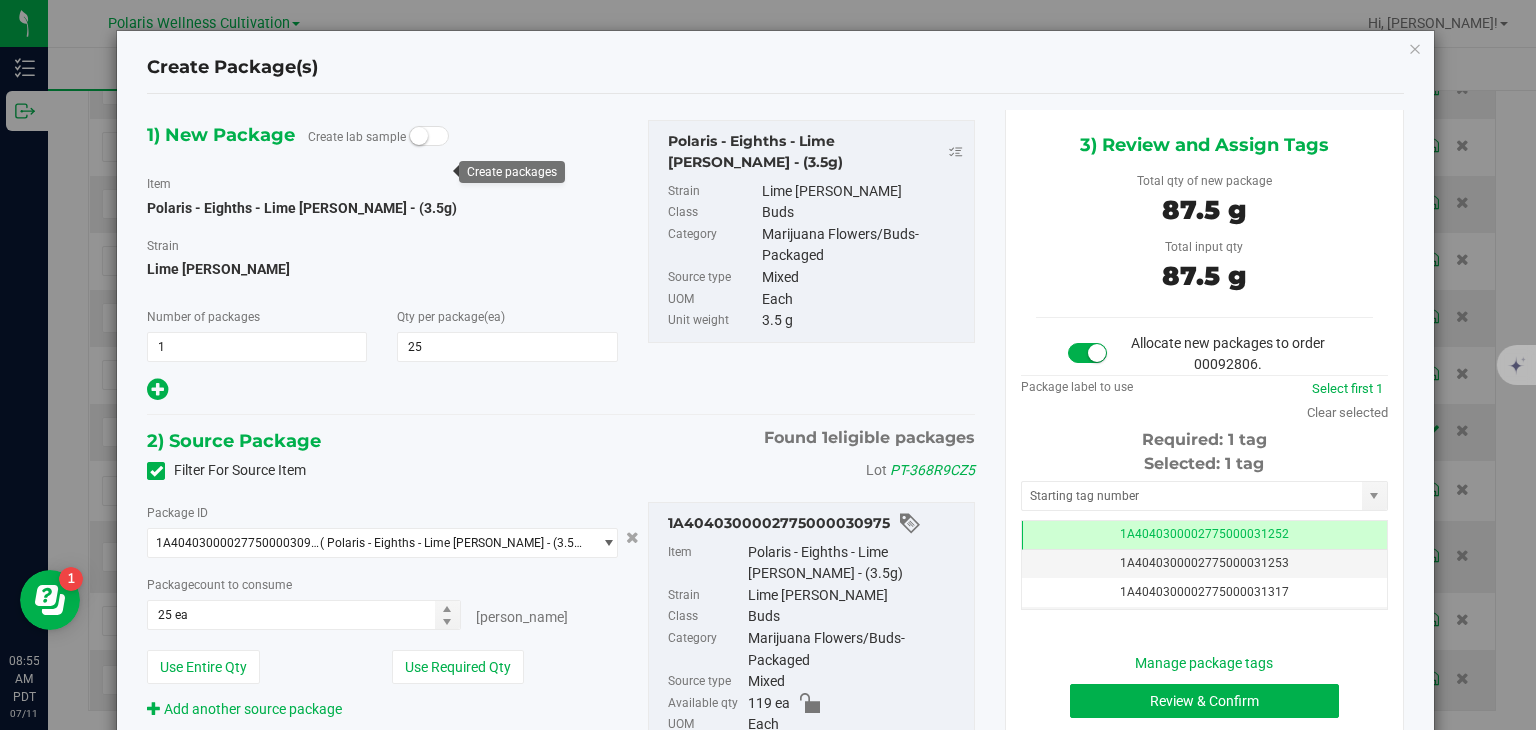 scroll, scrollTop: 0, scrollLeft: 0, axis: both 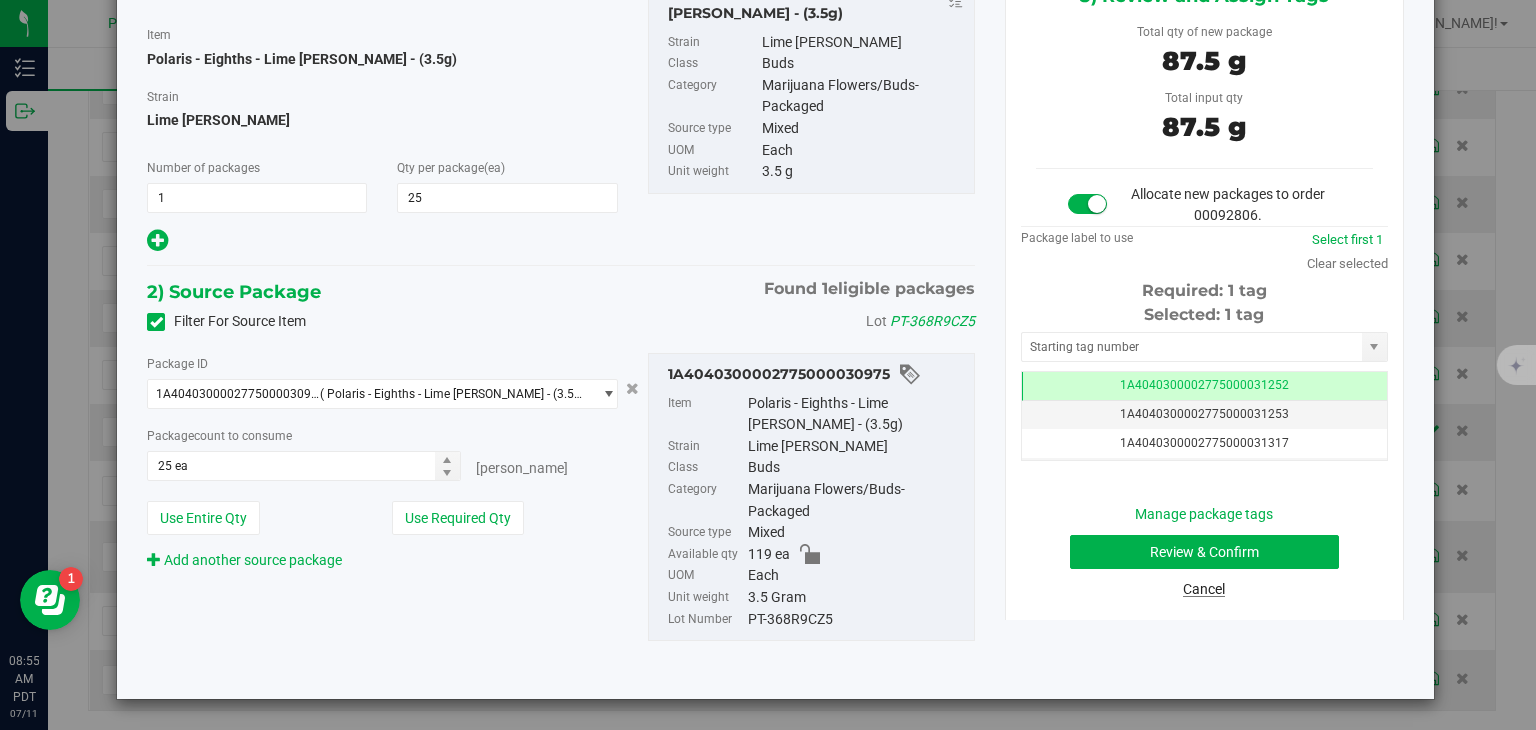 click on "Cancel" at bounding box center [1204, 589] 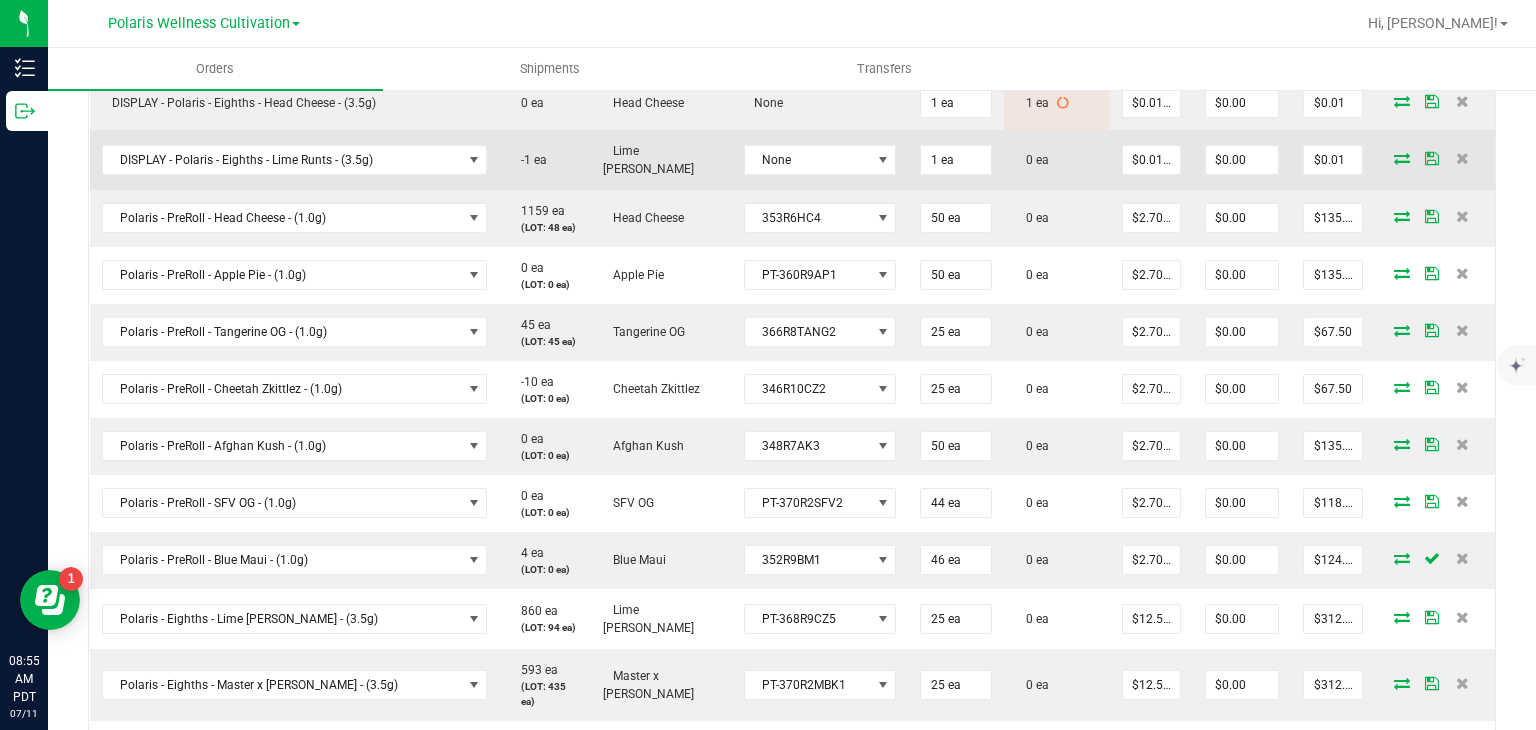 click at bounding box center (1402, 158) 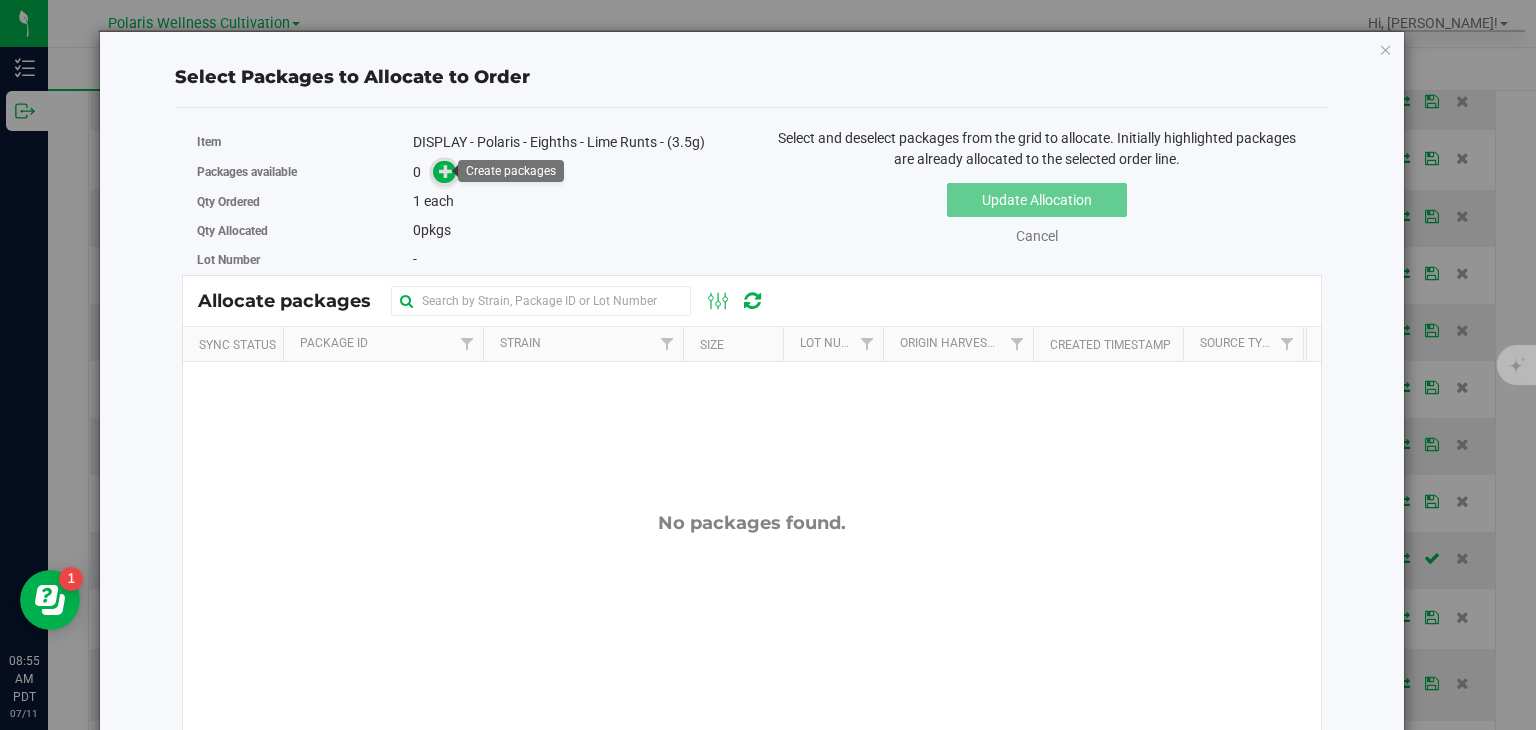 click at bounding box center [446, 171] 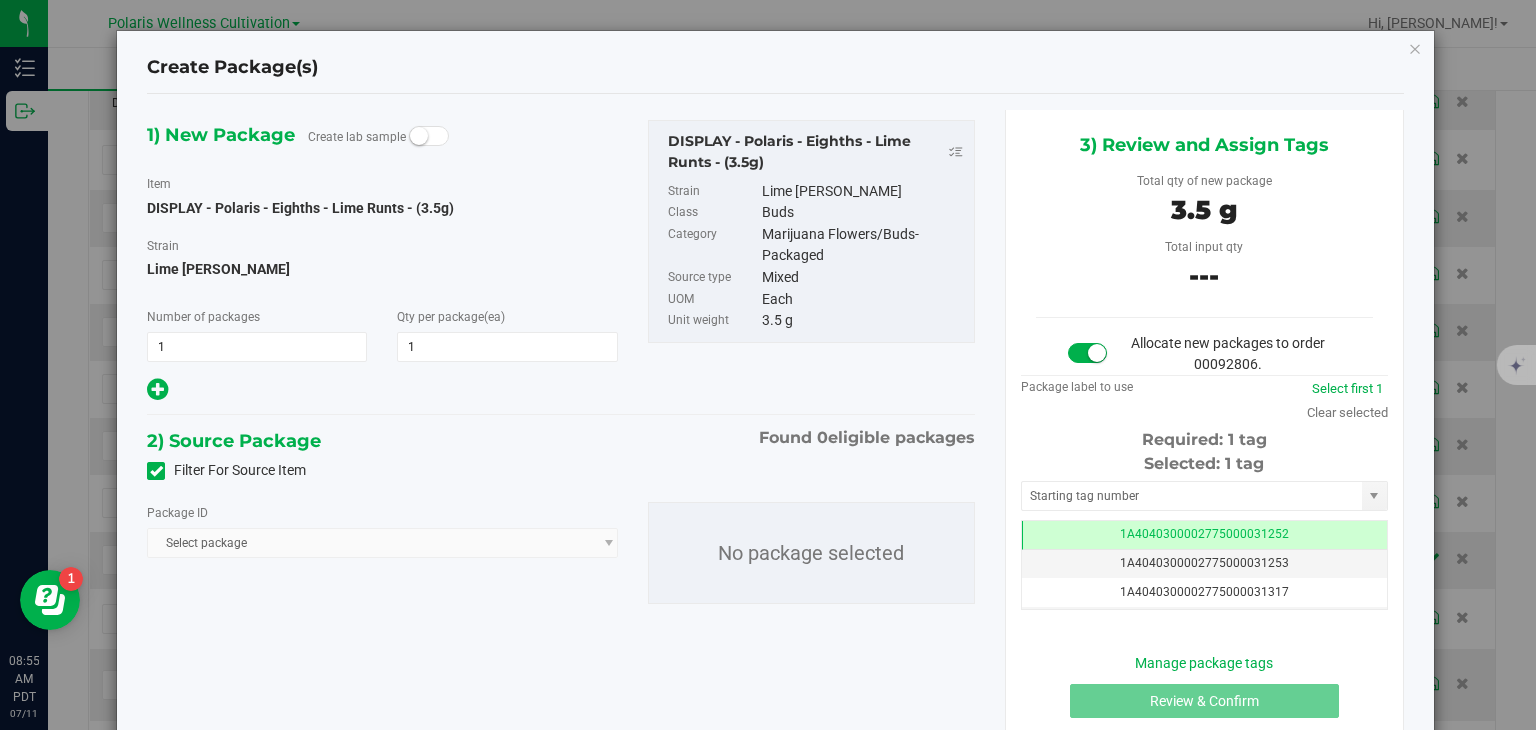 click at bounding box center (156, 471) 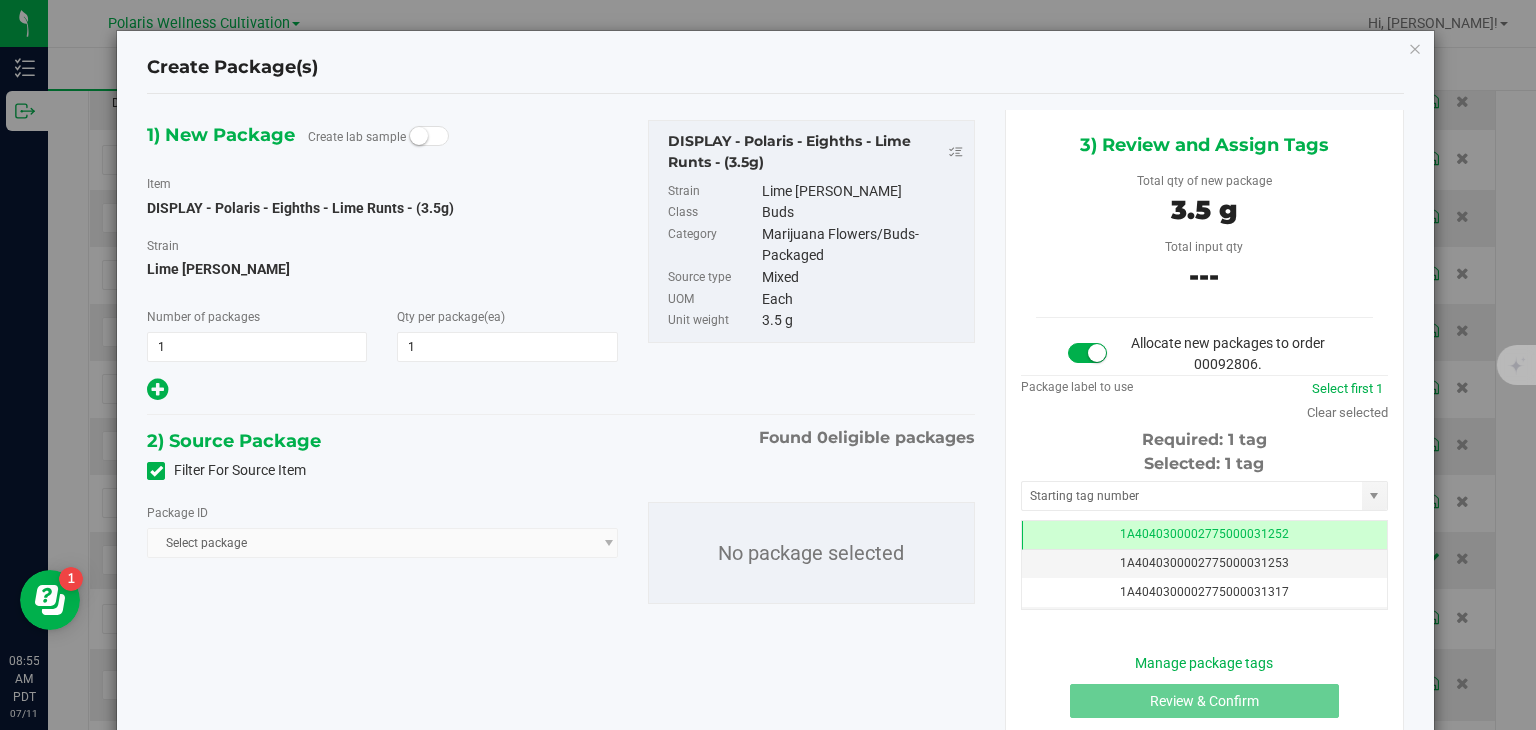 click on "Filter For Source Item" at bounding box center [0, 0] 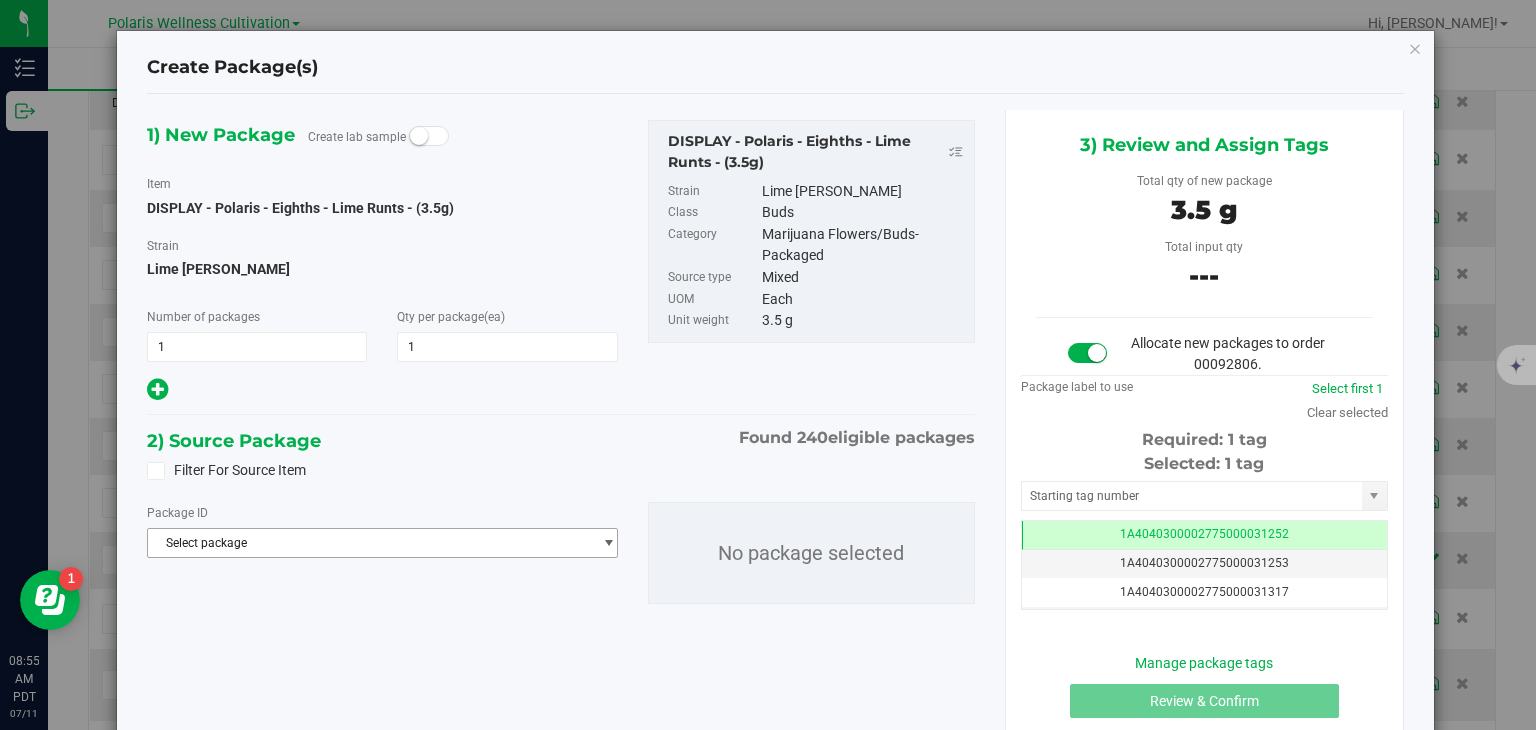 click on "Select package" at bounding box center (369, 543) 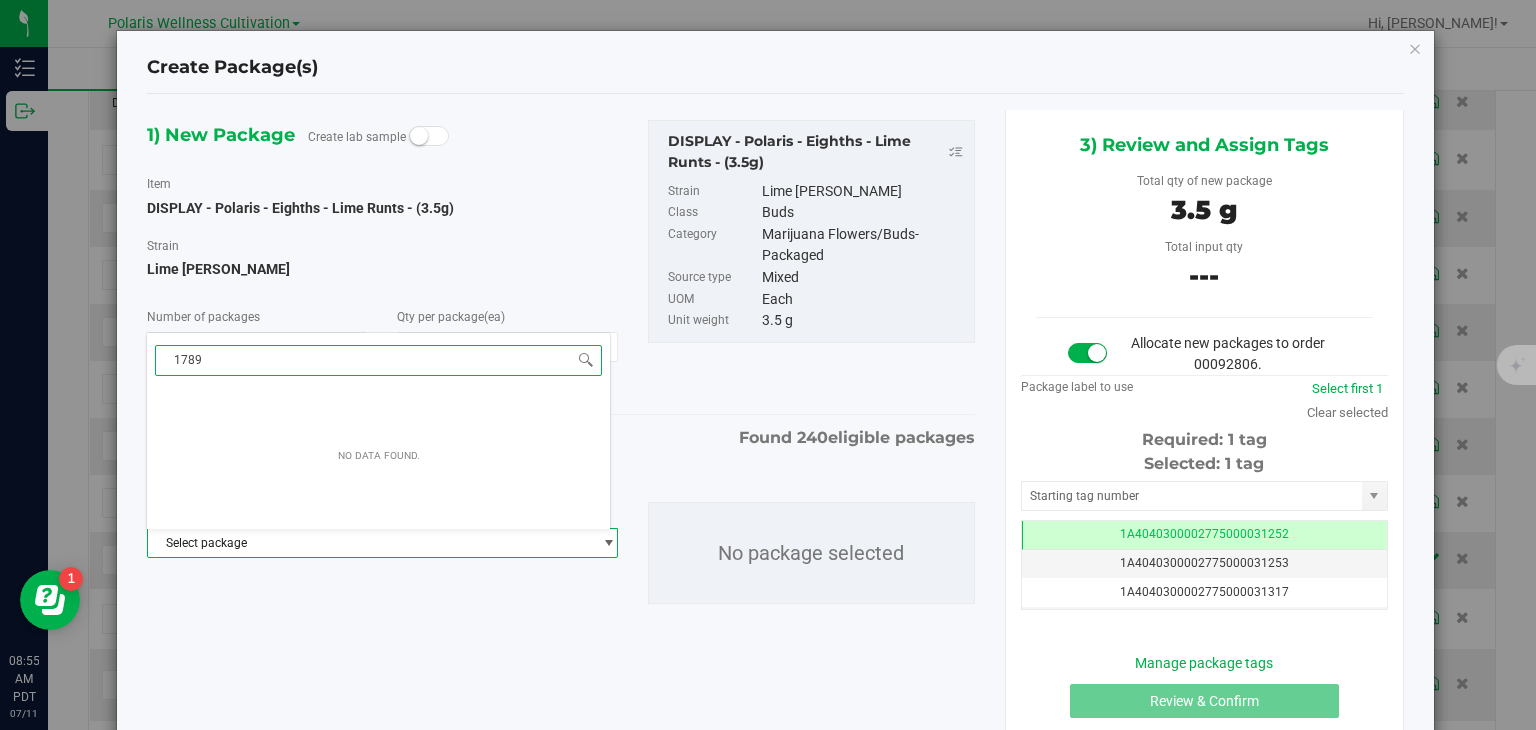 type on "1789" 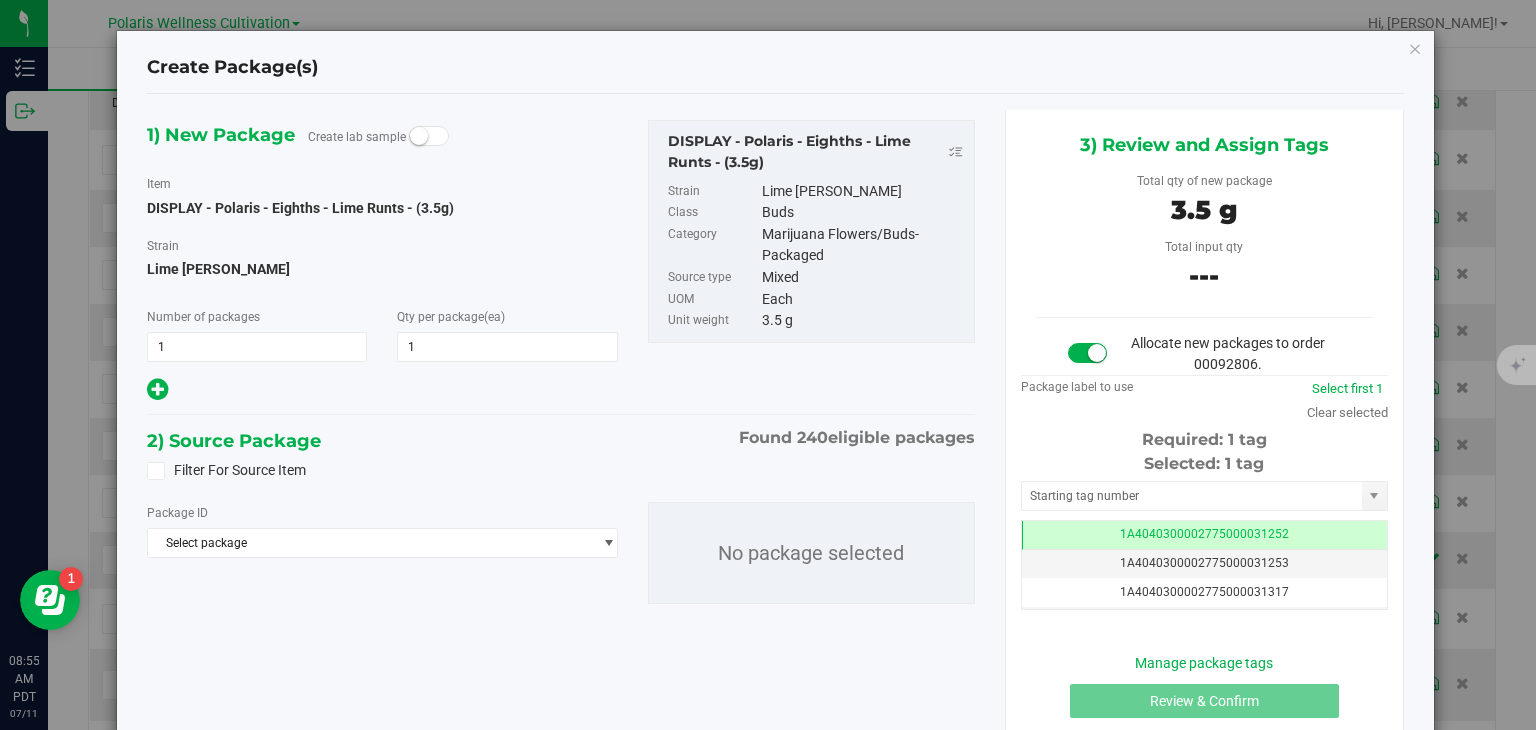 click on "Package ID
Select package
No package selected" at bounding box center (561, 553) 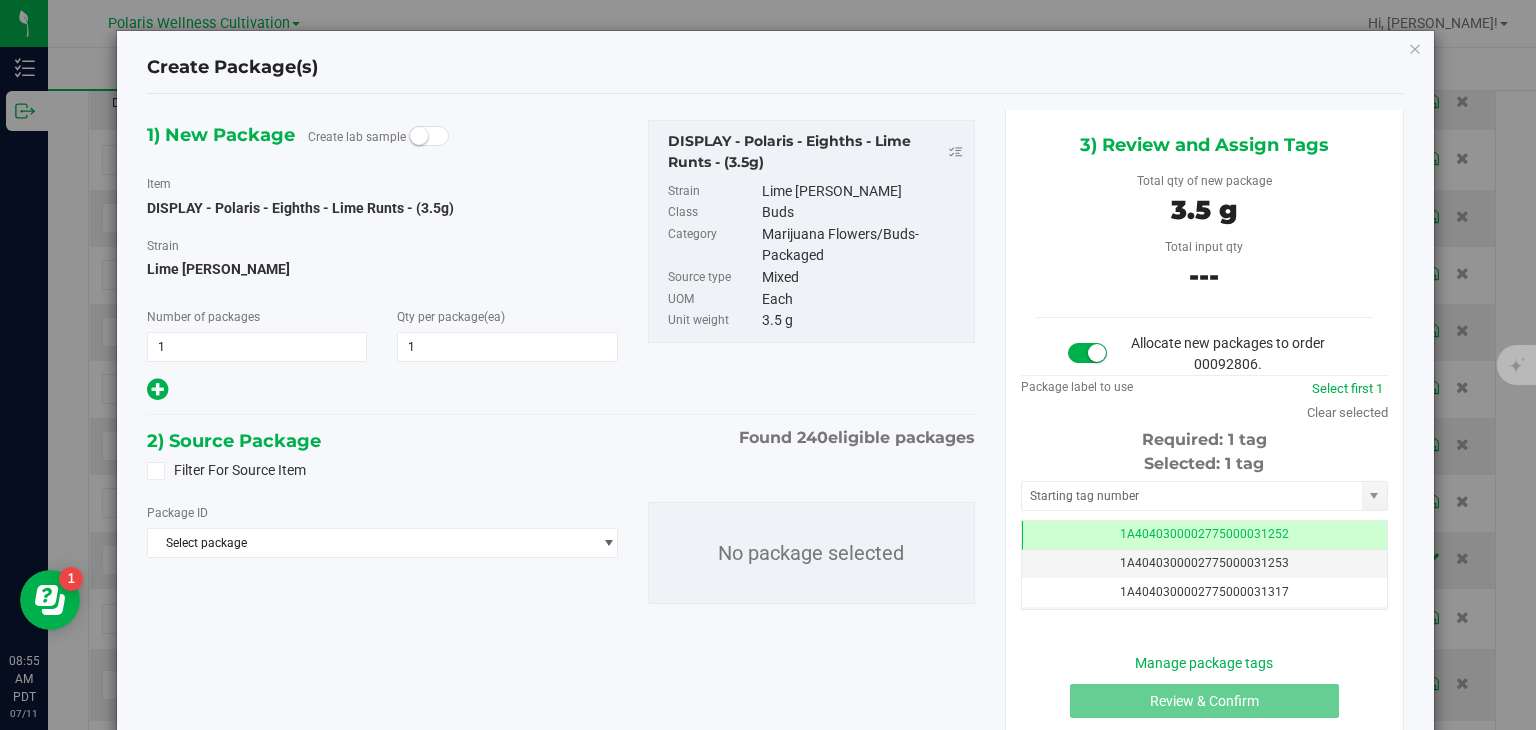 drag, startPoint x: 938, startPoint y: 610, endPoint x: 966, endPoint y: 649, distance: 48.010414 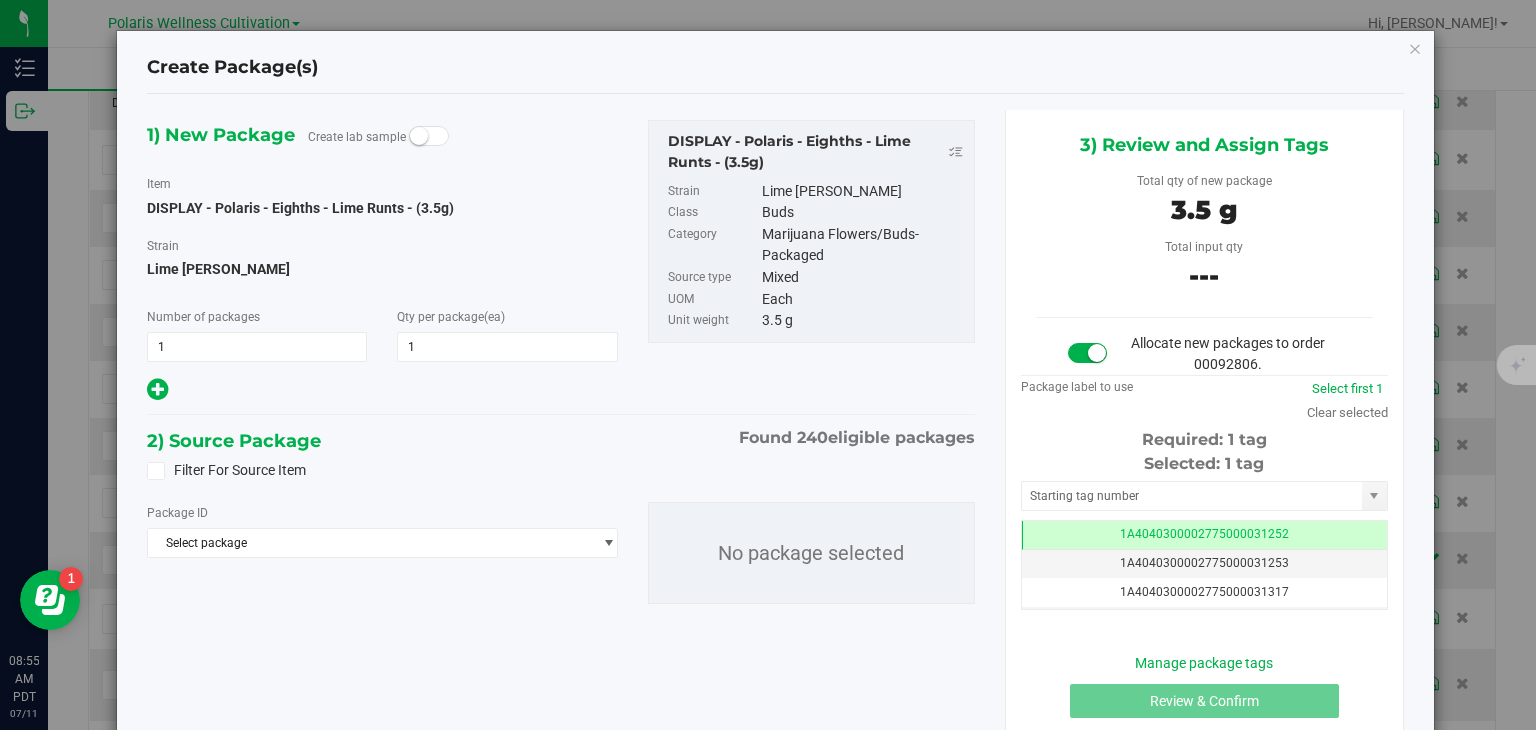 click on "1) New Package
Create lab sample
Item
DISPLAY - Polaris - Eighths - Lime Runts - (3.5g)
[GEOGRAPHIC_DATA]
Lime [PERSON_NAME]
Number of packages
1 1
1 1" at bounding box center [775, 439] 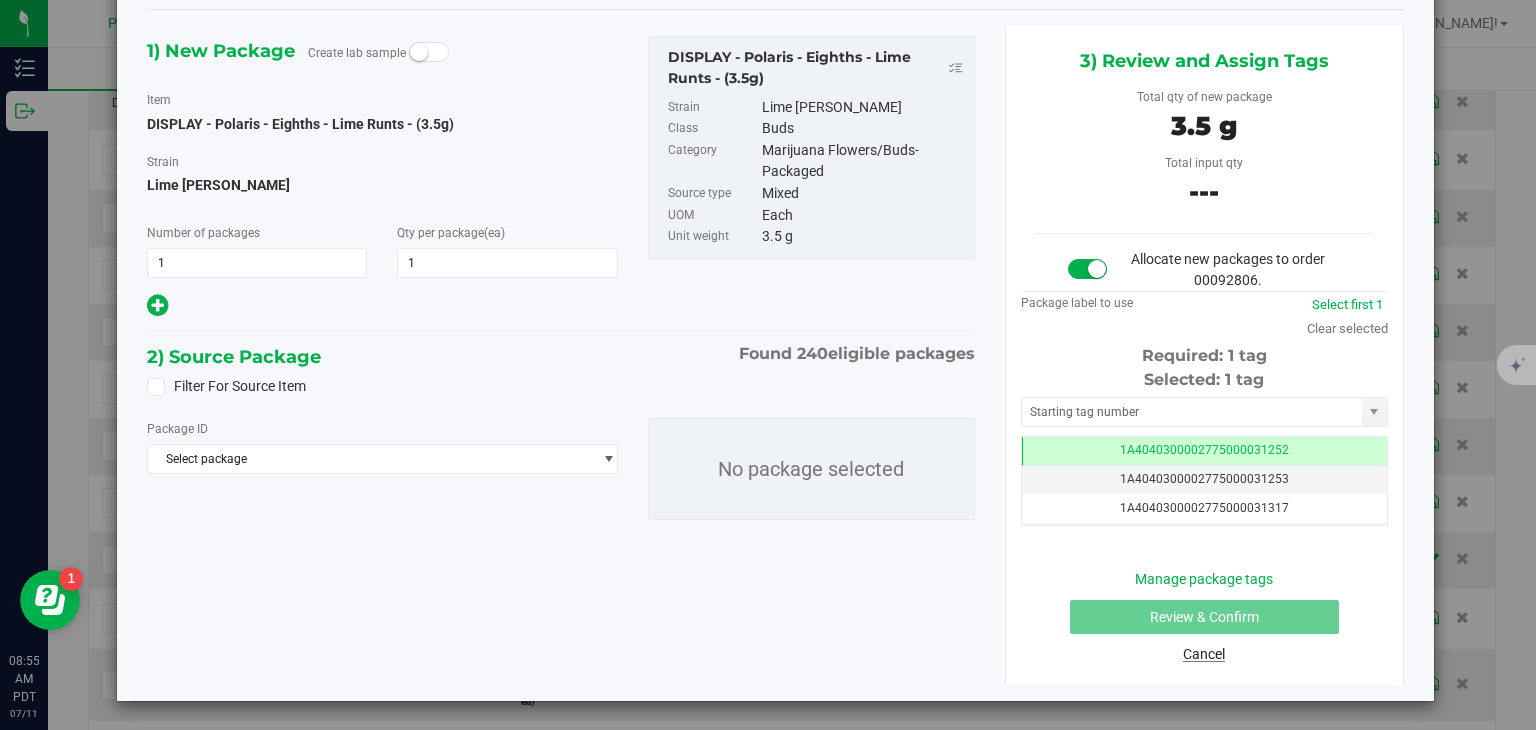 click on "Cancel" at bounding box center [1204, 654] 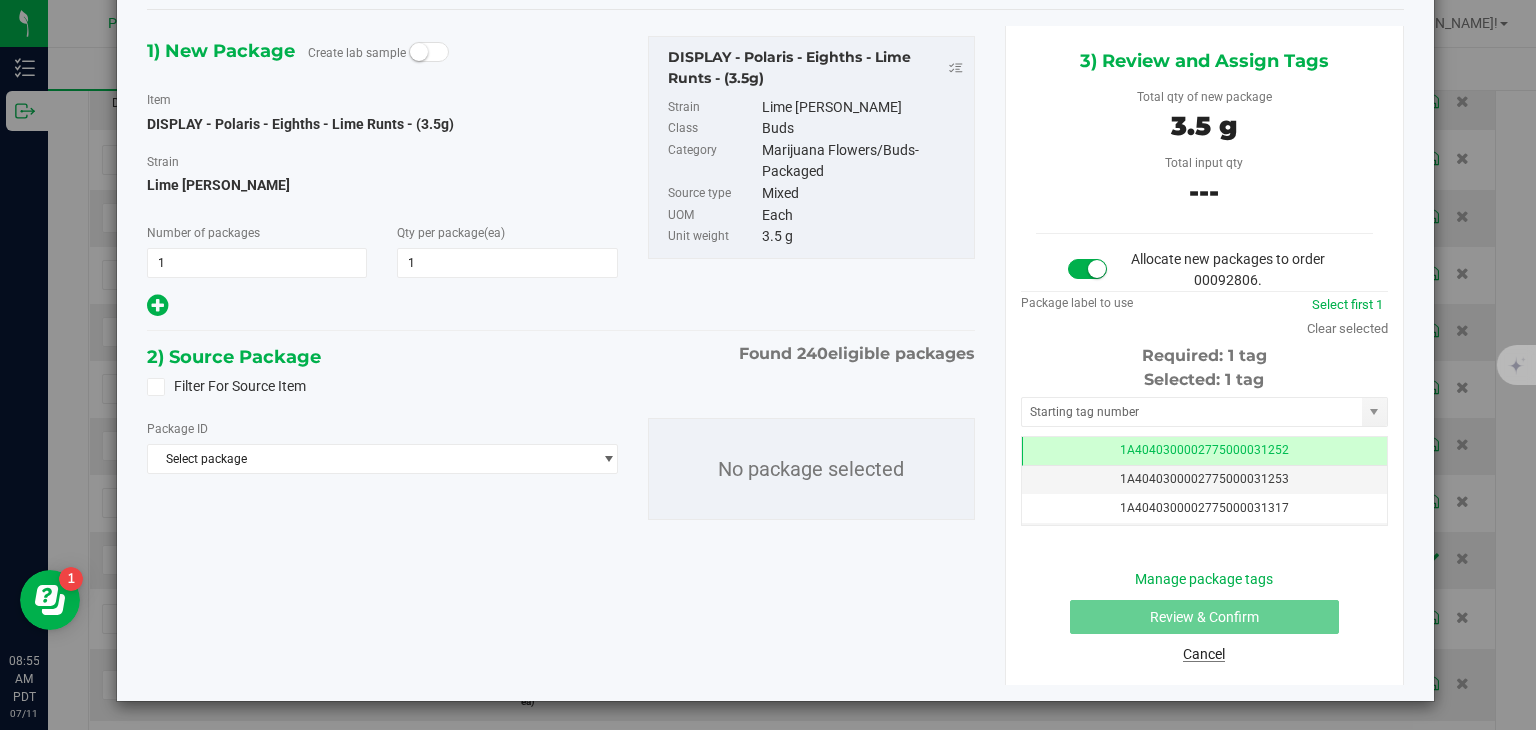 click on "Cancel" at bounding box center [1204, 654] 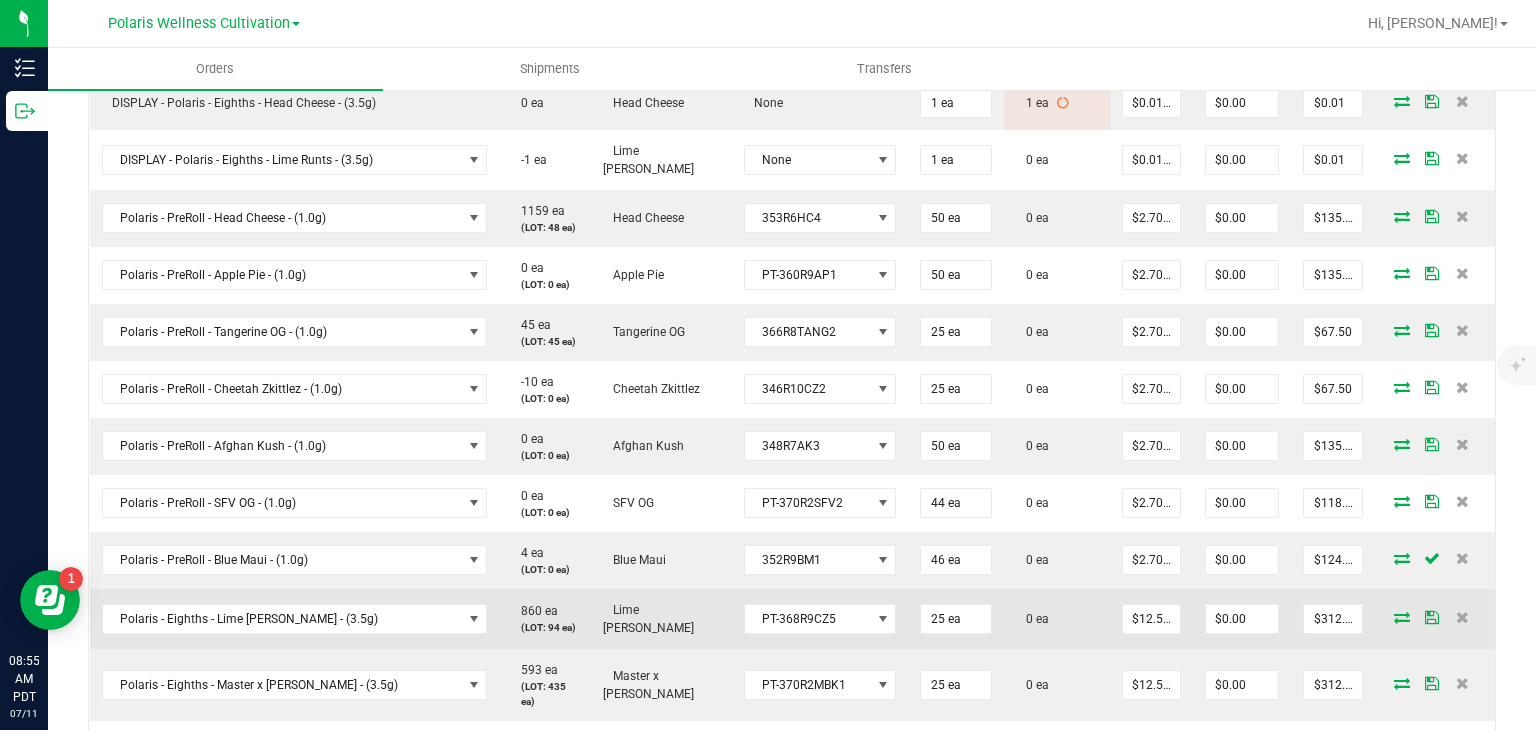click at bounding box center [1402, 617] 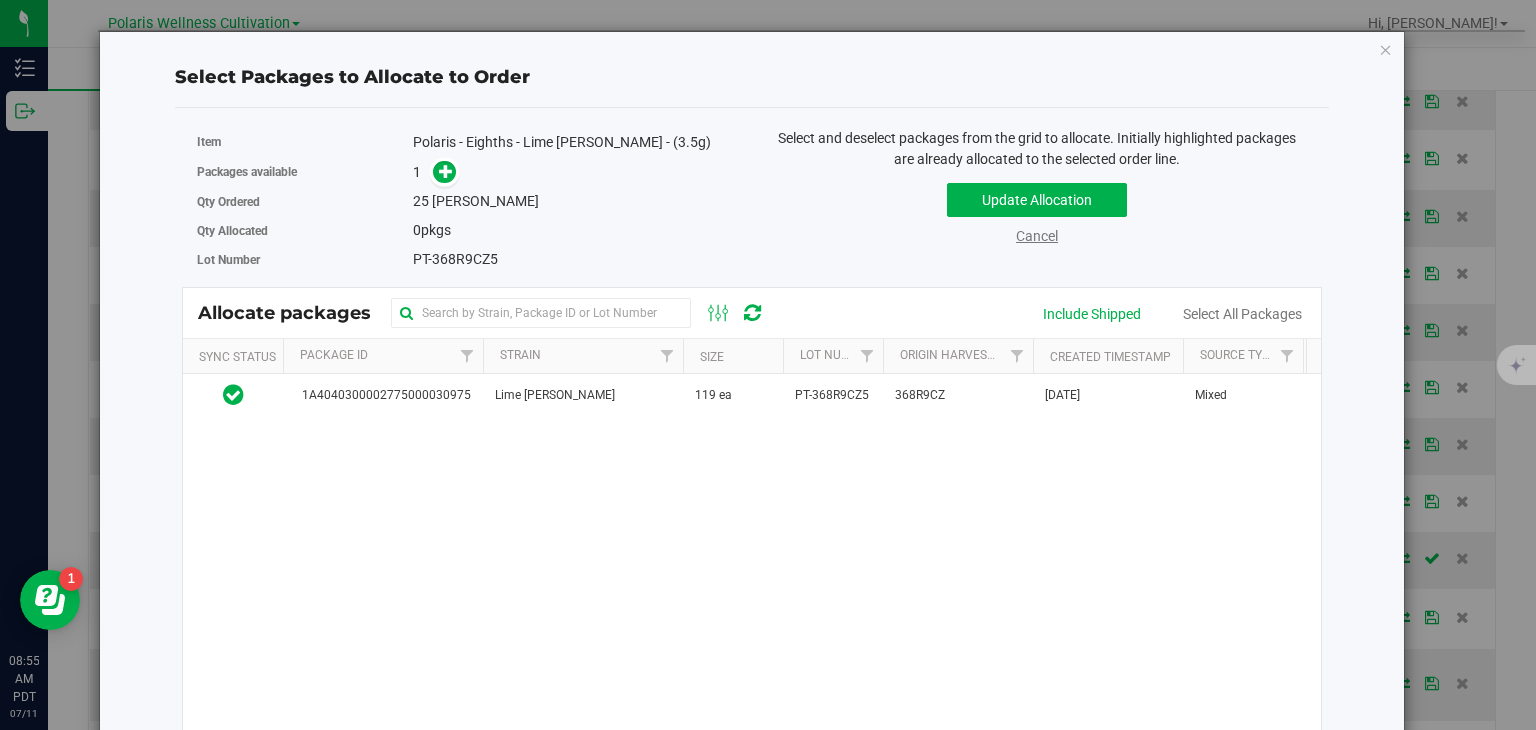 click on "Cancel" at bounding box center [1037, 236] 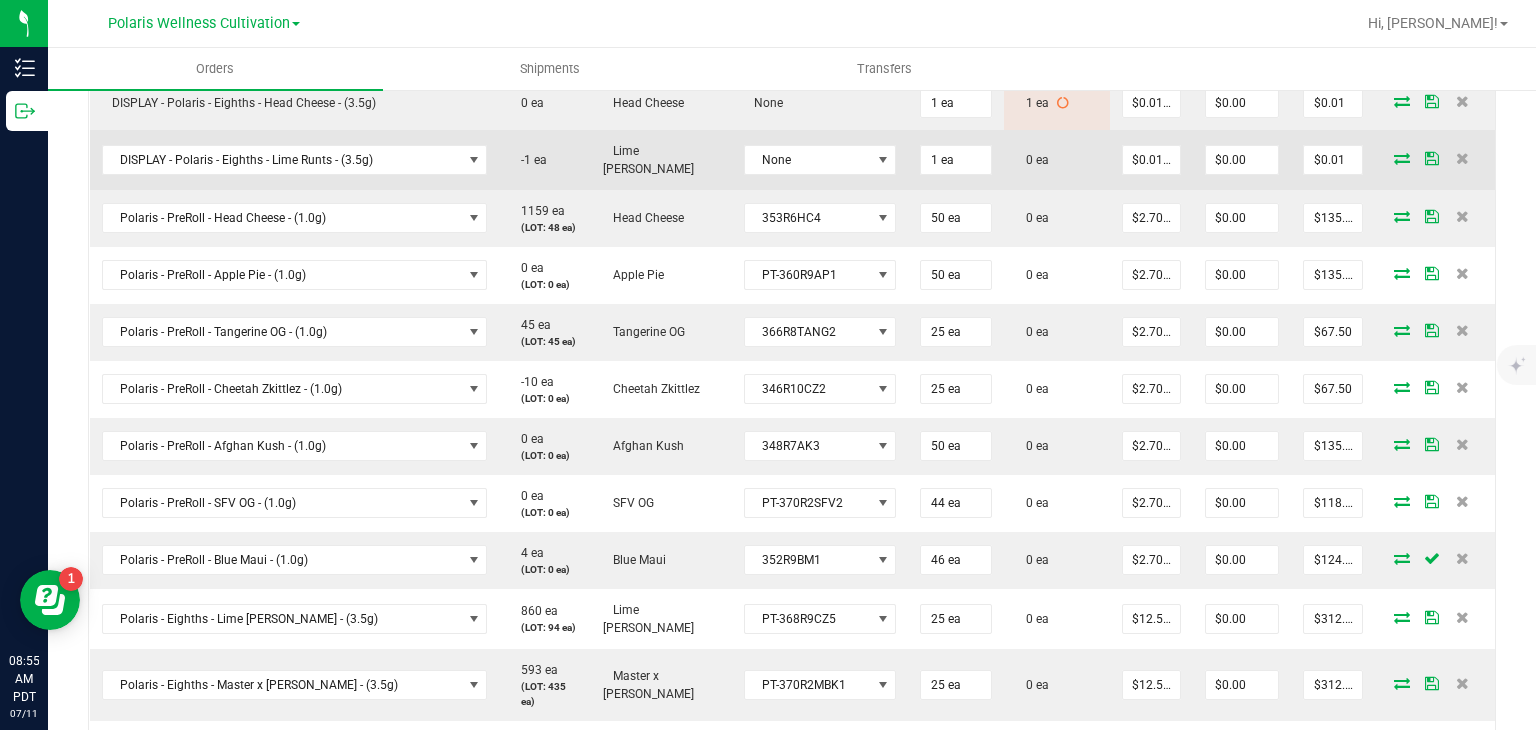 click at bounding box center [1402, 158] 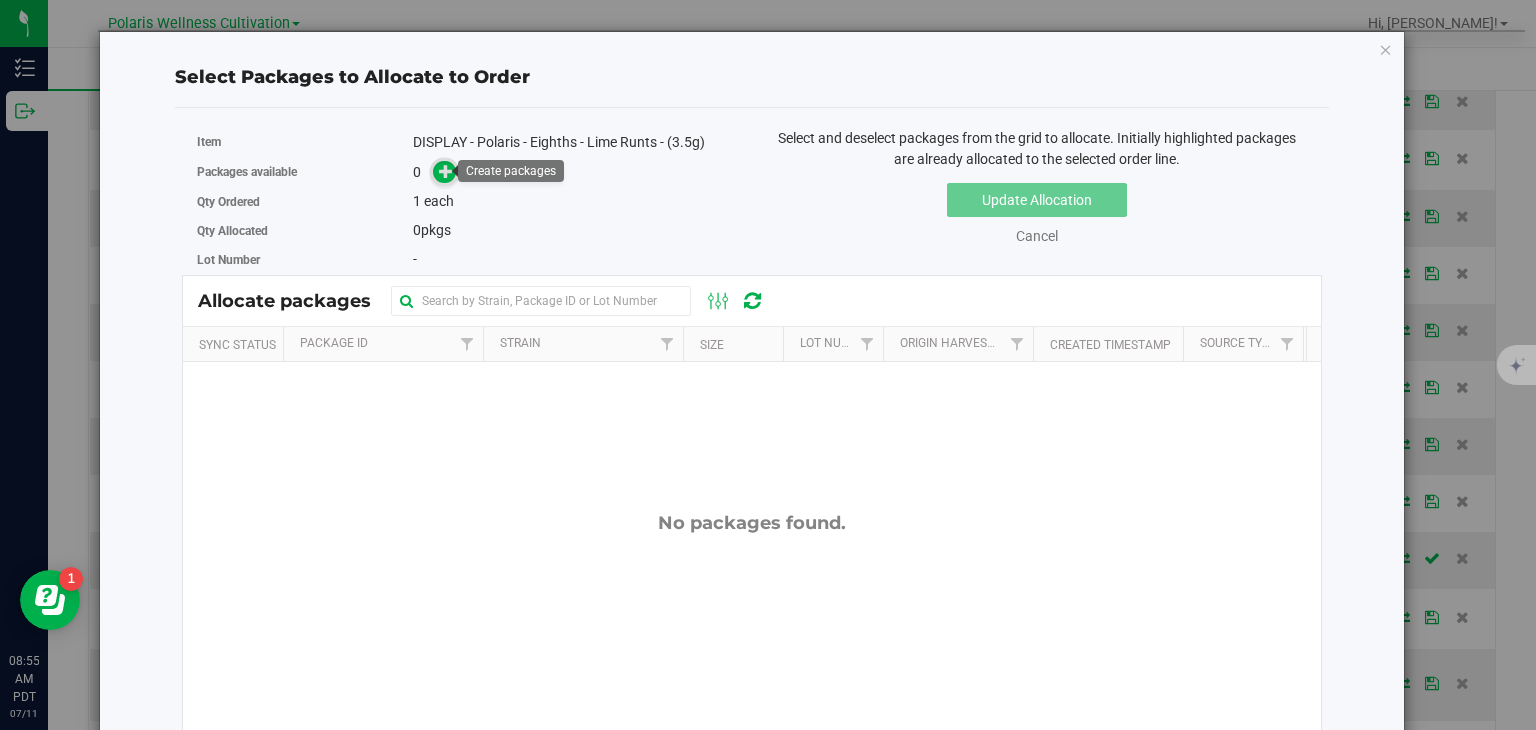 click at bounding box center [446, 171] 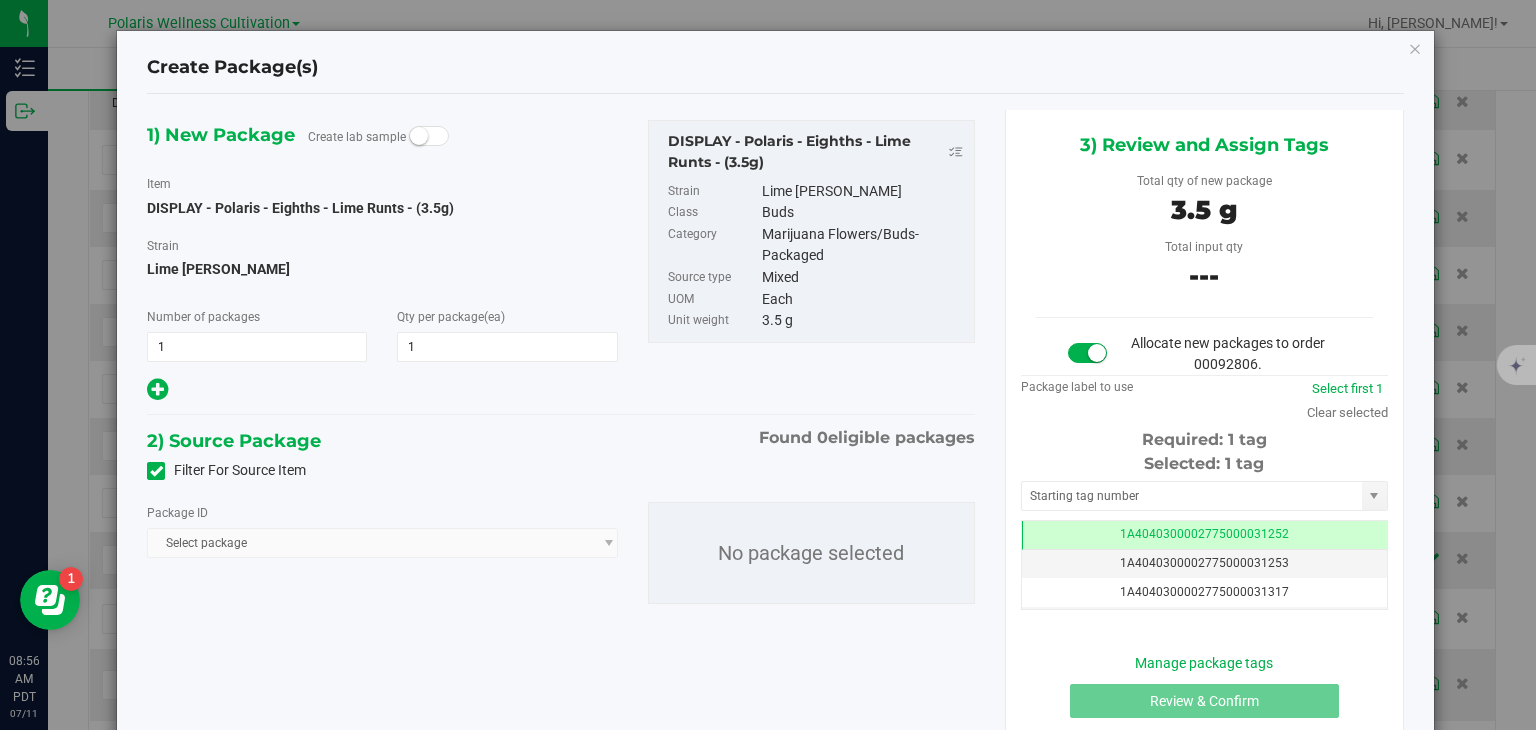 click at bounding box center [156, 471] 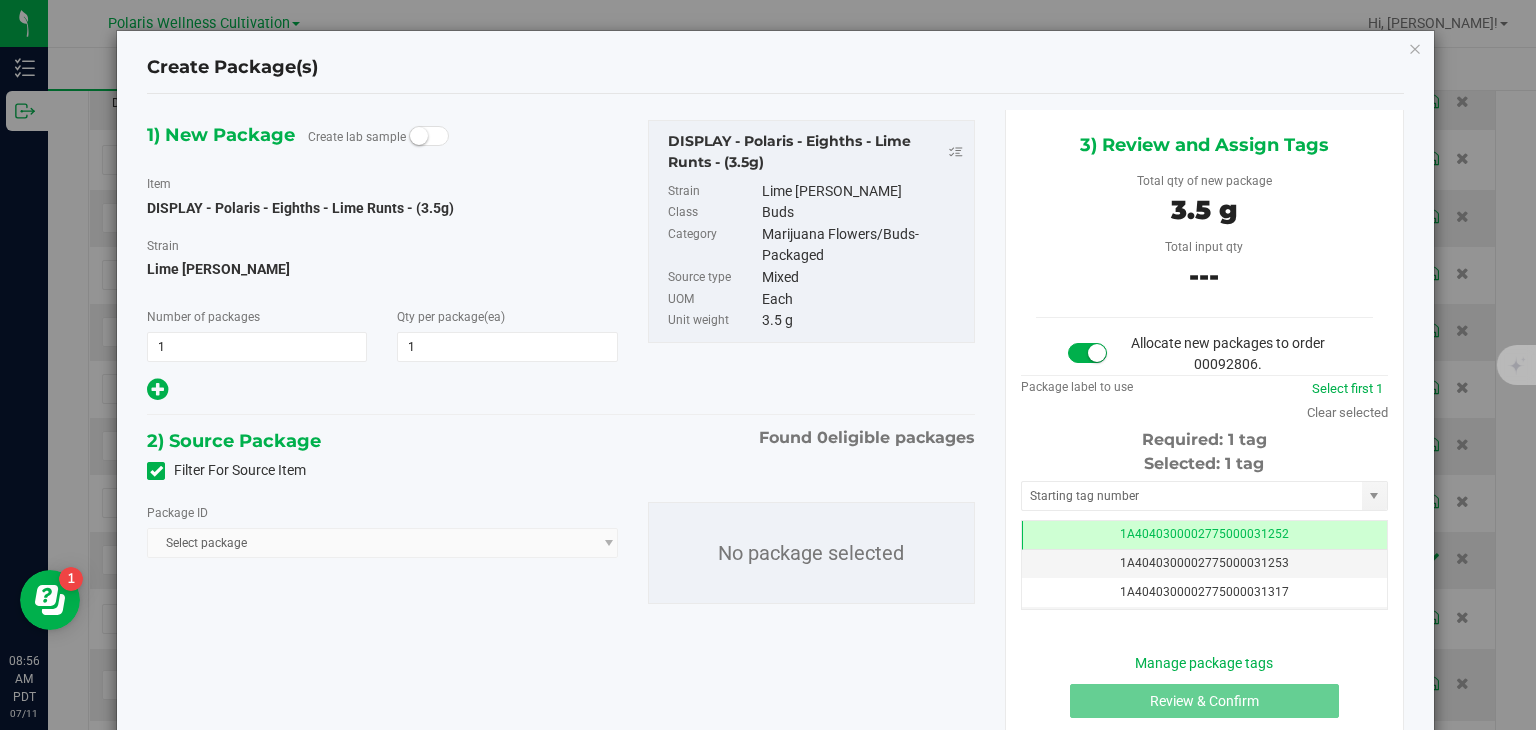 click on "Filter For Source Item" at bounding box center (0, 0) 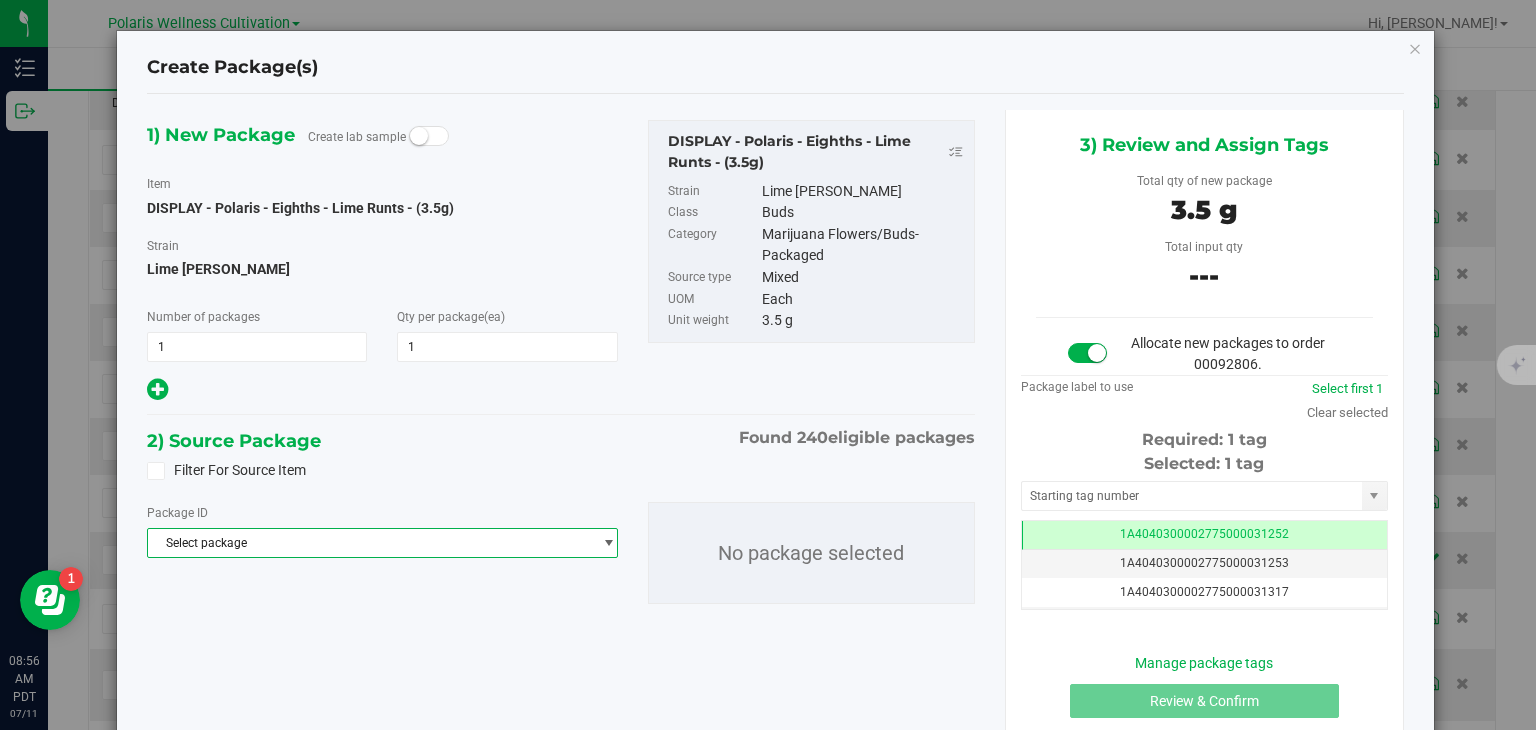 click on "Select package" at bounding box center [369, 543] 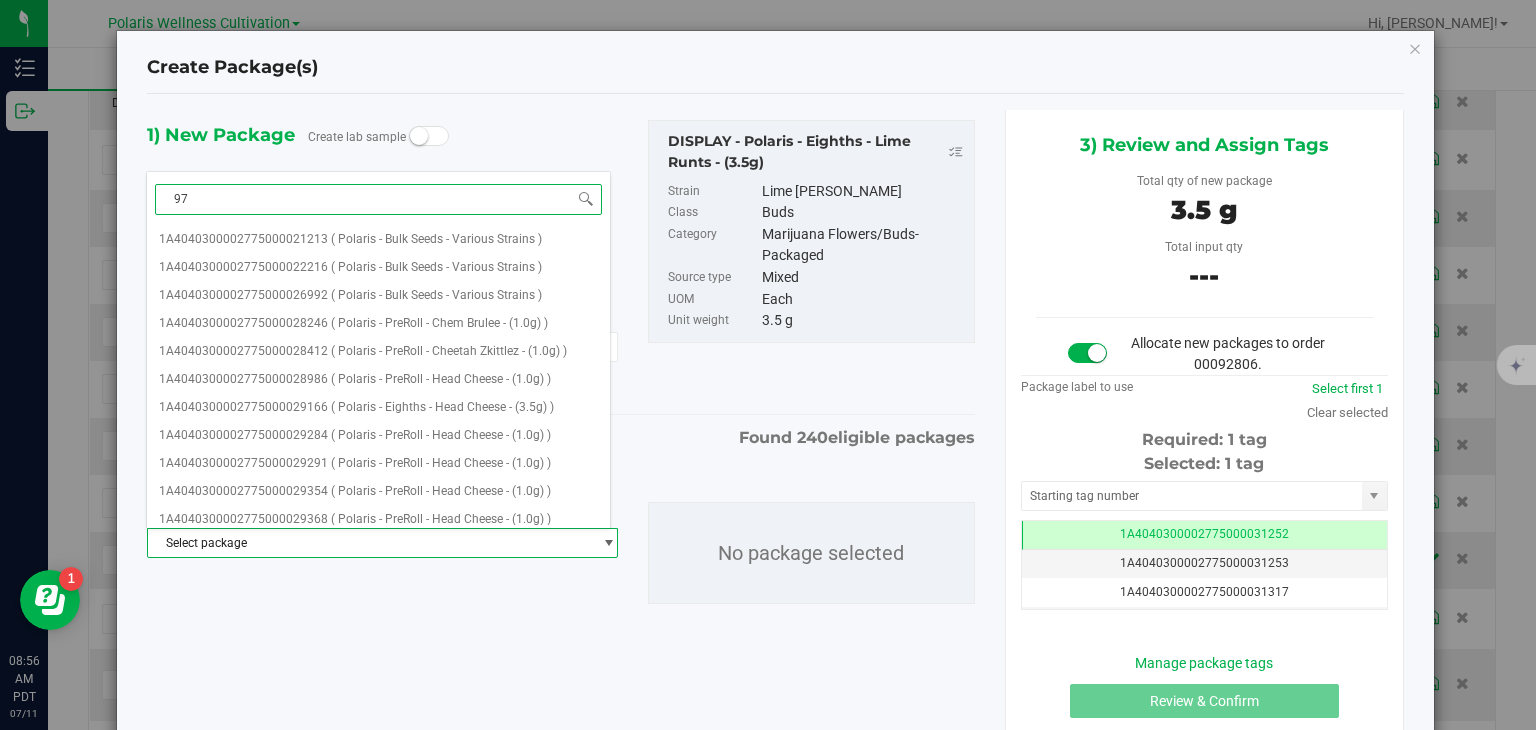 type on "975" 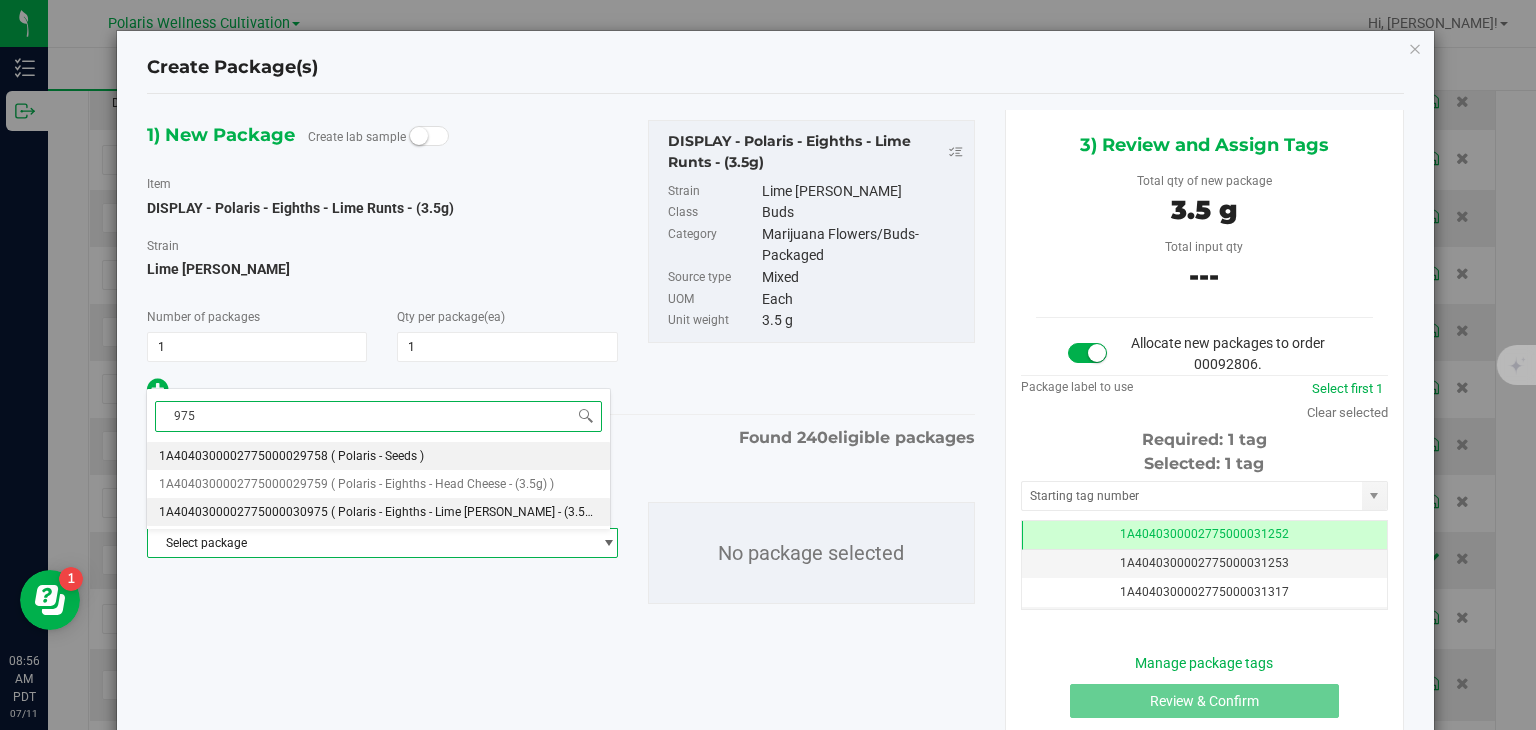 click on "(
Polaris - Eighths - Lime [PERSON_NAME] - (3.5g)
)" at bounding box center [467, 512] 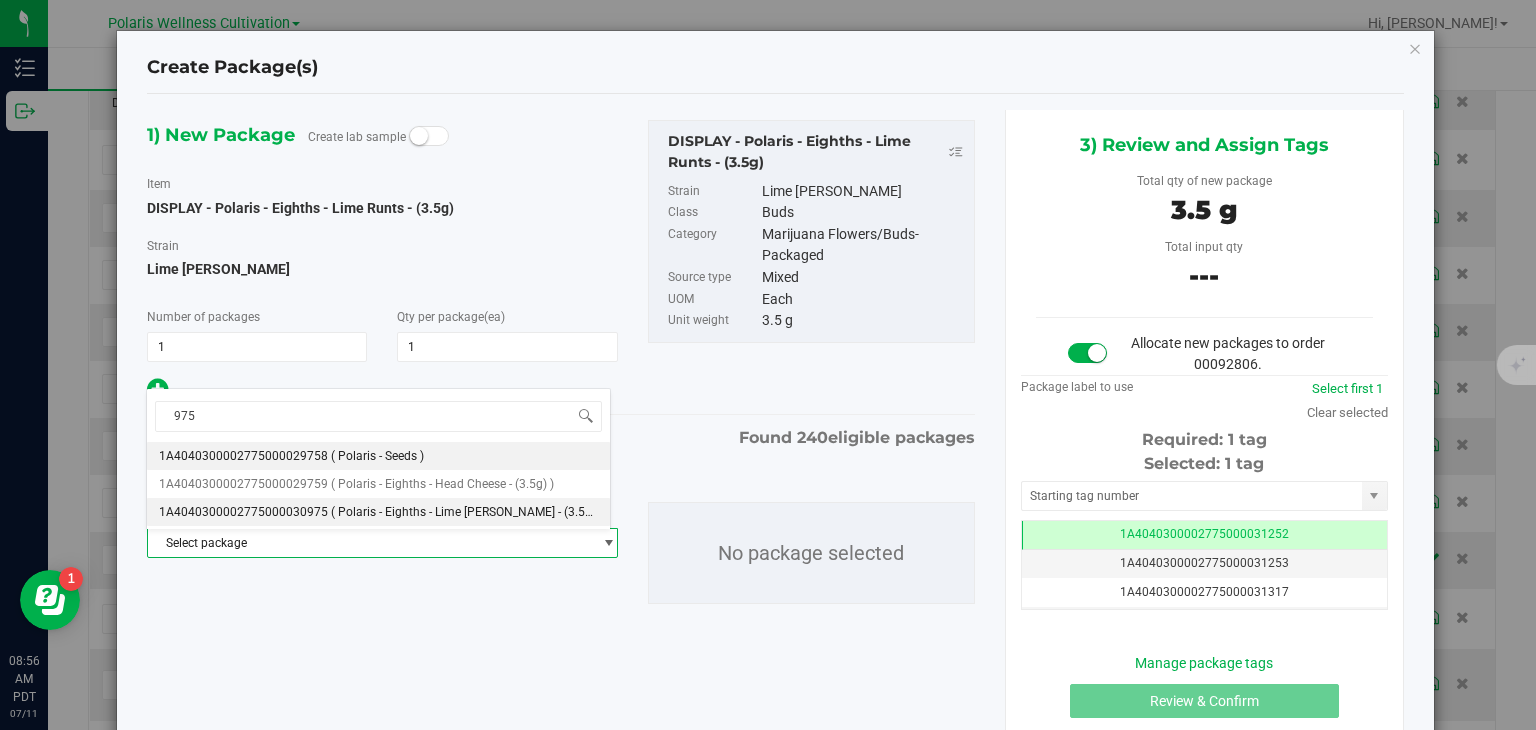 type 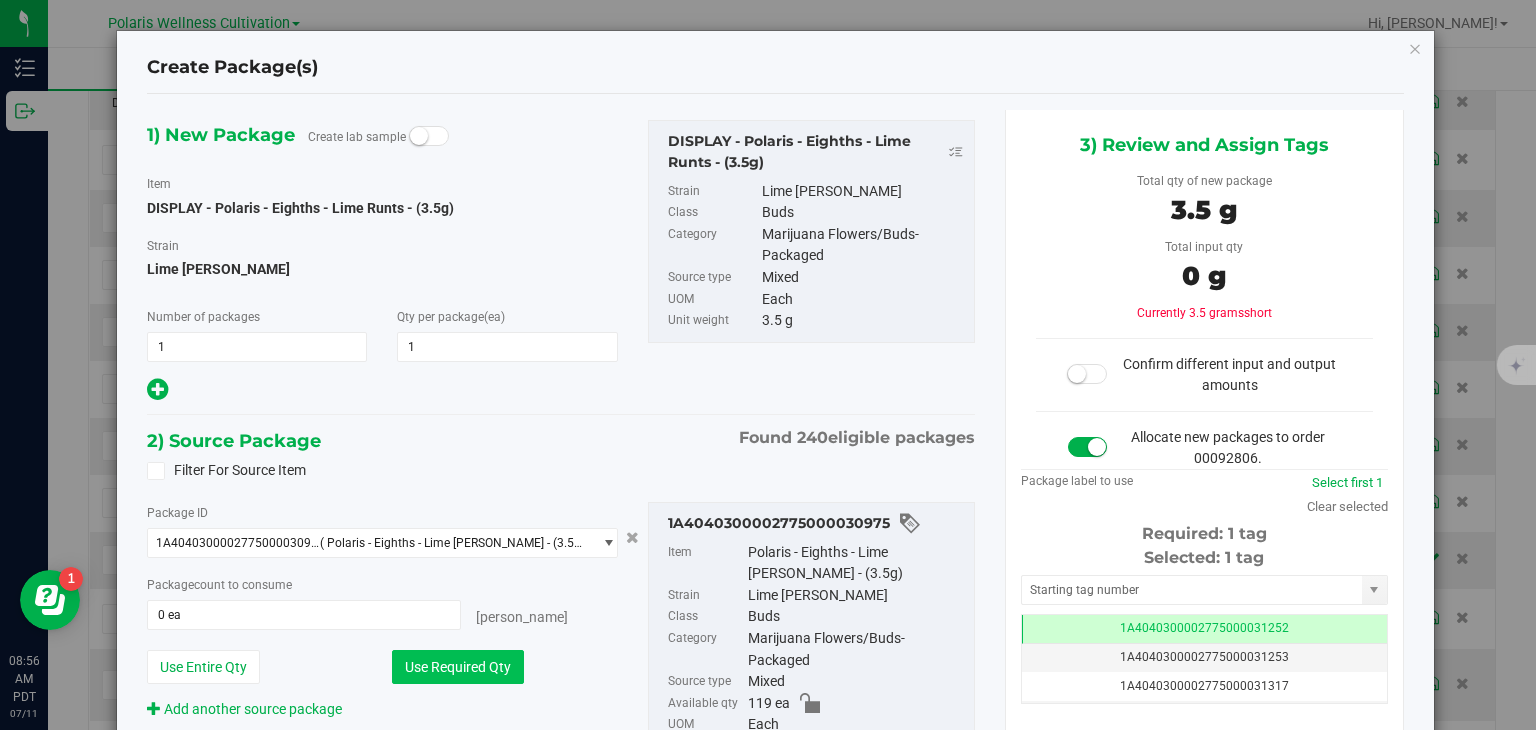 click on "Use Required Qty" at bounding box center [458, 667] 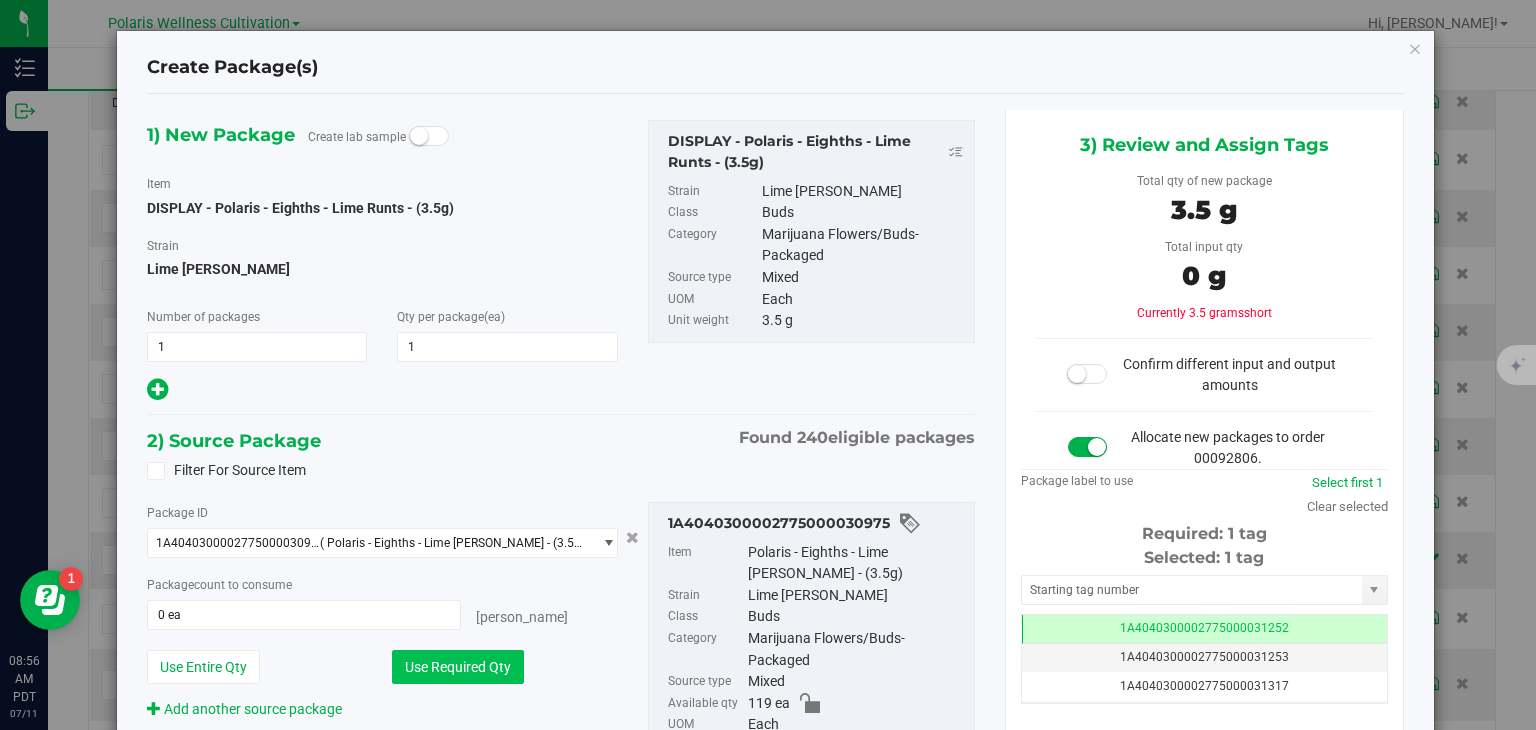 type on "1 ea" 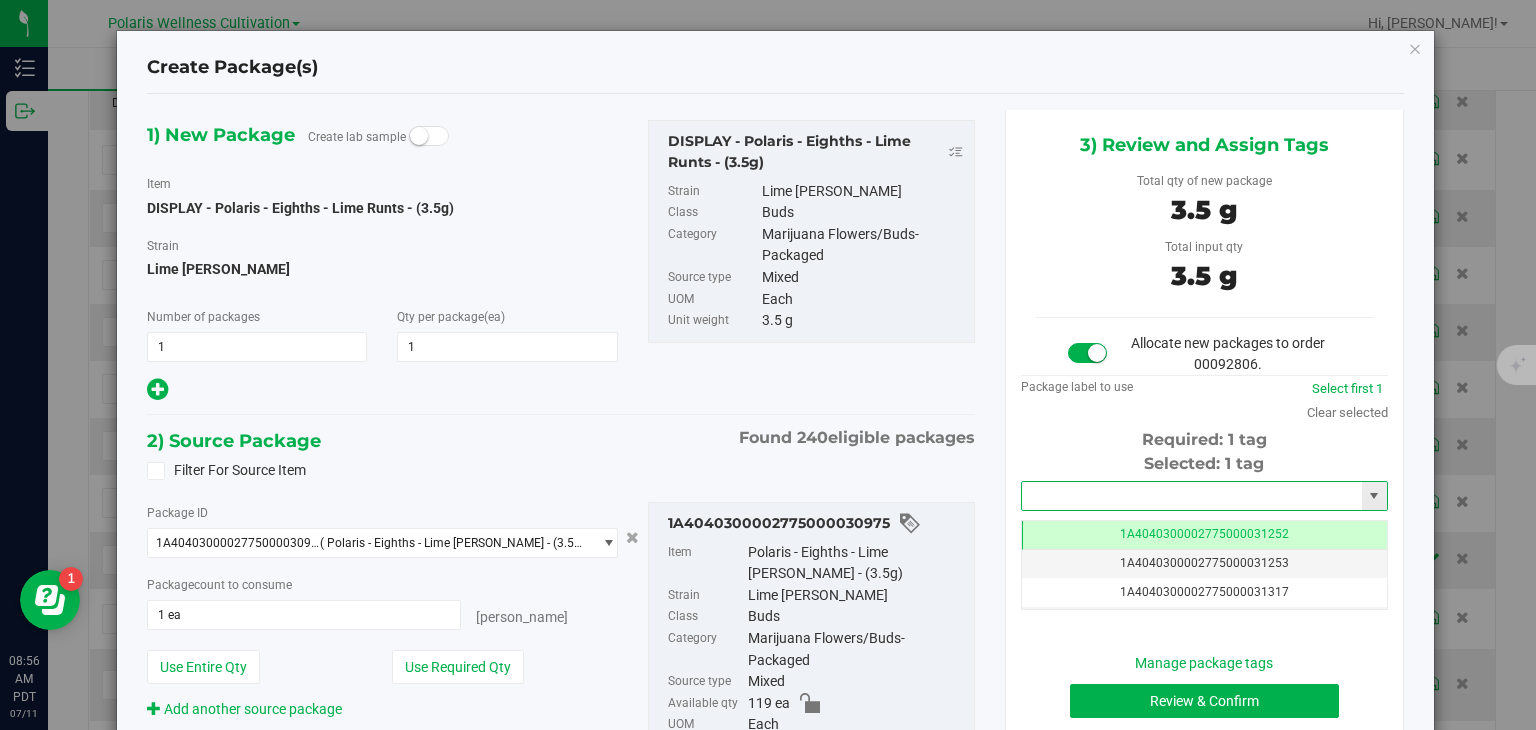 click at bounding box center [1192, 496] 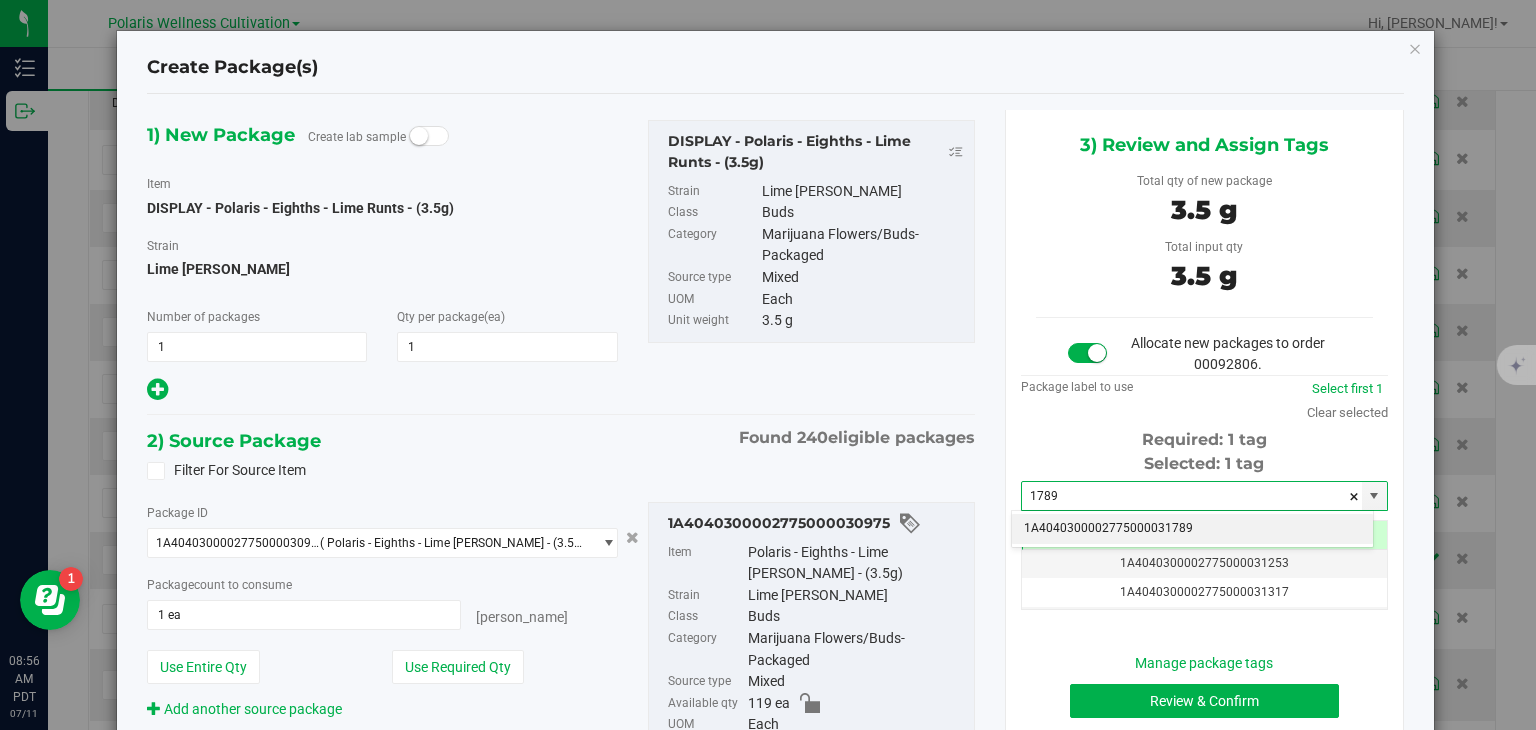 click on "1A4040300002775000031789" at bounding box center (1192, 529) 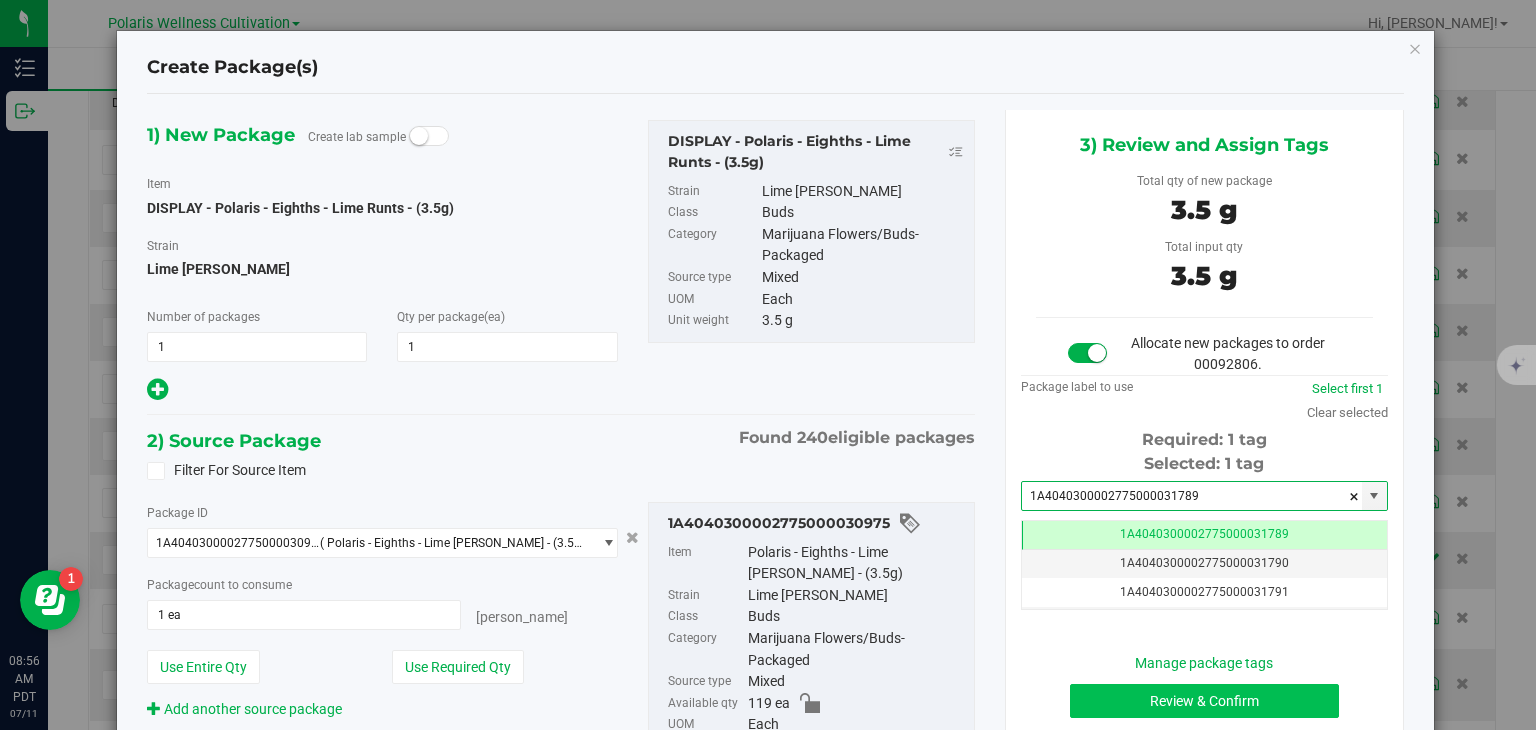 type on "1A4040300002775000031789" 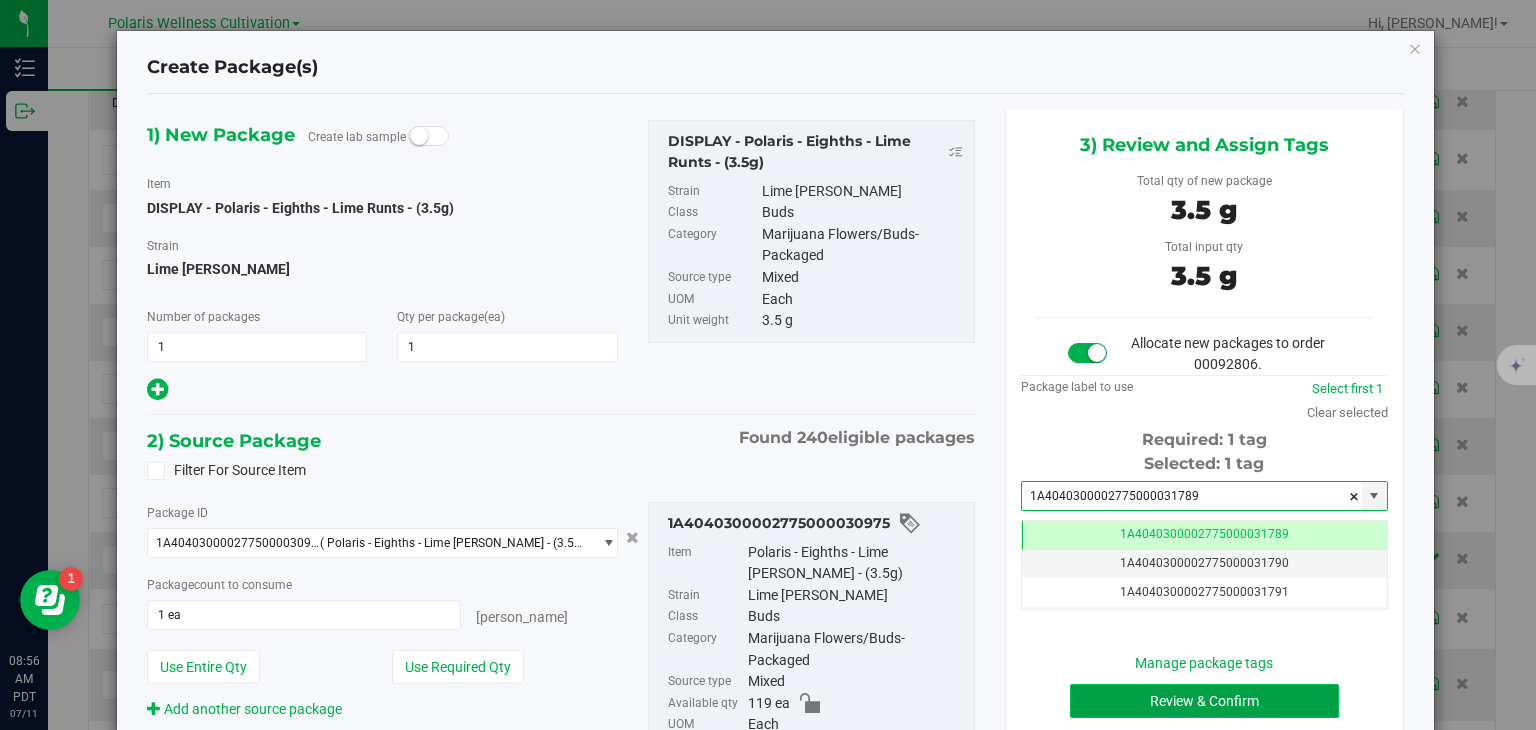 click on "Review & Confirm" at bounding box center [1204, 701] 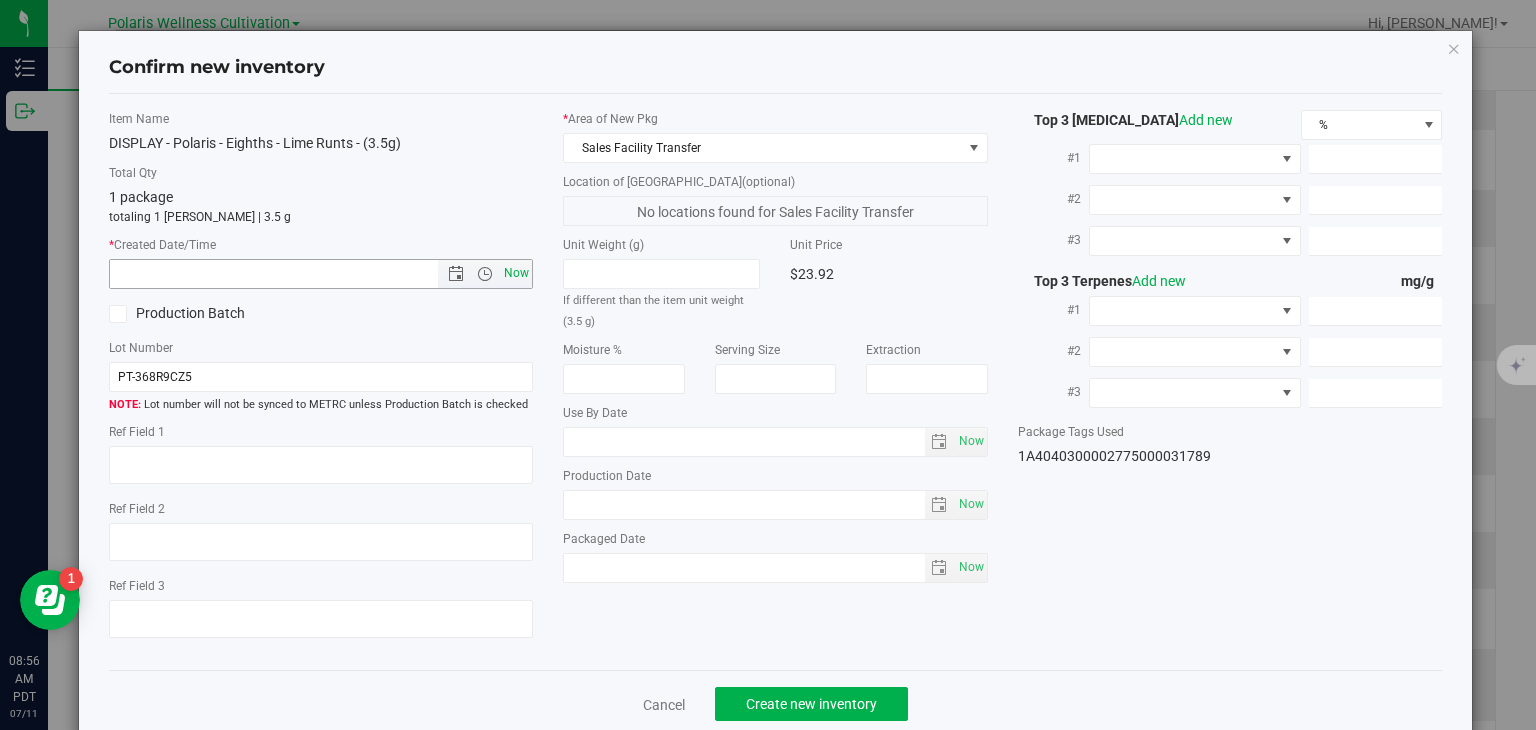 click on "Now" at bounding box center (517, 273) 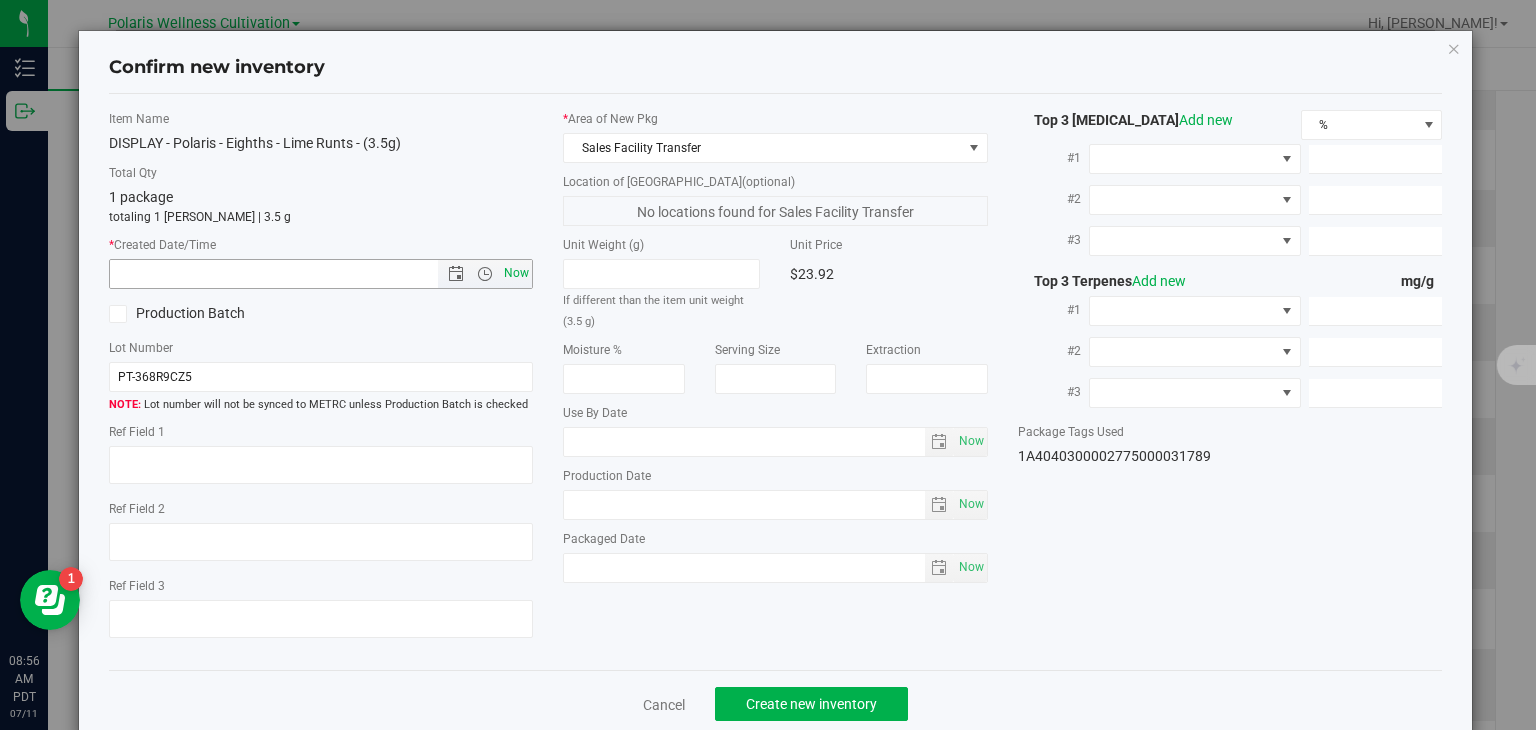 type on "[DATE] 8:56 AM" 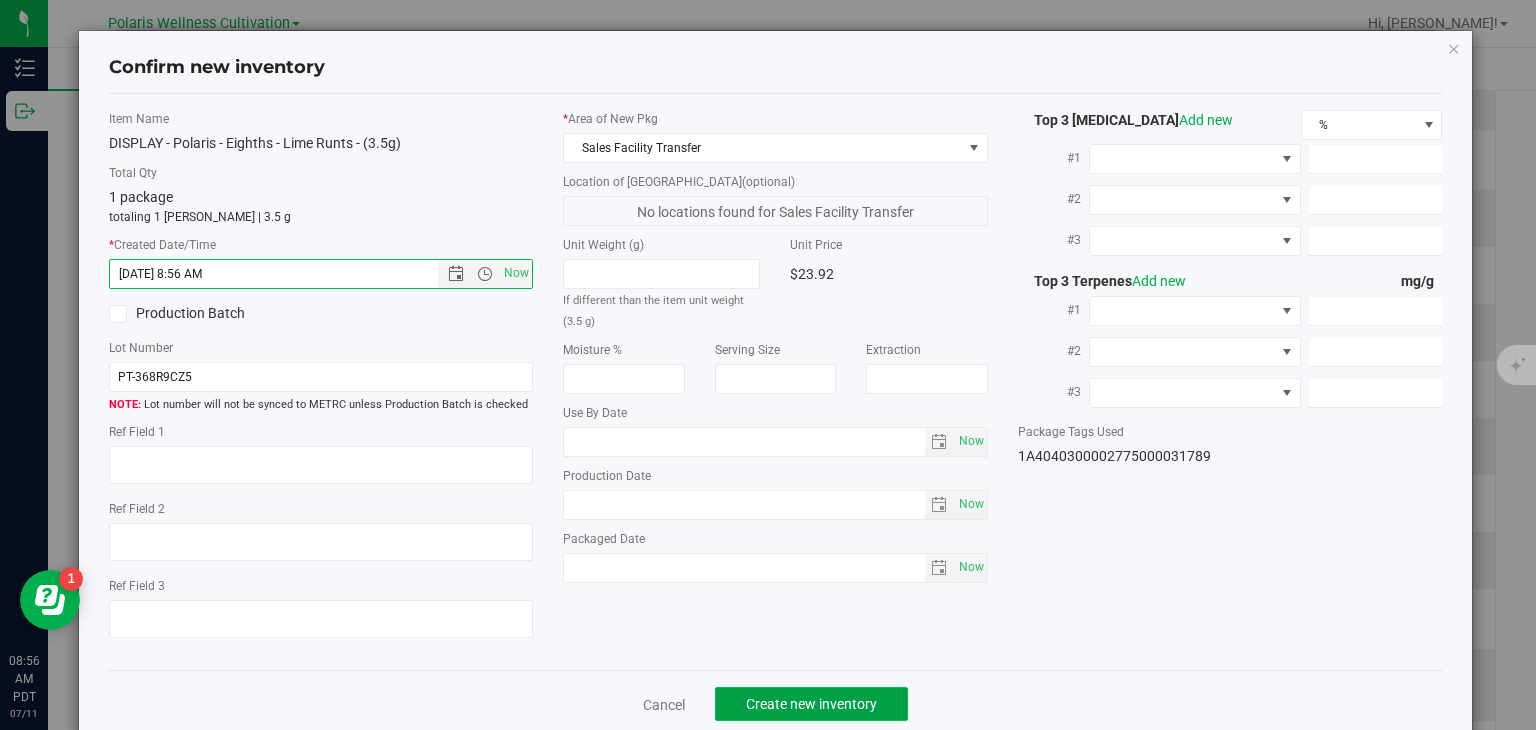 click on "Create new inventory" 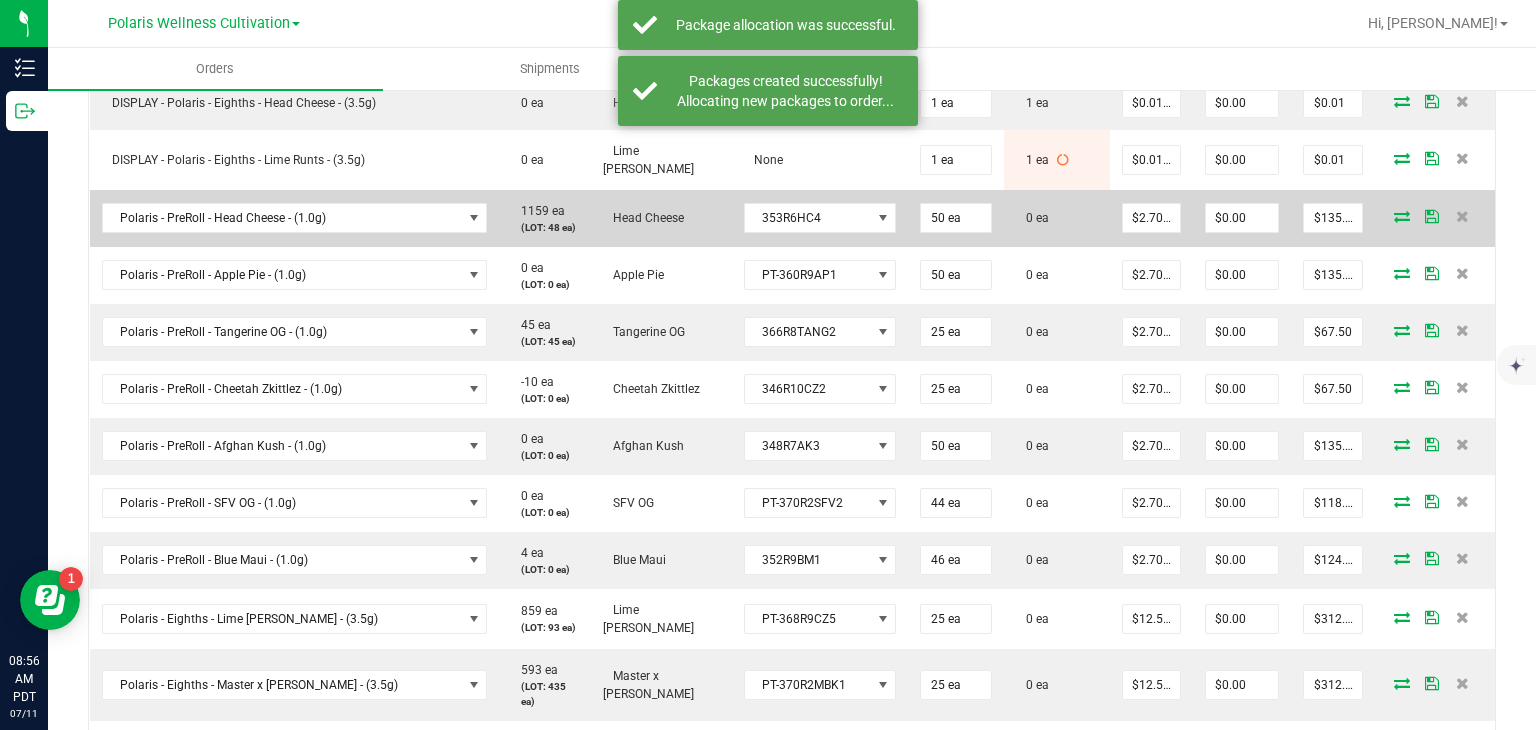 click at bounding box center (1402, 216) 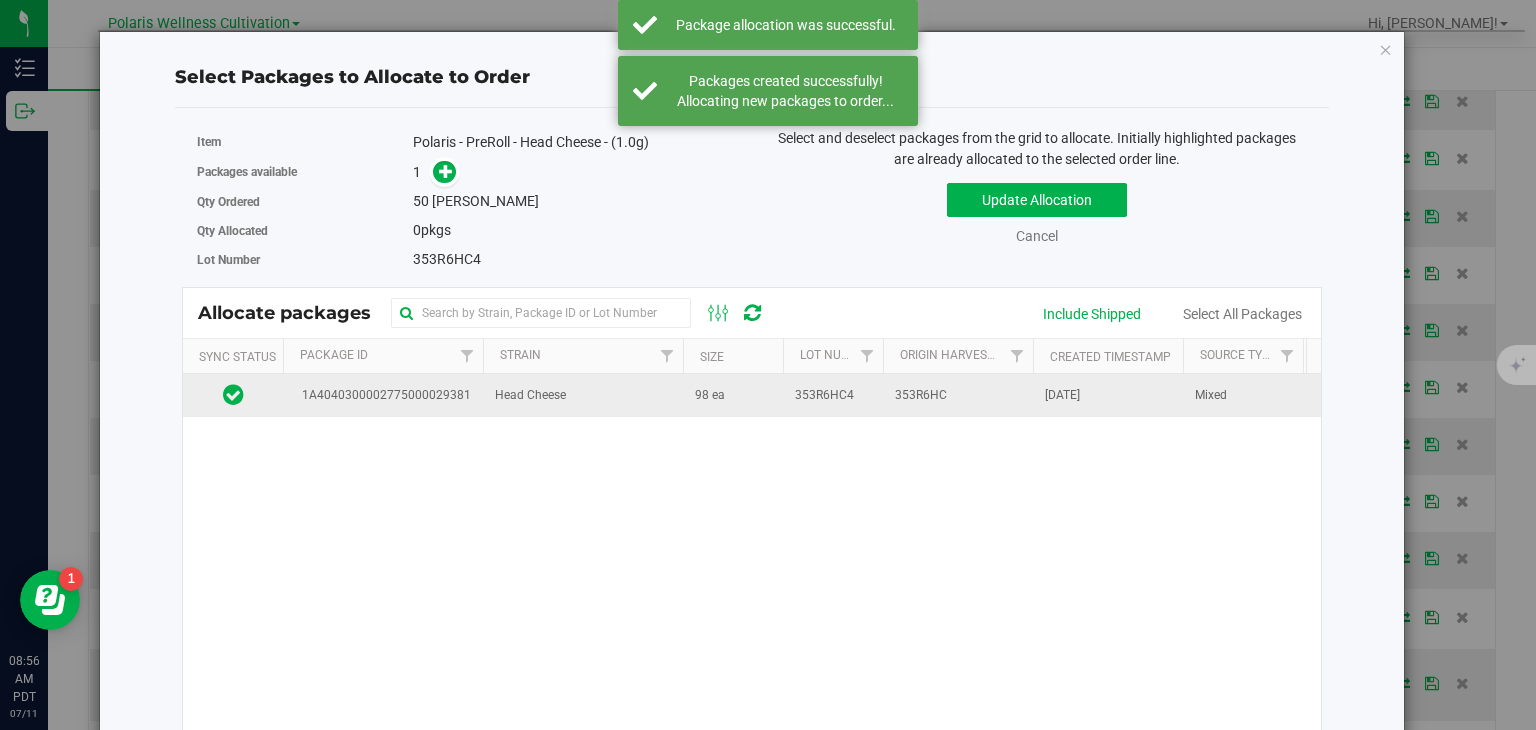 click on "353R6HC4" at bounding box center (833, 395) 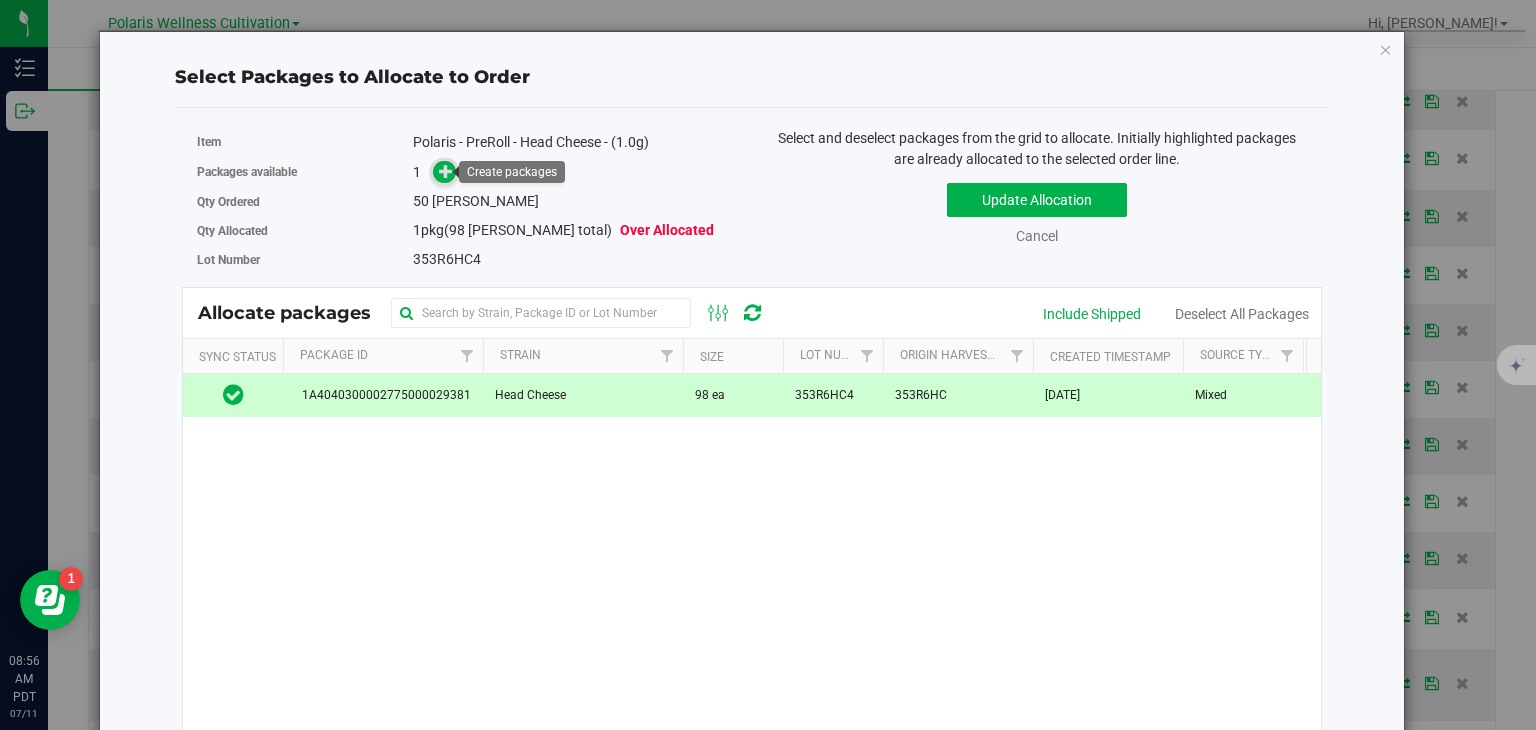 click at bounding box center (446, 171) 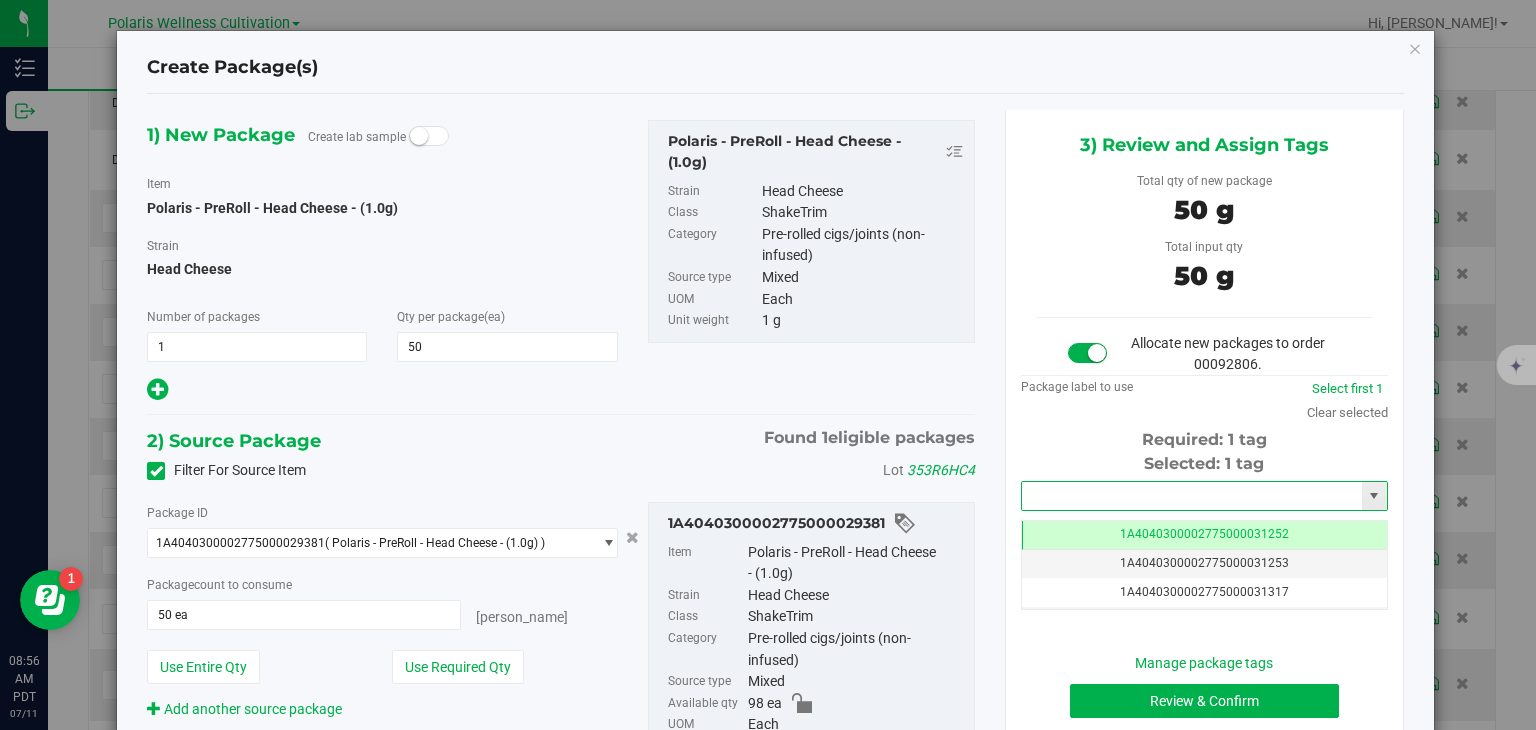 click at bounding box center [1192, 496] 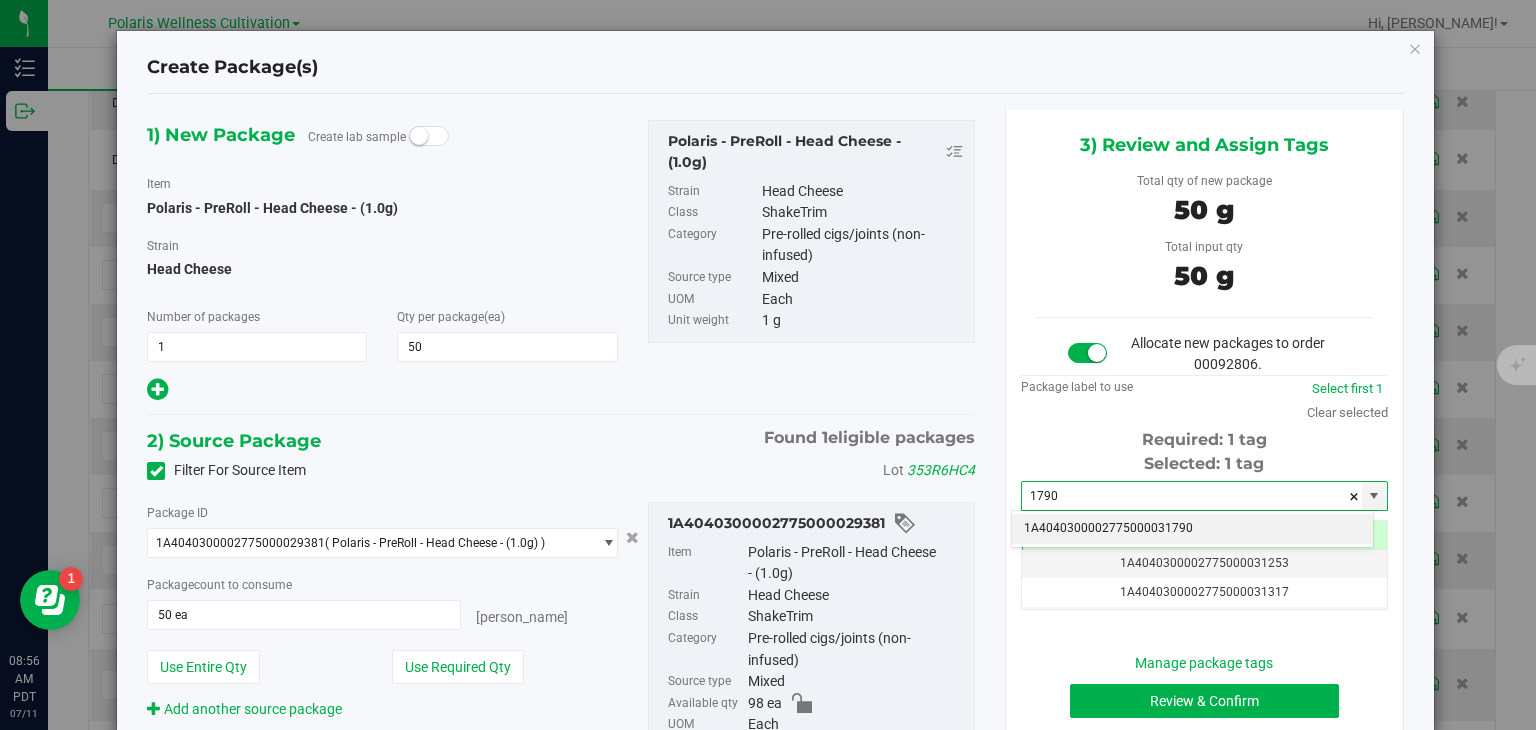 click on "1A4040300002775000031790" at bounding box center (1192, 529) 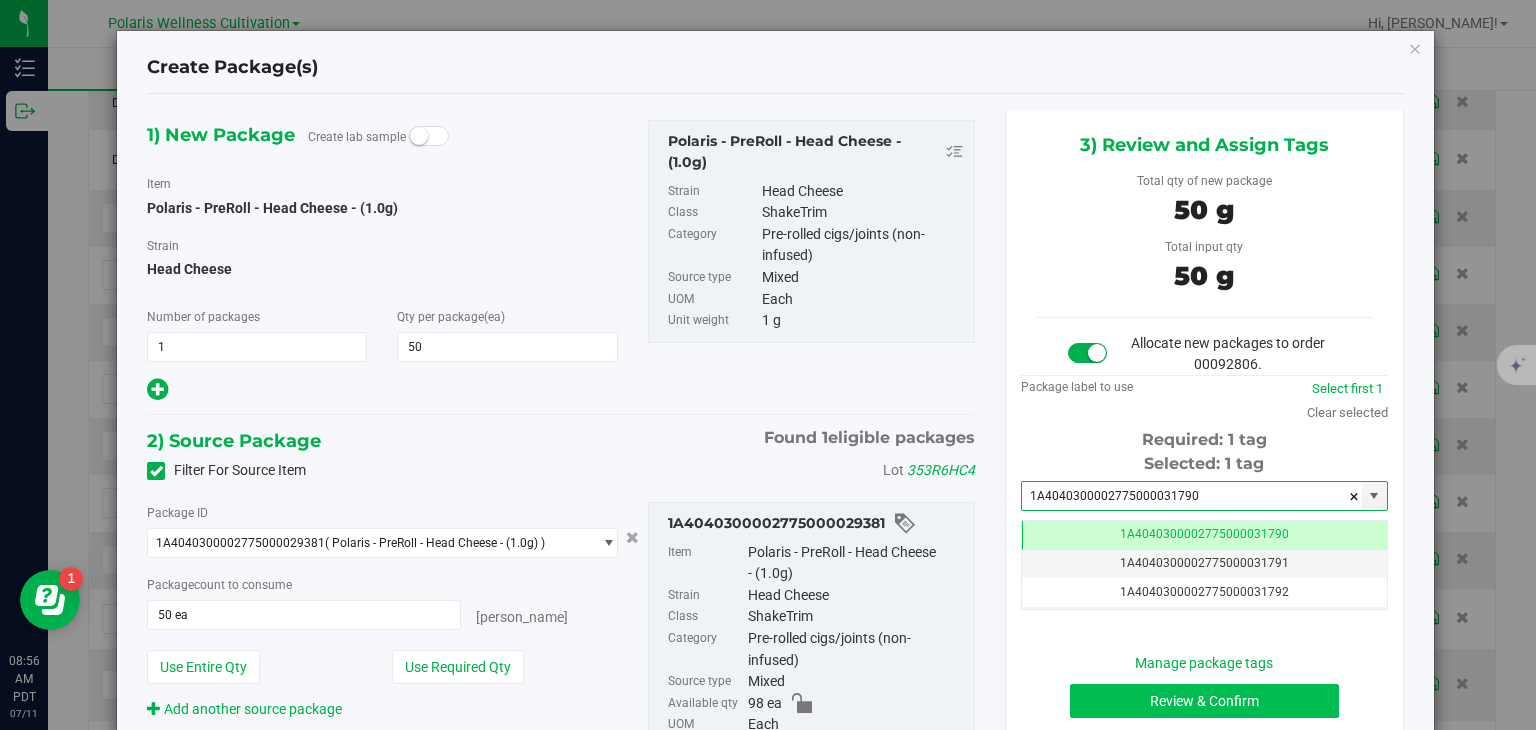 type on "1A4040300002775000031790" 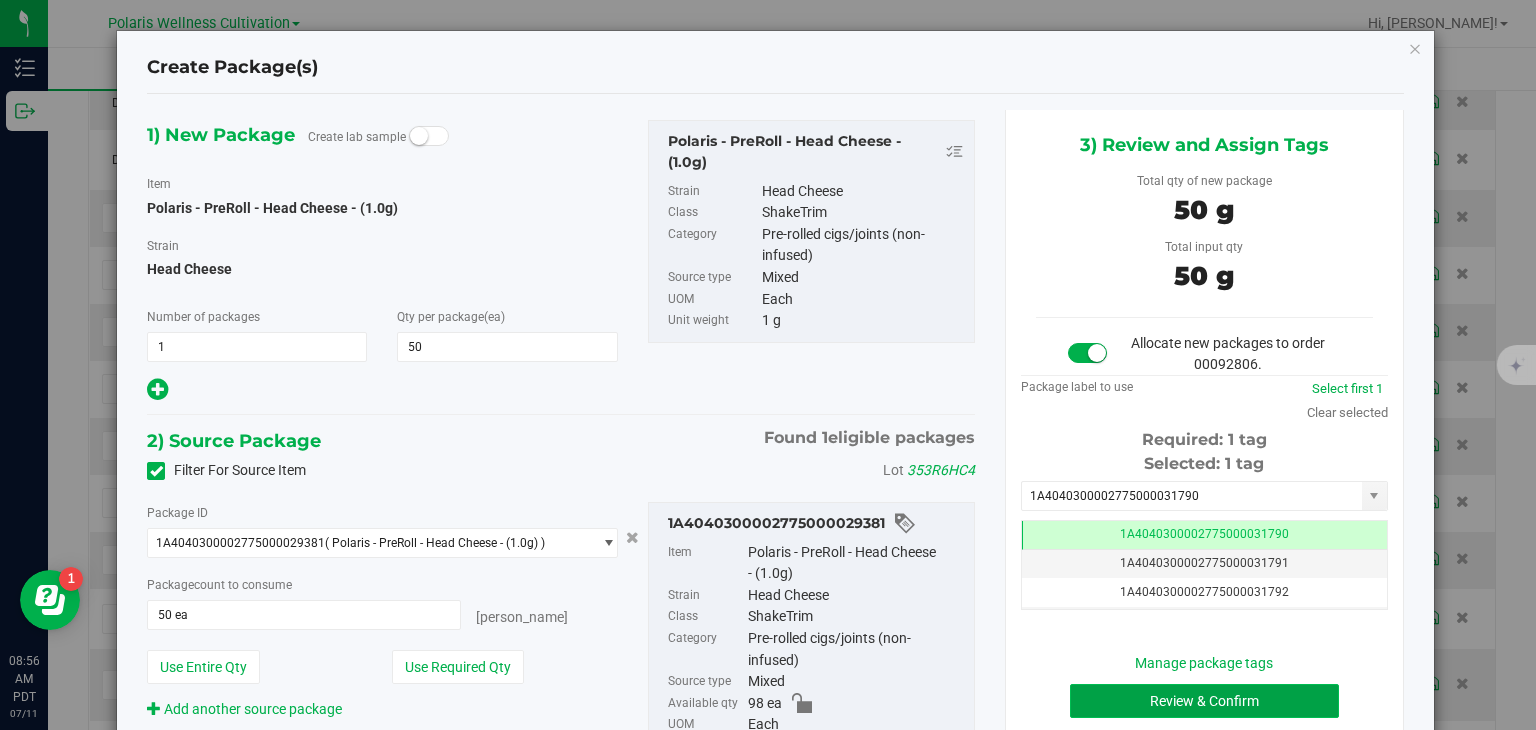 click on "Review & Confirm" at bounding box center (1204, 701) 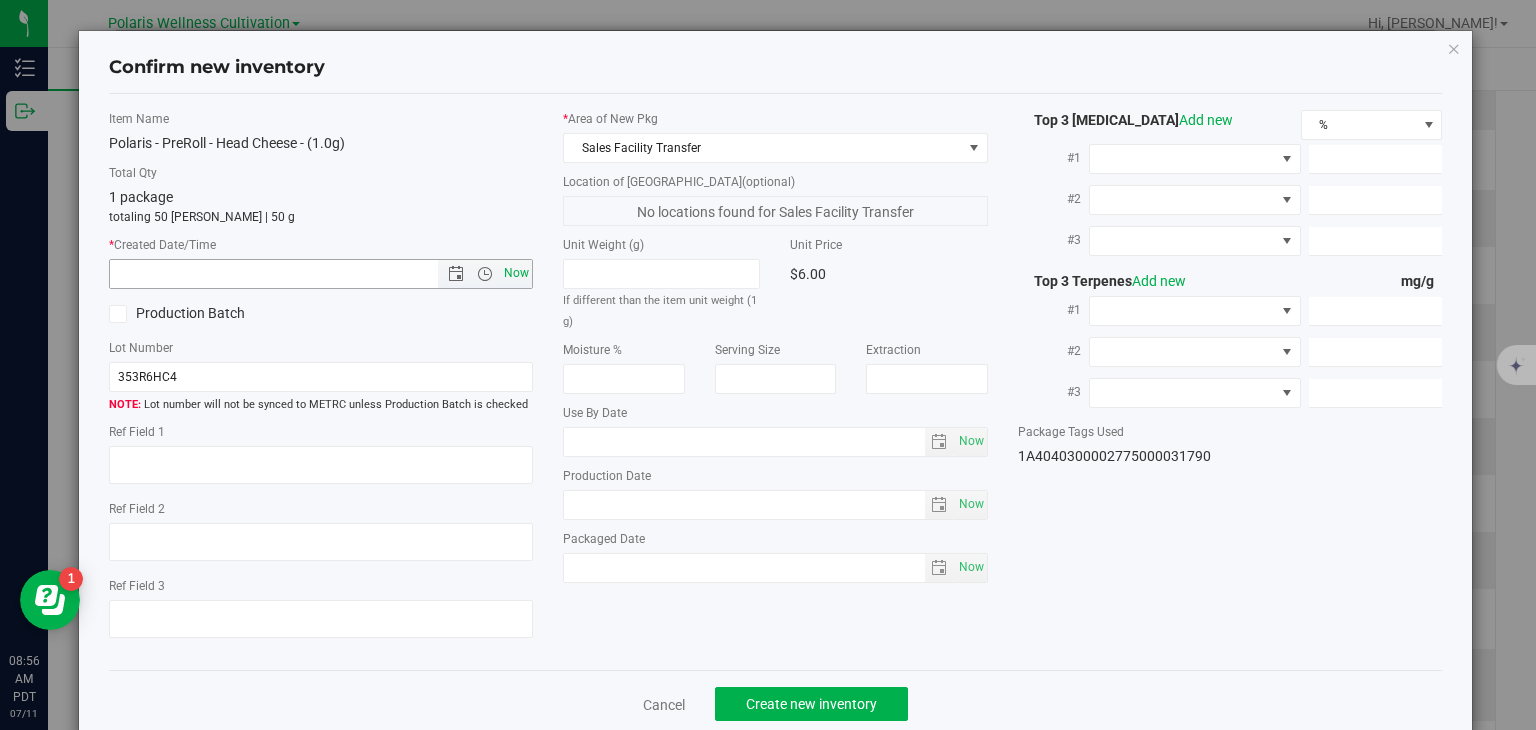 click on "Now" at bounding box center [517, 273] 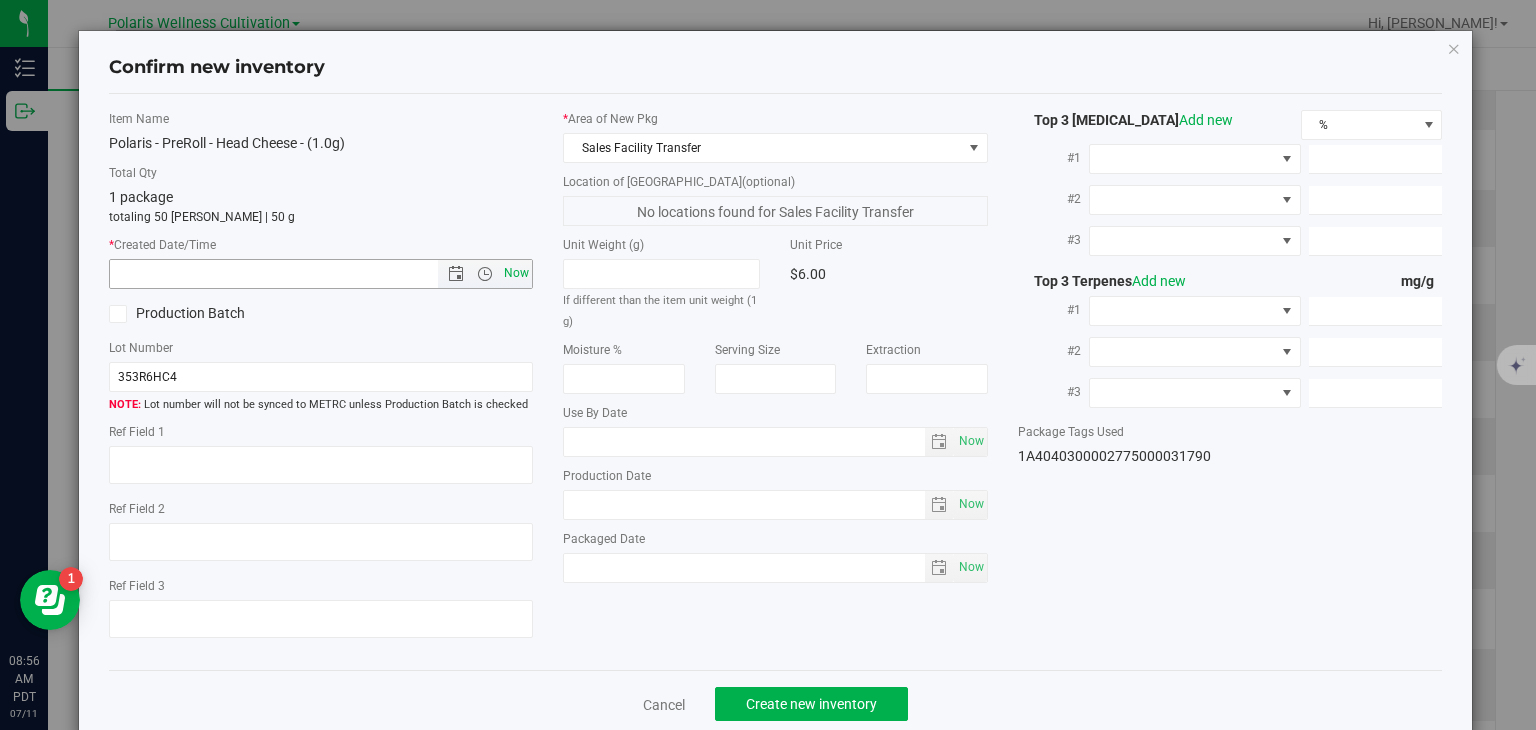 type on "[DATE] 8:56 AM" 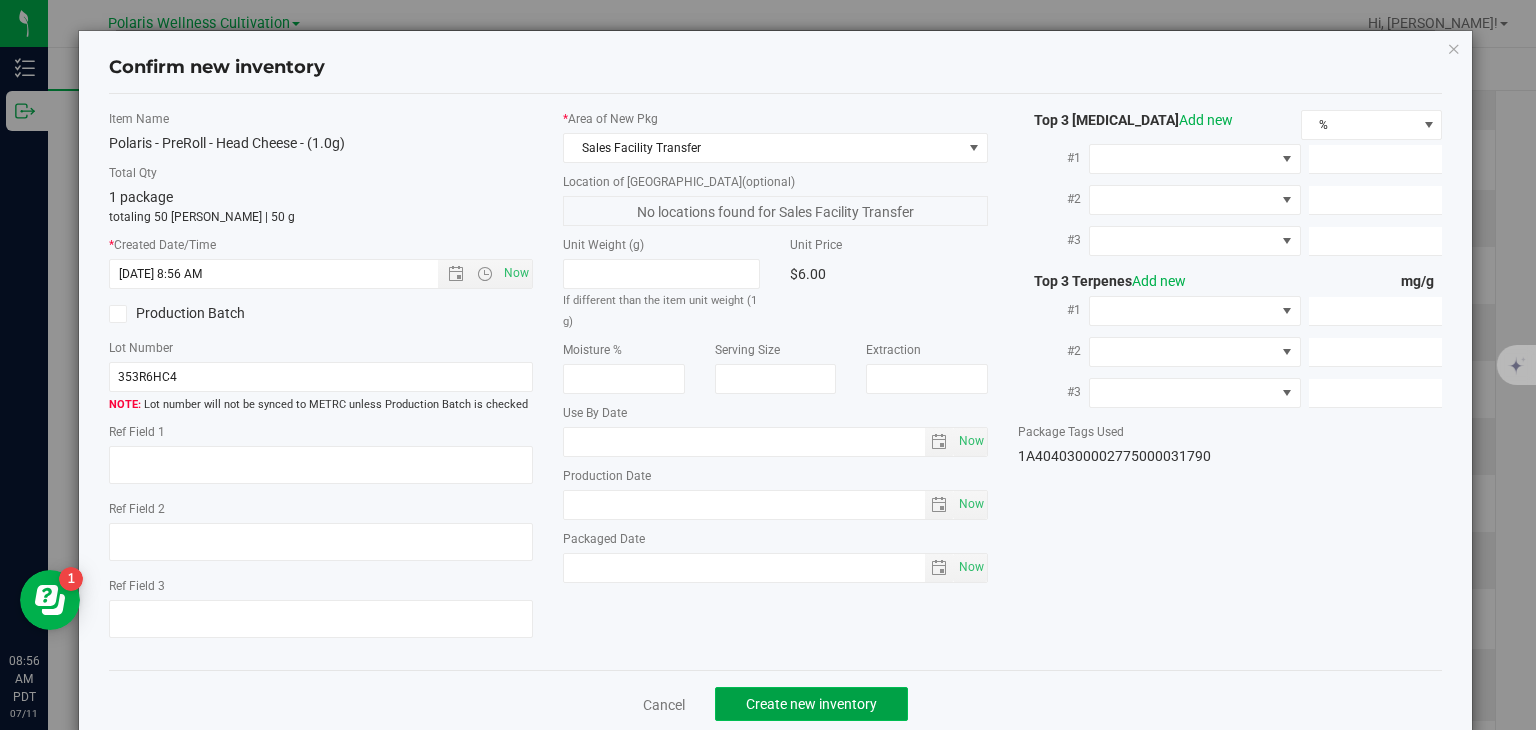 click on "Create new inventory" 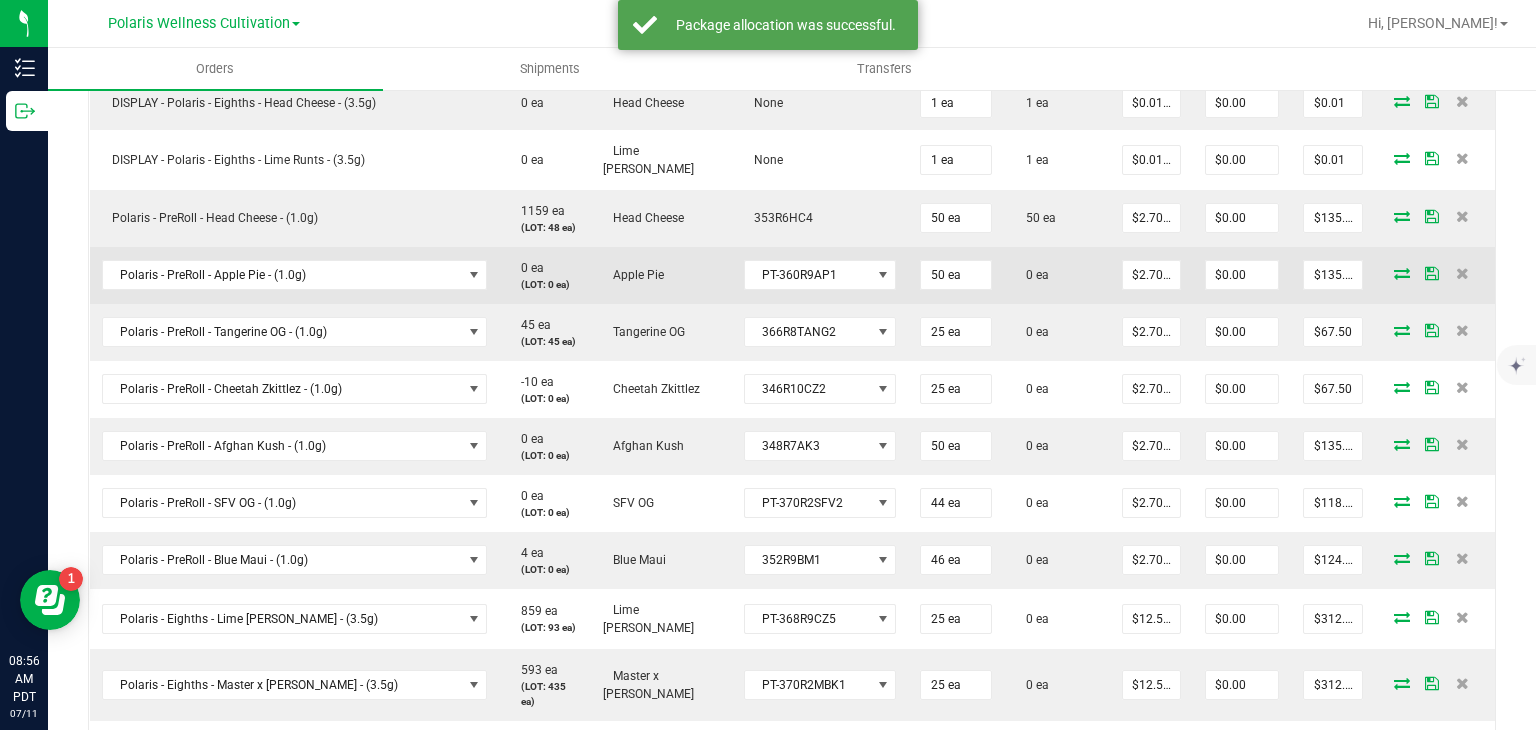 click at bounding box center (1402, 273) 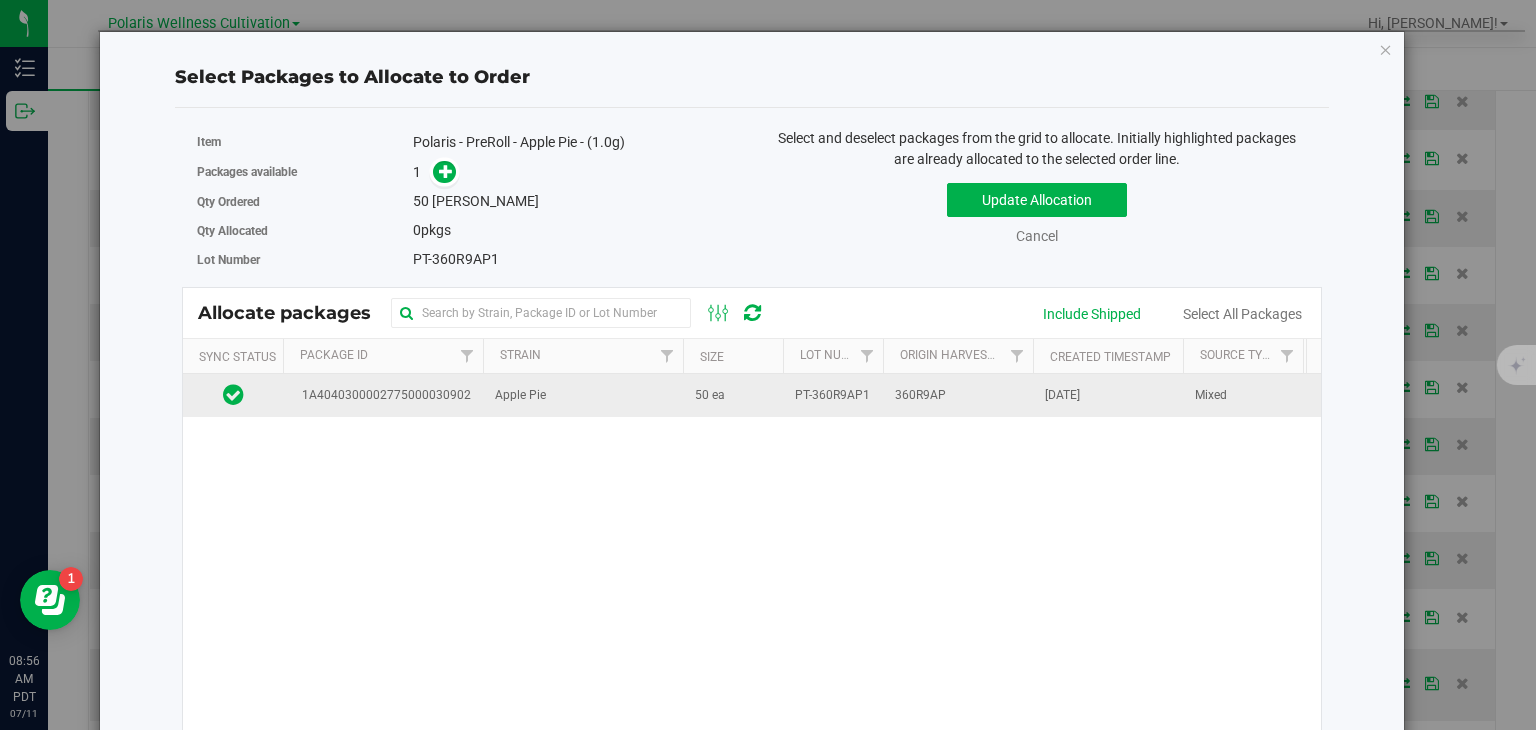 click on "50 ea" at bounding box center [733, 395] 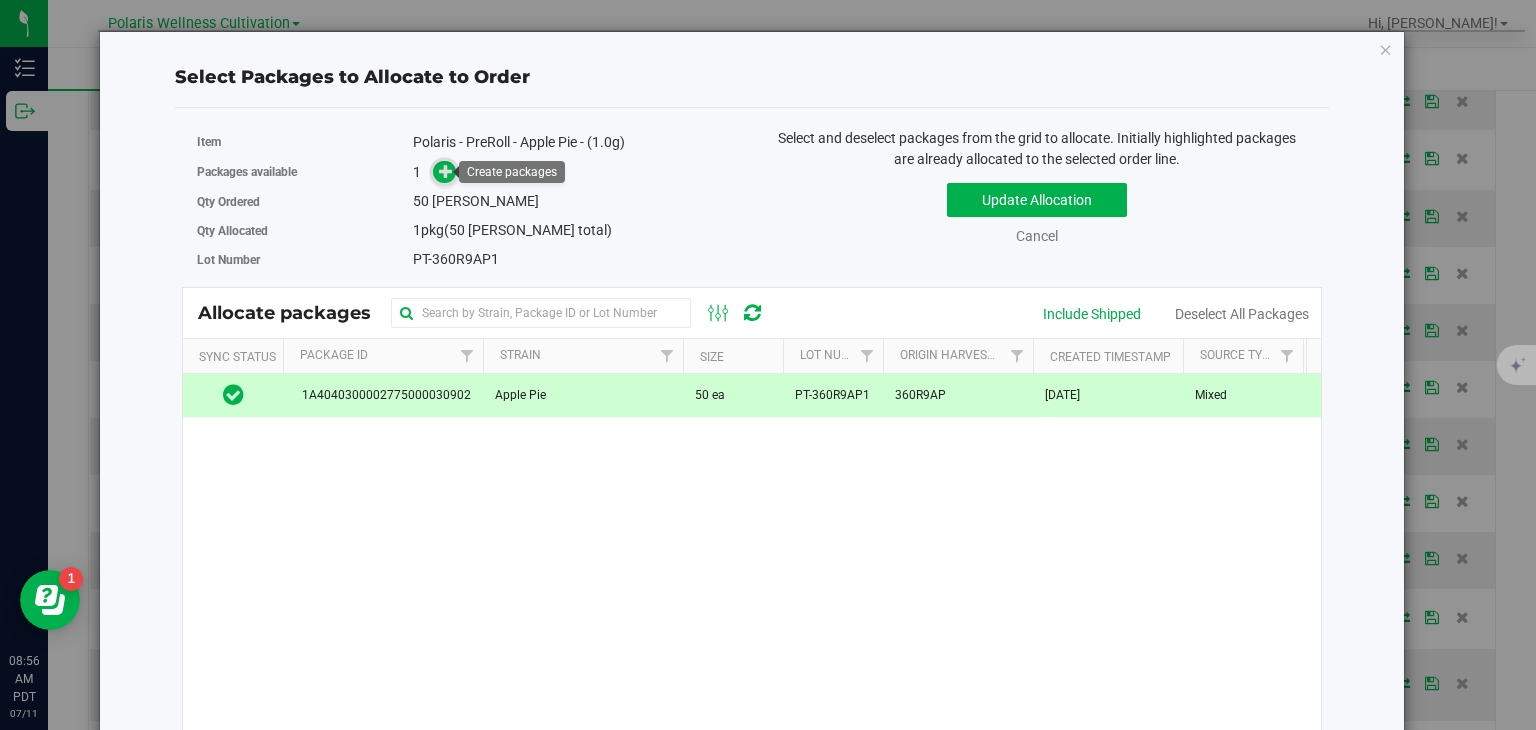 click at bounding box center (446, 171) 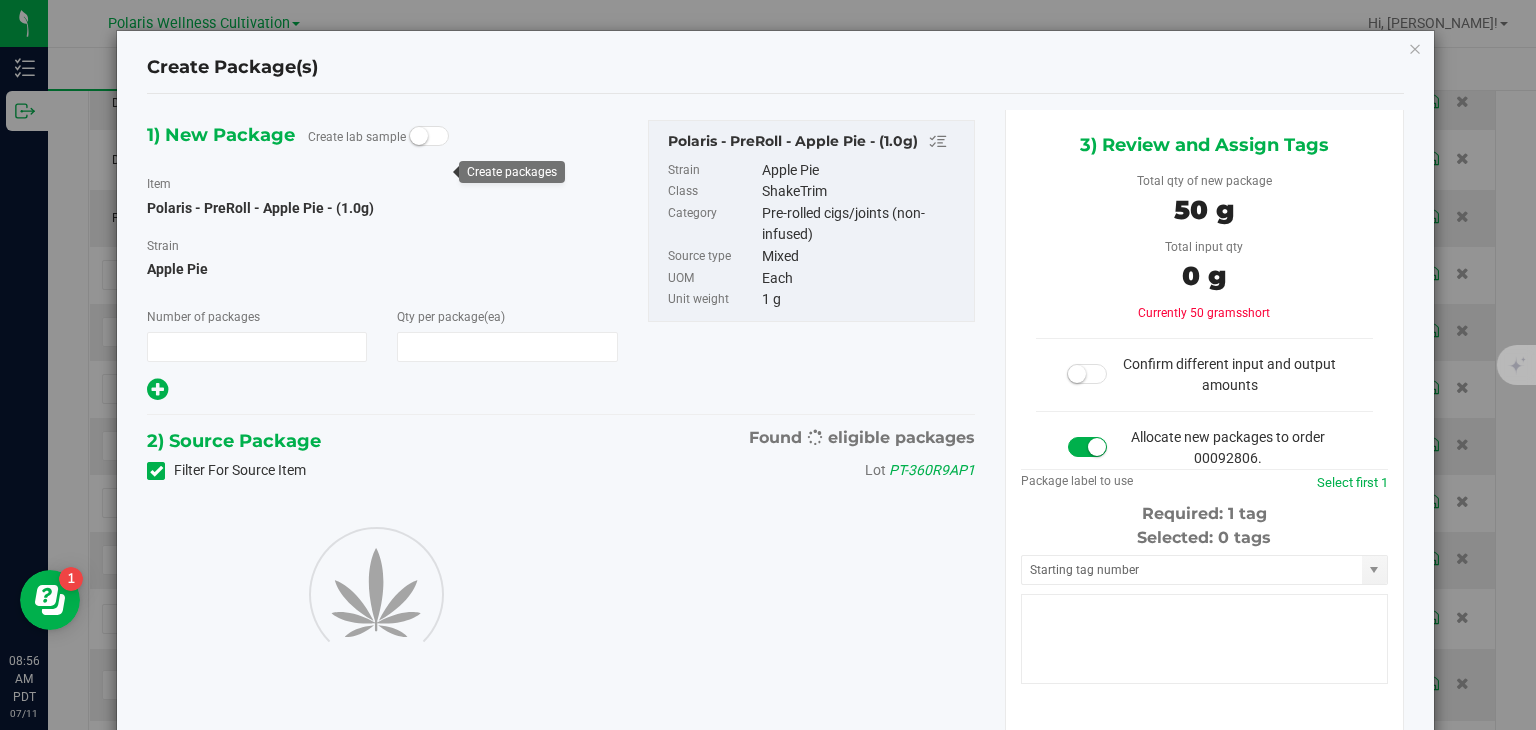 type on "1" 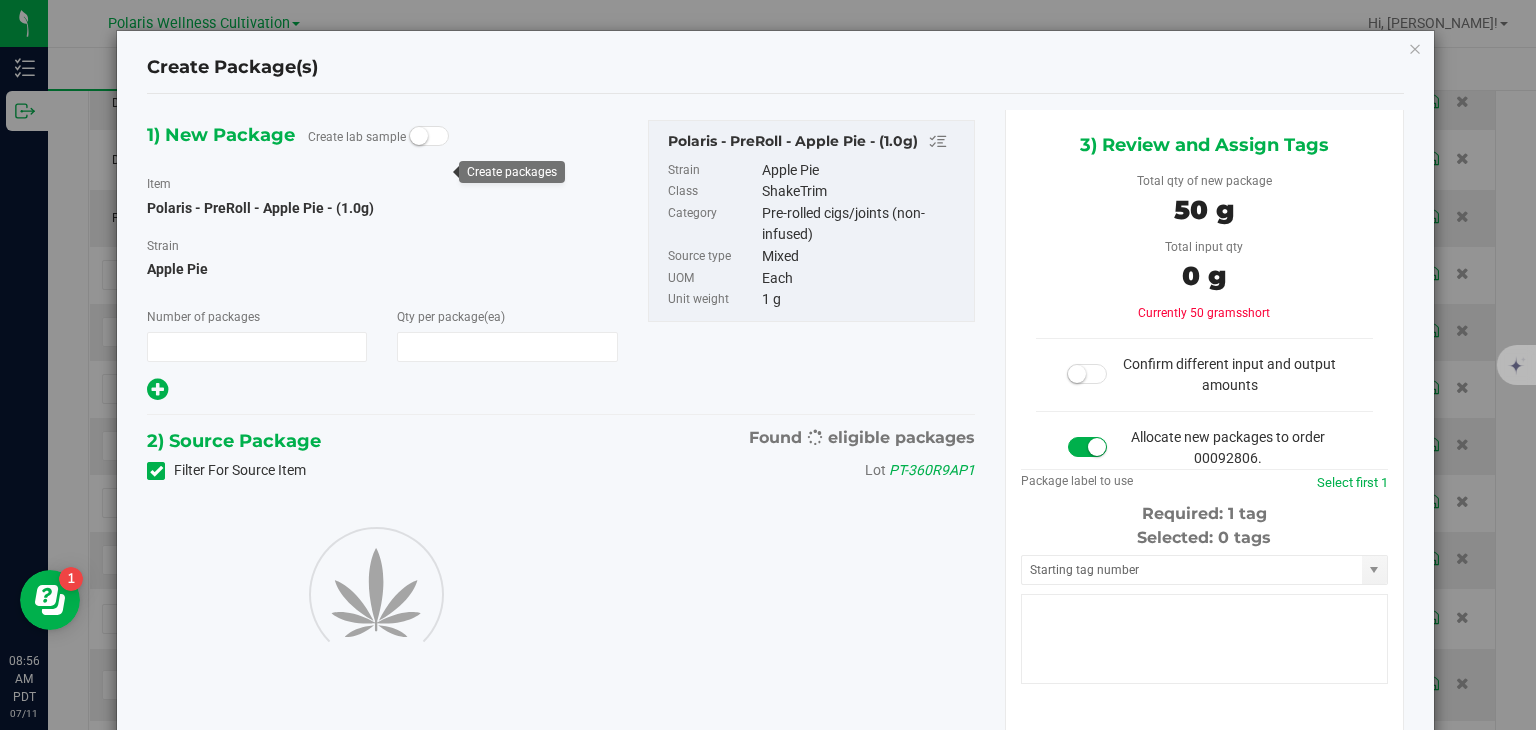 type on "50" 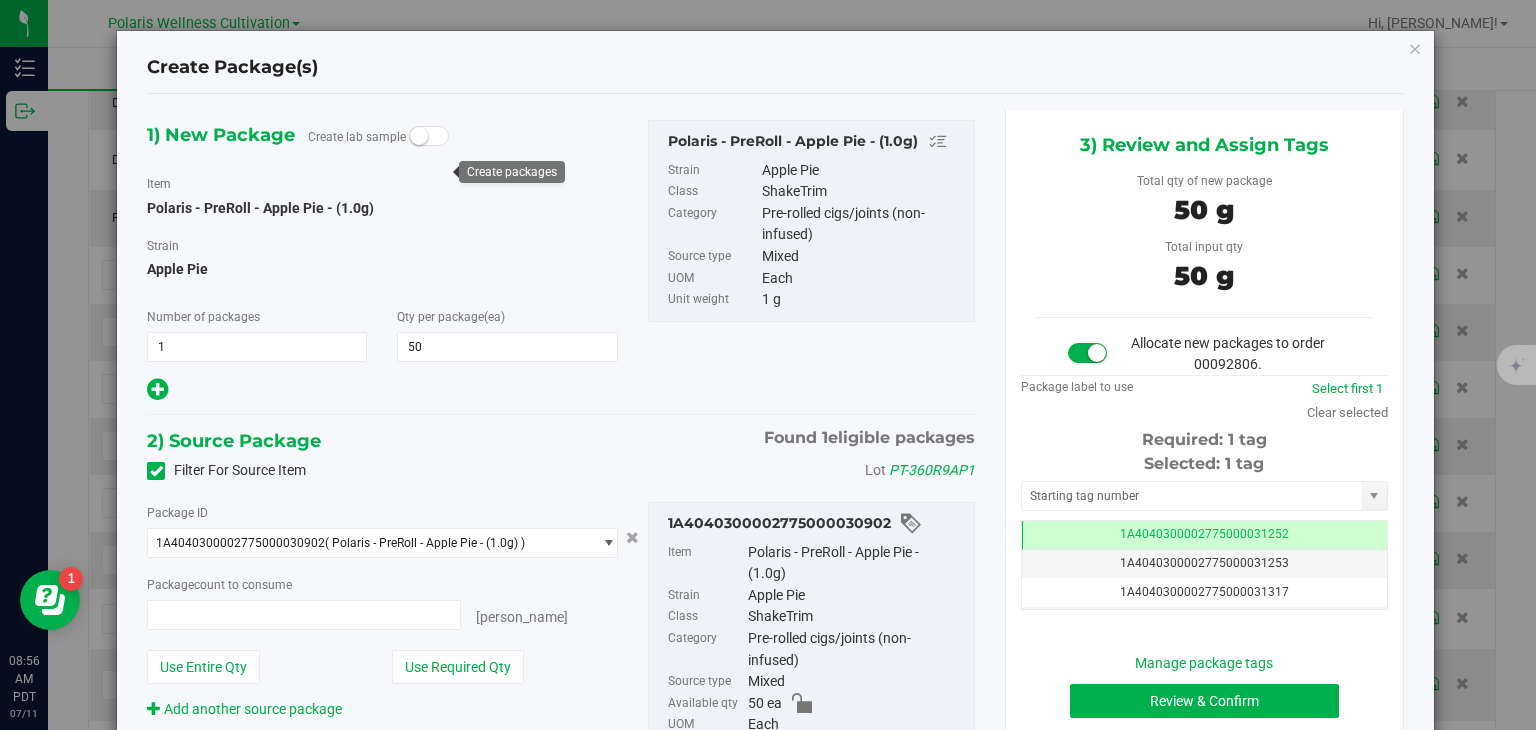 type on "50 ea" 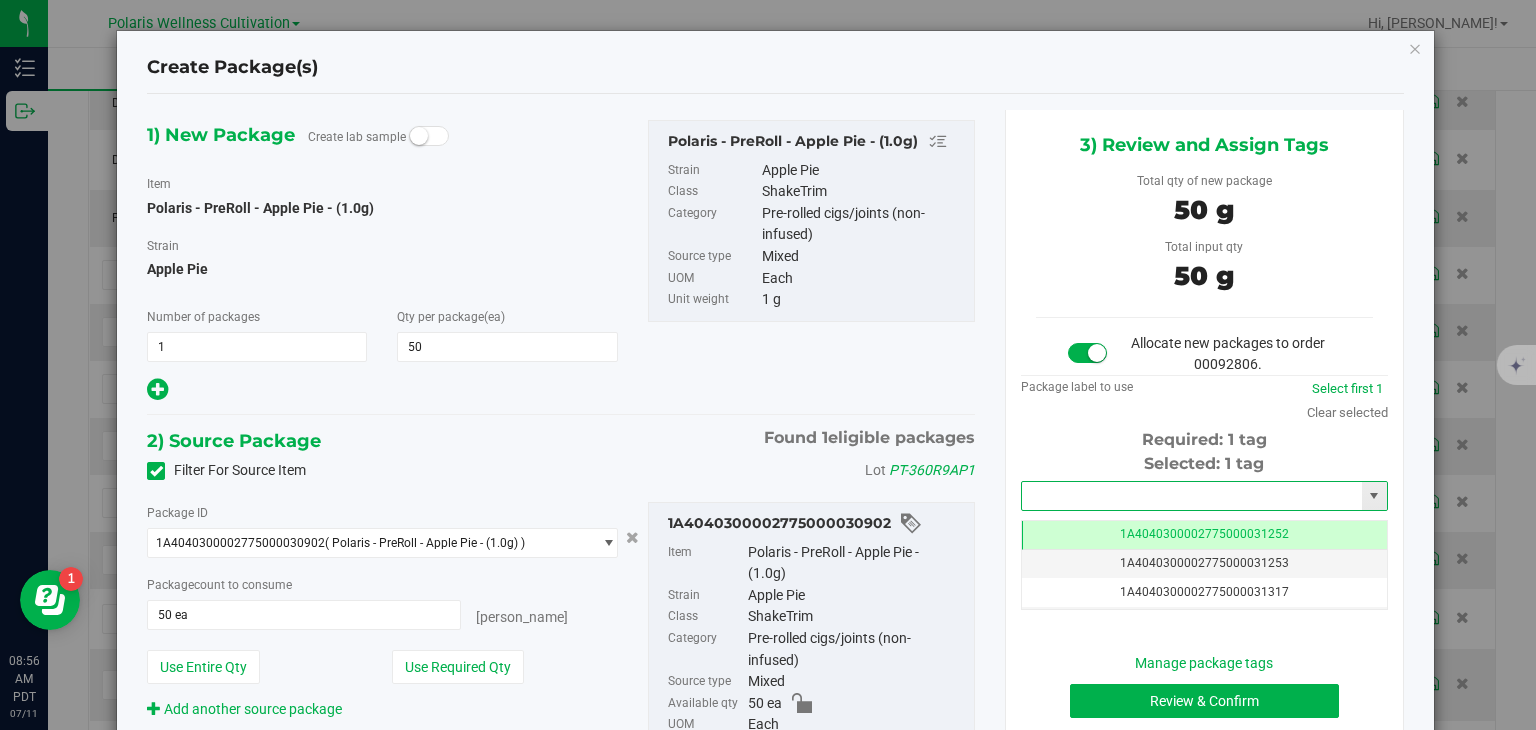 click at bounding box center (1192, 496) 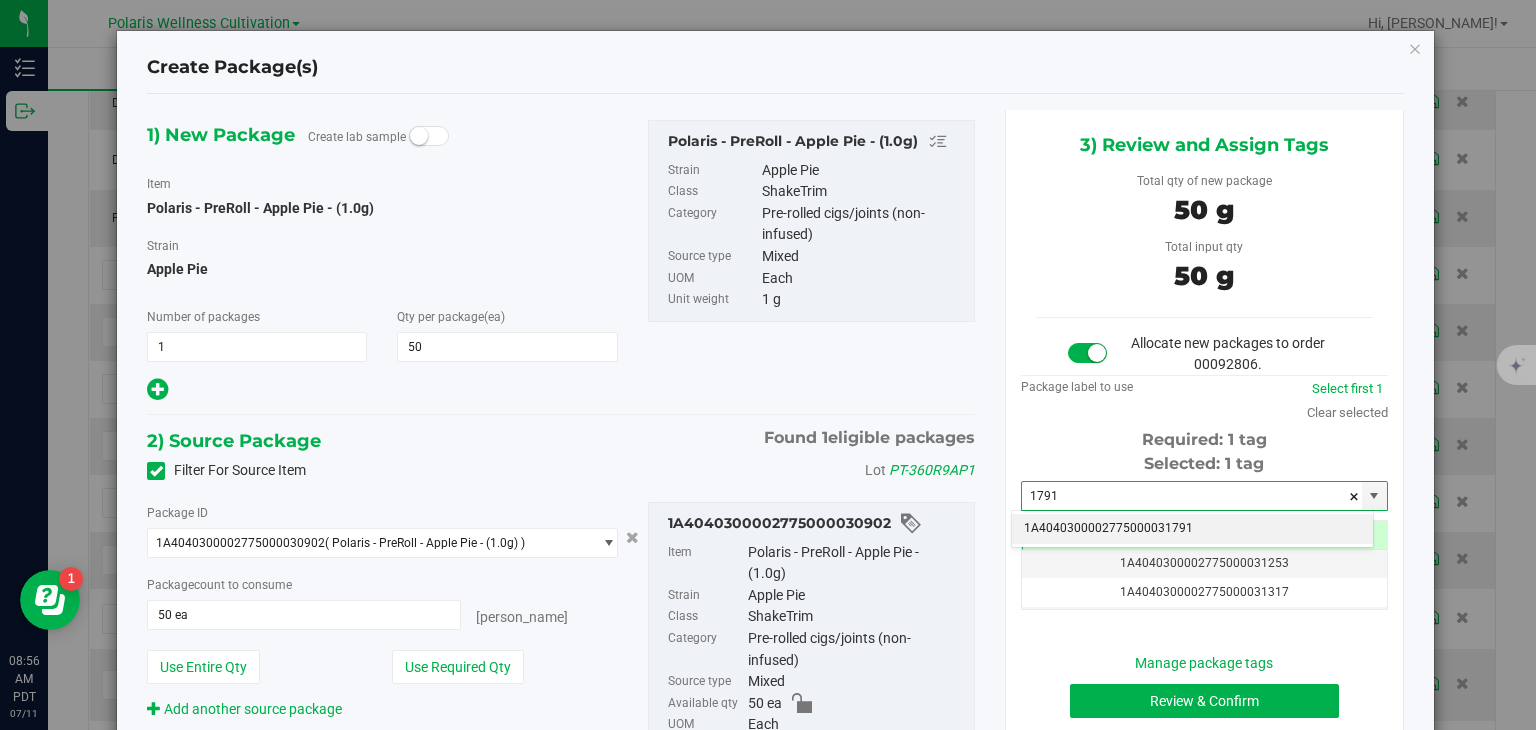 click on "1A4040300002775000031791" at bounding box center (1192, 529) 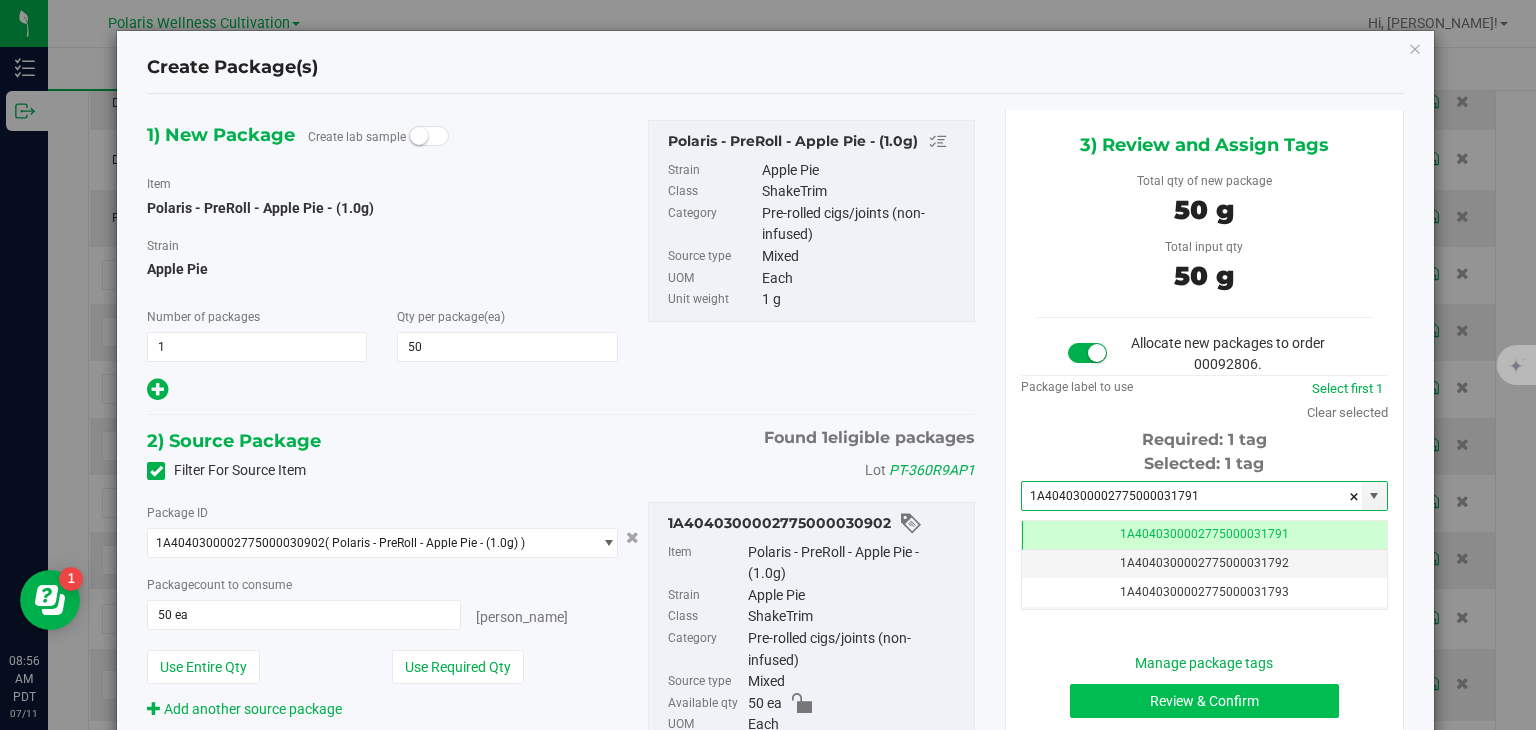 type on "1A4040300002775000031791" 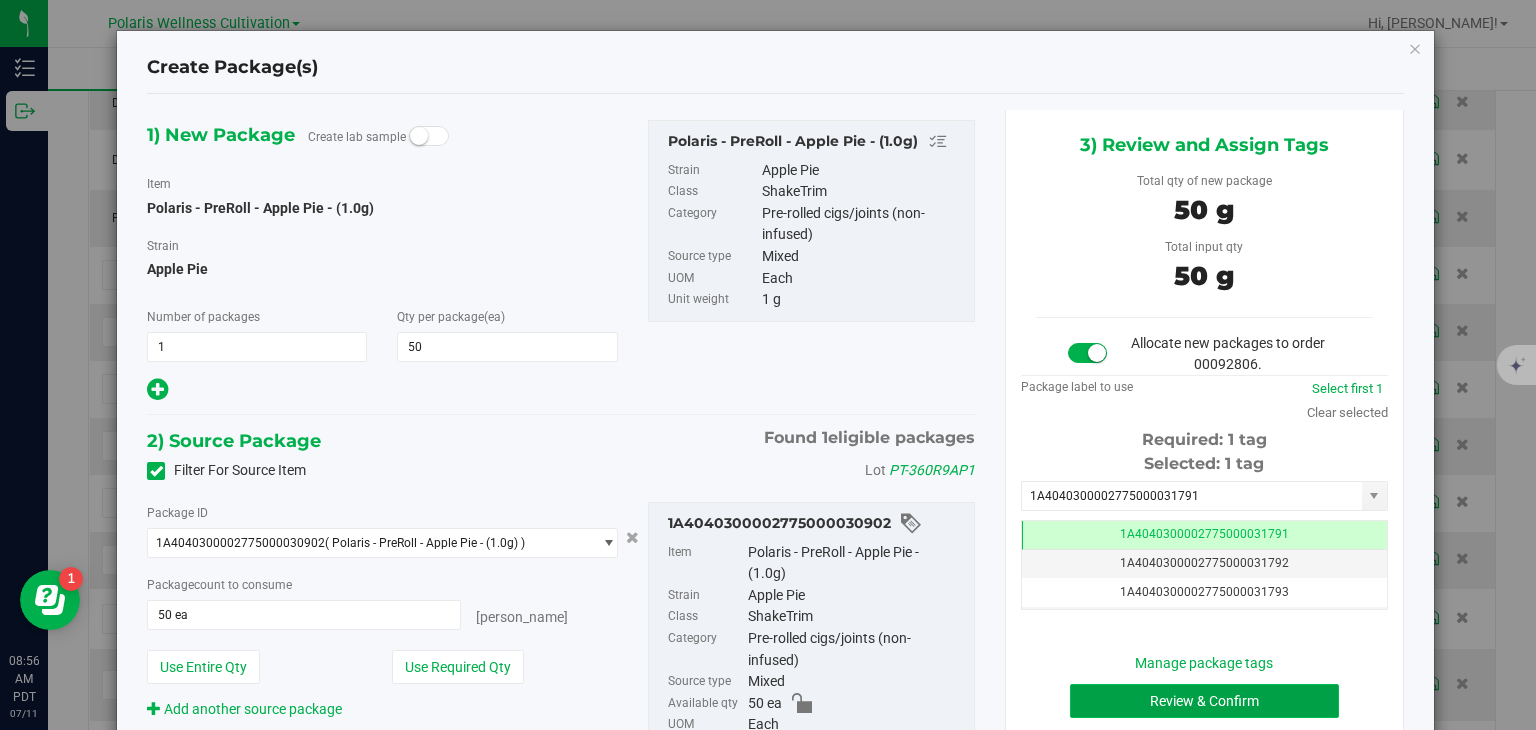 click on "Review & Confirm" at bounding box center [1204, 701] 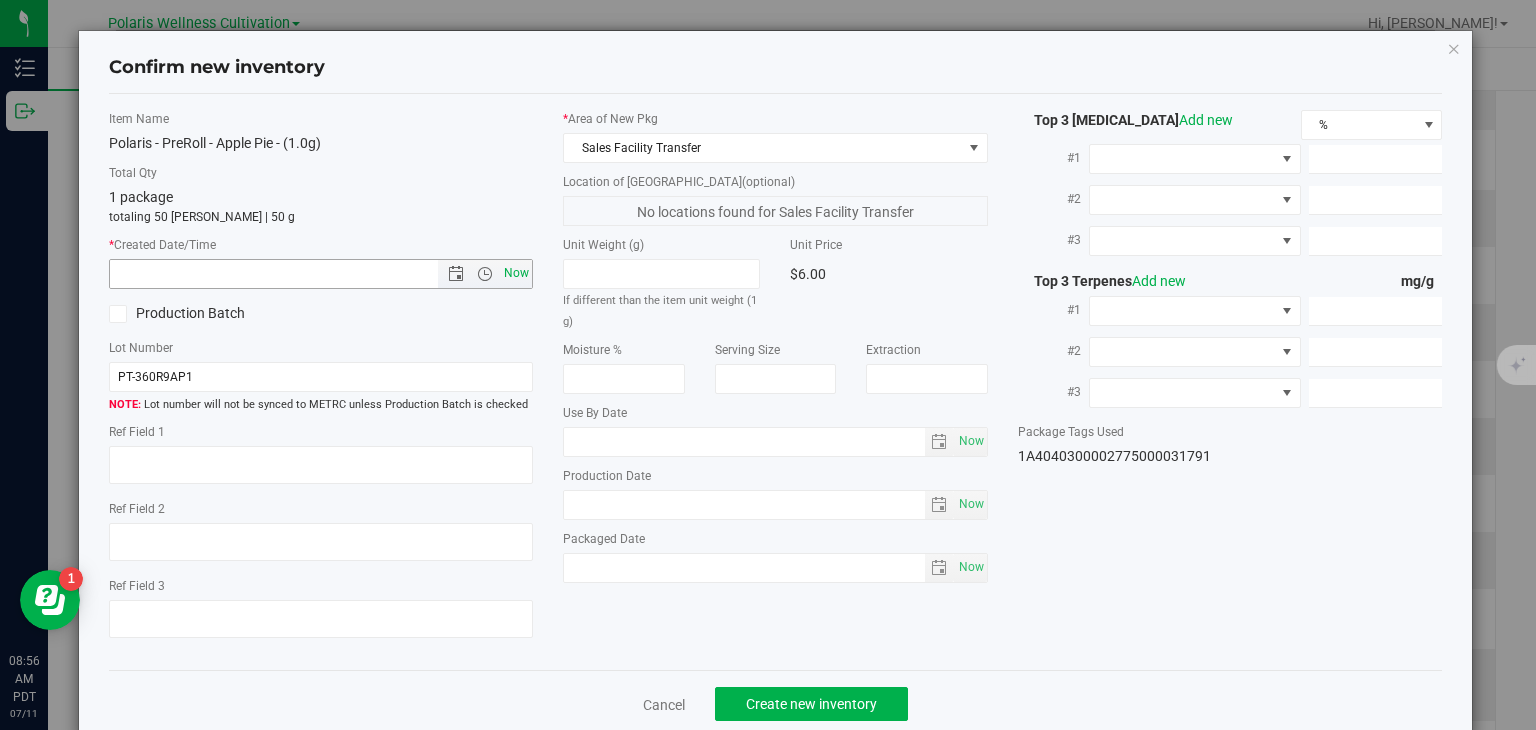 click on "Now" at bounding box center [517, 273] 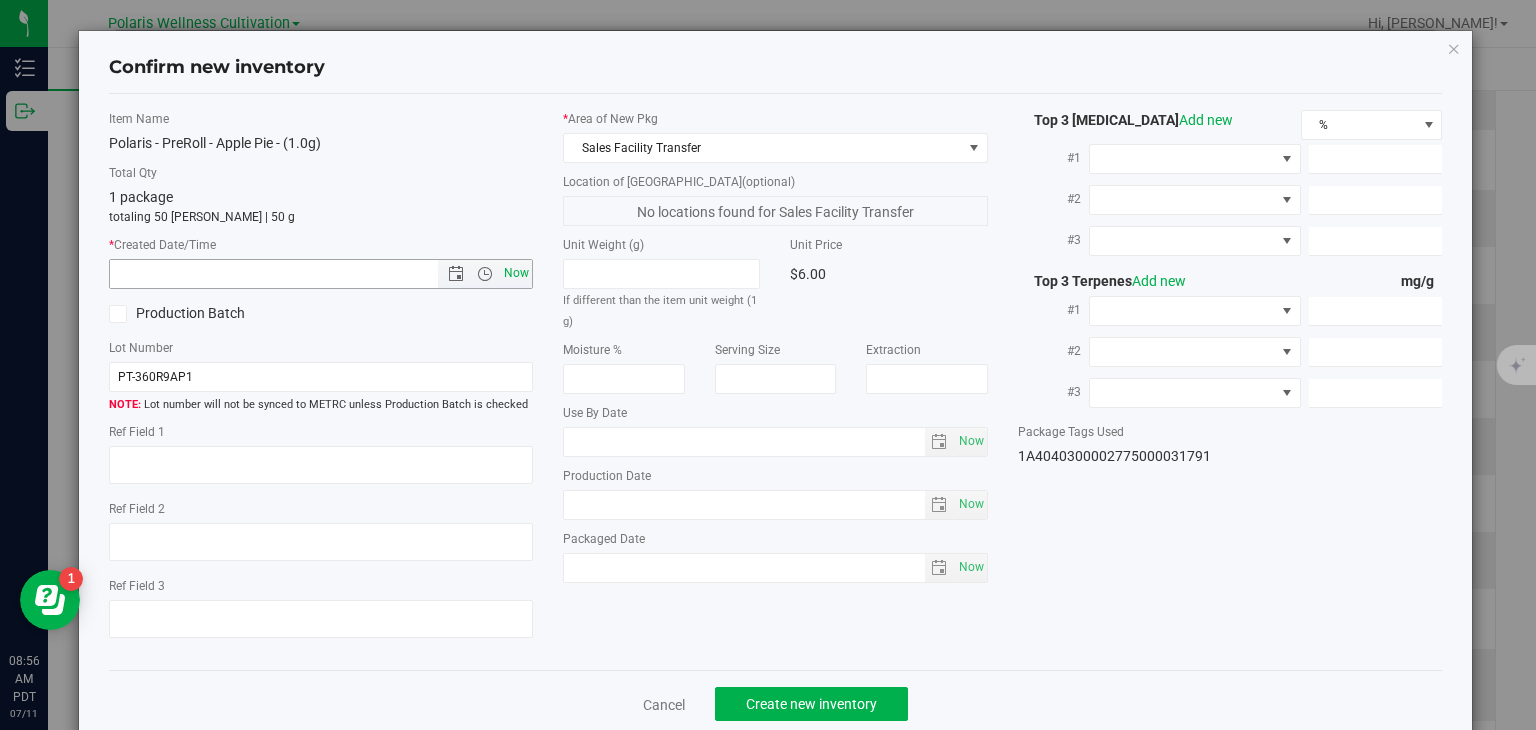 type on "[DATE] 8:56 AM" 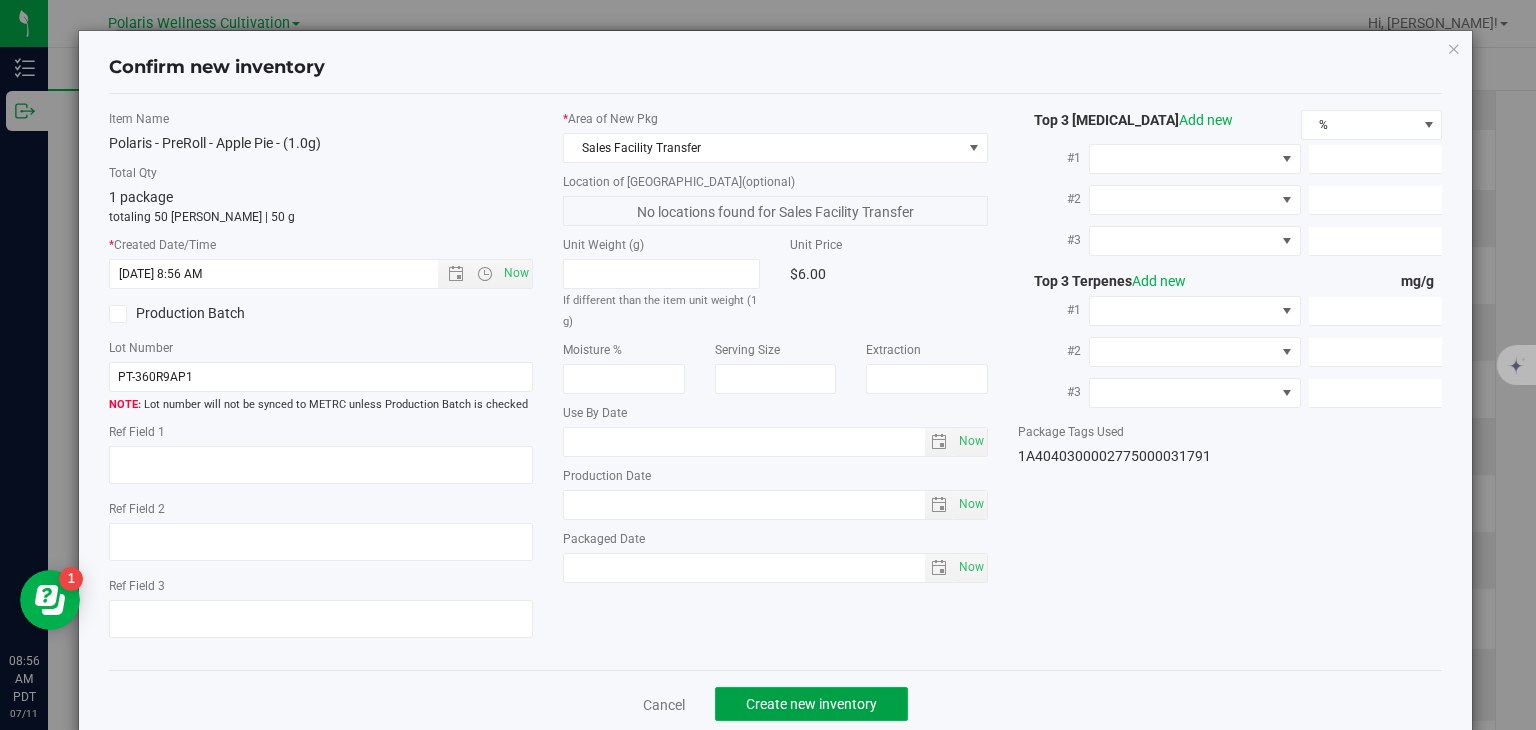 click on "Create new inventory" 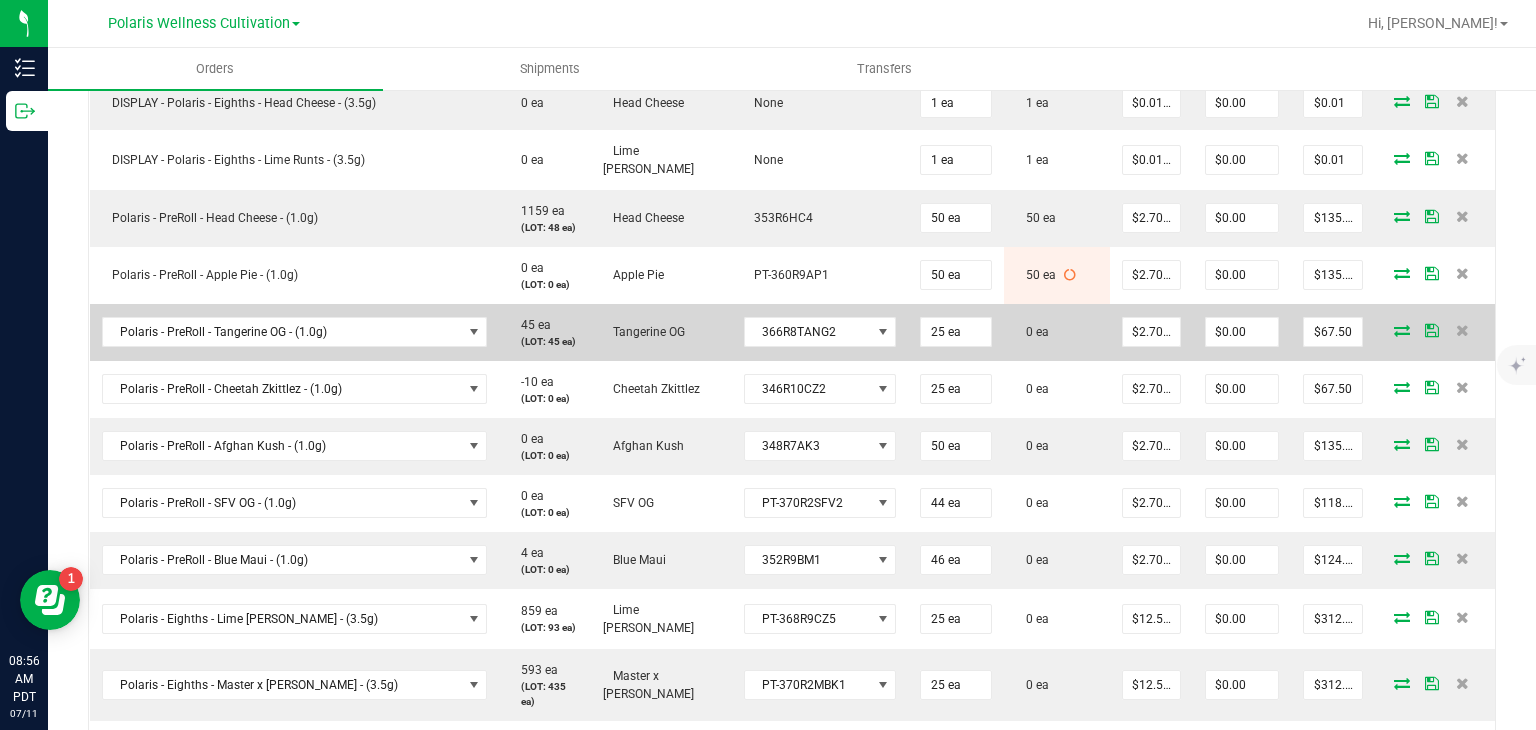 click at bounding box center [1402, 330] 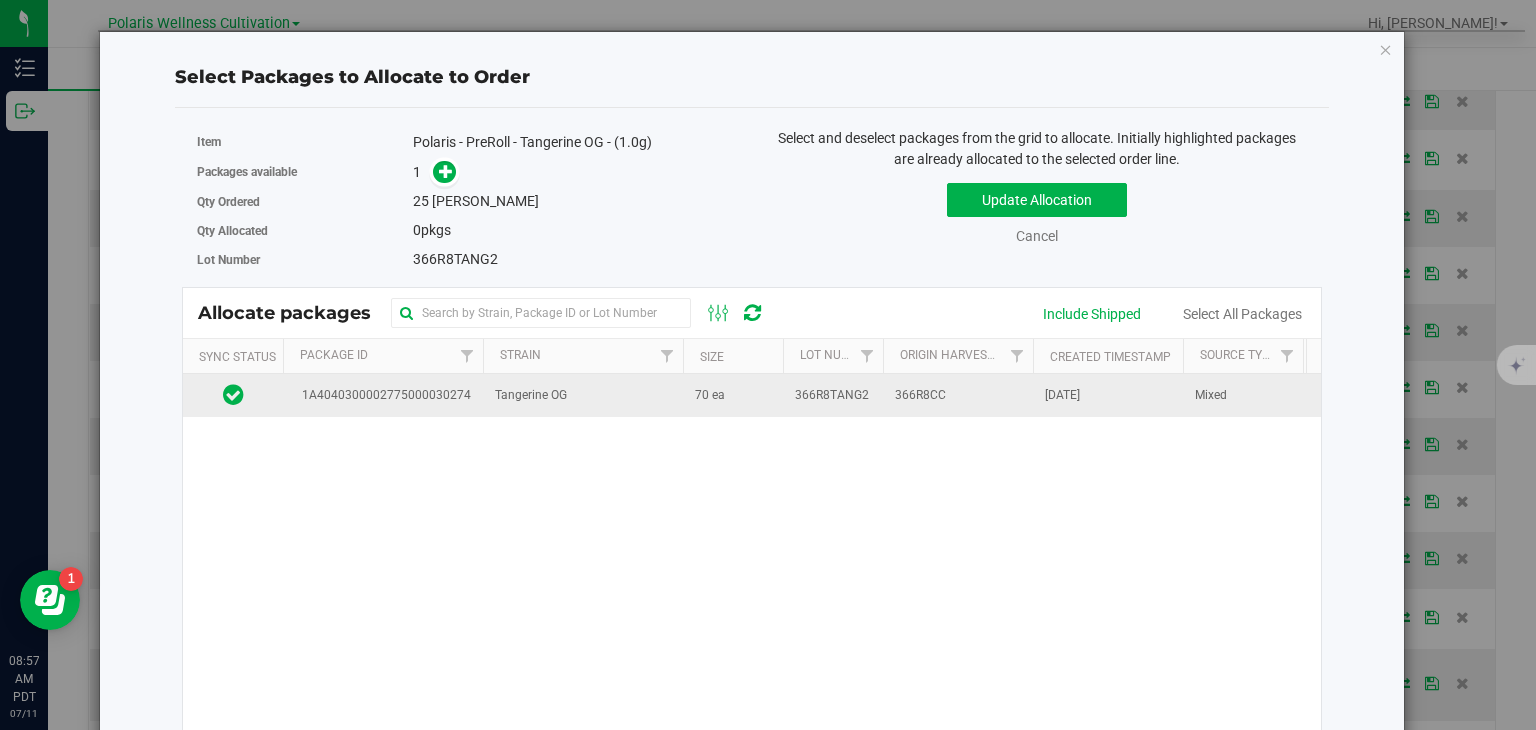 click on "366R8TANG2" at bounding box center (833, 395) 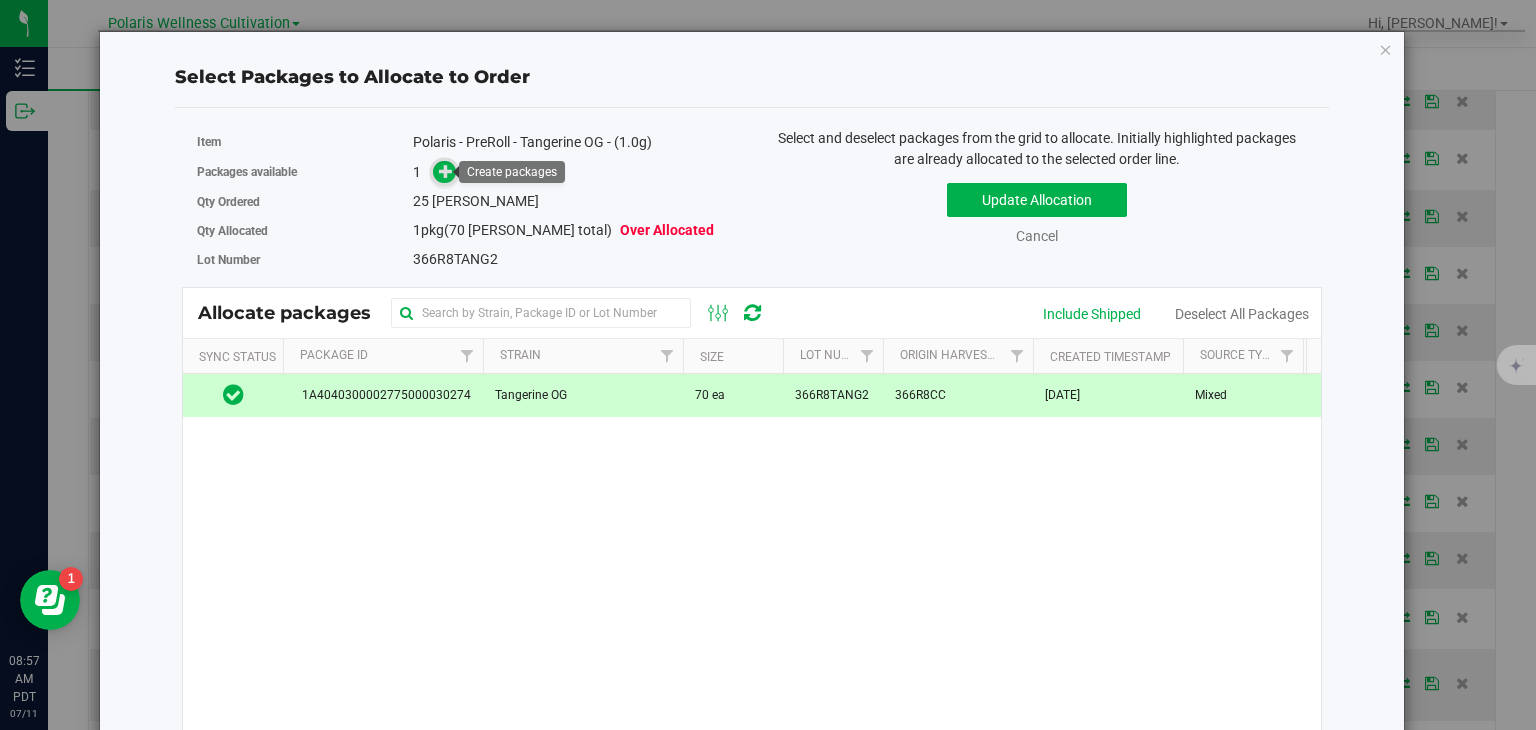 click at bounding box center (444, 172) 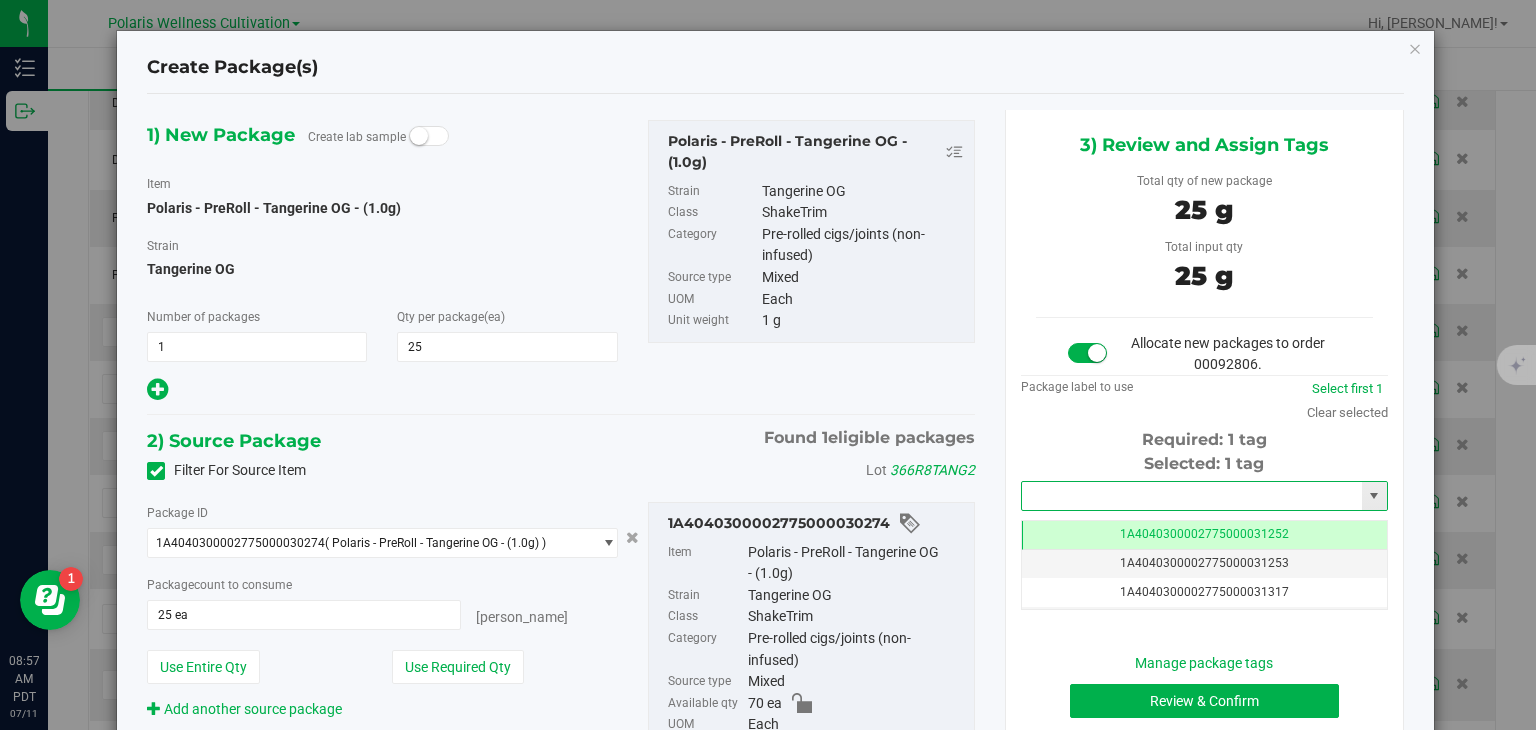 click at bounding box center [1192, 496] 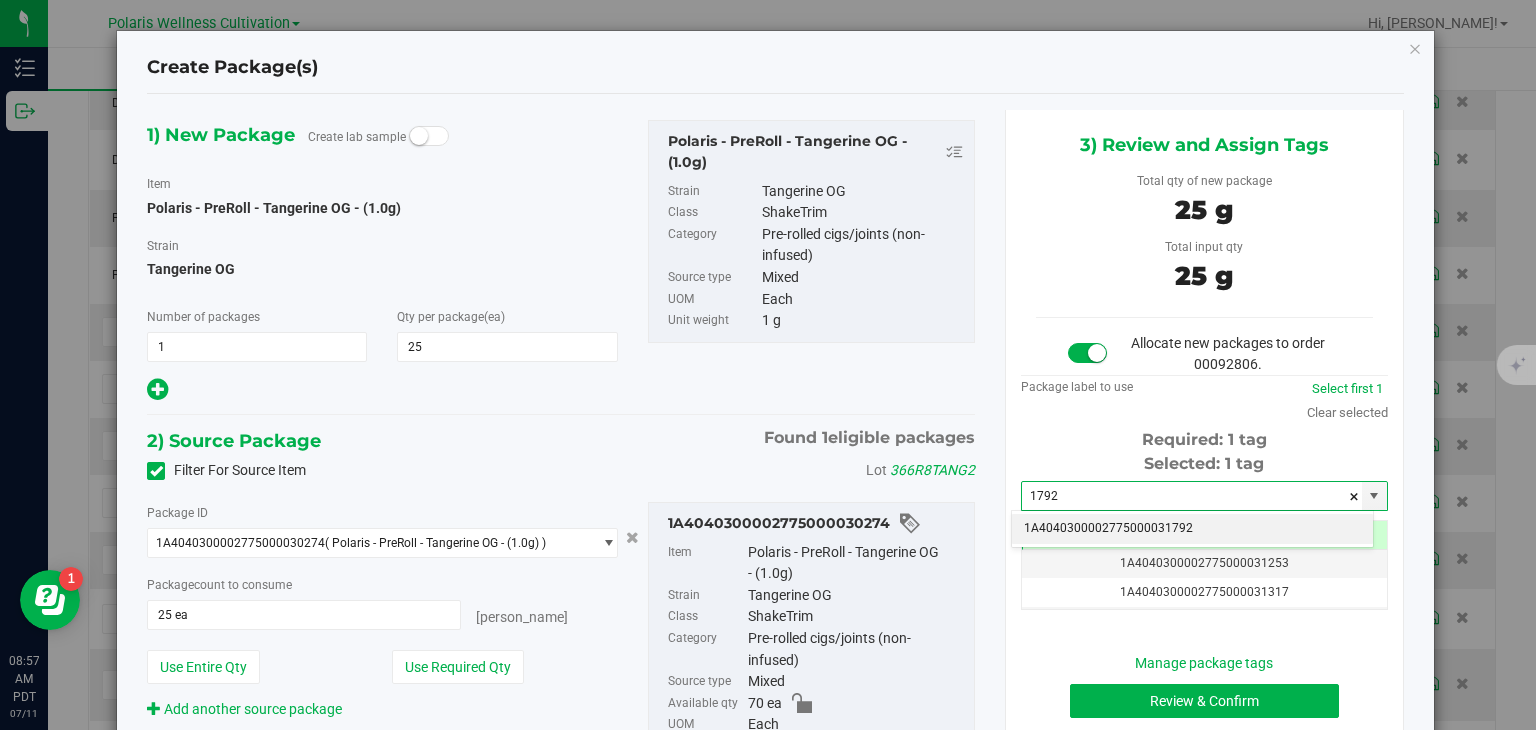 click on "1A4040300002775000031792" at bounding box center (1192, 529) 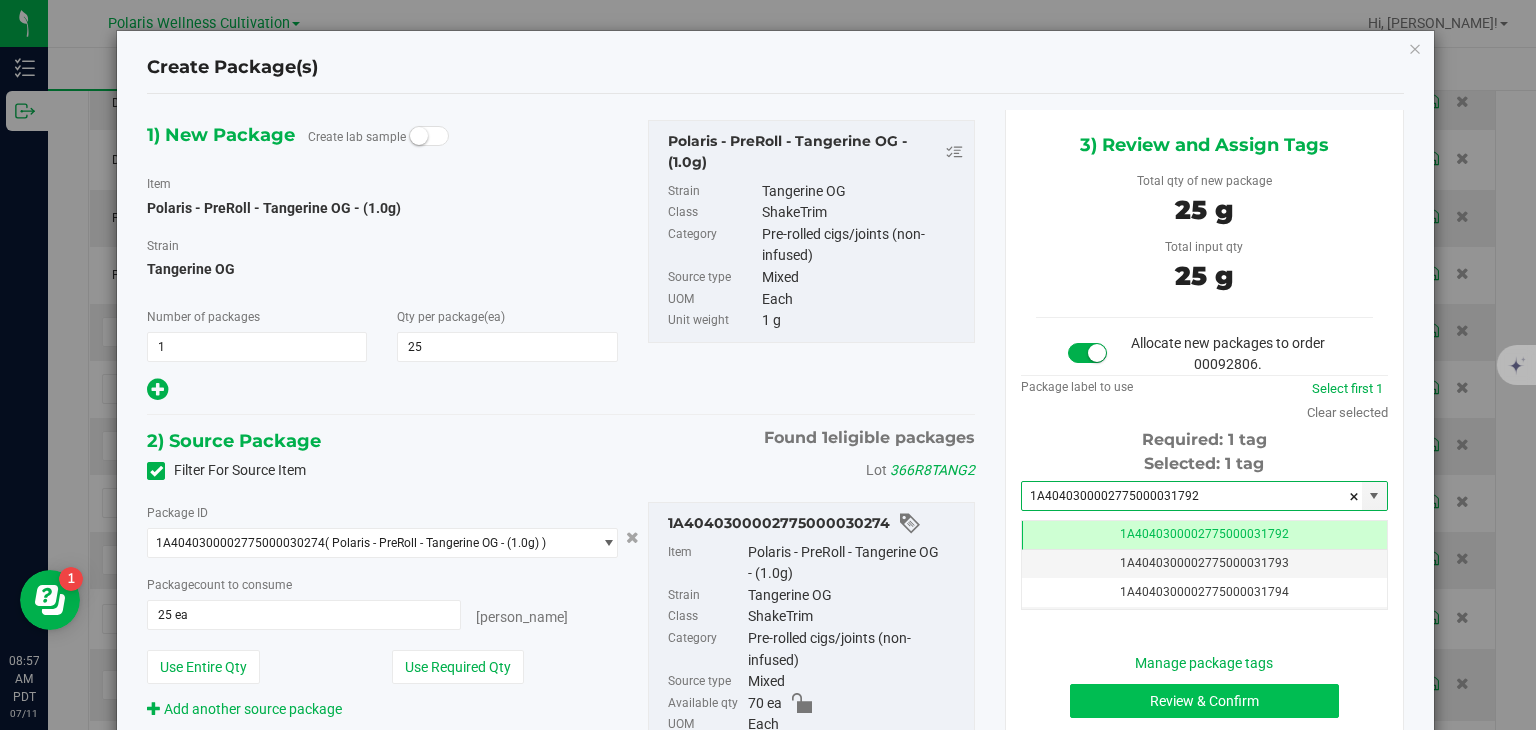 type on "1A4040300002775000031792" 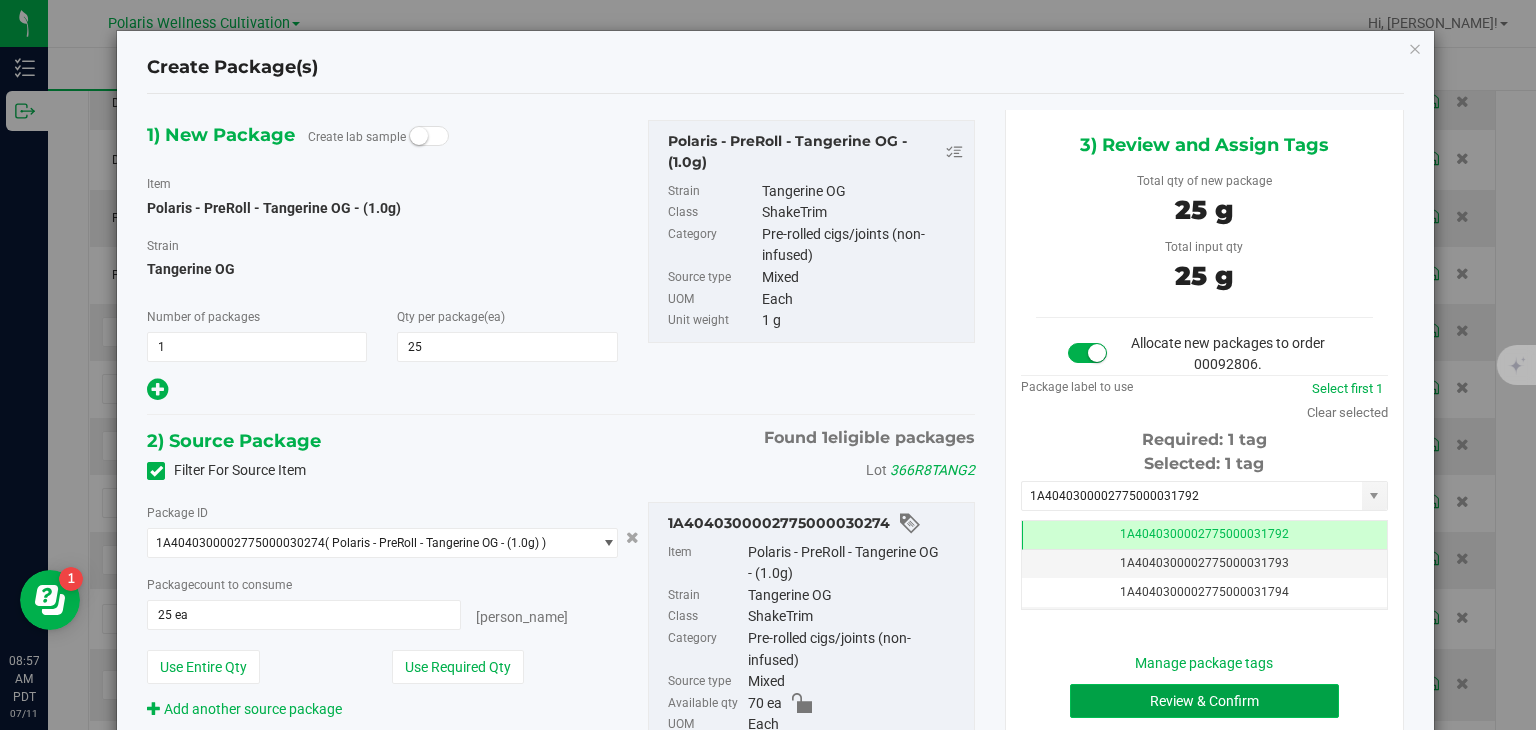 click on "Review & Confirm" at bounding box center (1204, 701) 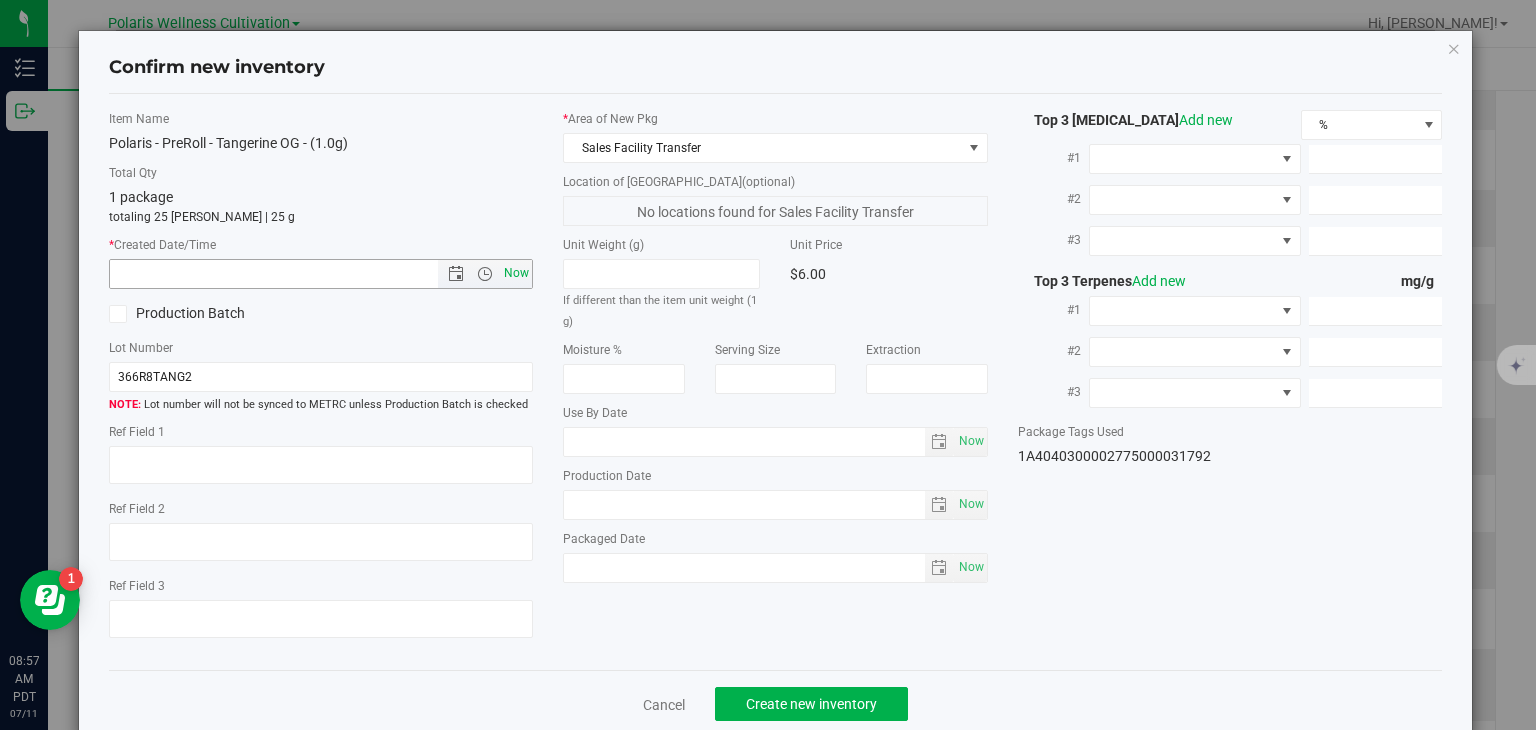 click on "Now" at bounding box center [517, 273] 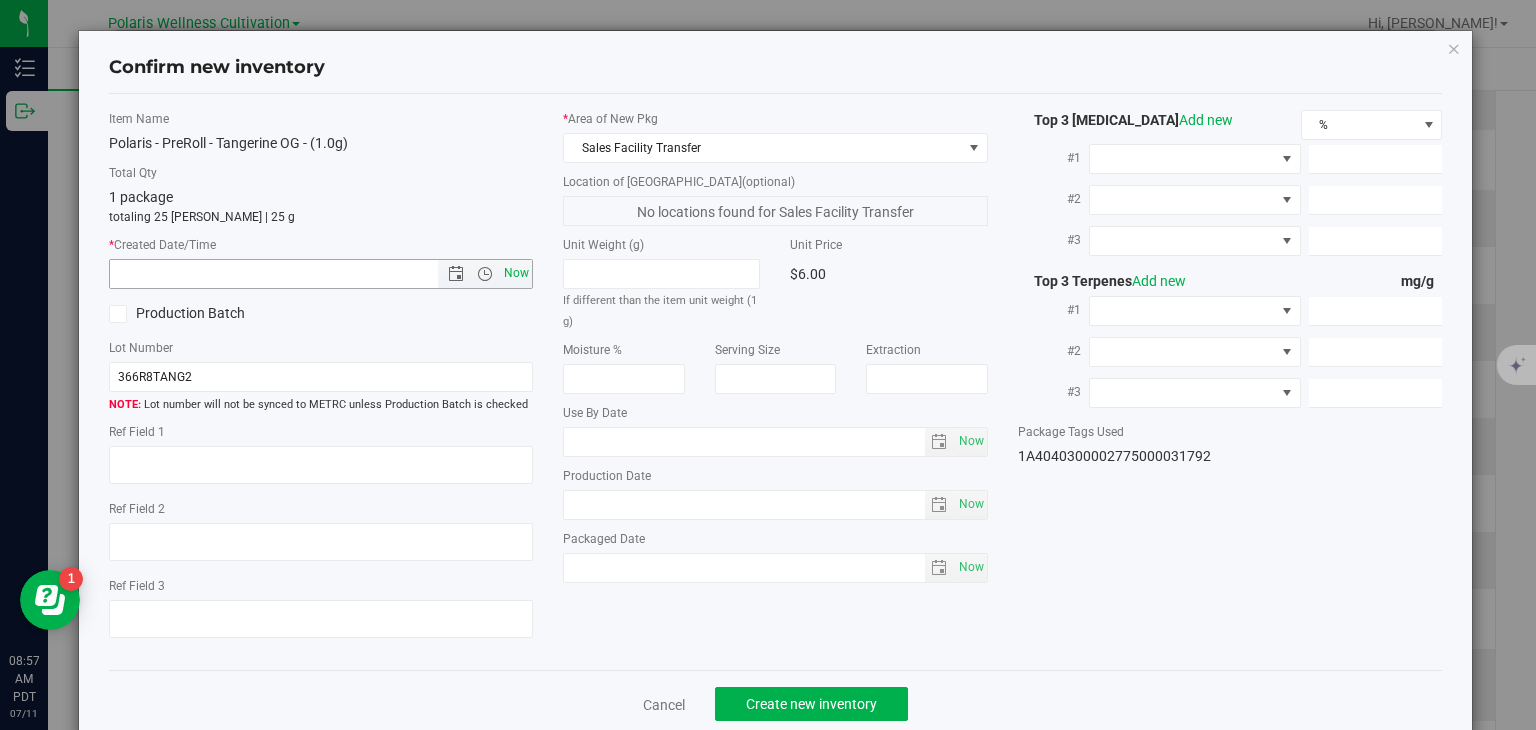 type on "[DATE] 8:57 AM" 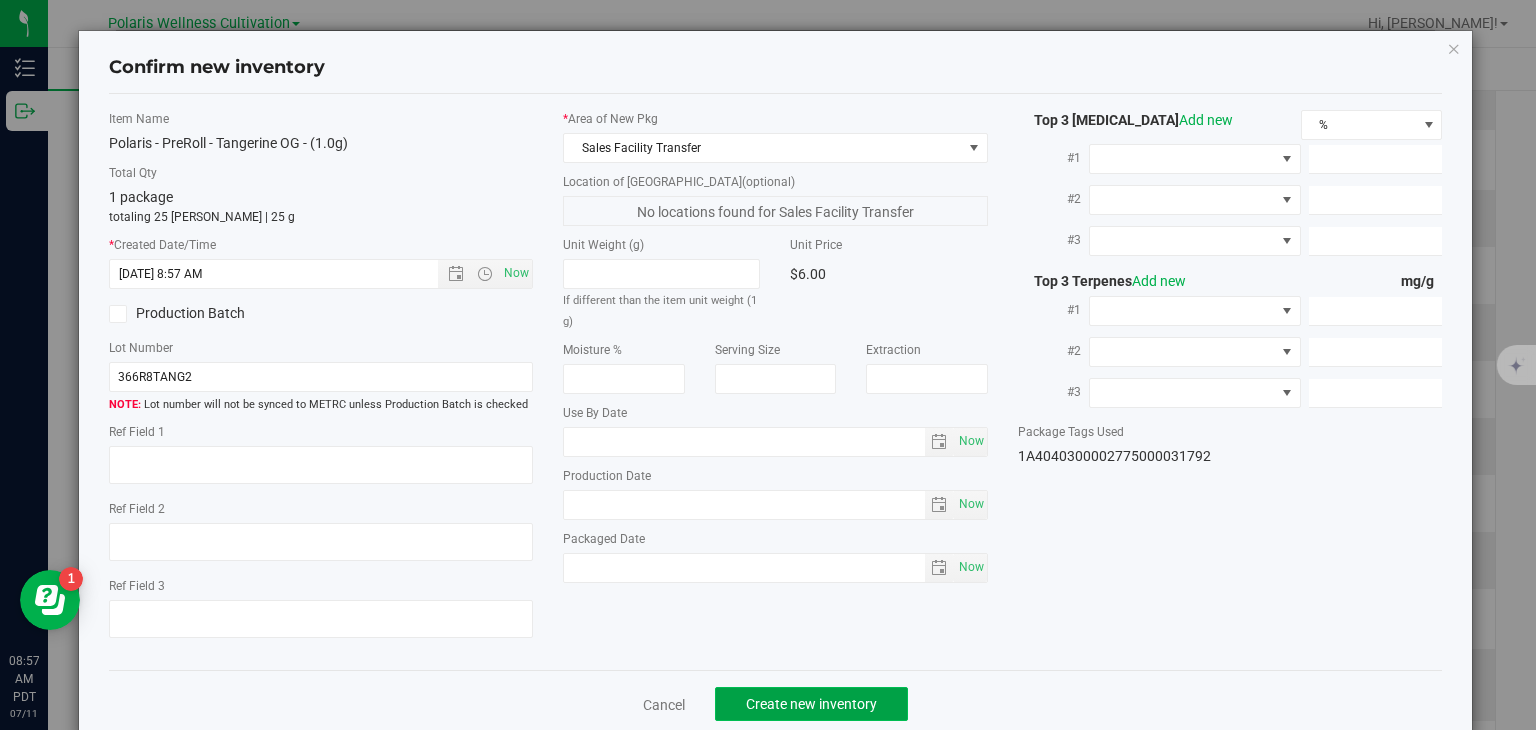 click on "Create new inventory" 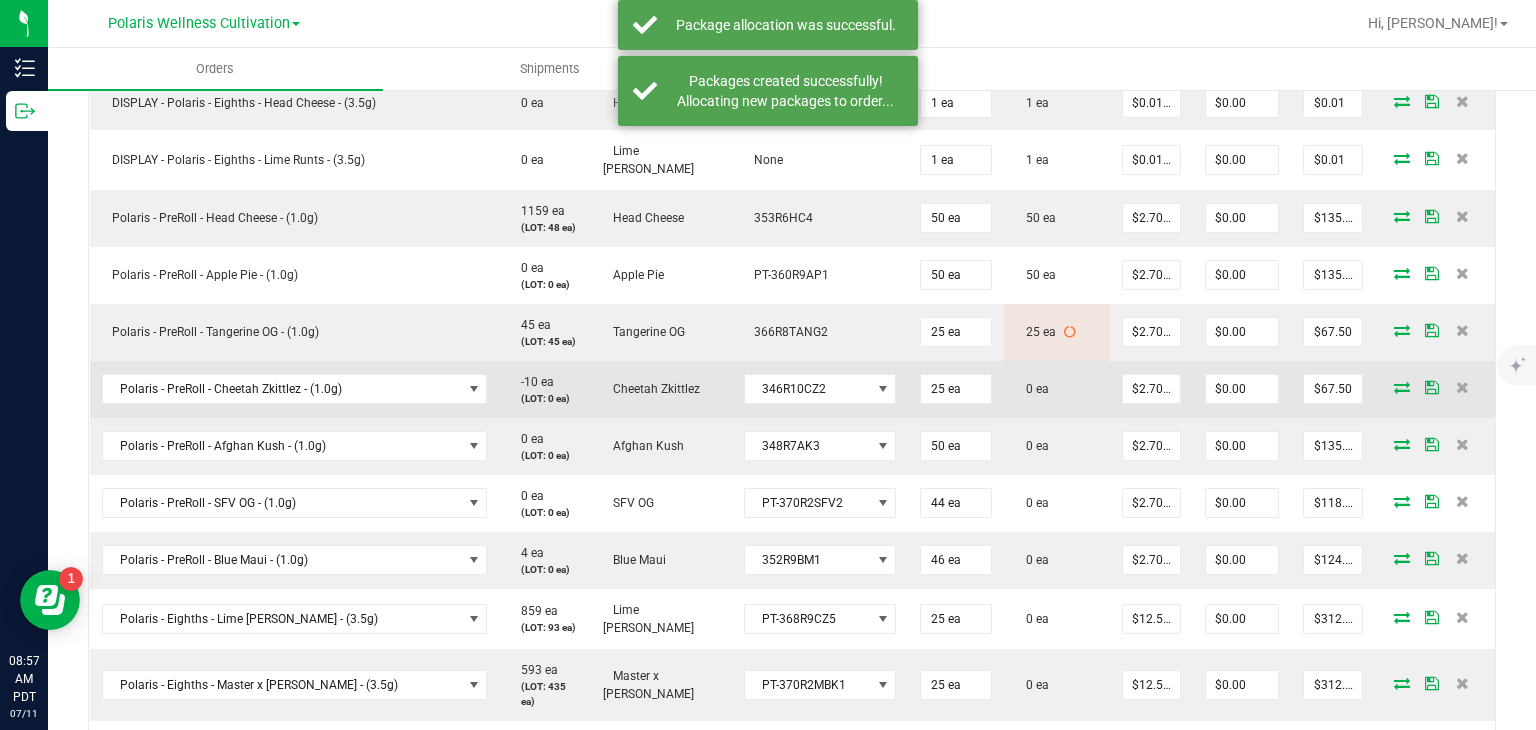 click at bounding box center [1402, 387] 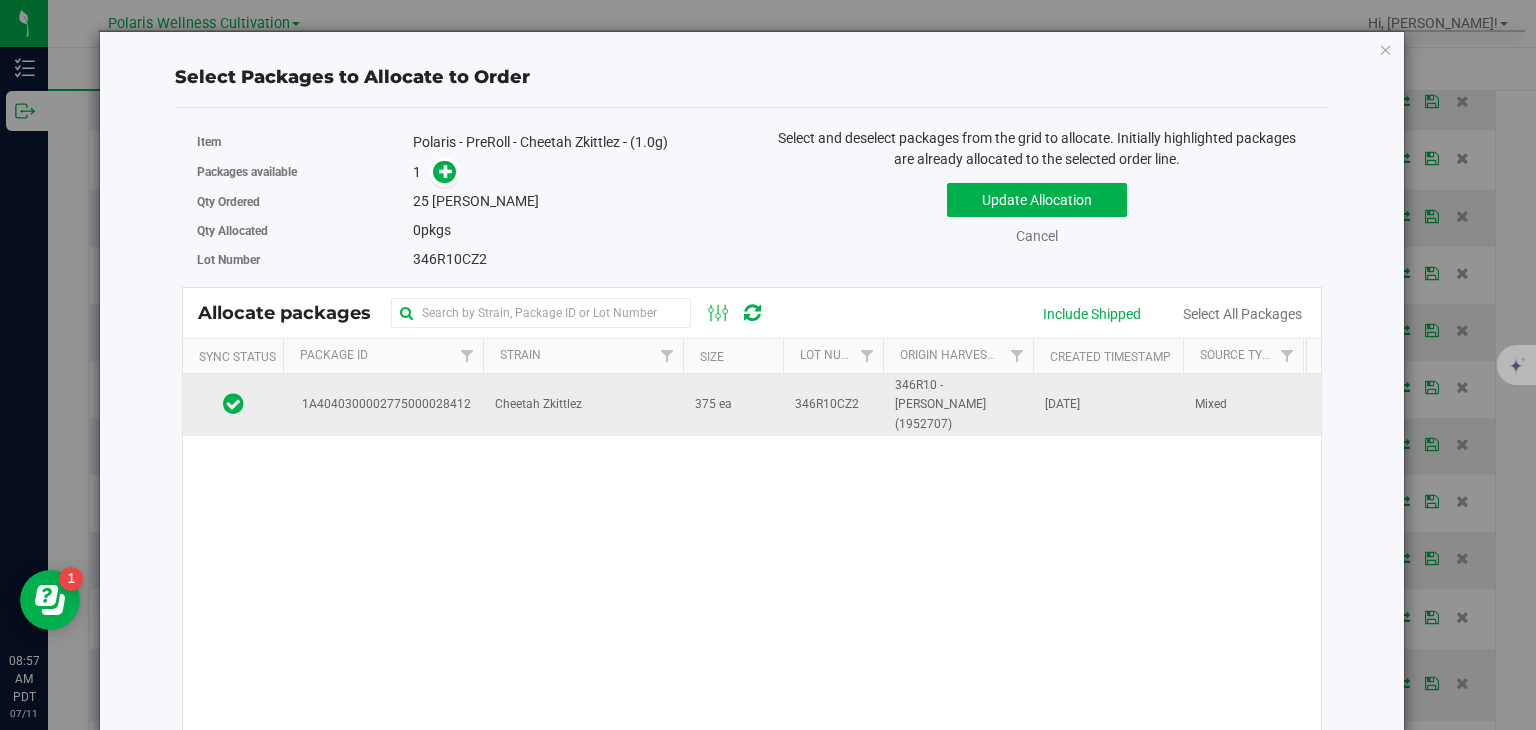 click on "346R10CZ2" at bounding box center [827, 404] 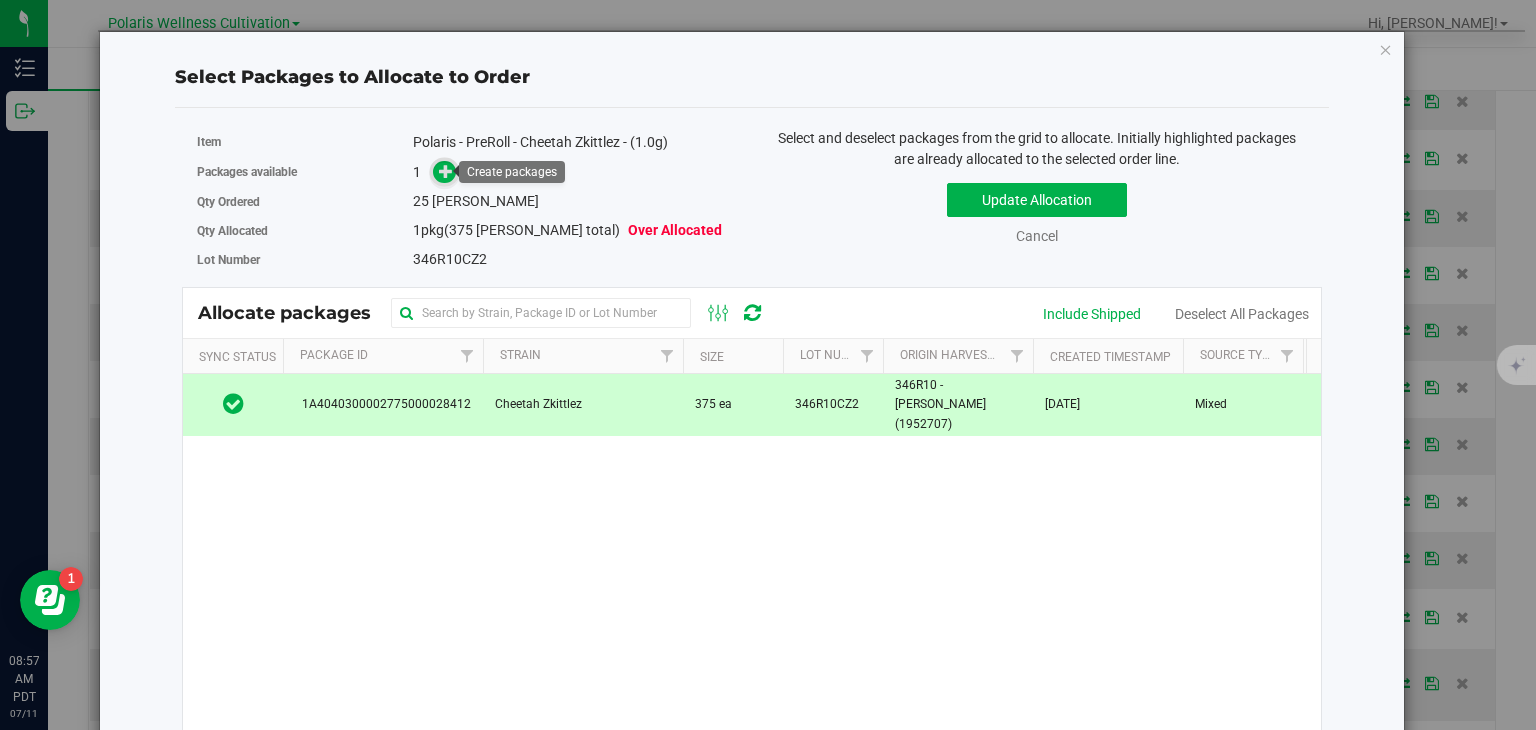 click at bounding box center [446, 171] 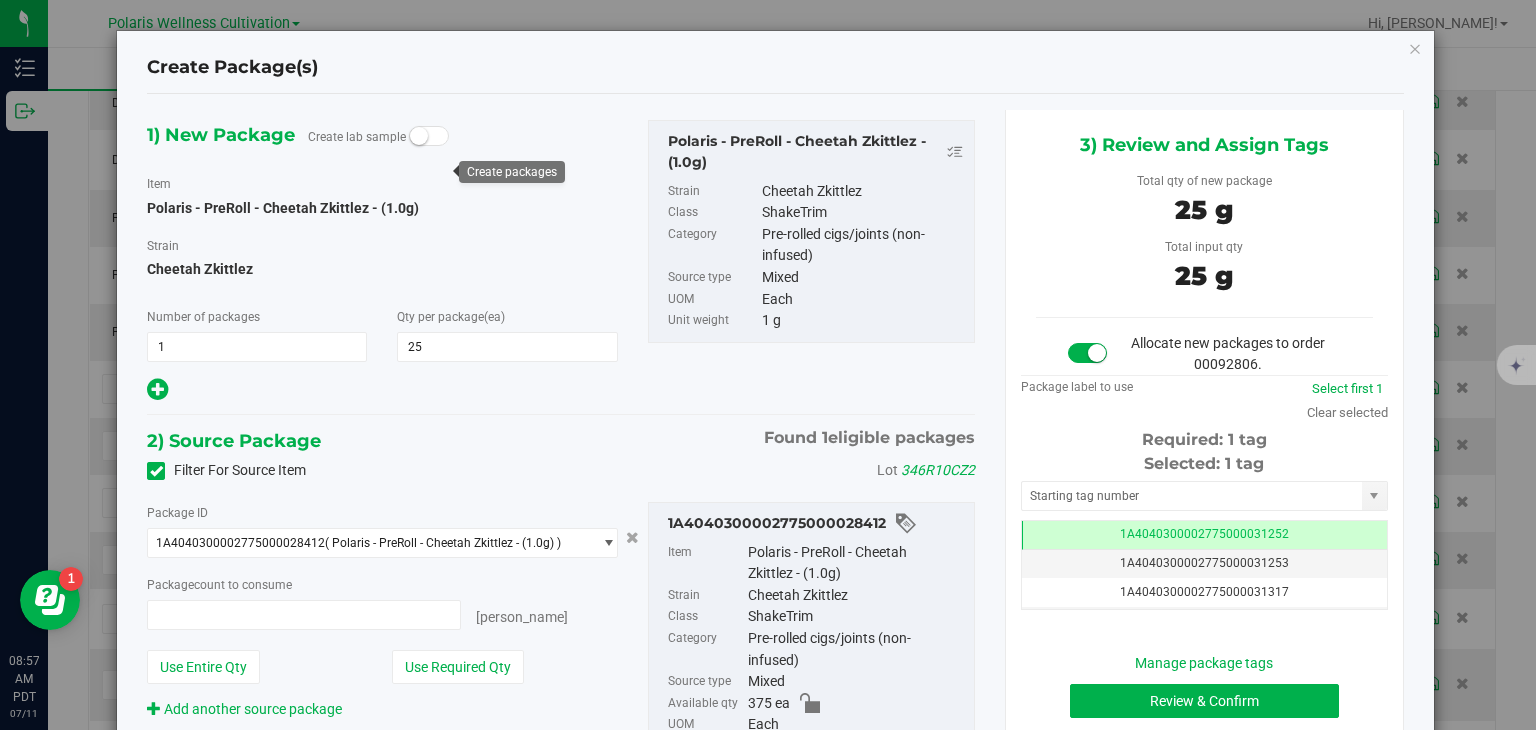 type on "25 ea" 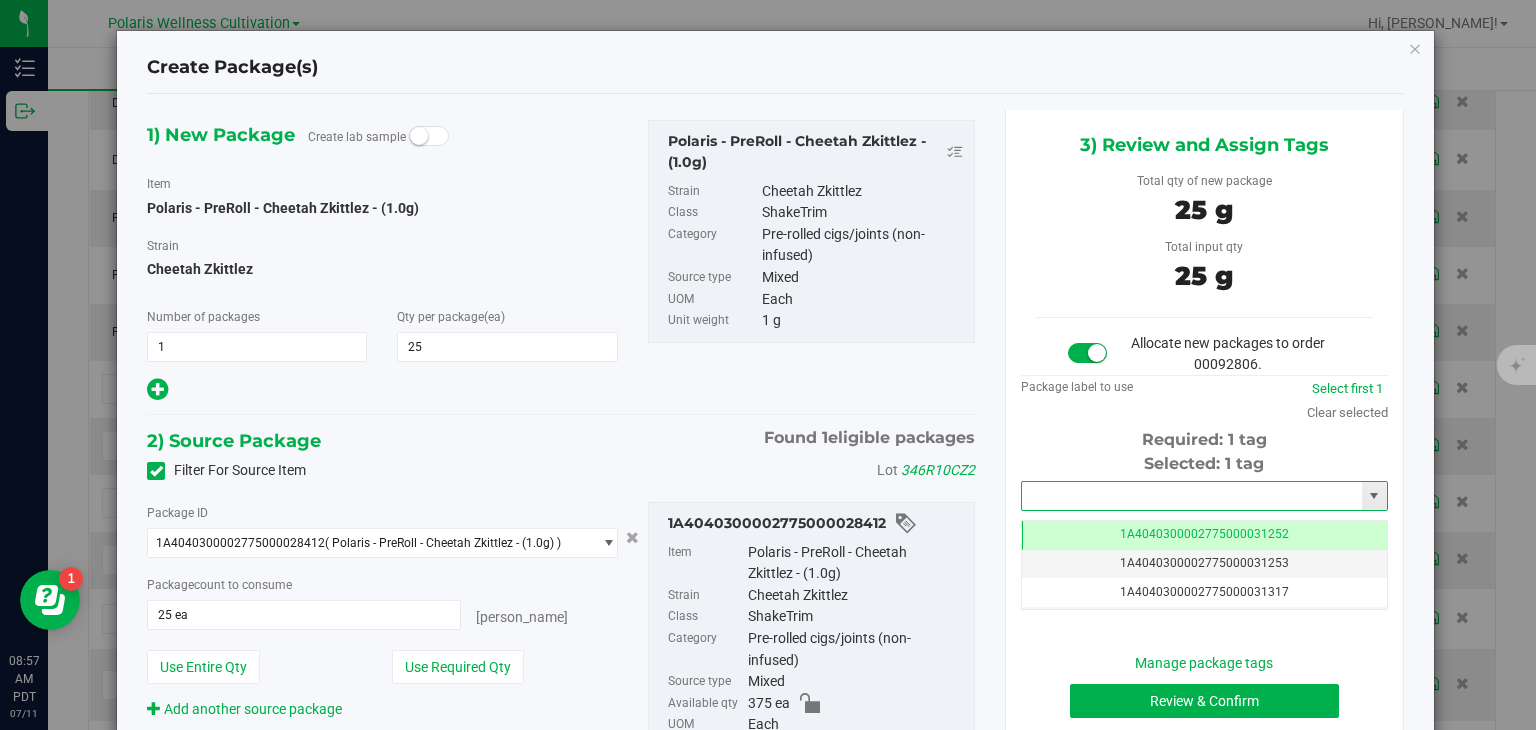 click at bounding box center (1192, 496) 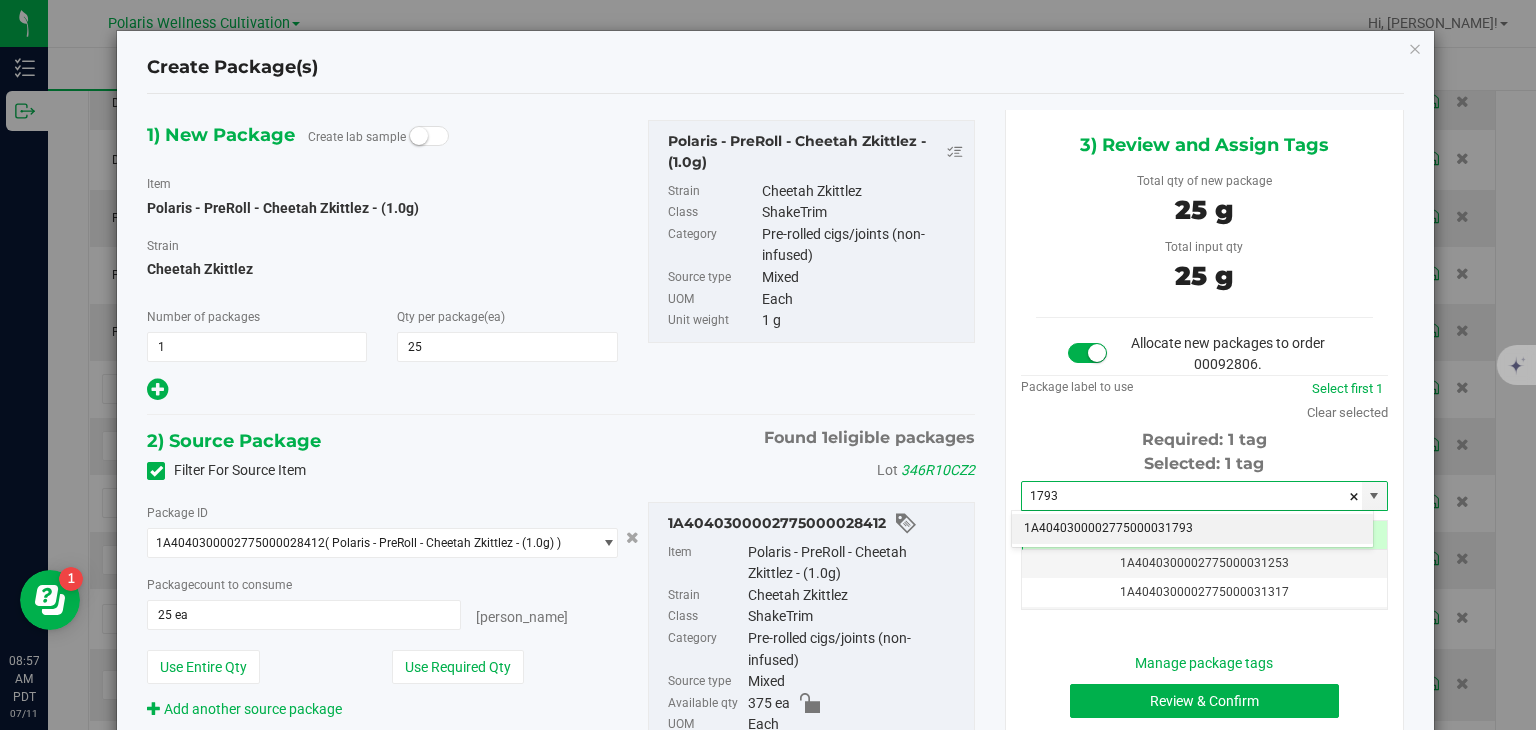 click on "1A4040300002775000031793" at bounding box center [1192, 529] 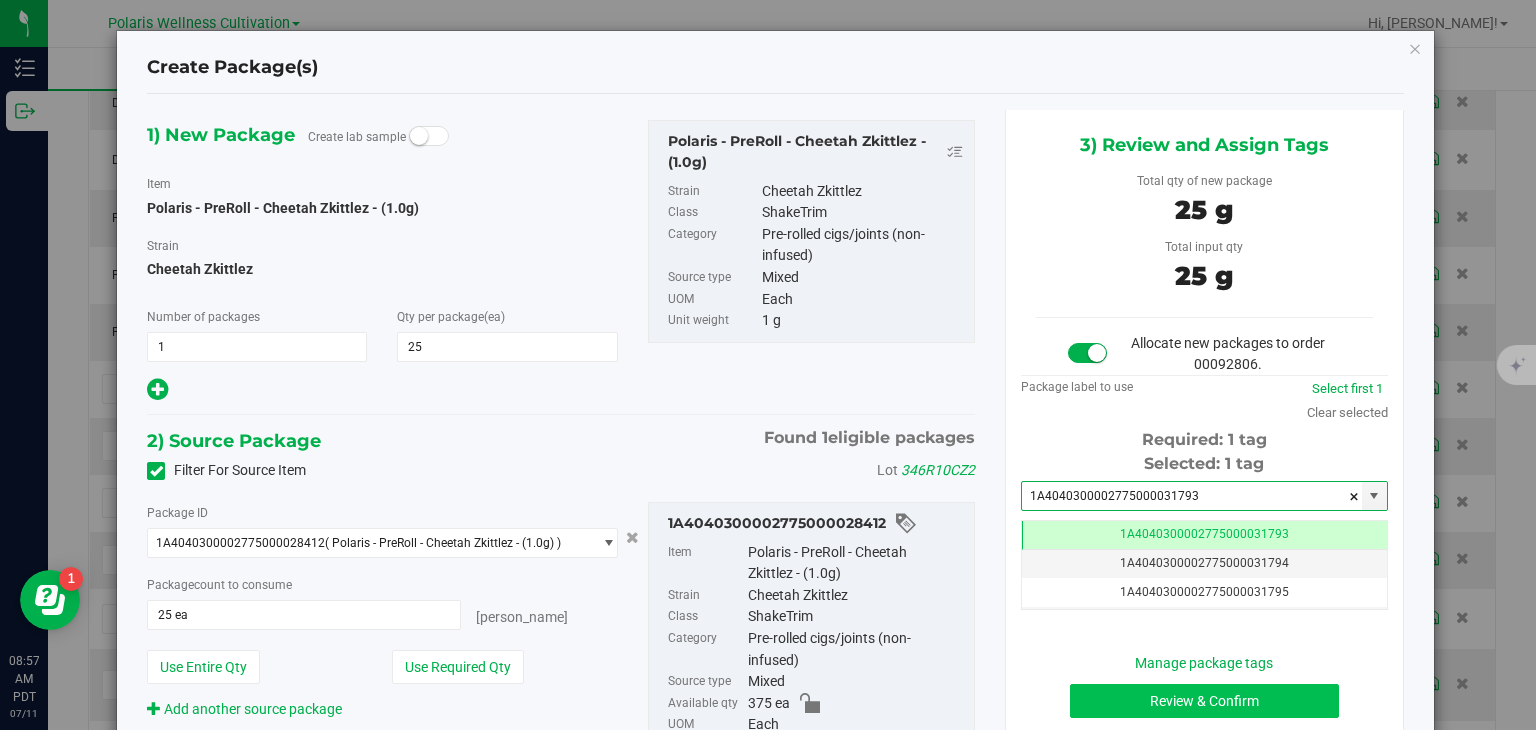 type on "1A4040300002775000031793" 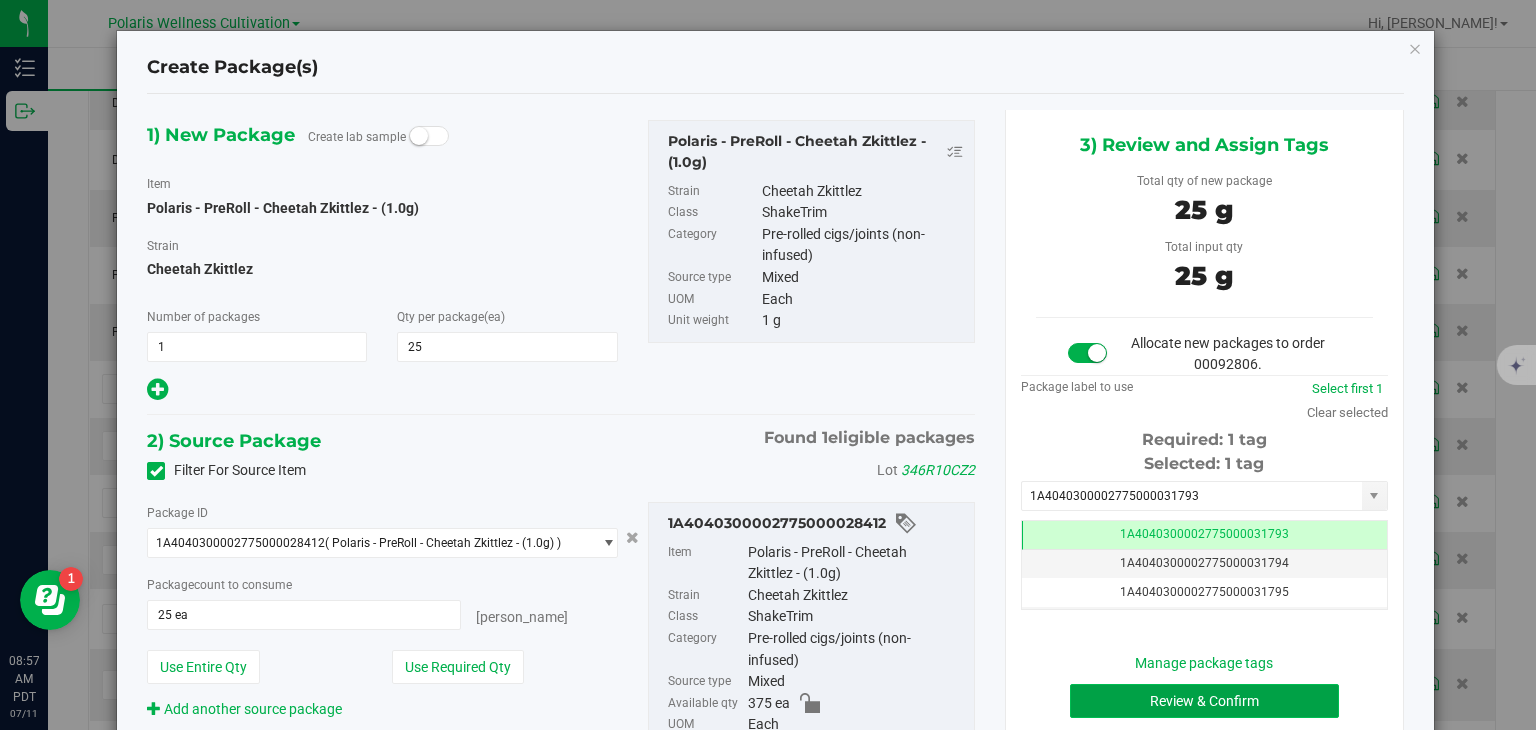 click on "Review & Confirm" at bounding box center [1204, 701] 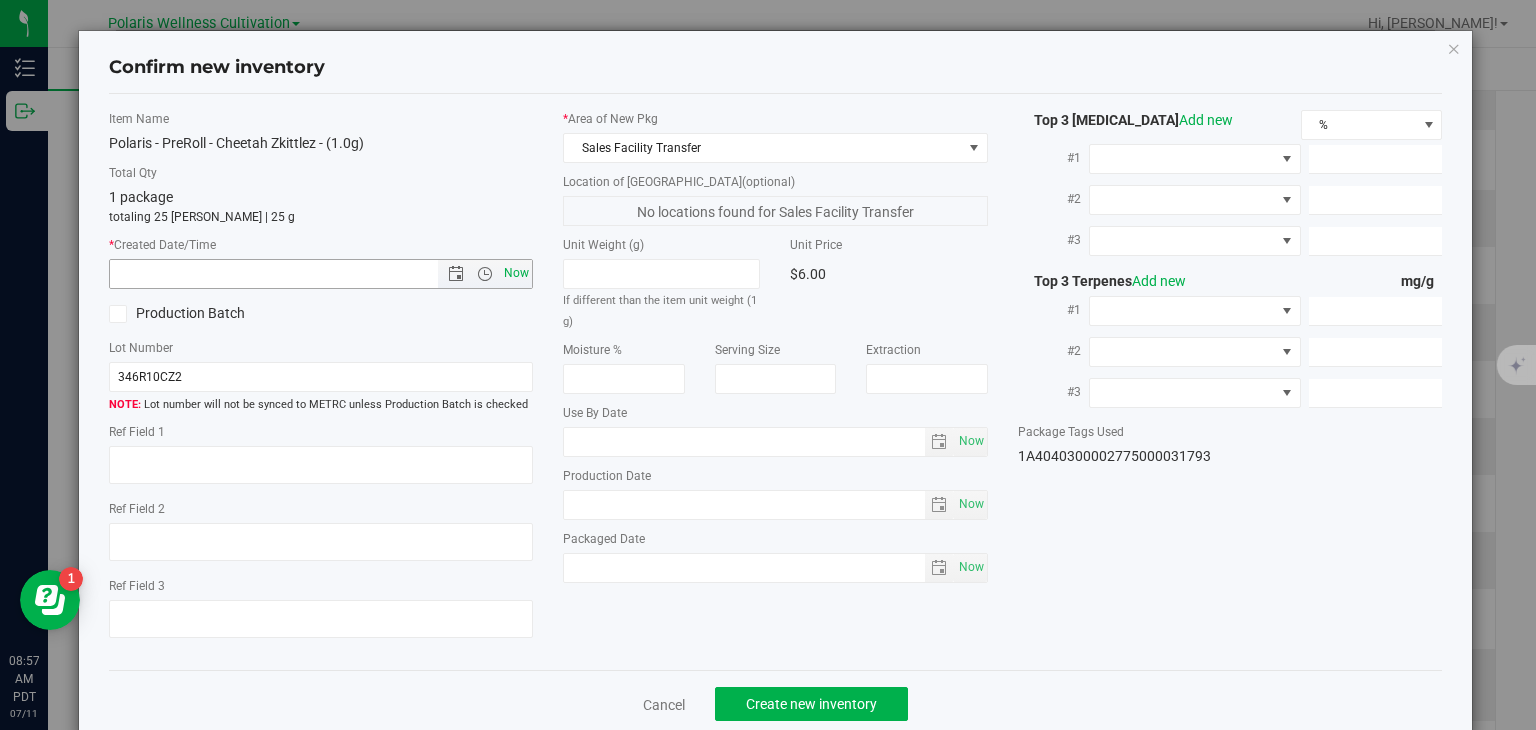 click on "Now" at bounding box center [517, 273] 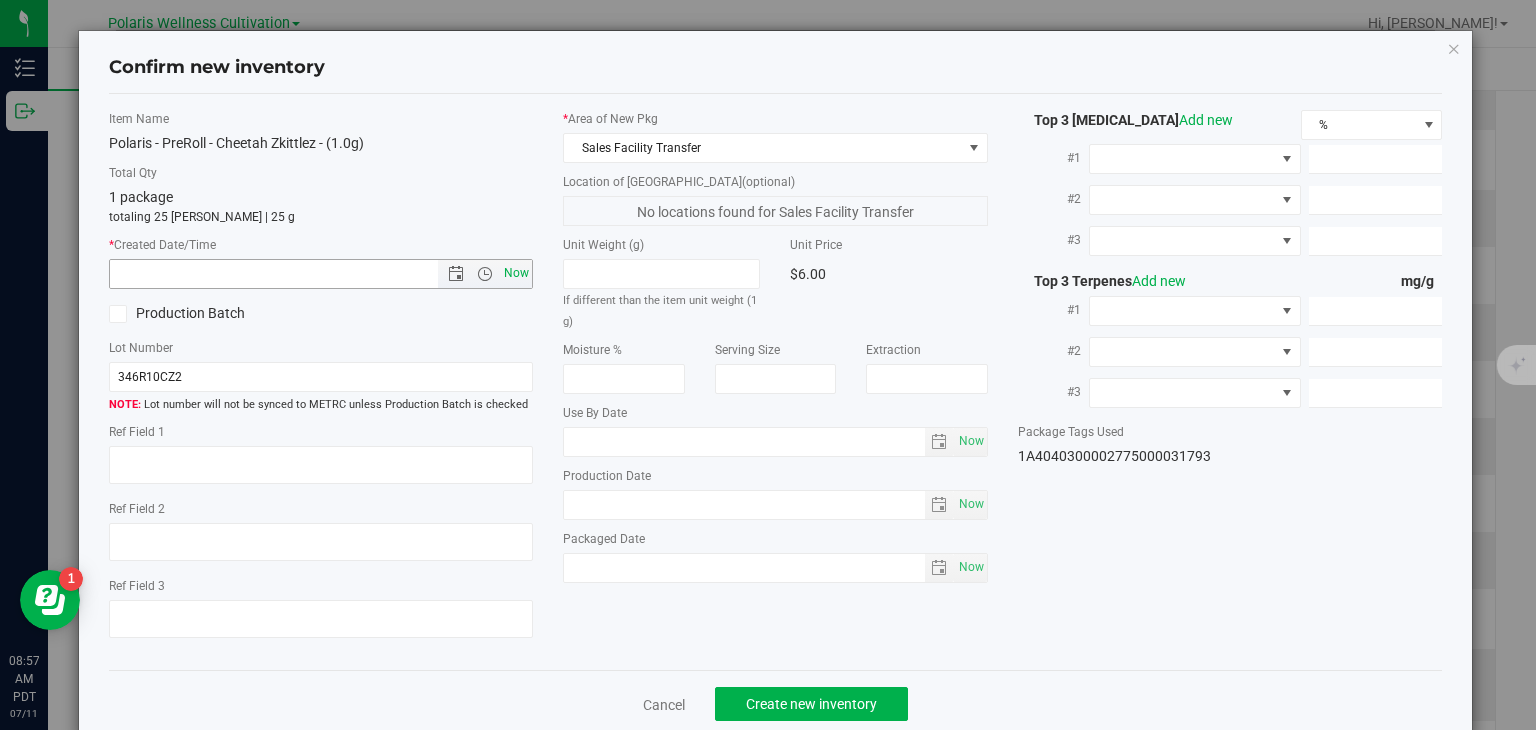 type on "[DATE] 8:57 AM" 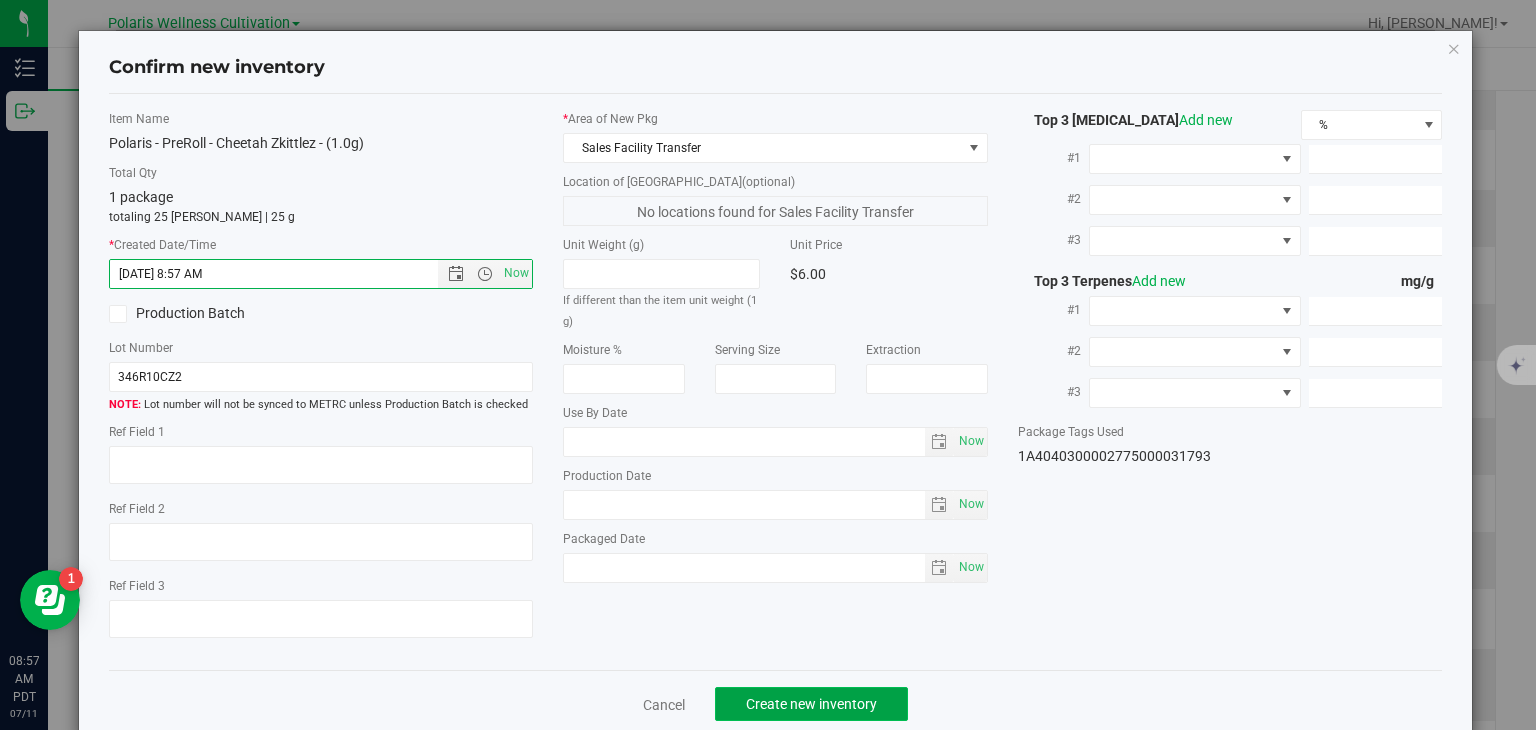 click on "Create new inventory" 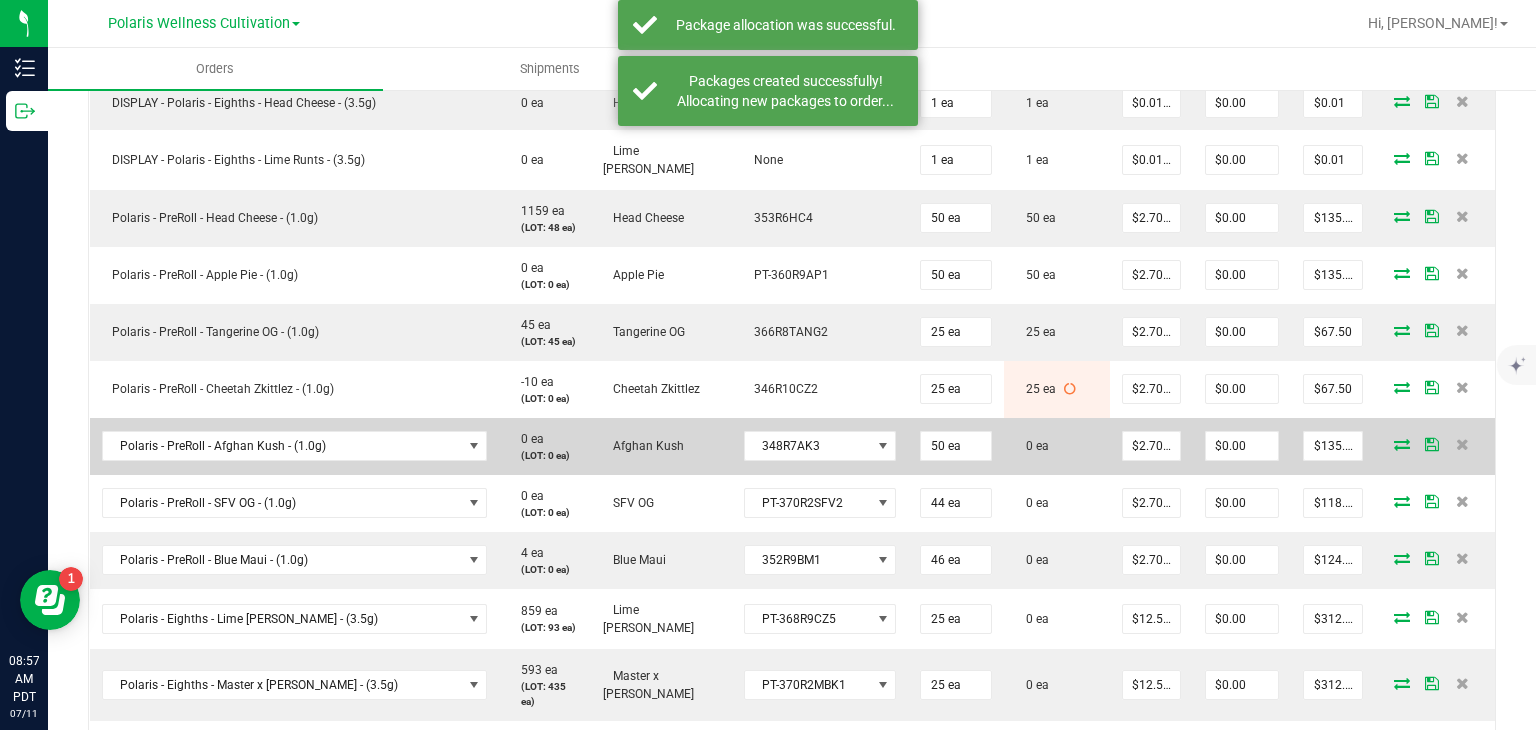 click at bounding box center (1402, 444) 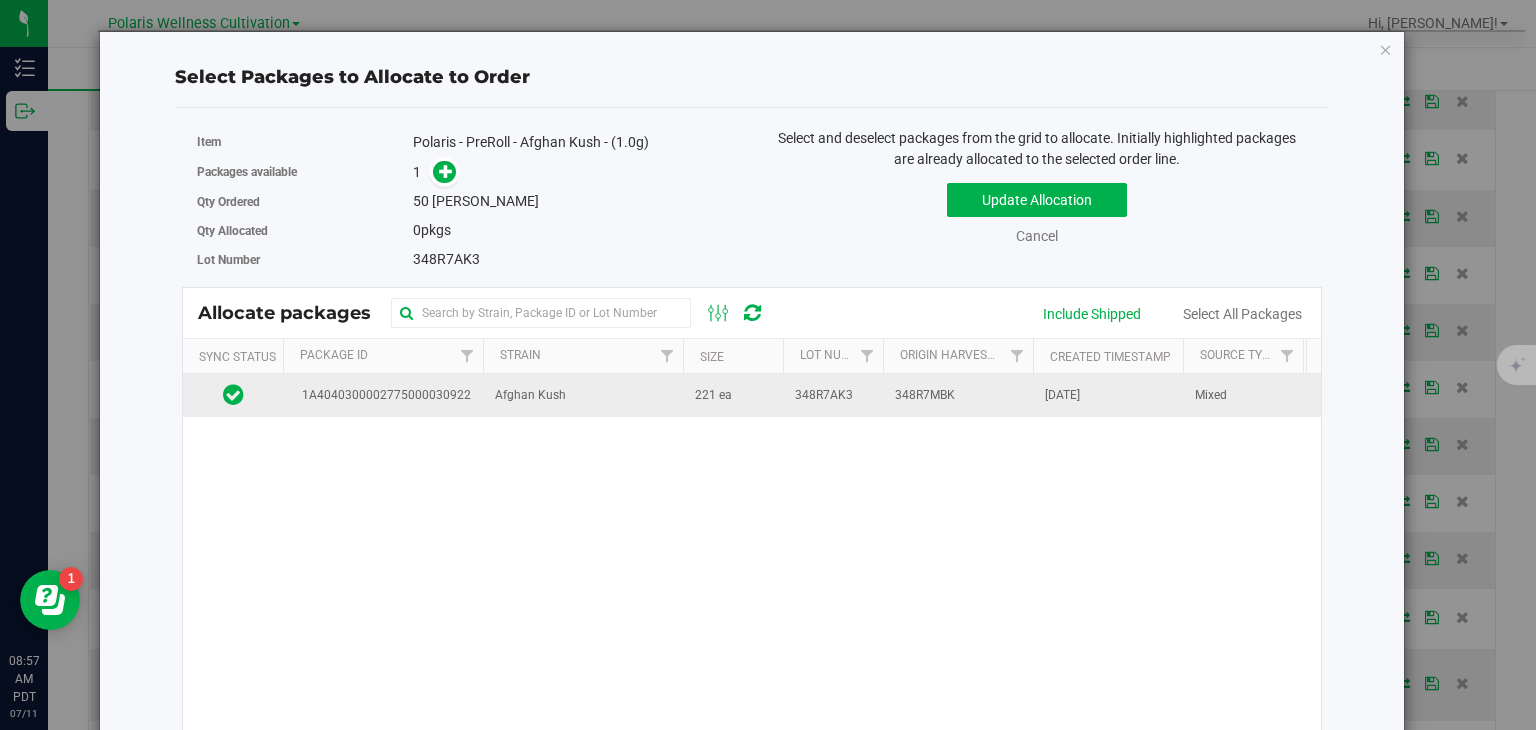 click on "348R7MBK" at bounding box center [958, 395] 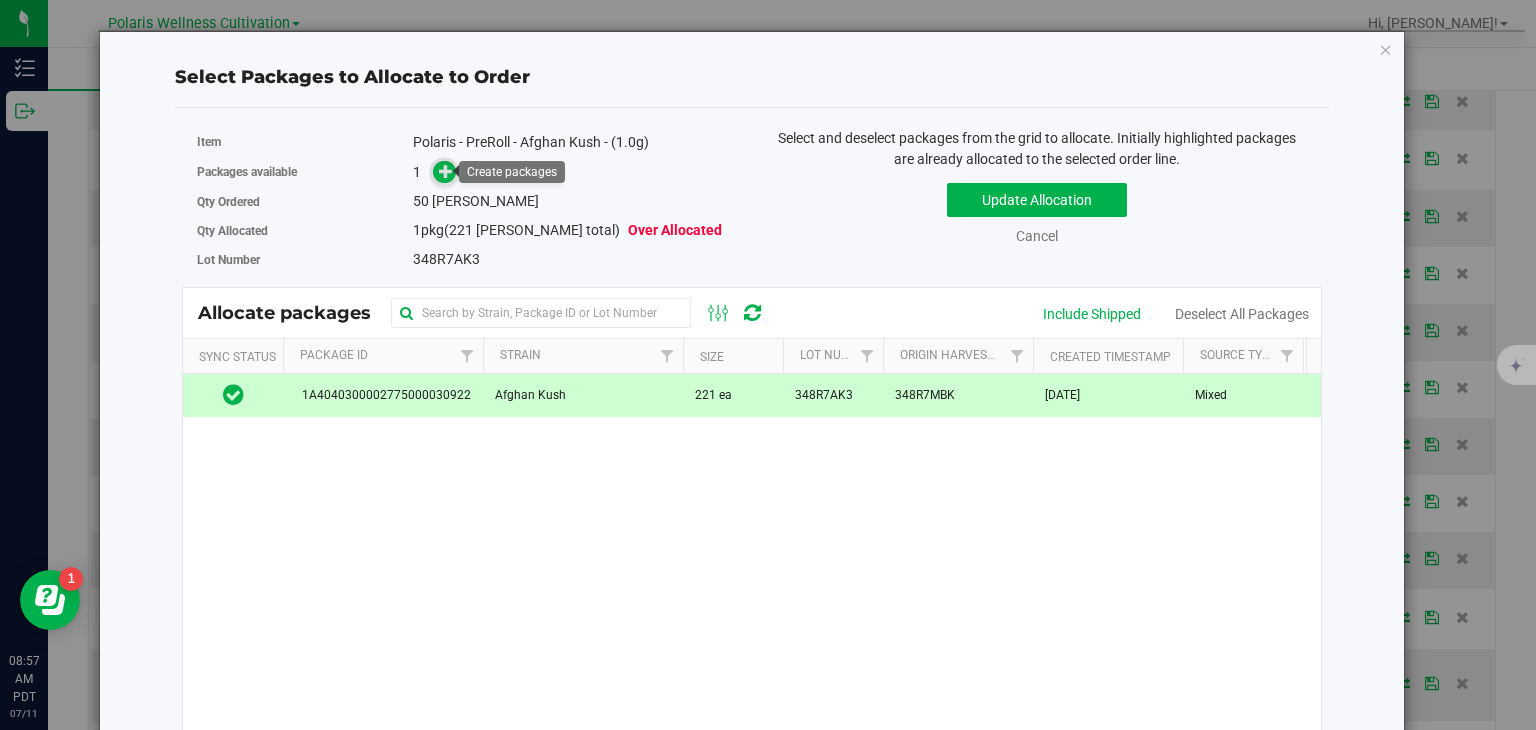 click at bounding box center [446, 171] 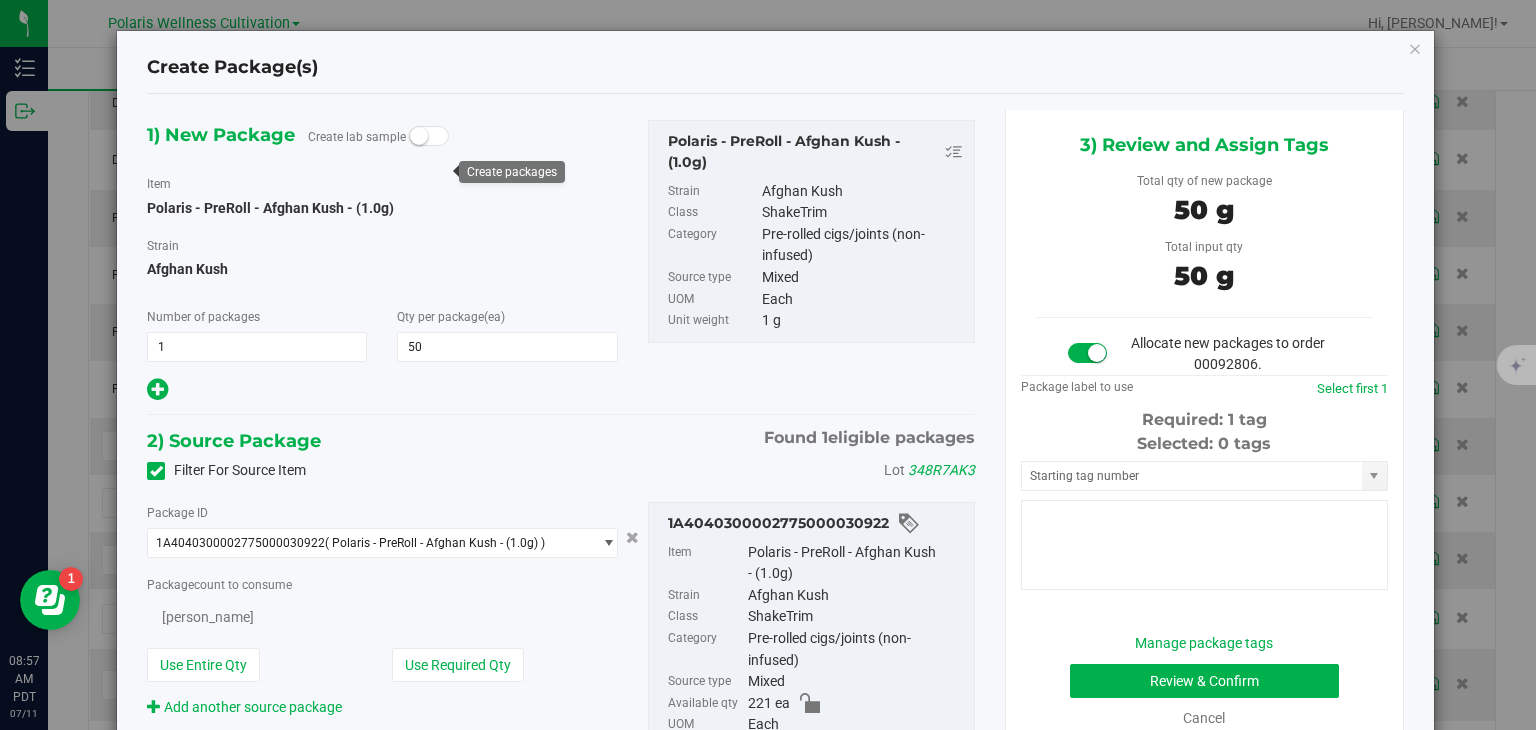 type on "50" 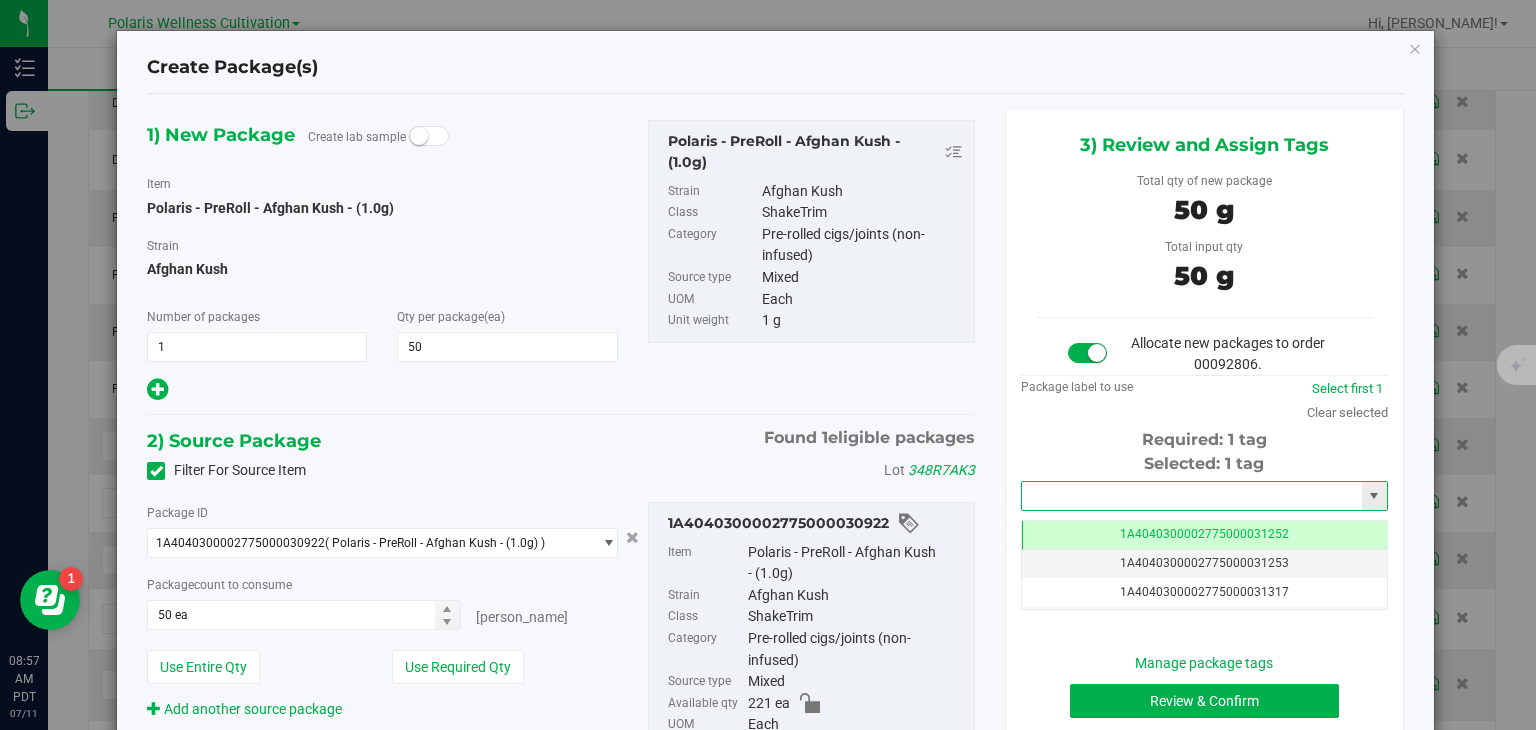 click at bounding box center [1192, 496] 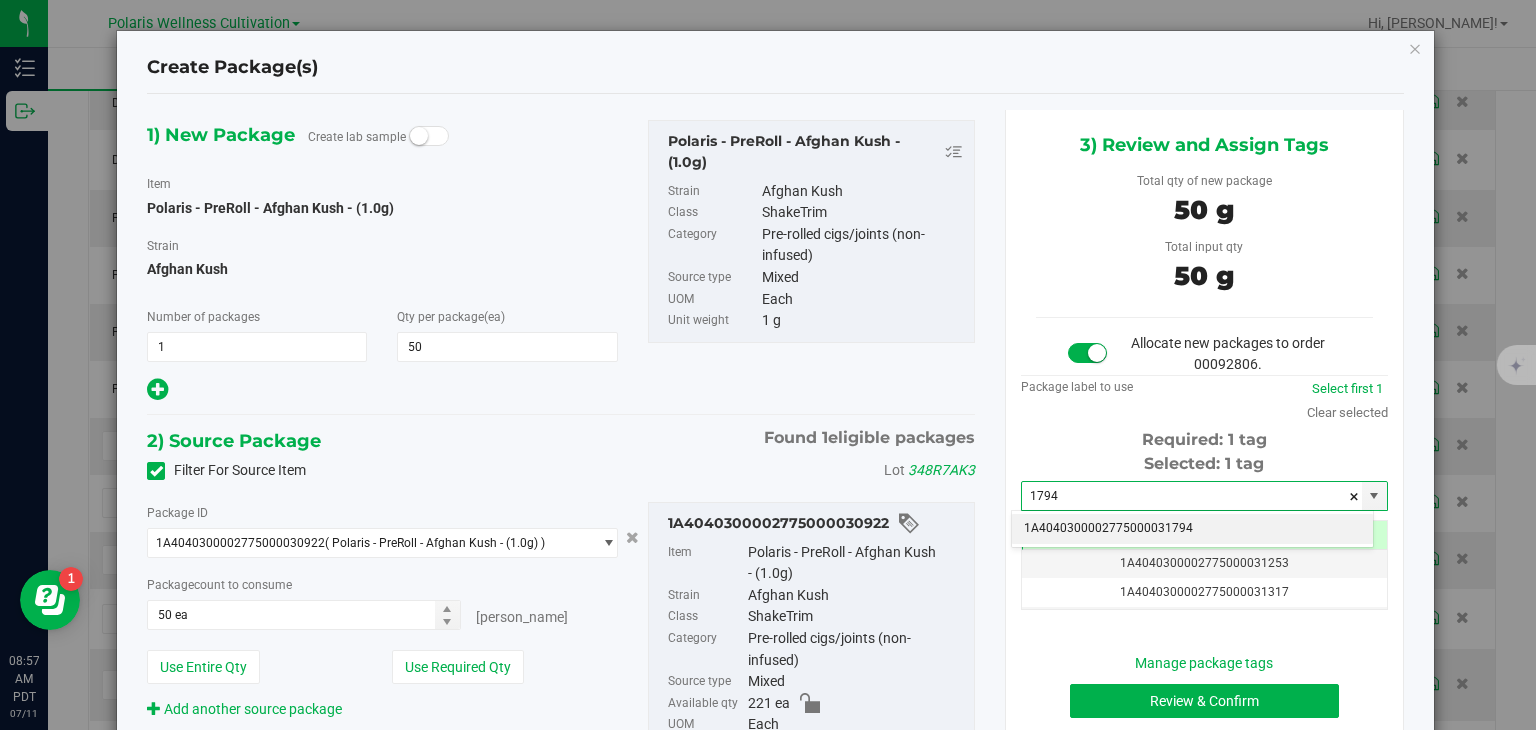 click on "1A4040300002775000031794" at bounding box center [1192, 529] 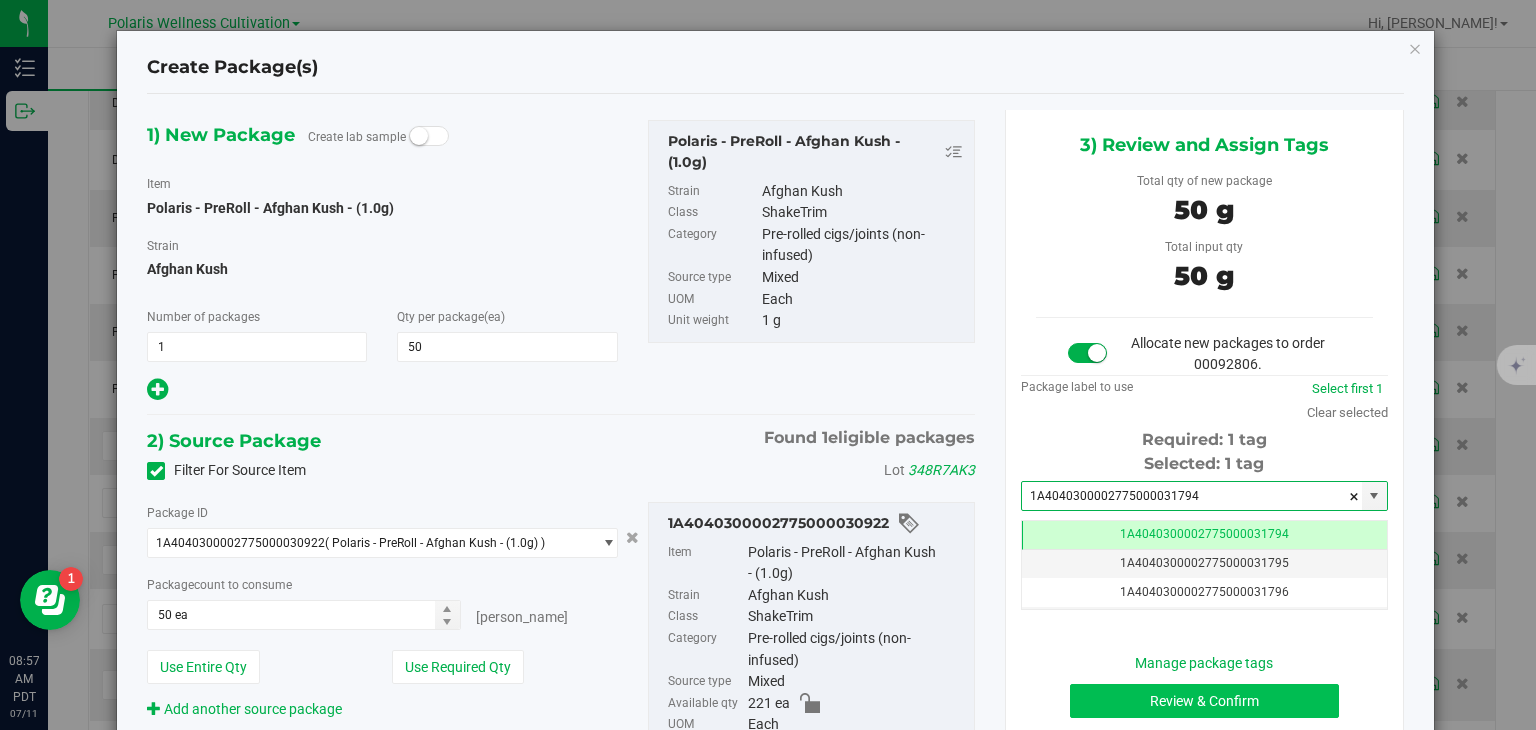 type on "1A4040300002775000031794" 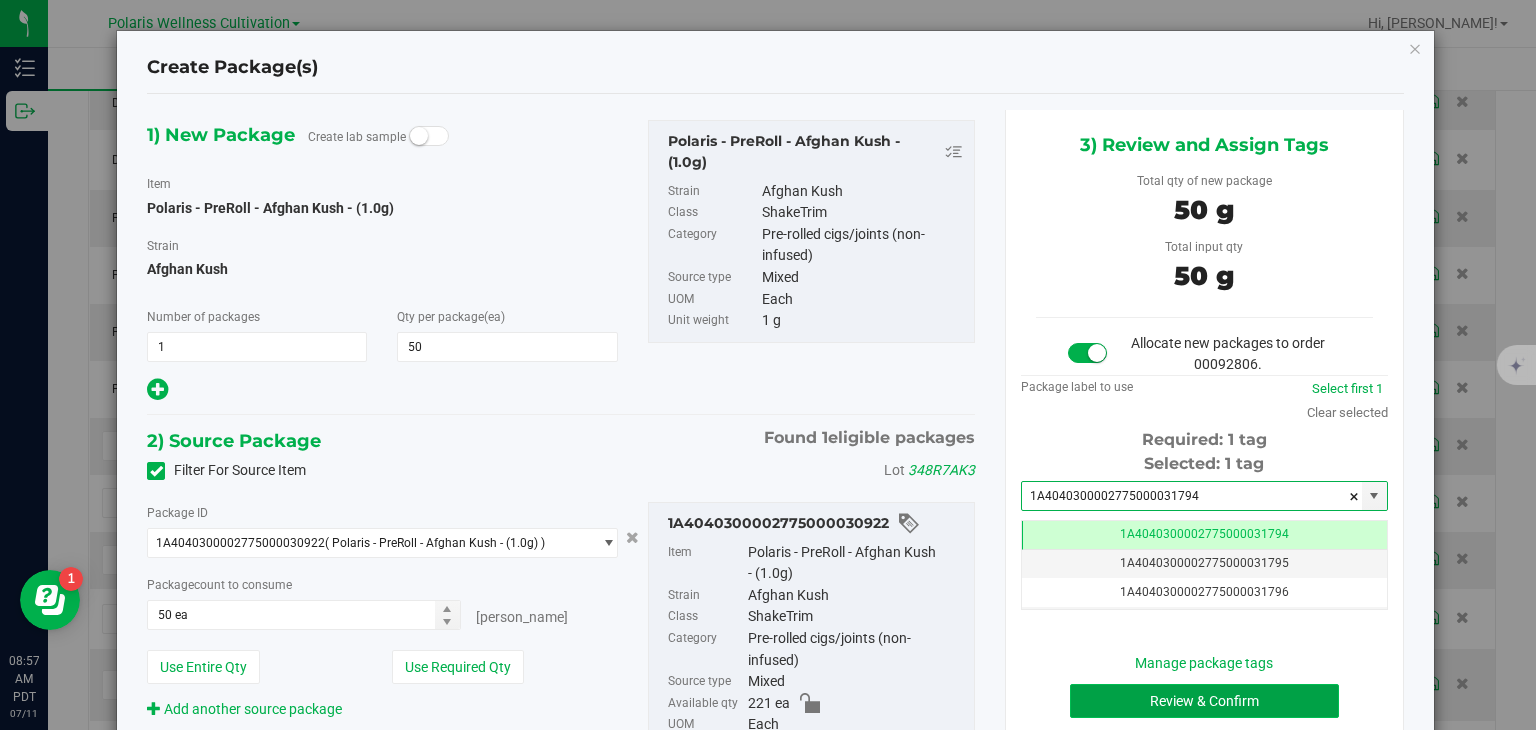 click on "Review & Confirm" at bounding box center (1204, 701) 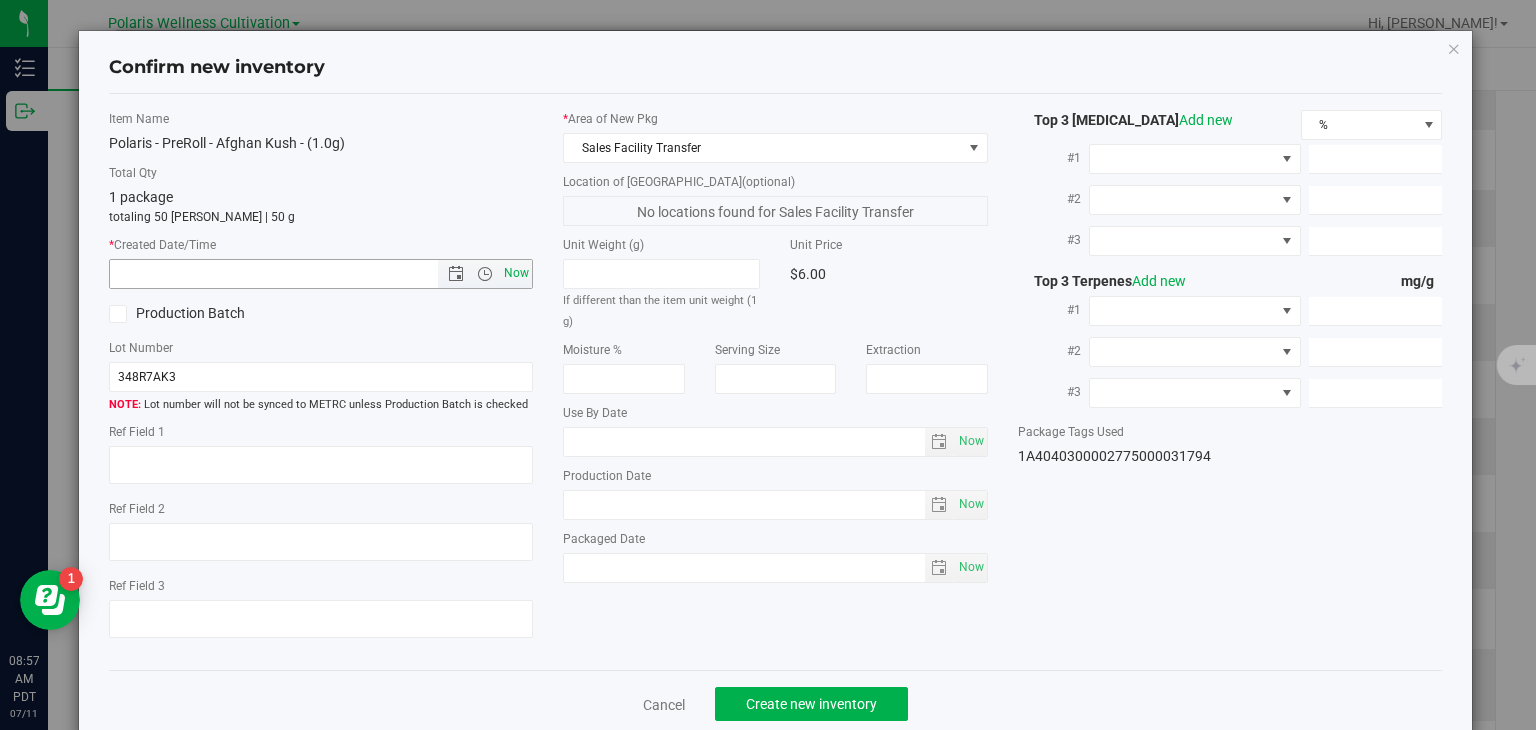 click on "Now" at bounding box center (517, 273) 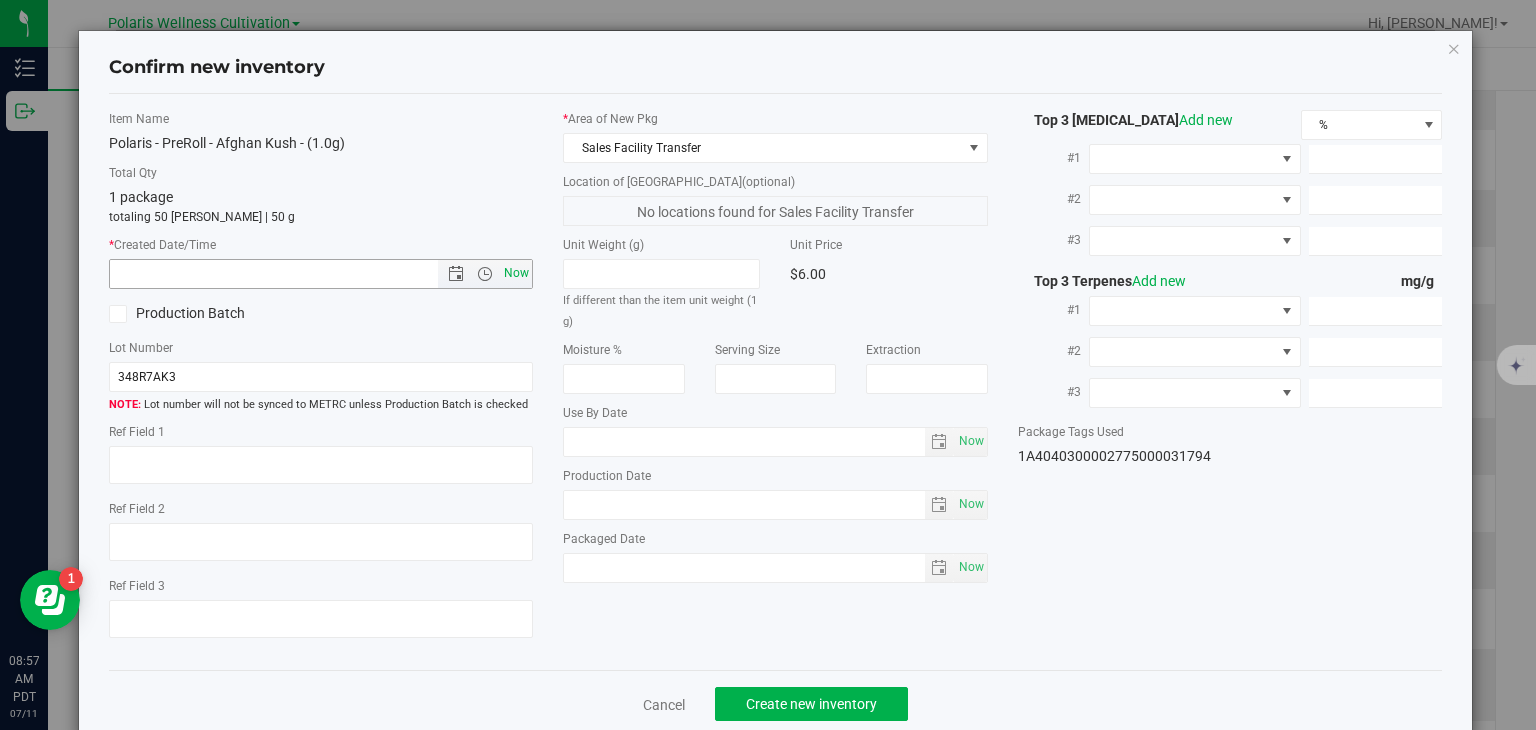type on "[DATE] 8:57 AM" 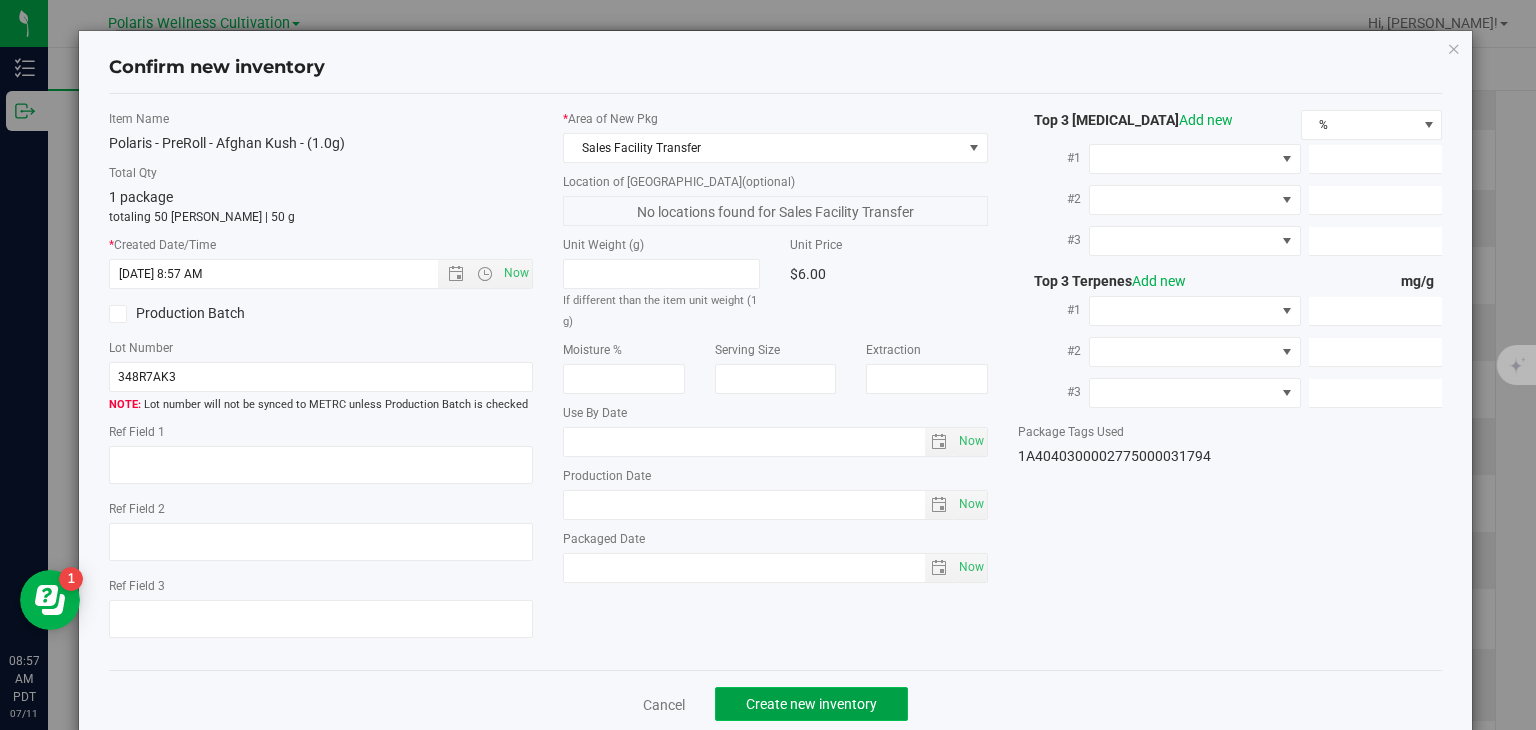 click on "Create new inventory" 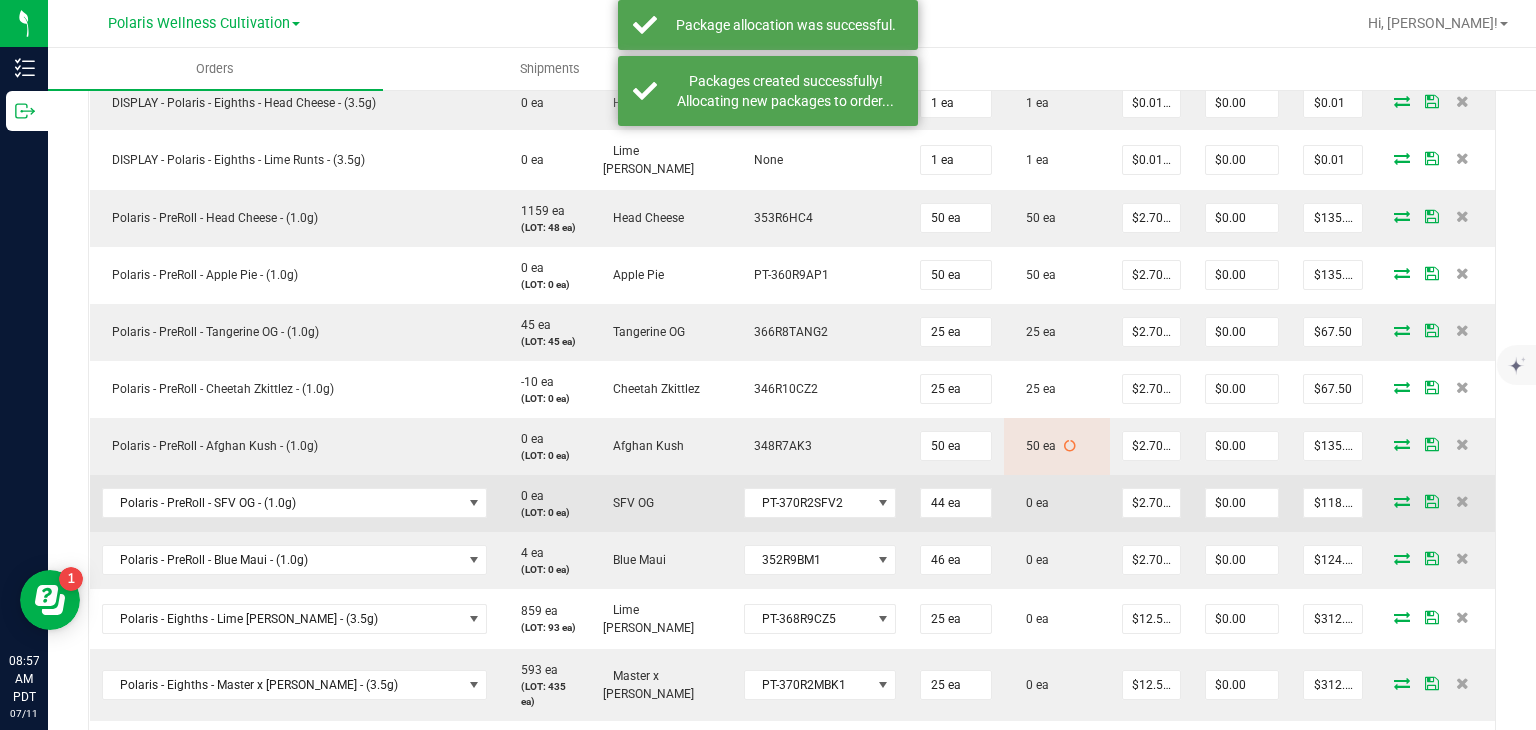 click at bounding box center [1402, 501] 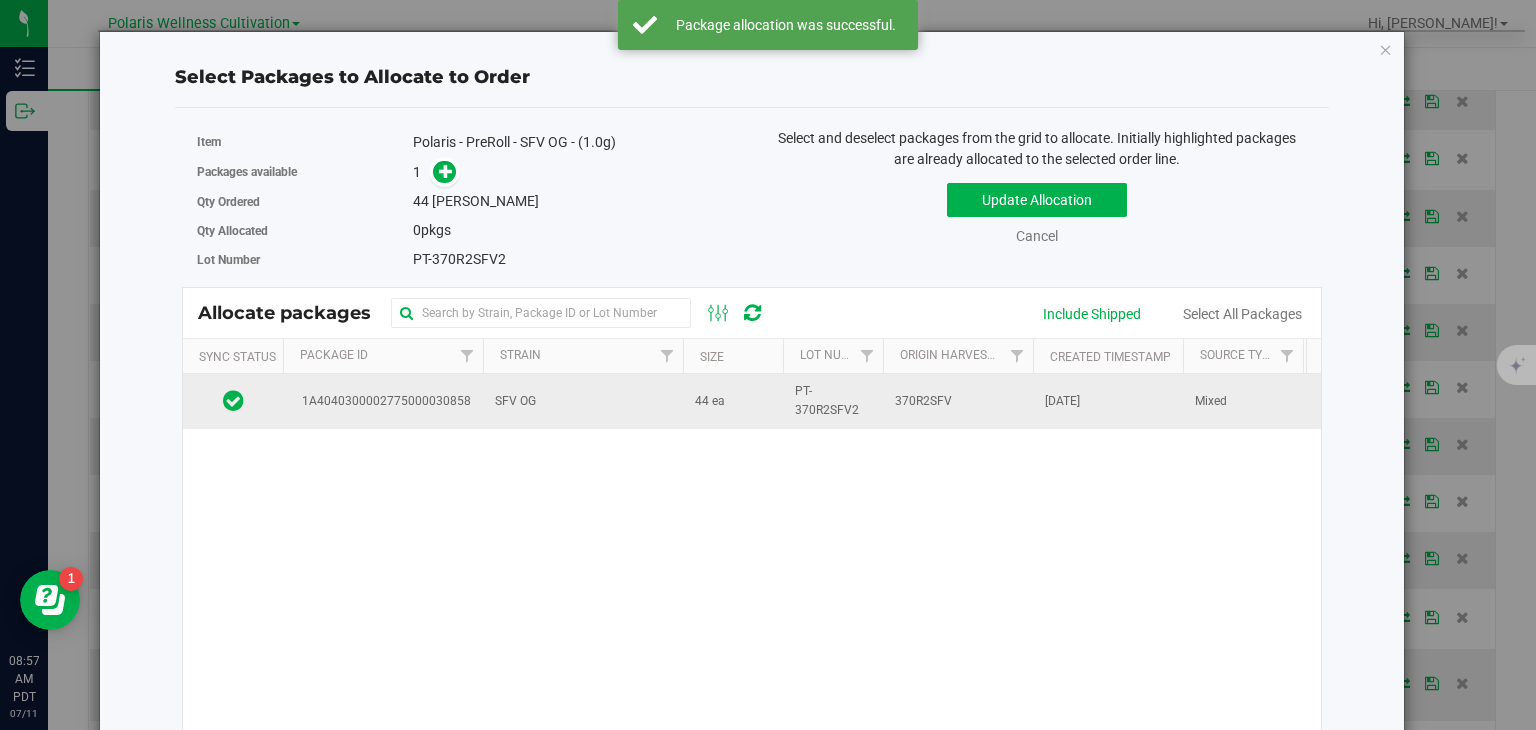 click on "PT-370R2SFV2" at bounding box center (833, 401) 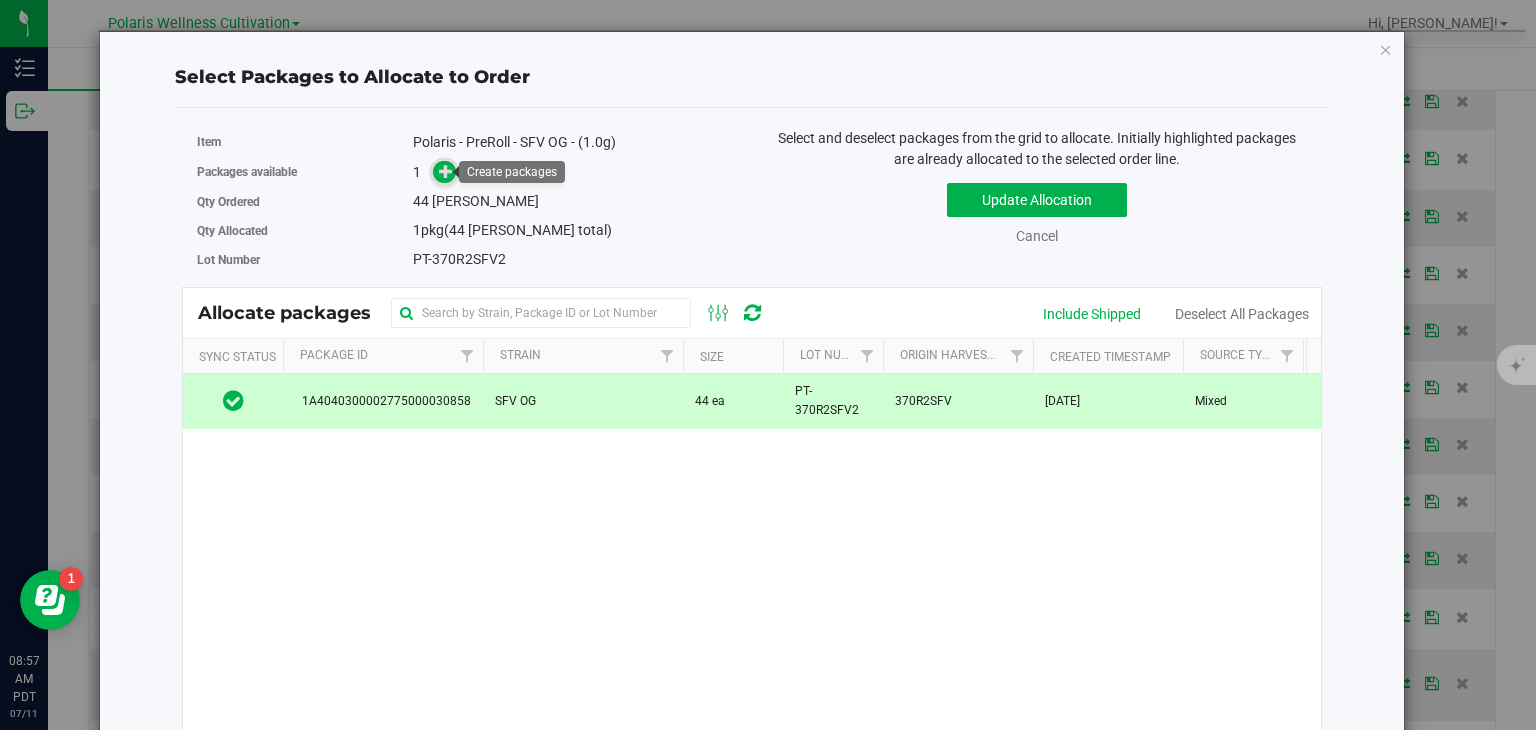 click at bounding box center [446, 171] 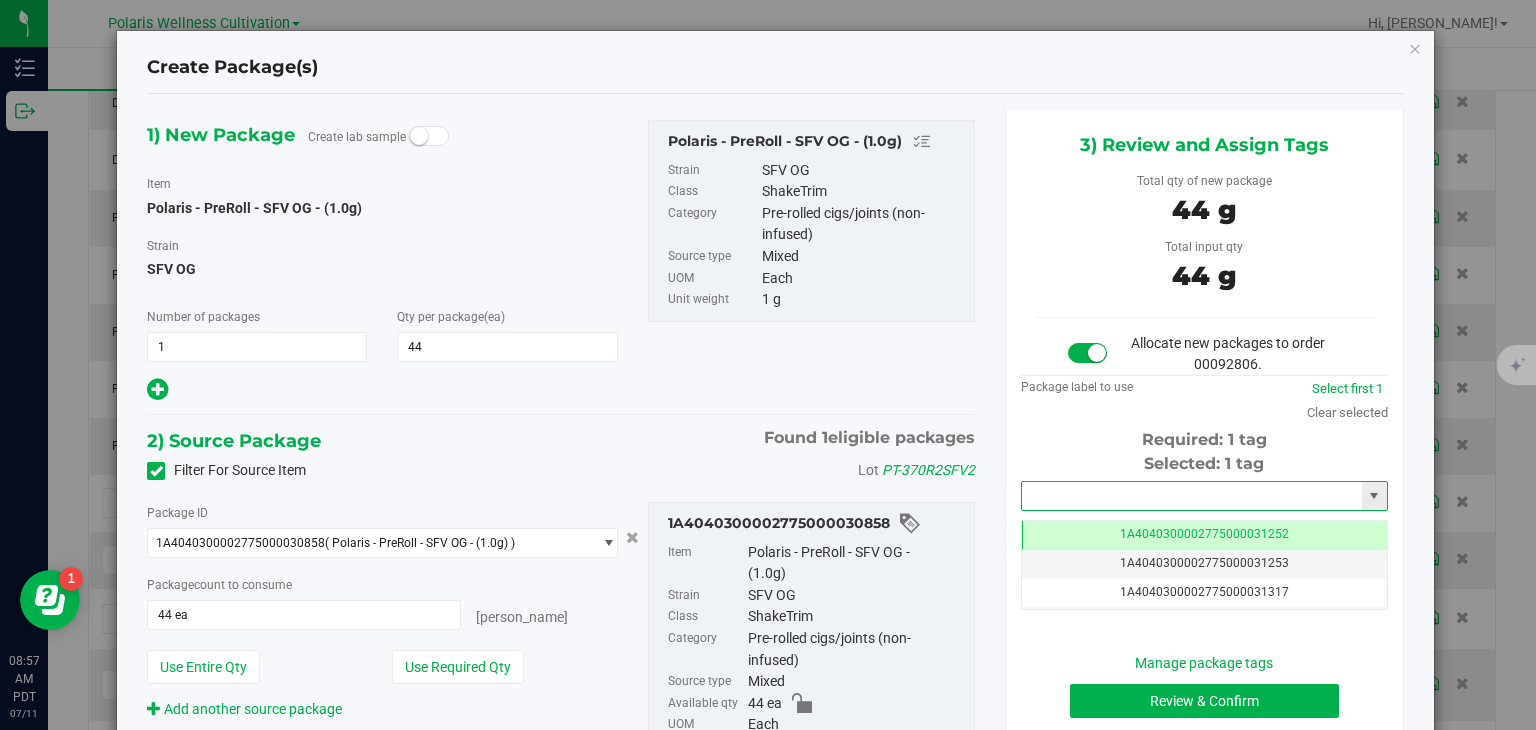 click at bounding box center [1192, 496] 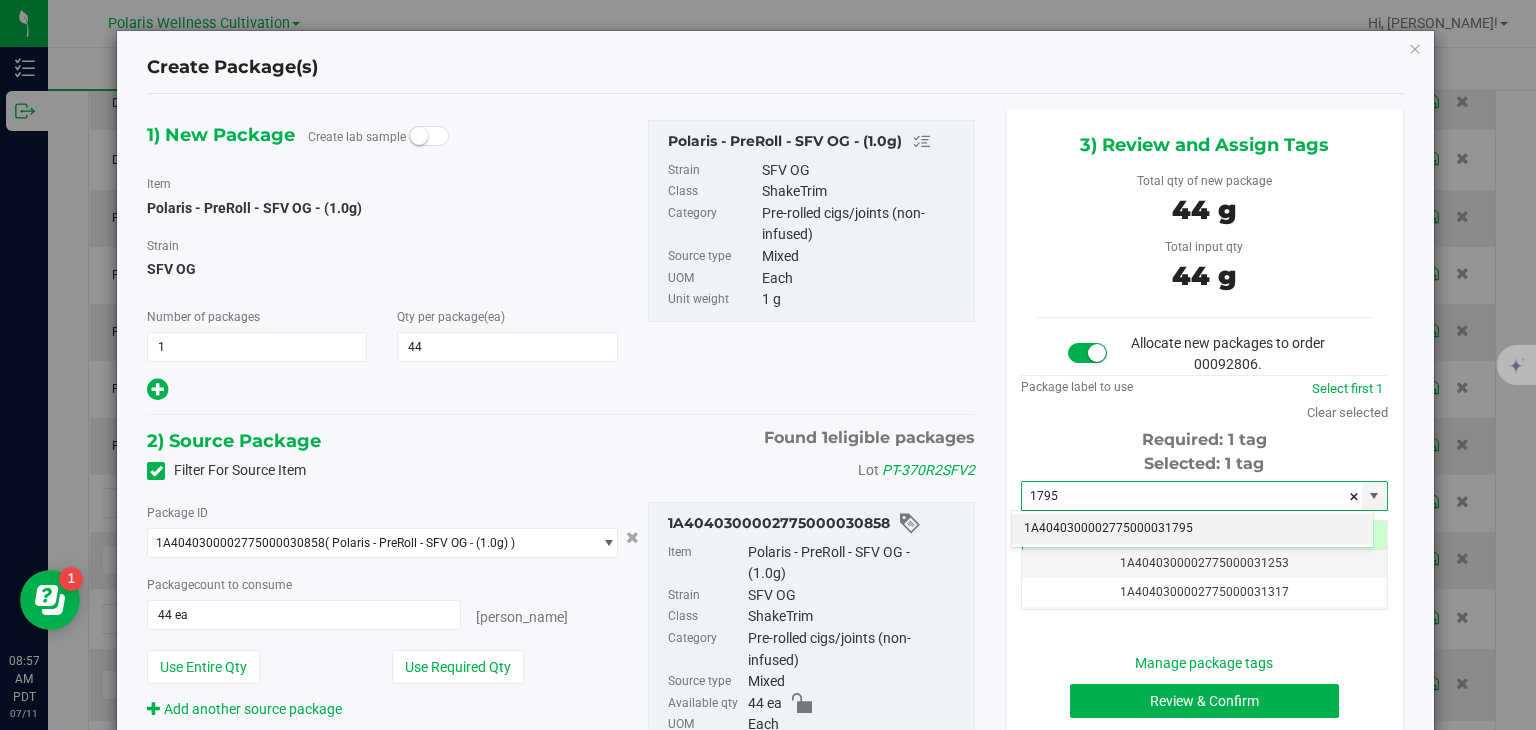 click on "1A4040300002775000031795" at bounding box center (1192, 529) 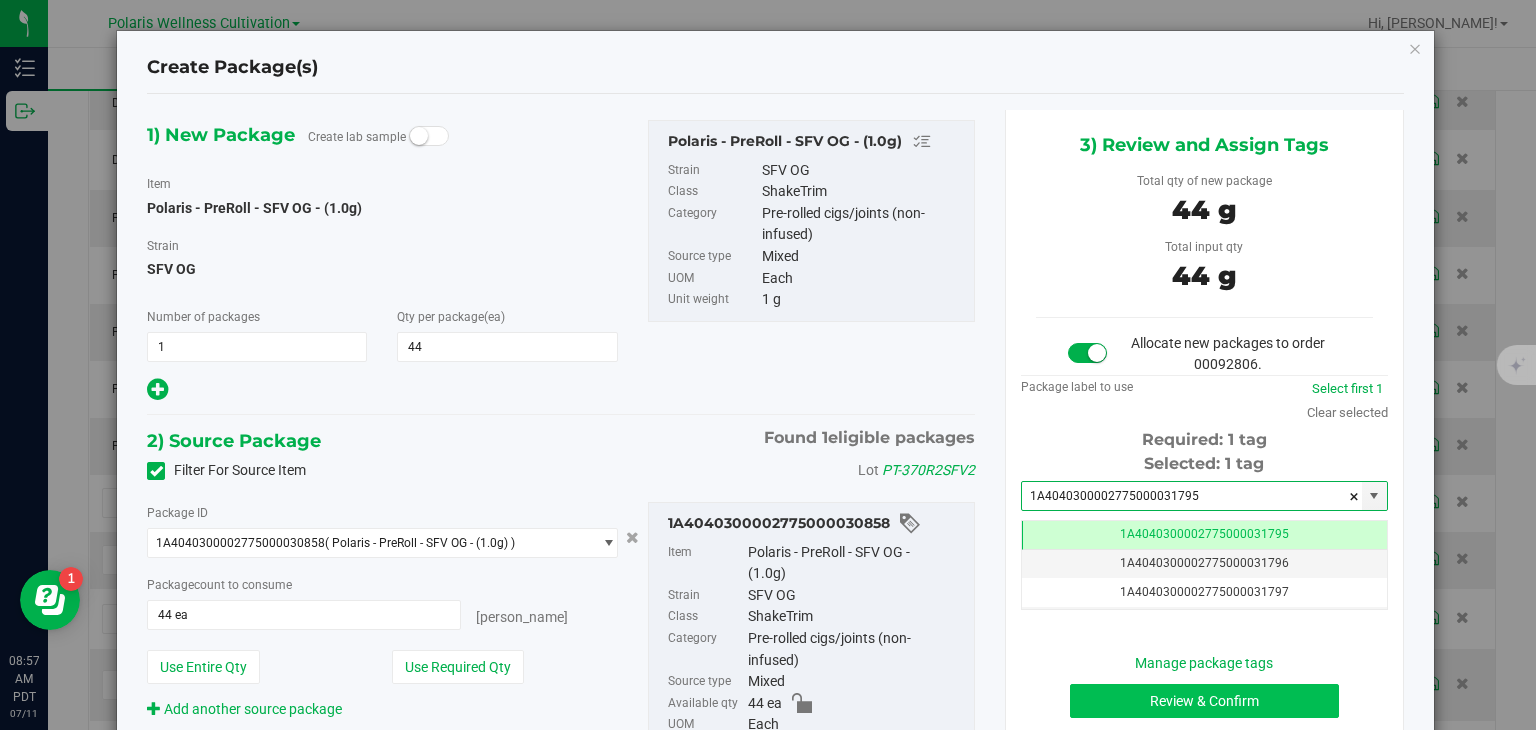 type on "1A4040300002775000031795" 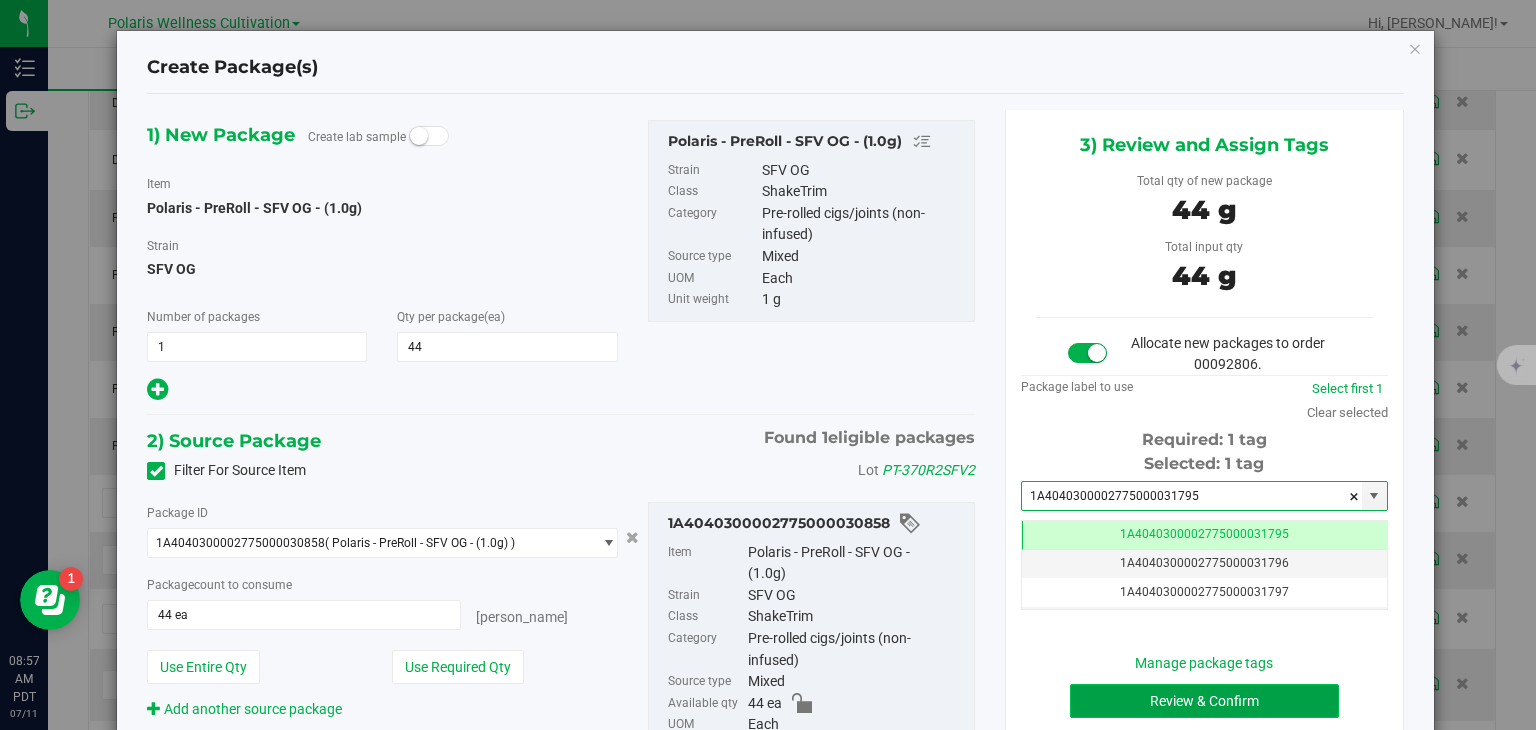 click on "Review & Confirm" at bounding box center (1204, 701) 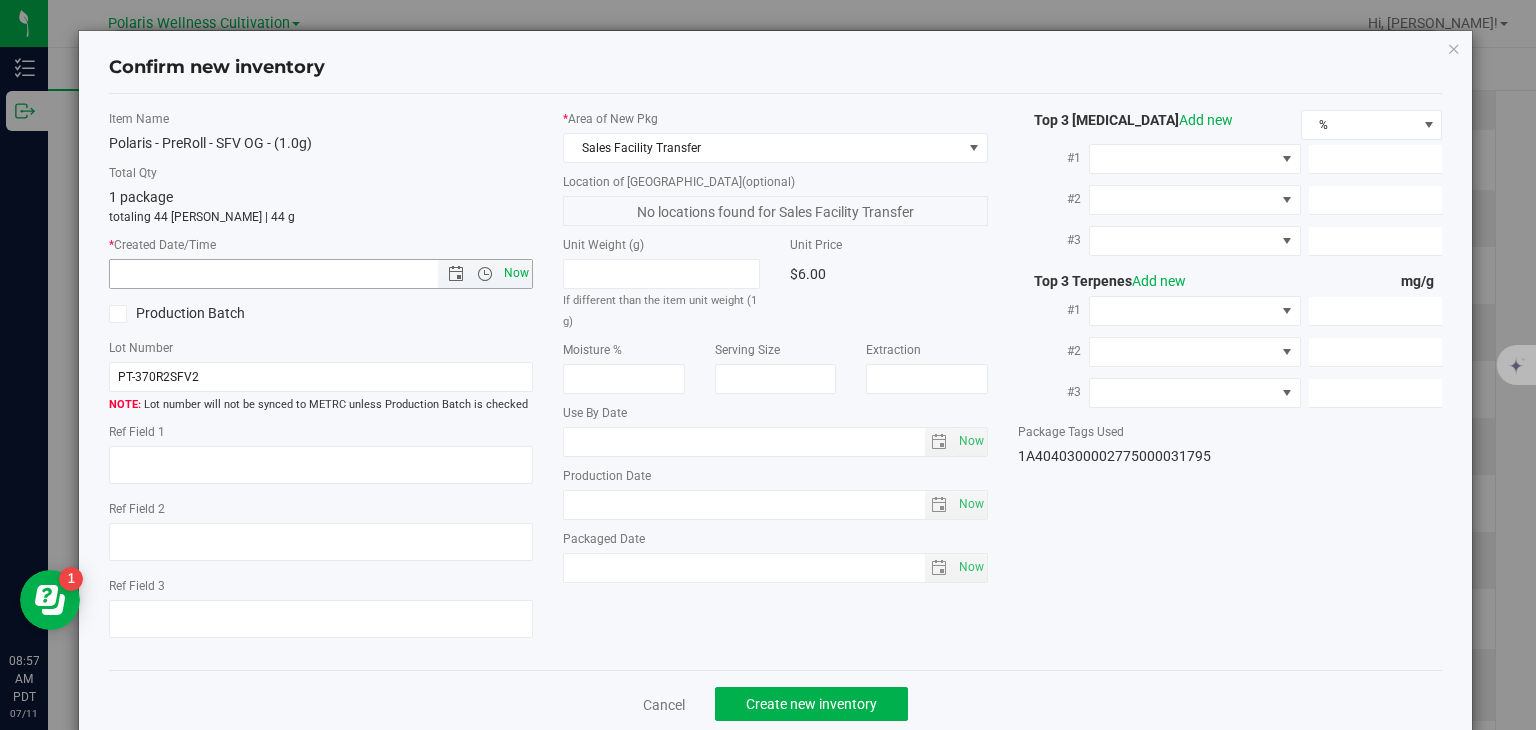 click on "Now" at bounding box center [517, 273] 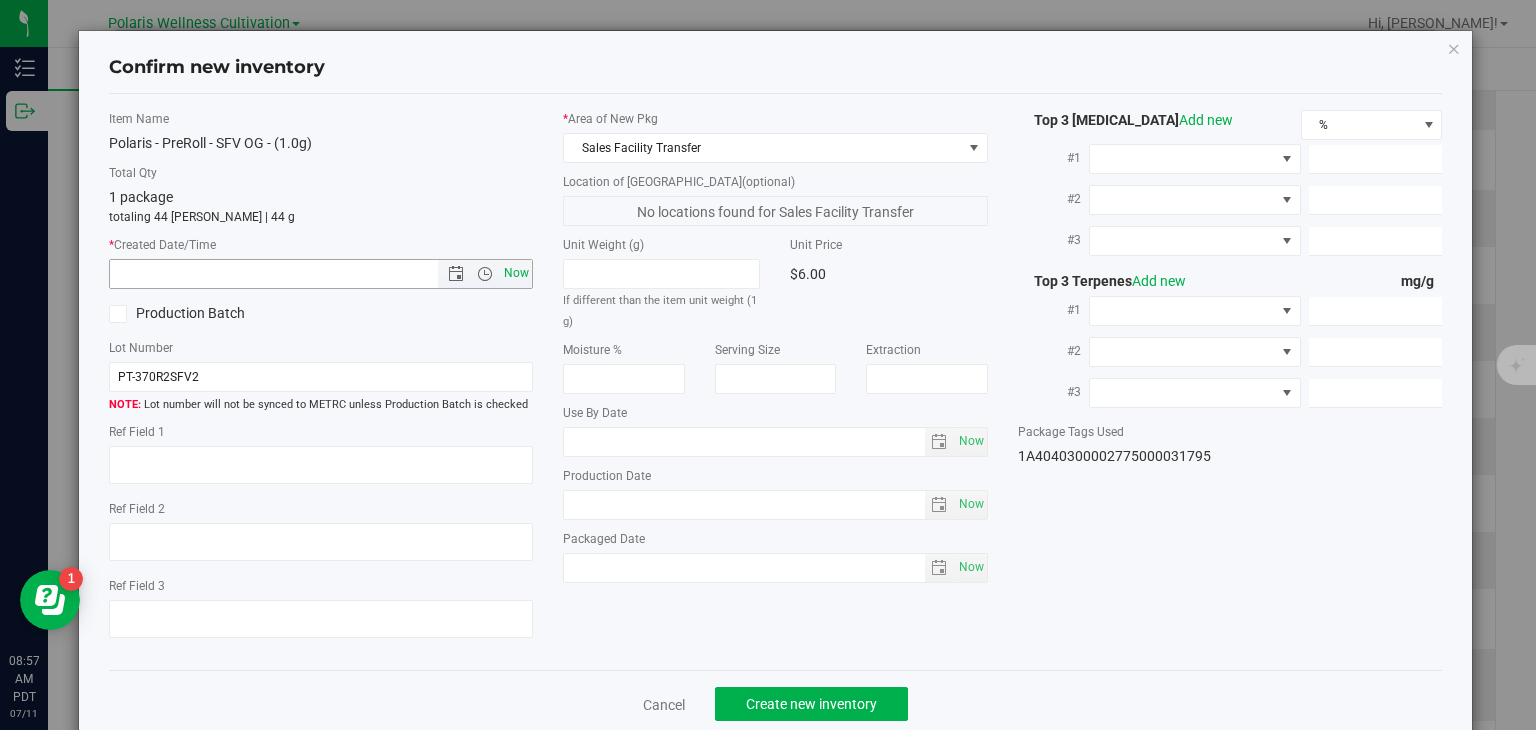type on "[DATE] 8:57 AM" 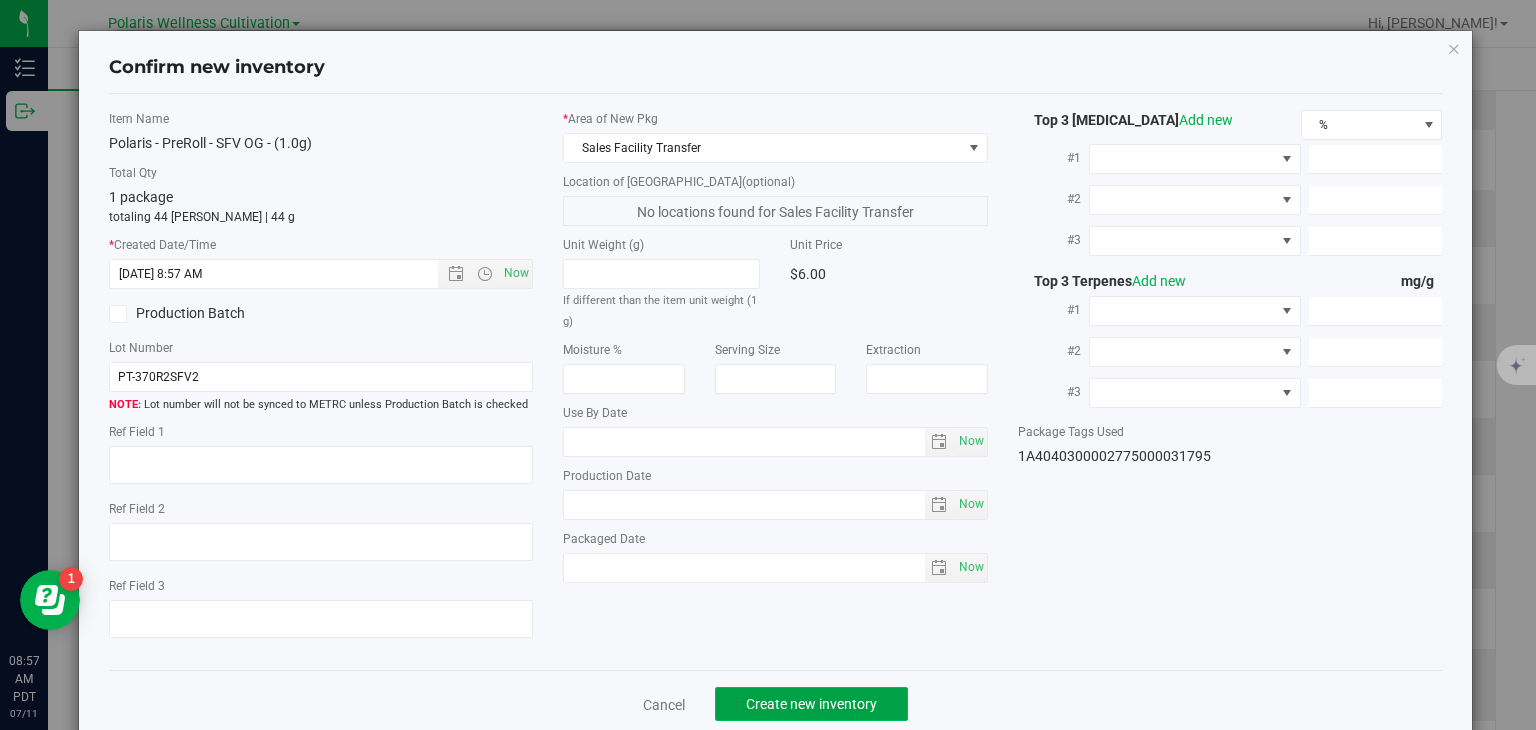 click on "Create new inventory" 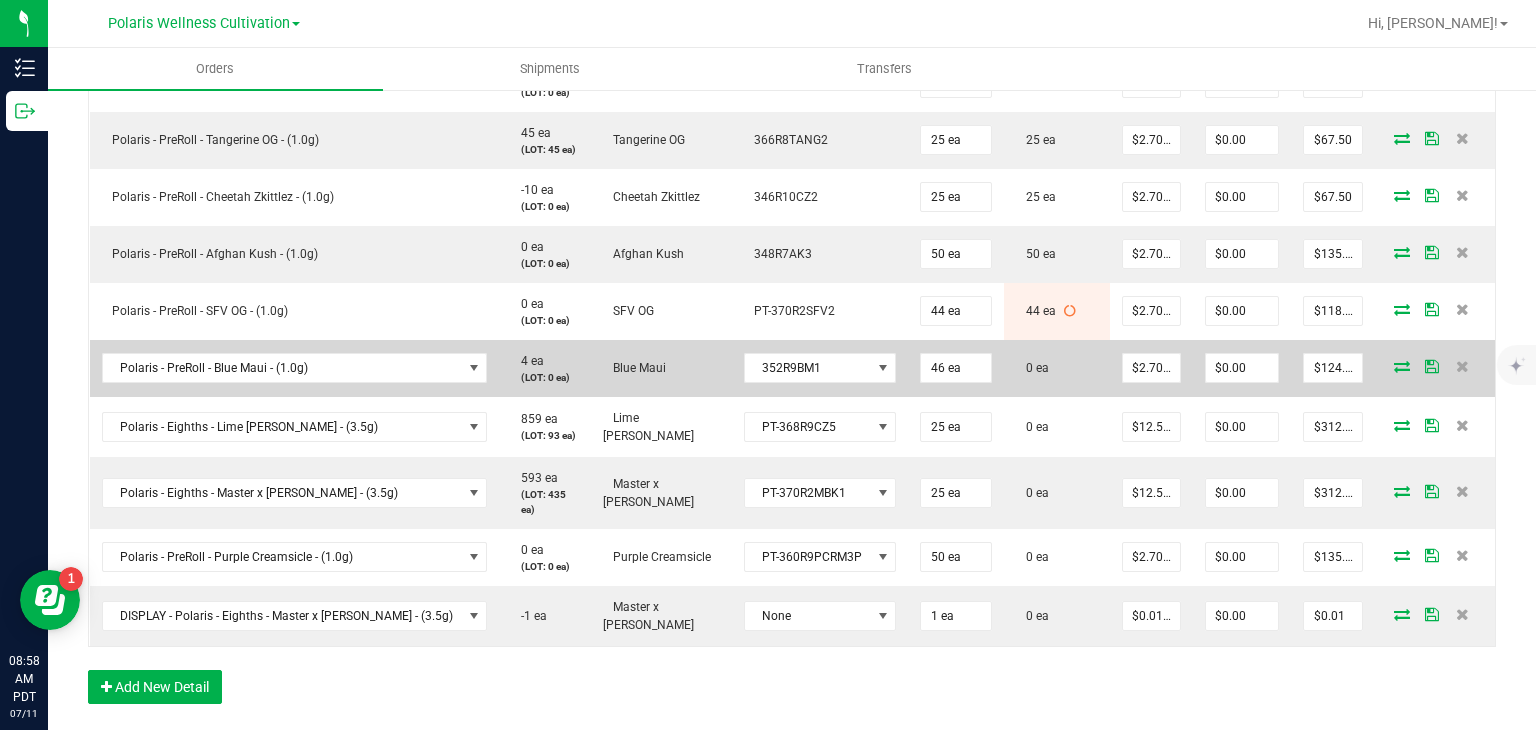 click at bounding box center [1402, 366] 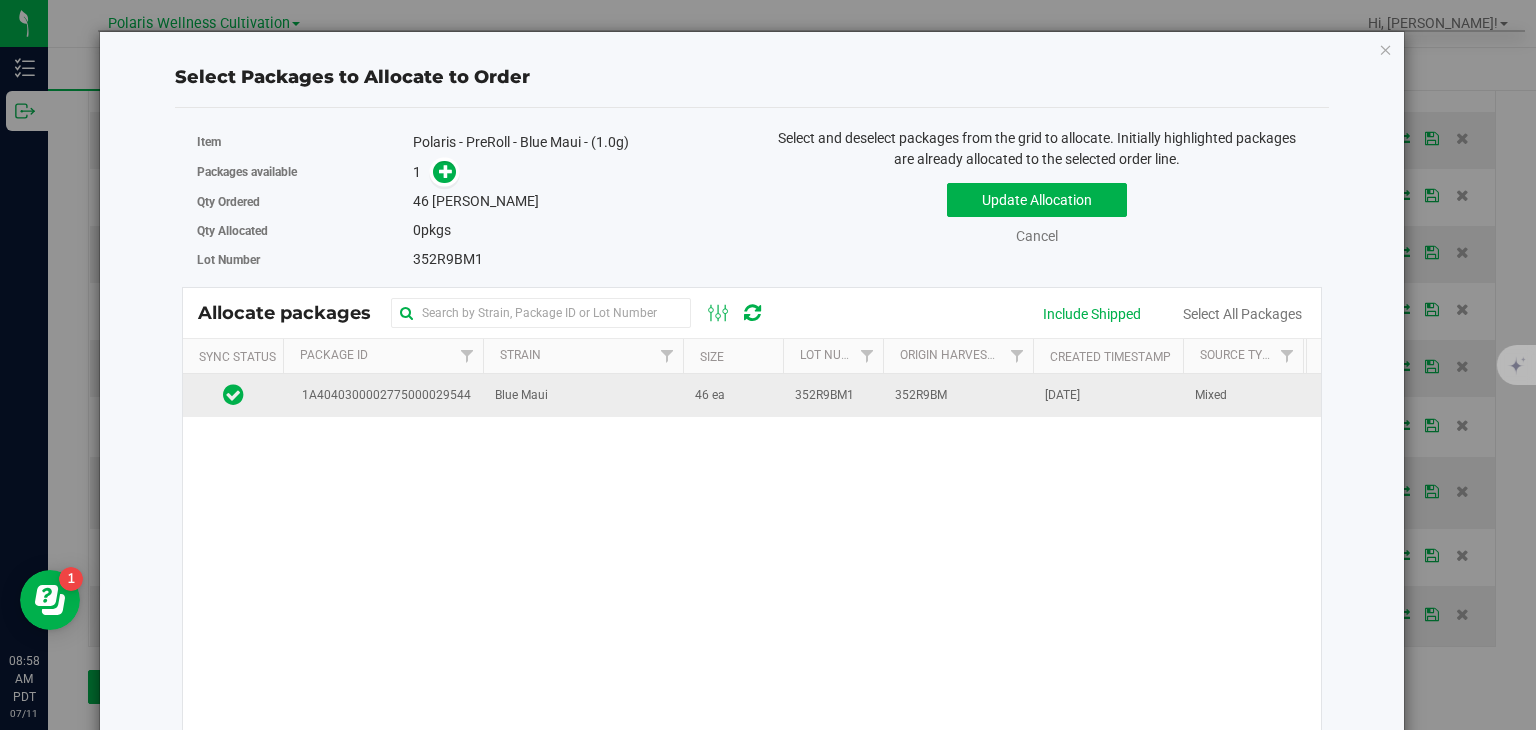 click on "352R9BM1" at bounding box center [833, 395] 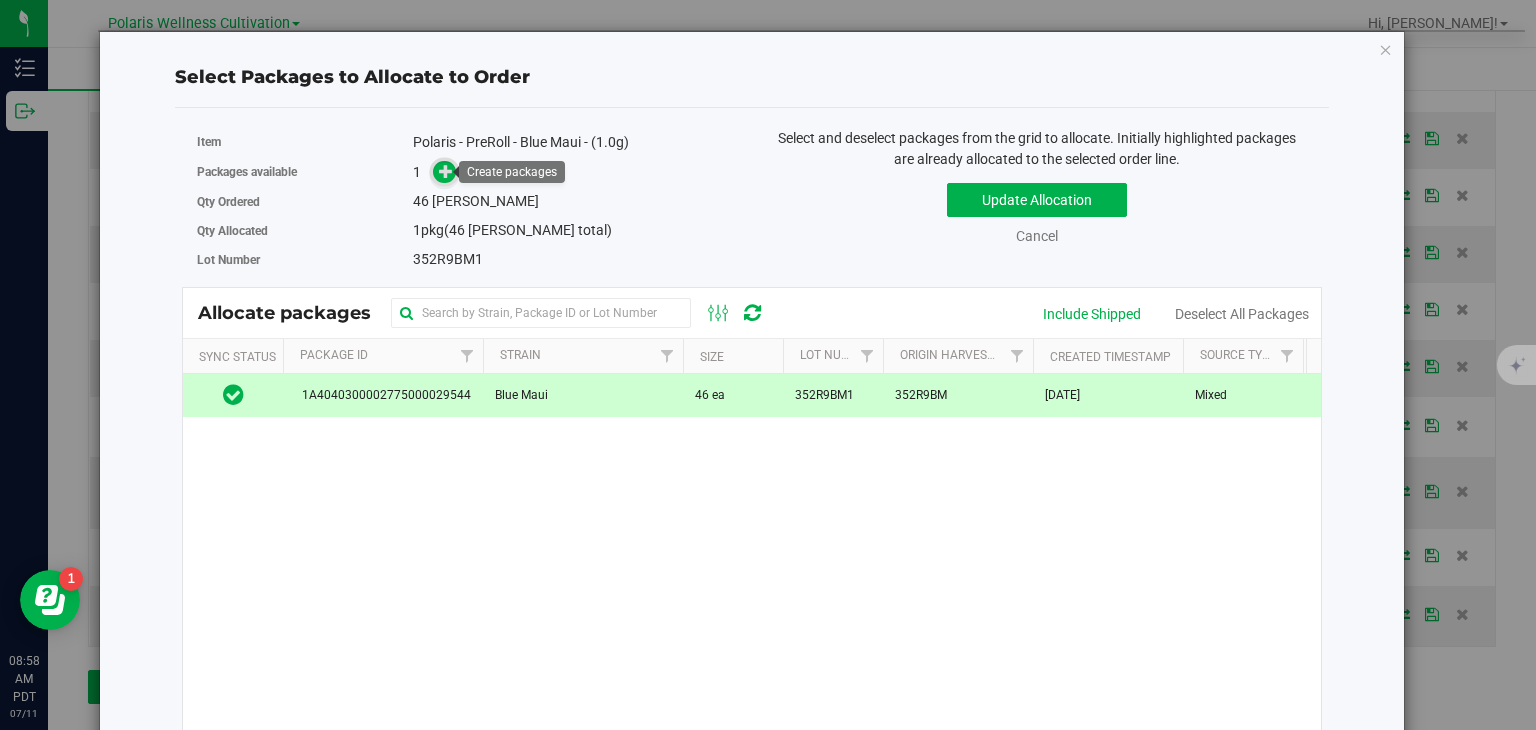 click at bounding box center [446, 171] 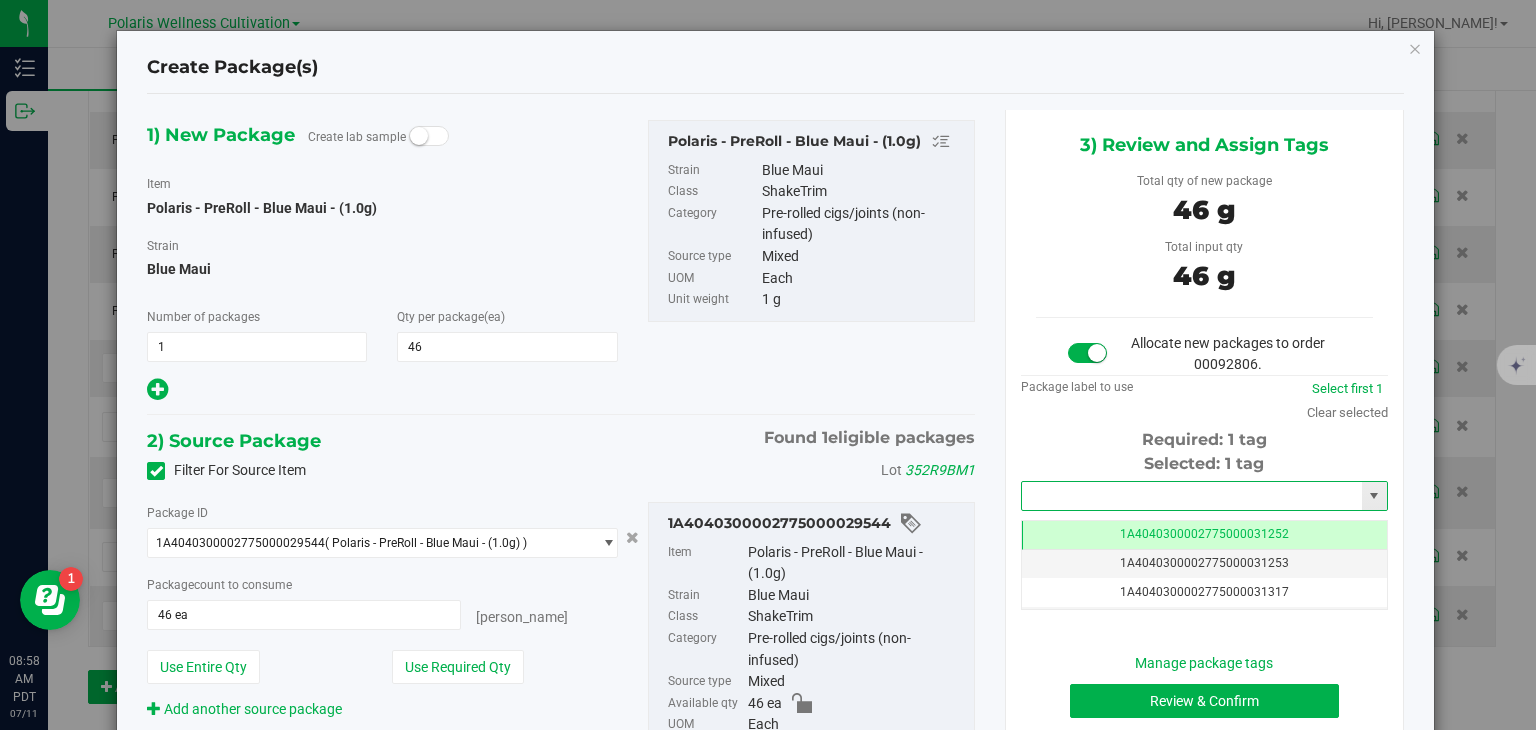 click at bounding box center [1192, 496] 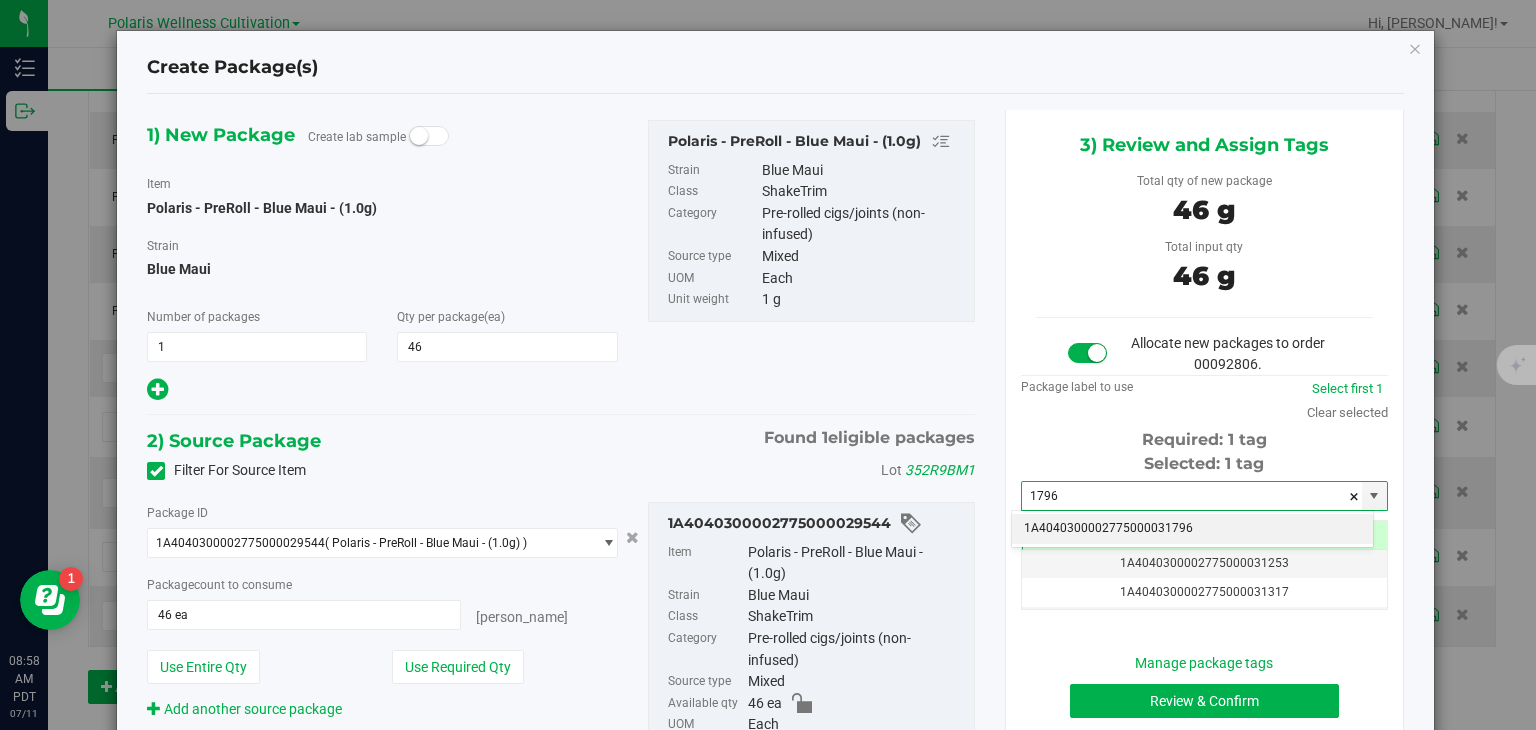 click on "1A4040300002775000031796" at bounding box center [1192, 529] 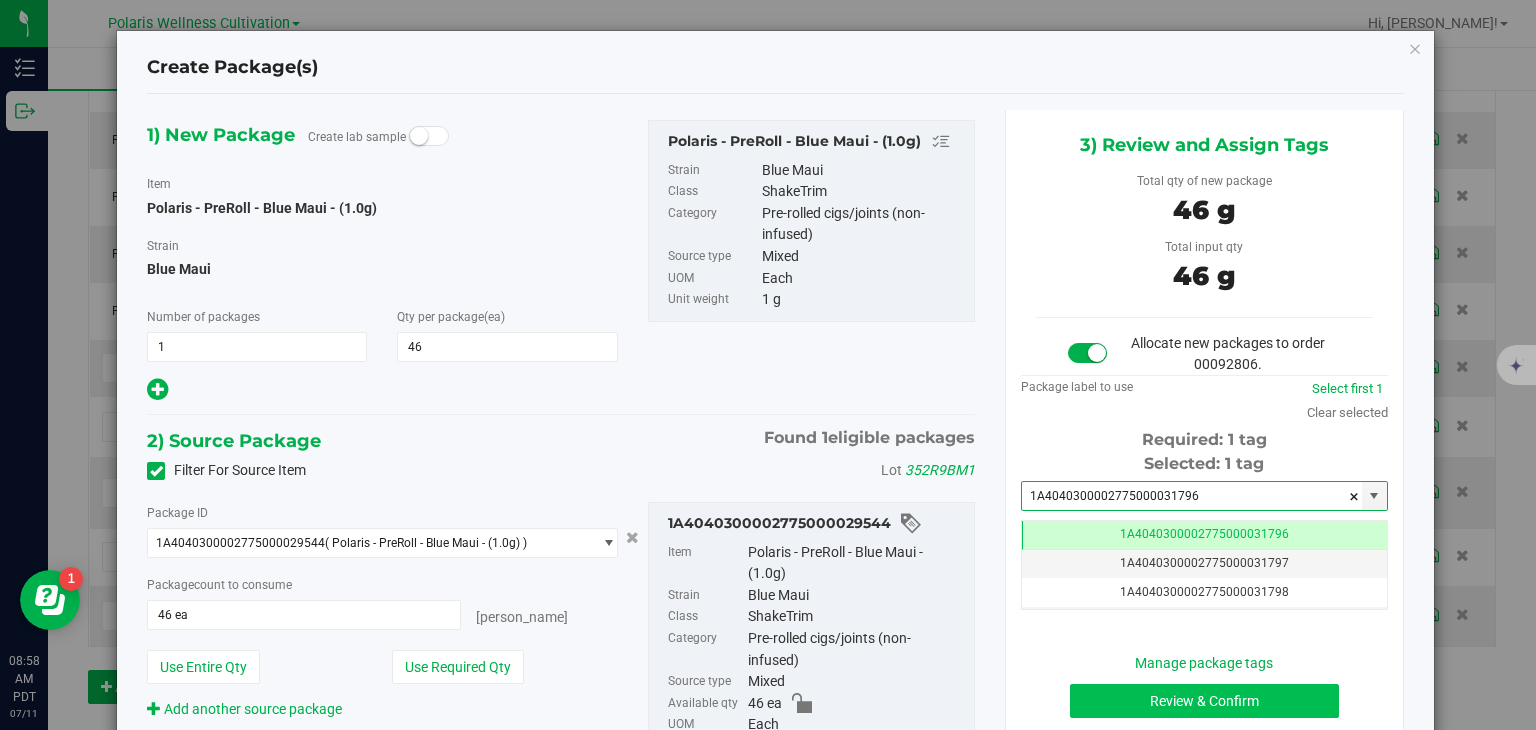 type on "1A4040300002775000031796" 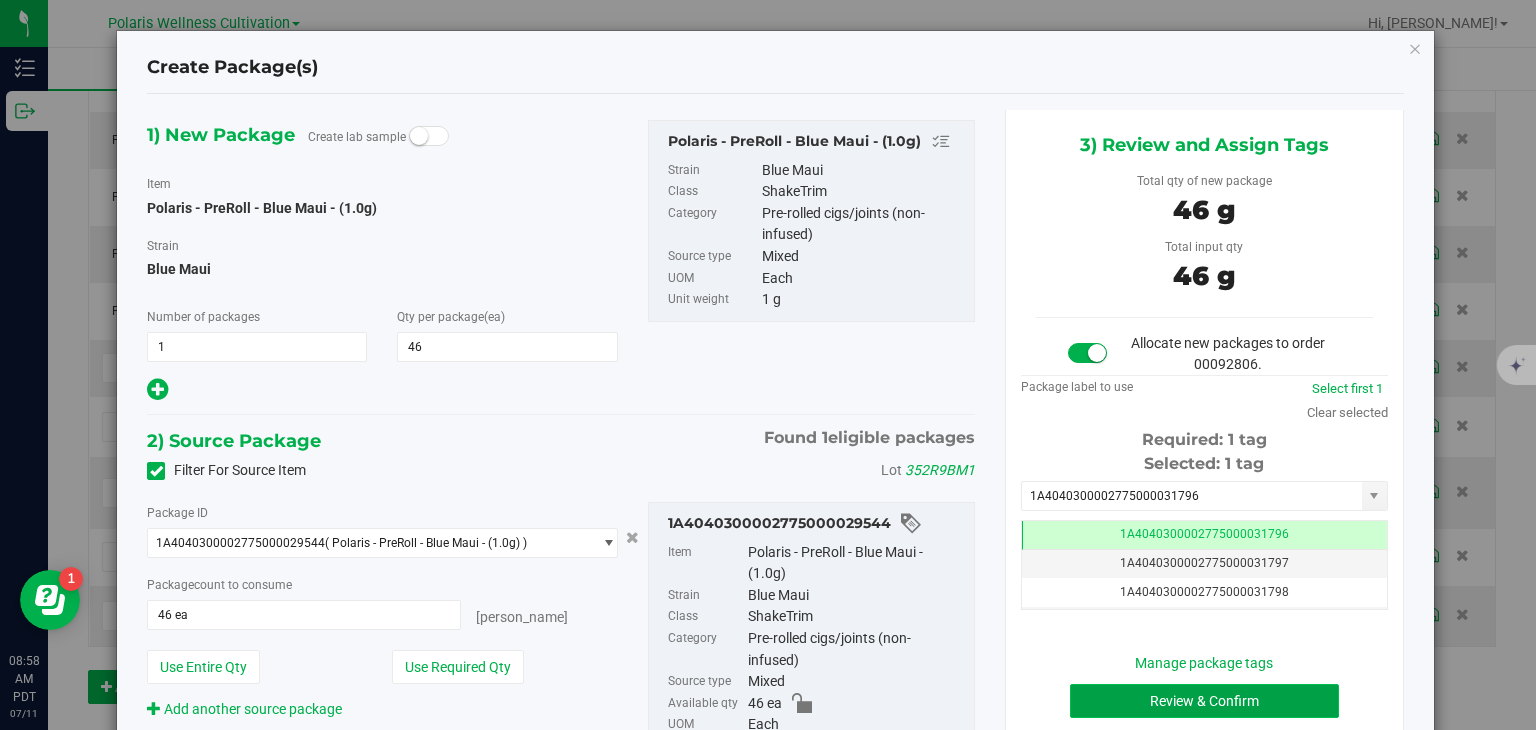 click on "Review & Confirm" at bounding box center [1204, 701] 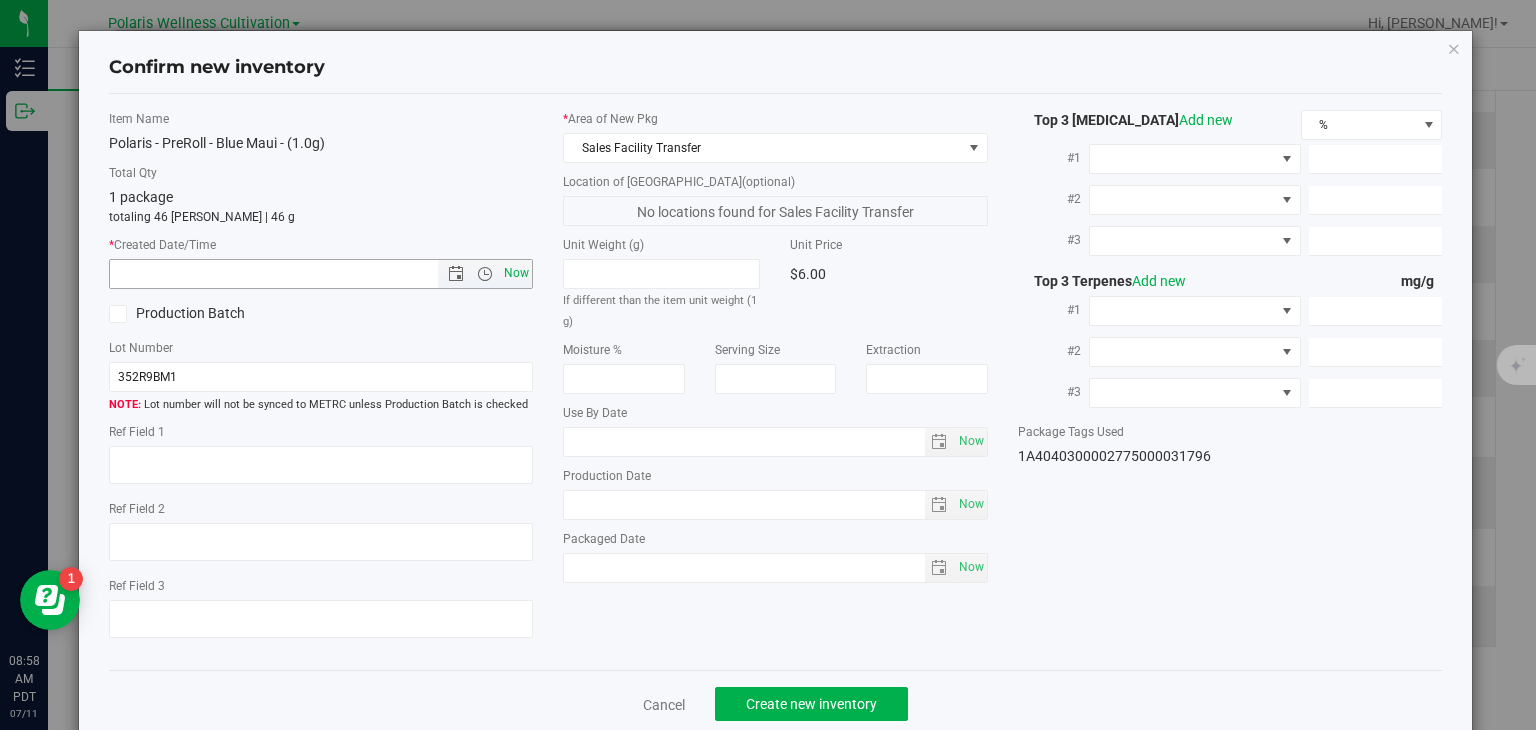 click on "Now" at bounding box center (517, 273) 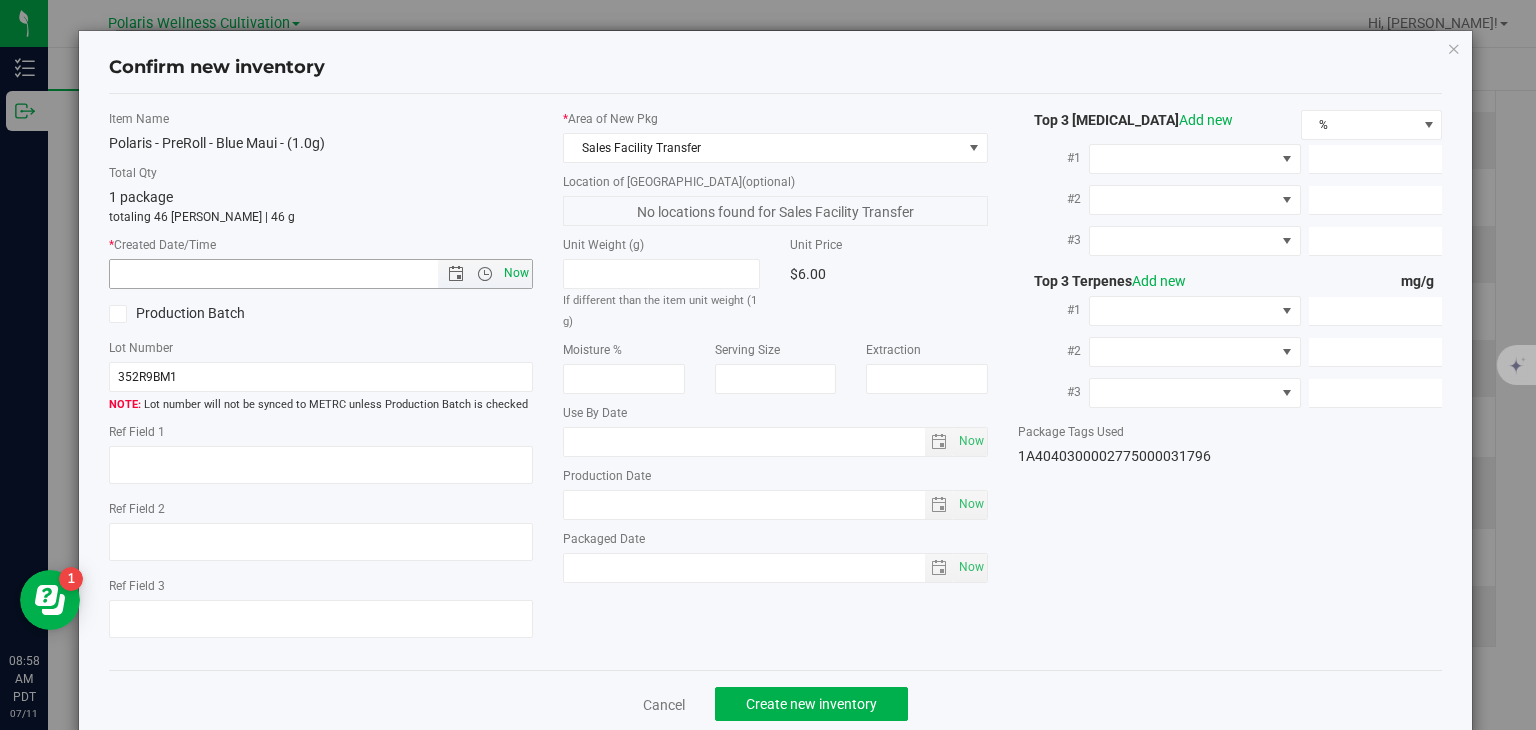 type on "[DATE] 8:58 AM" 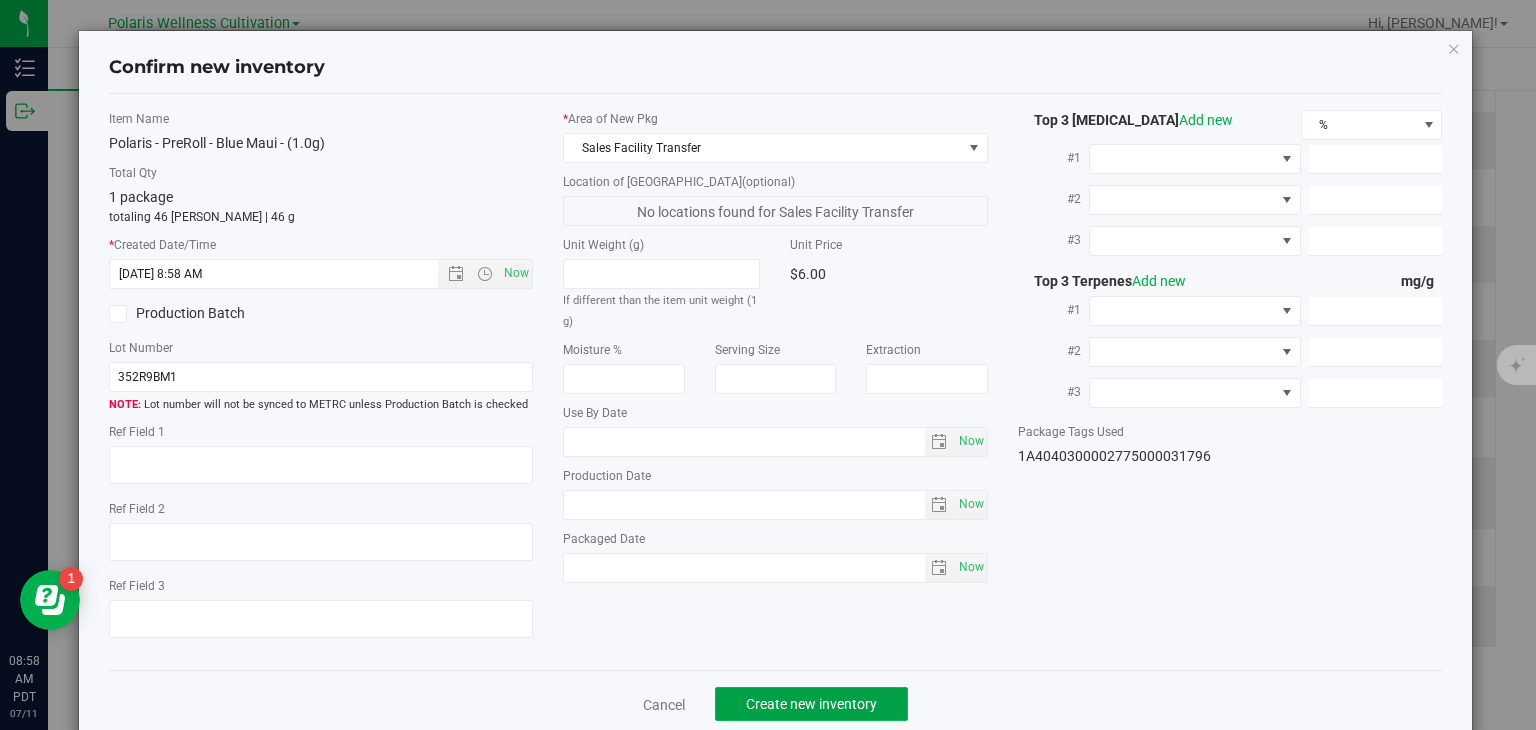 click on "Create new inventory" 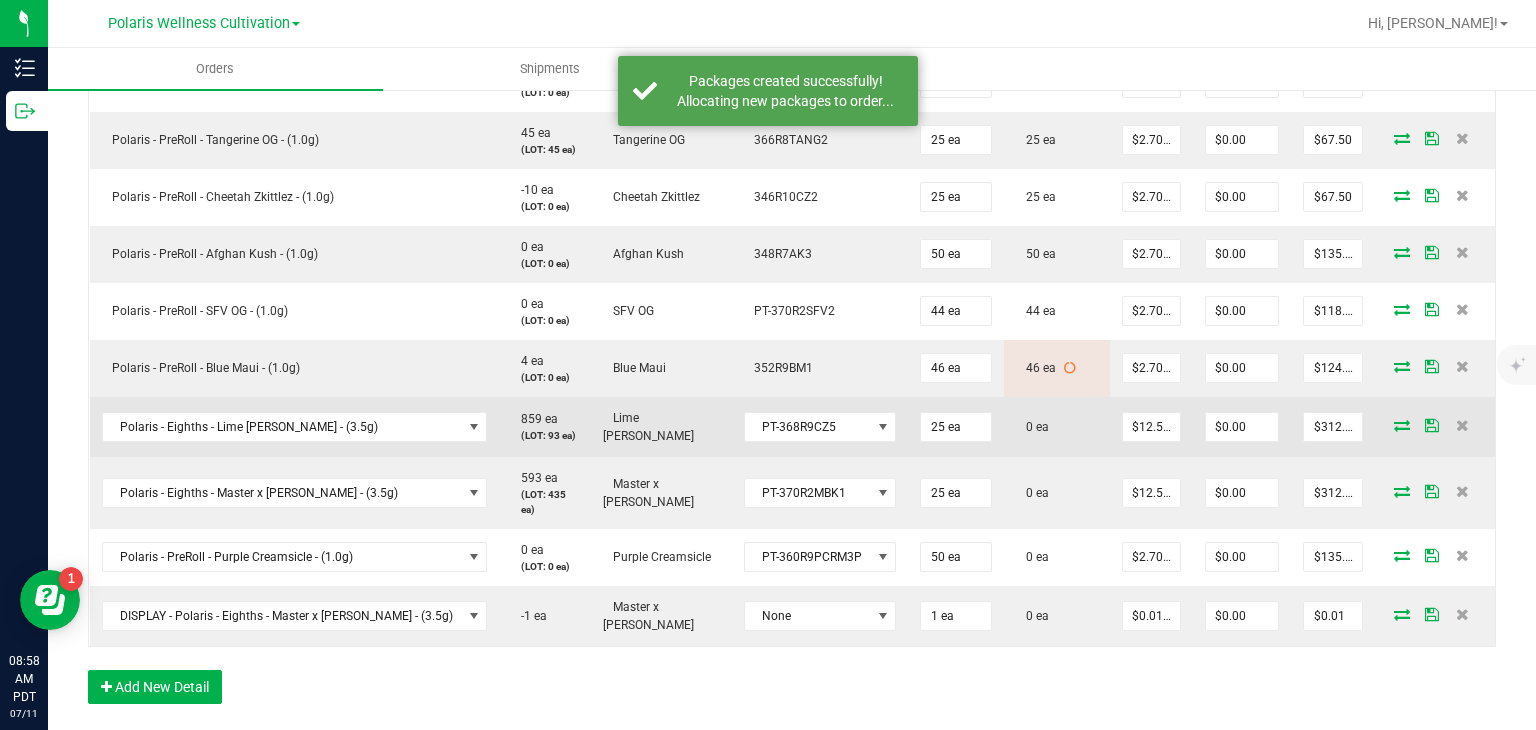 click at bounding box center [1402, 425] 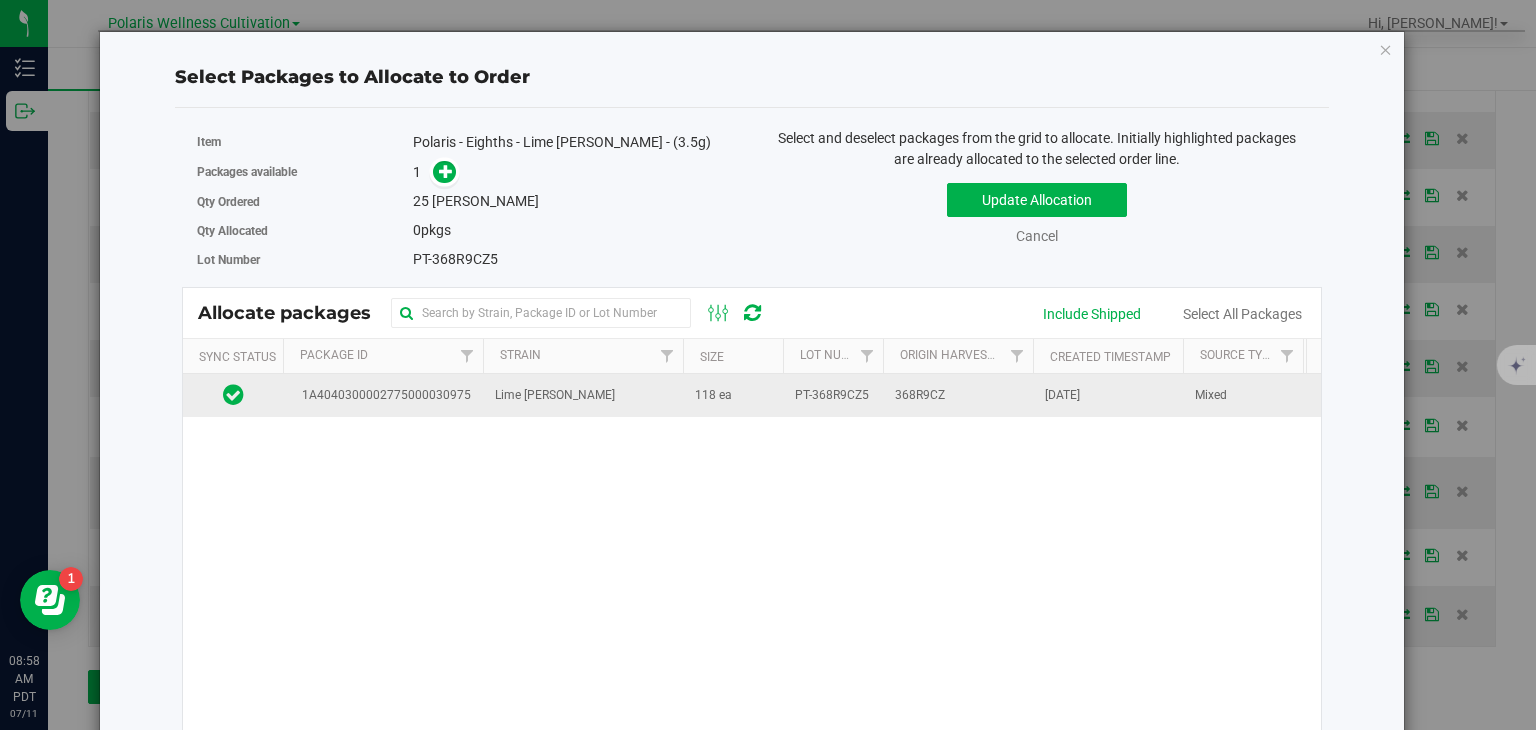 click on "118 ea" at bounding box center (733, 395) 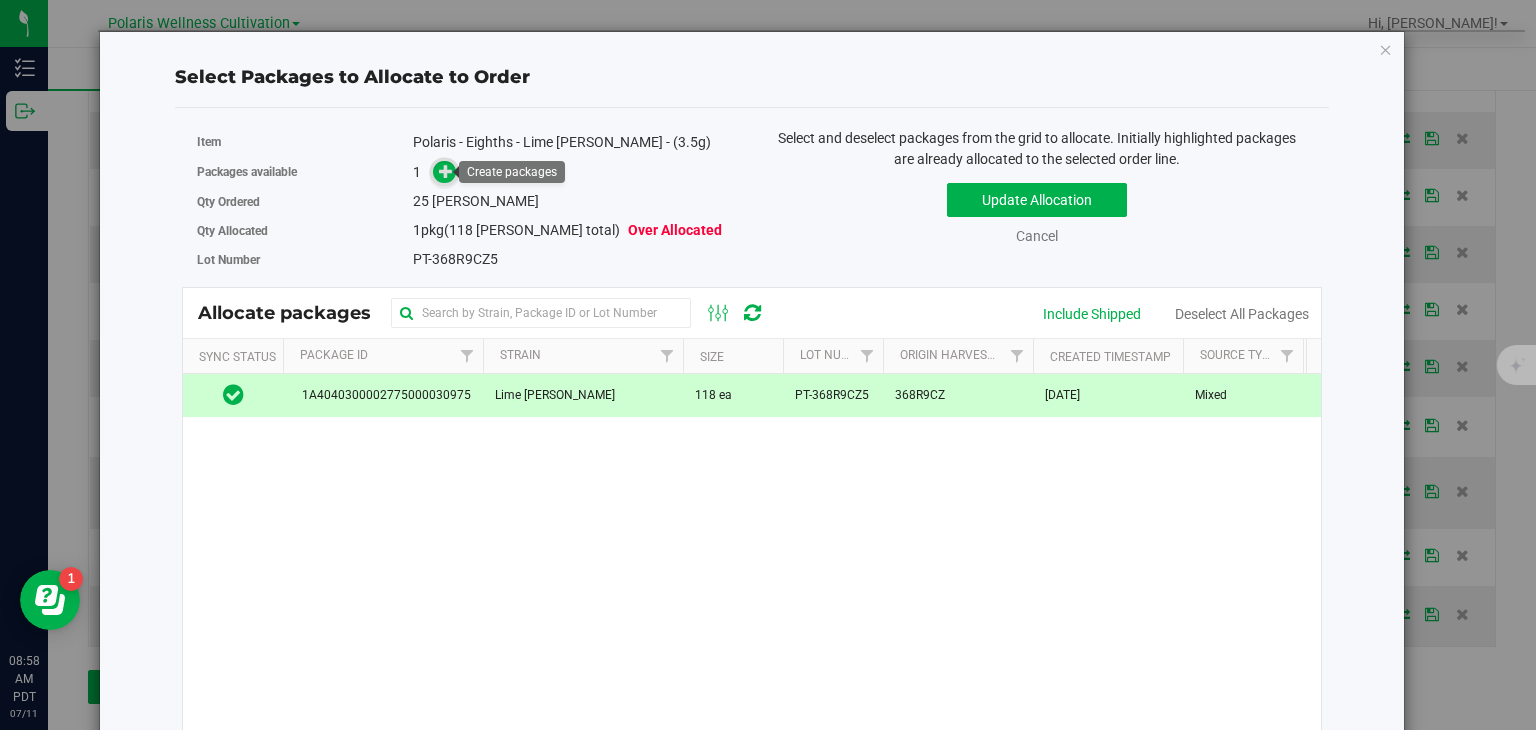 click at bounding box center [446, 171] 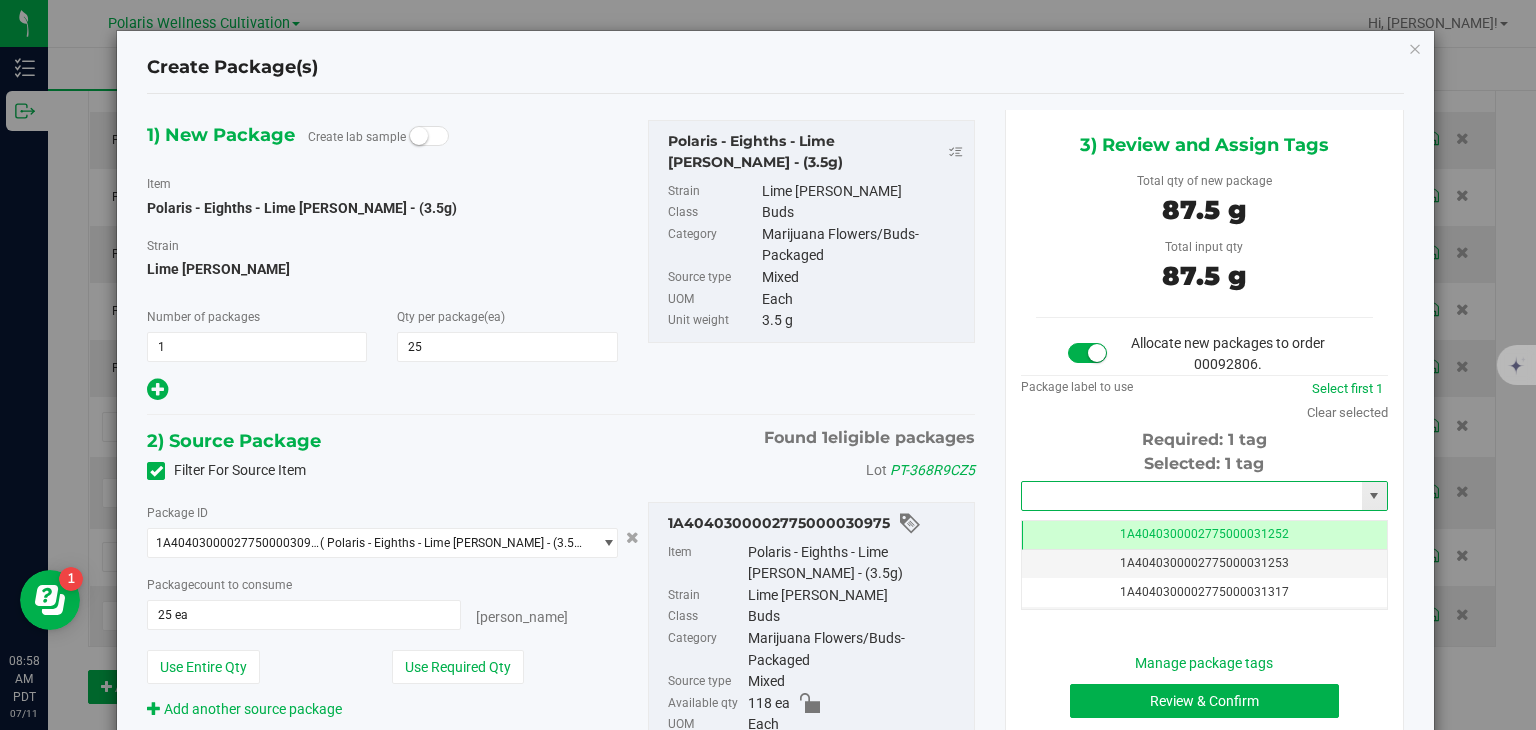 click at bounding box center (1192, 496) 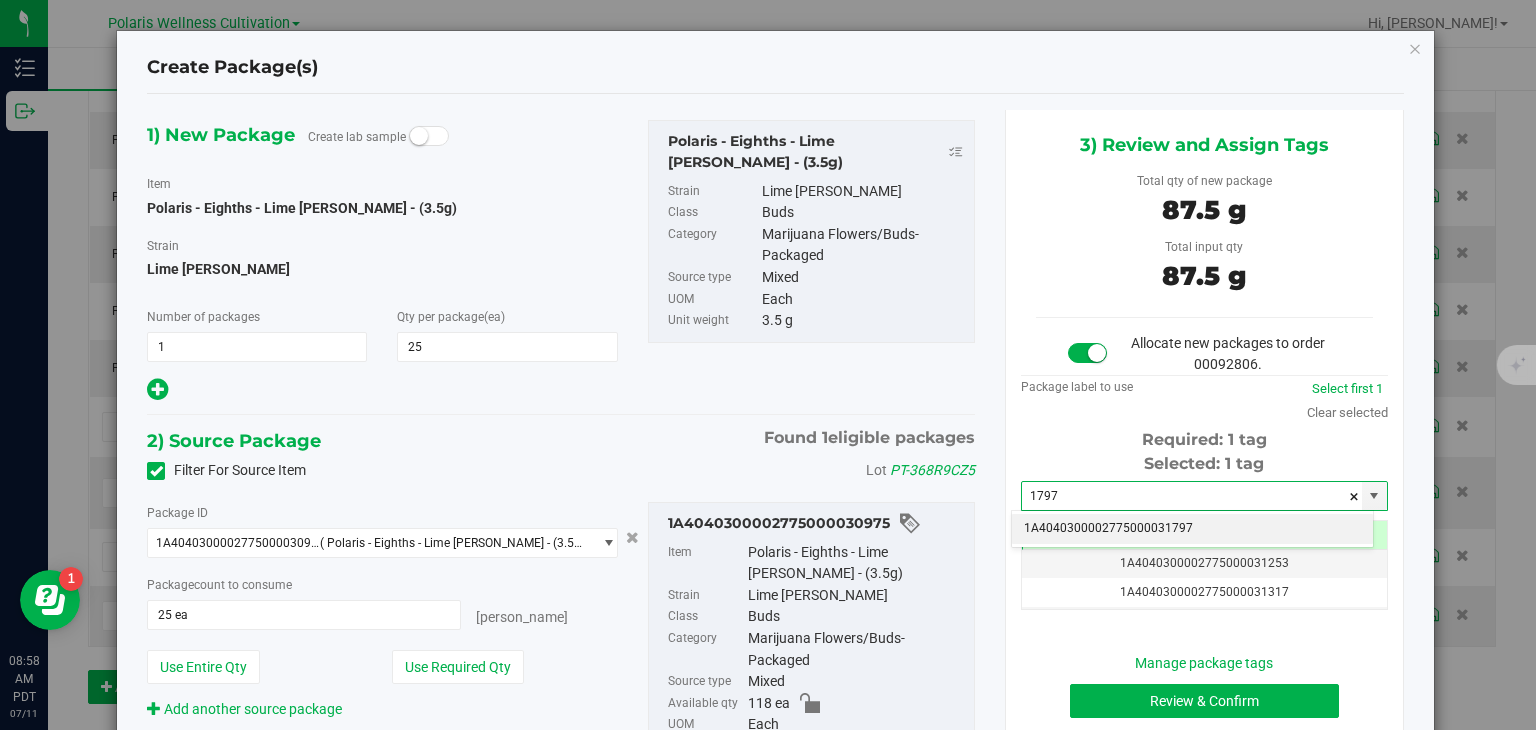 click on "1A4040300002775000031797" at bounding box center (1192, 529) 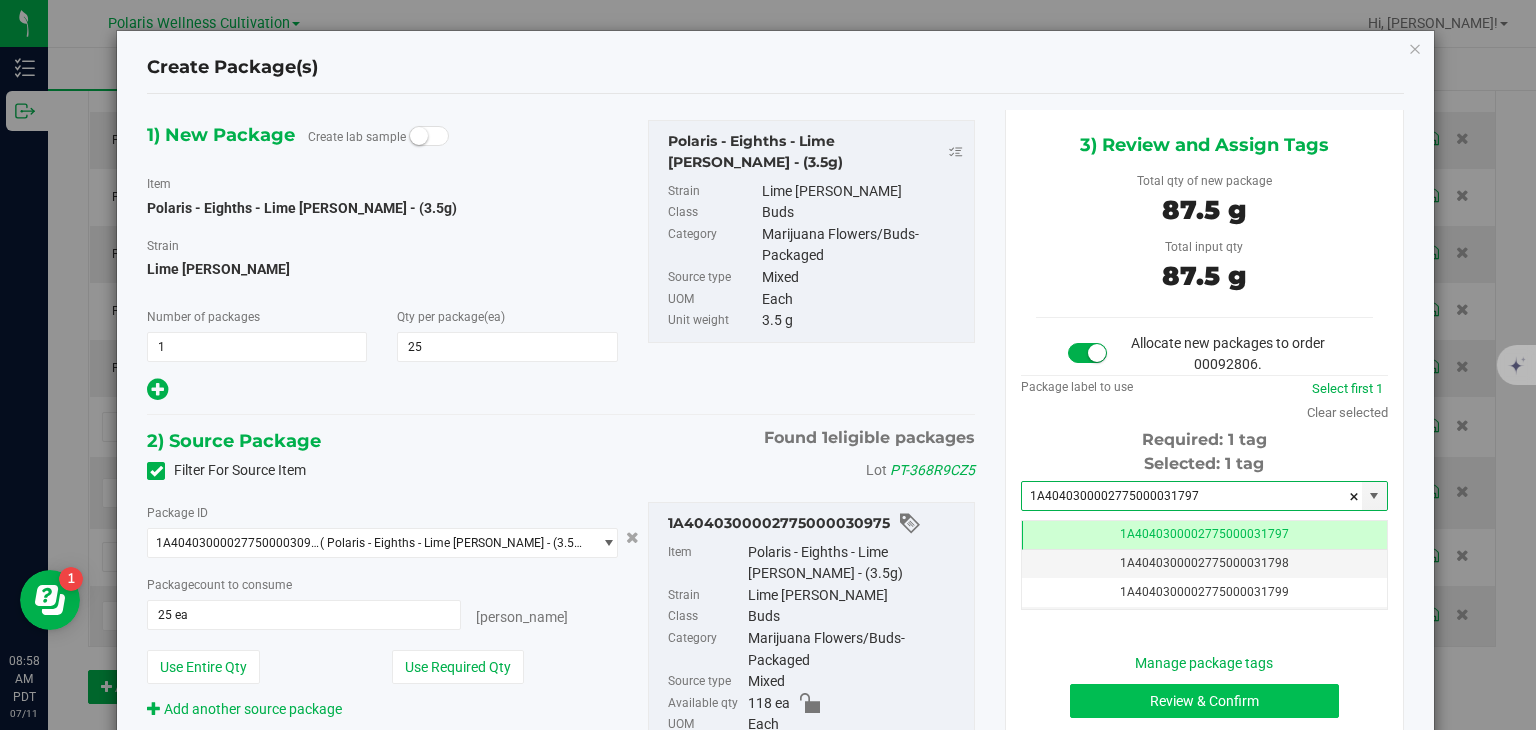 type on "1A4040300002775000031797" 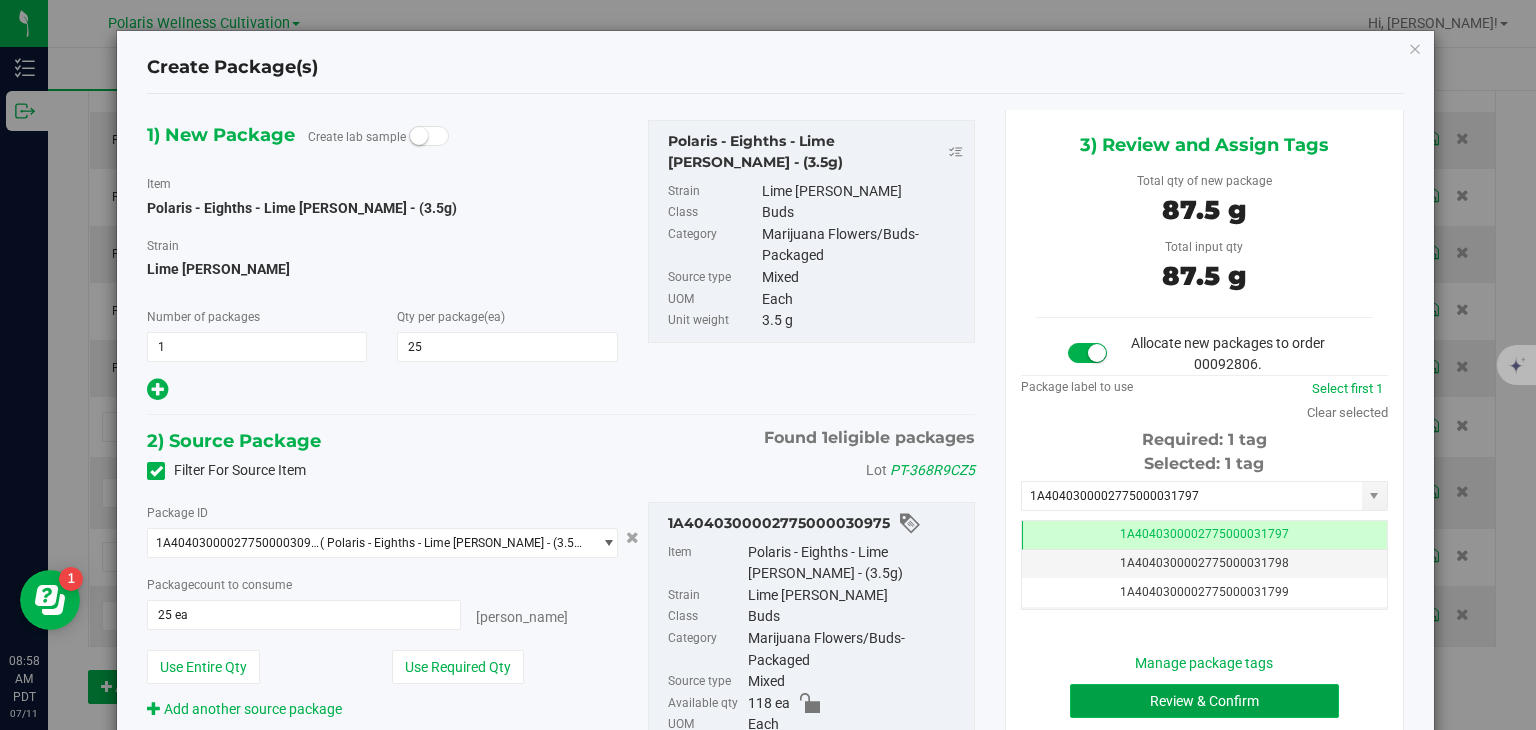 click on "Review & Confirm" at bounding box center (1204, 701) 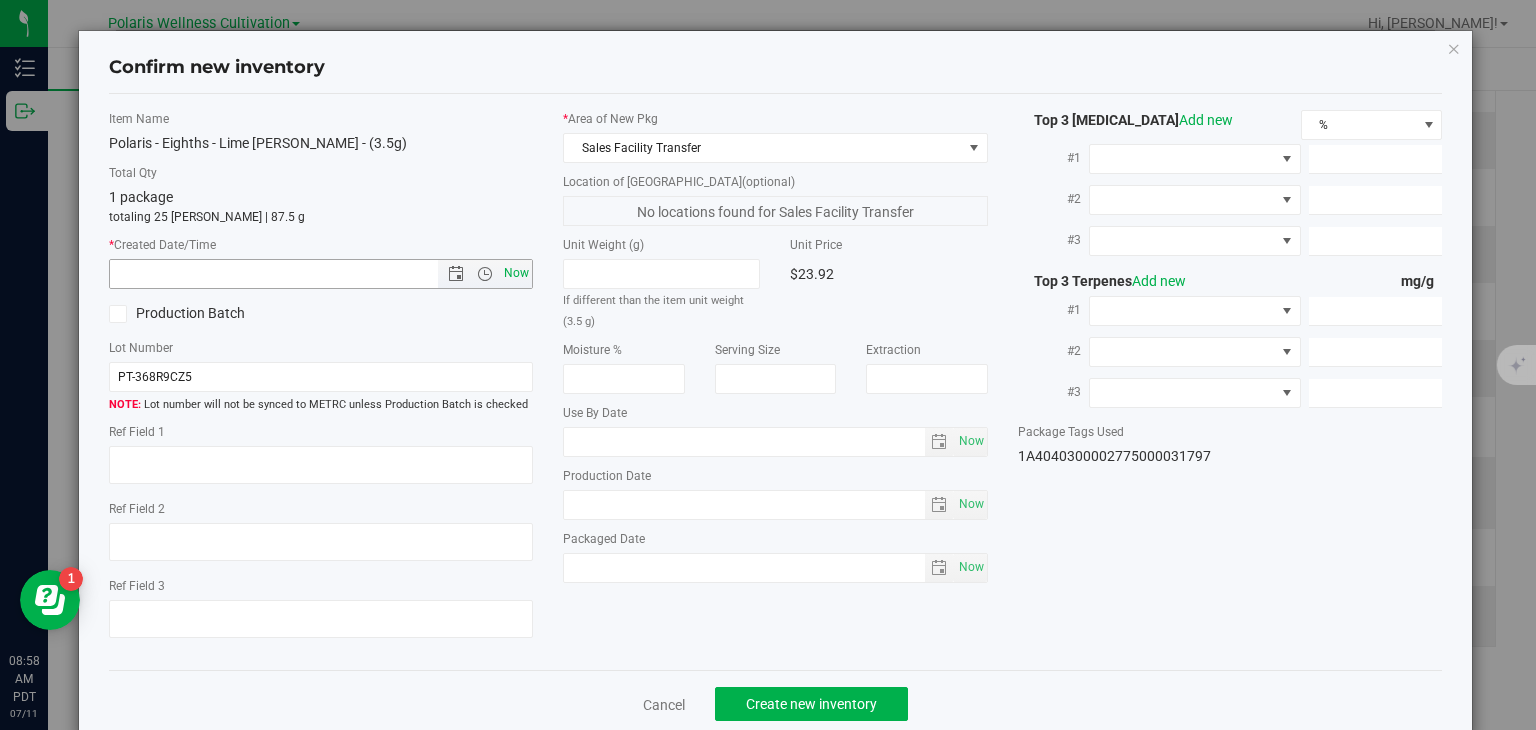 click on "Now" at bounding box center [517, 273] 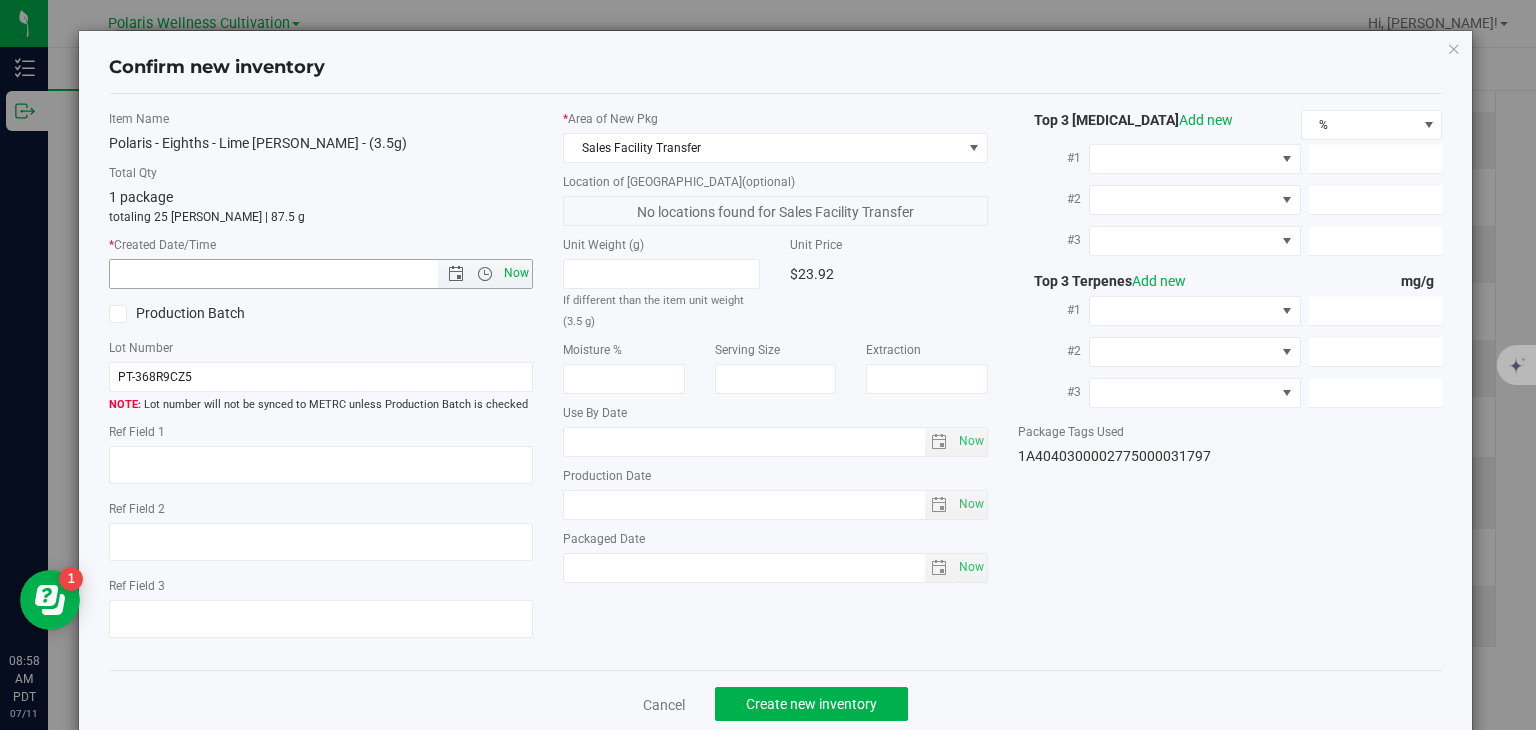 type on "[DATE] 8:58 AM" 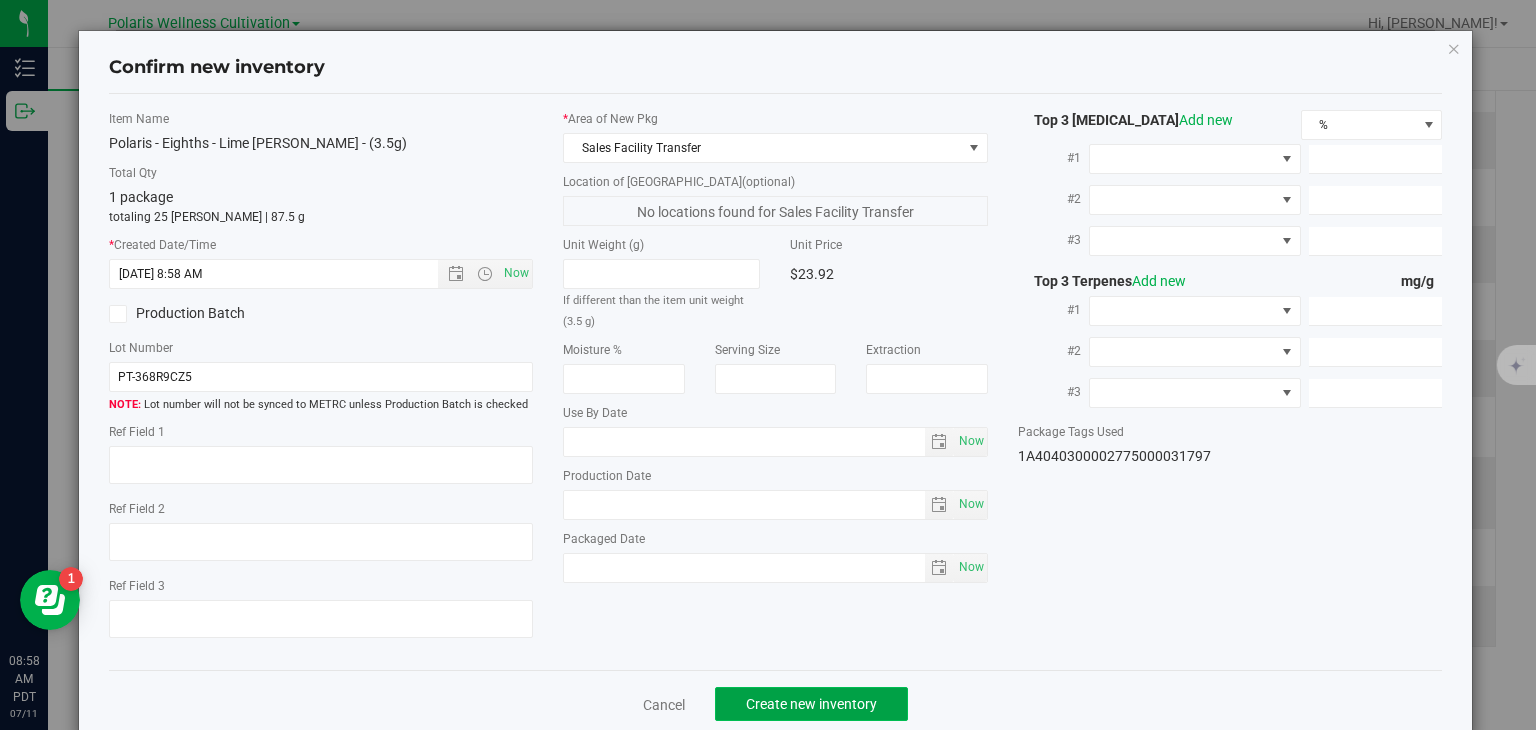 click on "Create new inventory" 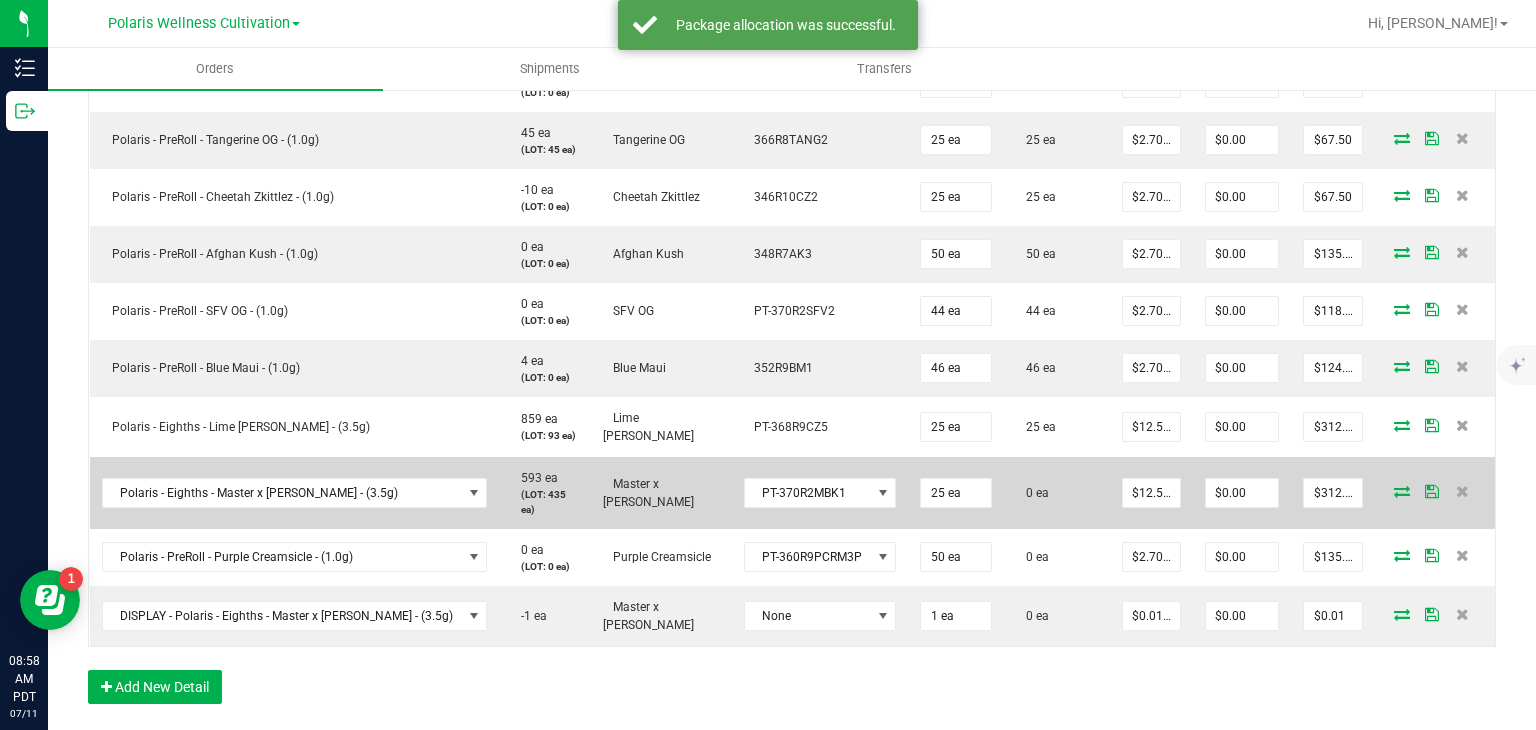 click at bounding box center [1402, 491] 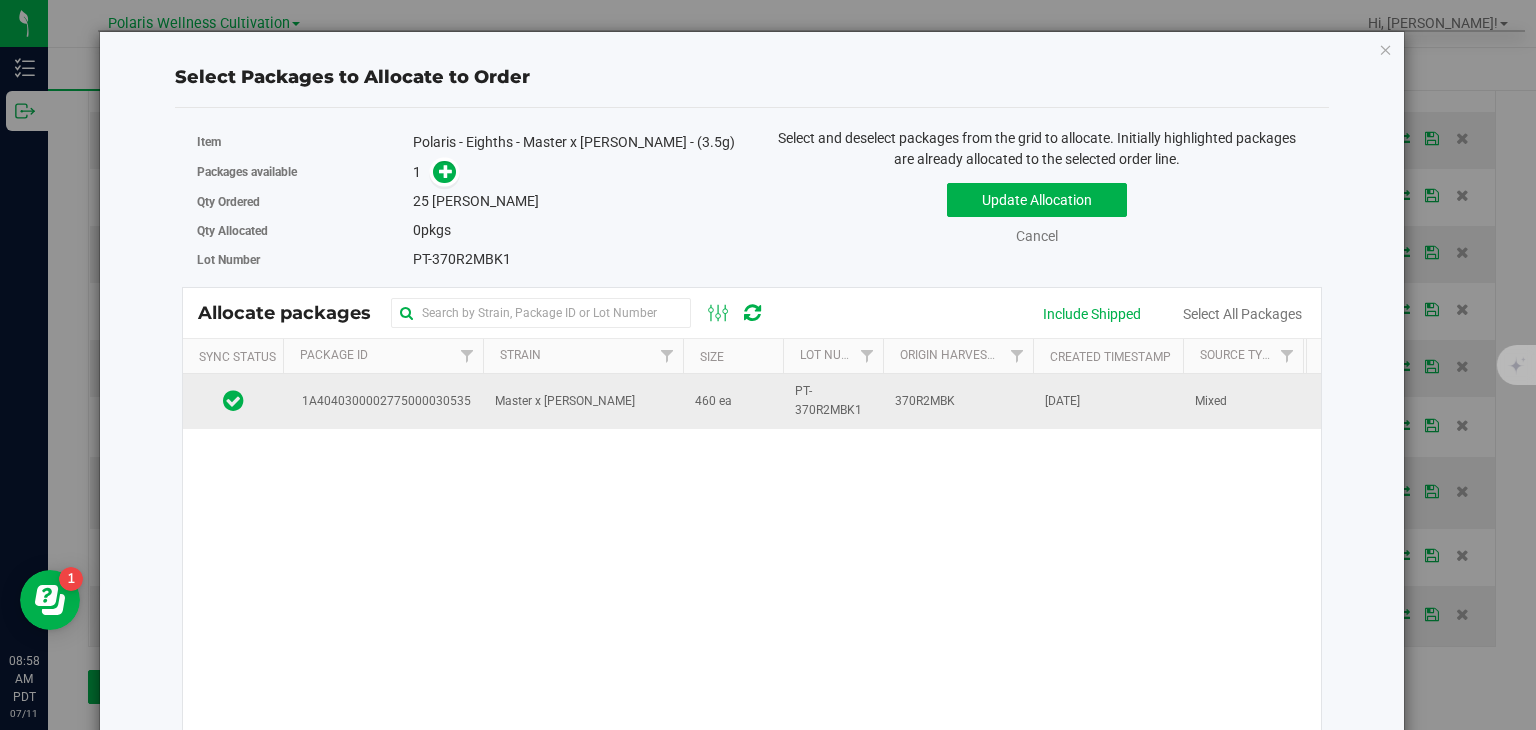 click on "Master x [PERSON_NAME]" at bounding box center [565, 401] 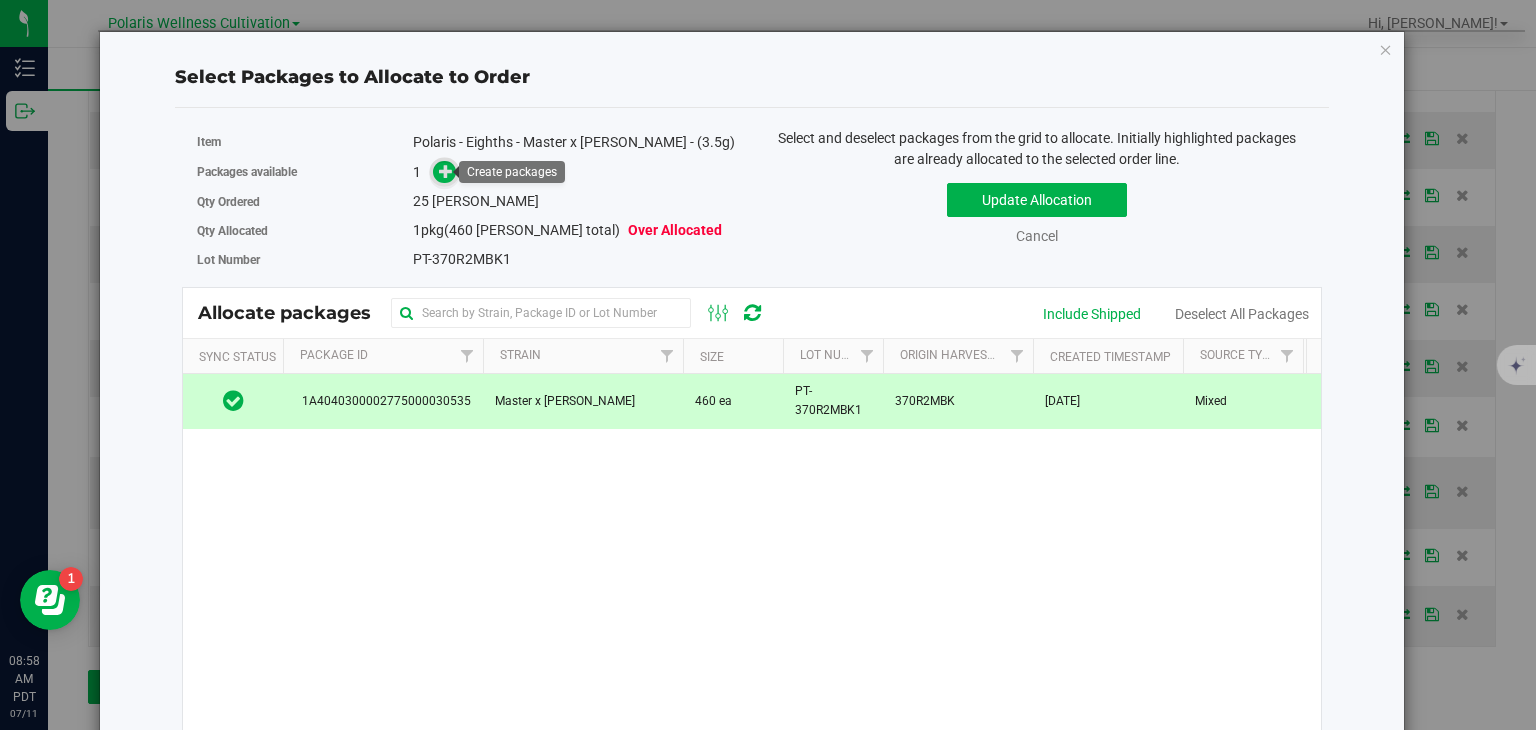 click at bounding box center [446, 171] 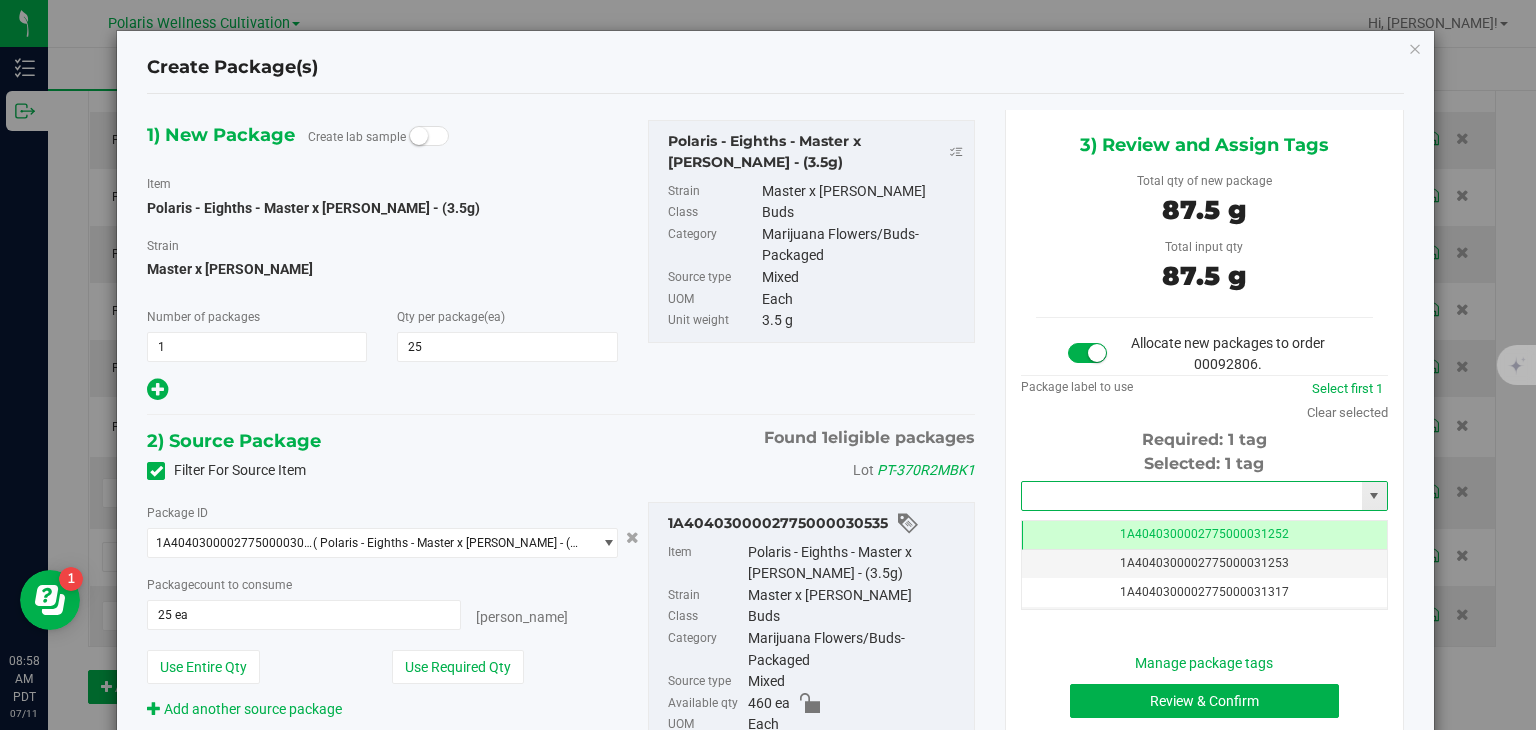 click at bounding box center [1192, 496] 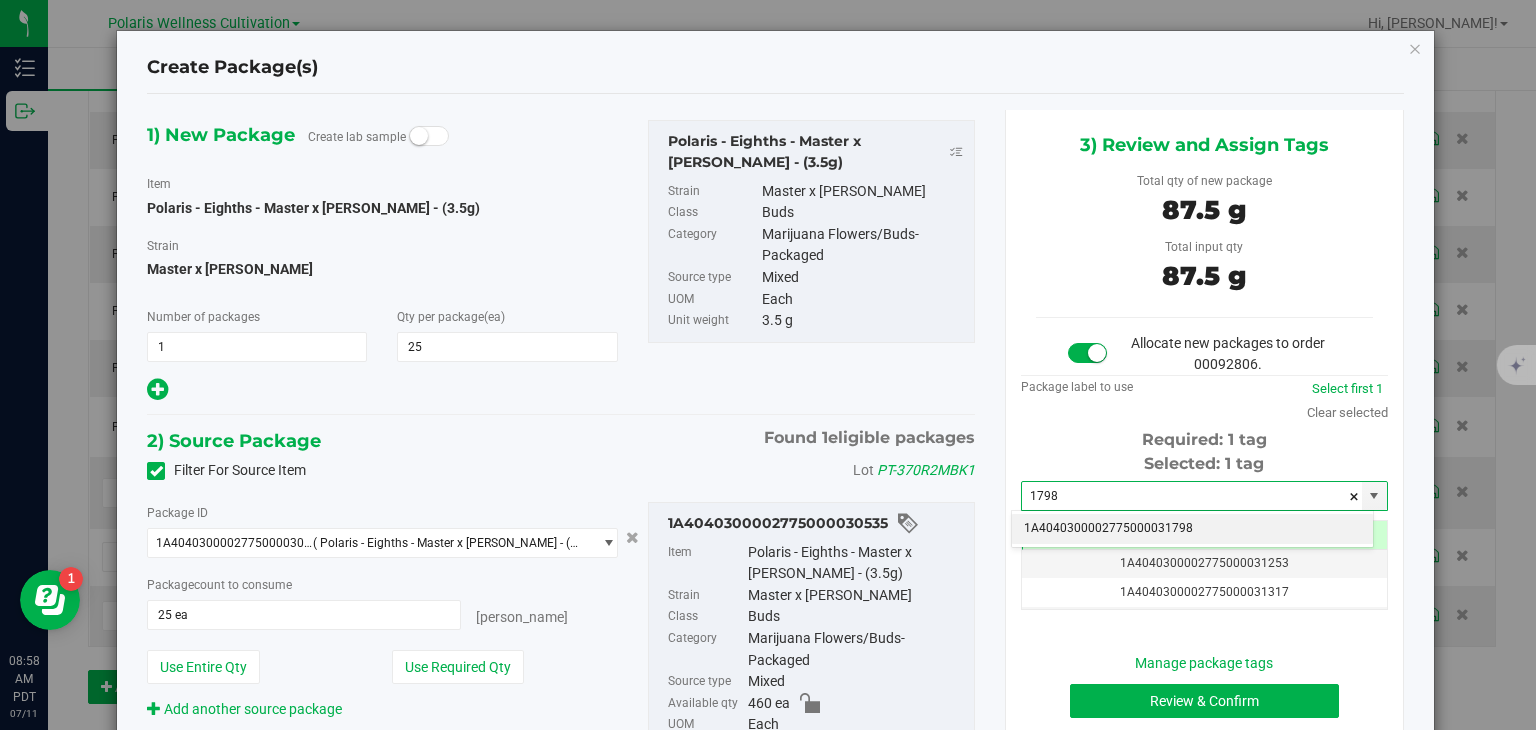 click on "1A4040300002775000031798" at bounding box center [1192, 529] 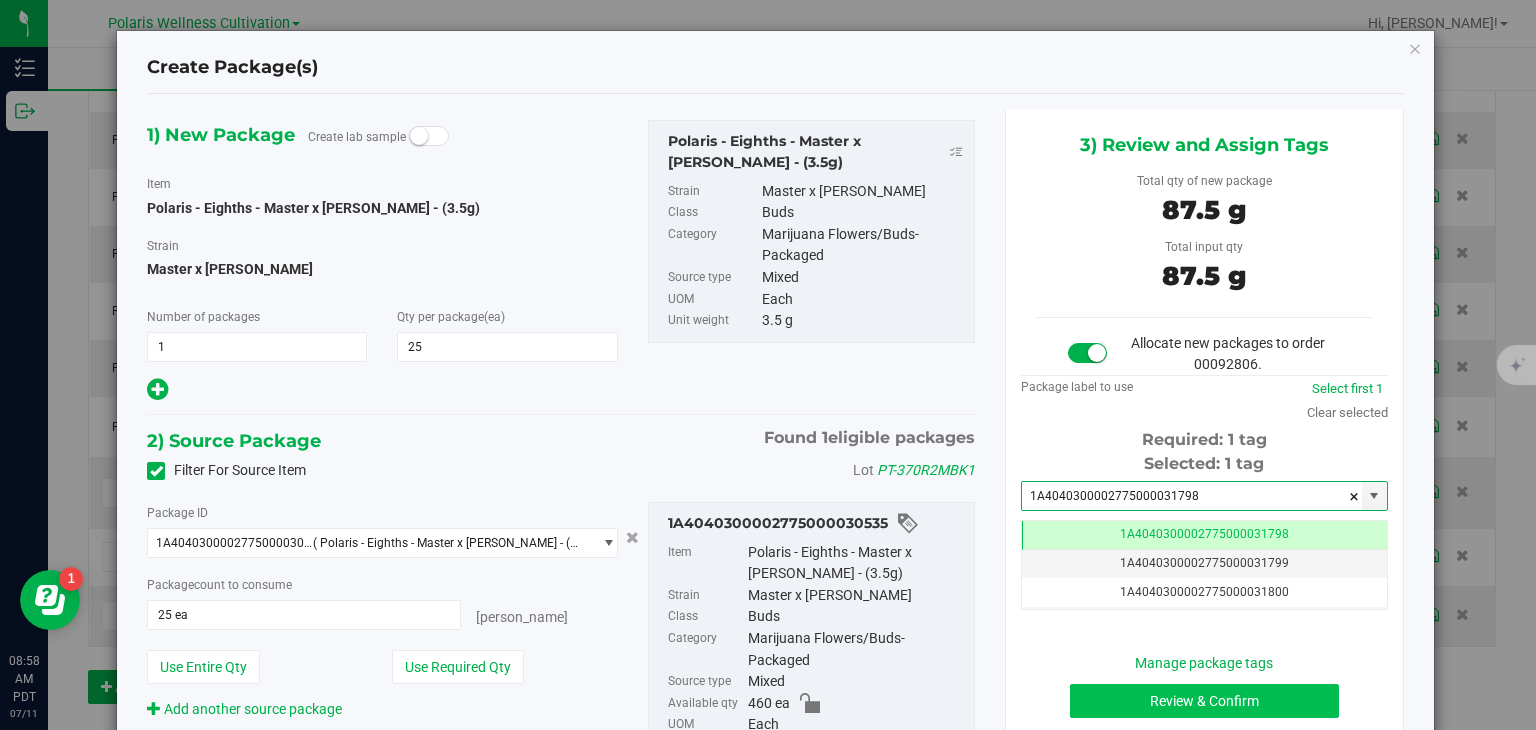 type on "1A4040300002775000031798" 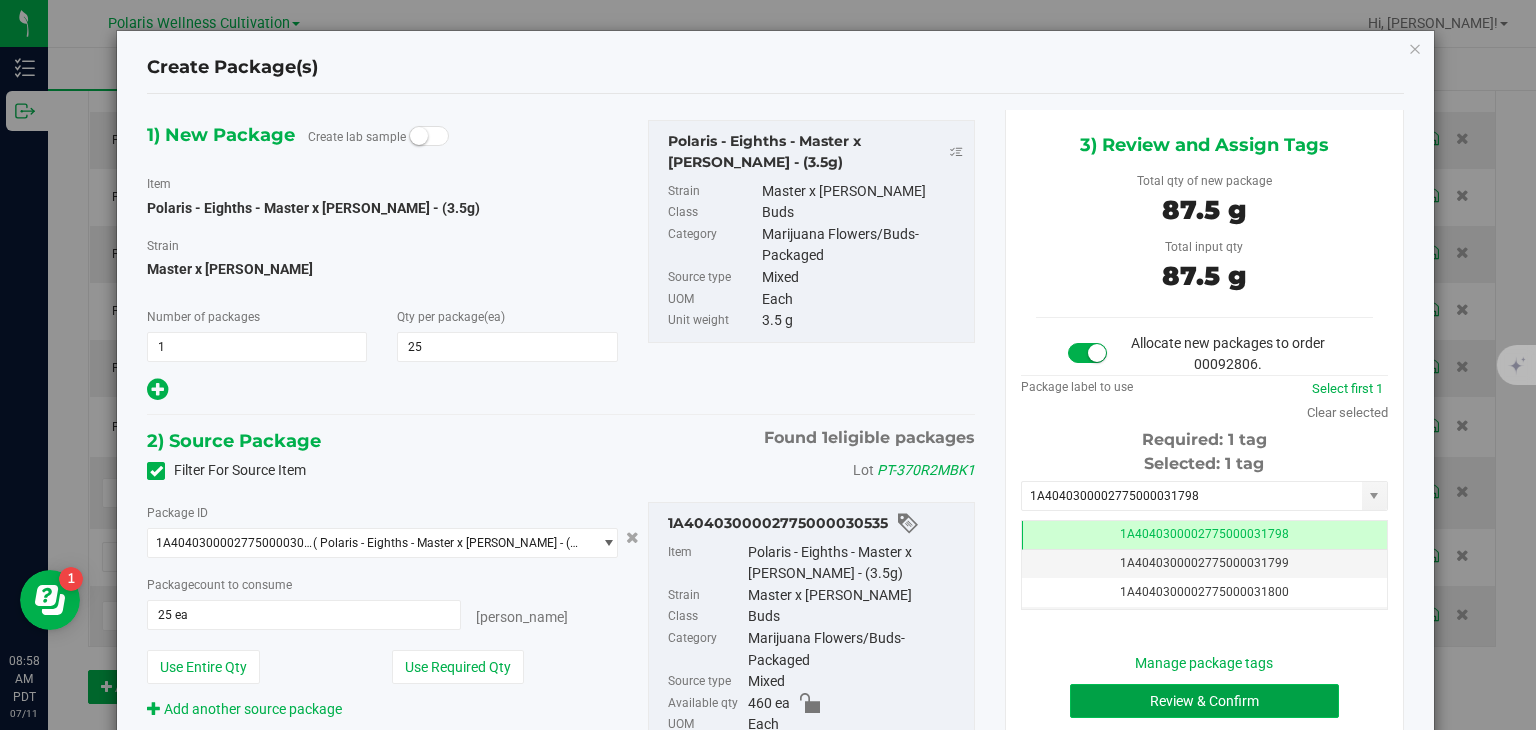click on "Review & Confirm" at bounding box center [1204, 701] 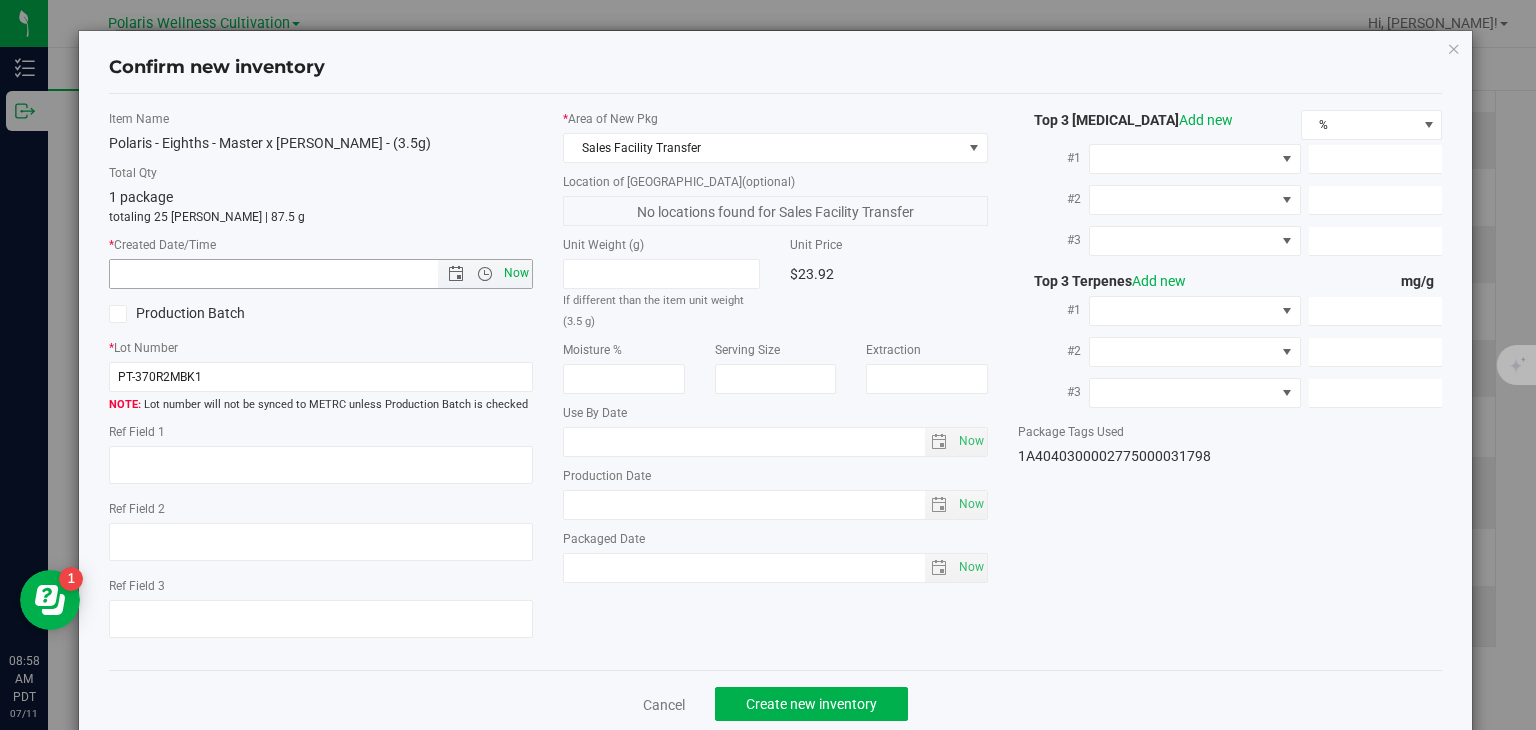 click on "Now" at bounding box center [517, 273] 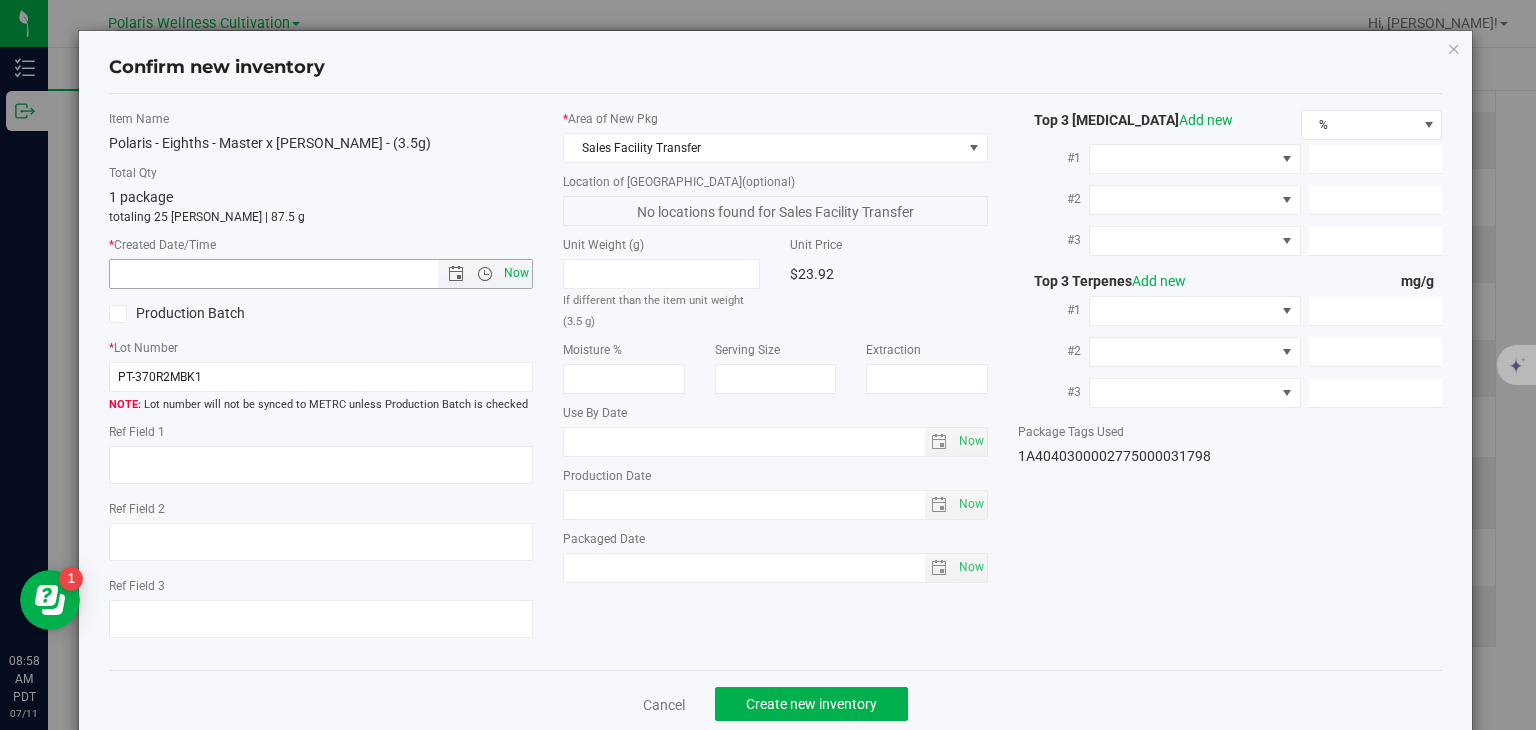 type on "[DATE] 8:58 AM" 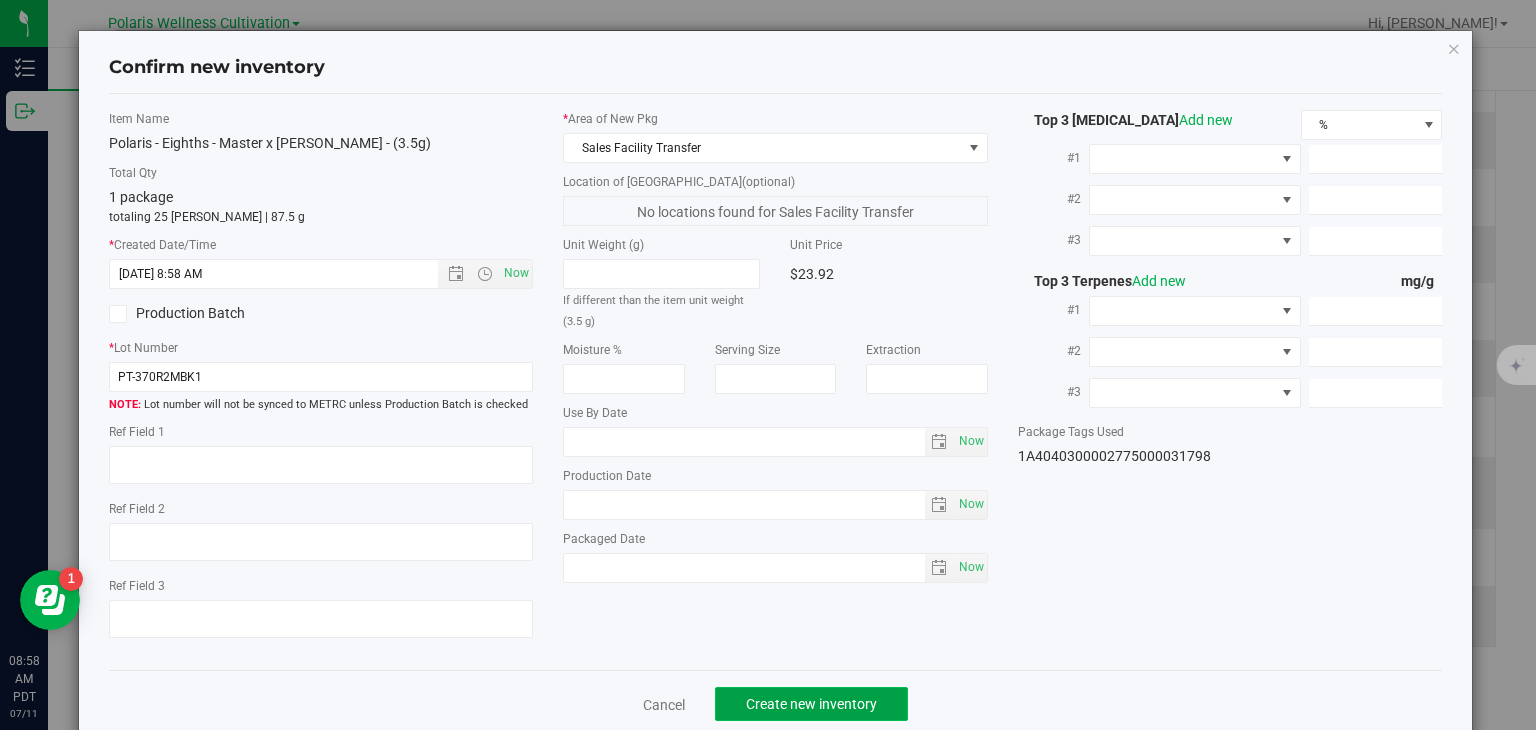 click on "Create new inventory" 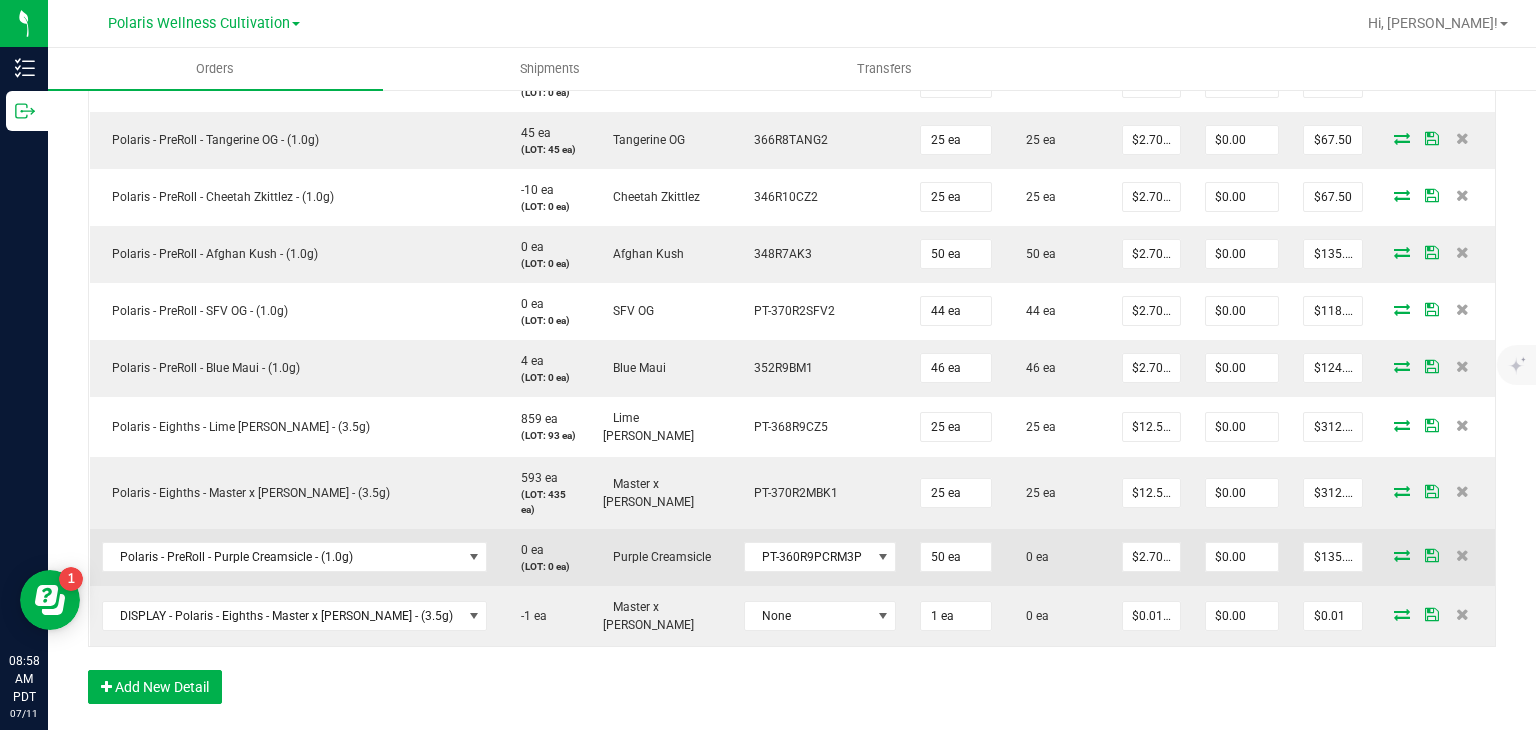 click at bounding box center [1402, 555] 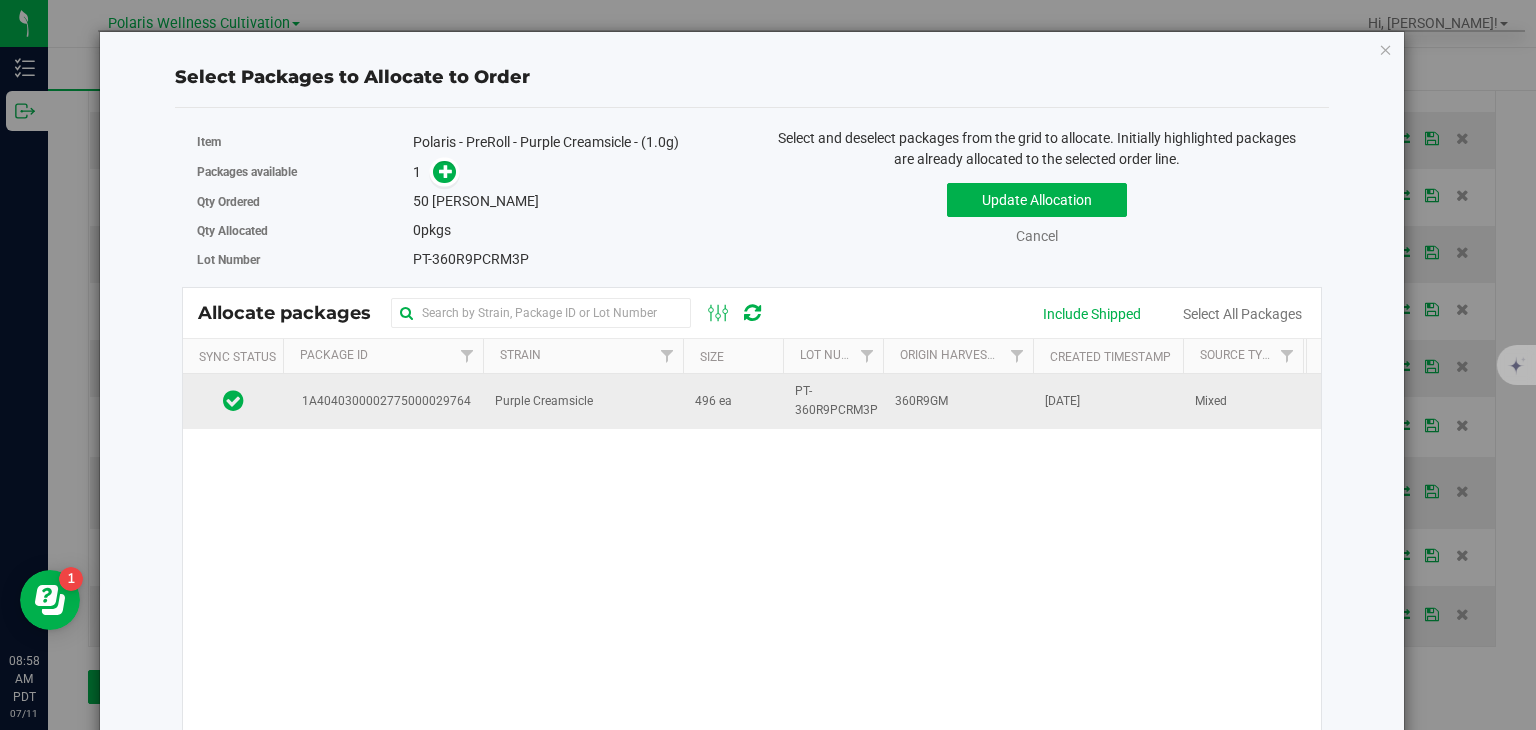 click on "496 ea" at bounding box center [733, 401] 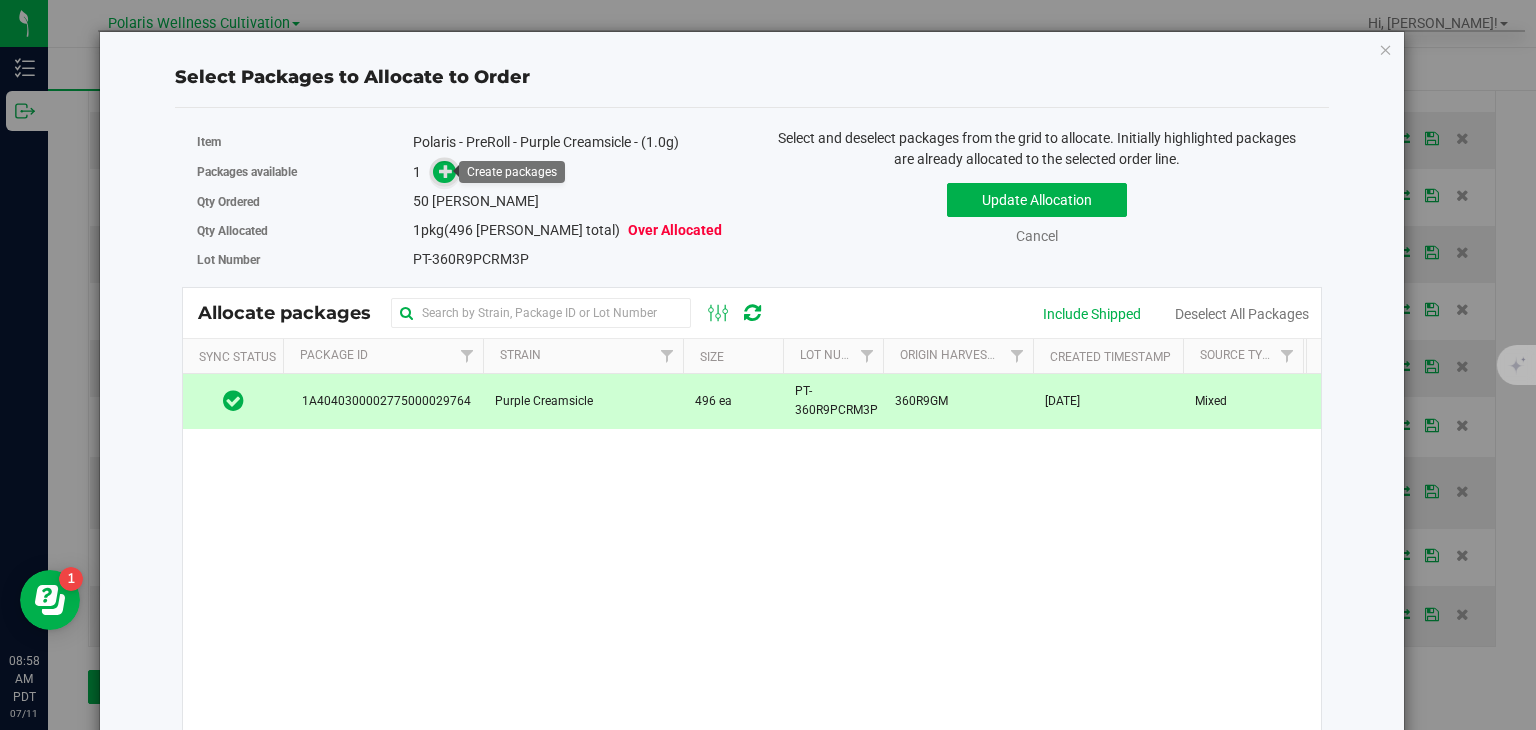 click at bounding box center [446, 171] 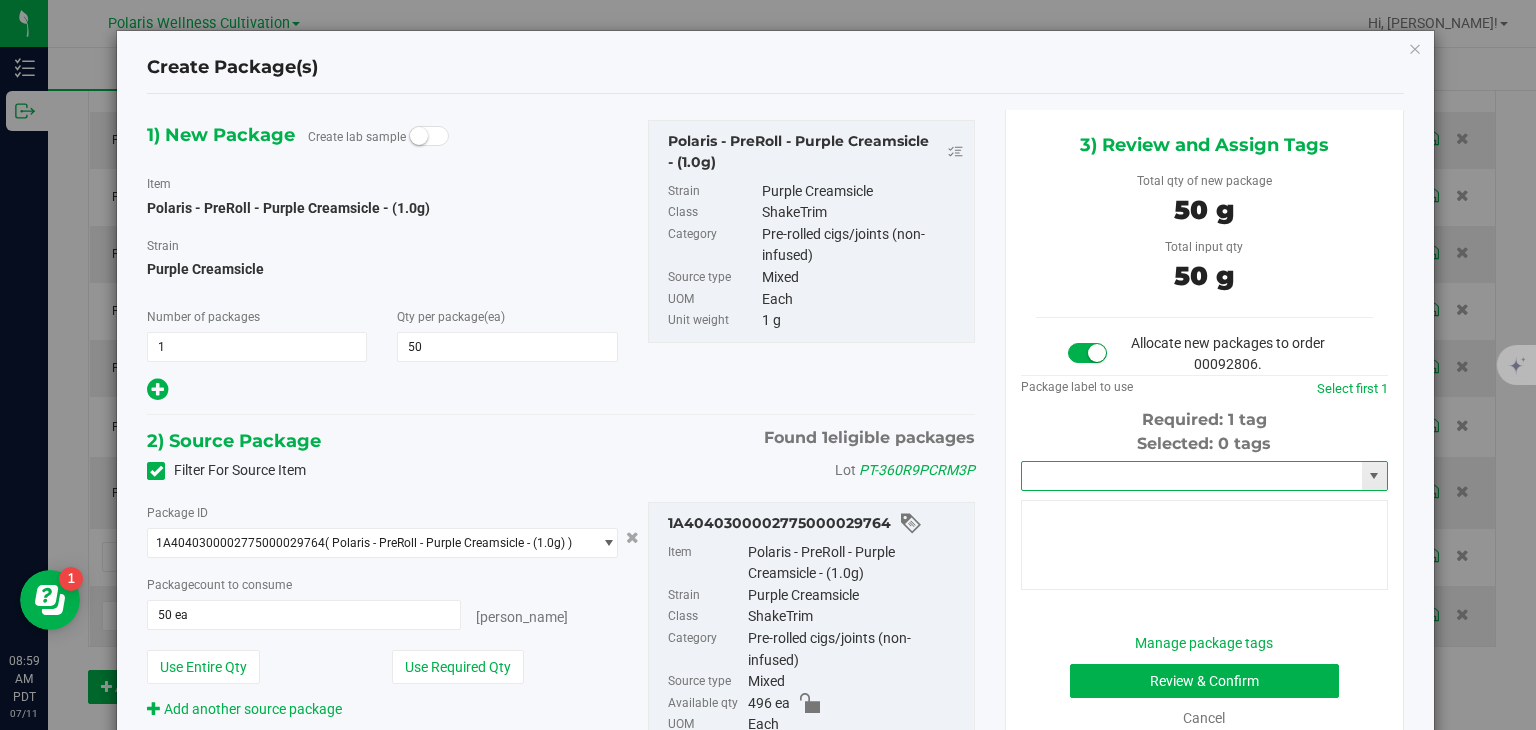 click on "Selected: 0 tags
Tag Page 0 of 0 No items to display" at bounding box center (1204, 511) 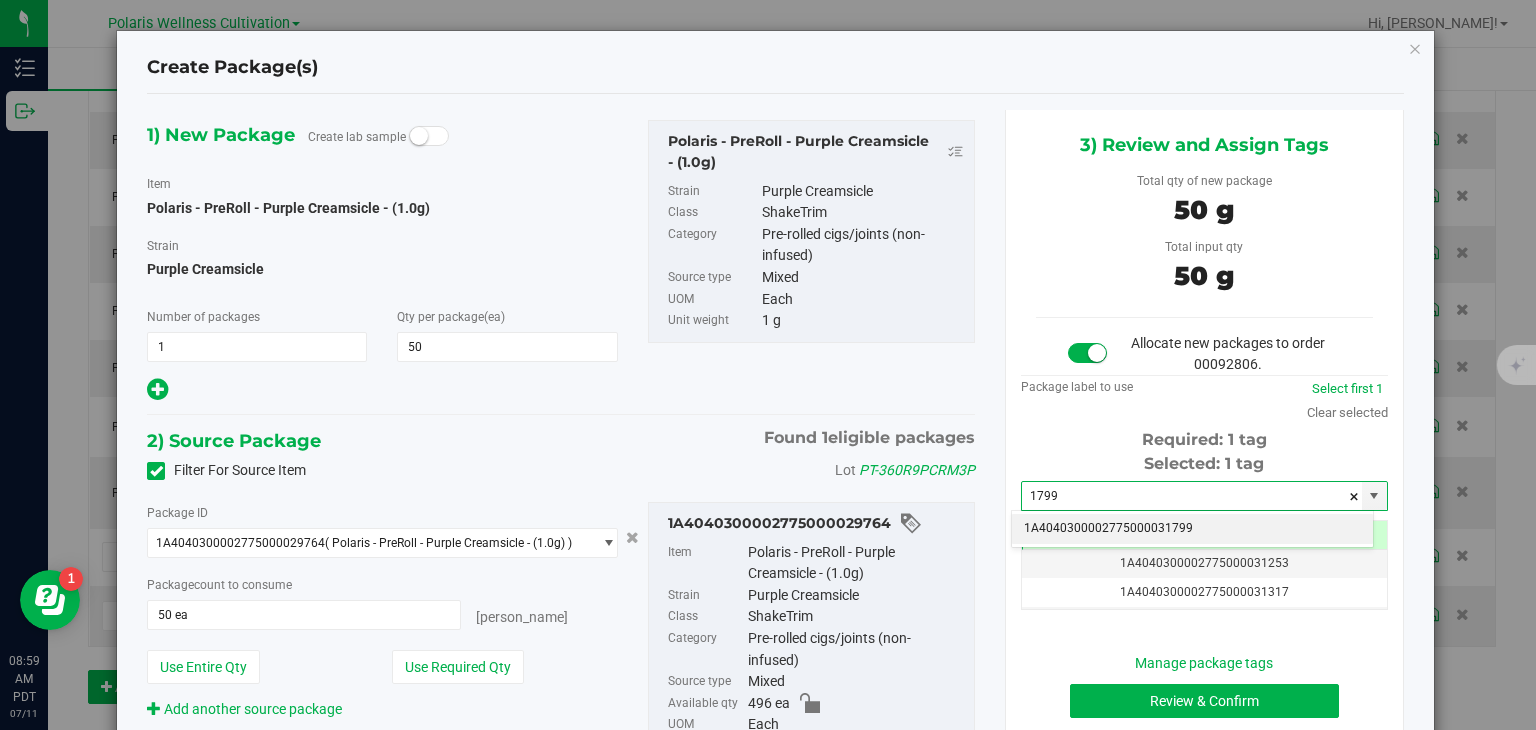 click on "1A4040300002775000031799" at bounding box center [1192, 529] 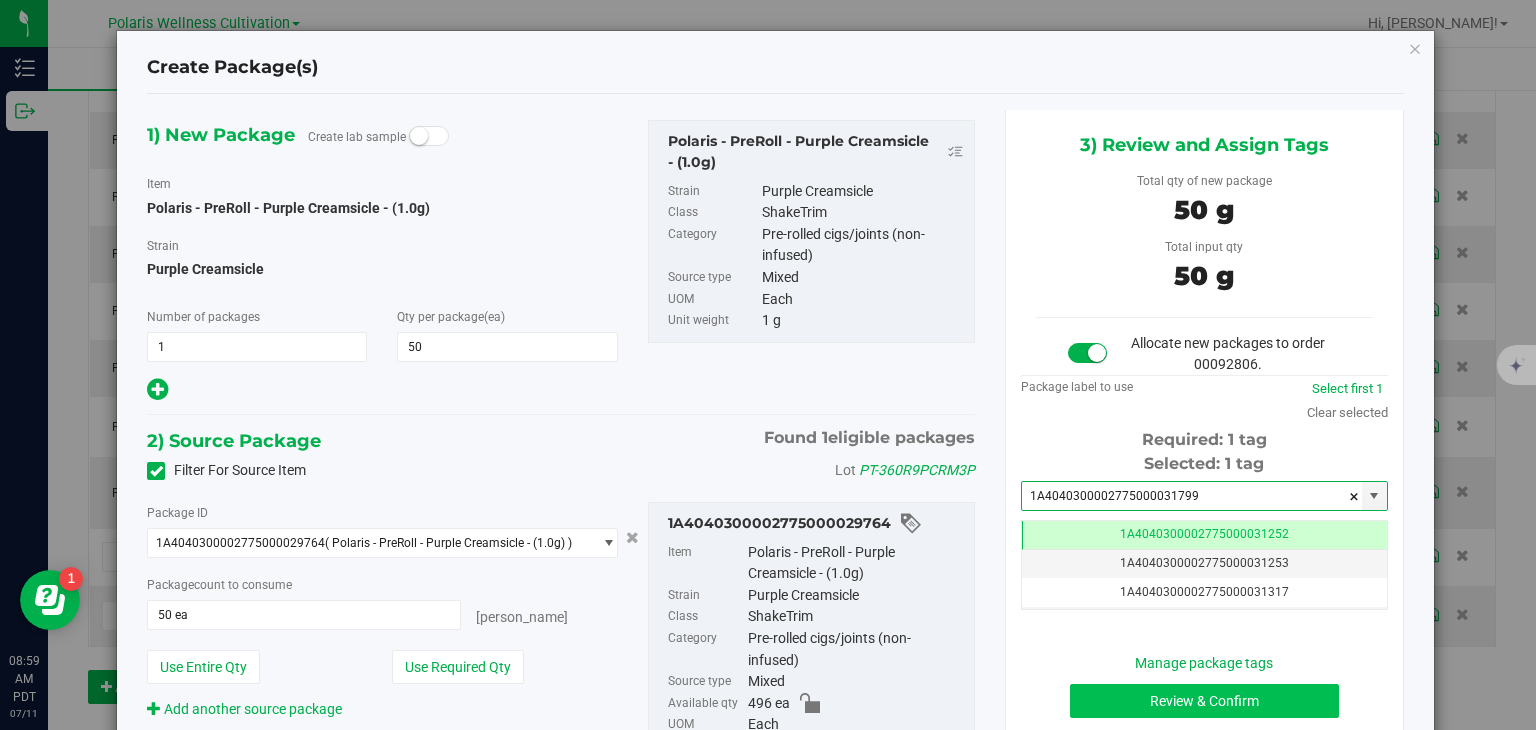 type on "1A4040300002775000031799" 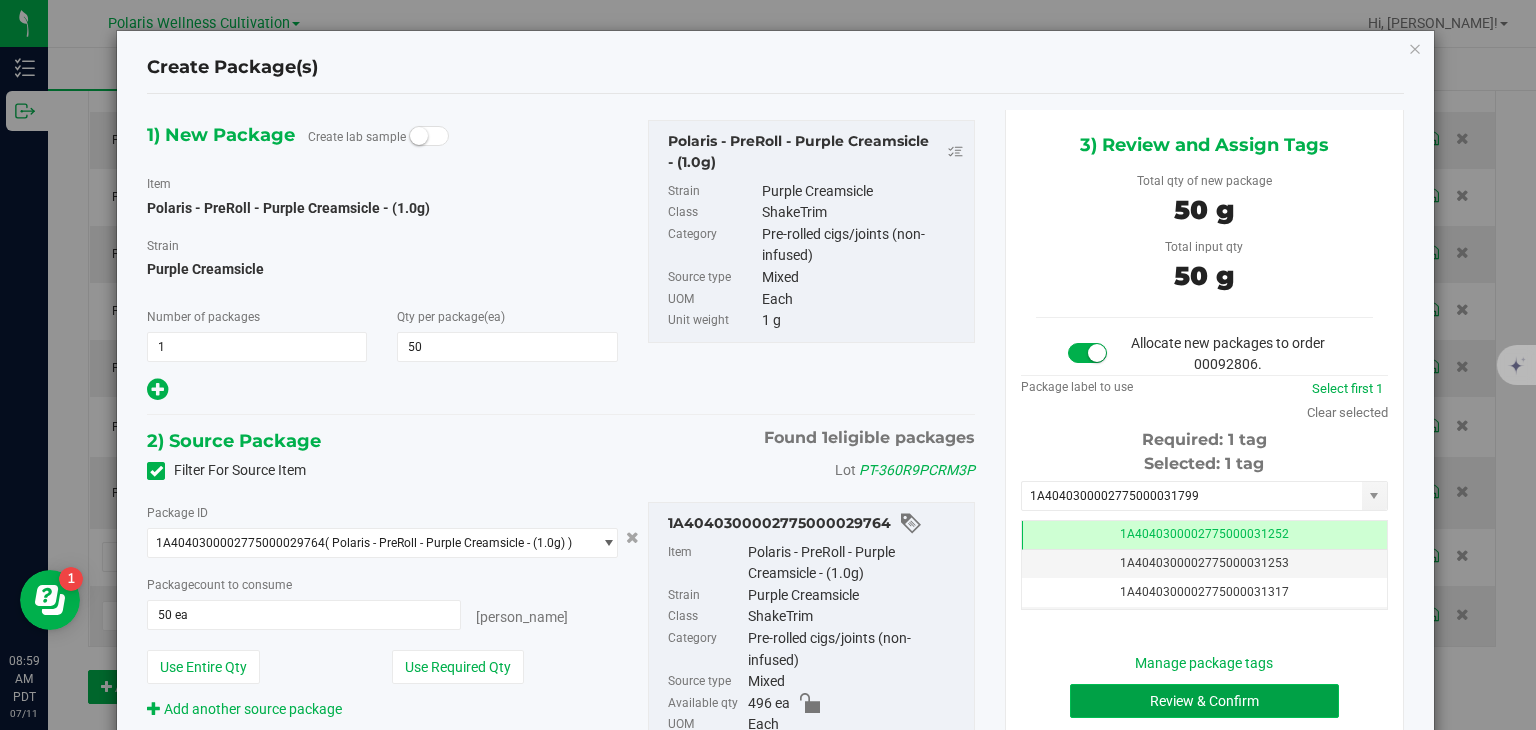click on "Review & Confirm" at bounding box center (1204, 701) 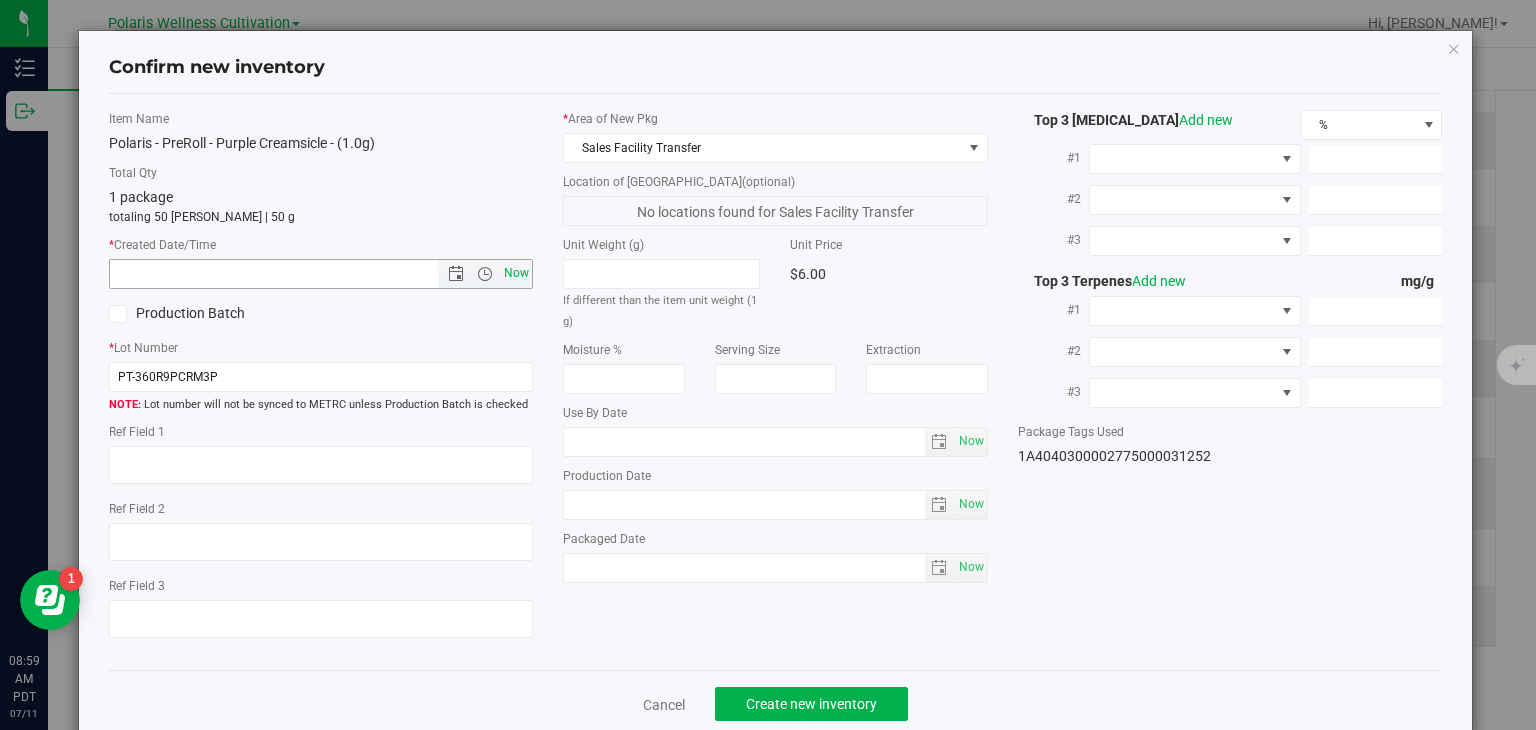 click on "Now" at bounding box center [517, 273] 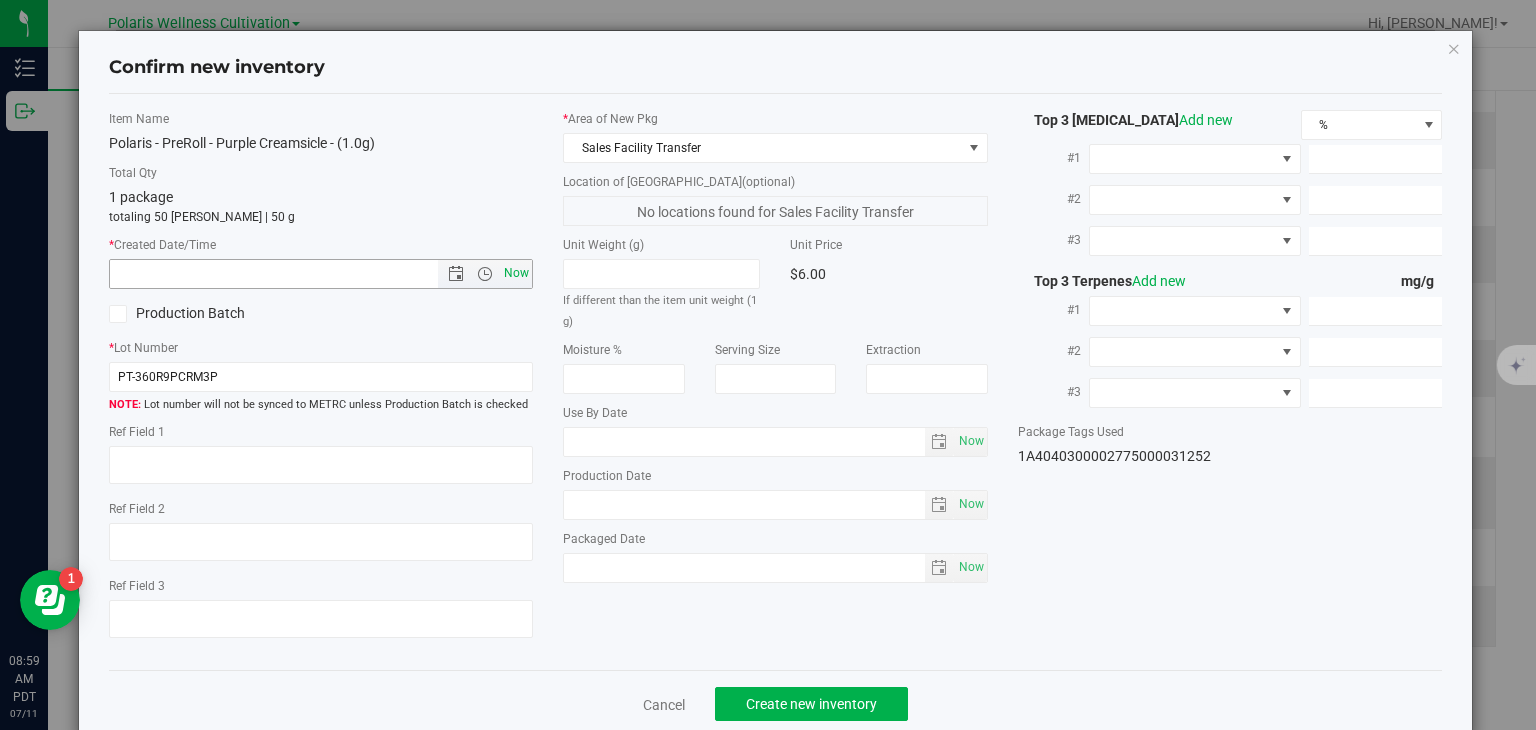 type on "[DATE] 8:59 AM" 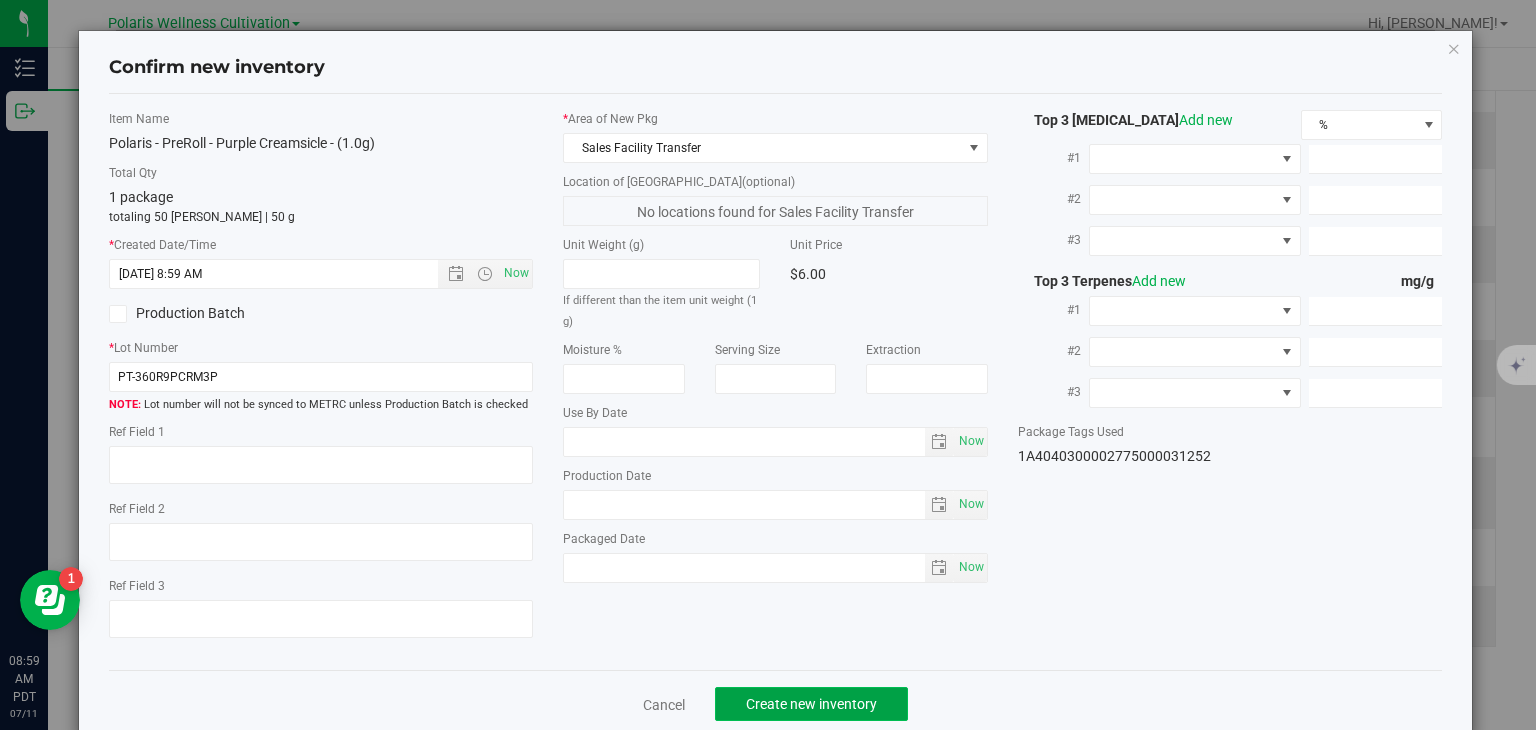click on "Create new inventory" 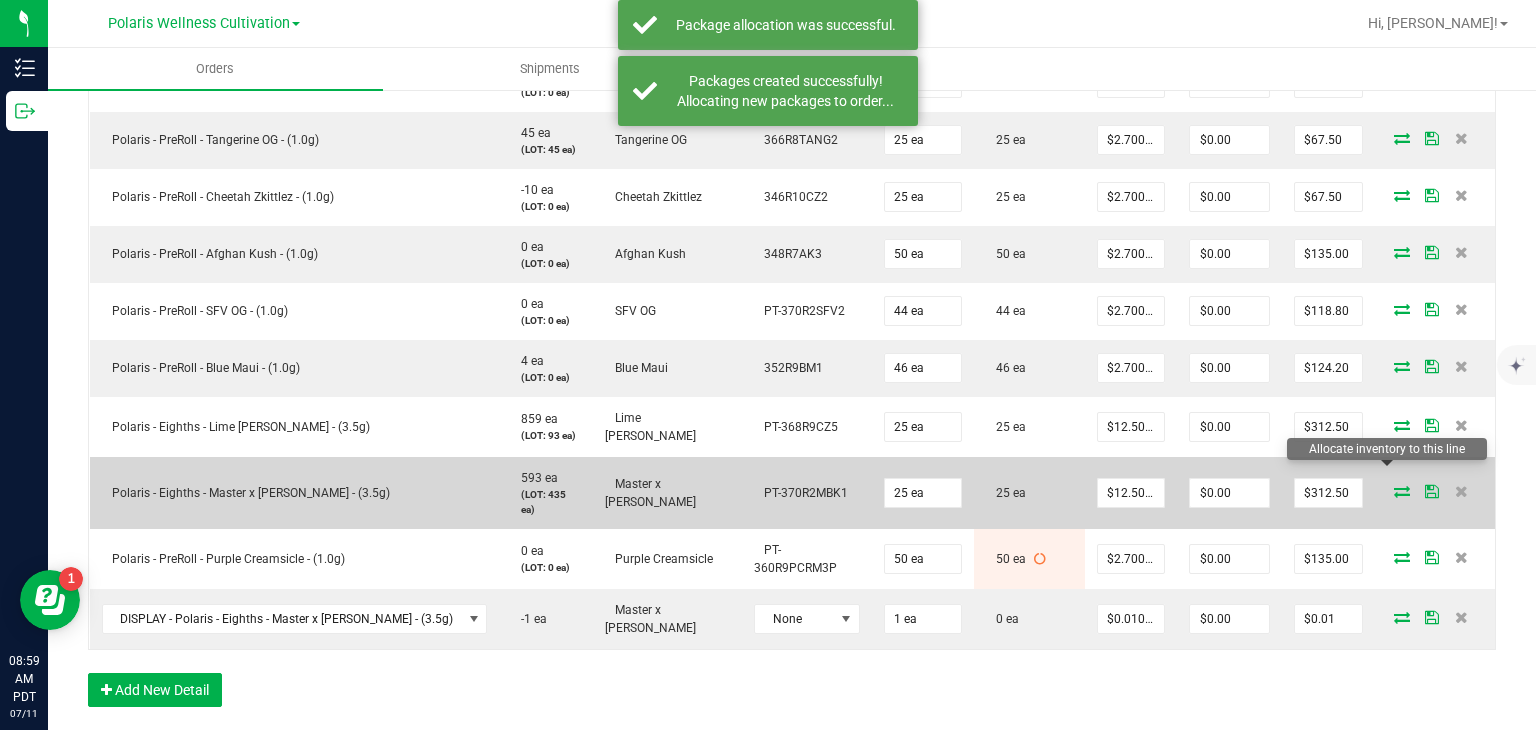 click at bounding box center (1402, 491) 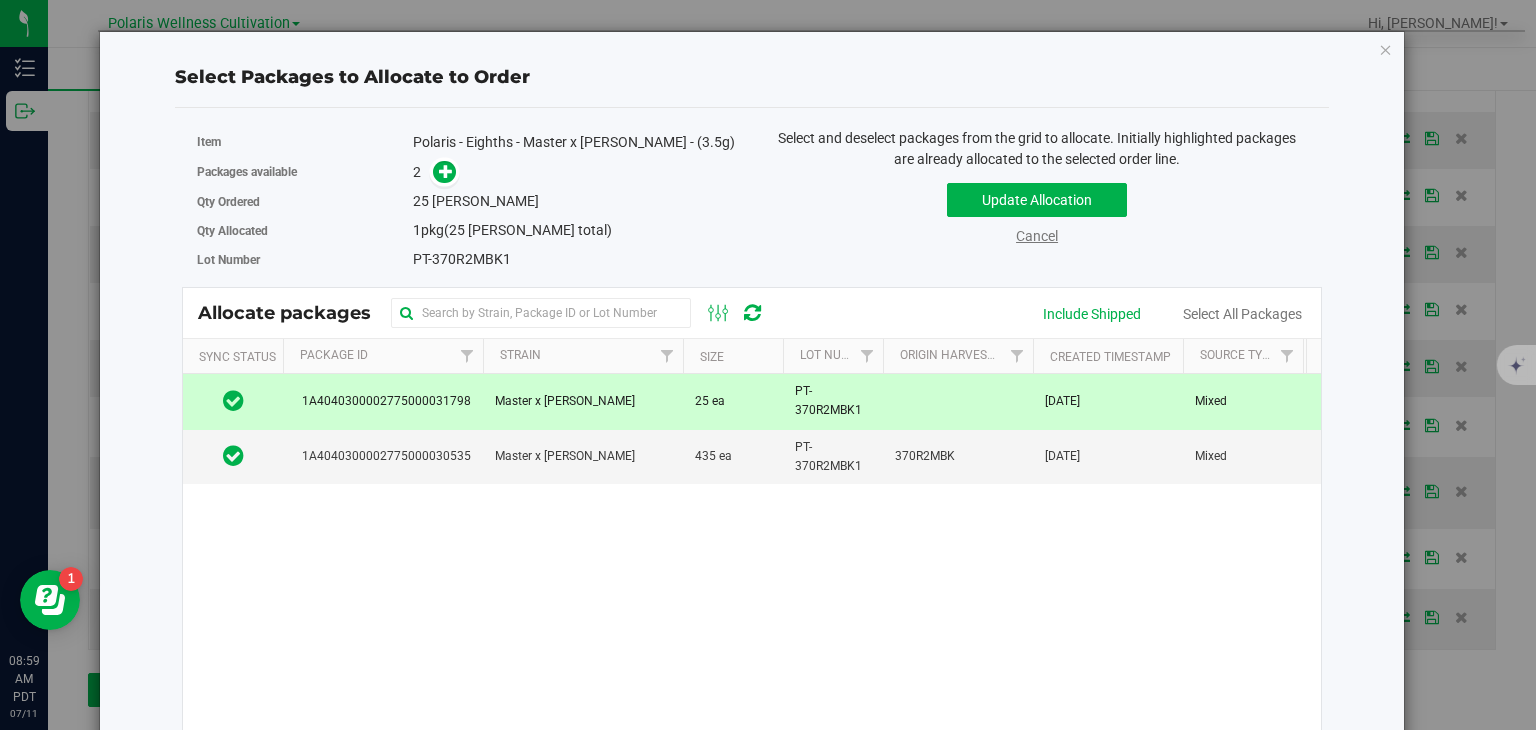 click on "Cancel" at bounding box center (1037, 236) 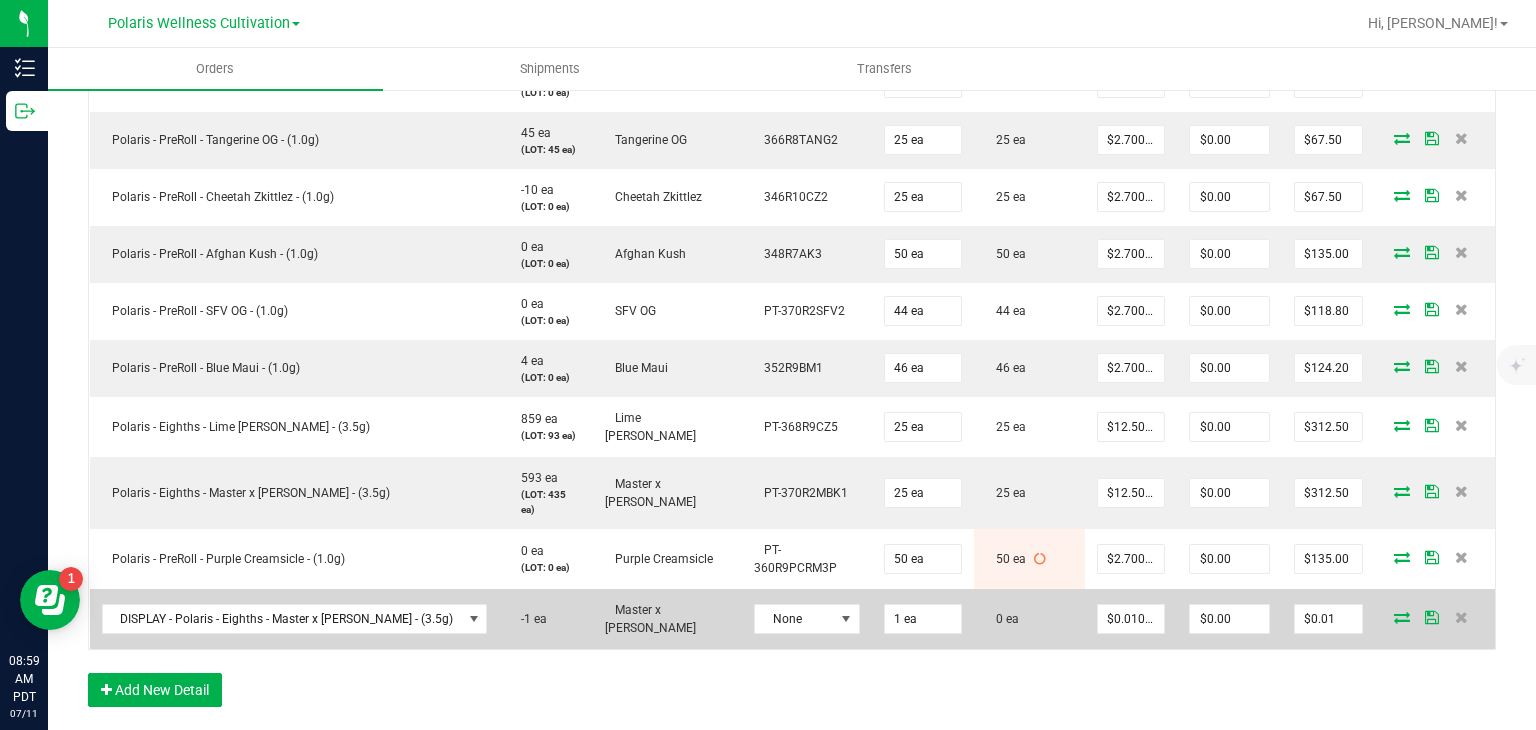 click at bounding box center [1402, 617] 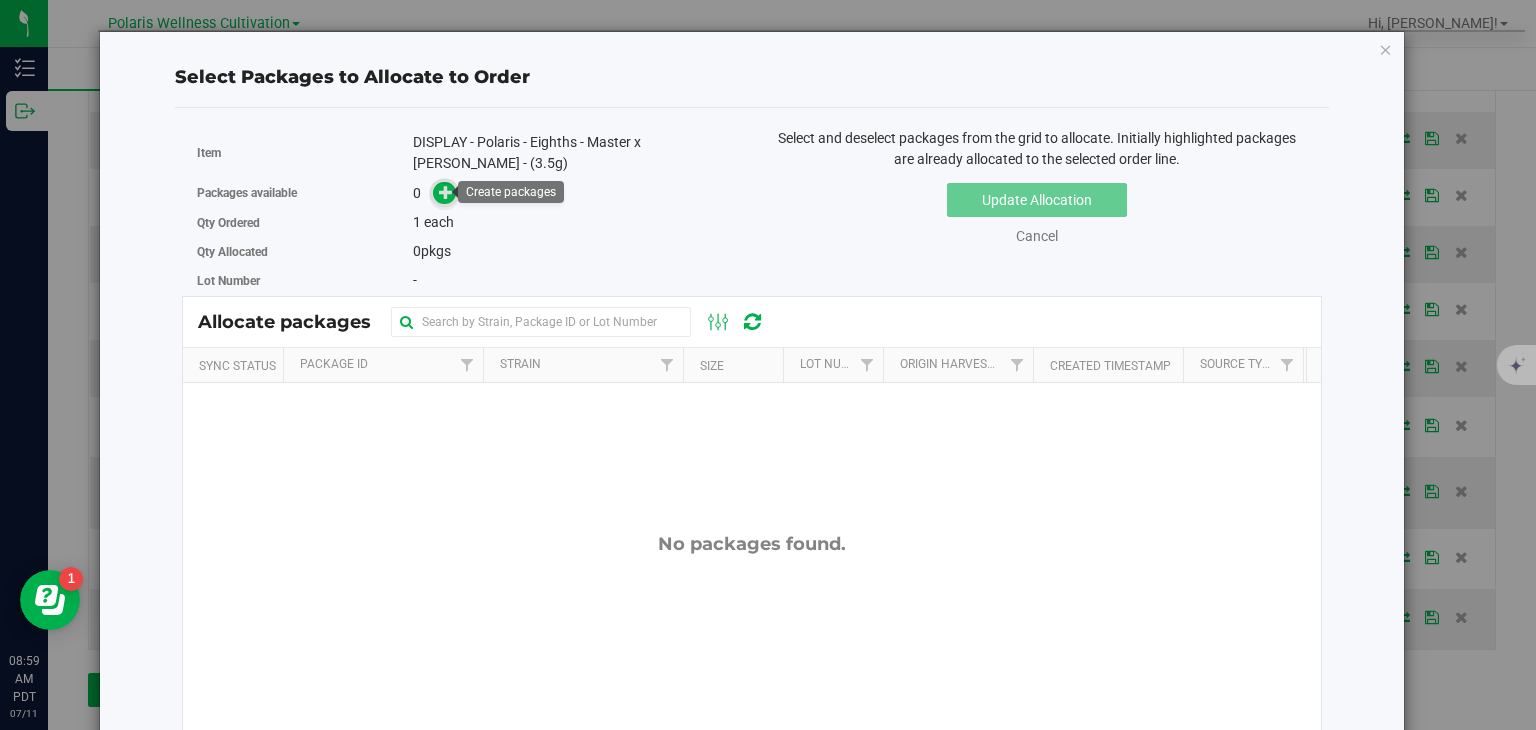 click at bounding box center [446, 192] 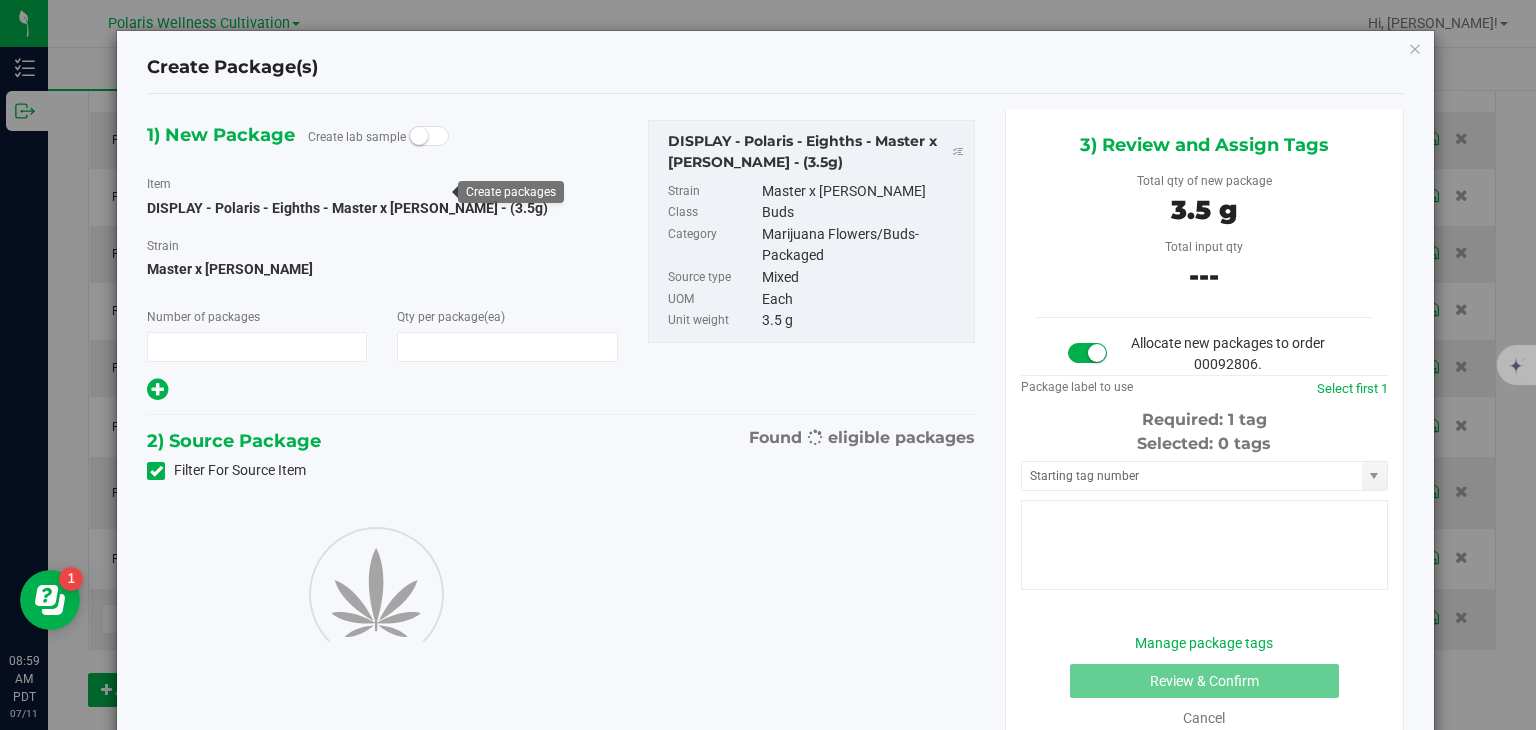type on "1" 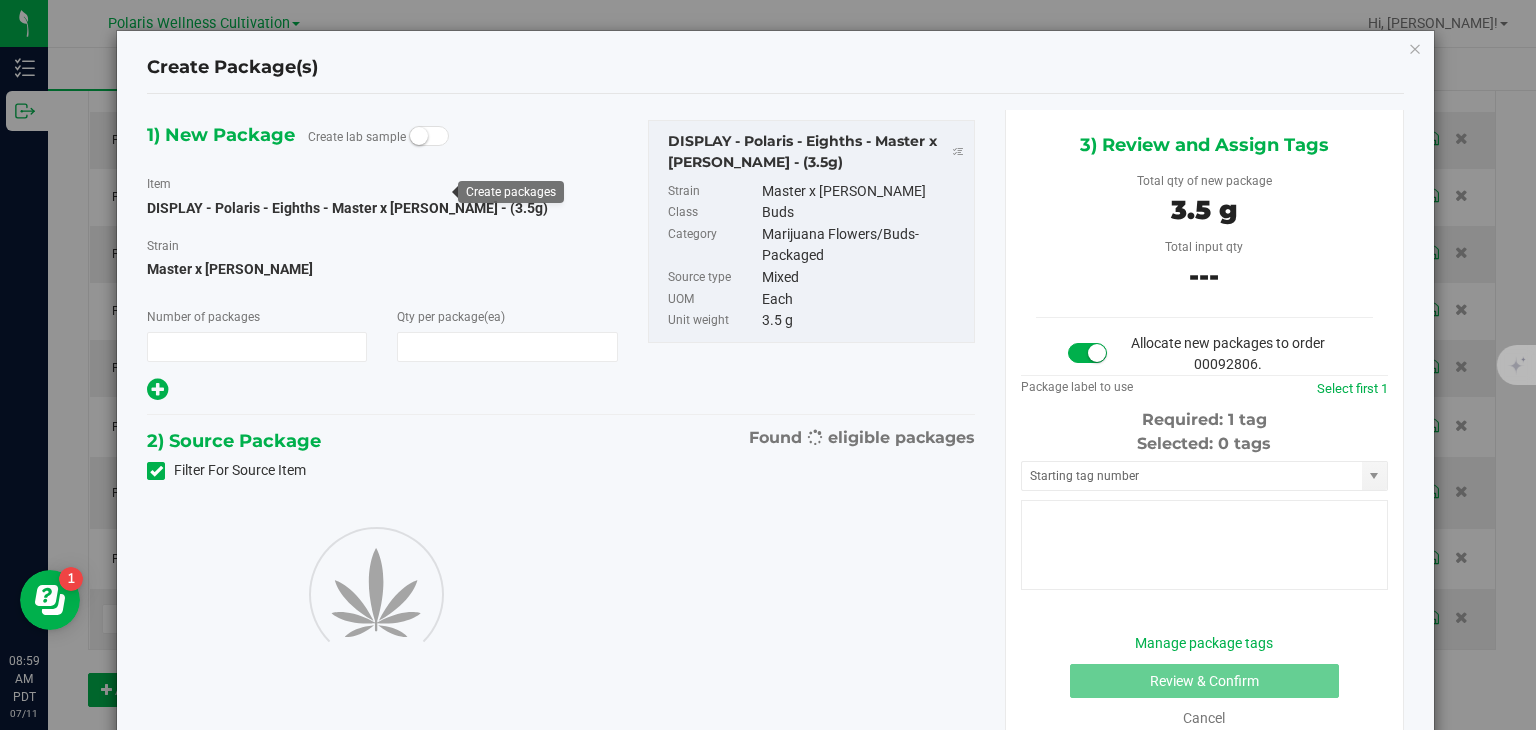 type on "1" 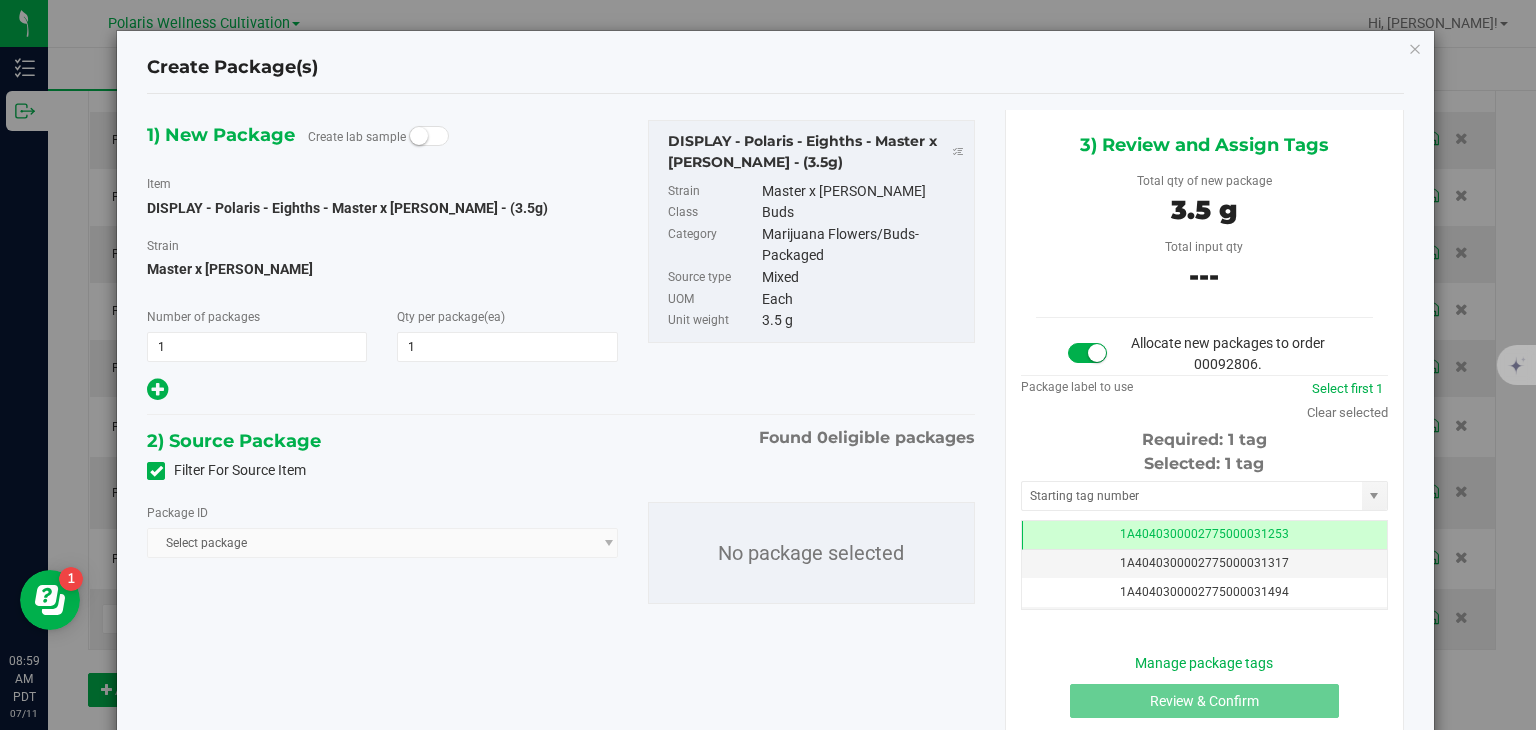 click at bounding box center (156, 471) 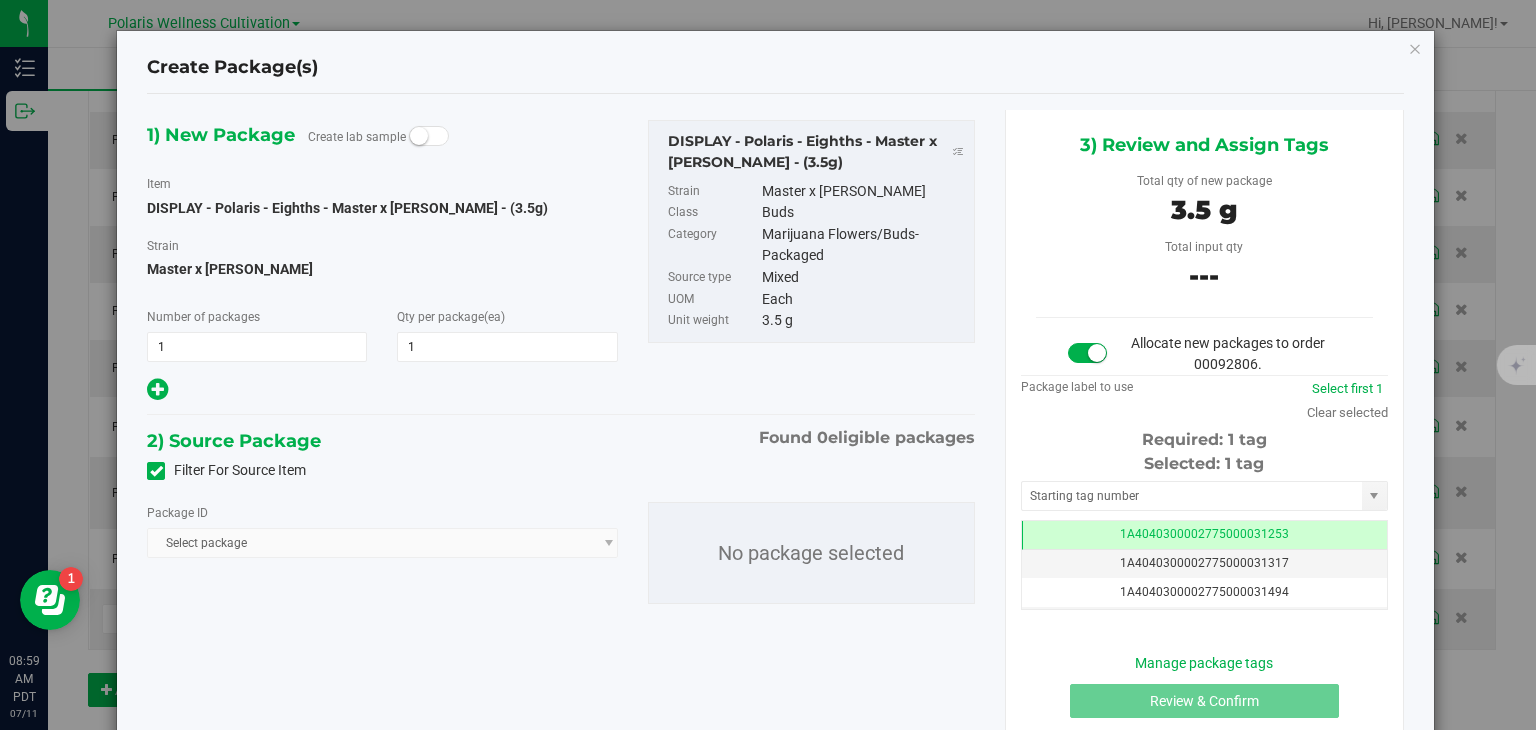 click on "Filter For Source Item" at bounding box center (0, 0) 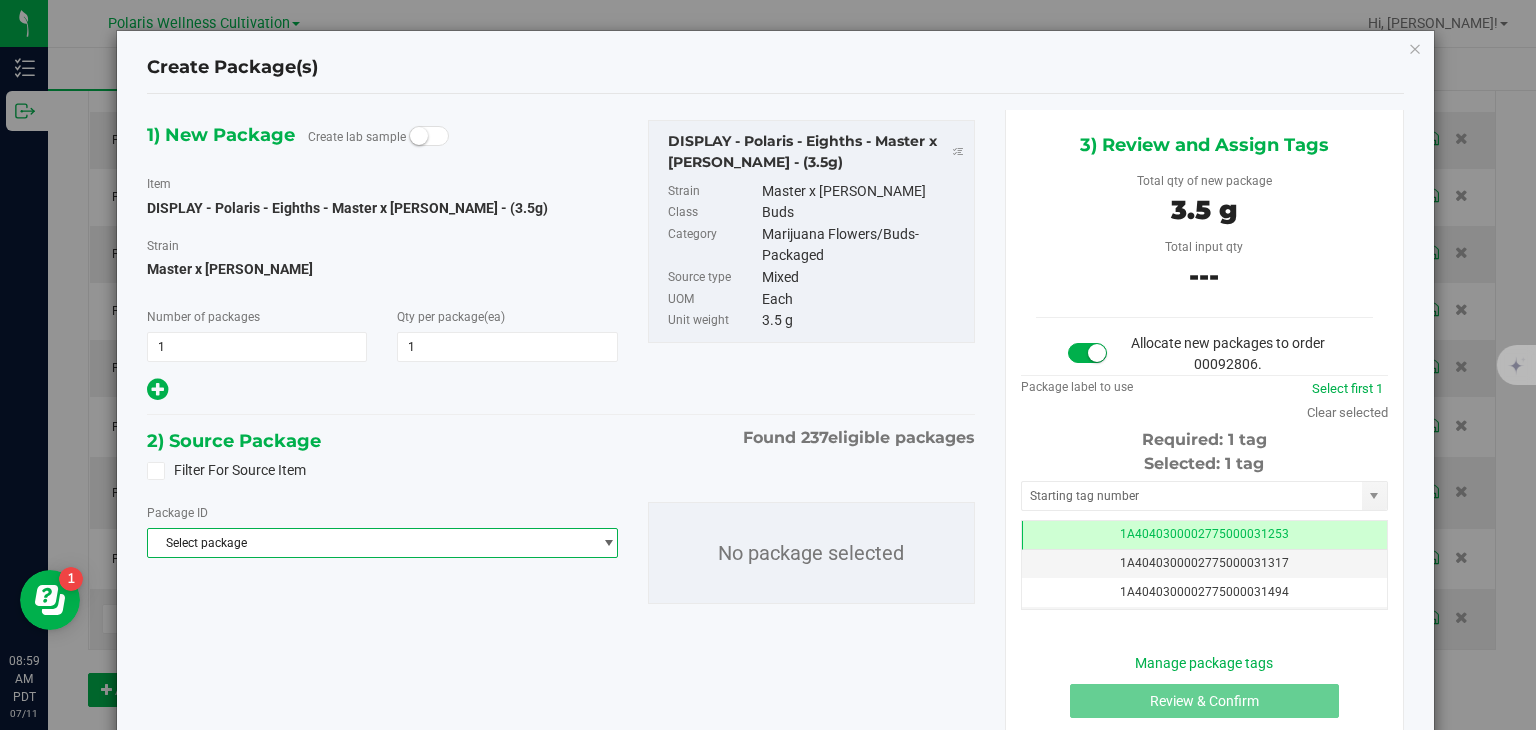 click on "Select package" at bounding box center [369, 543] 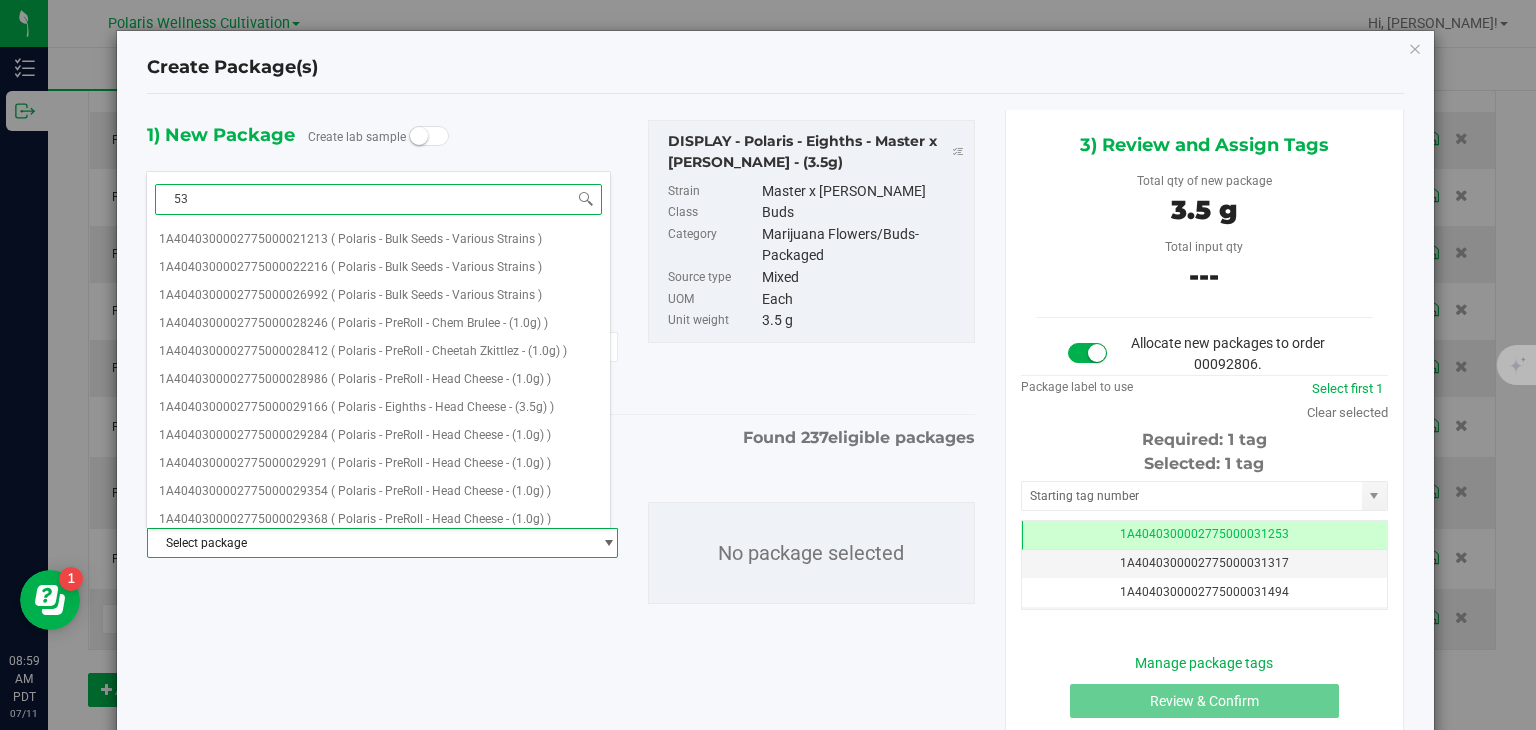 type on "535" 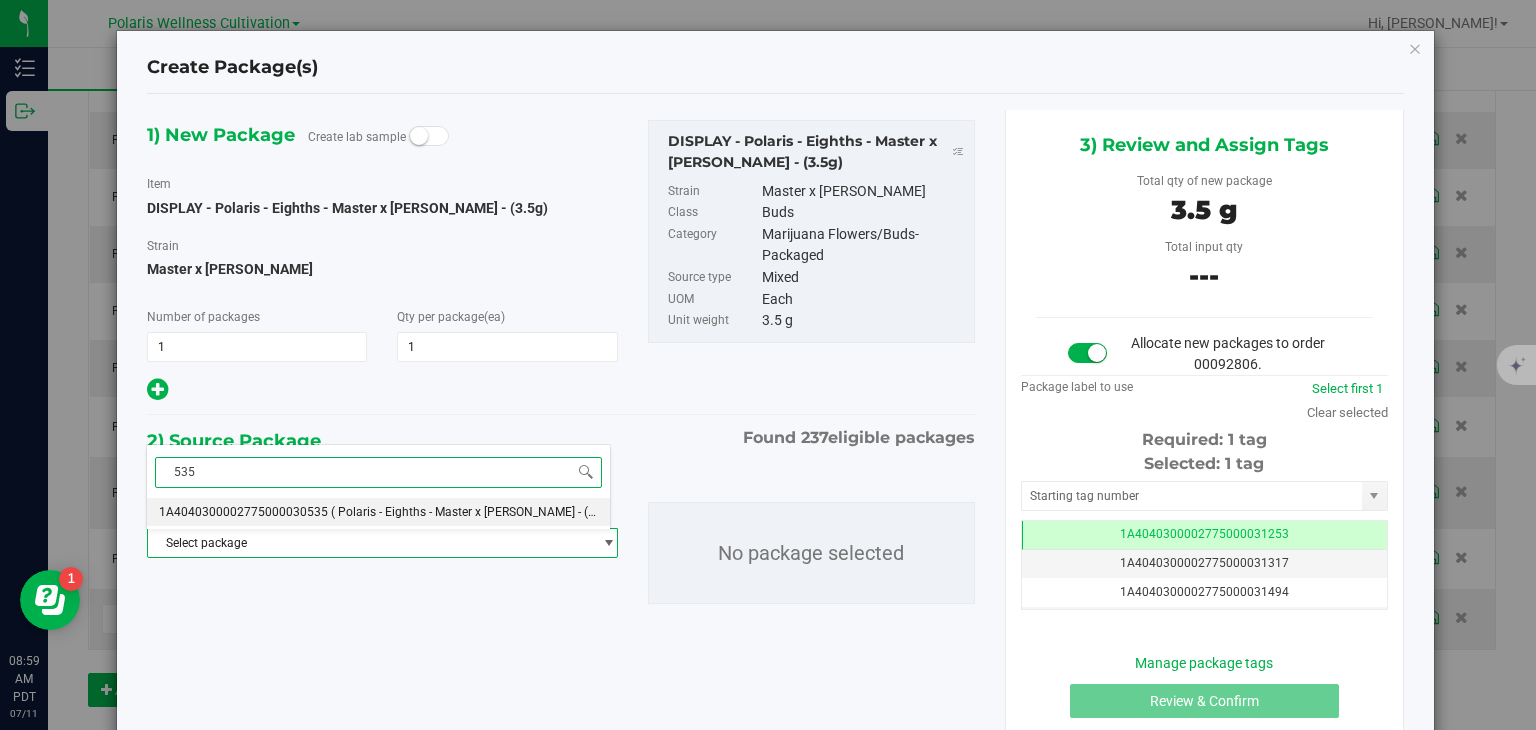click on "(
Polaris - Eighths - Master x [PERSON_NAME] - (3.5g)
)" at bounding box center (477, 512) 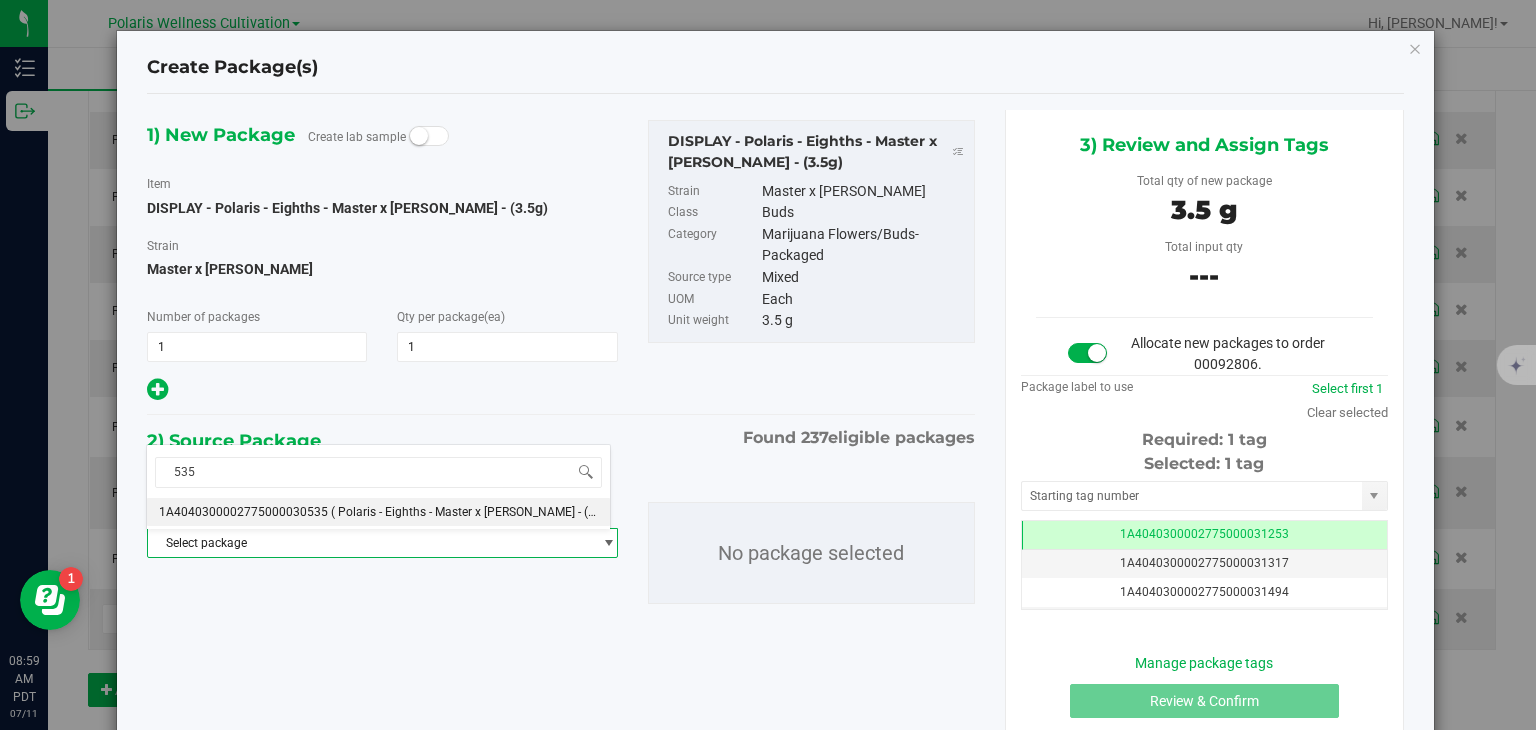type 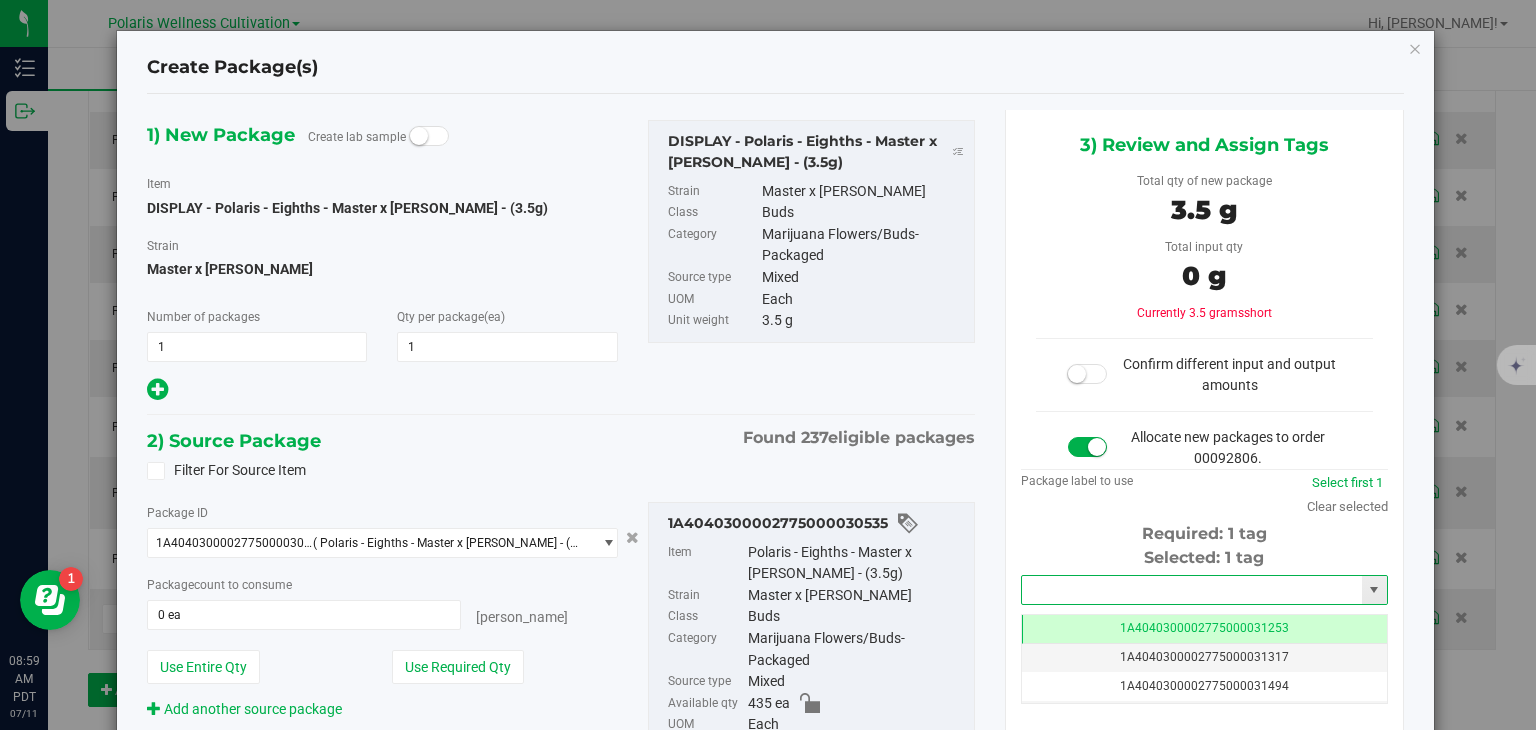 click at bounding box center (1192, 590) 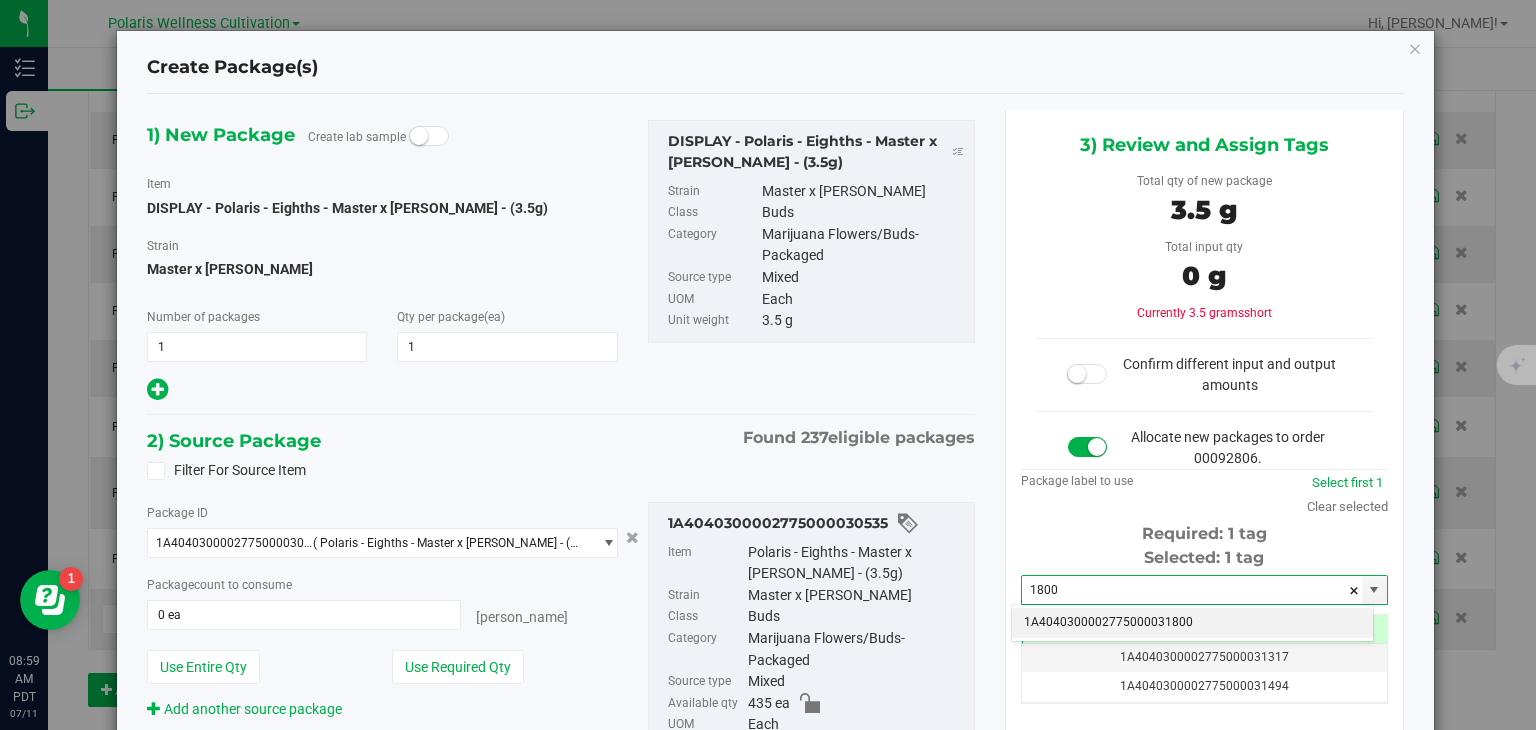 click on "1A4040300002775000031800" at bounding box center (1192, 623) 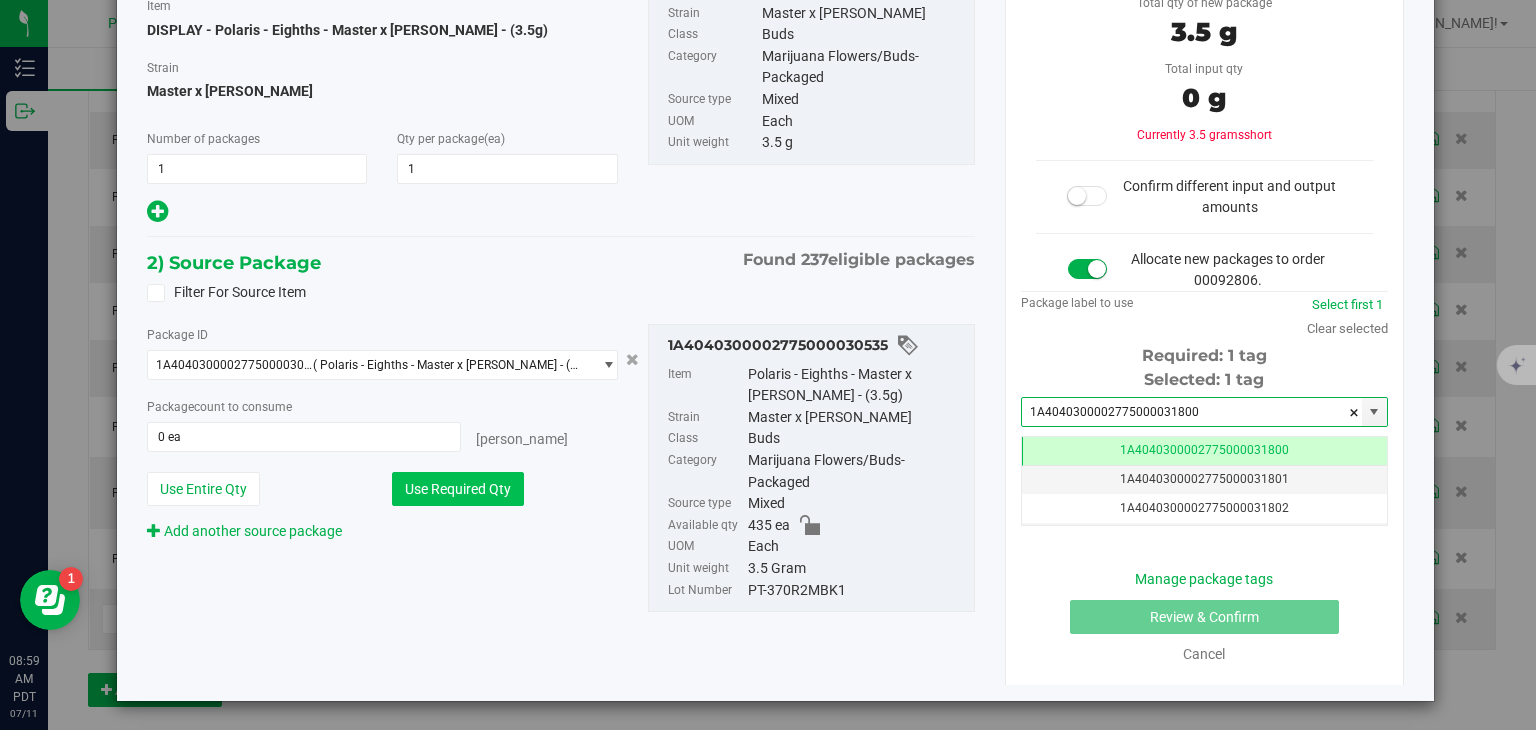 type on "1A4040300002775000031800" 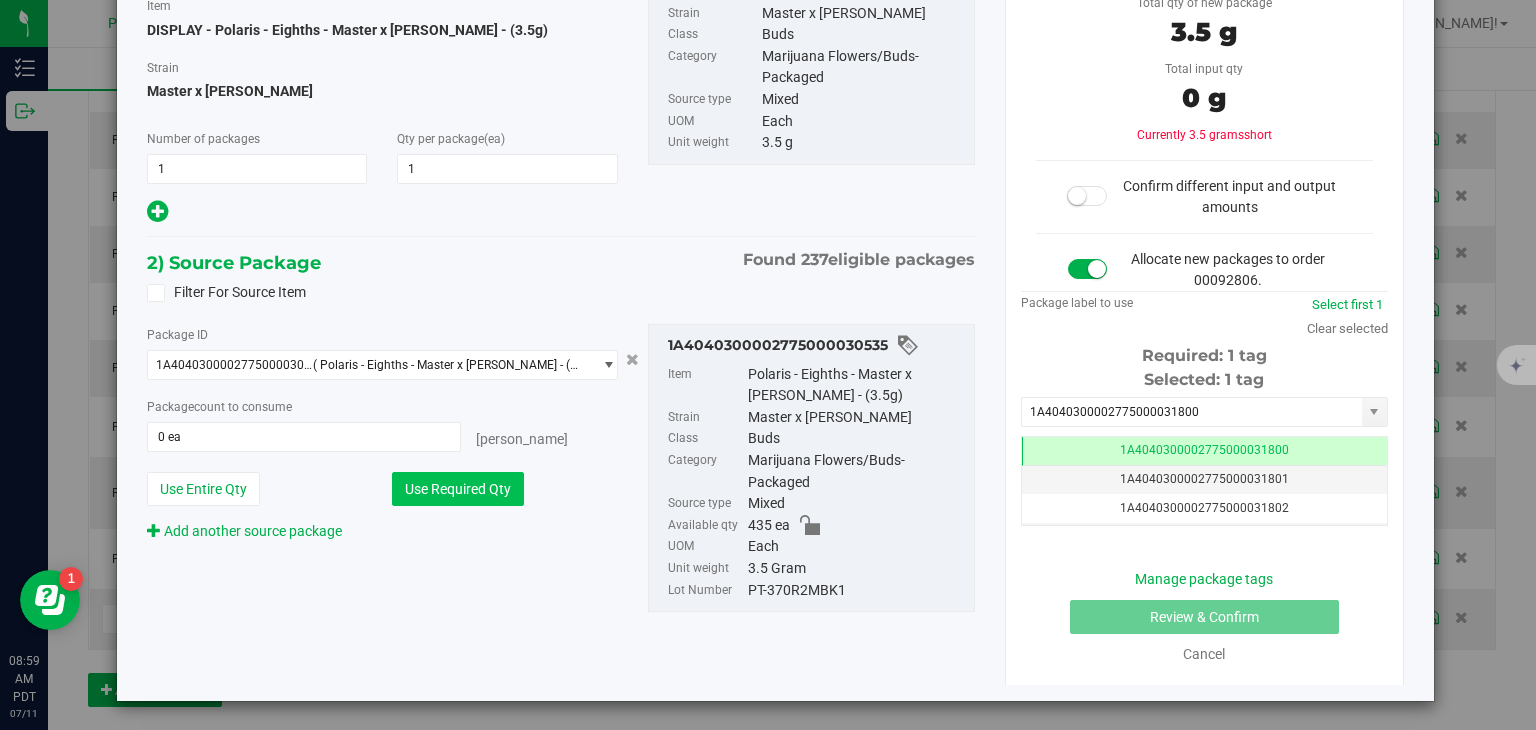 click on "Use Required Qty" at bounding box center (458, 489) 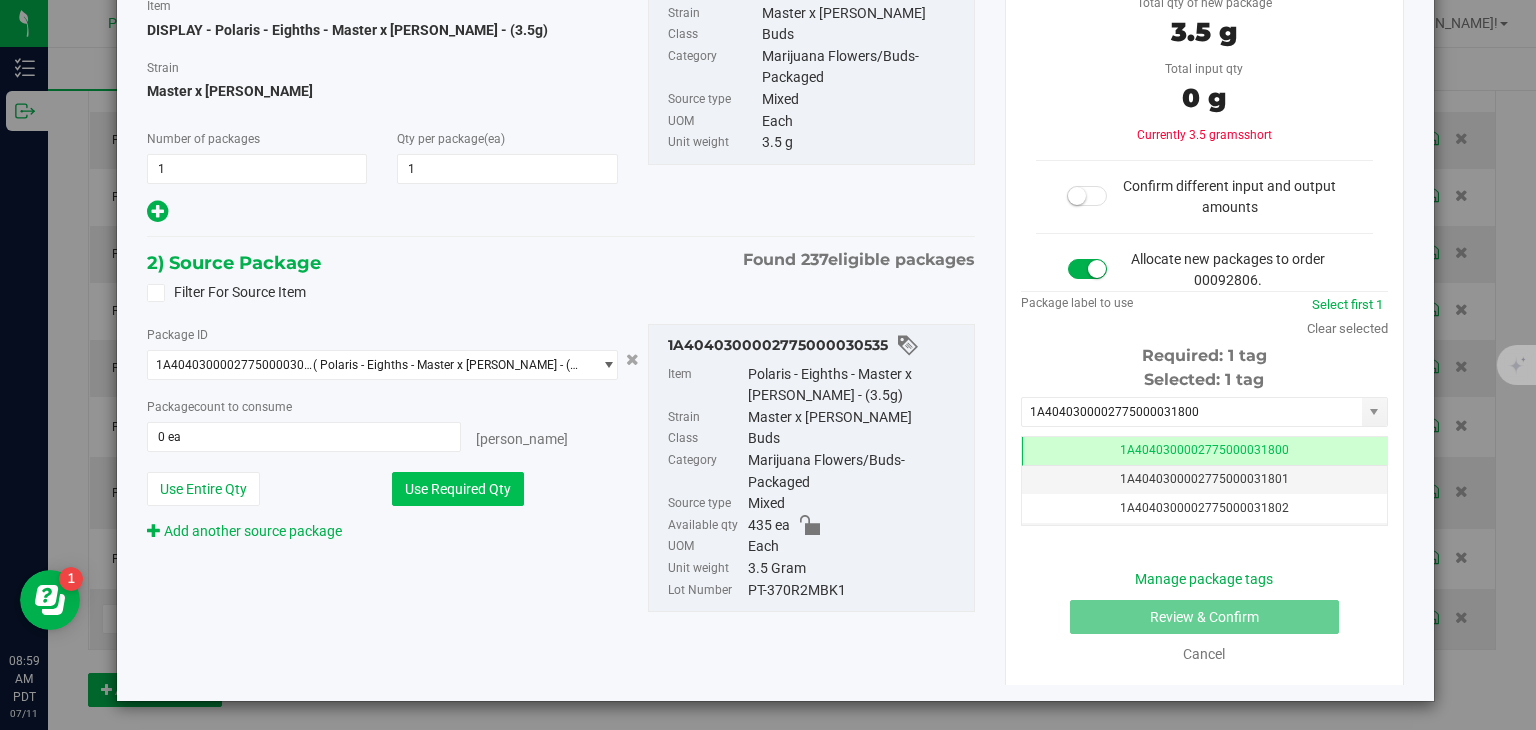 type on "1 ea" 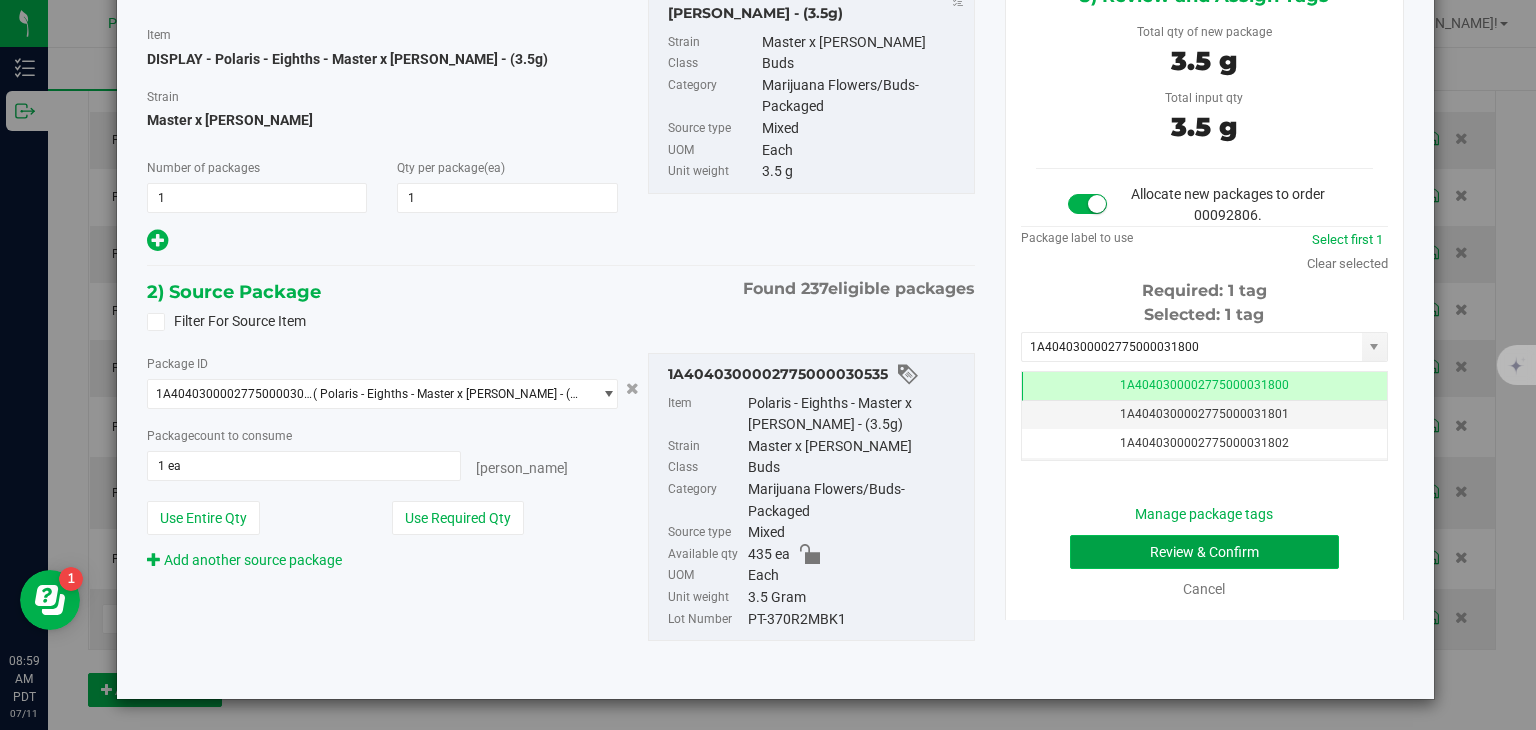 click on "Review & Confirm" at bounding box center [1204, 552] 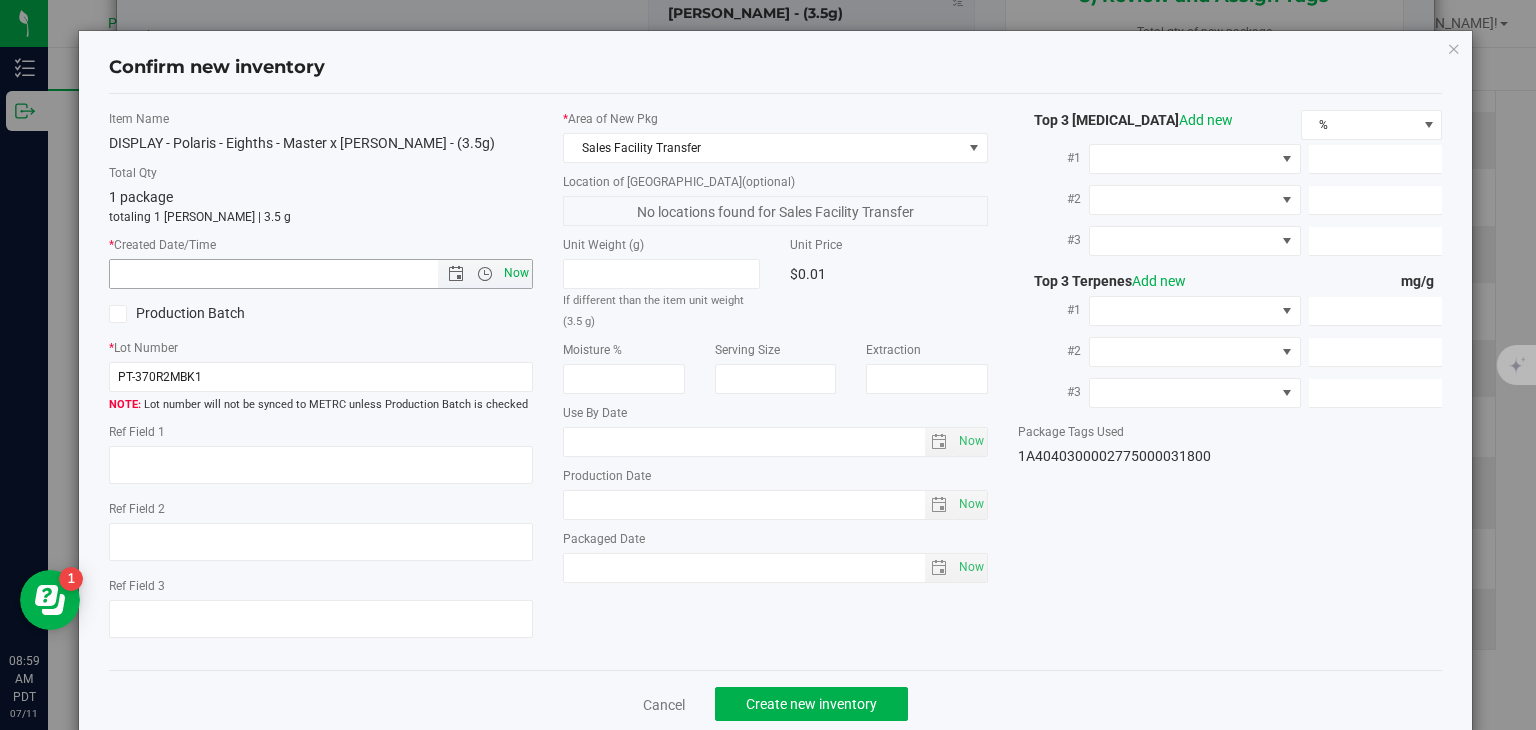 click on "Now" at bounding box center (517, 273) 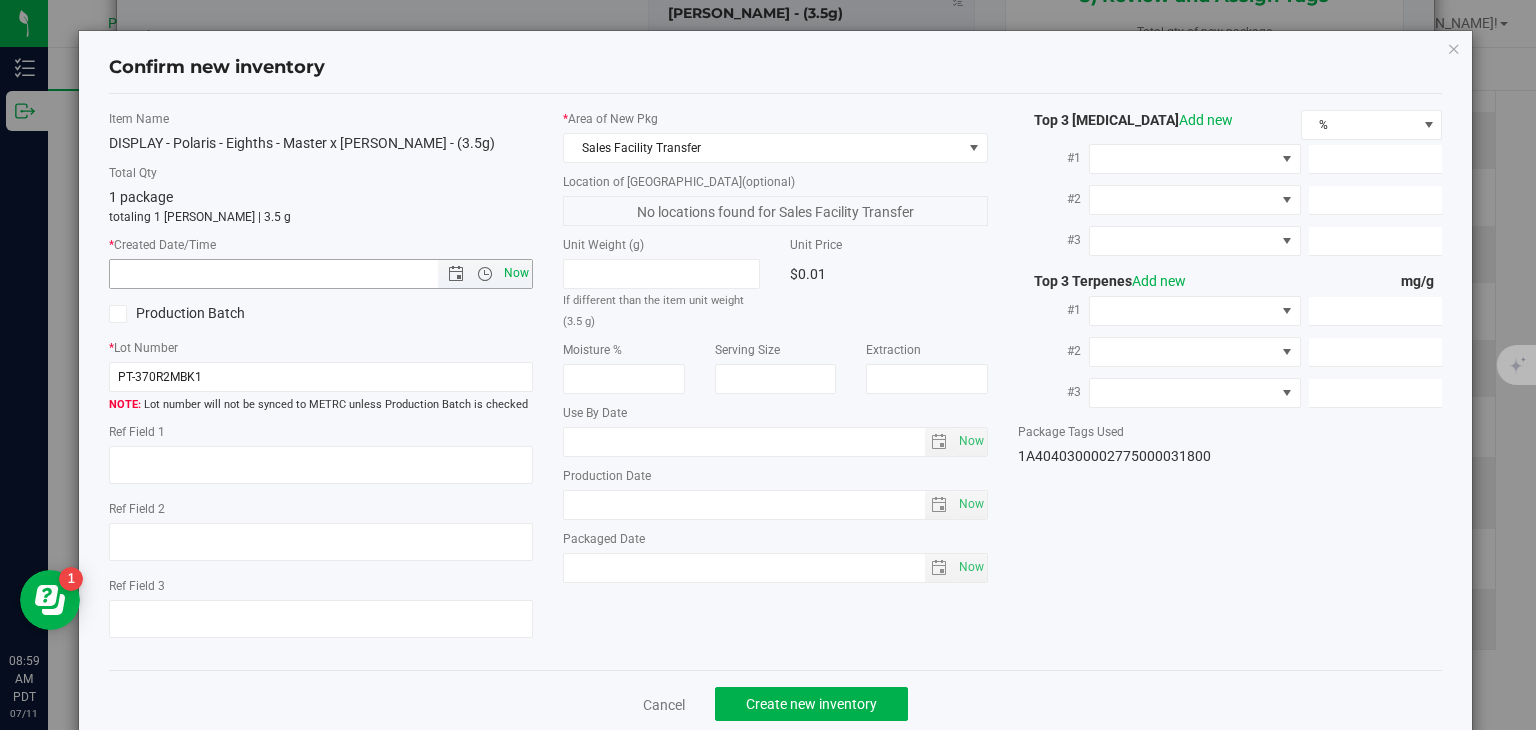 type on "[DATE] 8:59 AM" 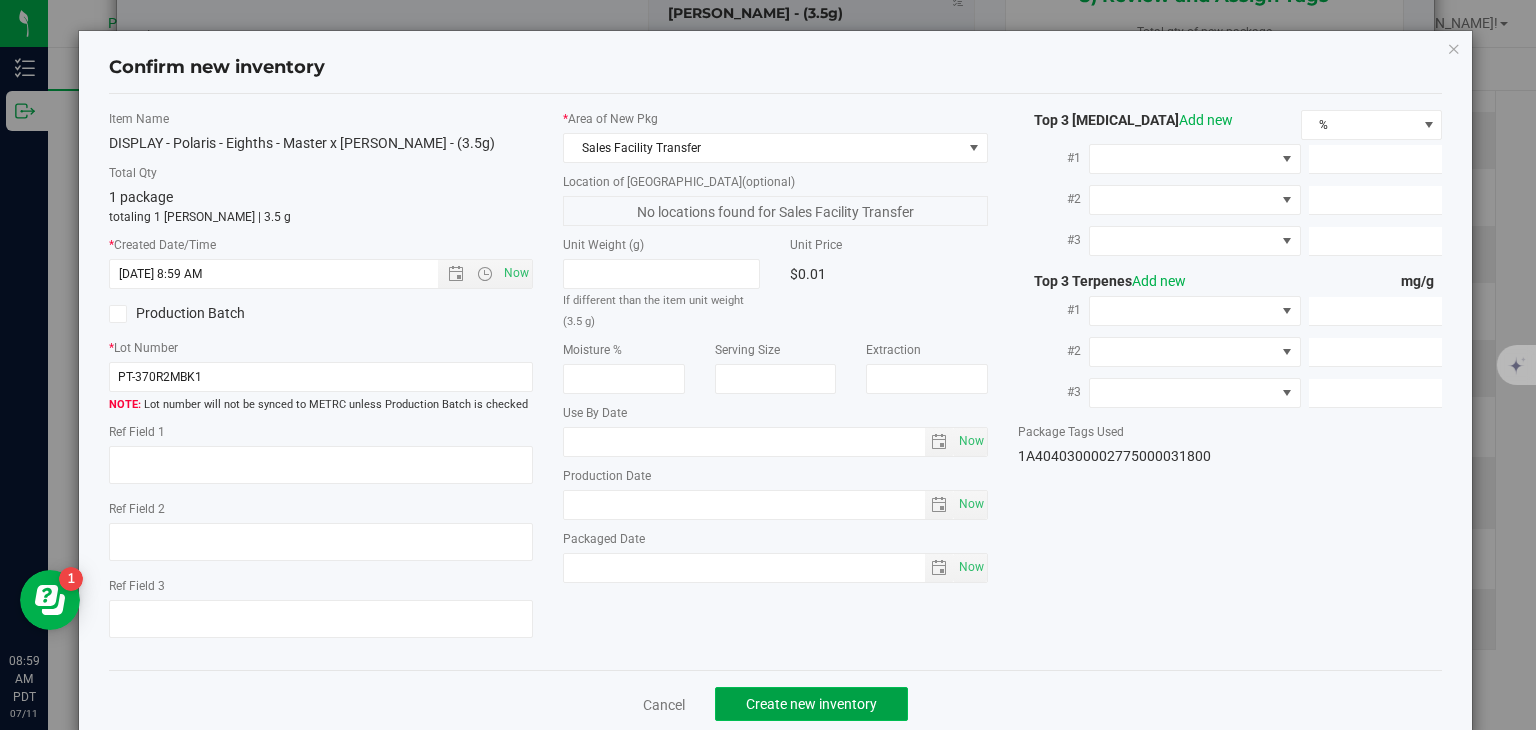 click on "Create new inventory" 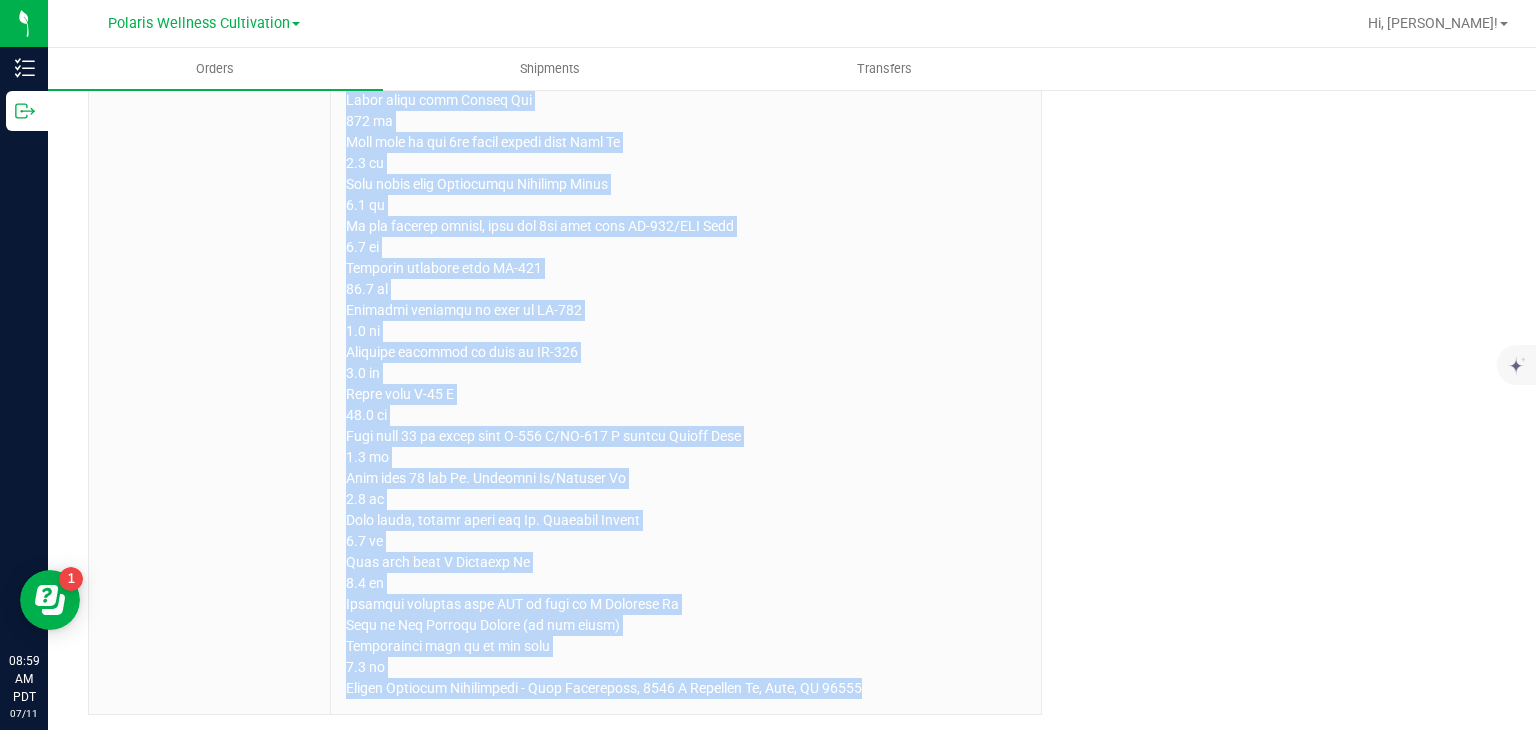 drag, startPoint x: 330, startPoint y: 413, endPoint x: 900, endPoint y: 776, distance: 675.7729 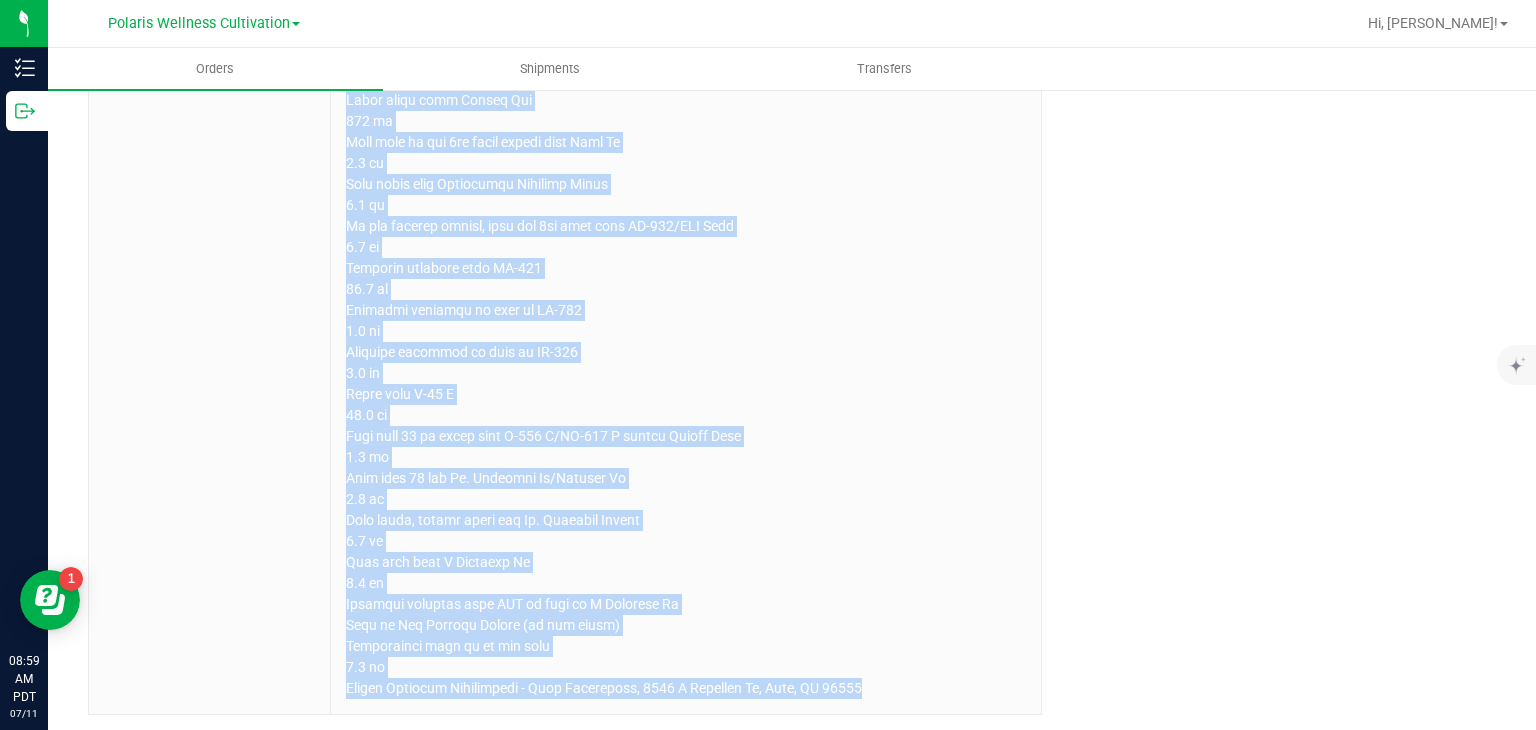 click on "Inventory Outbound 08:59 AM PDT [DATE]  07/11   Polaris Wellness Cultivation   Hi, [PERSON_NAME]!
Orders
Shipments
Transfers
Back to Orders
Order details   Export PDF   Done Editing   Order #   00092806   Status   Allocated   Order Date   [DATE] 8:07 AM PDT   Payment Status   Awaiting Payment   Invoice Date  [DATE]  Requested Delivery Date  [DATE]  Payment Terms  None  Customer PO   Sales Rep   *  Polaris Sales *  Transfer Type" at bounding box center [768, 365] 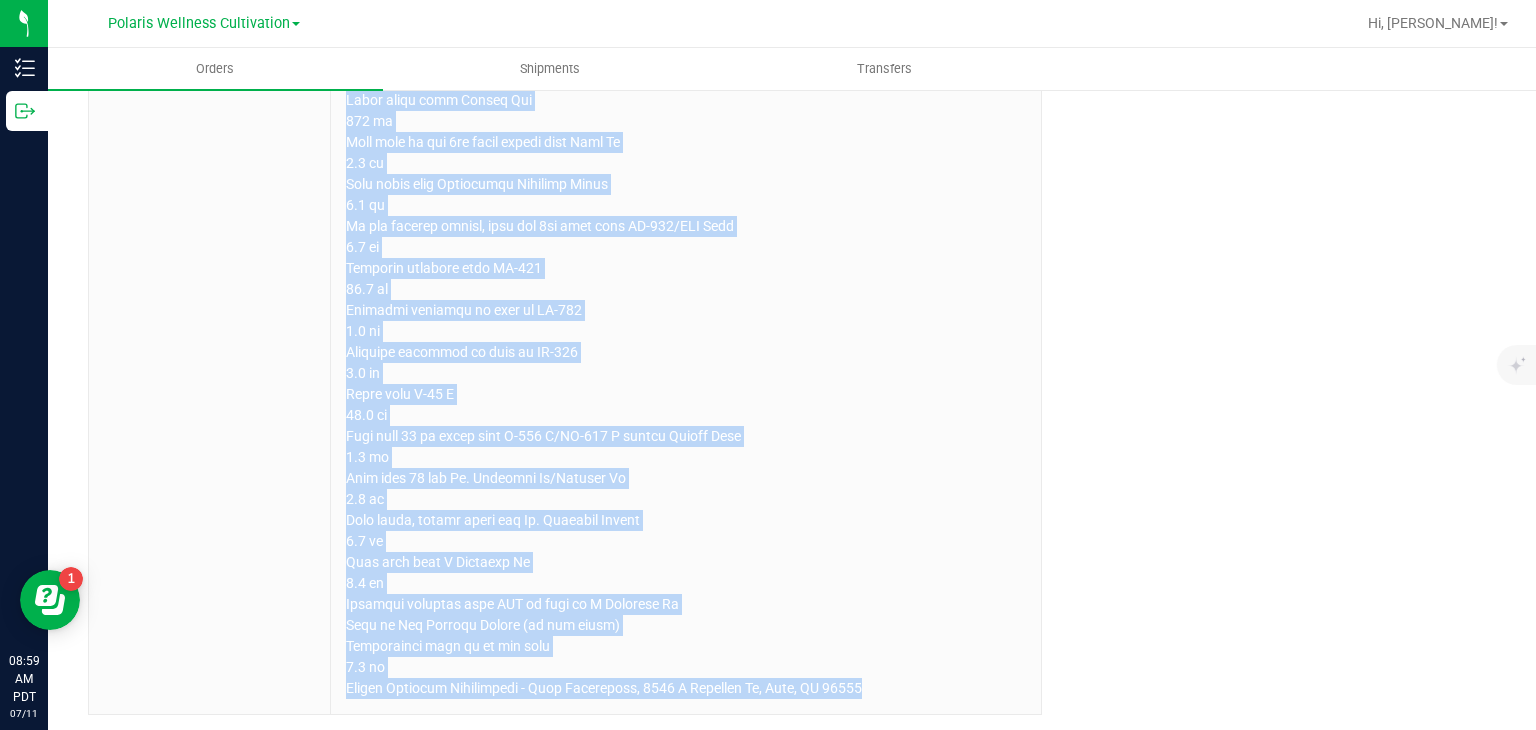 copy on "[STREET_ADDRESS][GEOGRAPHIC_DATA] south on [GEOGRAPHIC_DATA]
0.4 mi
Turn left onto W [PERSON_NAME]
0.4 mi
Turn left onto the I-15 N ramp
0.6 mi
Keep left, follow signs for I-15 N/[GEOGRAPHIC_DATA] and merge onto I-15 N
0.1 mi
Merge onto I-15 N
5.4 mi
Take exit 42A to merge onto US-95 N toward [GEOGRAPHIC_DATA]
116 mi
Turn right onto US-95 N/Main St (signs for Tonopah)
Continue to follow US-95 N
196 mi
Turn right onto US-95 Truck
1.3 mi
Slight right onto US-95 N
32.8 mi
Turn left onto US-95 ALT N/Yerington Cutoff
Continue to follow US-95 ALT N
23.3 mi
Turn right onto US-95 ALT N/W [GEOGRAPHIC_DATA]
Continue to follow US-95 ALT N
Pass by Subway (on the right)
1.0 mi
Turn right to stay on US-95 ALT N
26.8 mi
Turn left onto [PERSON_NAME] Cutoff/Ramsey Weeks Cutoff
3.0 mi
Sharp right onto [GEOGRAPHIC_DATA]
115 ft
Turn left at the [GEOGRAPHIC_DATA] onto [GEOGRAPHIC_DATA]
0.5 mi
Turn right onto [US_STATE] Emigrant Trail
0.5 mi
At the traffic circle, take the 3rd exit onto NV-439/USA Pkwy
0.3 mi
Continue straight onto NV-439
17.9 mi
Continue straight to stay on NV-439
0.8 mi
Con..." 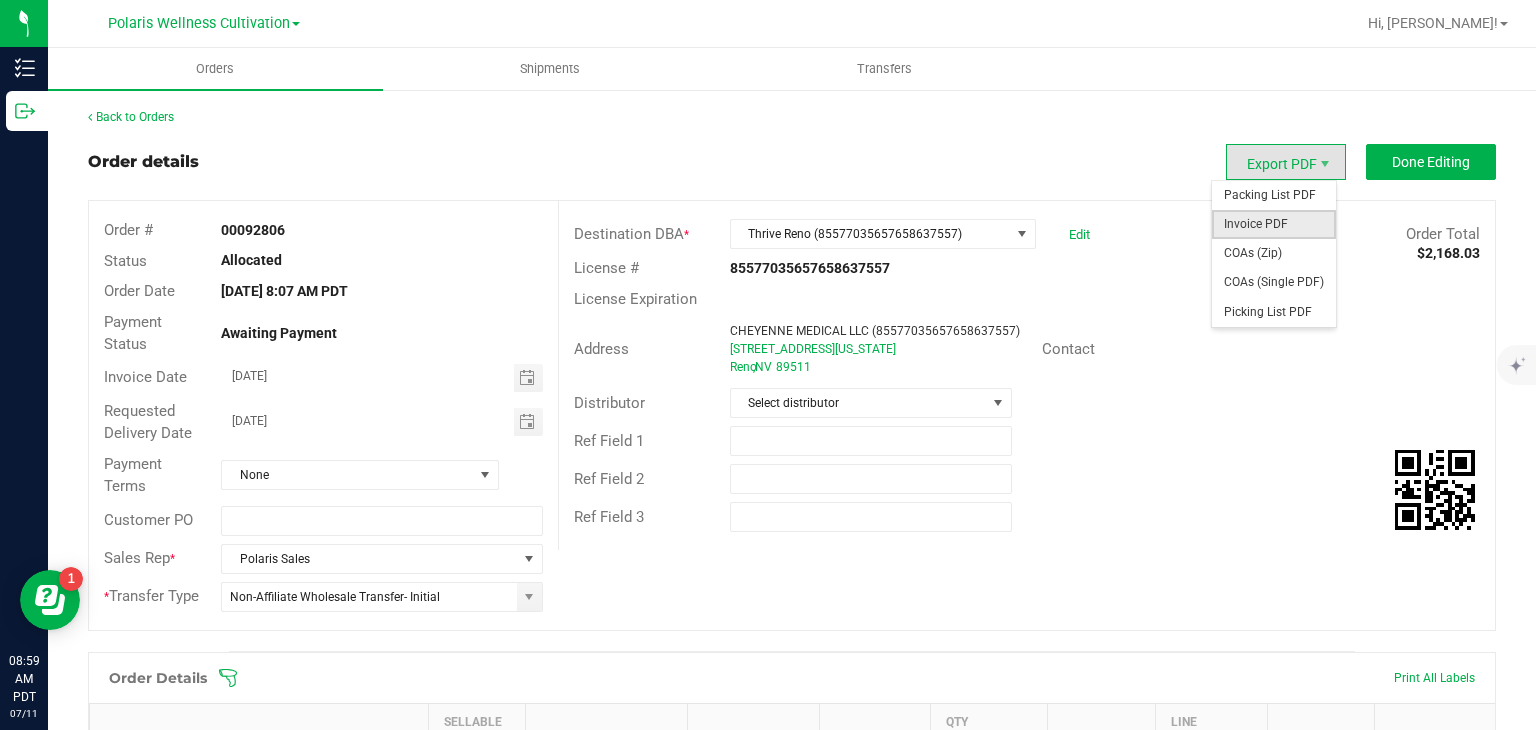 click on "Invoice PDF" at bounding box center (1274, 224) 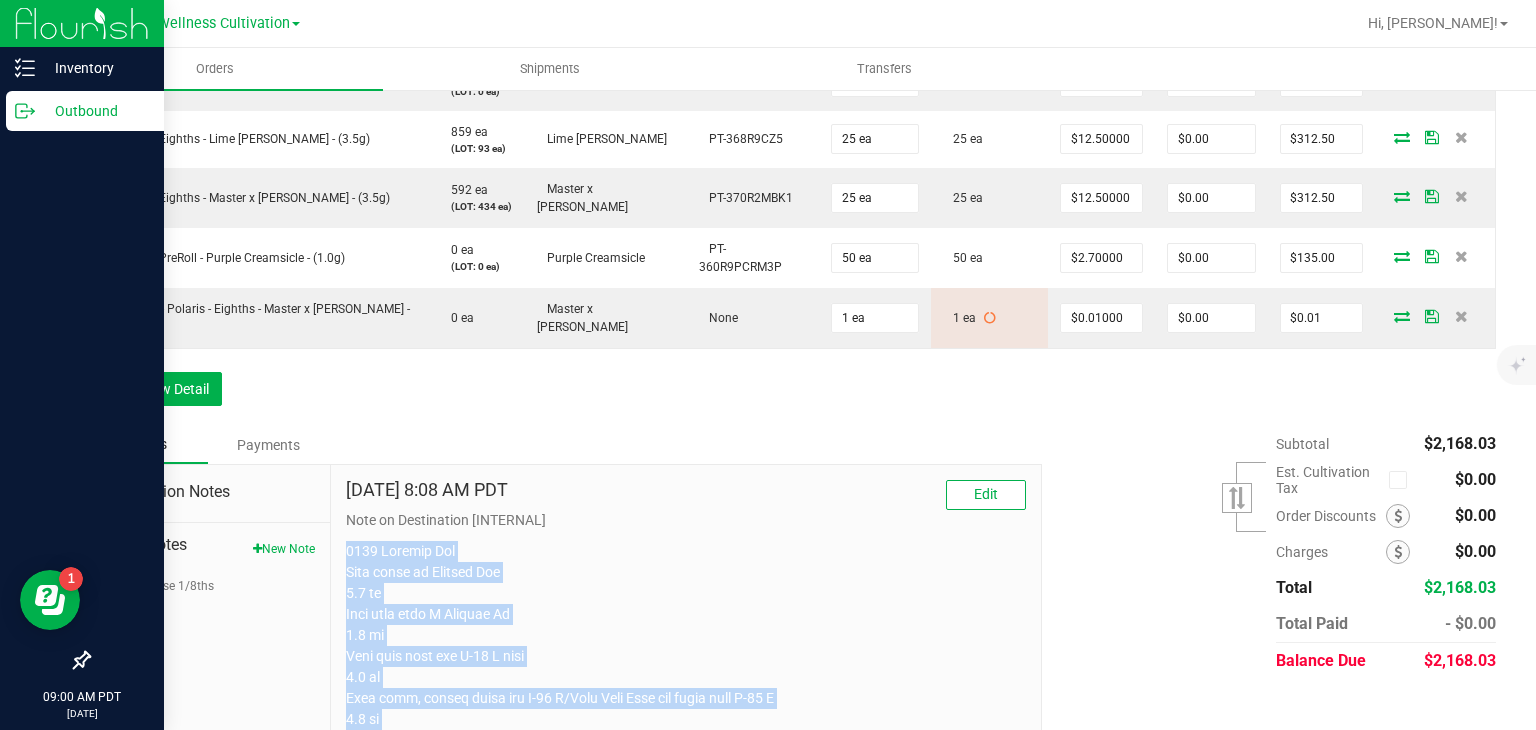 click on "Outbound" at bounding box center (95, 111) 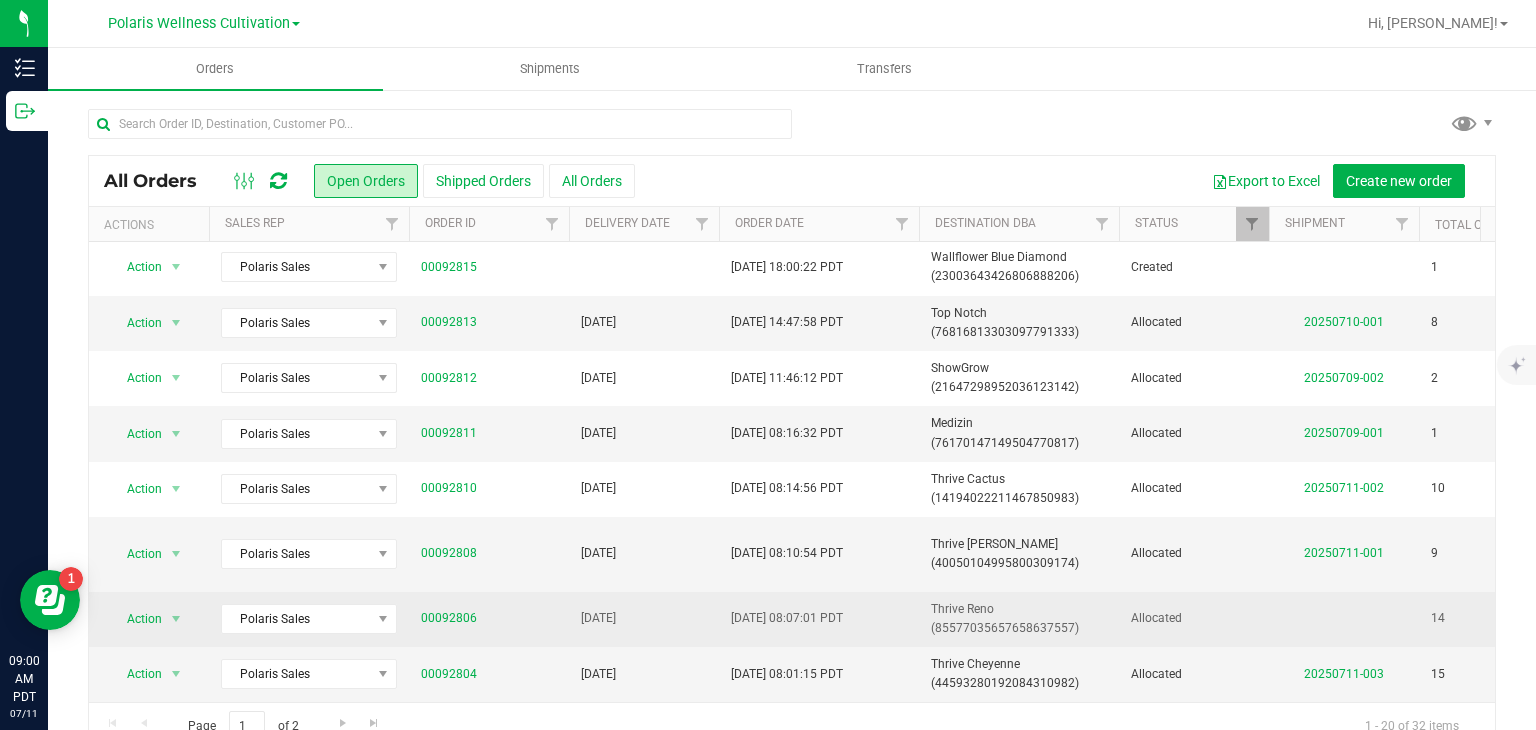 click on "Thrive Reno (85577035657658637557)" at bounding box center [1019, 619] 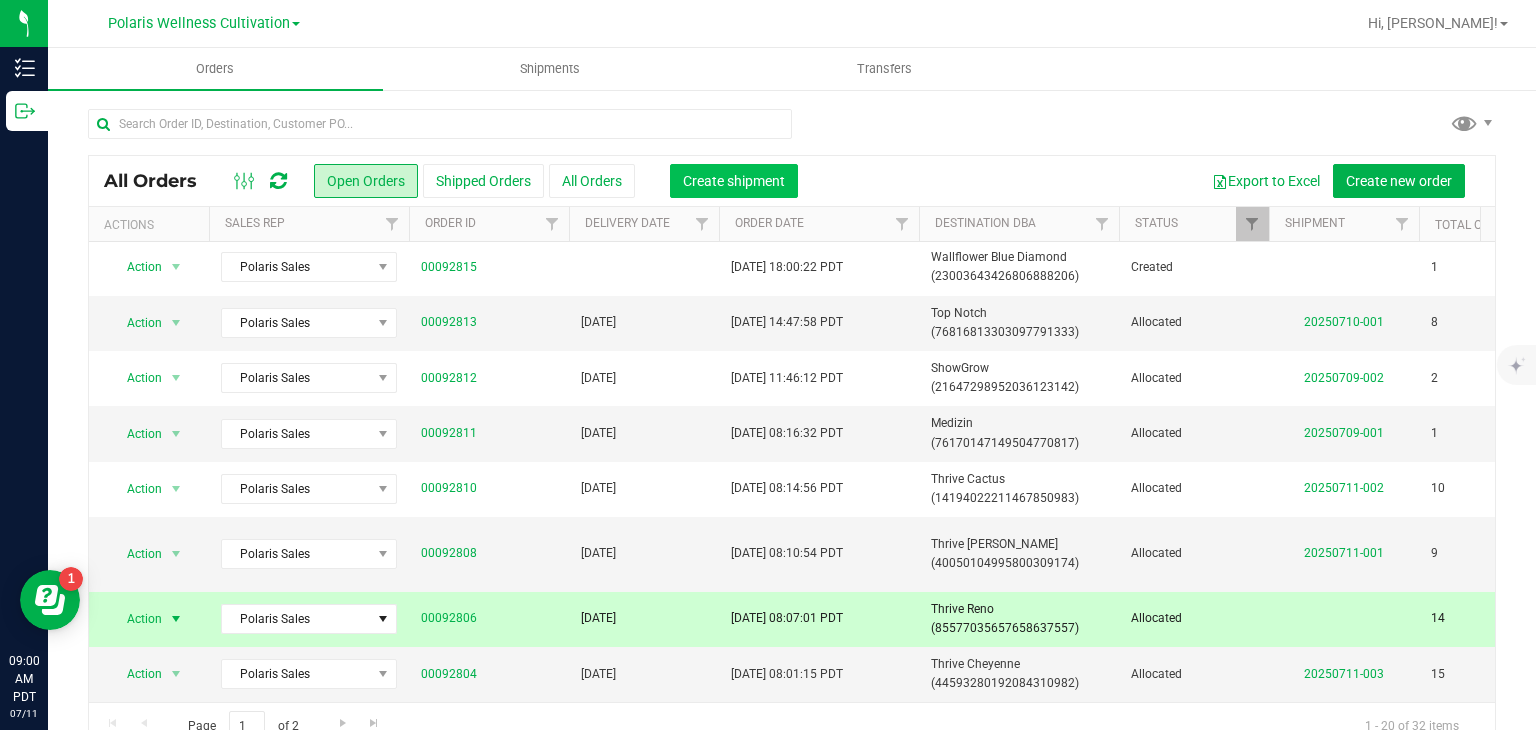 click on "Create shipment" at bounding box center (734, 181) 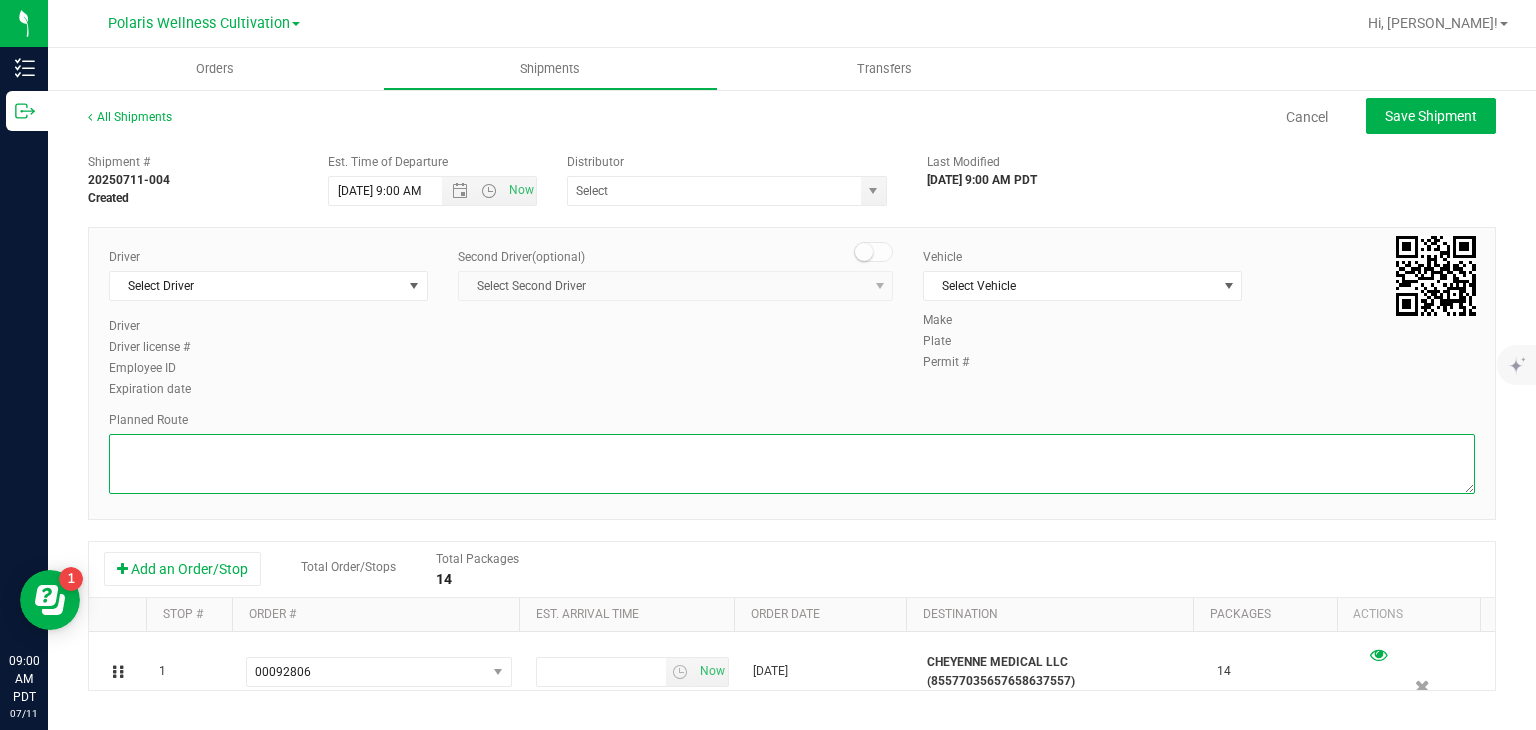 click at bounding box center [792, 464] 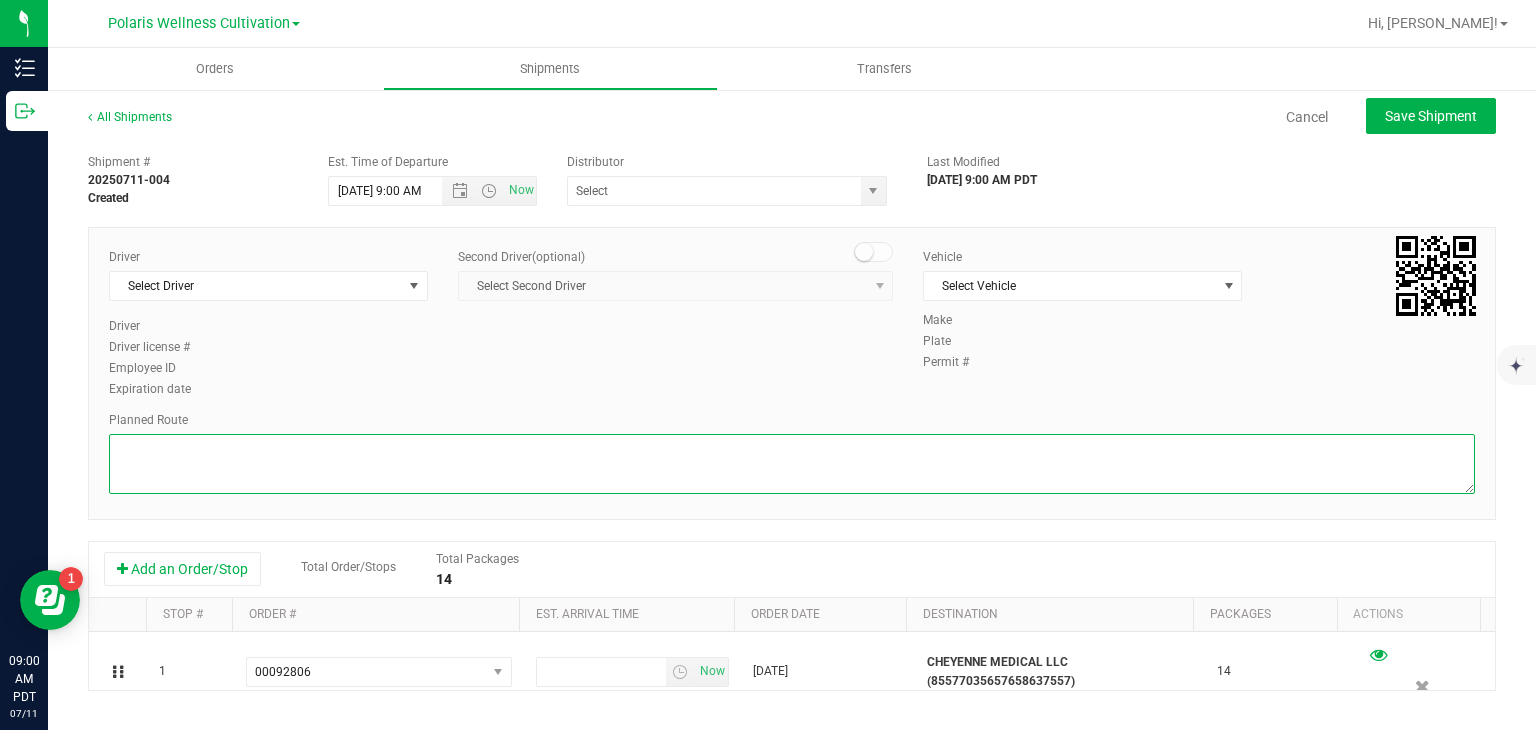 paste on "[STREET_ADDRESS][GEOGRAPHIC_DATA] south on [GEOGRAPHIC_DATA]
0.4 mi
Turn left onto W [PERSON_NAME]
0.4 mi
Turn left onto the I-15 N ramp
0.6 mi
Keep left, follow signs for I-15 N/[GEOGRAPHIC_DATA] and merge onto I-15 N
0.1 mi
Merge onto I-15 N
5.4 mi
Take exit 42A to merge onto US-95 N toward [GEOGRAPHIC_DATA]
116 mi
Turn right onto US-95 N/Main St (signs for Tonopah)
Continue to follow US-95 N
196 mi
Turn right onto US-95 Truck
1.3 mi
Slight right onto US-95 N
32.8 mi
Turn left onto US-95 ALT N/Yerington Cutoff
Continue to follow US-95 ALT N
23.3 mi
Turn right onto US-95 ALT N/W [GEOGRAPHIC_DATA]
Continue to follow US-95 ALT N
Pass by Subway (on the right)
1.0 mi
Turn right to stay on US-95 ALT N
26.8 mi
Turn left onto [PERSON_NAME] Cutoff/Ramsey Weeks Cutoff
3.0 mi
Sharp right onto [GEOGRAPHIC_DATA]
115 ft
Turn left at the [GEOGRAPHIC_DATA] onto [GEOGRAPHIC_DATA]
0.5 mi
Turn right onto [US_STATE] Emigrant Trail
0.5 mi
At the traffic circle, take the 3rd exit onto NV-439/USA Pkwy
0.3 mi
Continue straight onto NV-439
17.9 mi
Continue straight to stay on NV-439
0.8 mi
Con..." 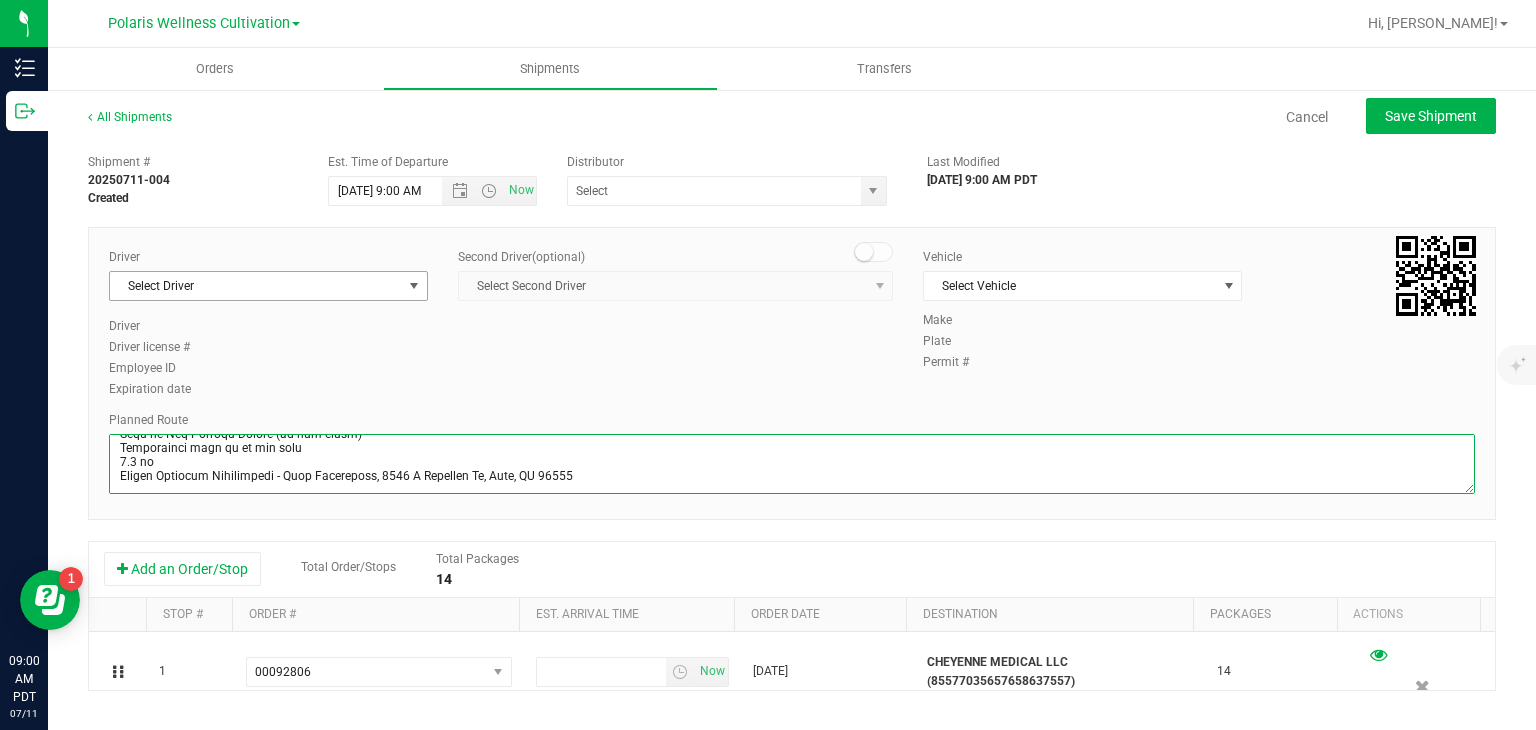 type on "[STREET_ADDRESS][GEOGRAPHIC_DATA] south on [GEOGRAPHIC_DATA]
0.4 mi
Turn left onto W [PERSON_NAME]
0.4 mi
Turn left onto the I-15 N ramp
0.6 mi
Keep left, follow signs for I-15 N/[GEOGRAPHIC_DATA] and merge onto I-15 N
0.1 mi
Merge onto I-15 N
5.4 mi
Take exit 42A to merge onto US-95 N toward [GEOGRAPHIC_DATA]
116 mi
Turn right onto US-95 N/Main St (signs for Tonopah)
Continue to follow US-95 N
196 mi
Turn right onto US-95 Truck
1.3 mi
Slight right onto US-95 N
32.8 mi
Turn left onto US-95 ALT N/Yerington Cutoff
Continue to follow US-95 ALT N
23.3 mi
Turn right onto US-95 ALT N/W [GEOGRAPHIC_DATA]
Continue to follow US-95 ALT N
Pass by Subway (on the right)
1.0 mi
Turn right to stay on US-95 ALT N
26.8 mi
Turn left onto [PERSON_NAME] Cutoff/Ramsey Weeks Cutoff
3.0 mi
Sharp right onto [GEOGRAPHIC_DATA]
115 ft
Turn left at the [GEOGRAPHIC_DATA] onto [GEOGRAPHIC_DATA]
0.5 mi
Turn right onto [US_STATE] Emigrant Trail
0.5 mi
At the traffic circle, take the 3rd exit onto NV-439/USA Pkwy
0.3 mi
Continue straight onto NV-439
17.9 mi
Continue straight to stay on NV-439
0.8 mi
Con..." 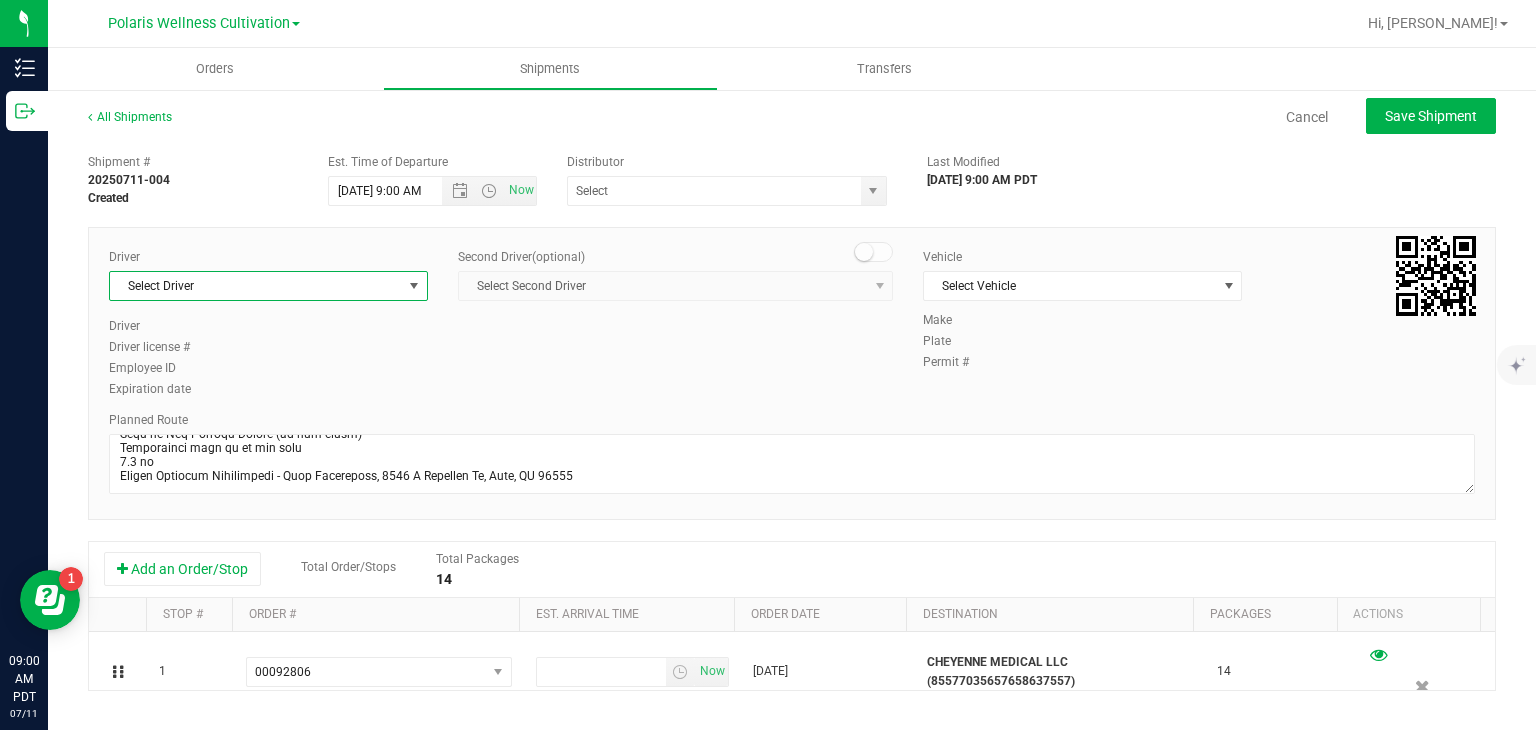 click at bounding box center (414, 286) 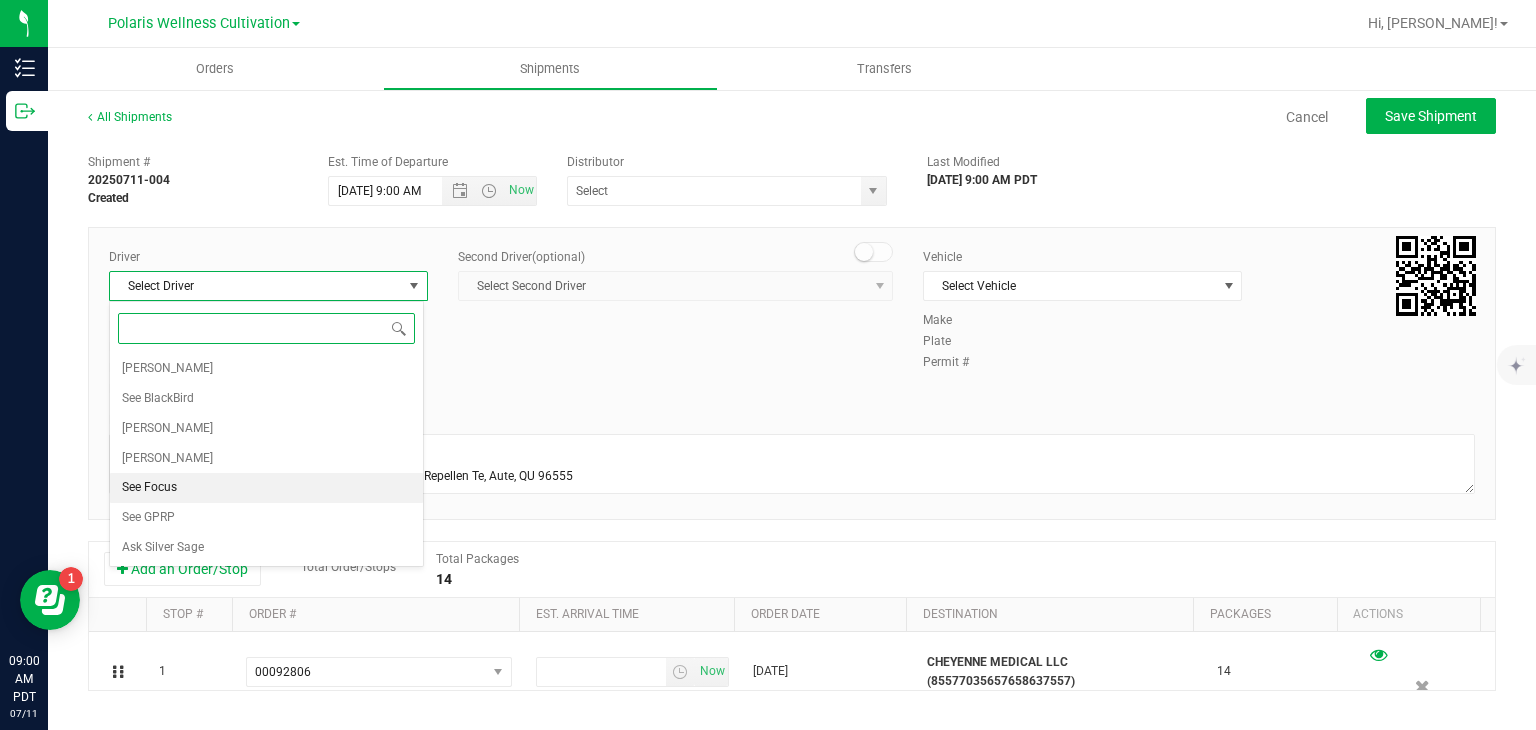 click on "See Focus" at bounding box center (266, 488) 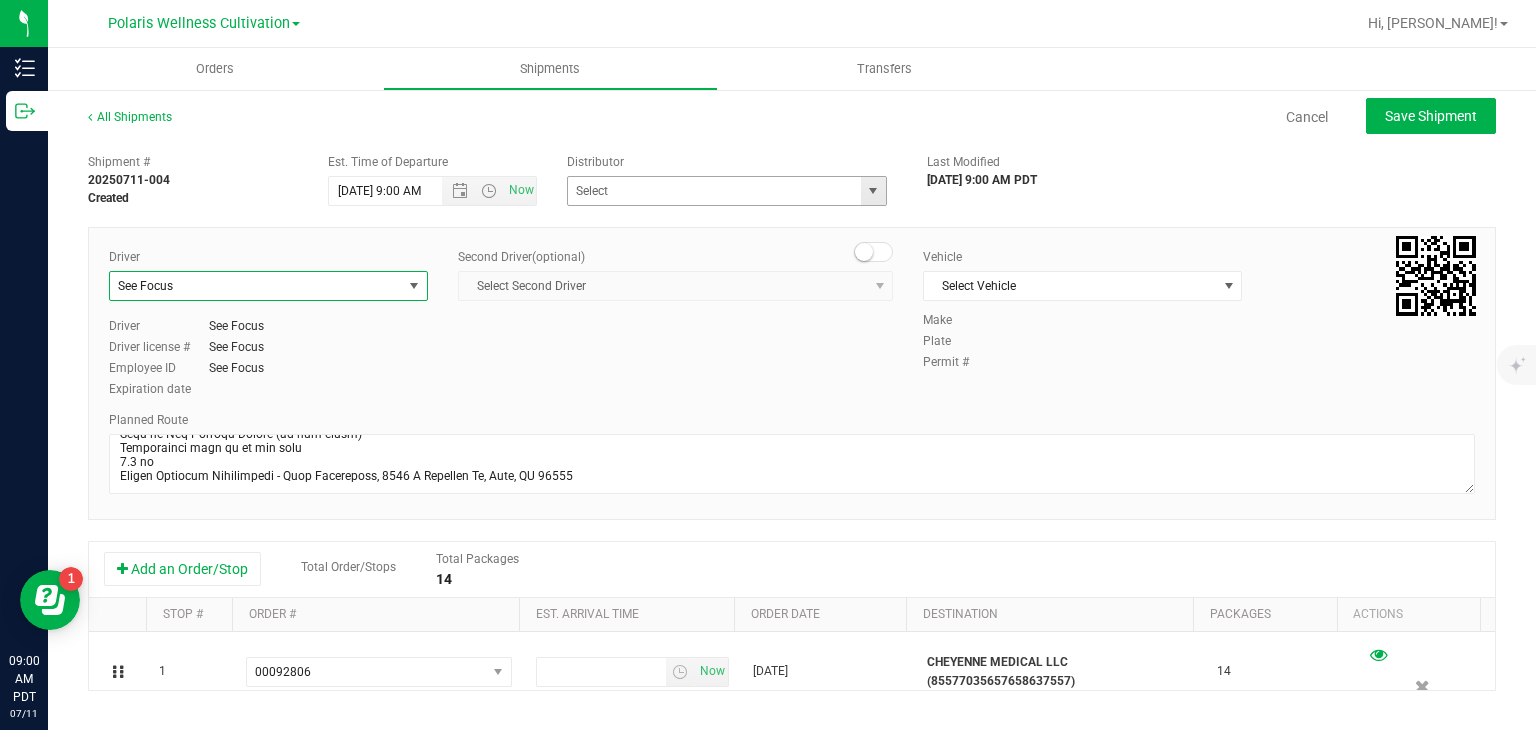click at bounding box center [873, 191] 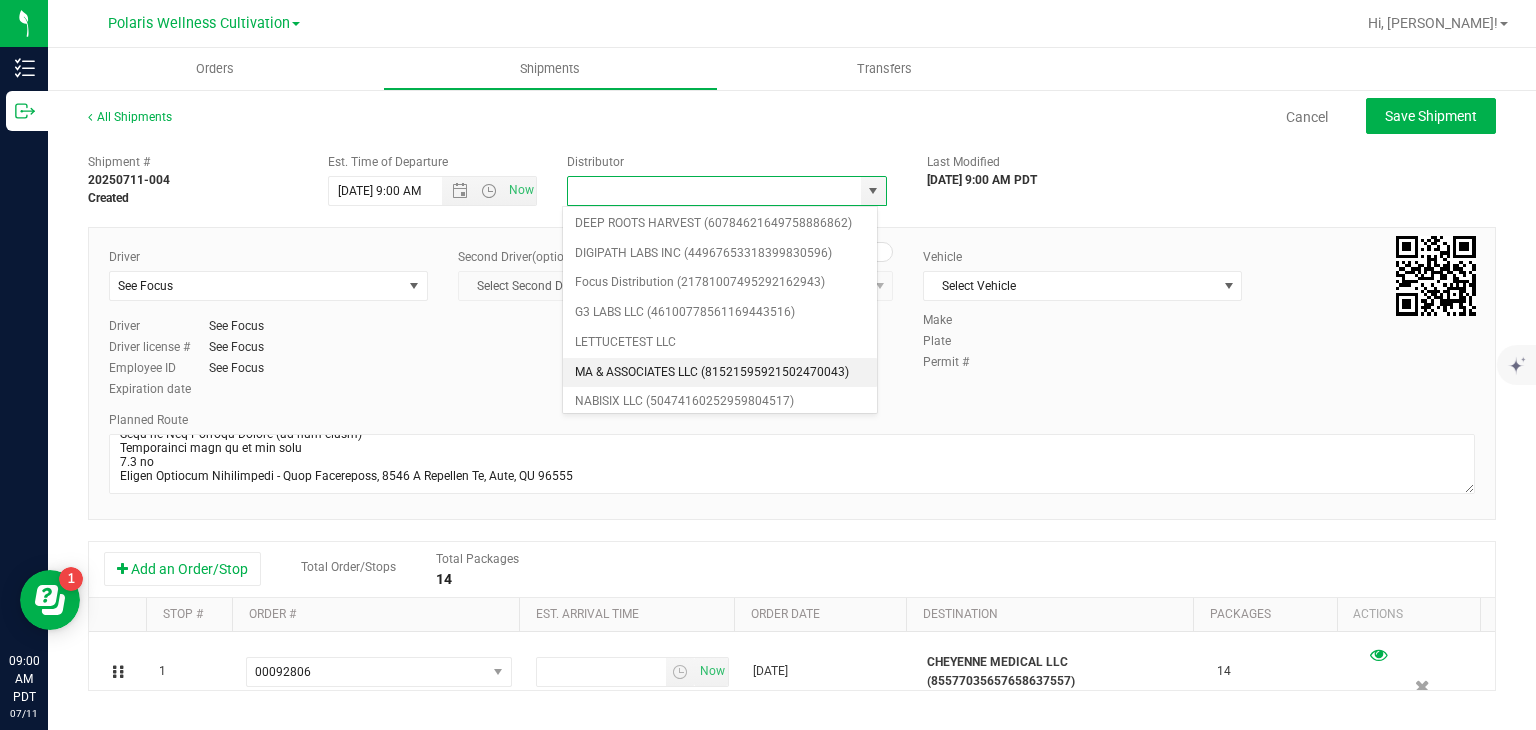 scroll, scrollTop: 144, scrollLeft: 0, axis: vertical 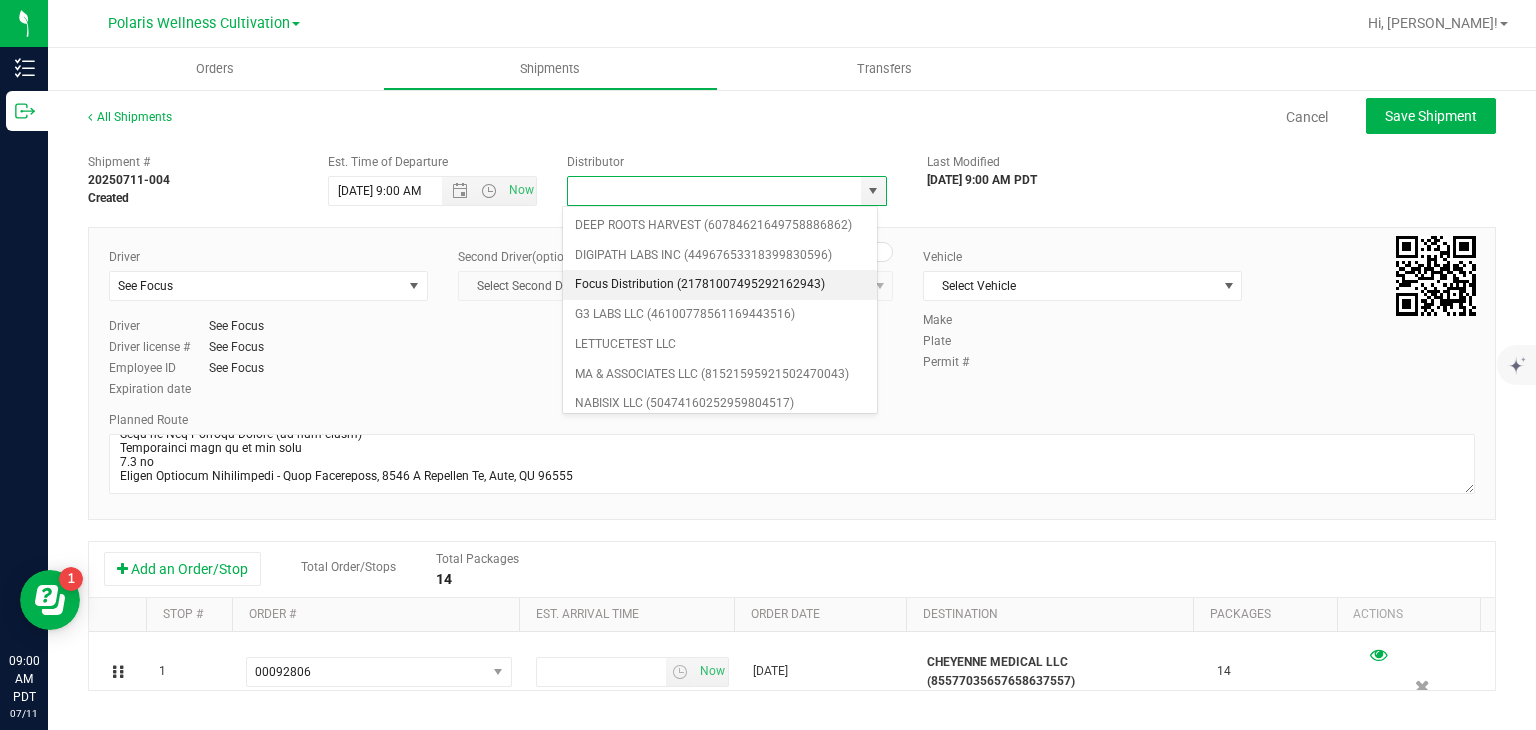 click on "Focus Distribution (21781007495292162943)" at bounding box center (720, 285) 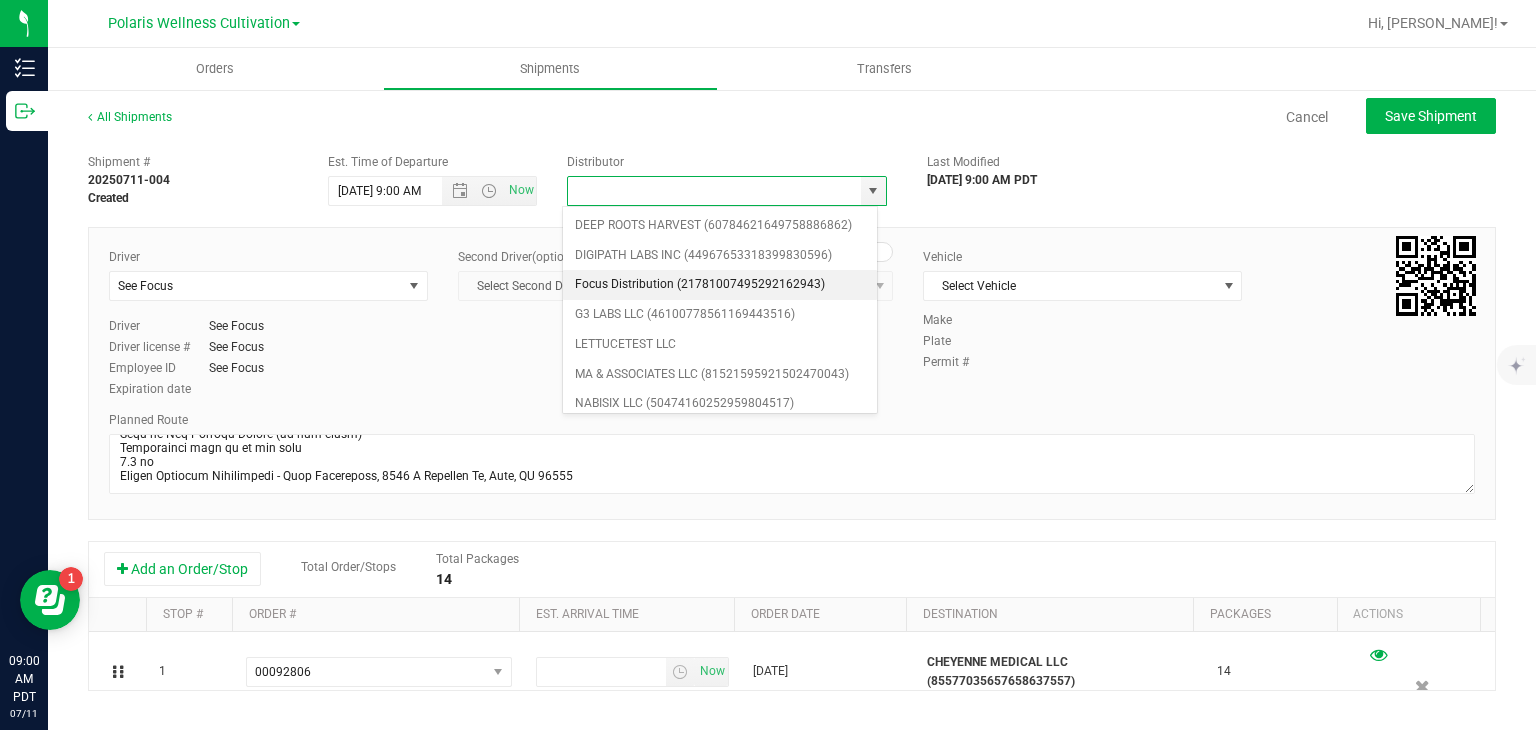 type on "Focus Distribution (21781007495292162943)" 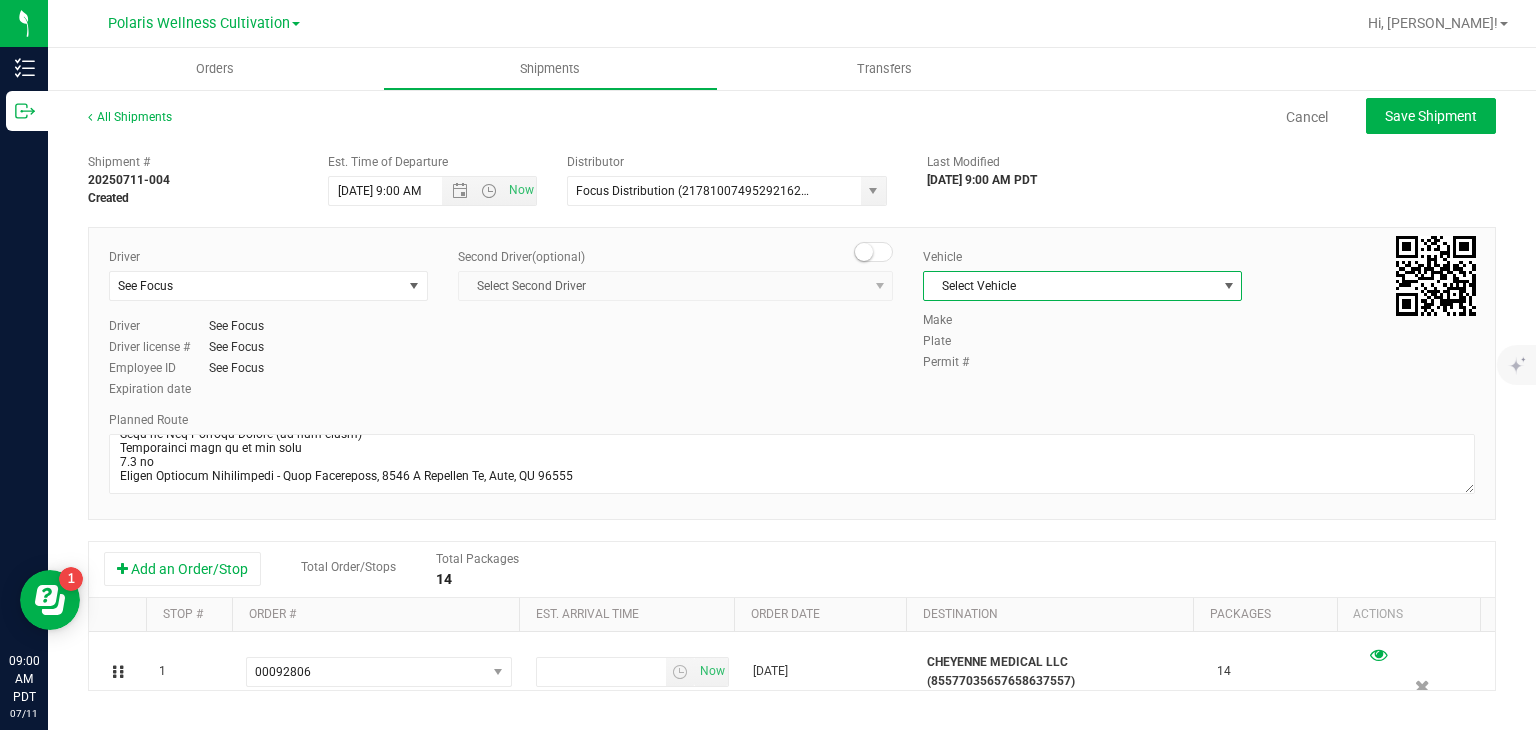 click on "Select Vehicle" at bounding box center (1070, 286) 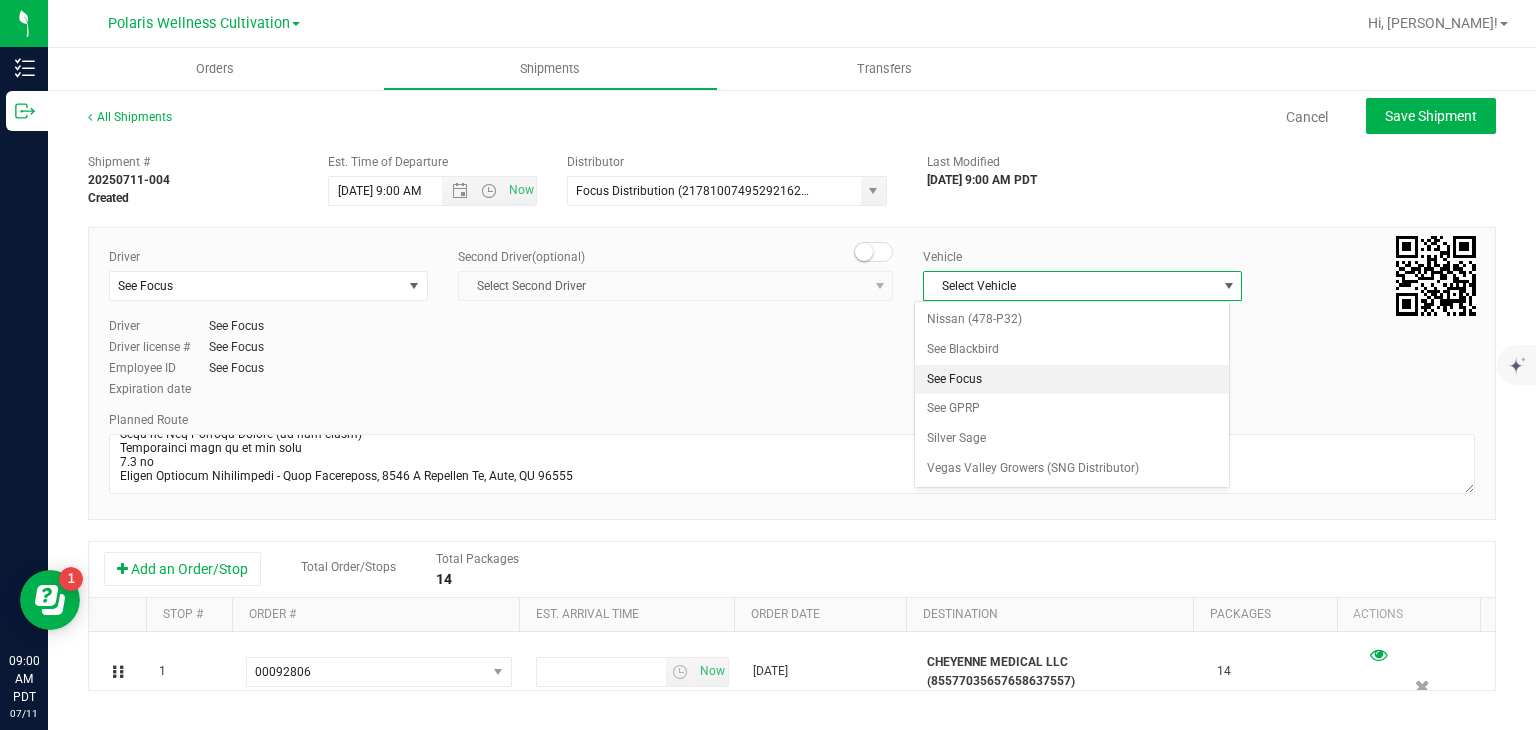 click on "See Focus" at bounding box center [1071, 380] 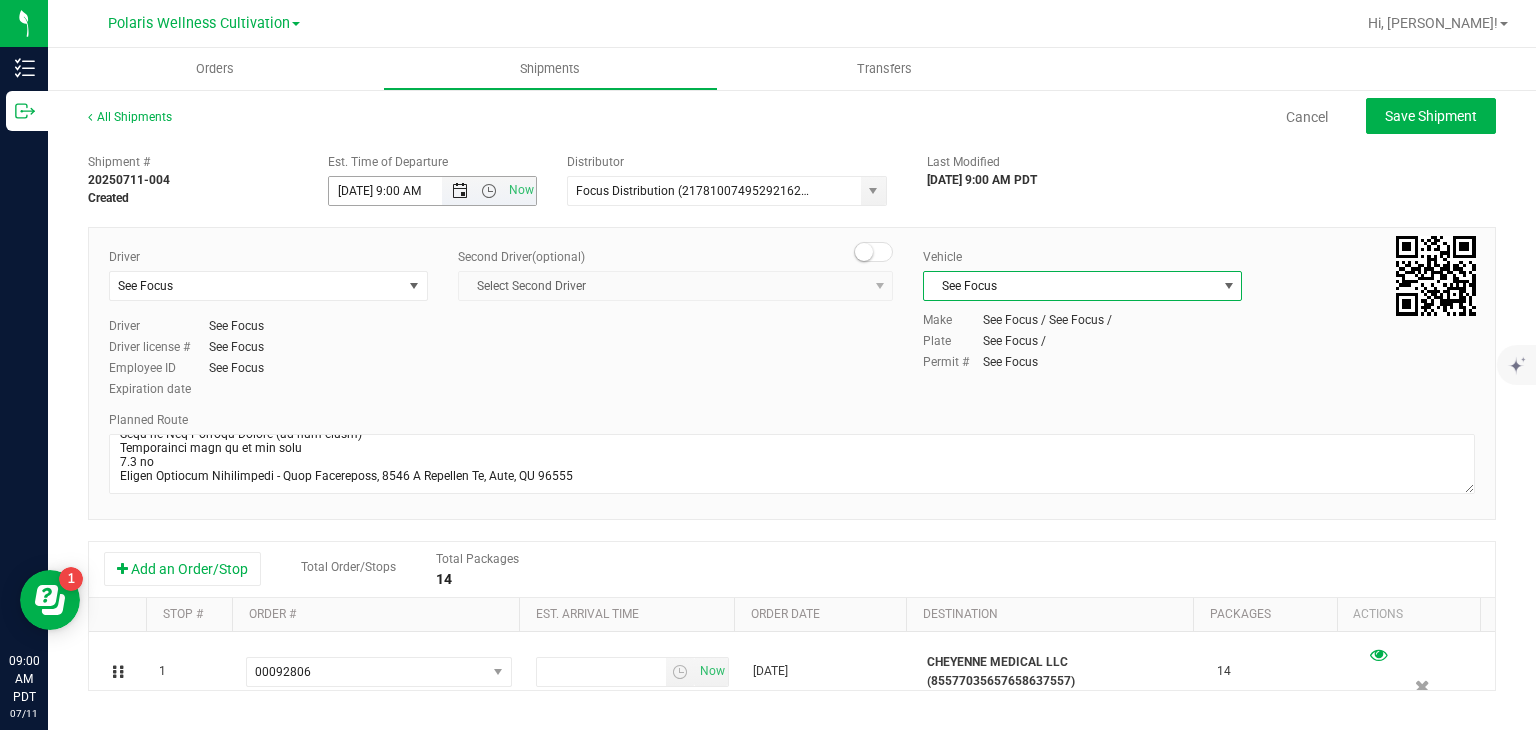 click at bounding box center (460, 191) 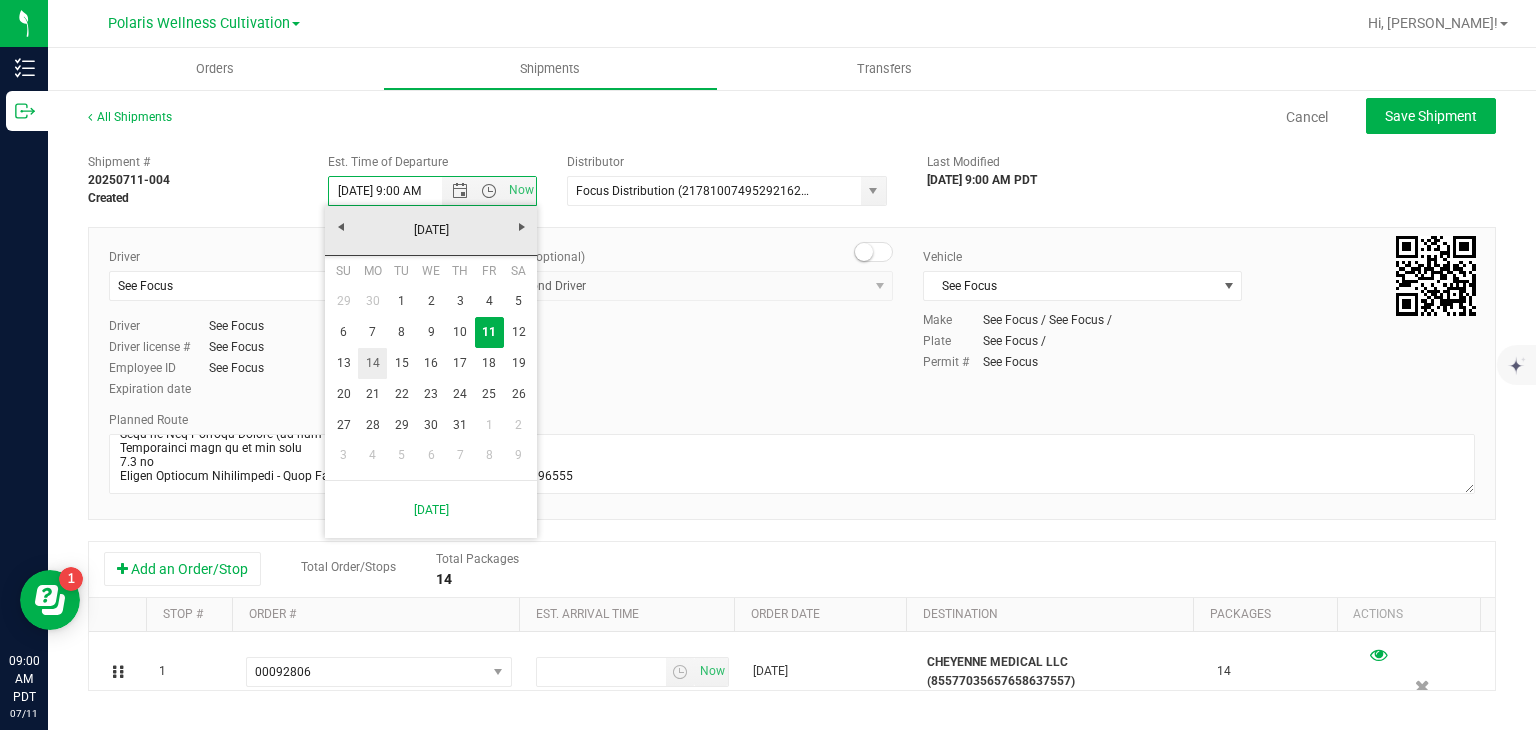 click on "14" at bounding box center (372, 363) 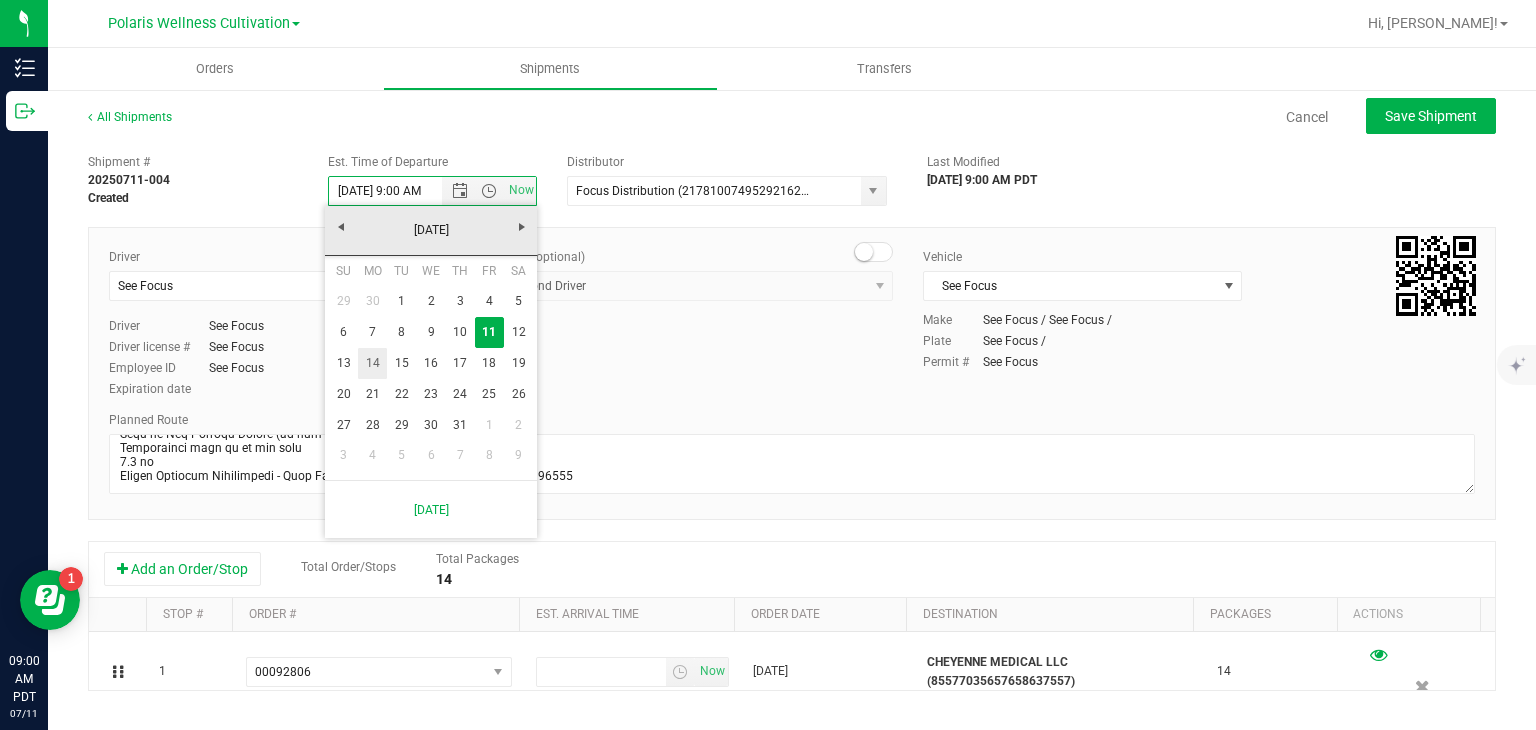 type on "[DATE] 9:00 AM" 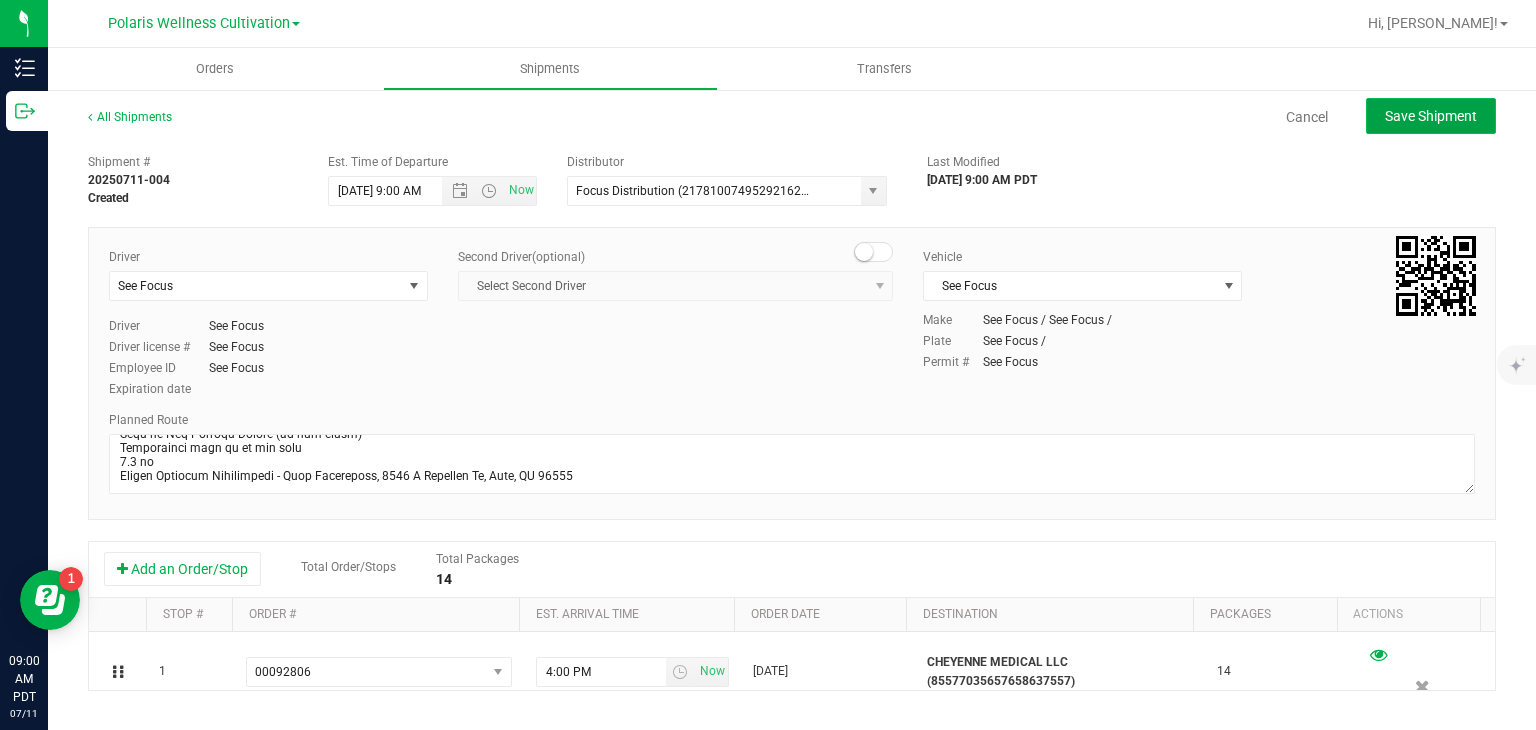 click on "Save Shipment" 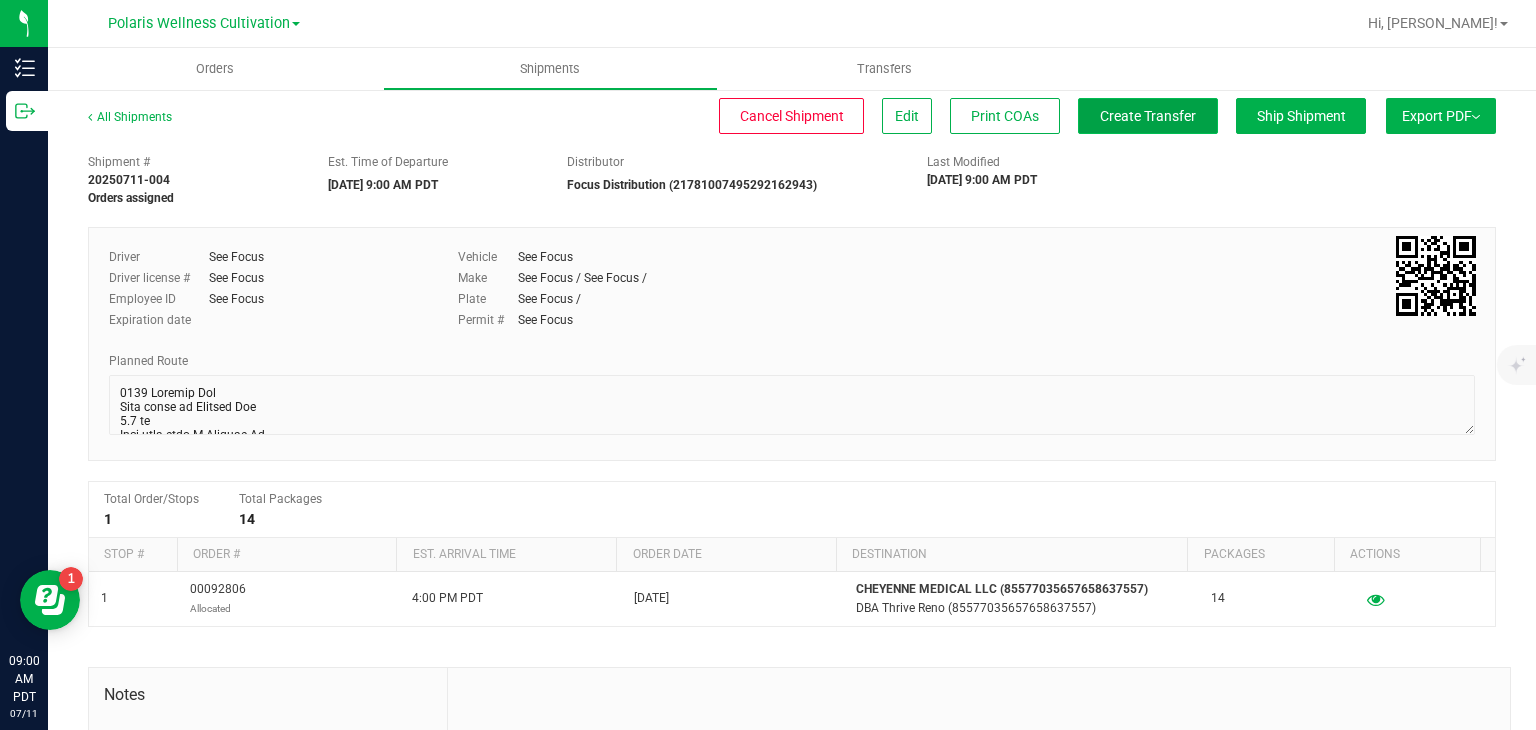 click on "Create Transfer" at bounding box center (1148, 116) 